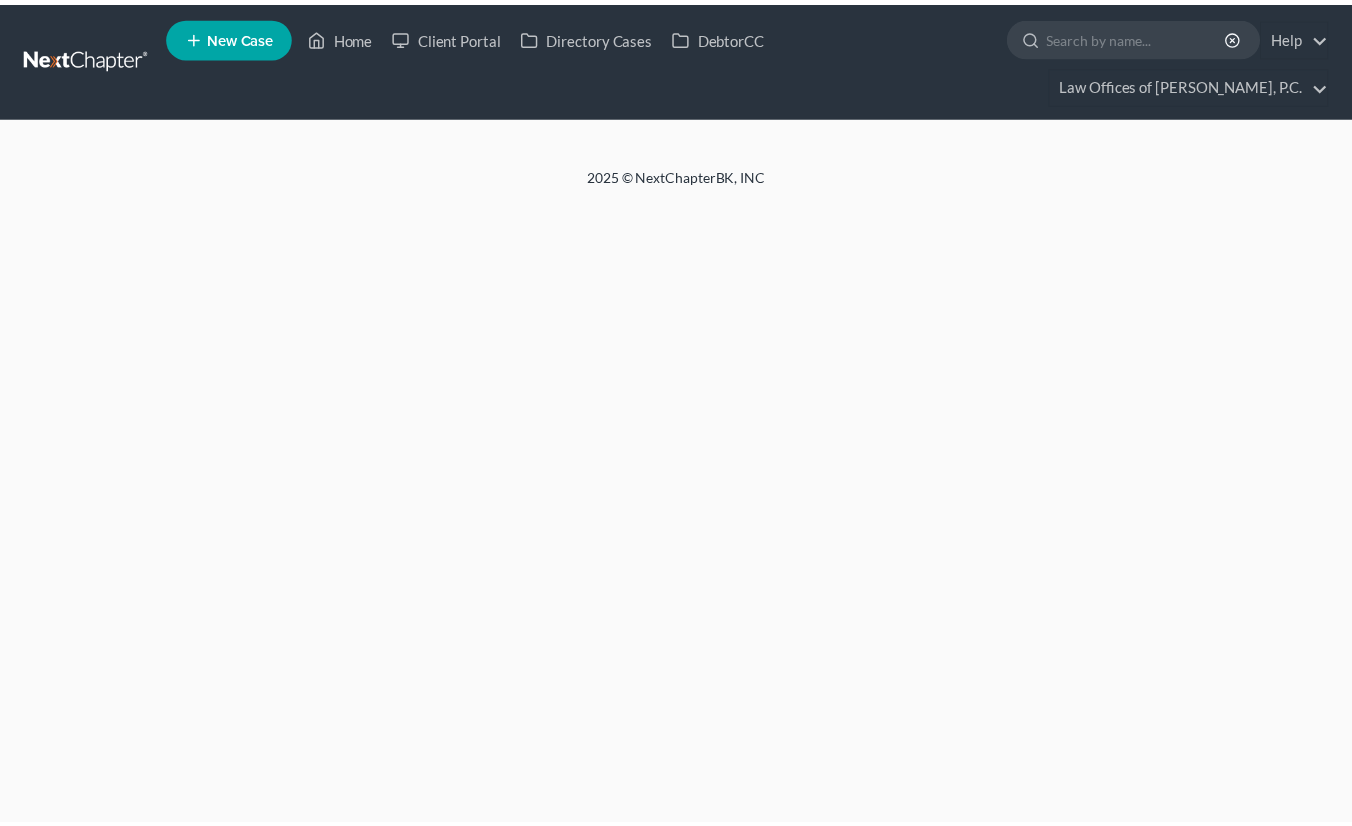 scroll, scrollTop: 0, scrollLeft: 0, axis: both 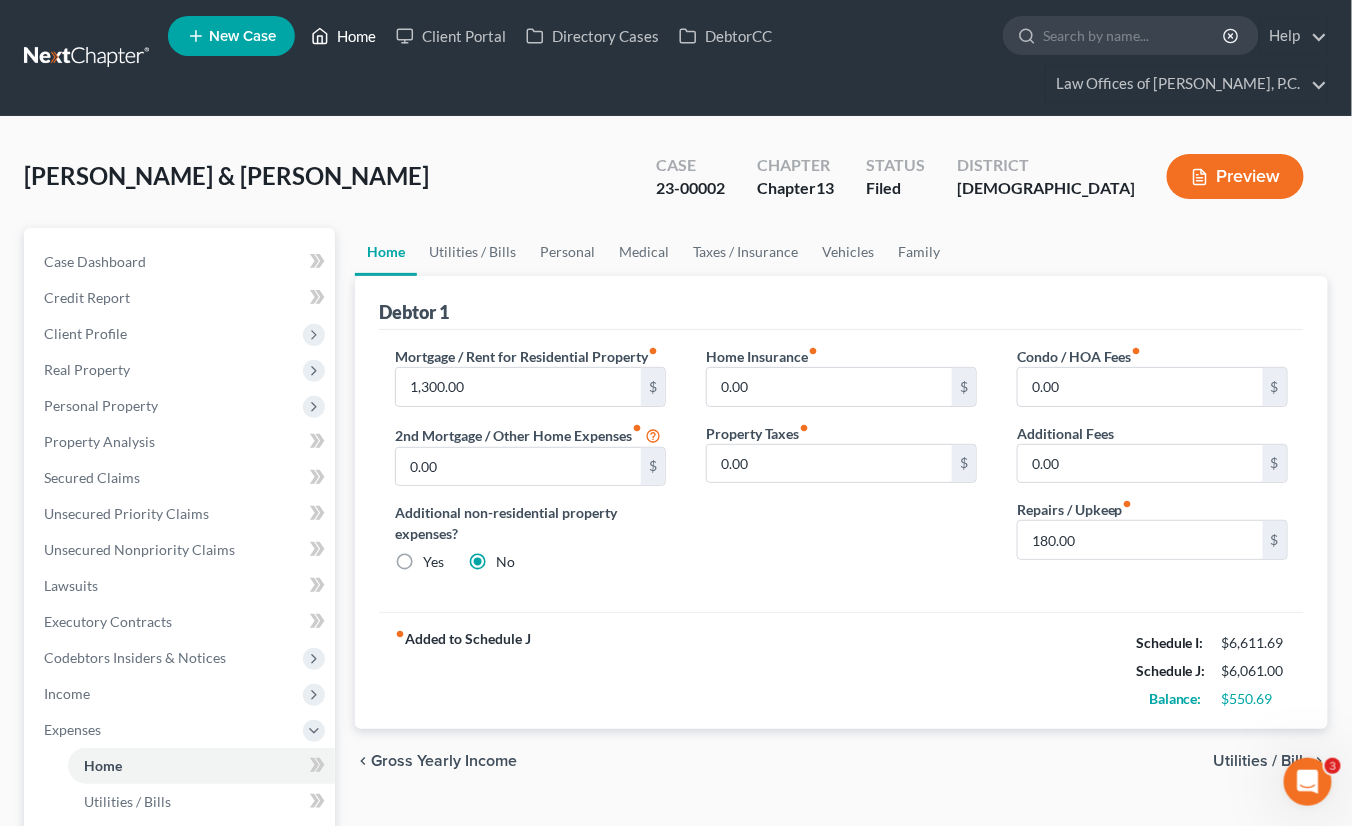 click on "Home" at bounding box center (343, 36) 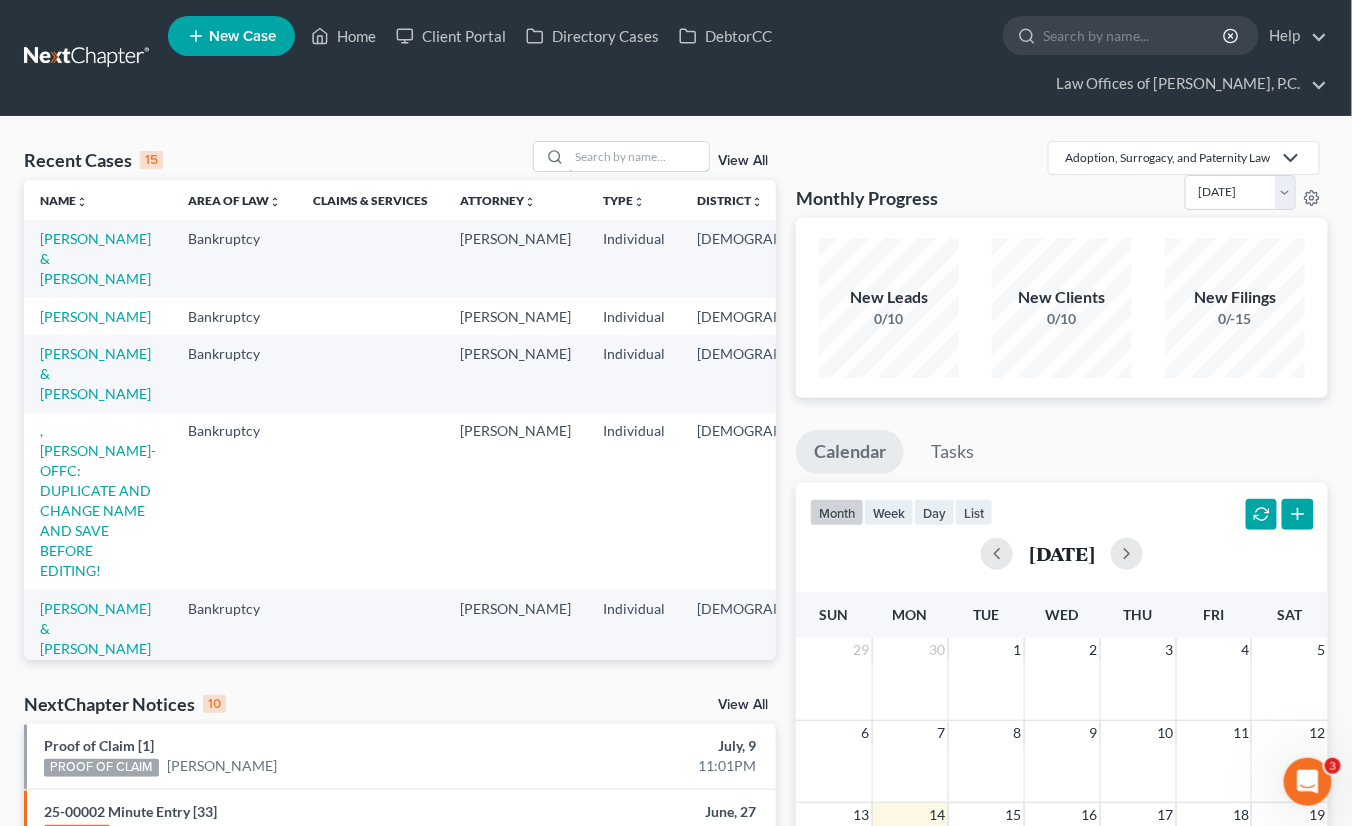click at bounding box center [639, 156] 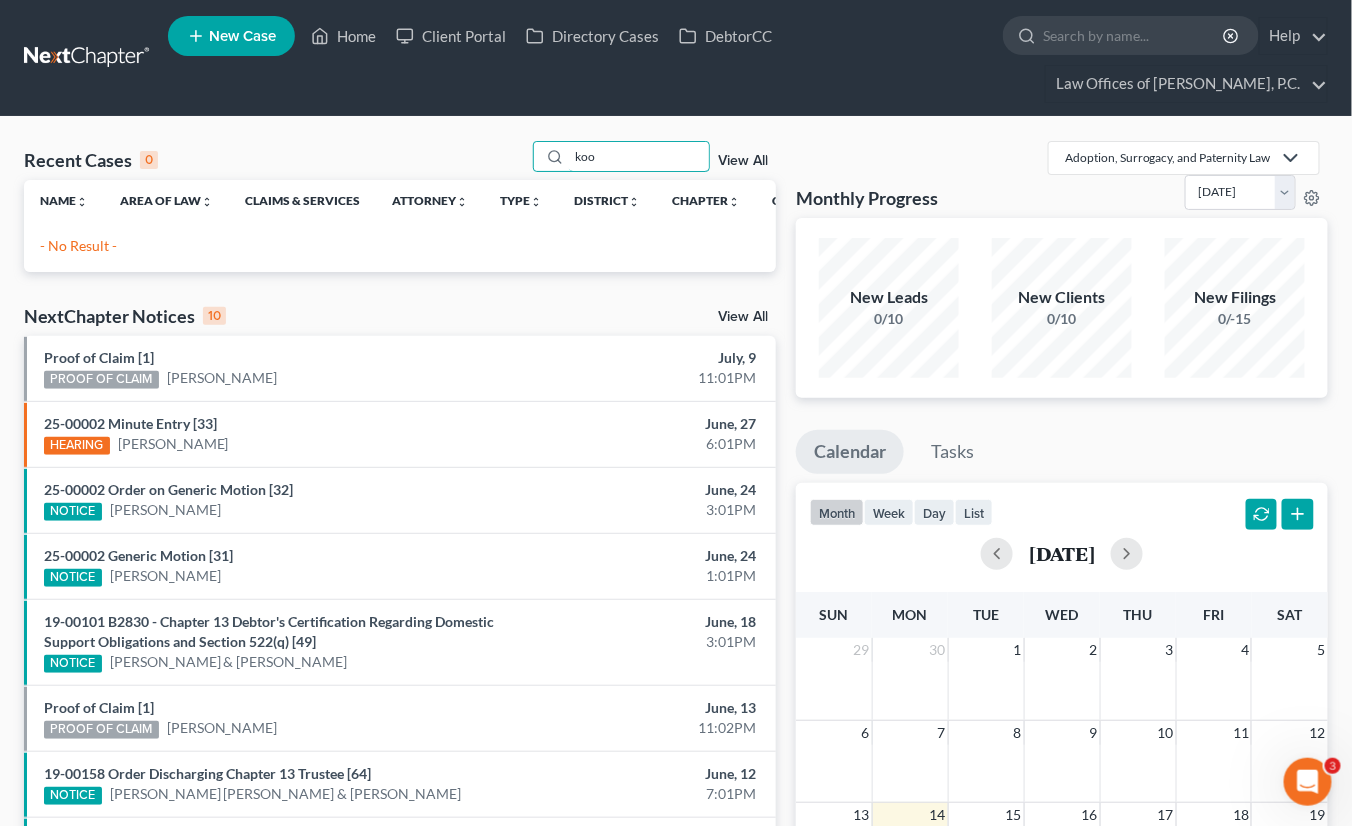 drag, startPoint x: 620, startPoint y: 155, endPoint x: 481, endPoint y: 154, distance: 139.0036 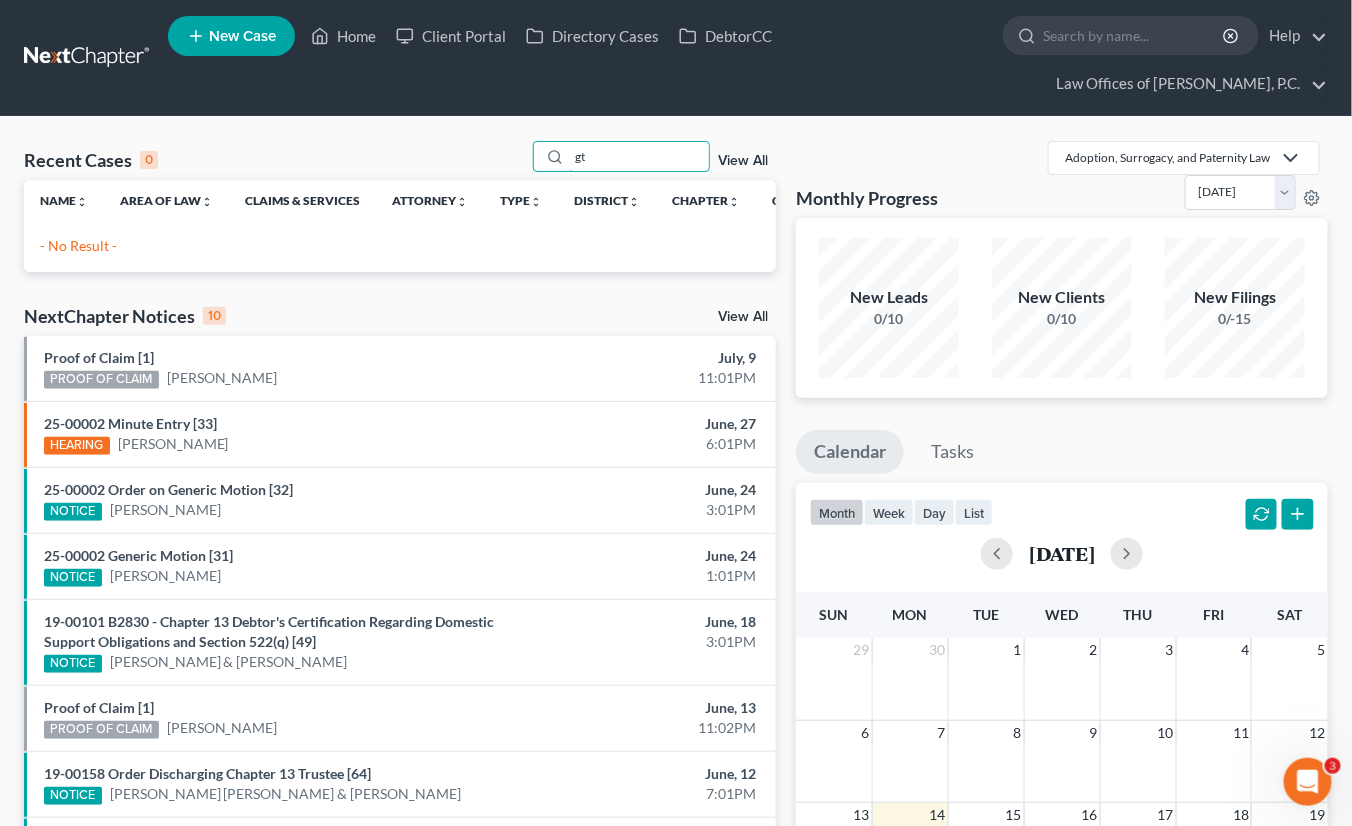 type on "g" 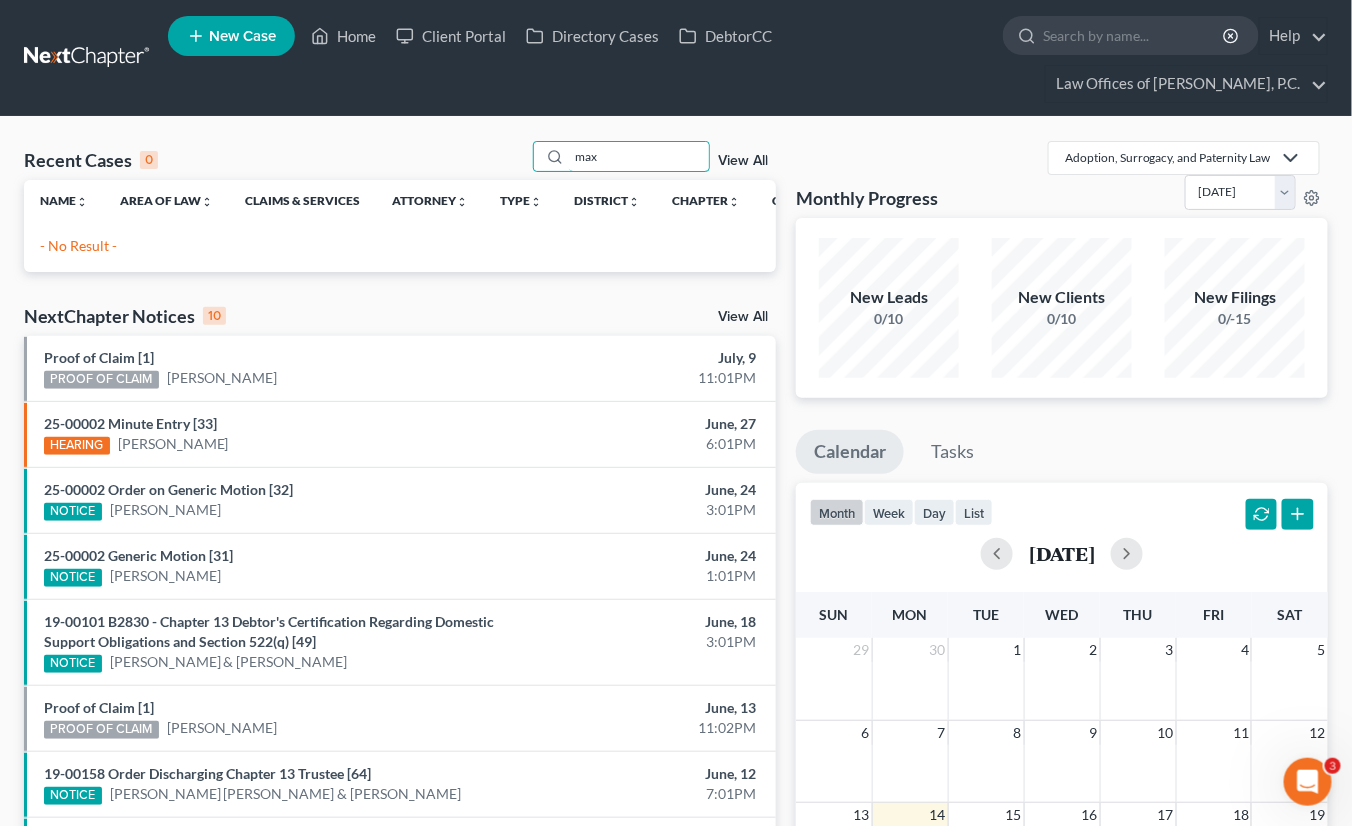 type on "max" 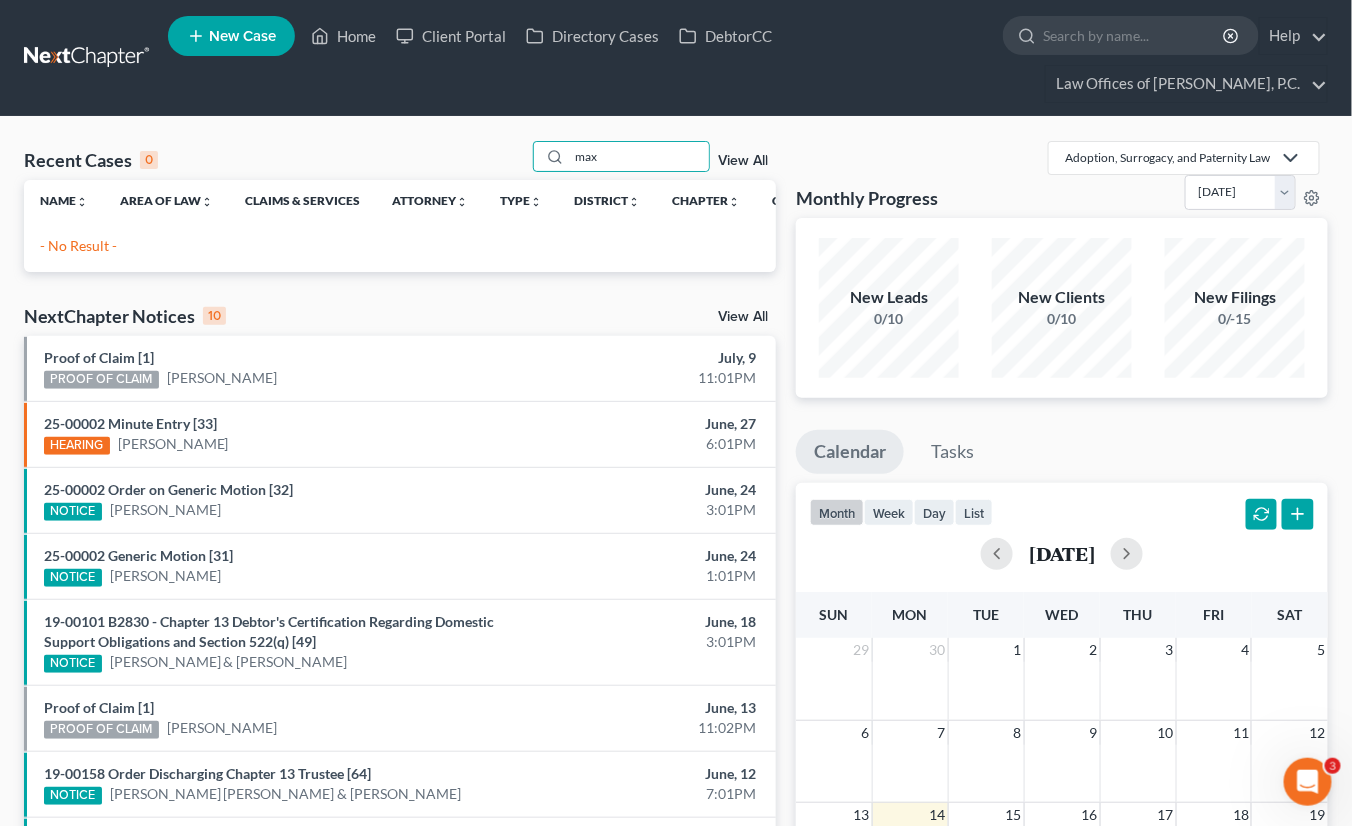 click on "New Case" at bounding box center (242, 36) 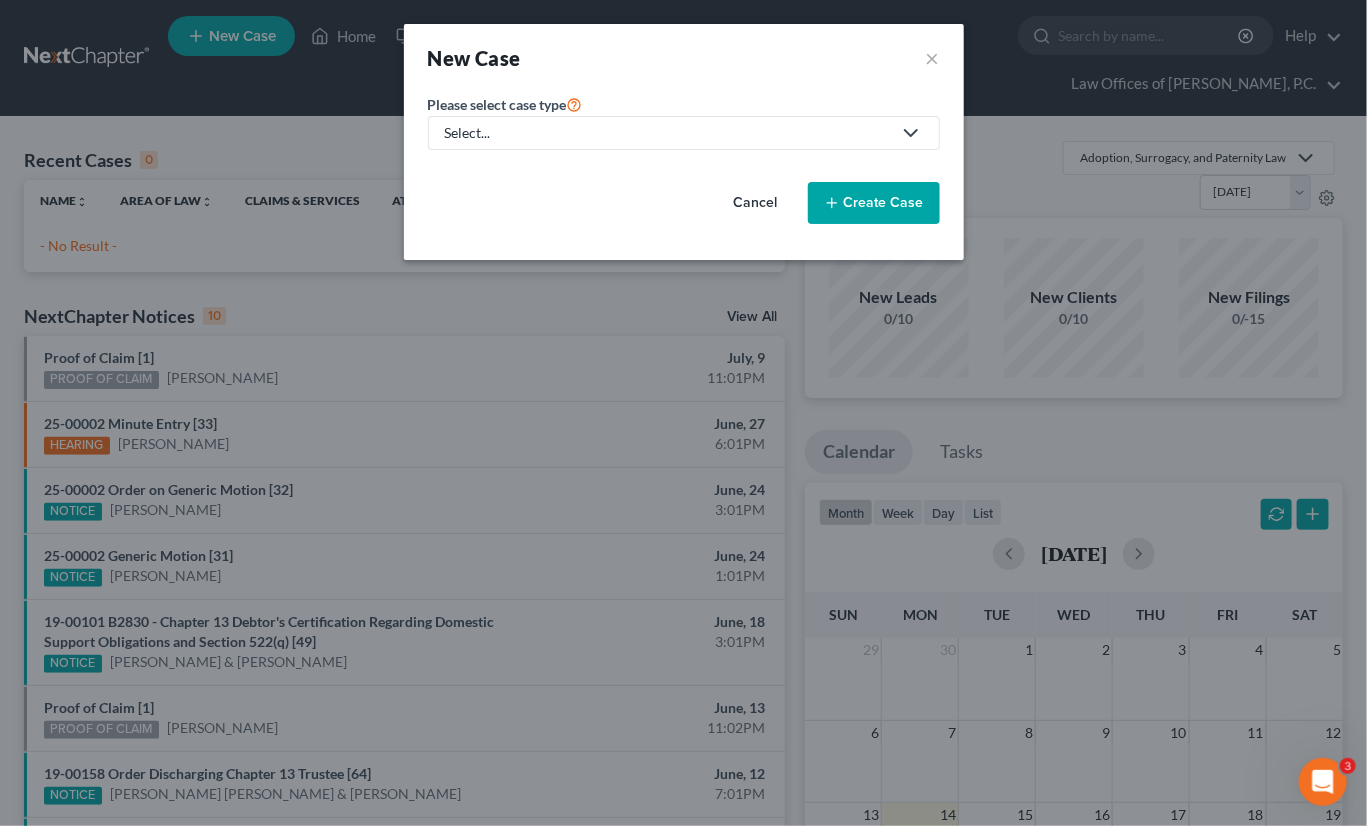 click on "Select..." at bounding box center [668, 133] 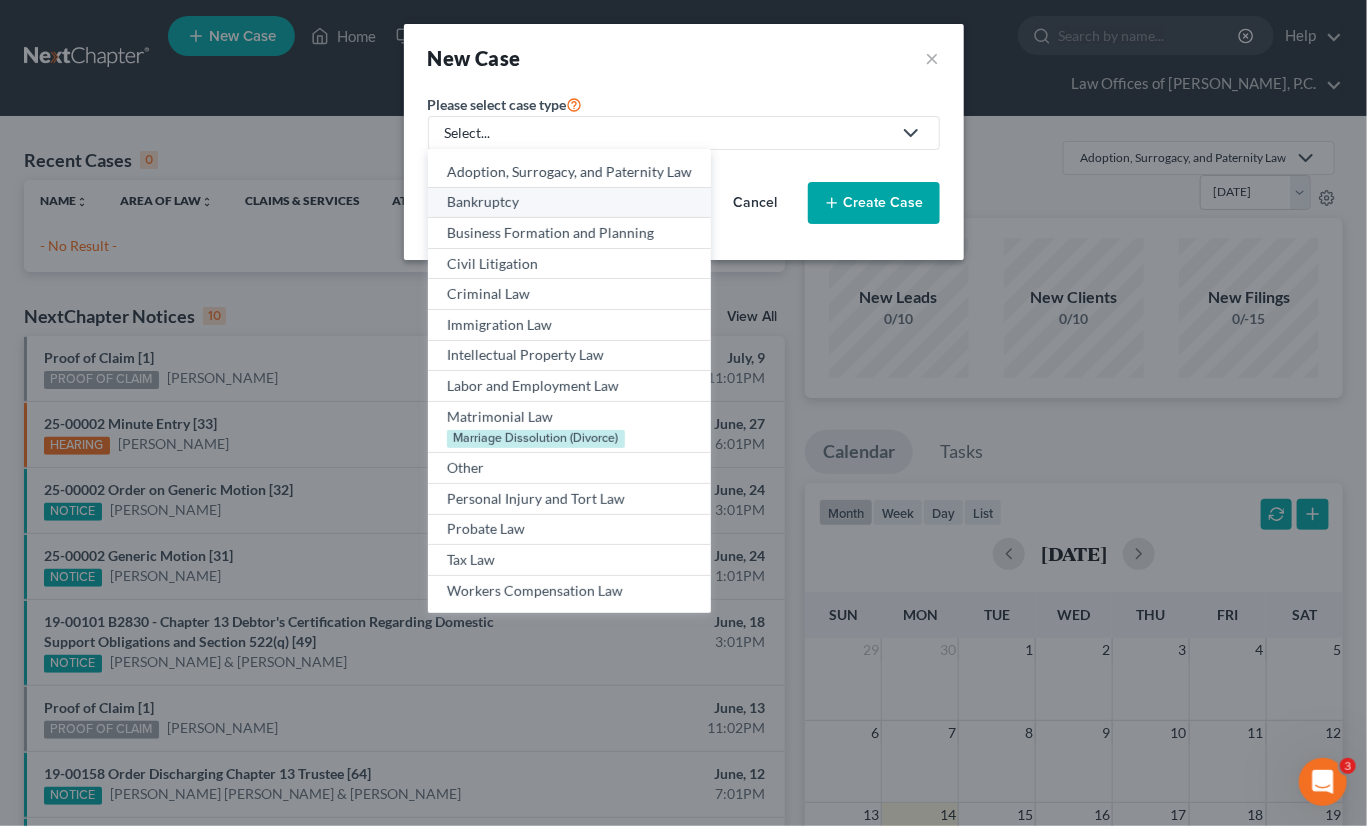 click on "Bankruptcy" at bounding box center [569, 202] 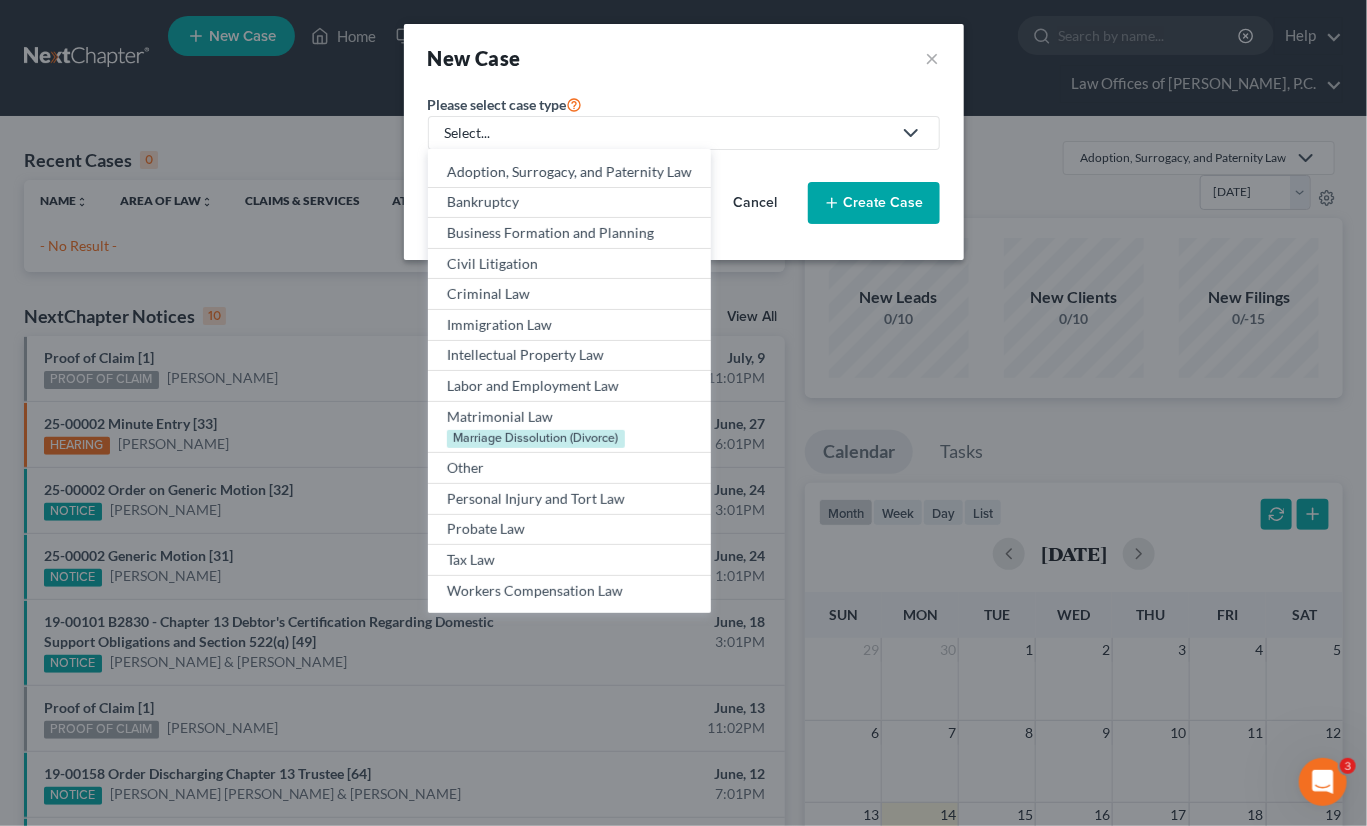 select on "21" 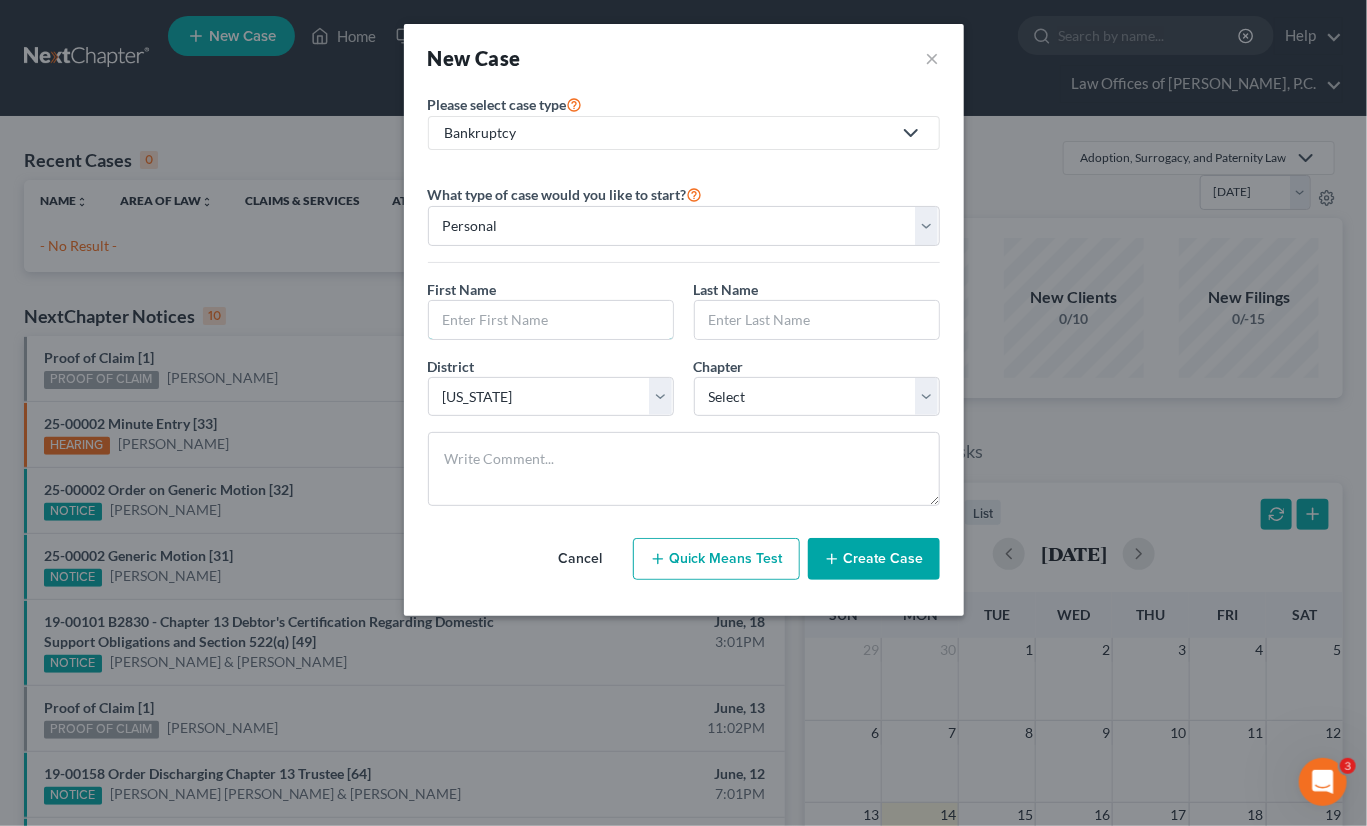 click at bounding box center [551, 320] 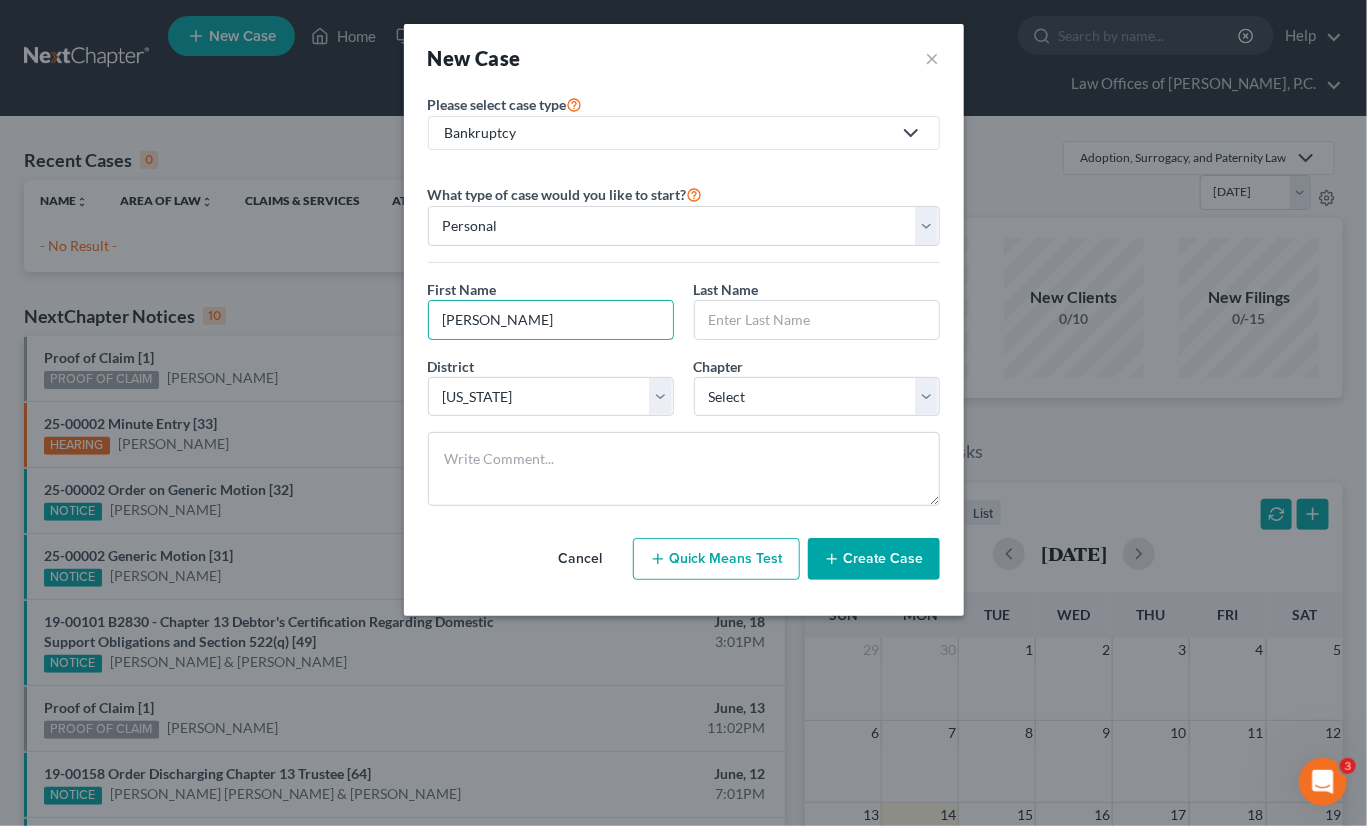 type on "Yasuhiro" 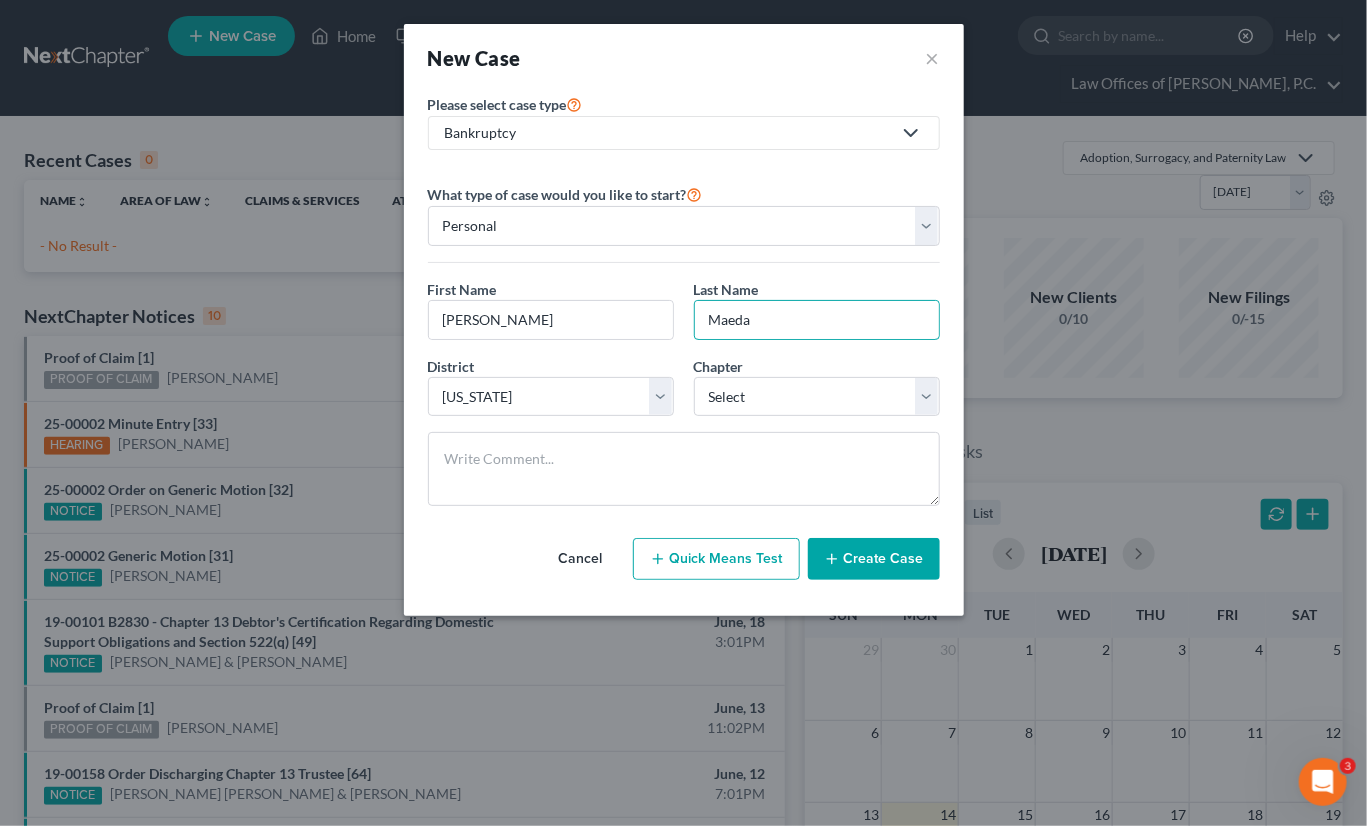 type on "Maeda" 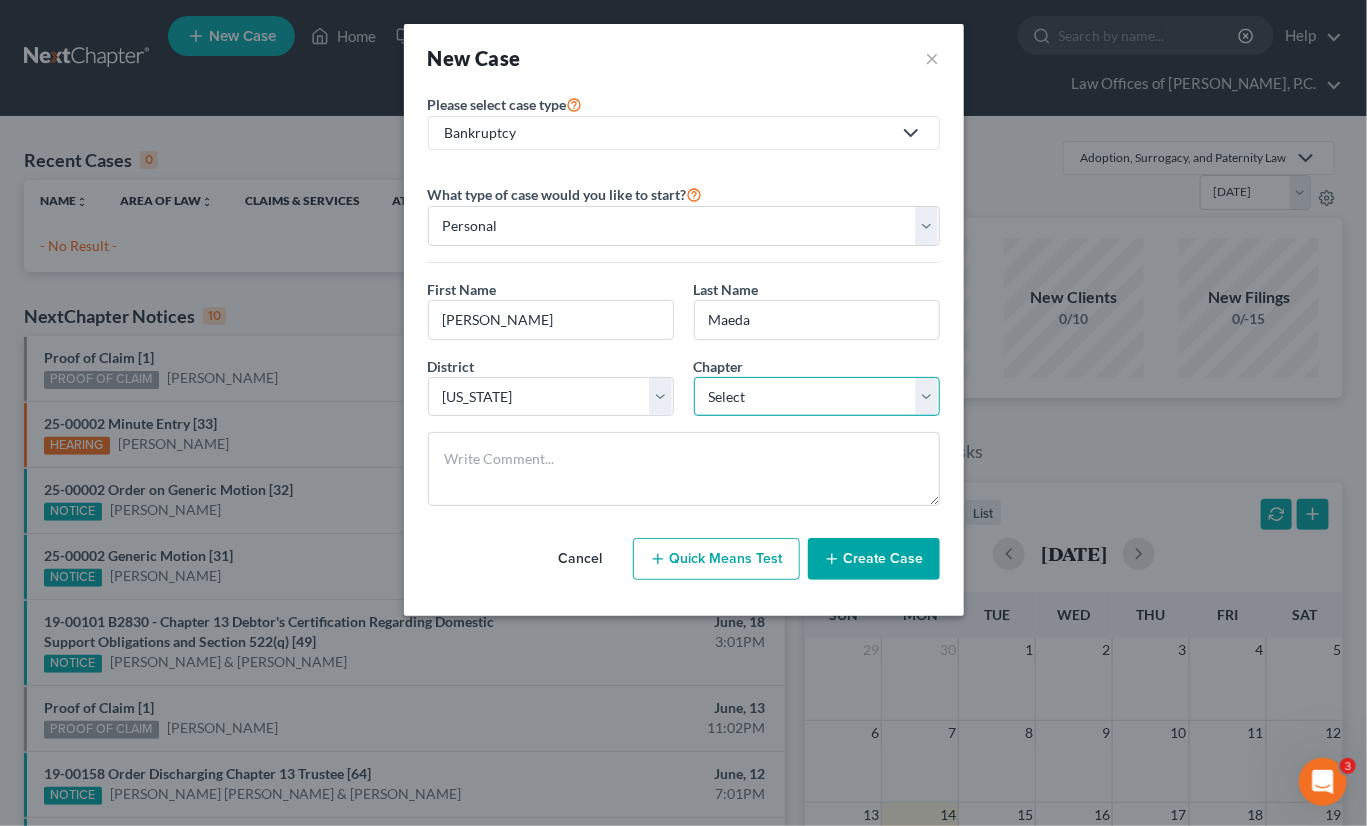 click on "Select 7 11 12 13" at bounding box center (817, 397) 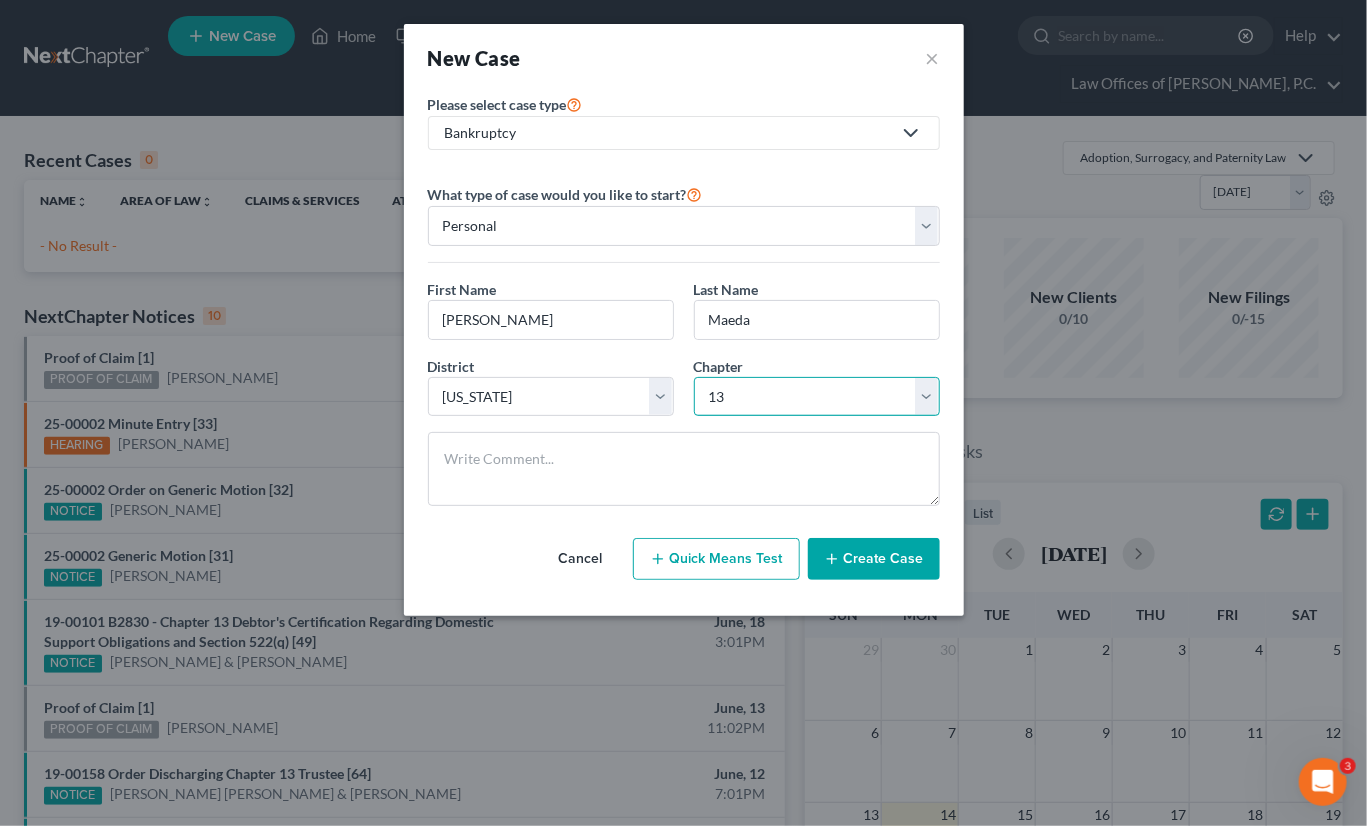 click on "Select 7 11 12 13" at bounding box center [817, 397] 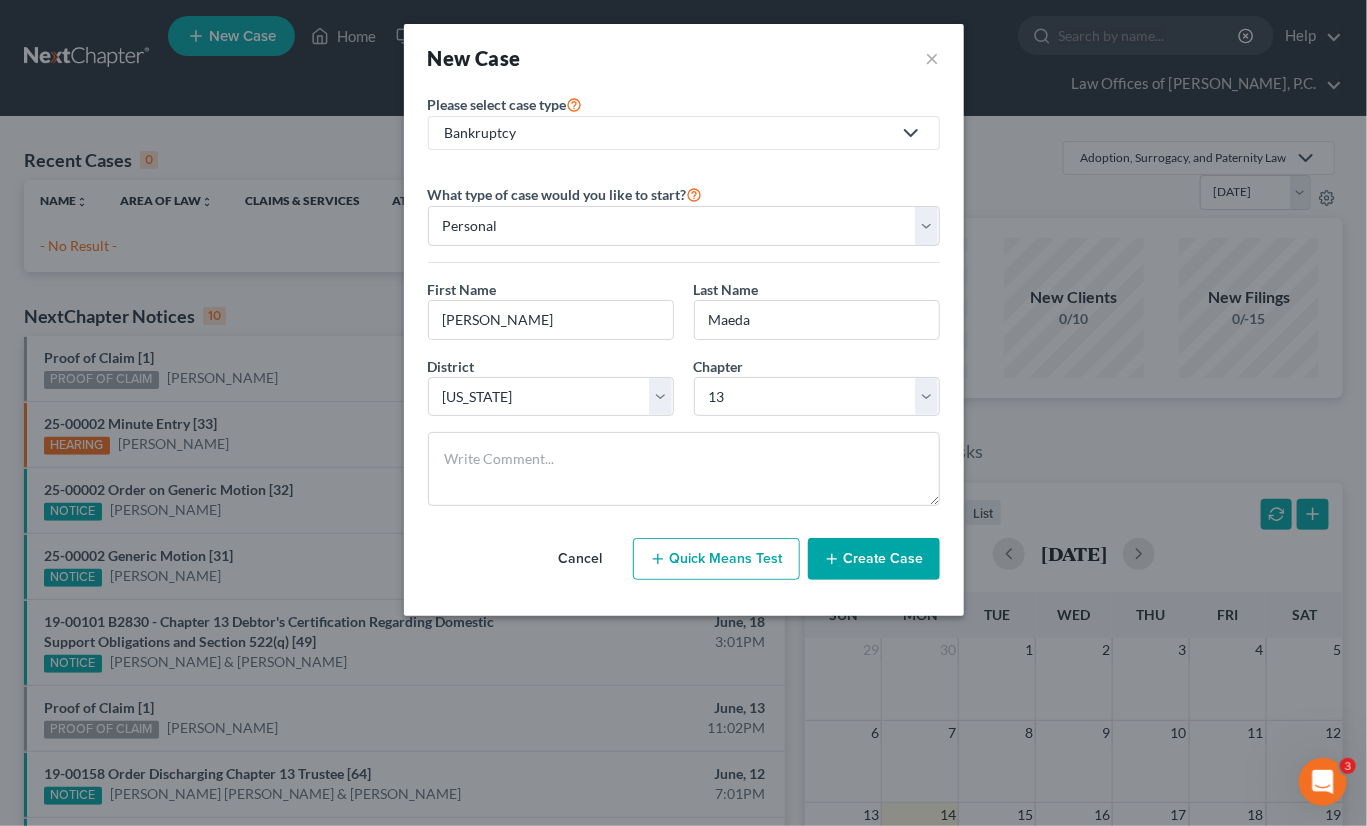 click on "Create Case" at bounding box center [874, 559] 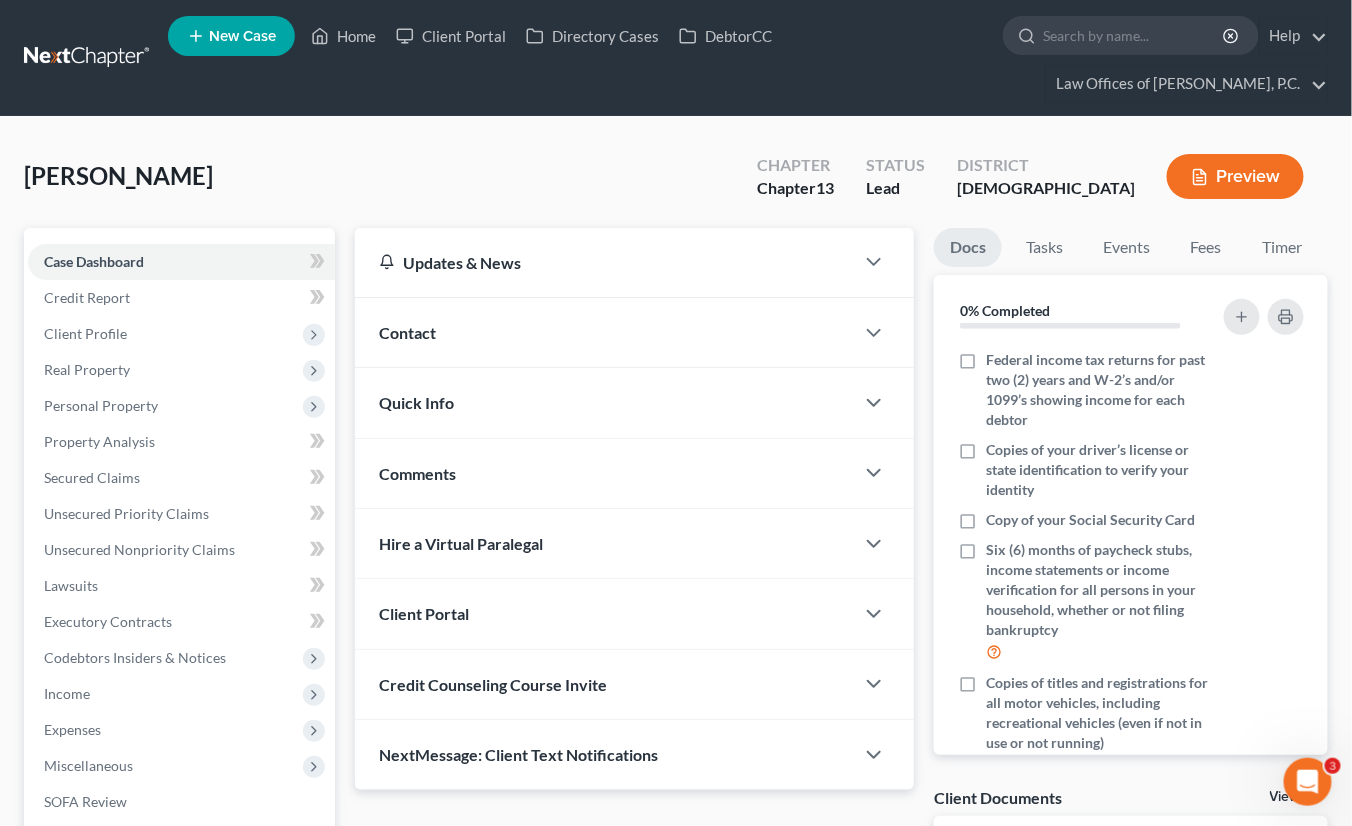 click on "Client Profile" at bounding box center (181, 334) 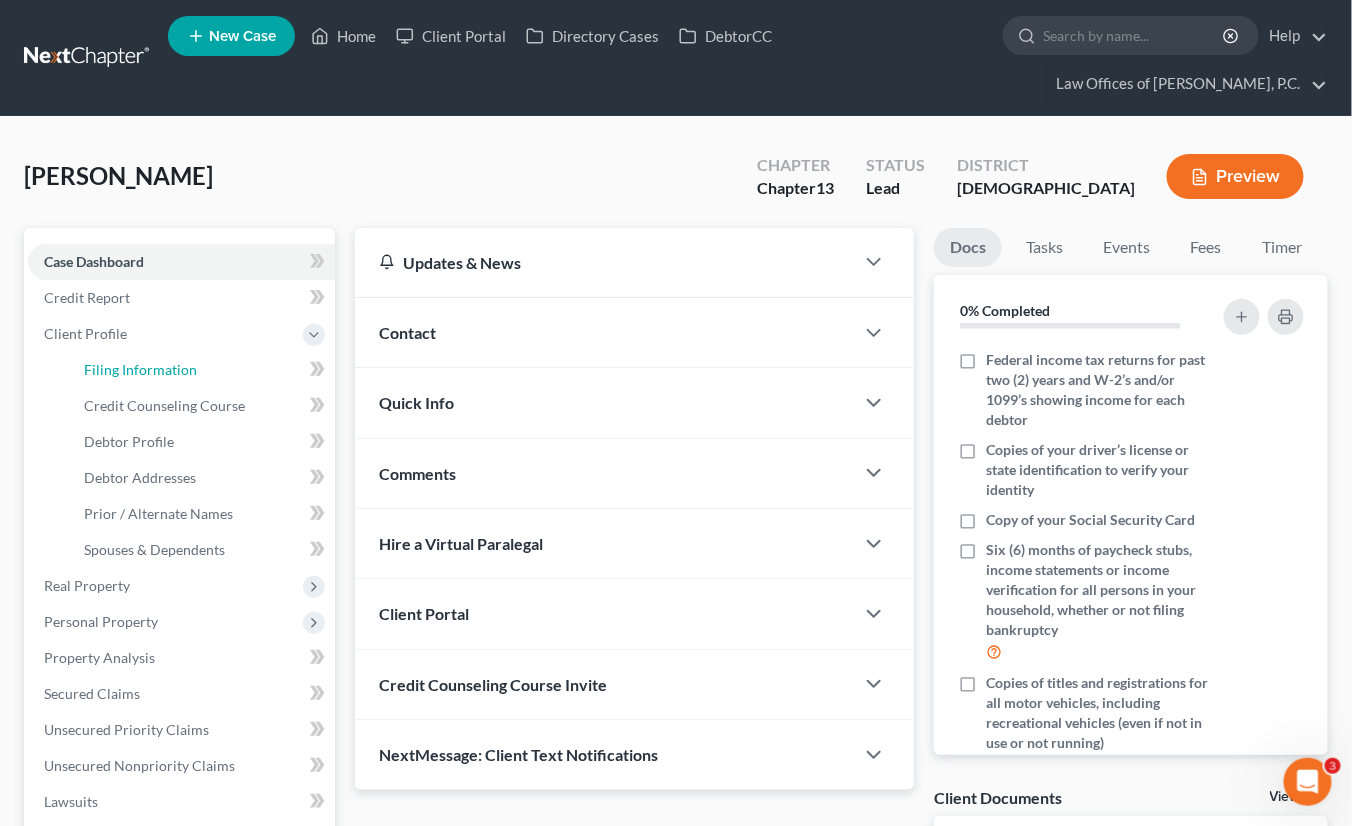 click on "Filing Information" at bounding box center [140, 369] 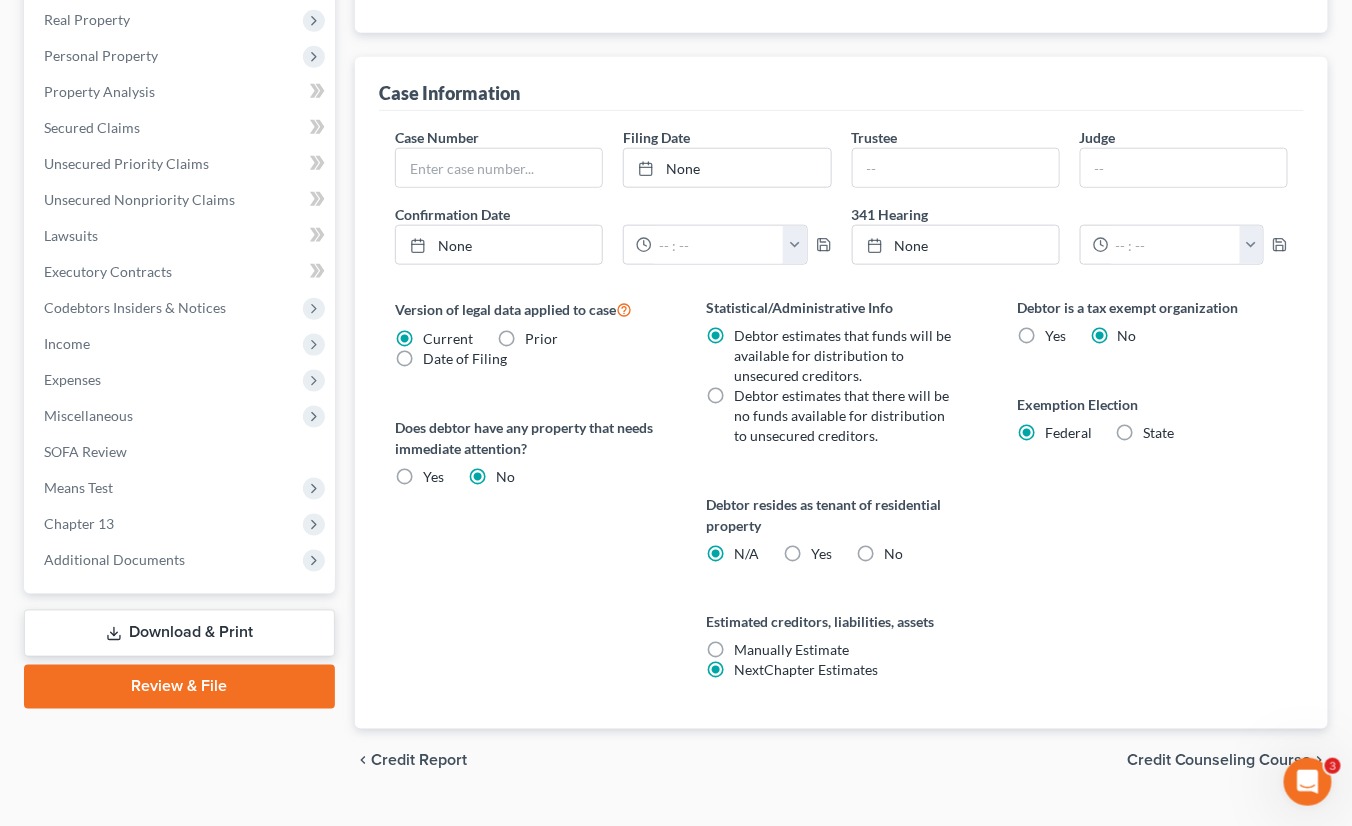 scroll, scrollTop: 600, scrollLeft: 0, axis: vertical 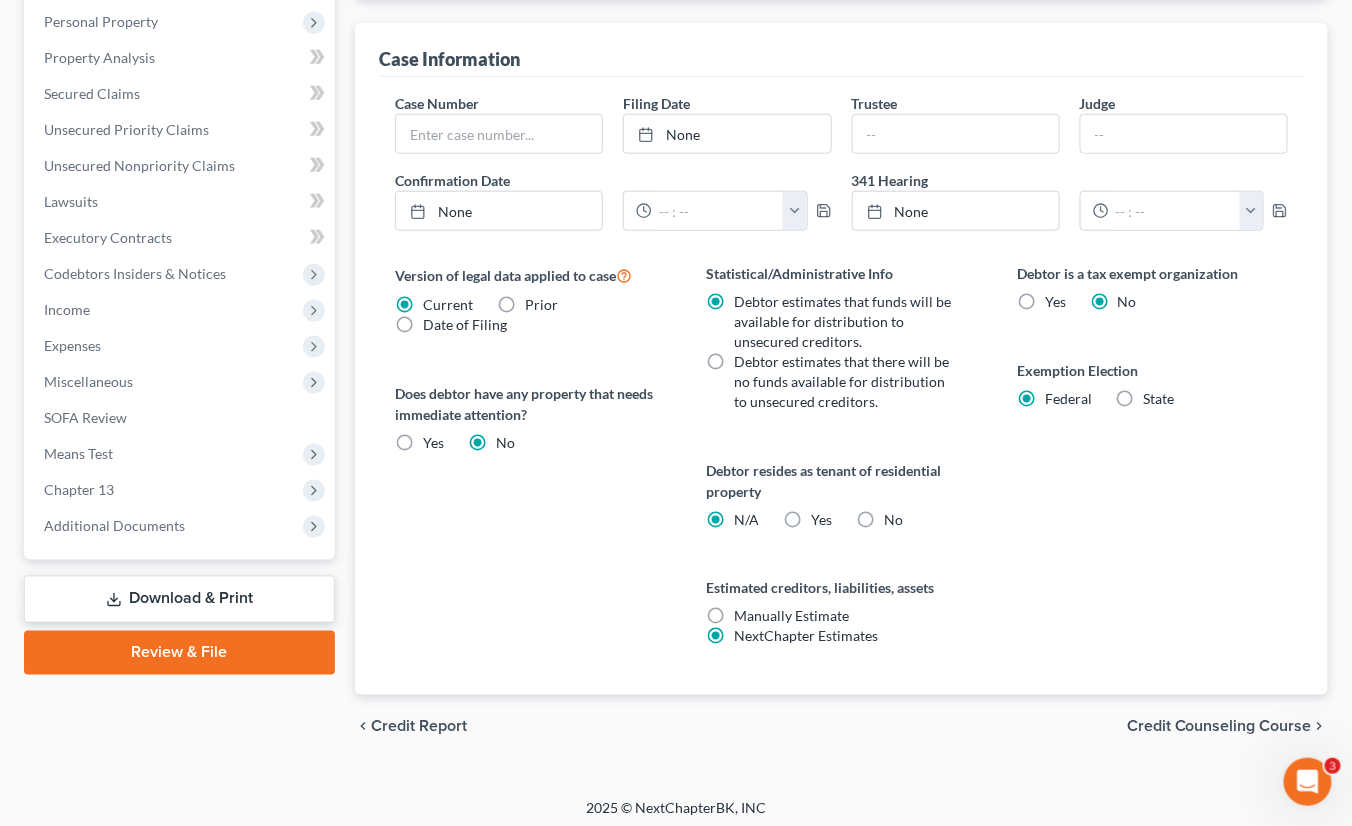 click on "Yes Yes" at bounding box center (433, 443) 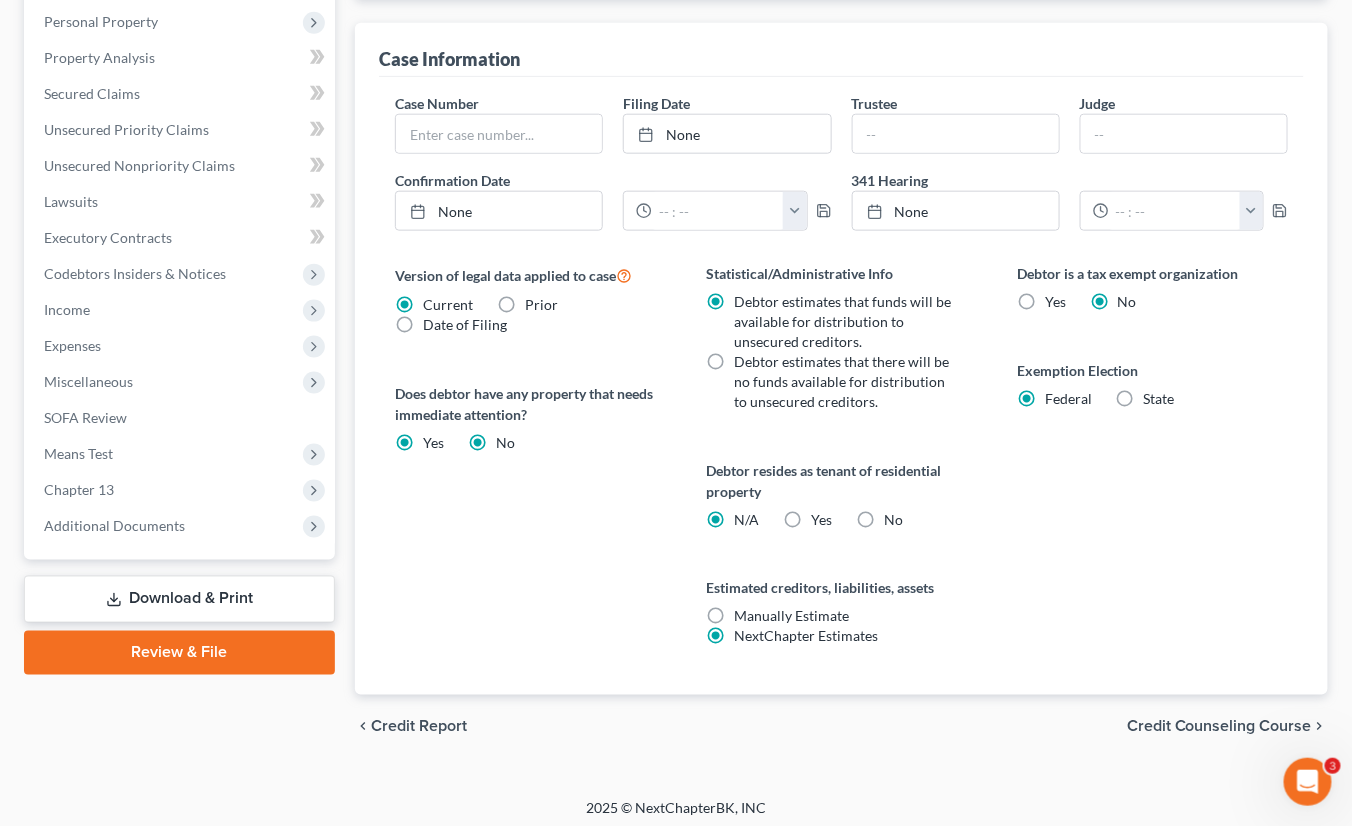 radio on "false" 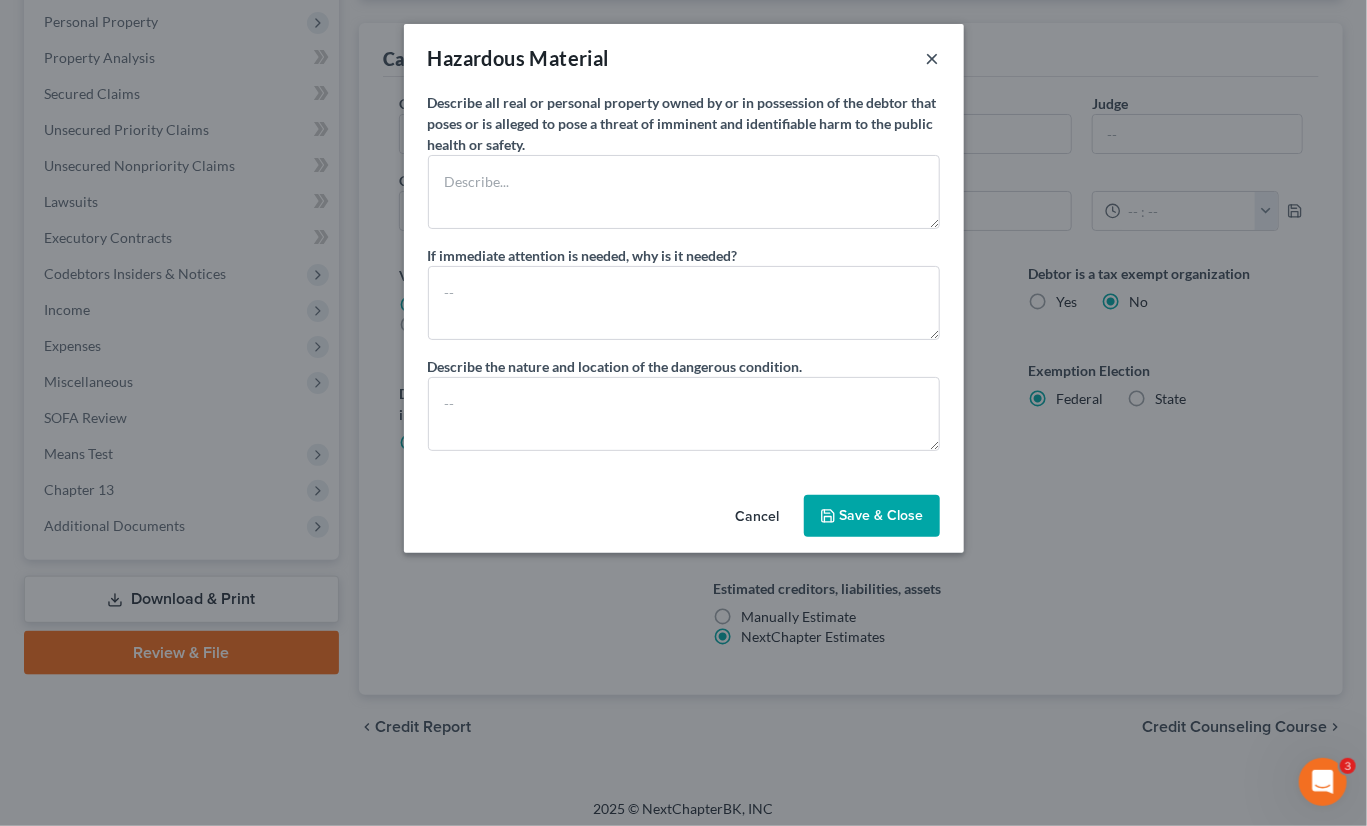 click on "×" at bounding box center [933, 58] 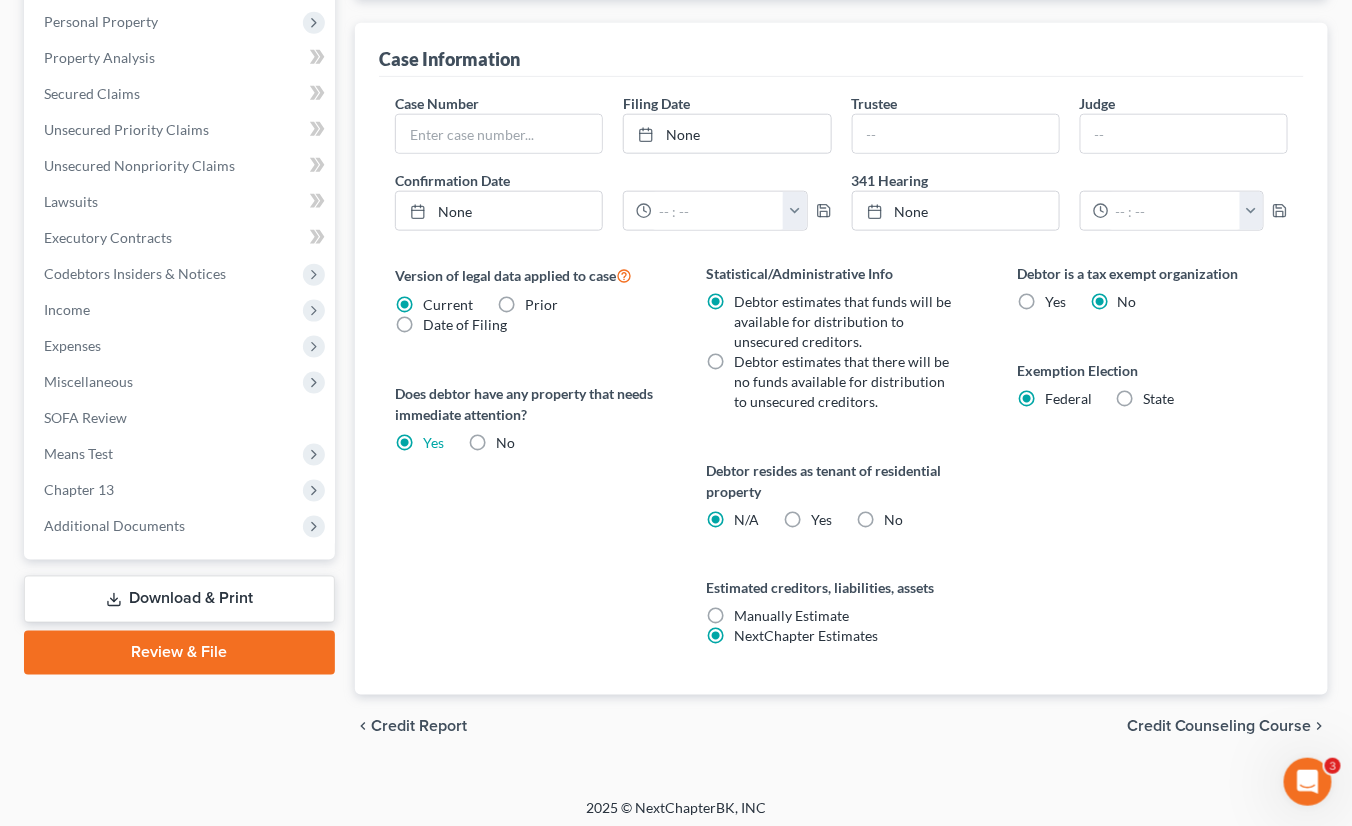 click on "Yes Yes" at bounding box center [821, 520] 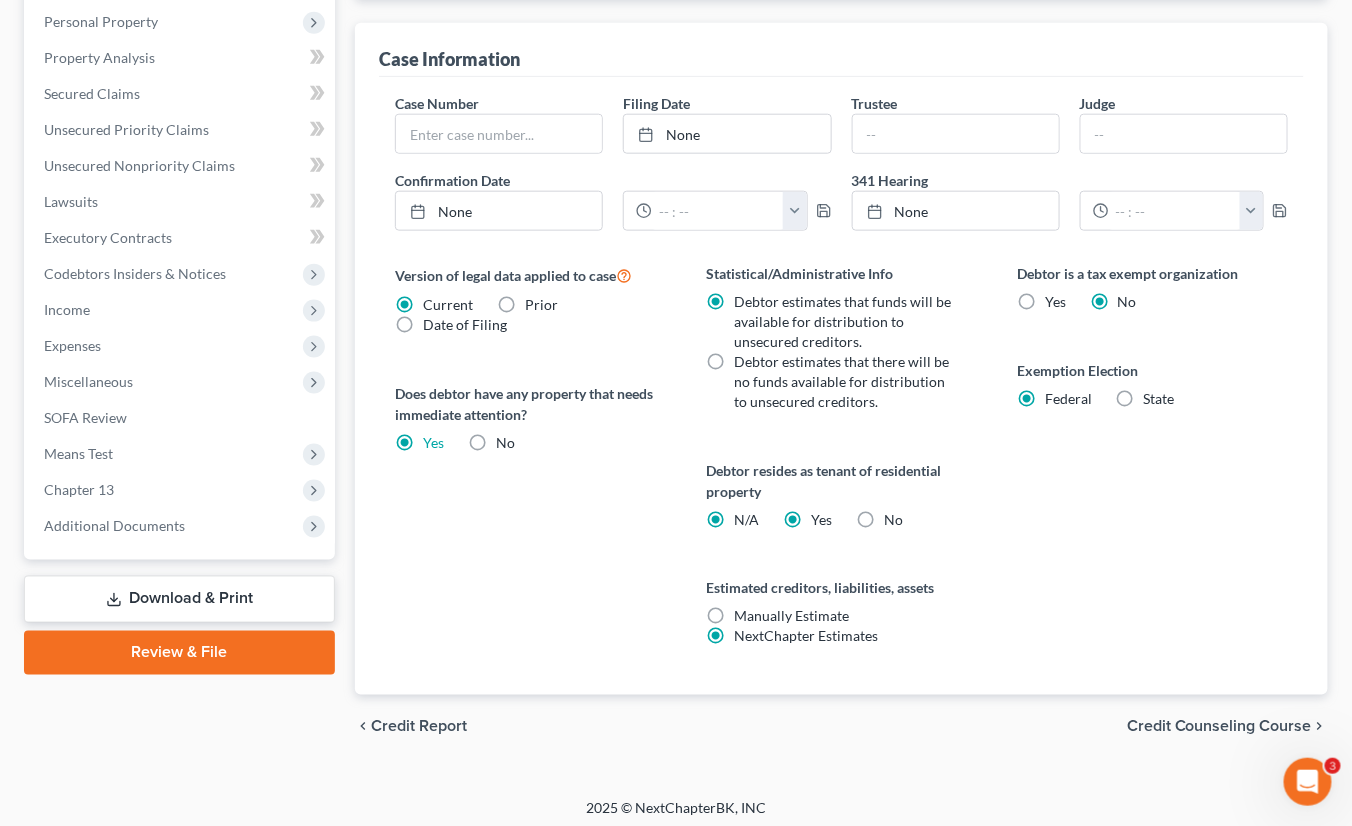 radio on "false" 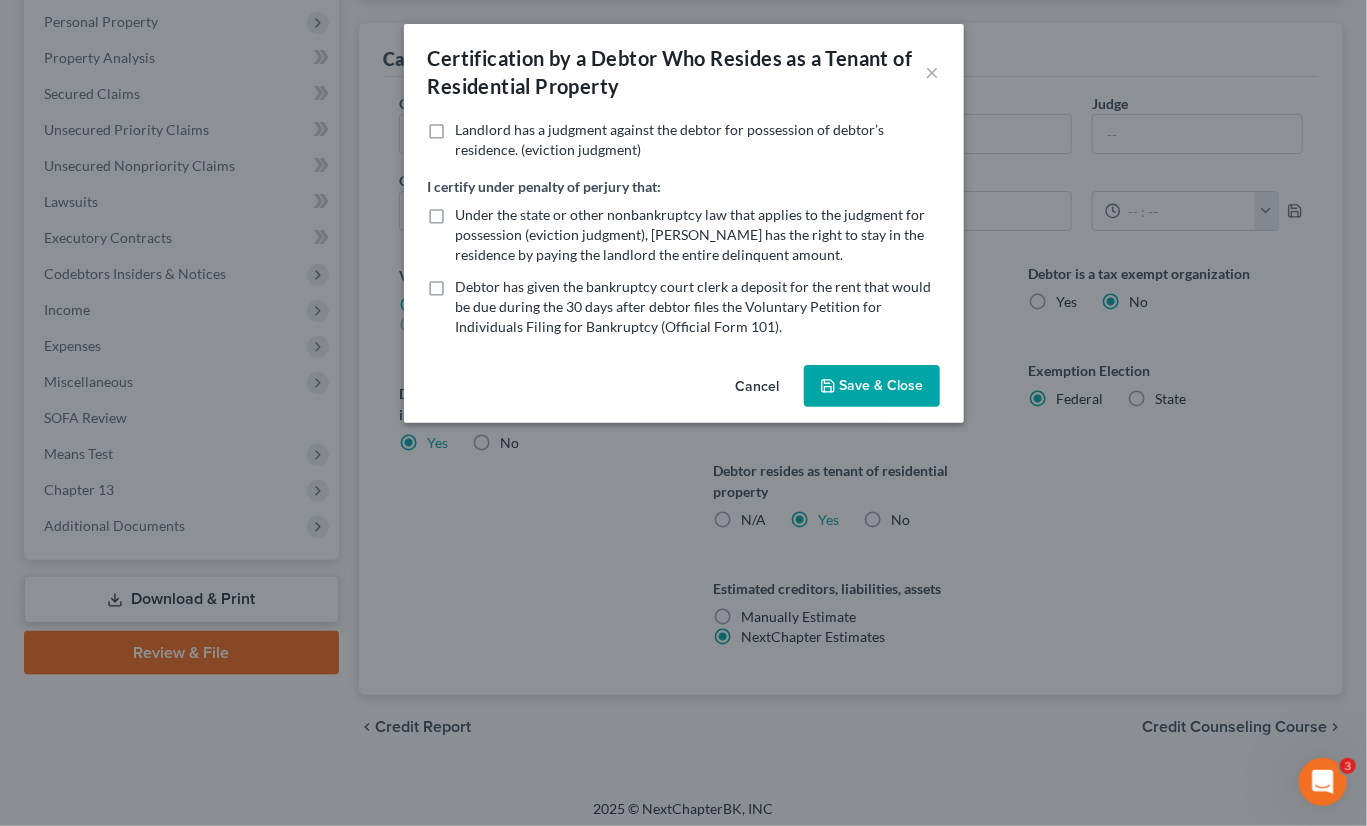 click on "Save & Close" at bounding box center [872, 386] 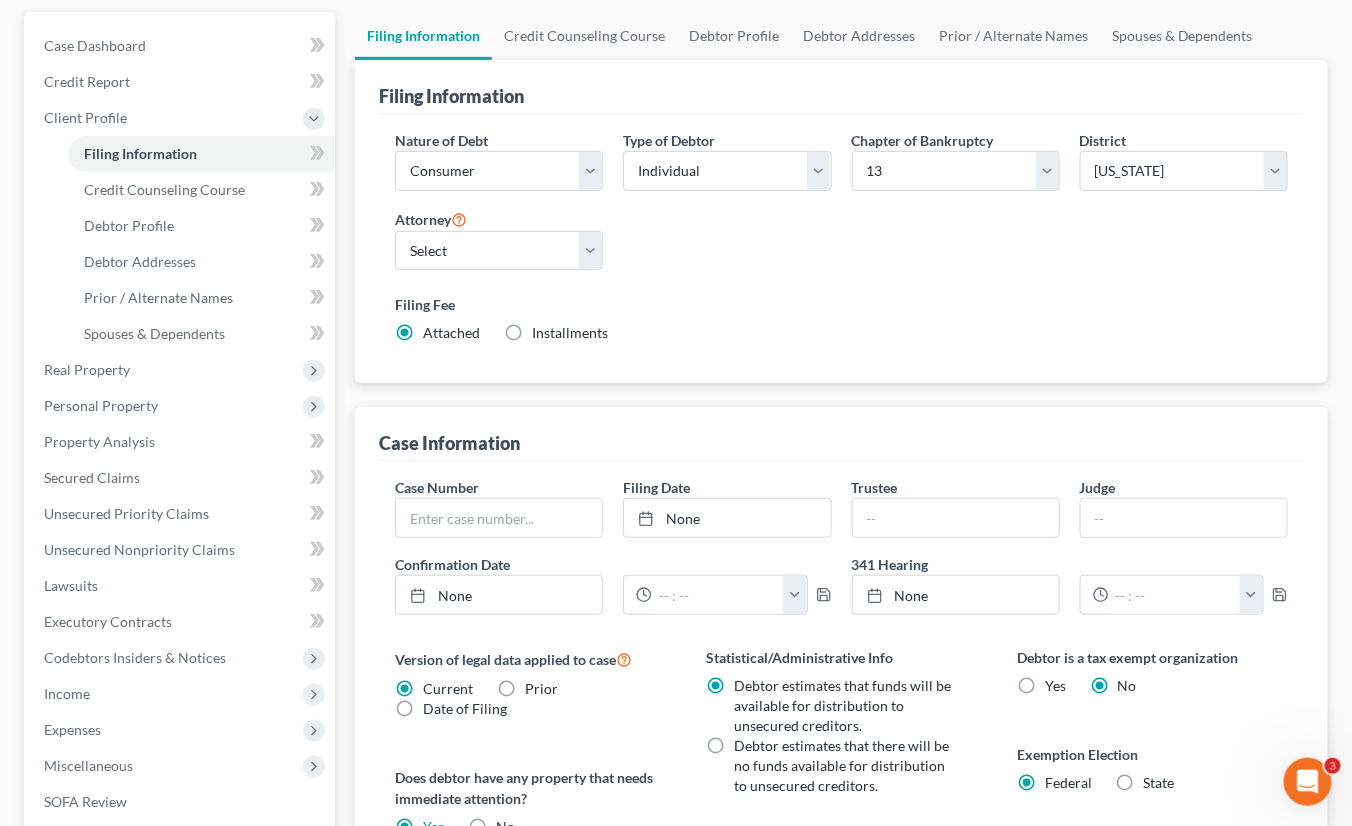 scroll, scrollTop: 100, scrollLeft: 0, axis: vertical 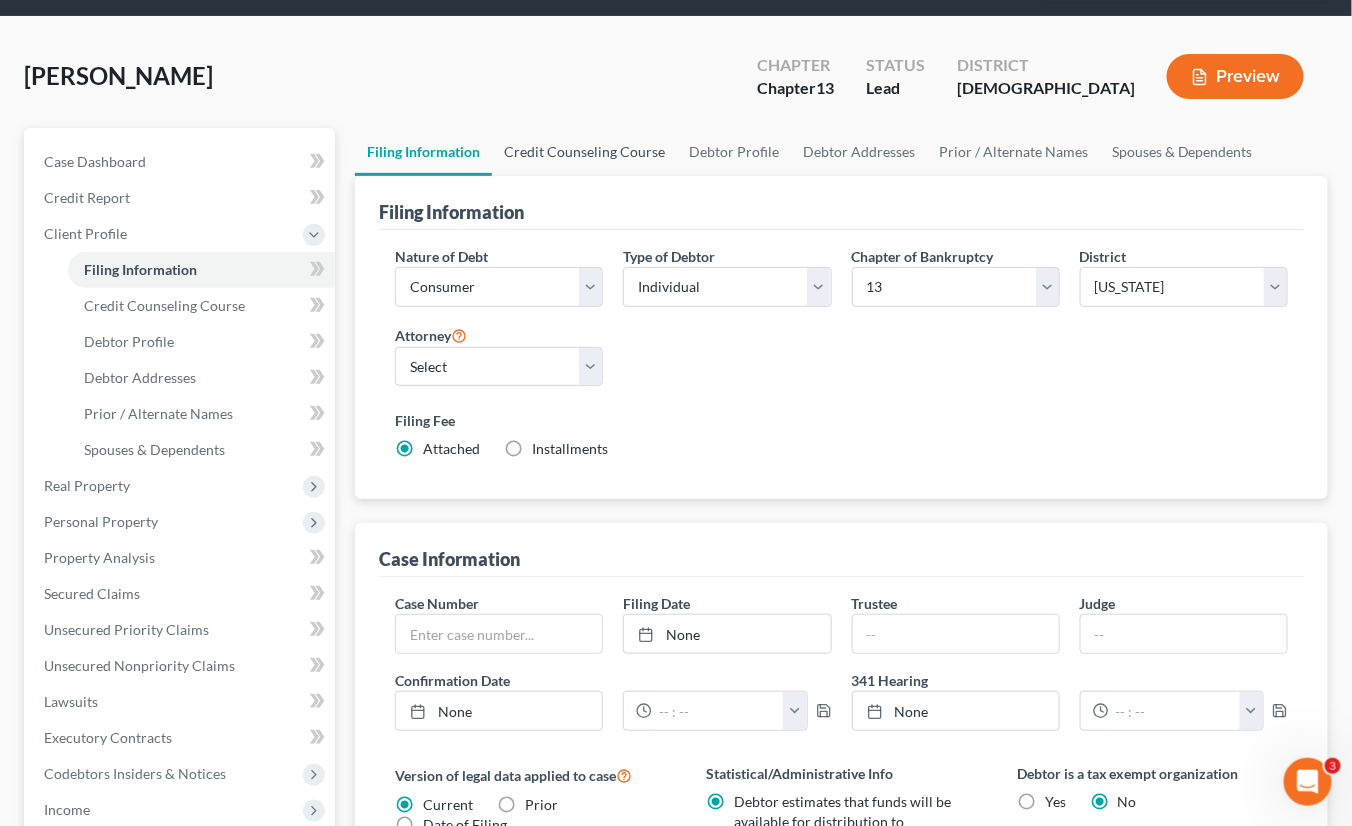 click on "Credit Counseling Course" at bounding box center (584, 152) 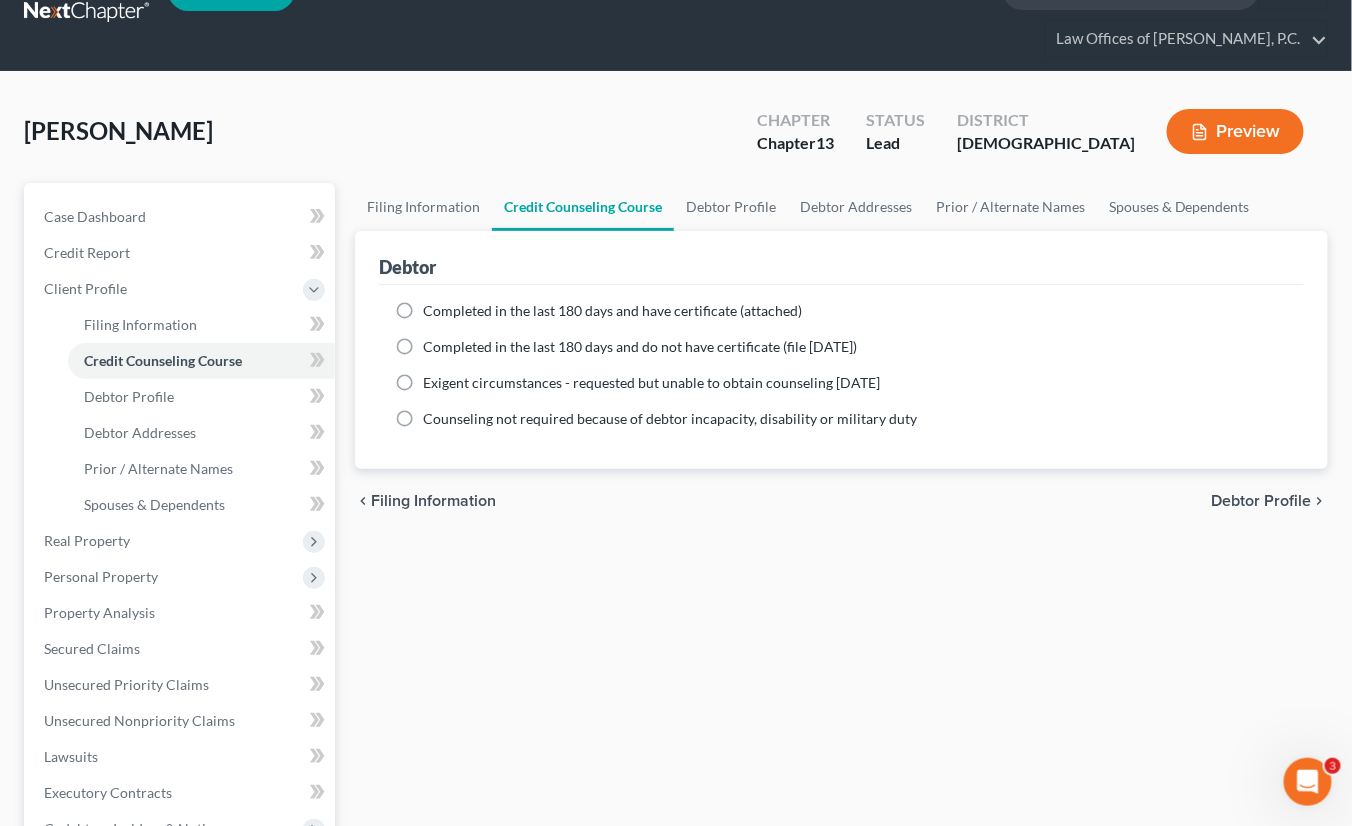 scroll, scrollTop: 0, scrollLeft: 0, axis: both 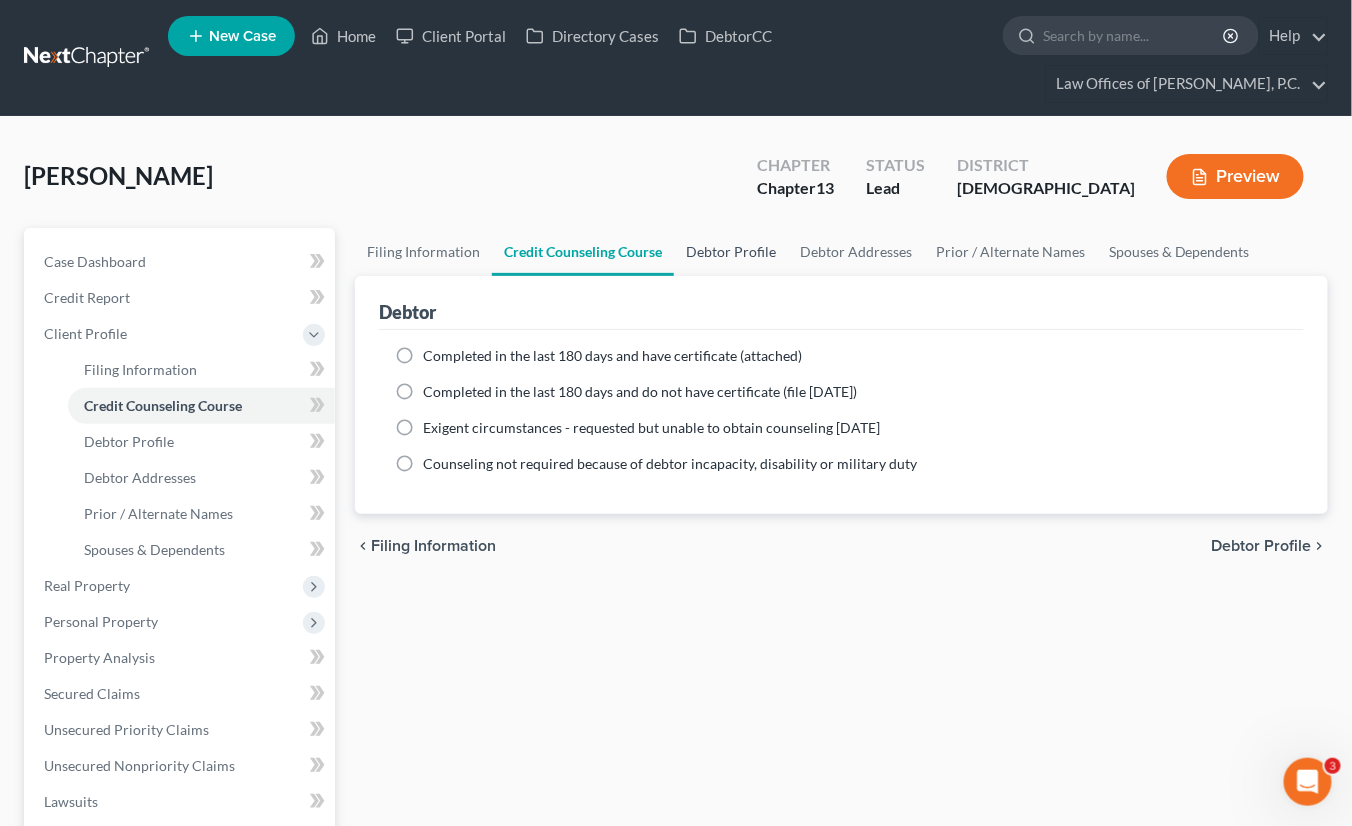 click on "Debtor Profile" at bounding box center (731, 252) 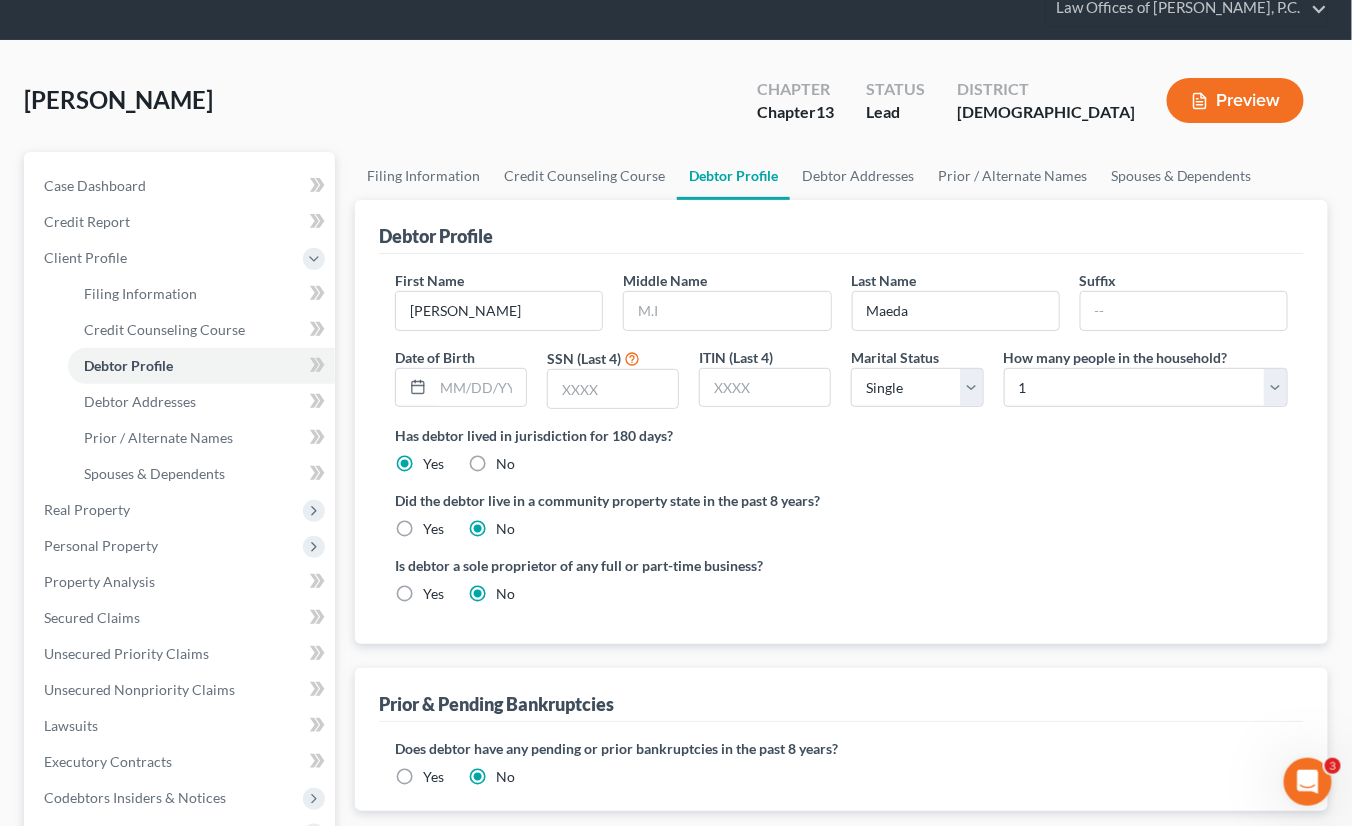 scroll, scrollTop: 100, scrollLeft: 0, axis: vertical 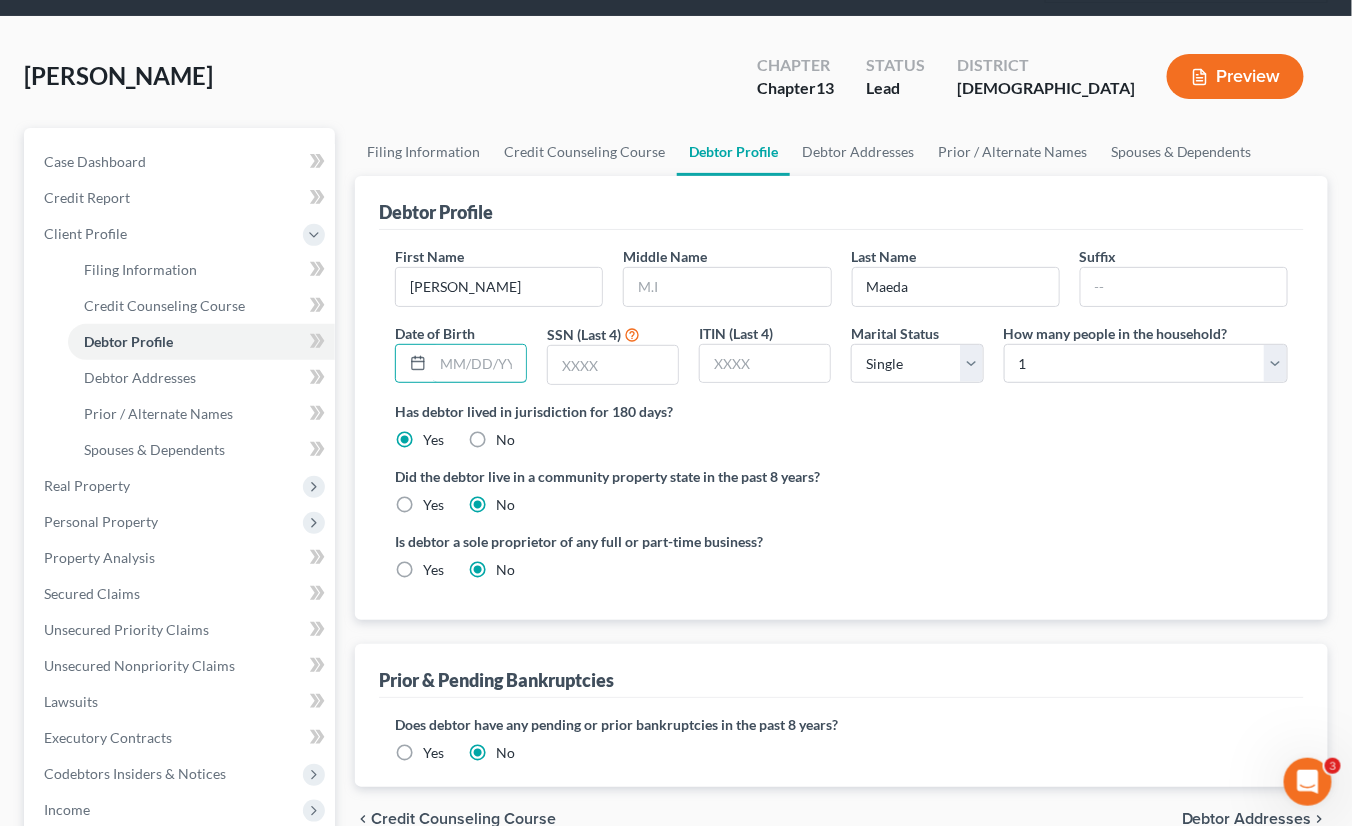 click at bounding box center (479, 364) 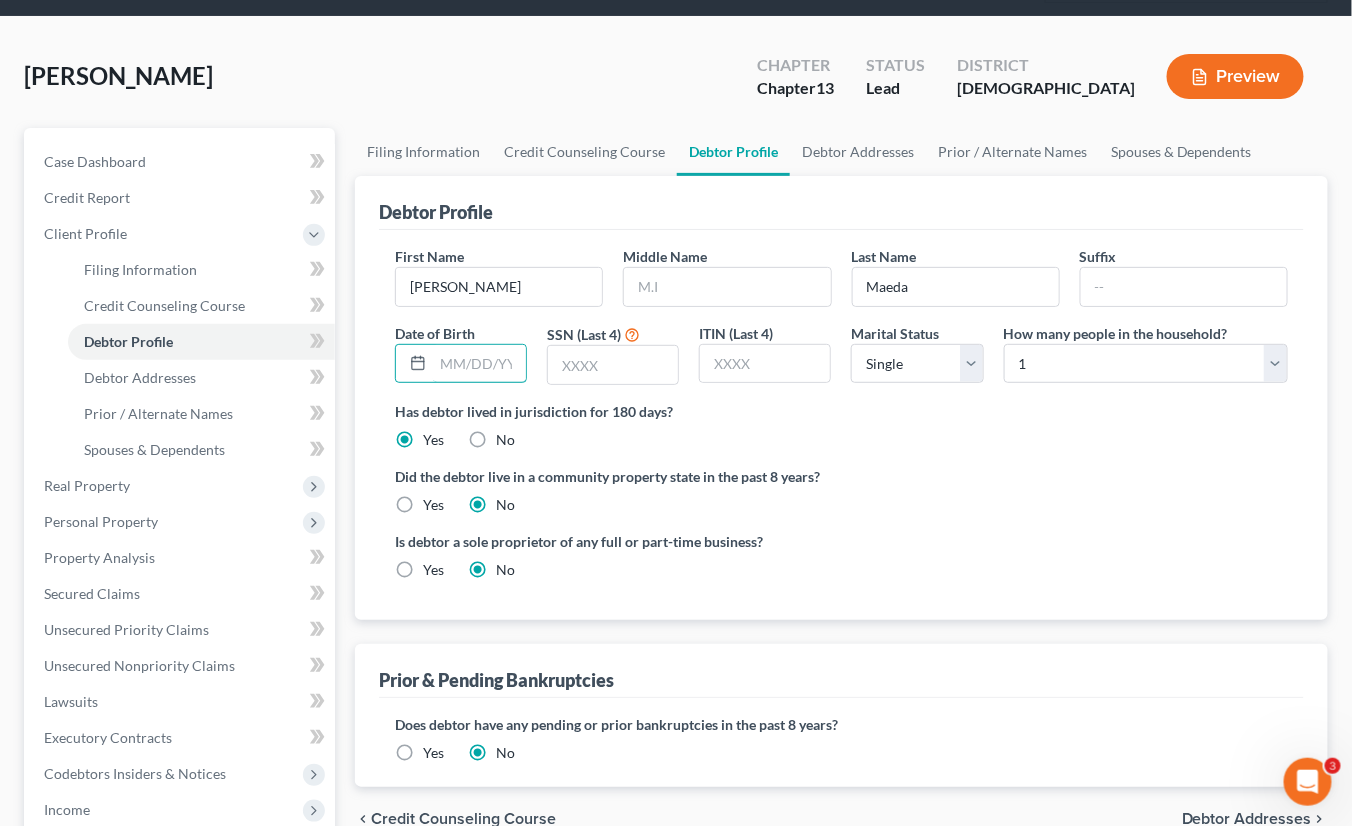 click at bounding box center (479, 364) 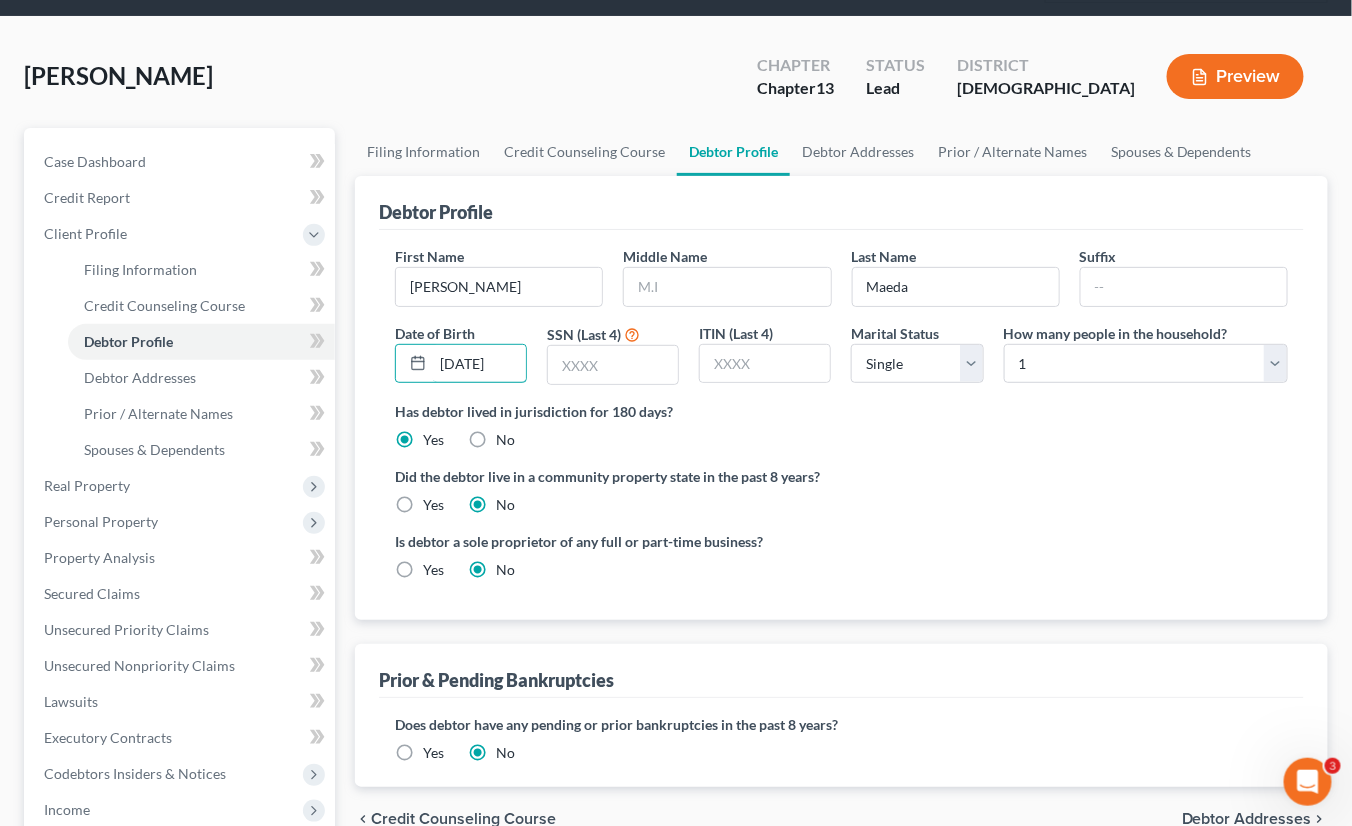 scroll, scrollTop: 0, scrollLeft: 2, axis: horizontal 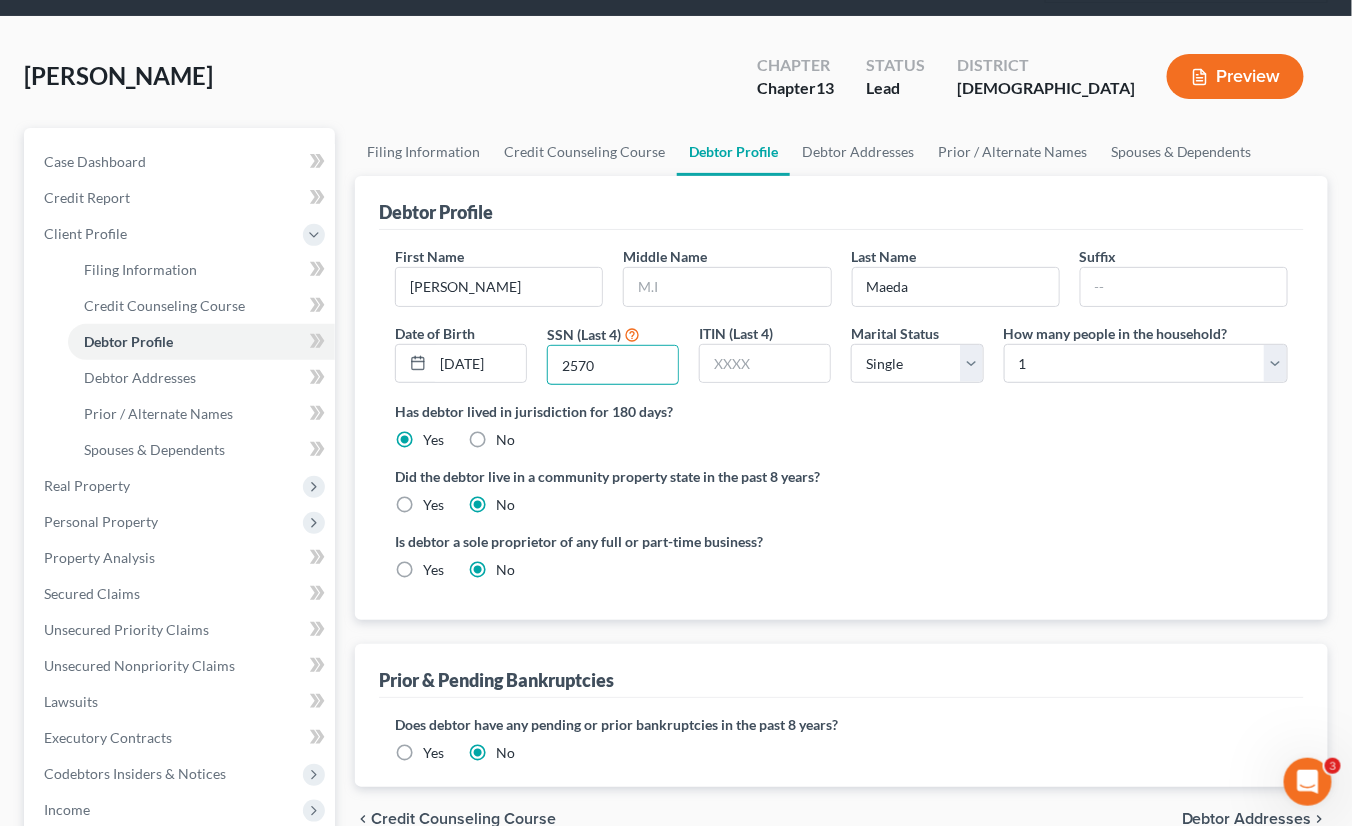 type on "2570" 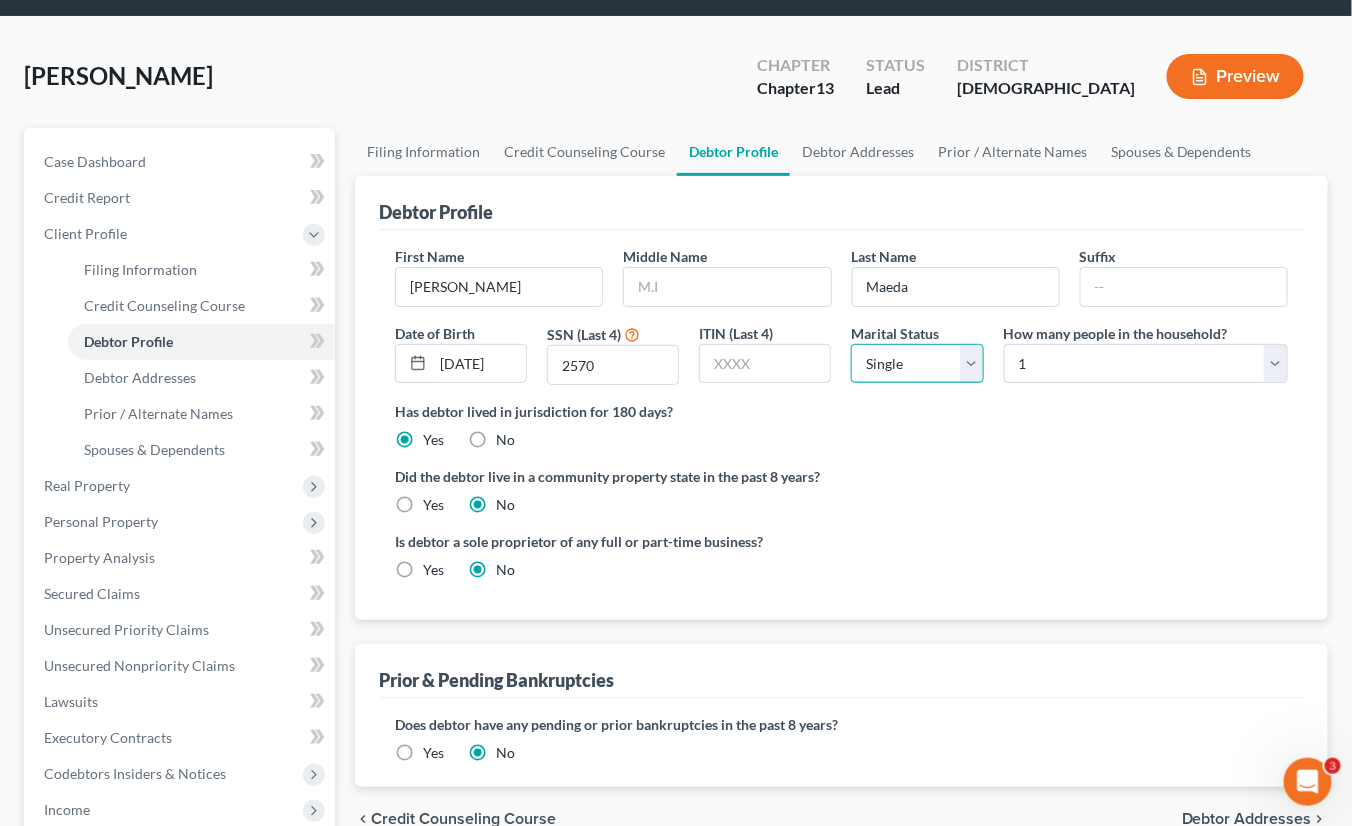 select on "1" 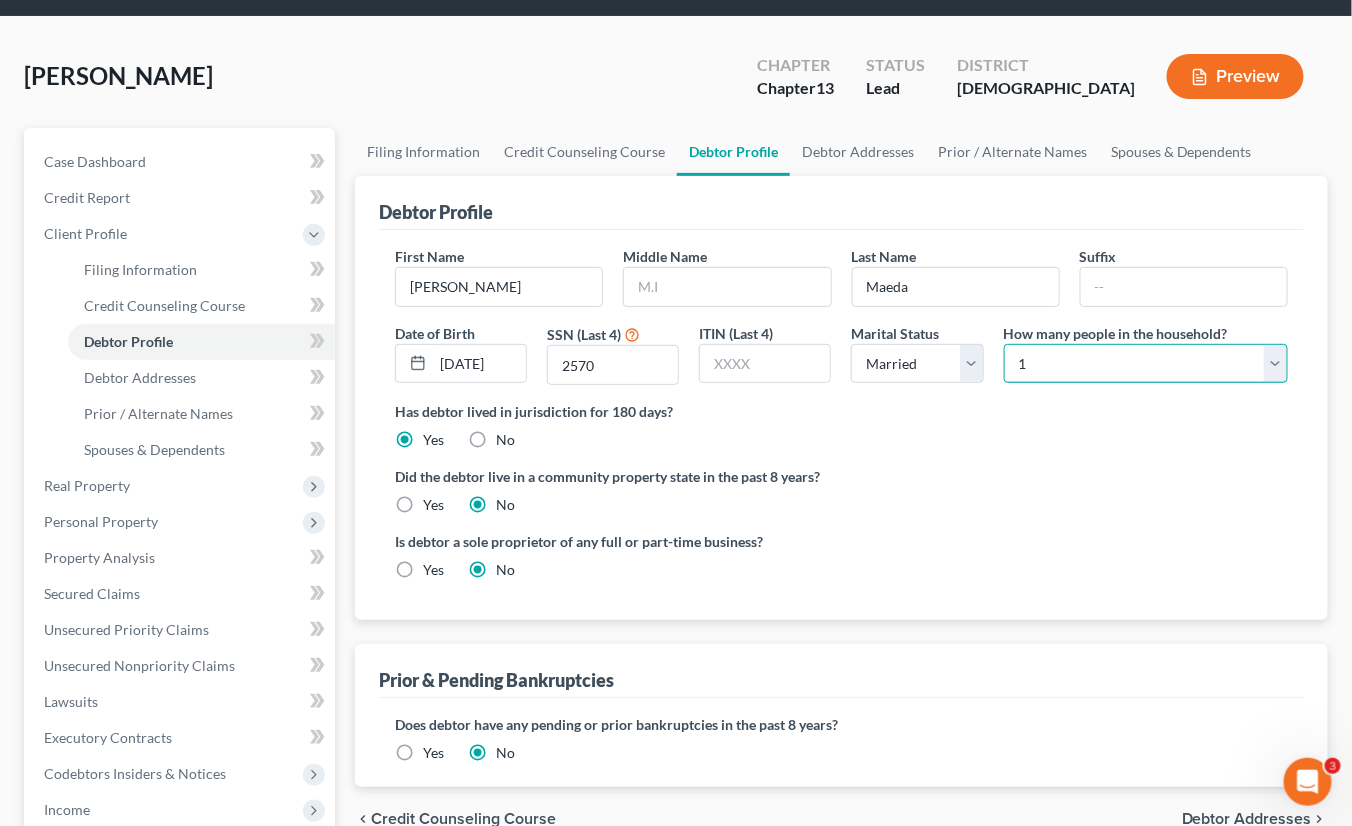 select on "1" 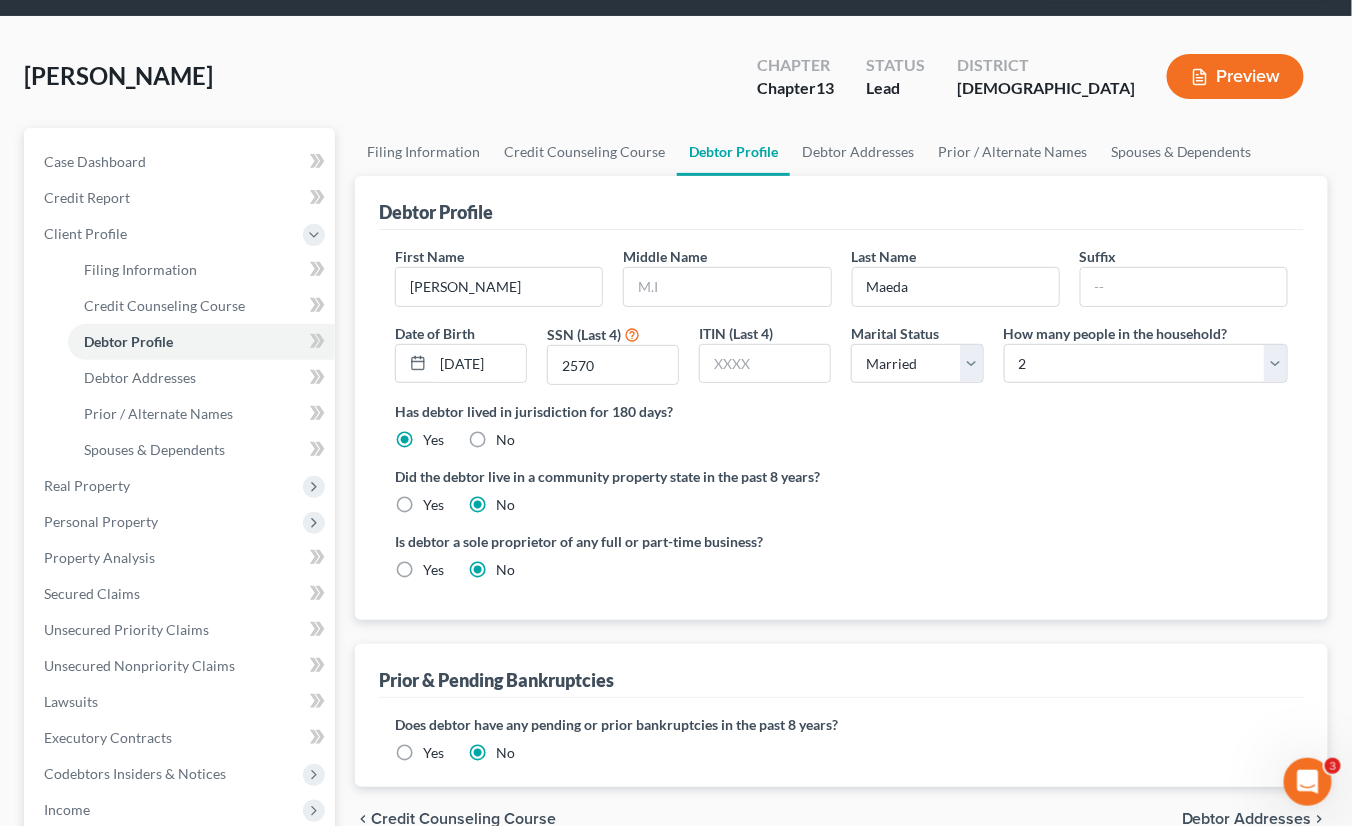 click on "Yes" at bounding box center (433, 505) 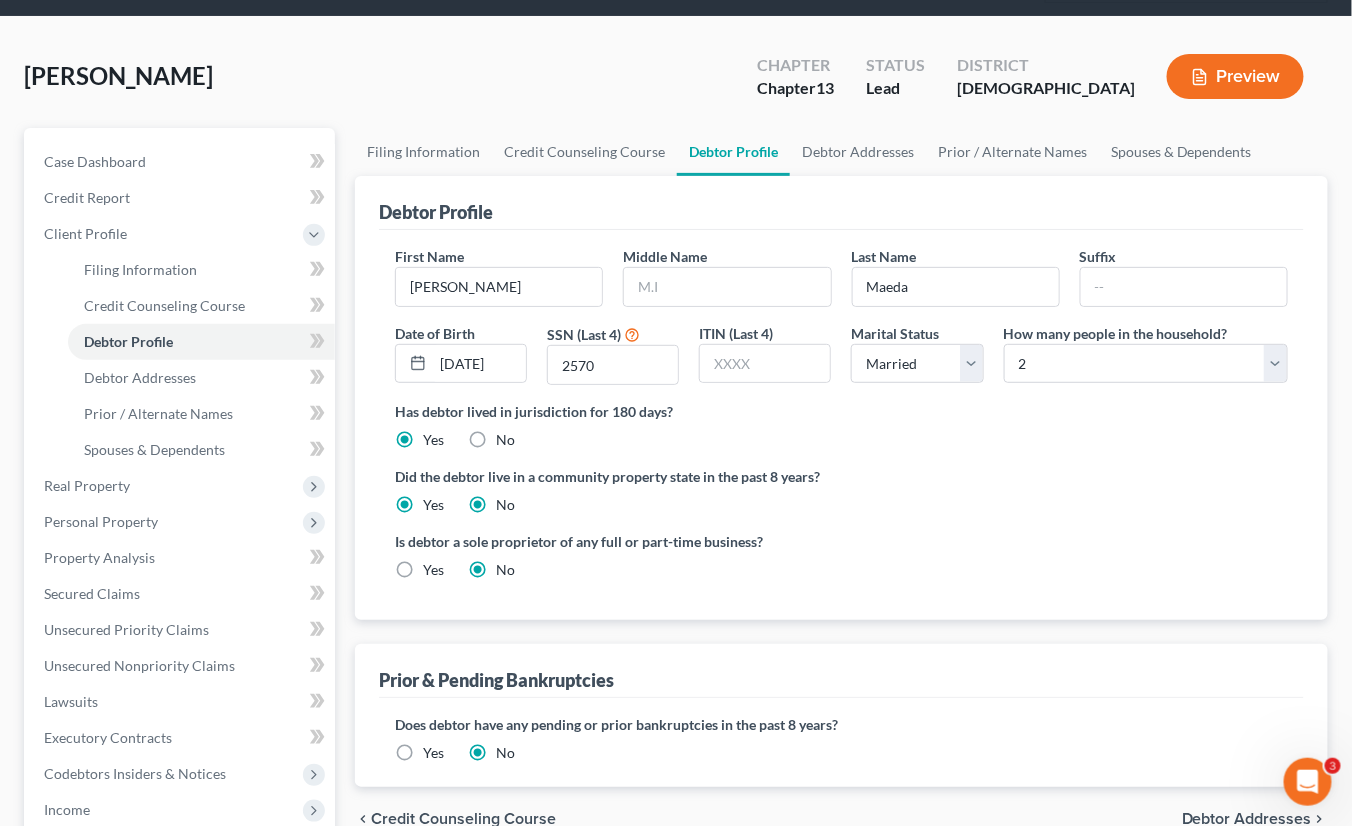 radio on "false" 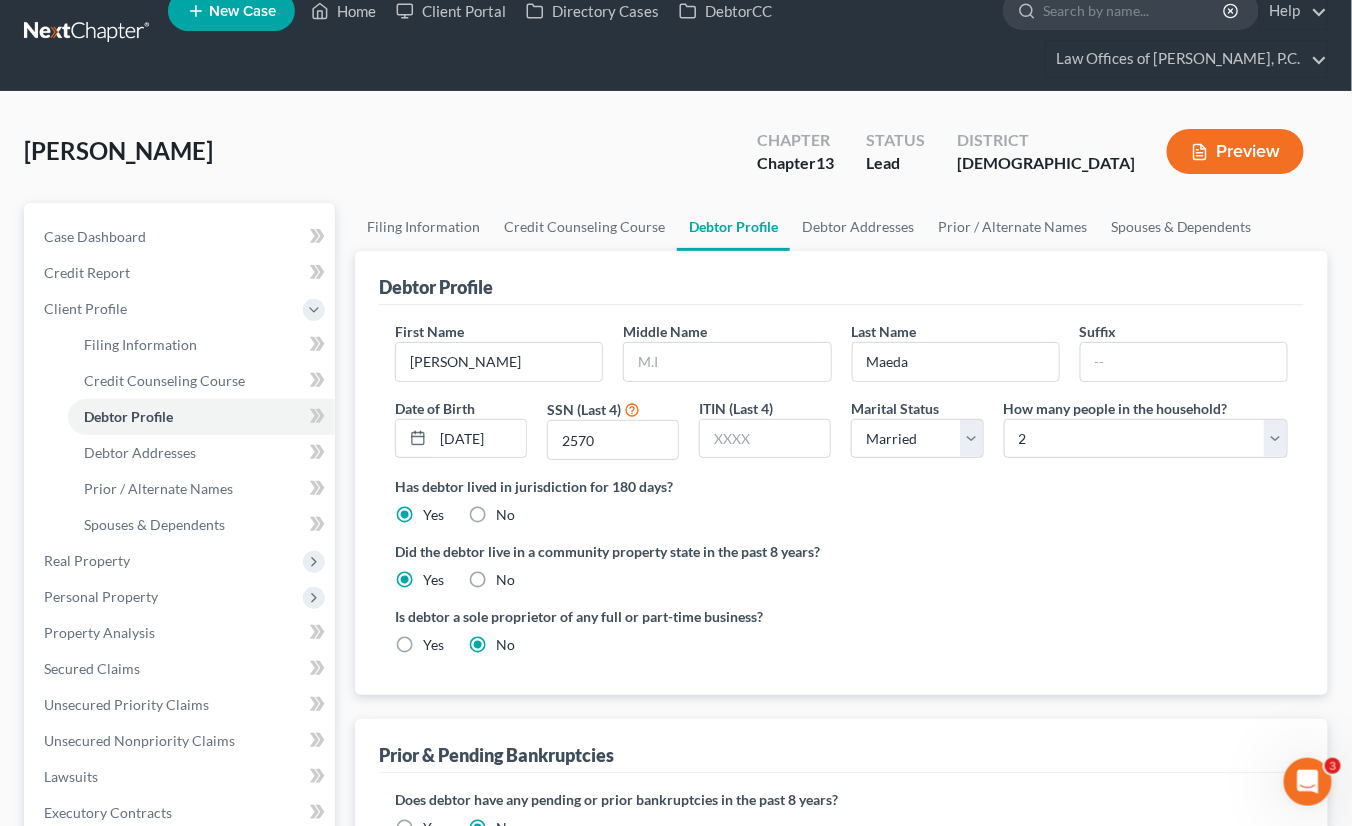 scroll, scrollTop: 0, scrollLeft: 0, axis: both 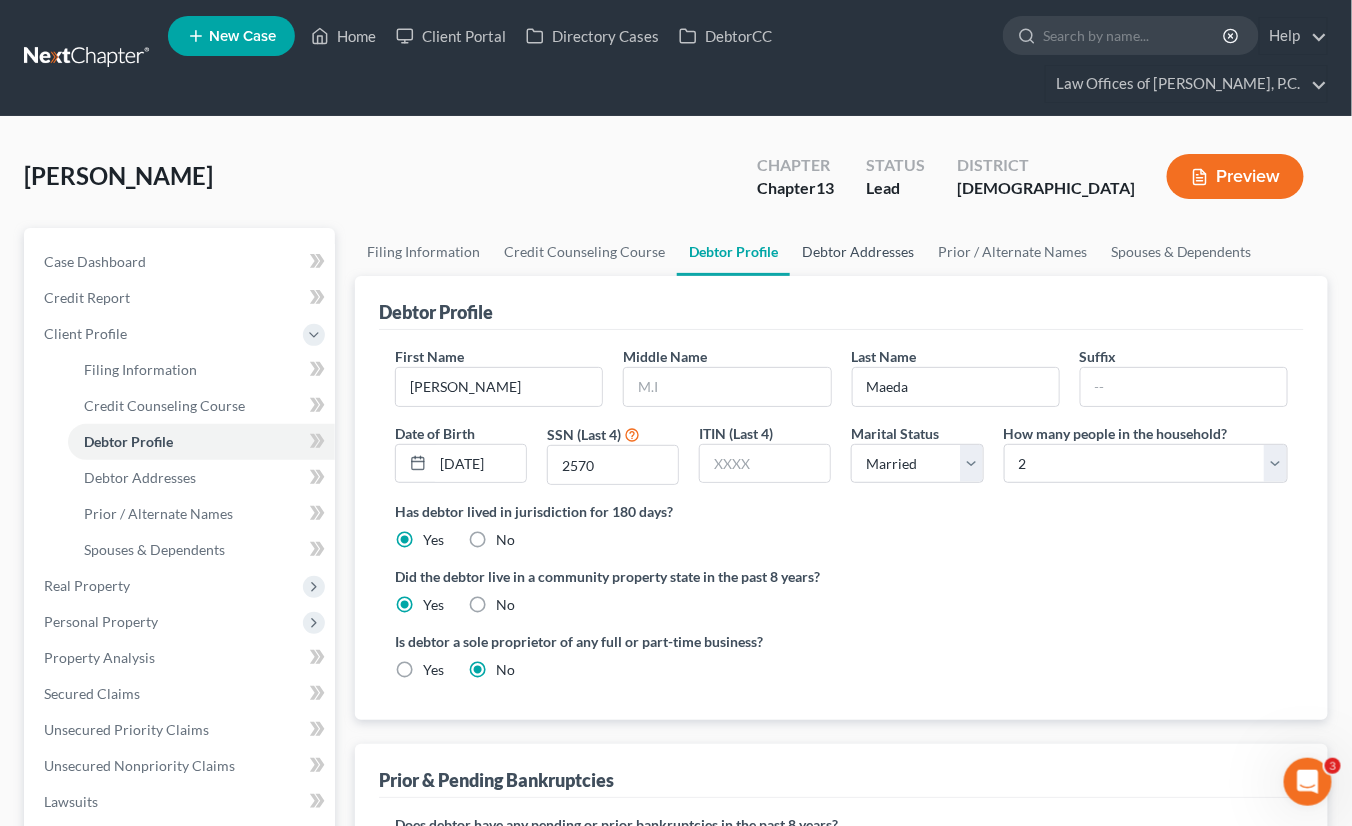 click on "Debtor Addresses" at bounding box center [858, 252] 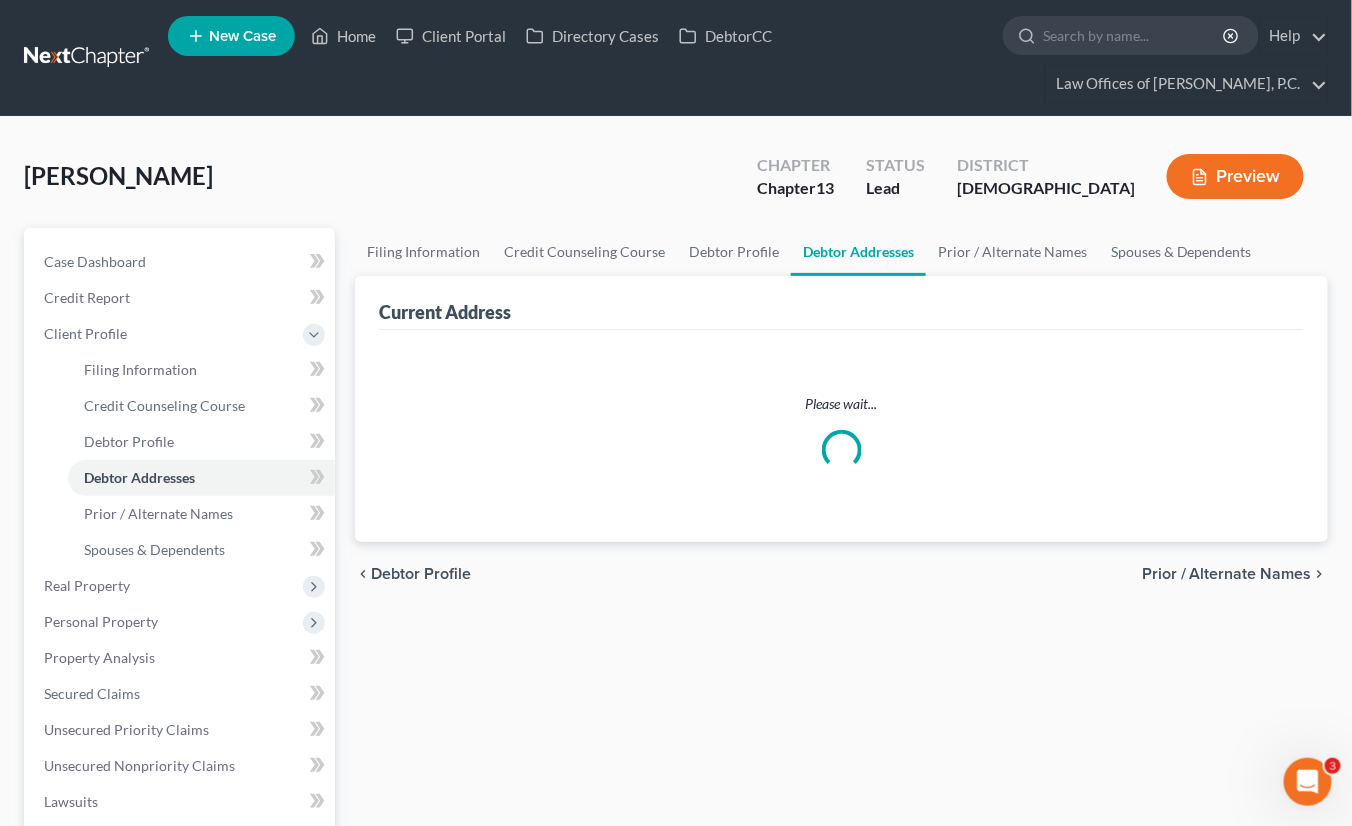 select on "0" 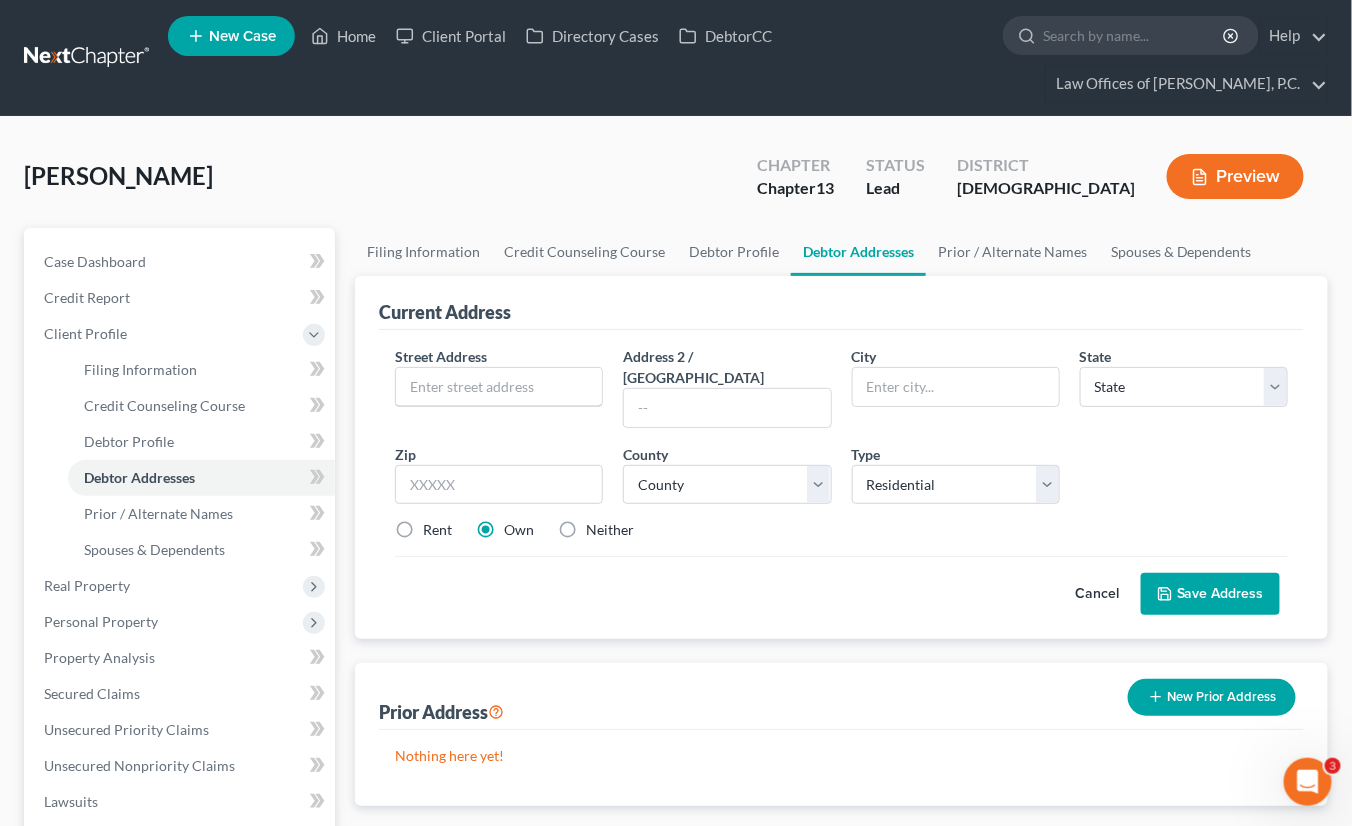 click at bounding box center (499, 387) 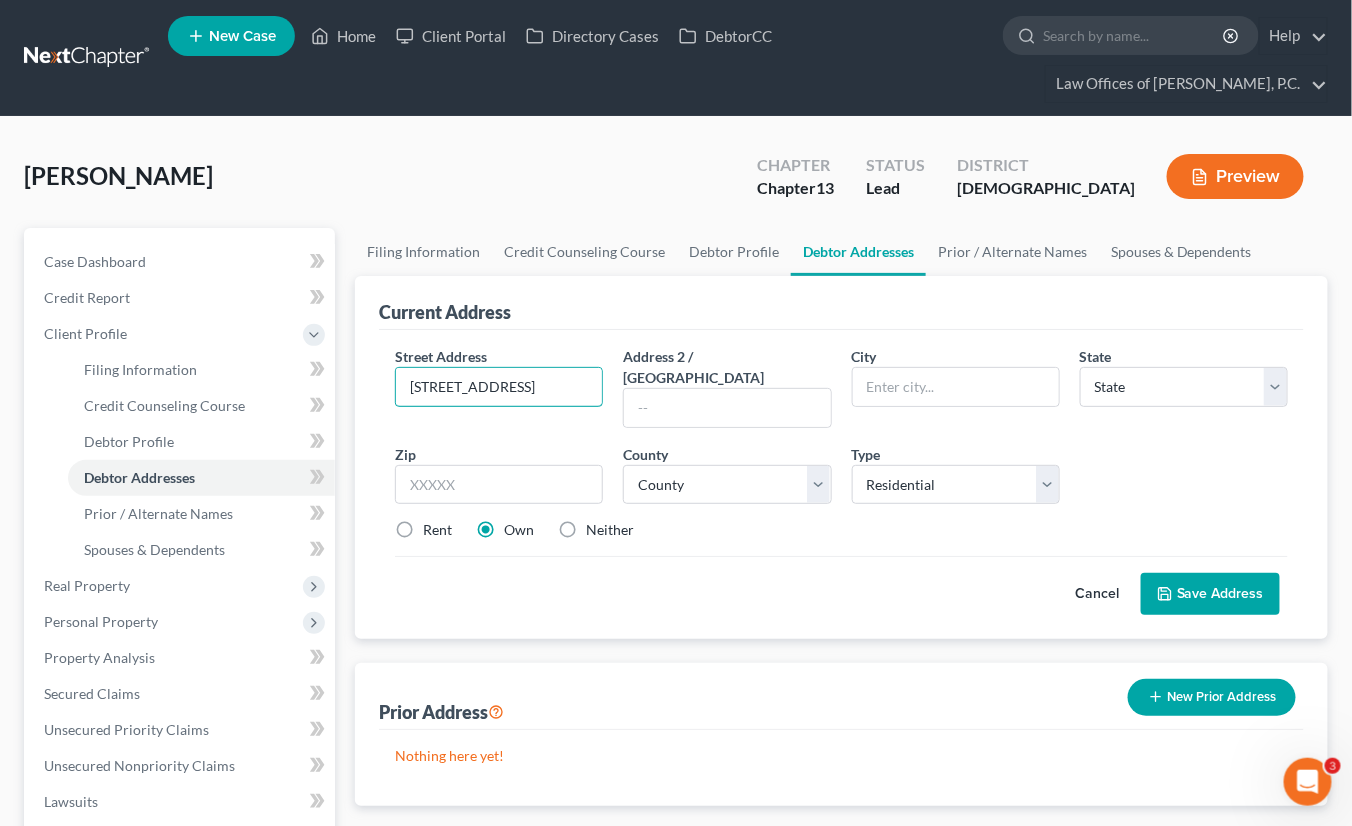 type on "216 Summerville Dr." 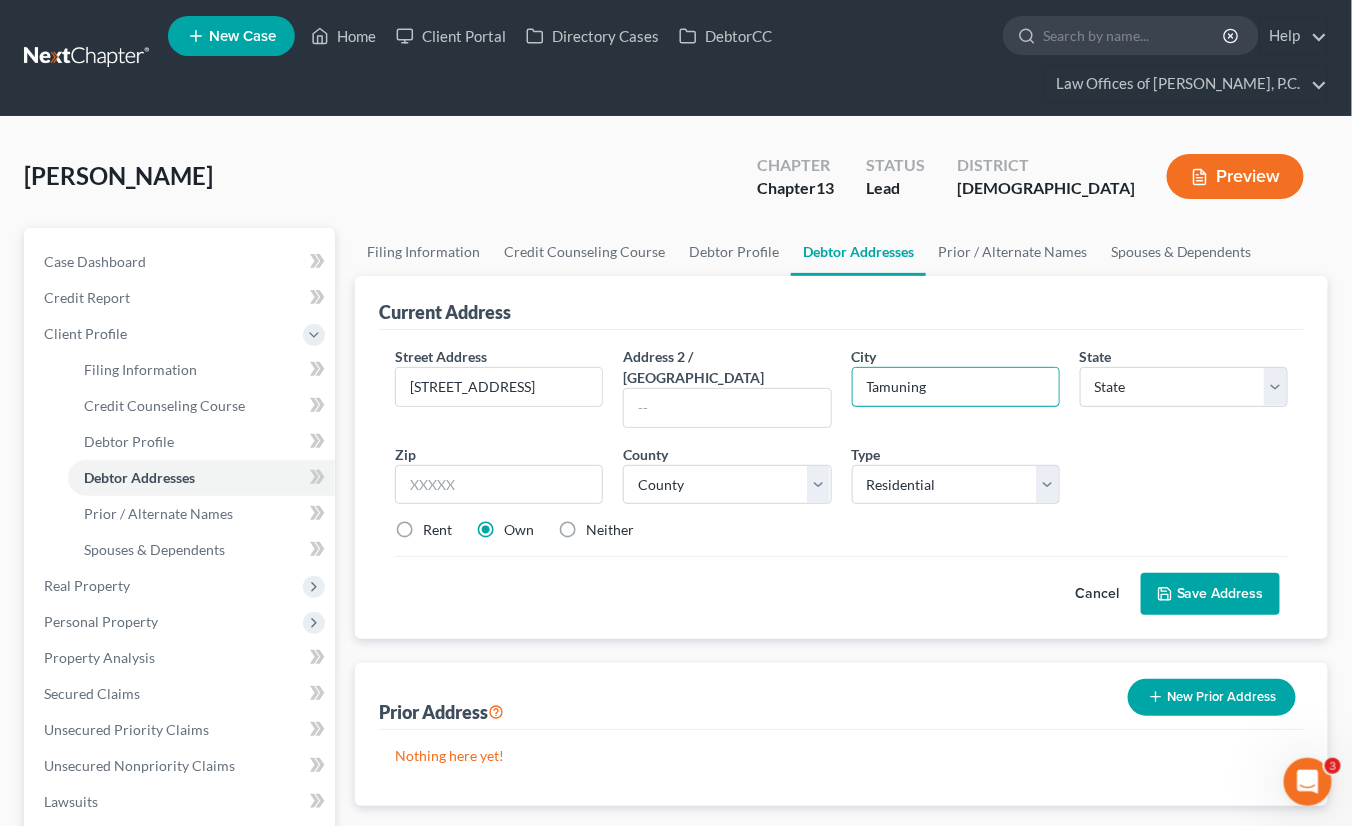 type on "Tamuning" 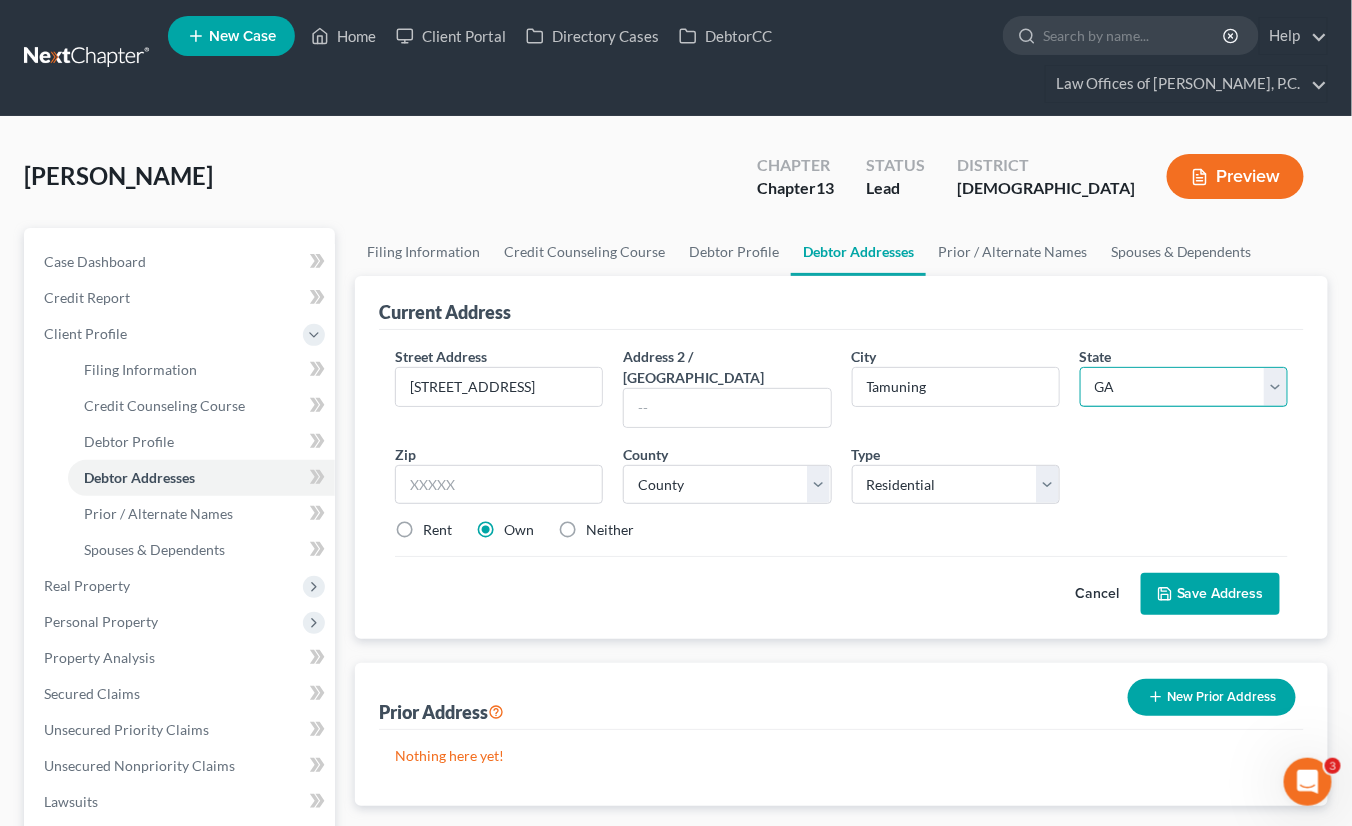 select on "11" 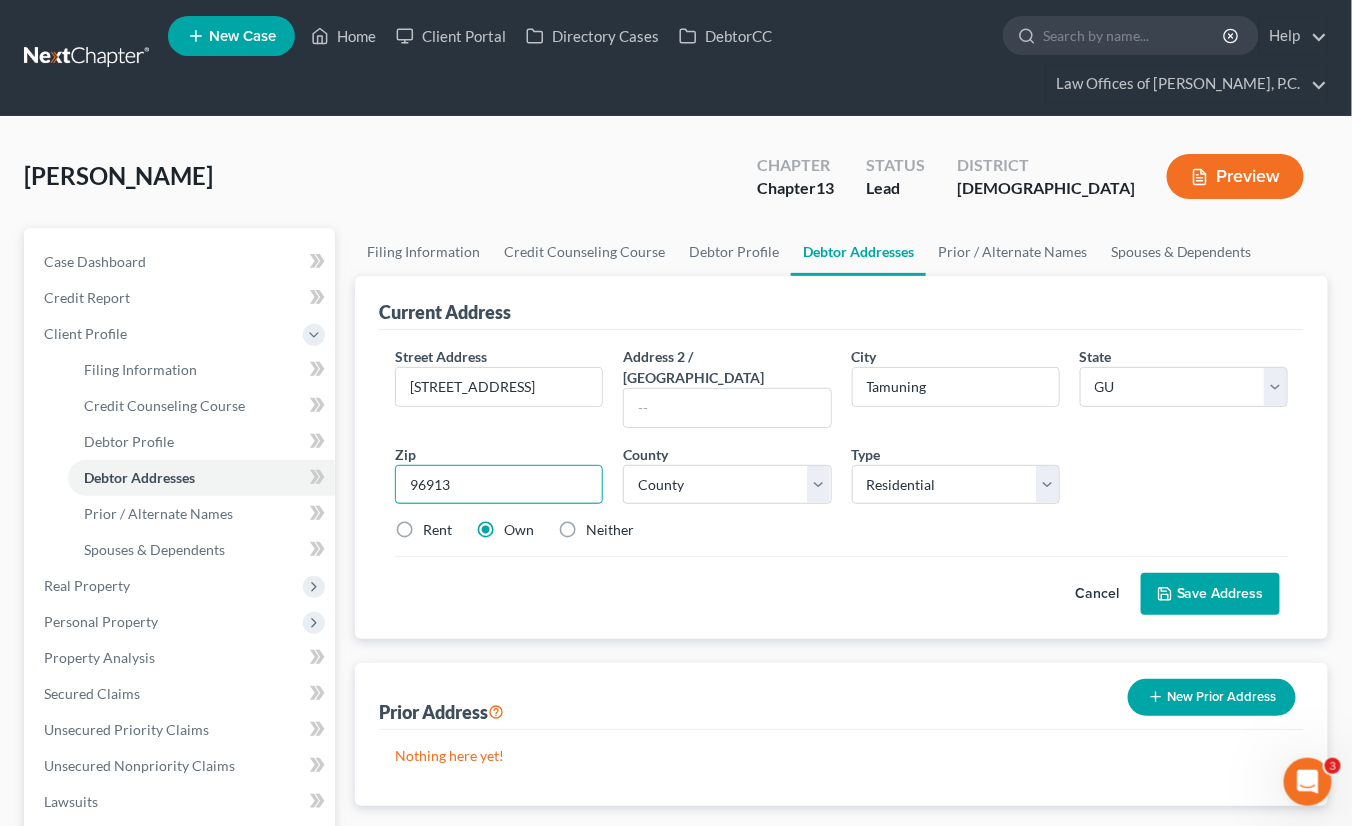 type on "96913" 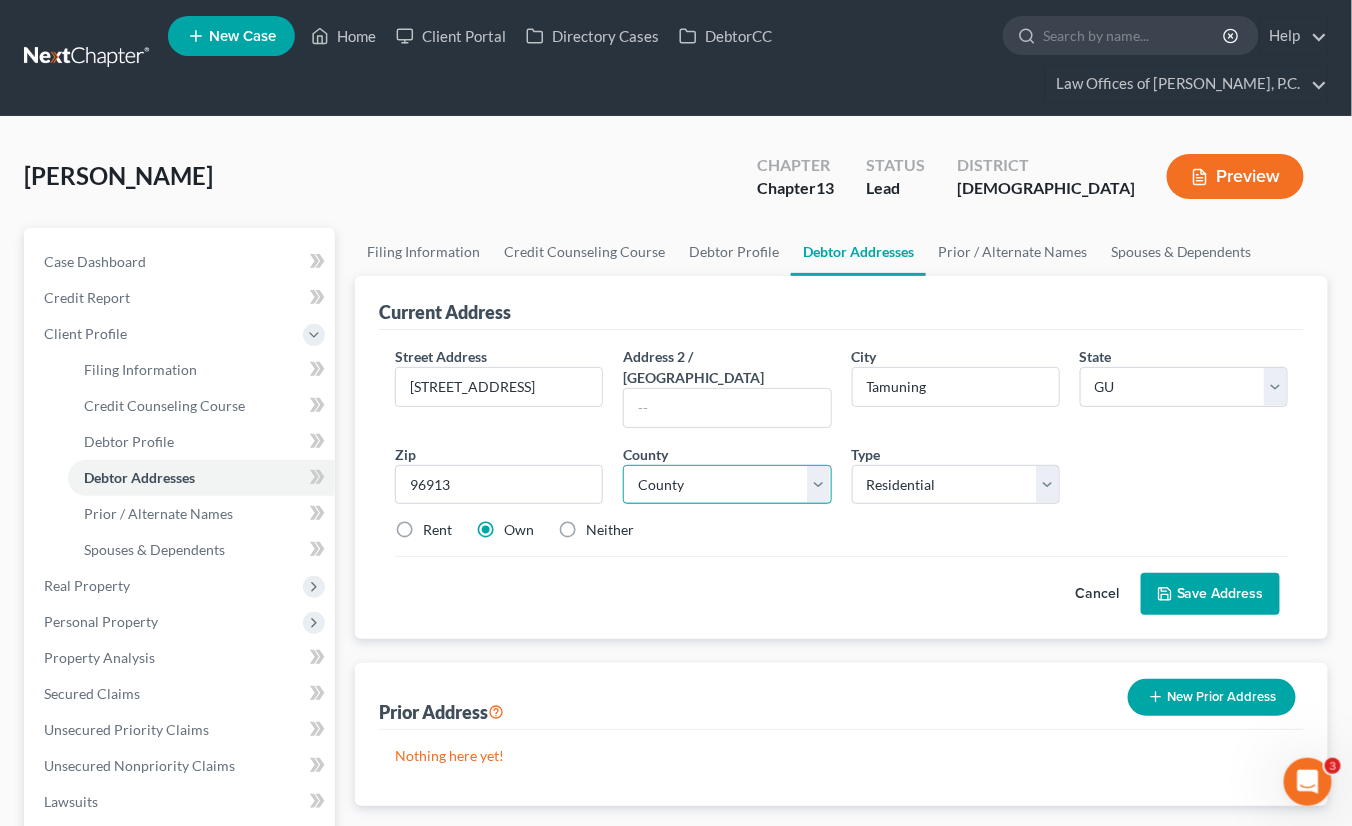 type on "Barrigada" 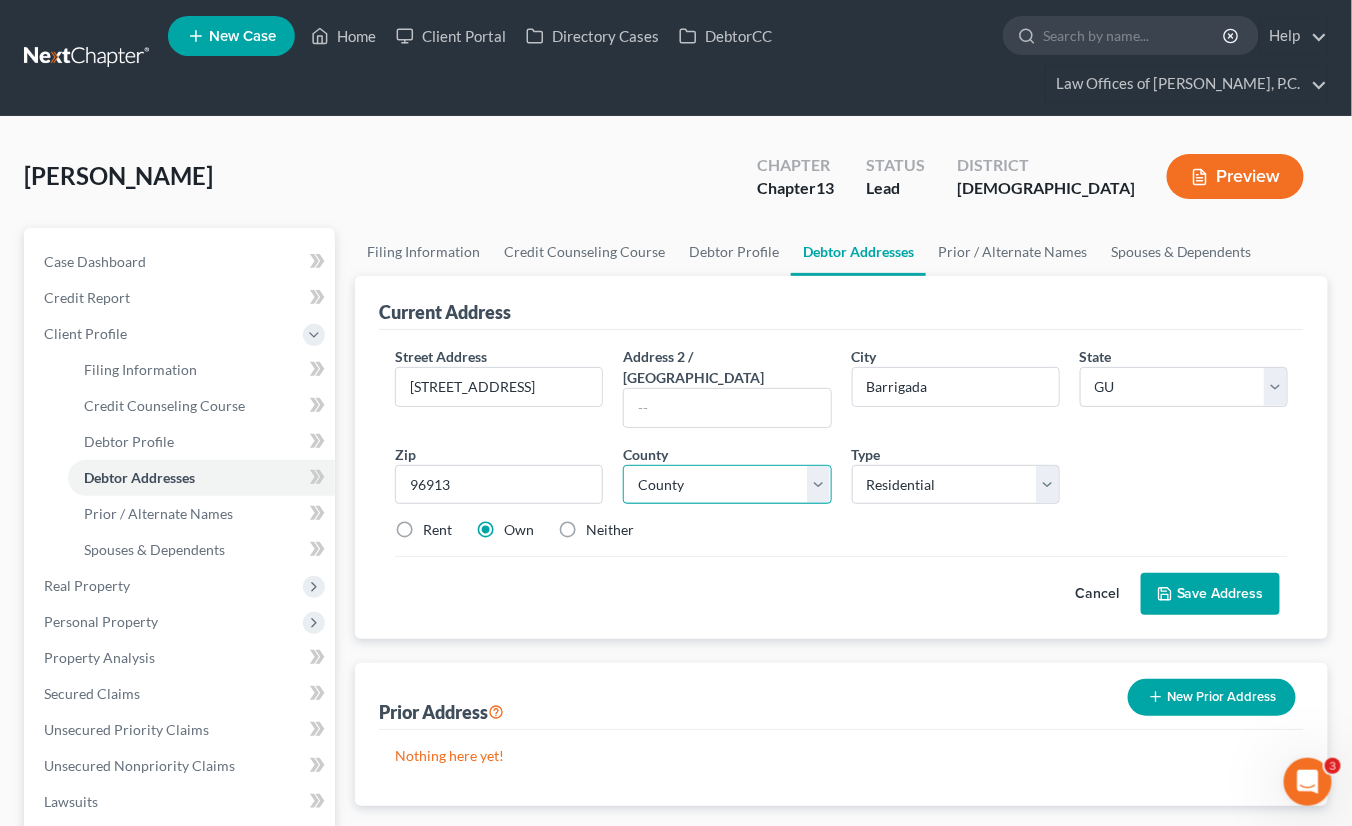 select on "0" 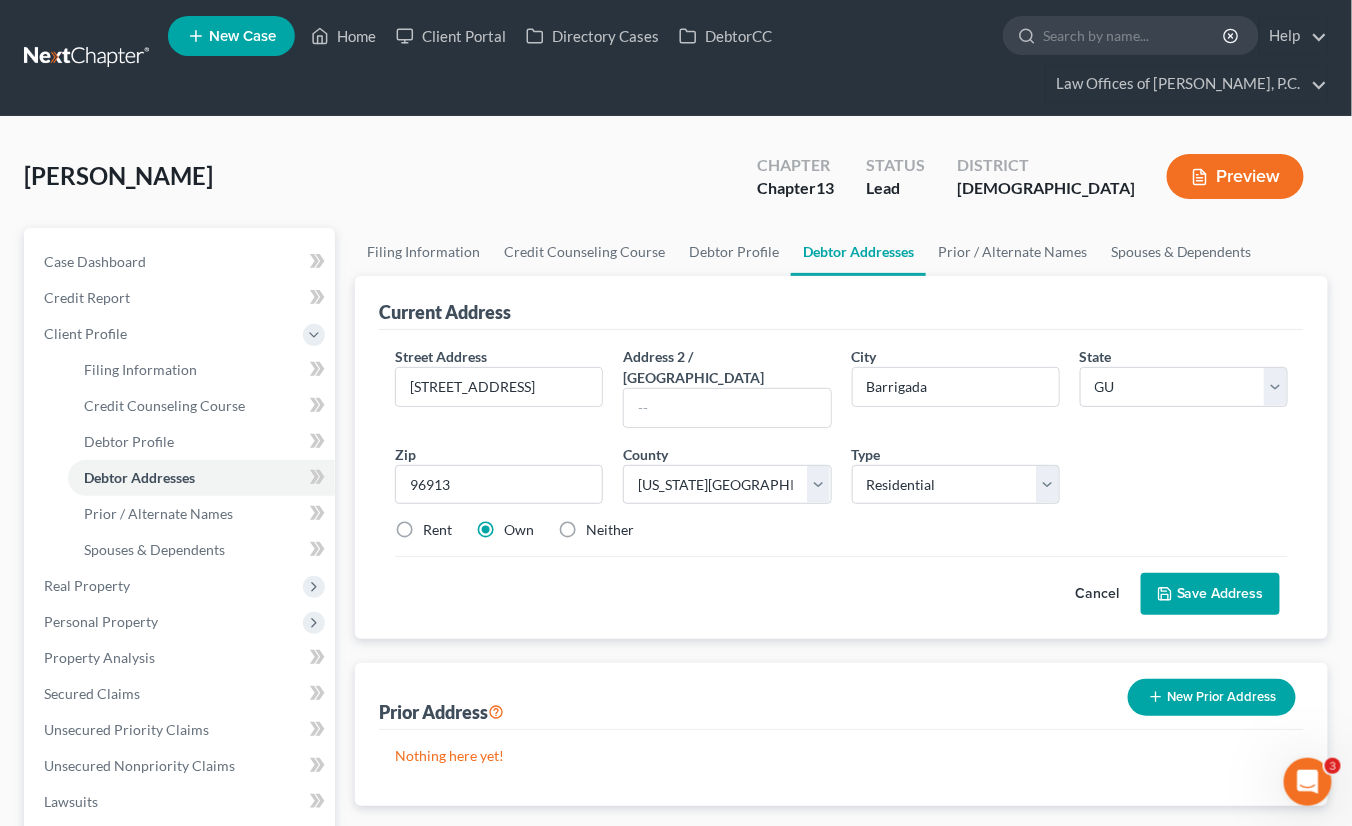 click on "Rent" at bounding box center [423, 530] 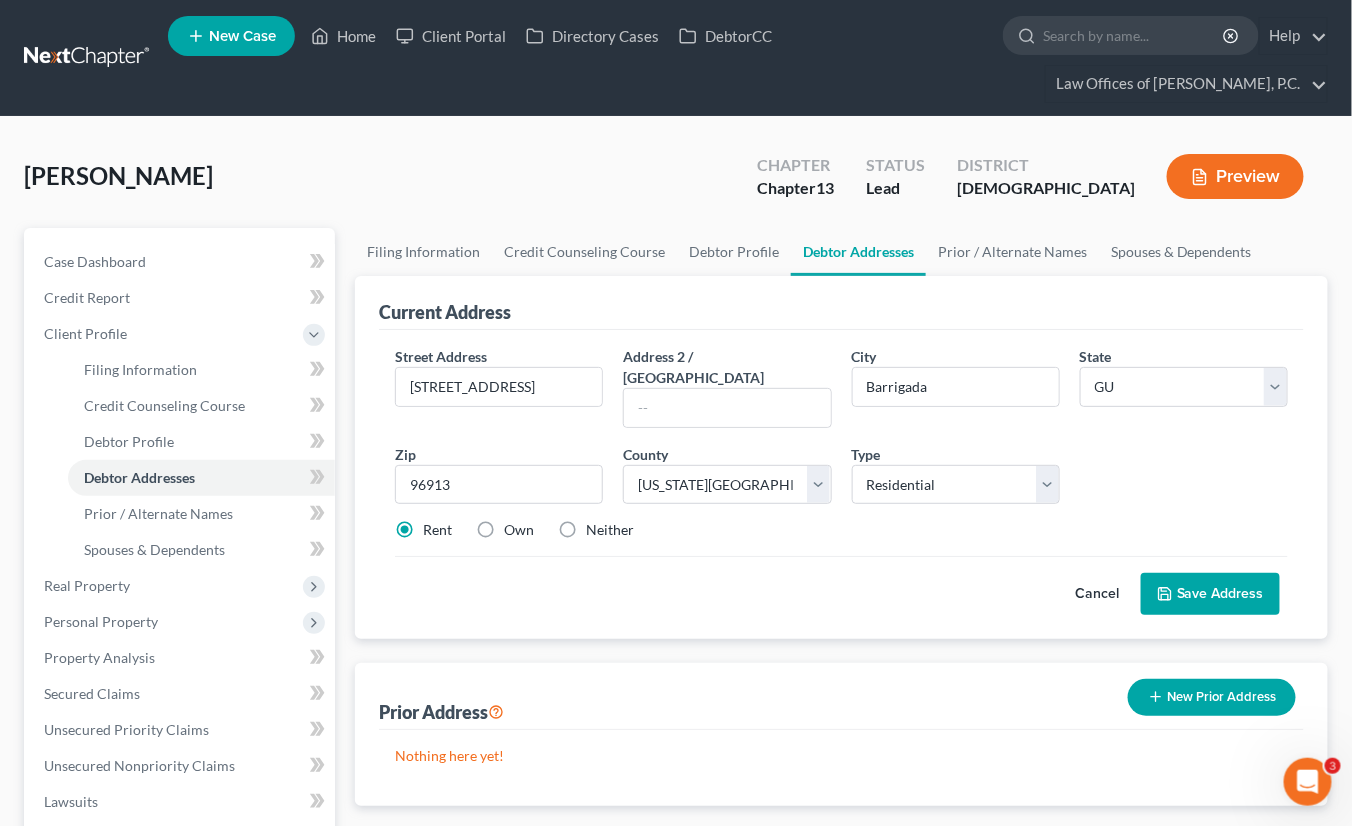 click on "Save Address" at bounding box center [1210, 594] 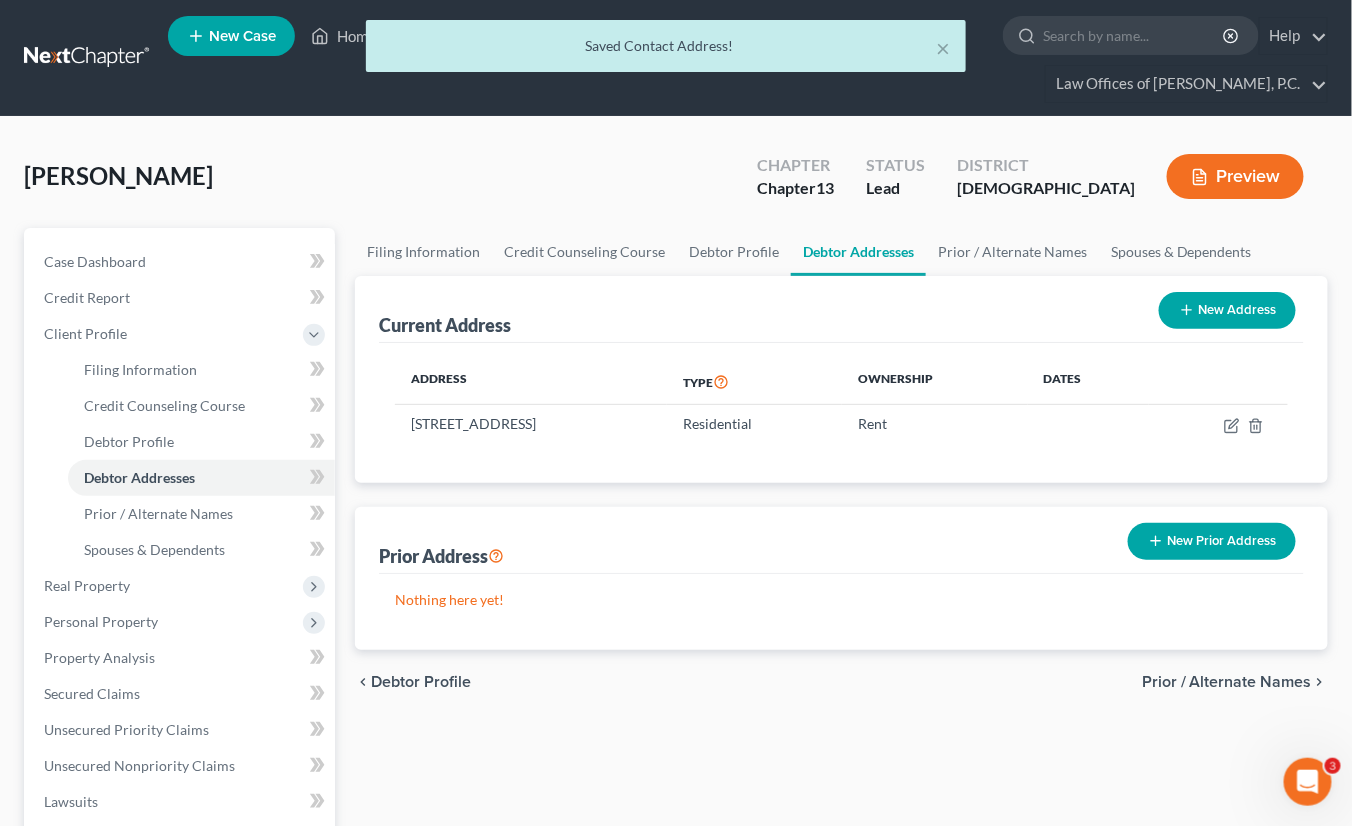 click on "New Address" at bounding box center [1227, 310] 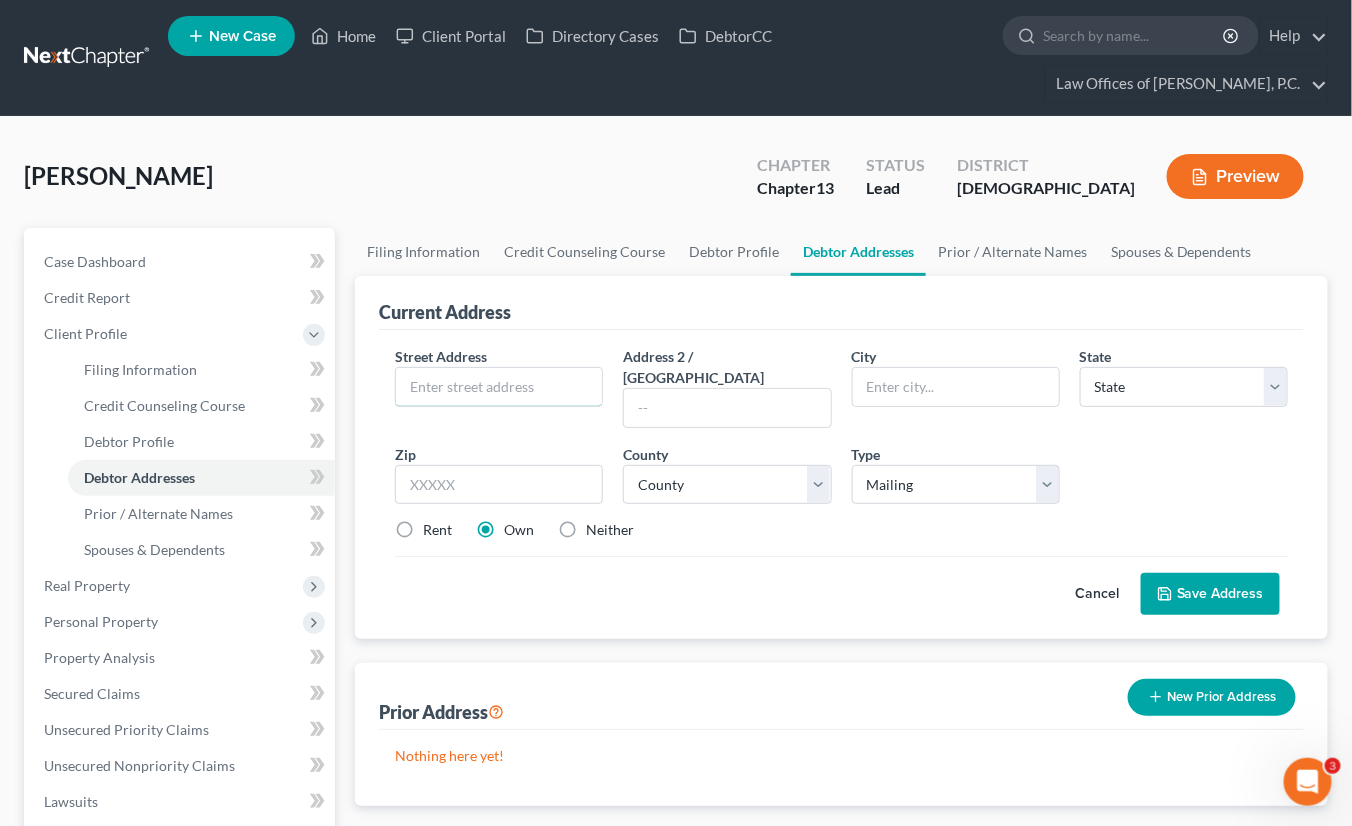 drag, startPoint x: 541, startPoint y: 384, endPoint x: 601, endPoint y: 445, distance: 85.56284 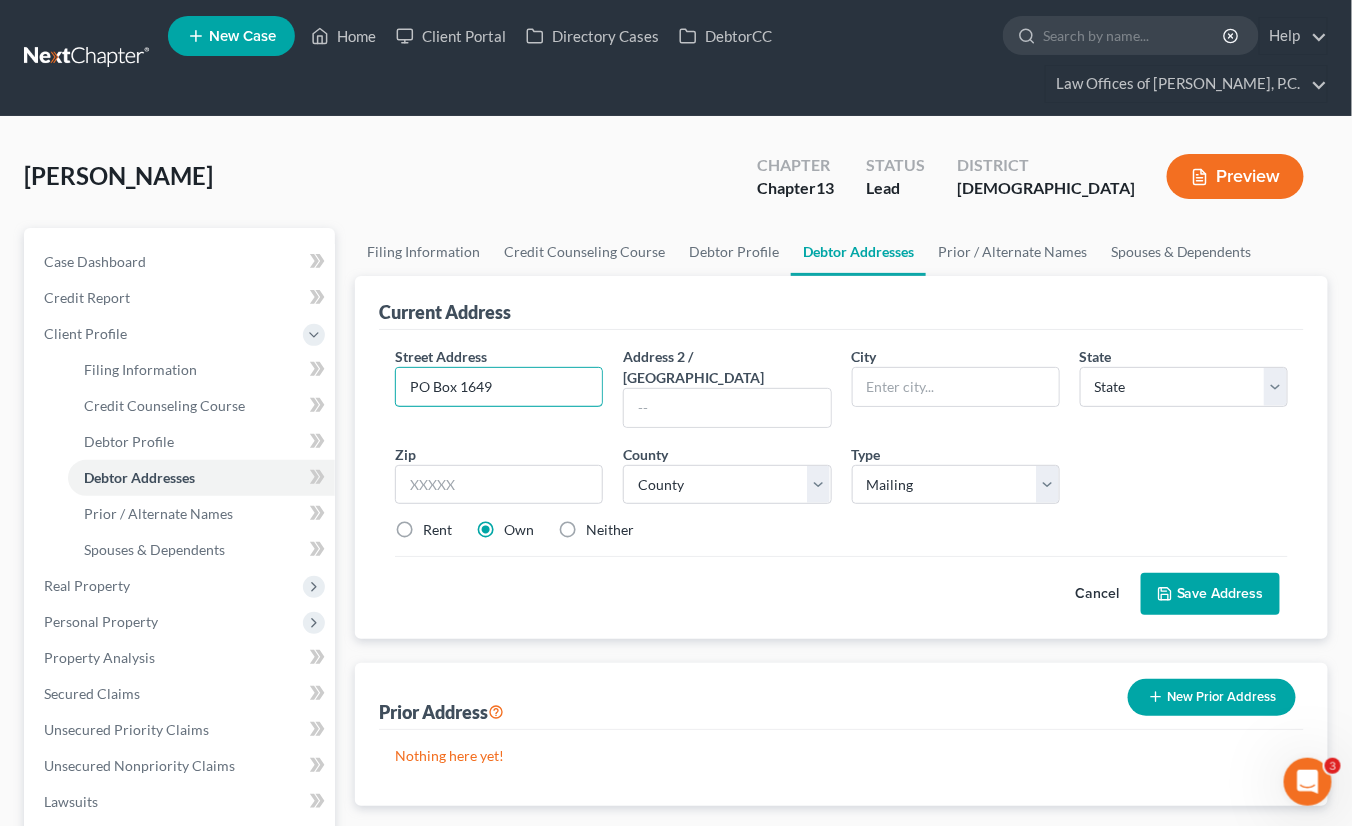 type on "PO Box 1649" 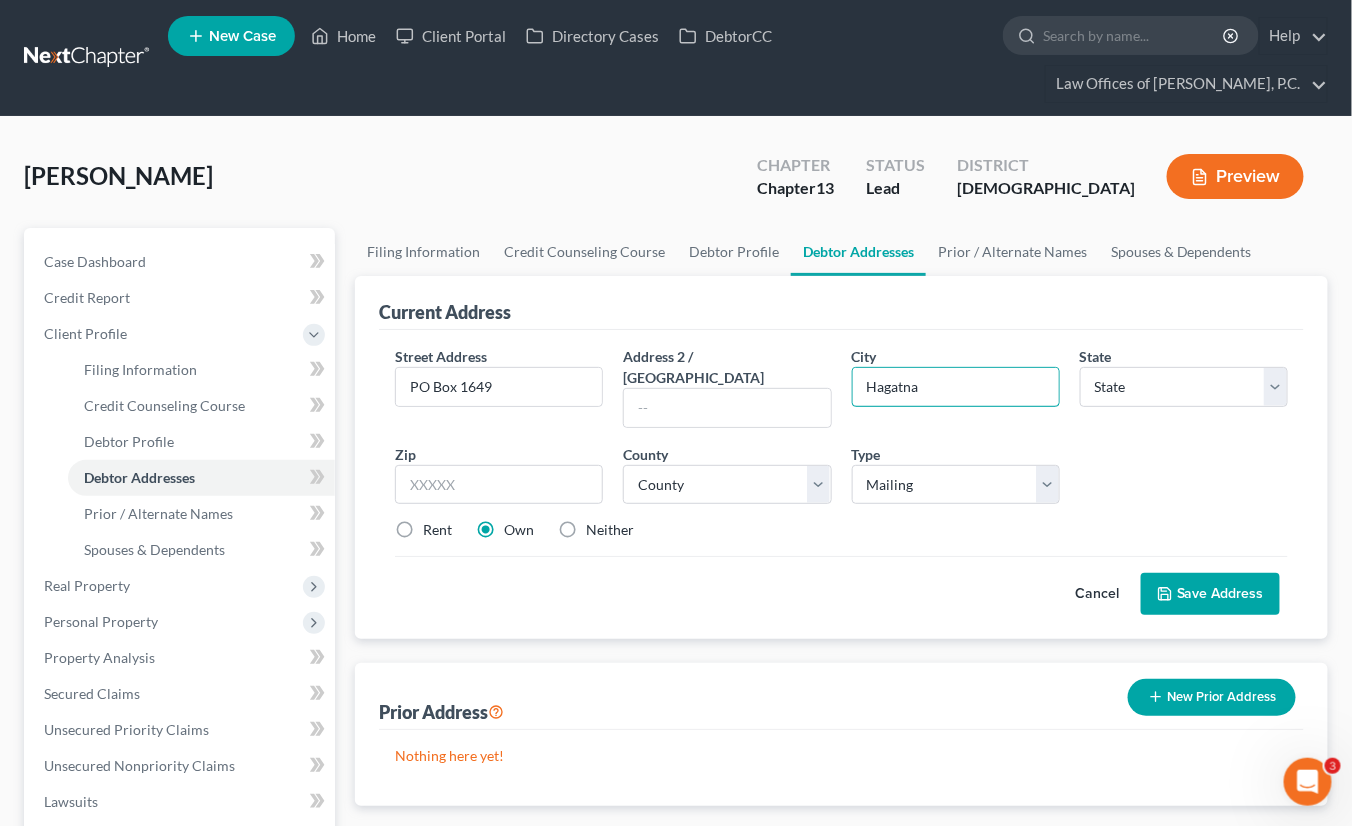 type on "Hagatna" 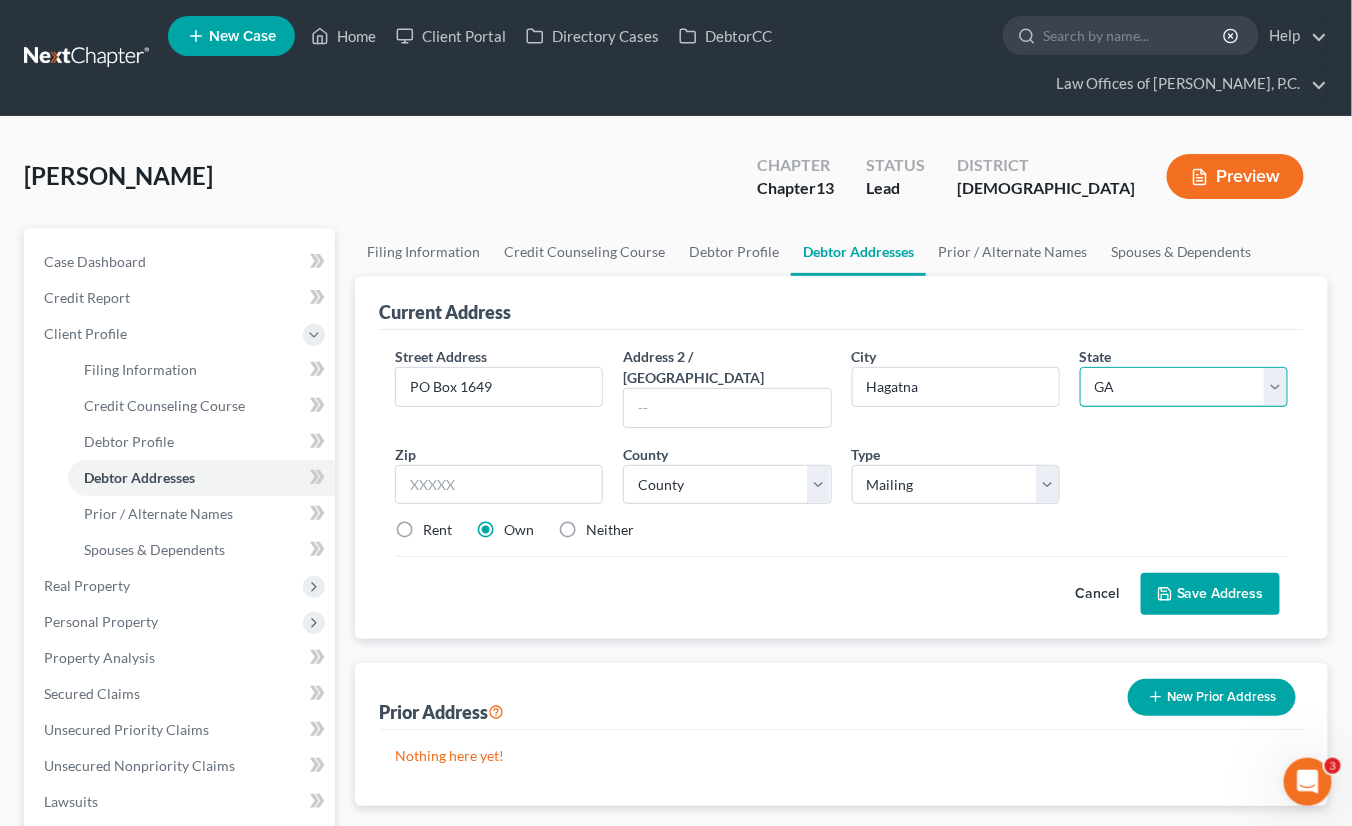 select on "11" 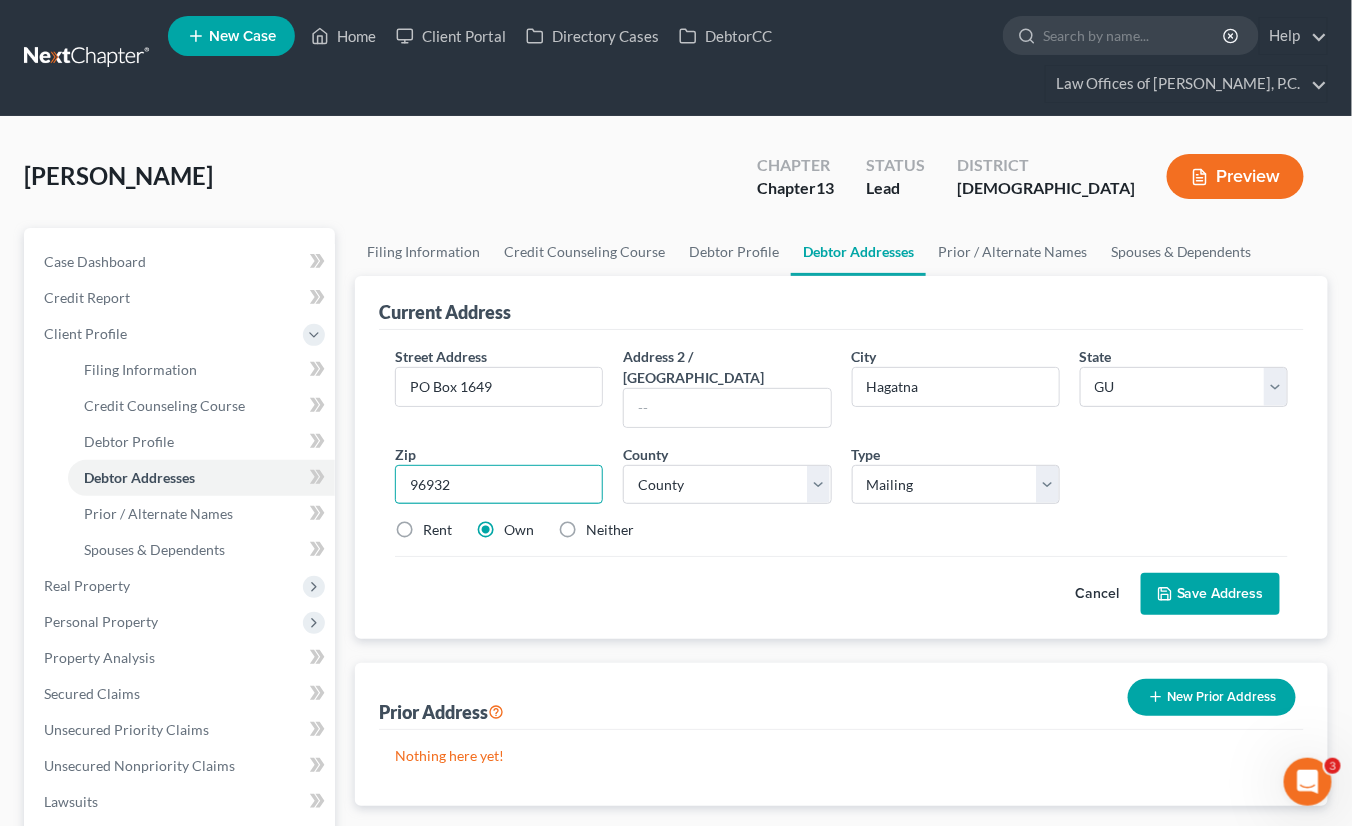 type on "96932" 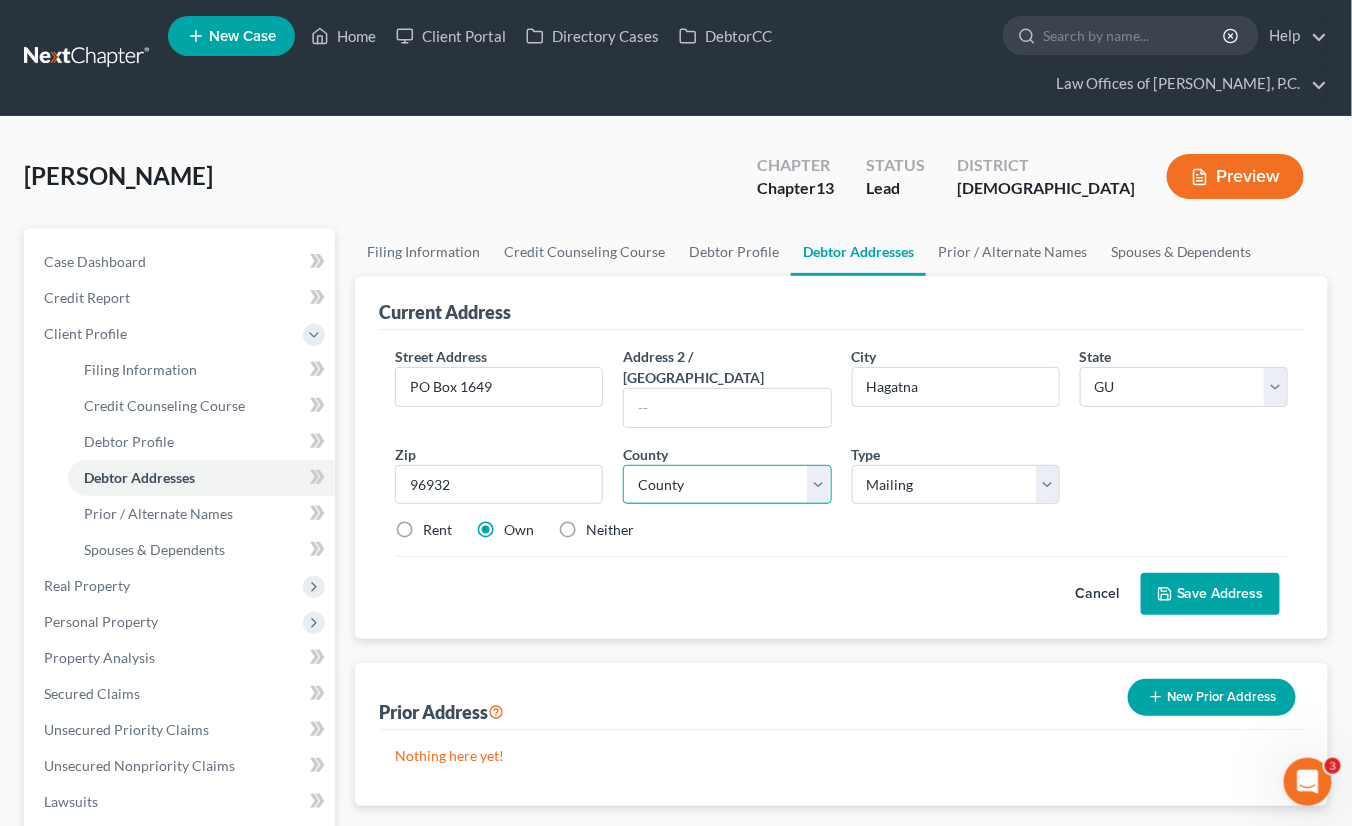 select on "0" 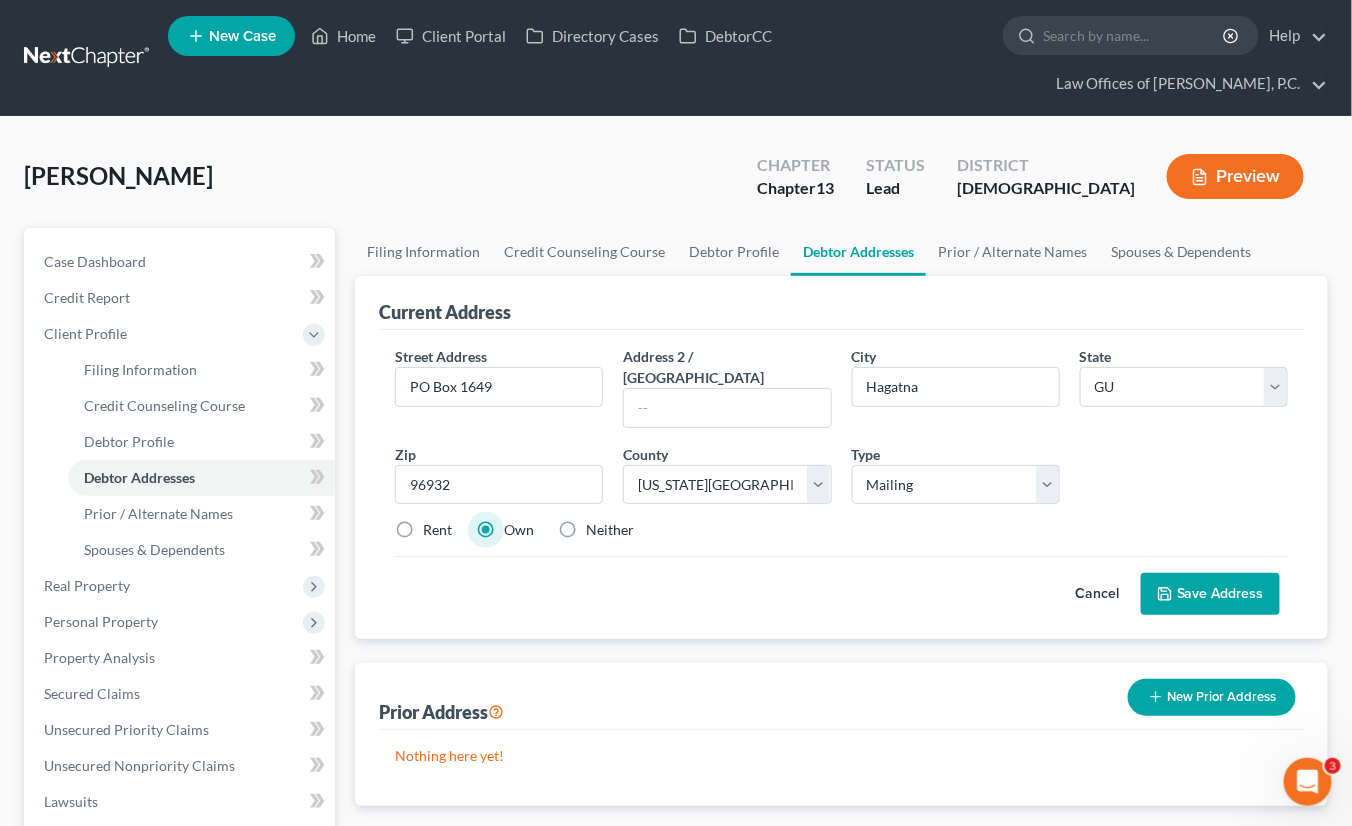 click on "Save Address" at bounding box center (1210, 594) 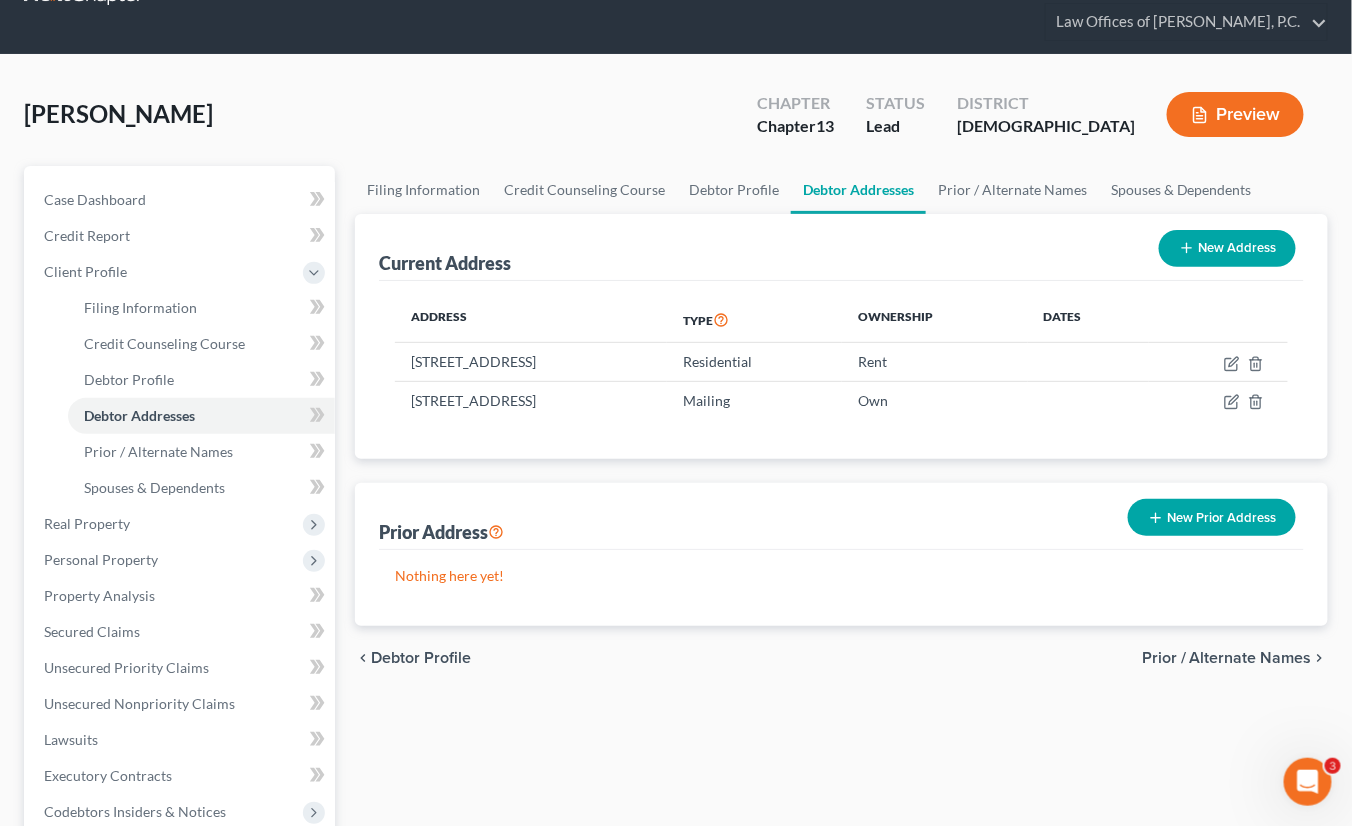 scroll, scrollTop: 100, scrollLeft: 0, axis: vertical 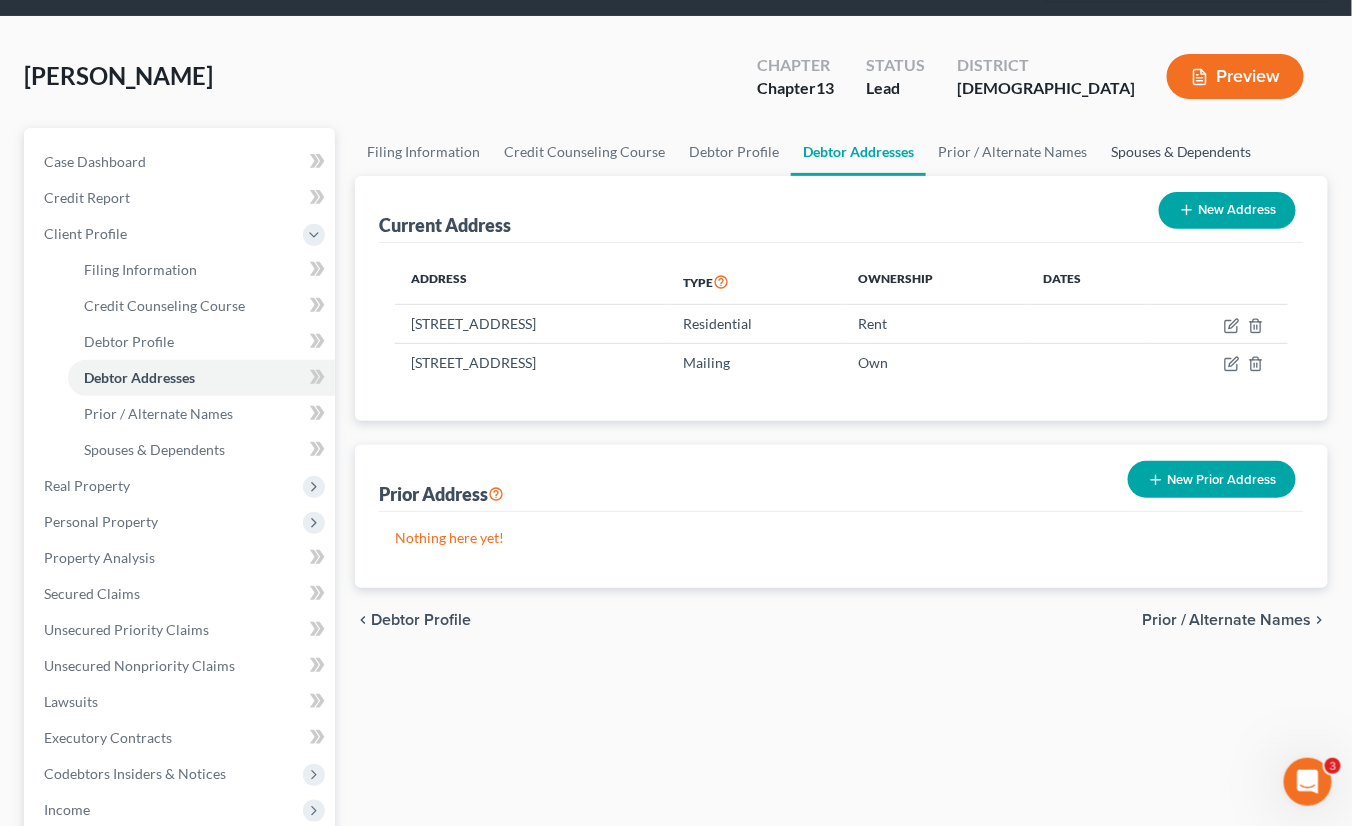 click on "Spouses & Dependents" at bounding box center [1181, 152] 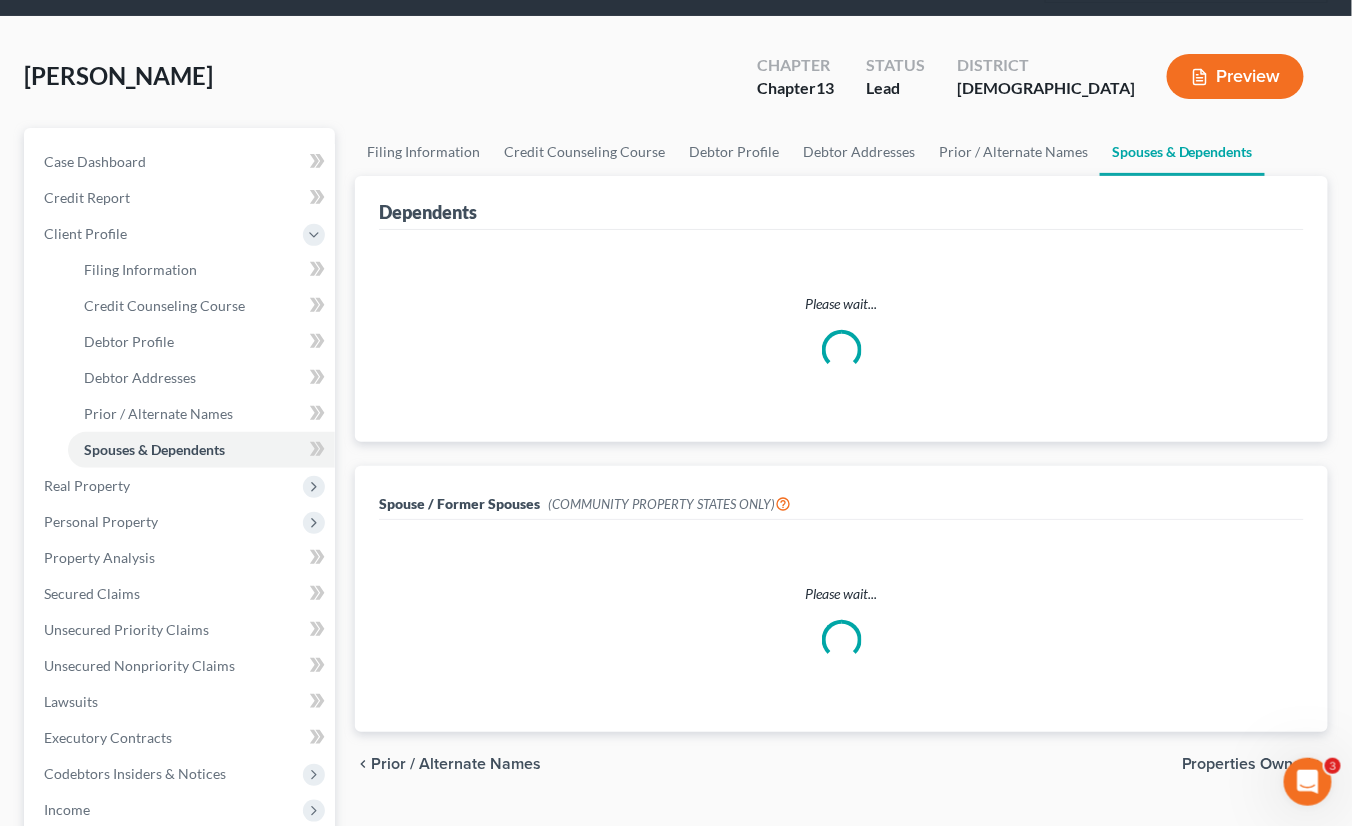 scroll, scrollTop: 0, scrollLeft: 0, axis: both 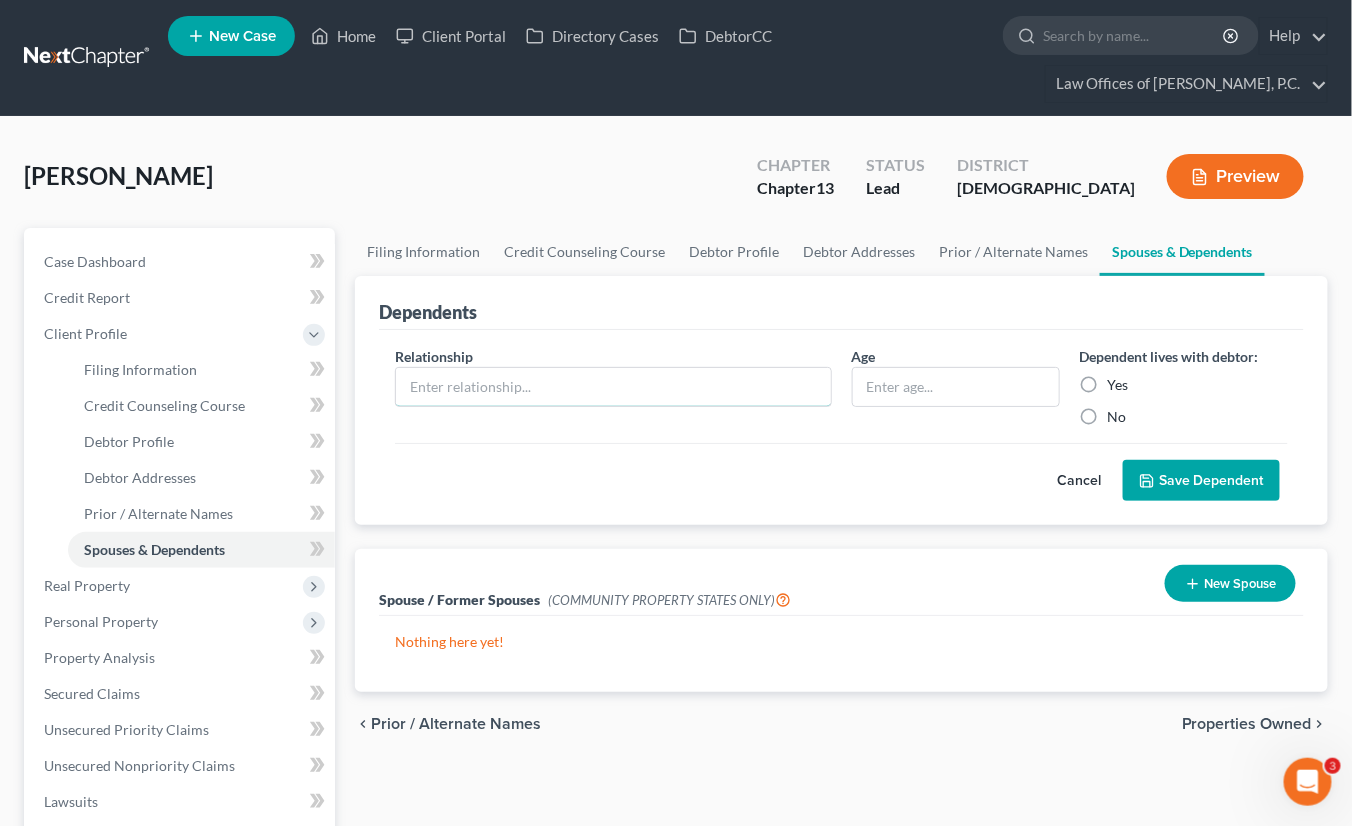 click at bounding box center (613, 387) 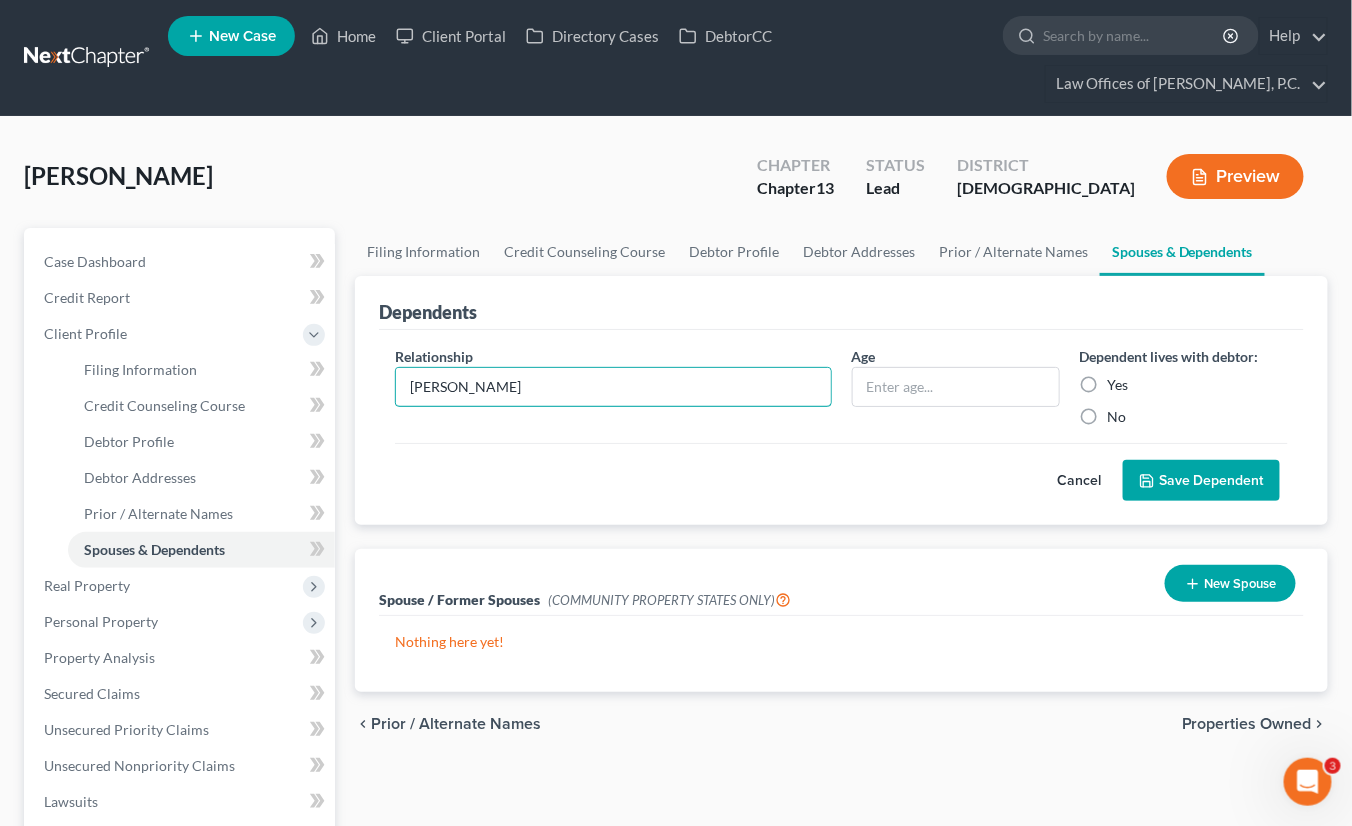 type on "Masako" 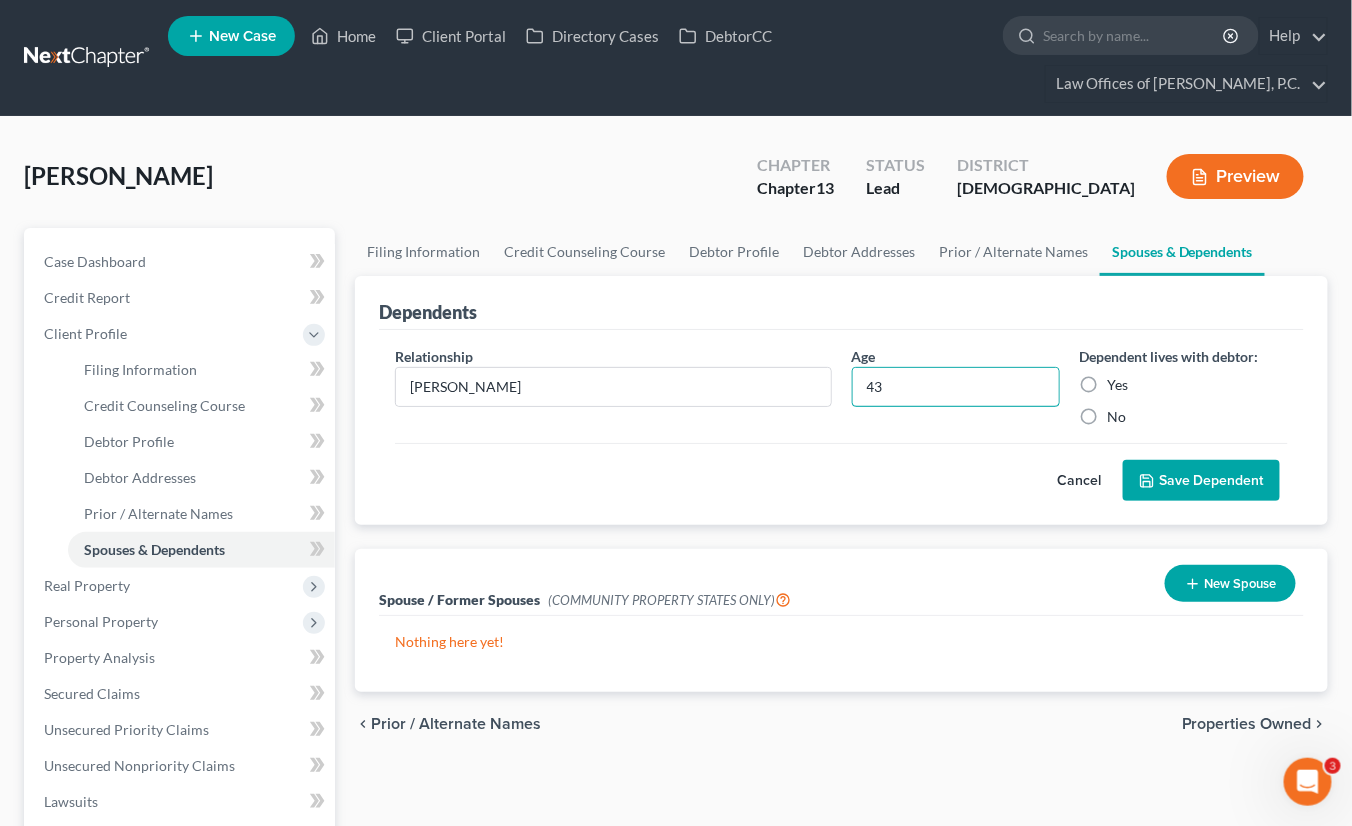 type on "43" 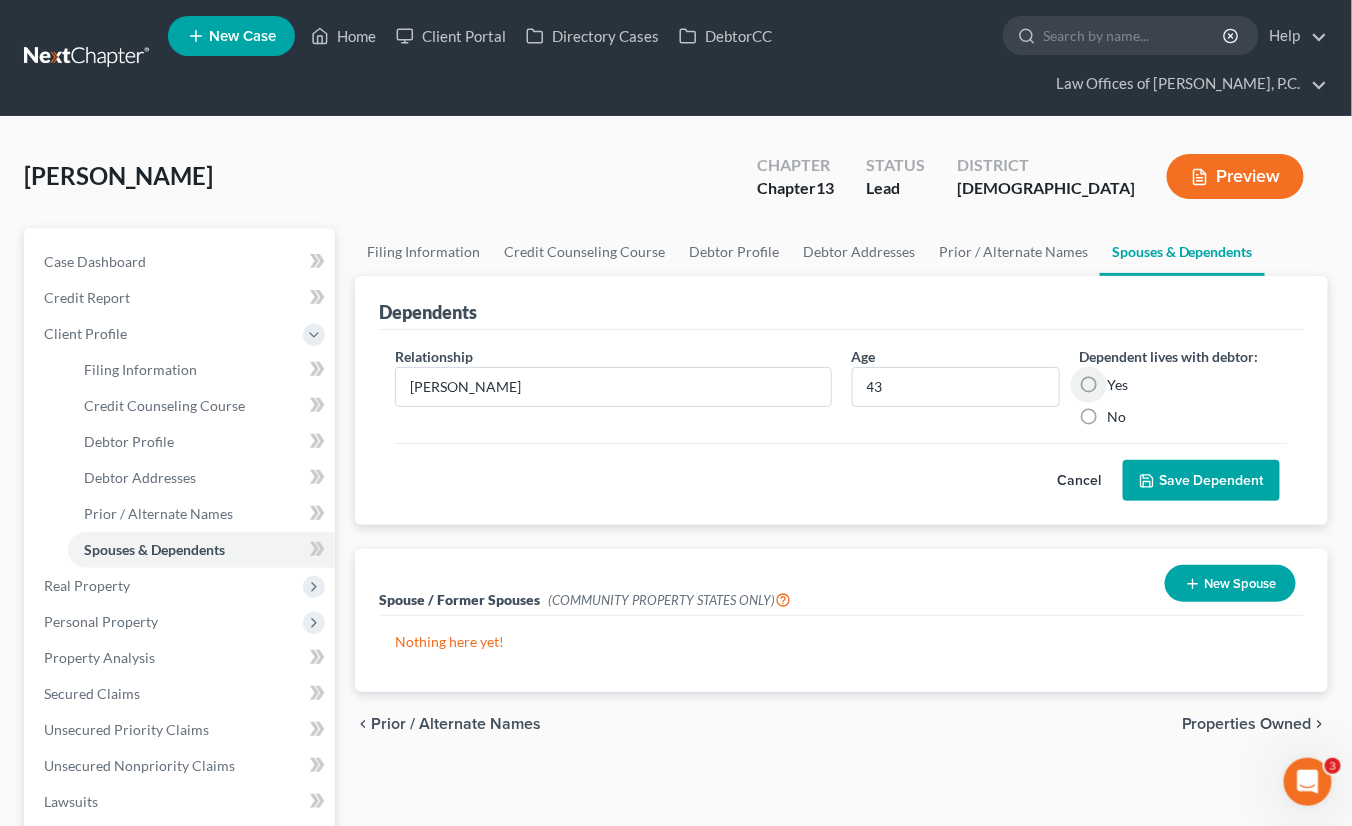 click on "Yes" at bounding box center (1118, 385) 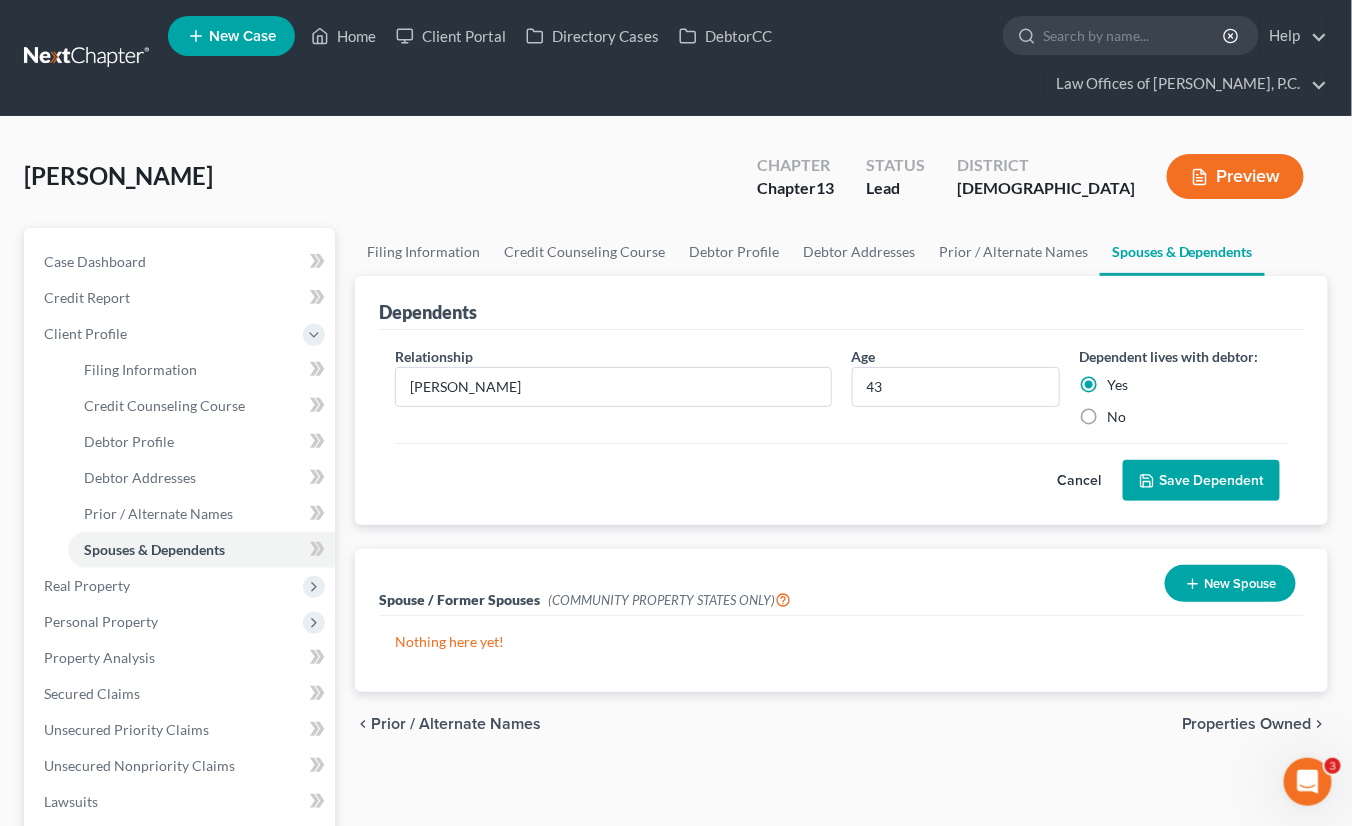 click on "Save Dependent" at bounding box center [1201, 481] 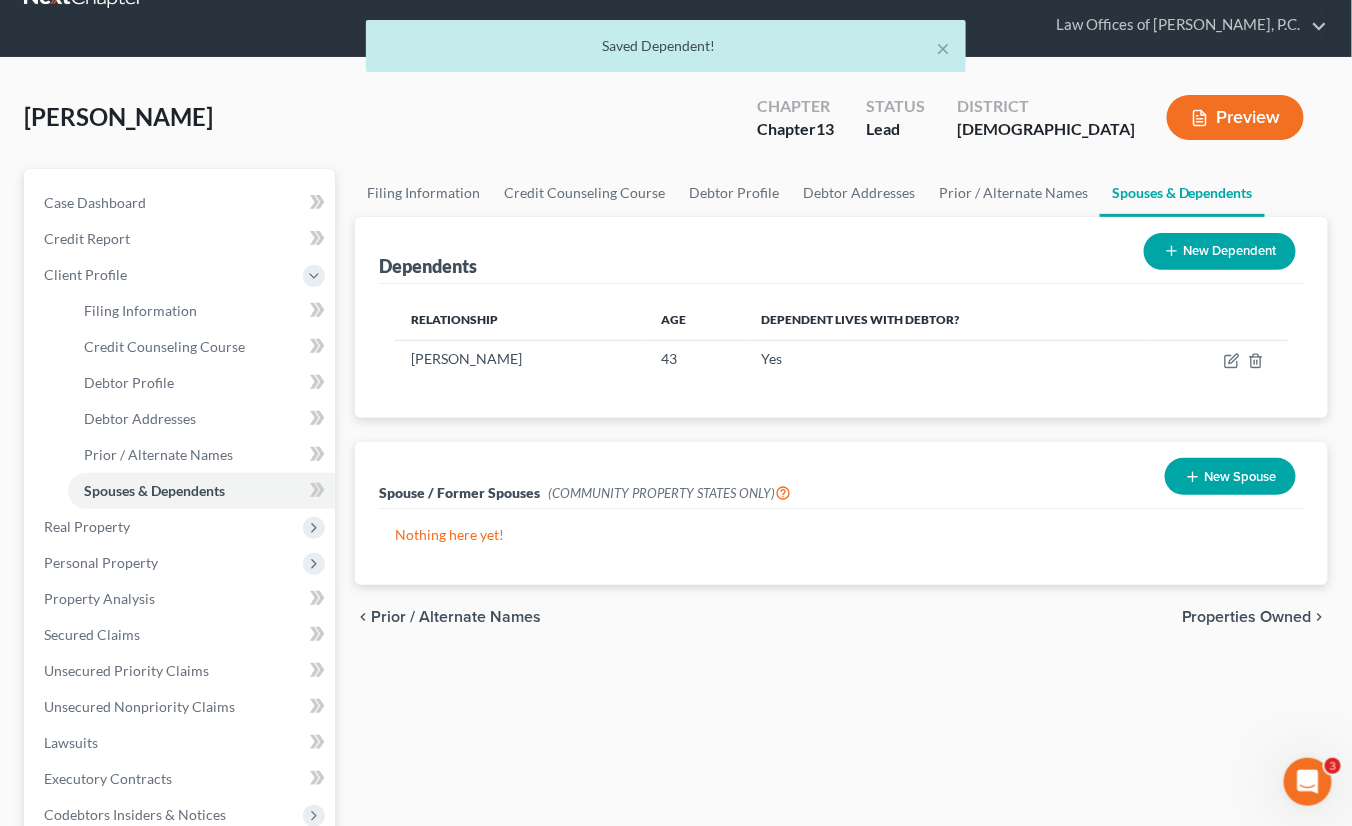 scroll, scrollTop: 100, scrollLeft: 0, axis: vertical 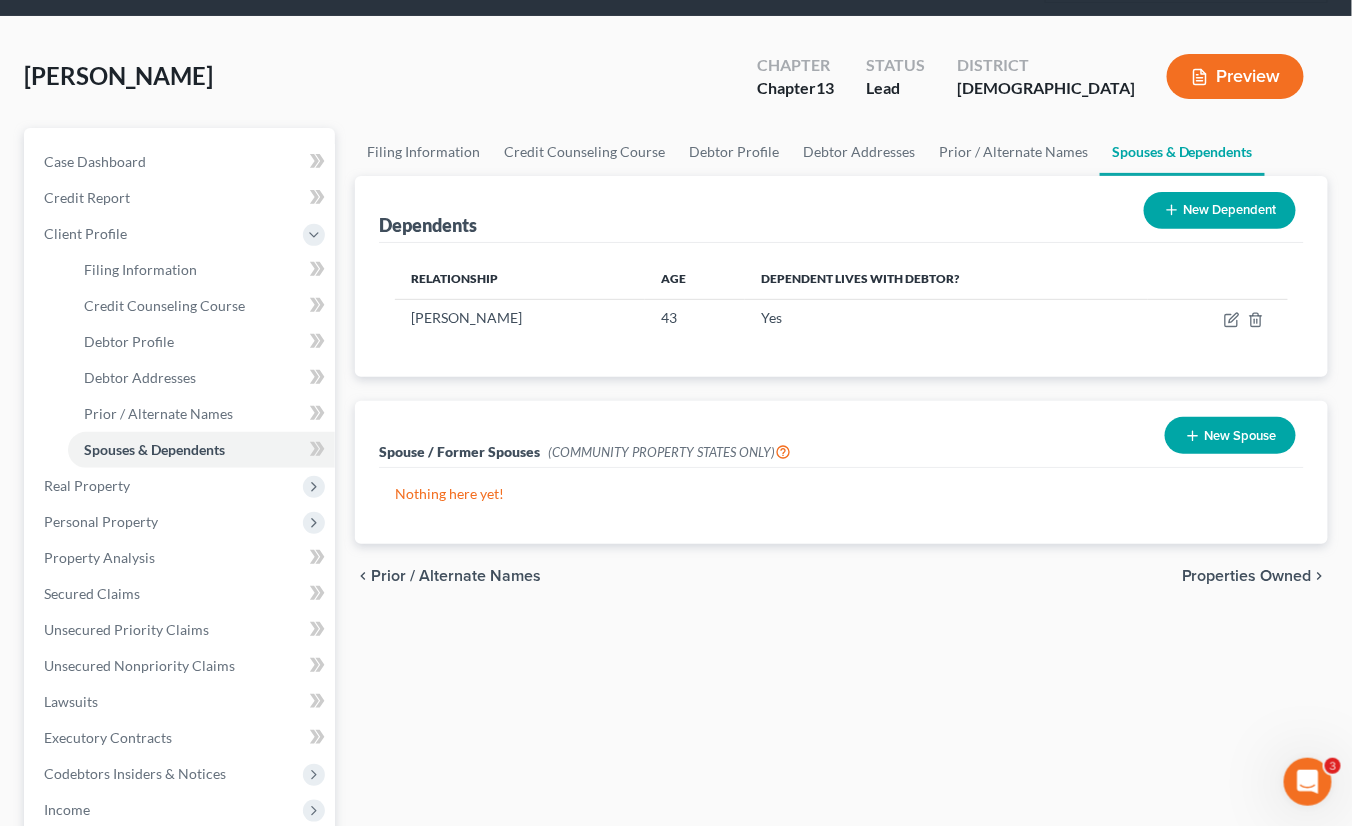 click on "Personal Property" at bounding box center [101, 521] 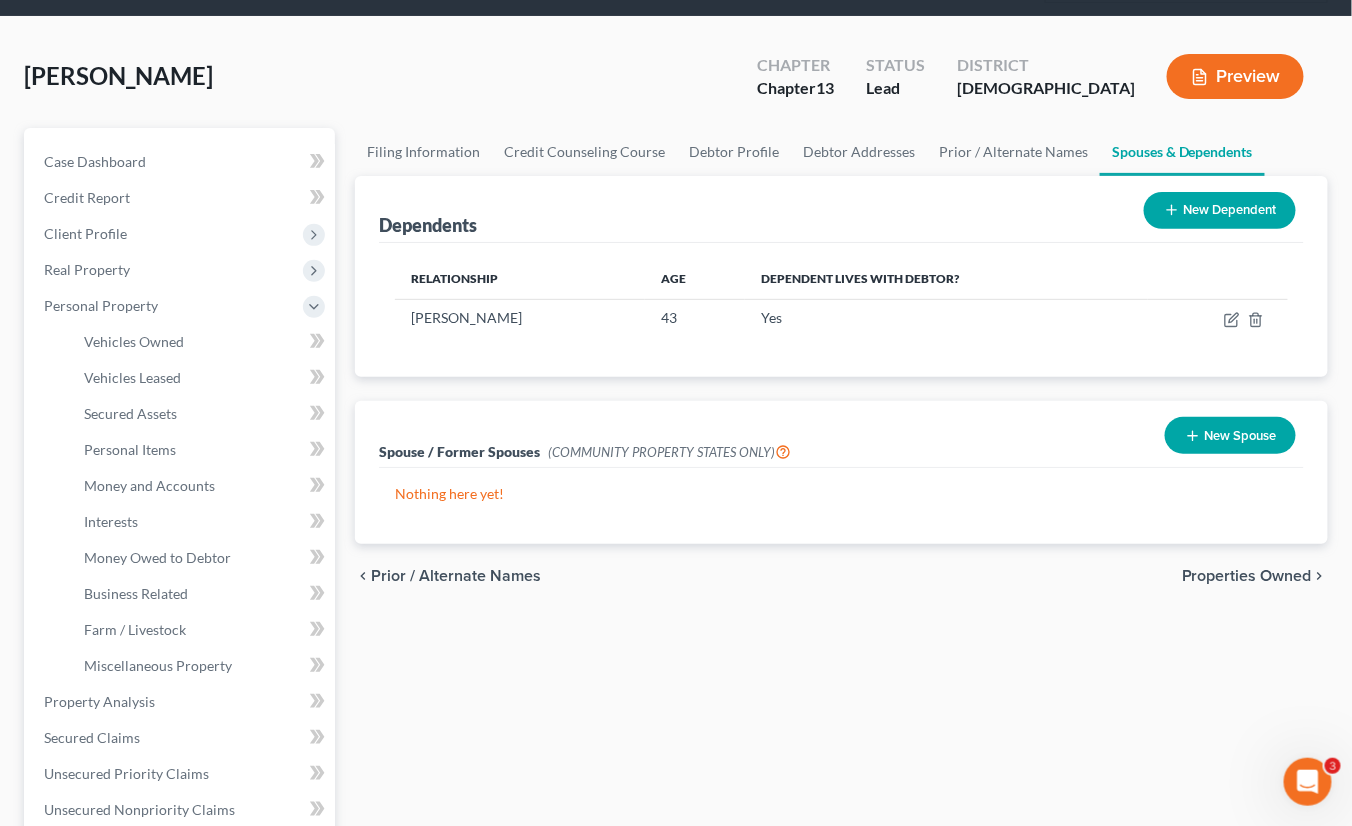 click on "Personal Property" at bounding box center [101, 305] 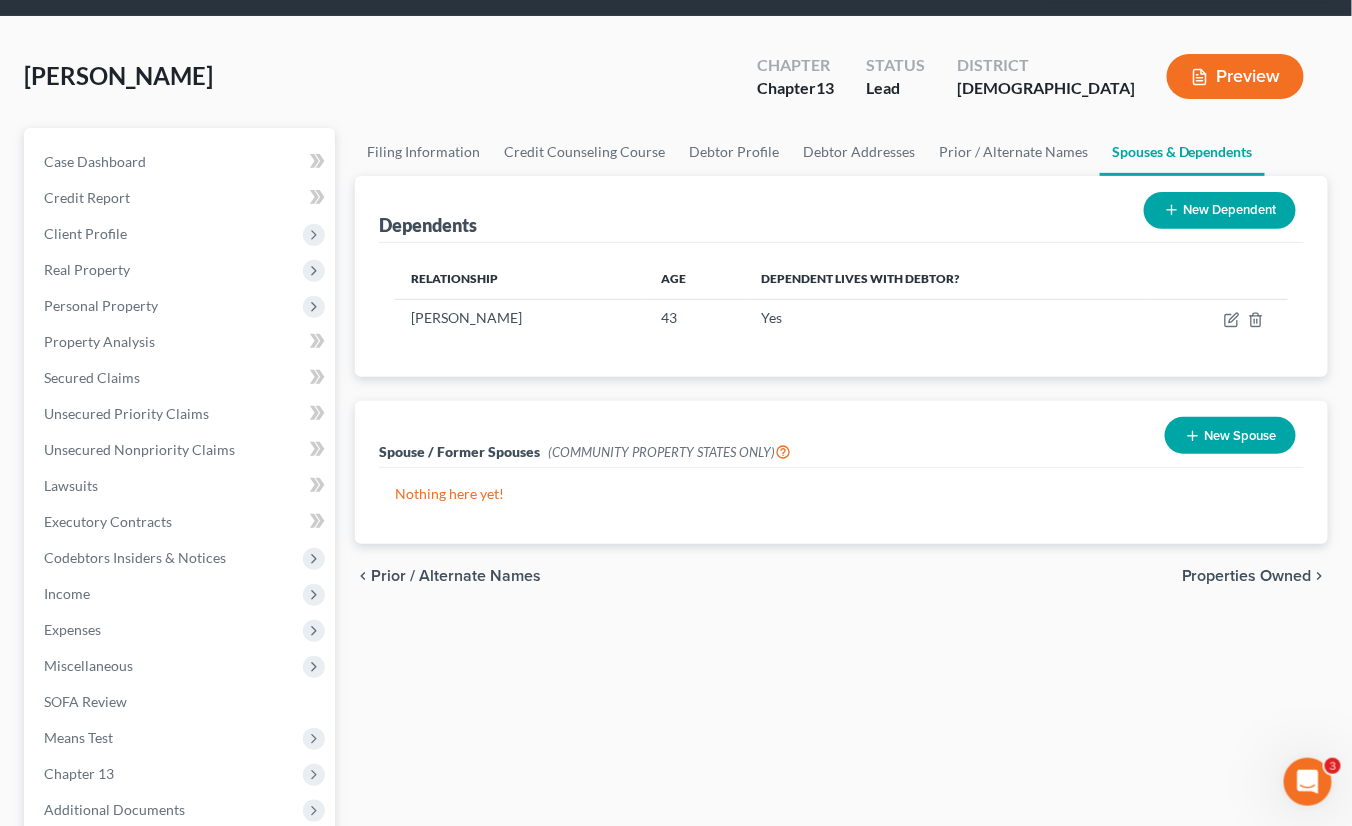 click on "Personal Property" at bounding box center [101, 305] 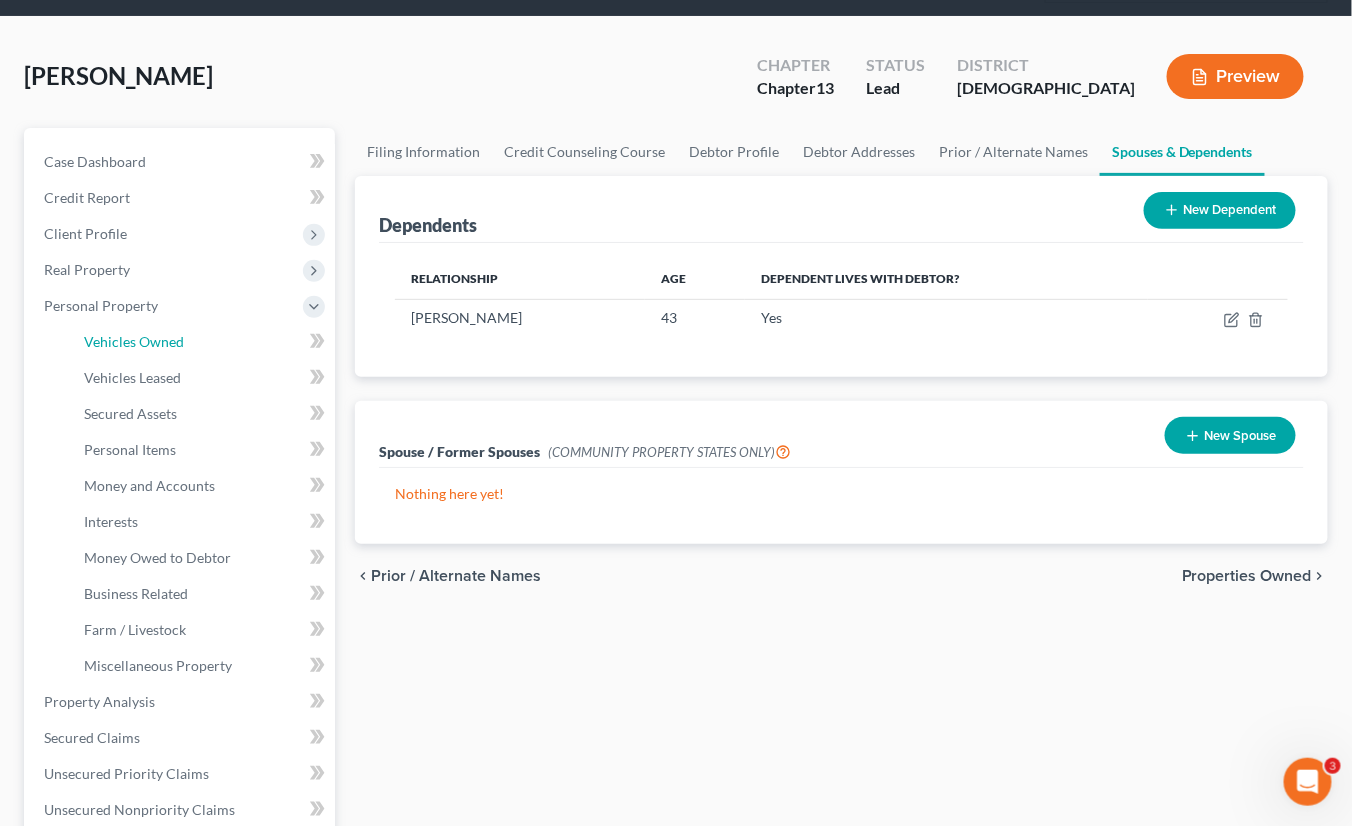 click on "Vehicles Owned" at bounding box center [134, 341] 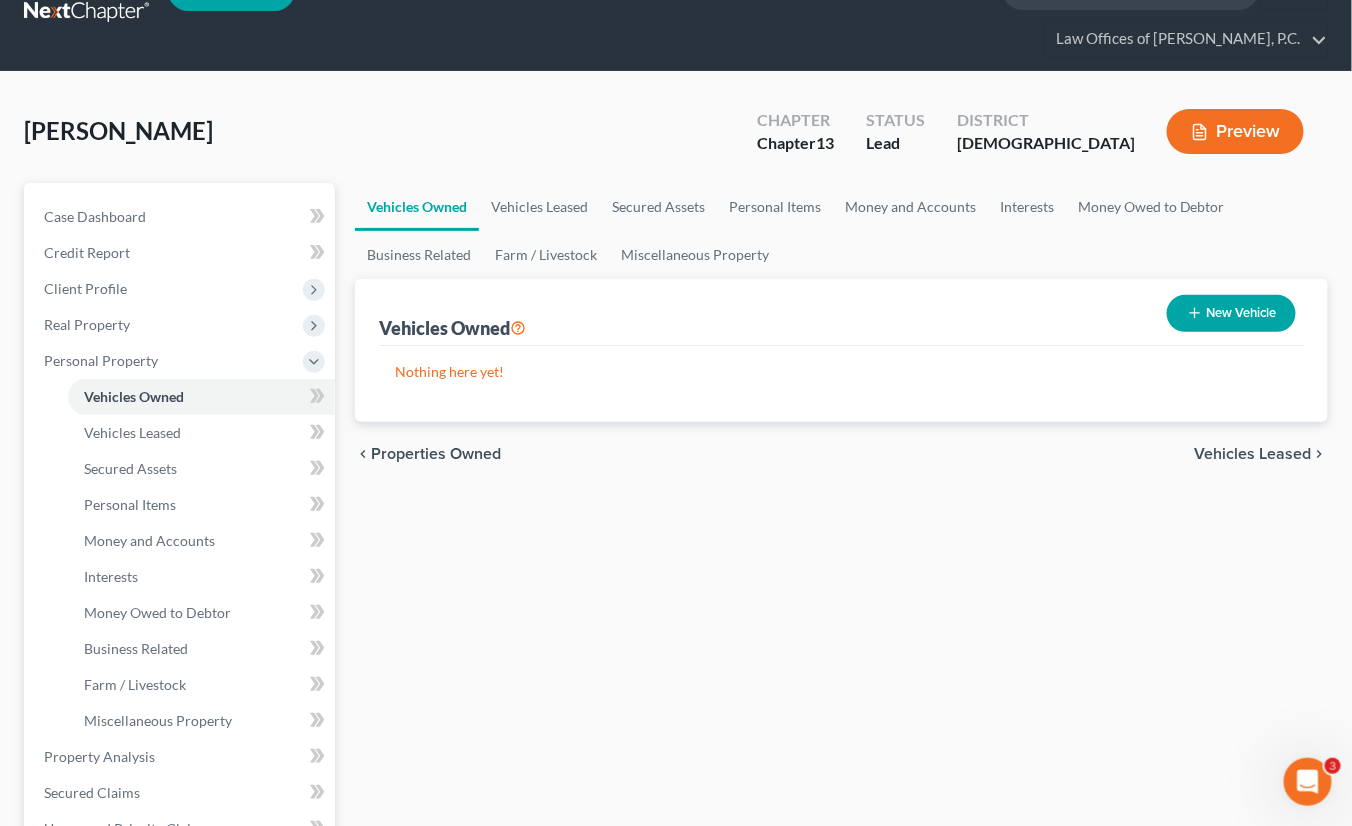 scroll, scrollTop: 0, scrollLeft: 0, axis: both 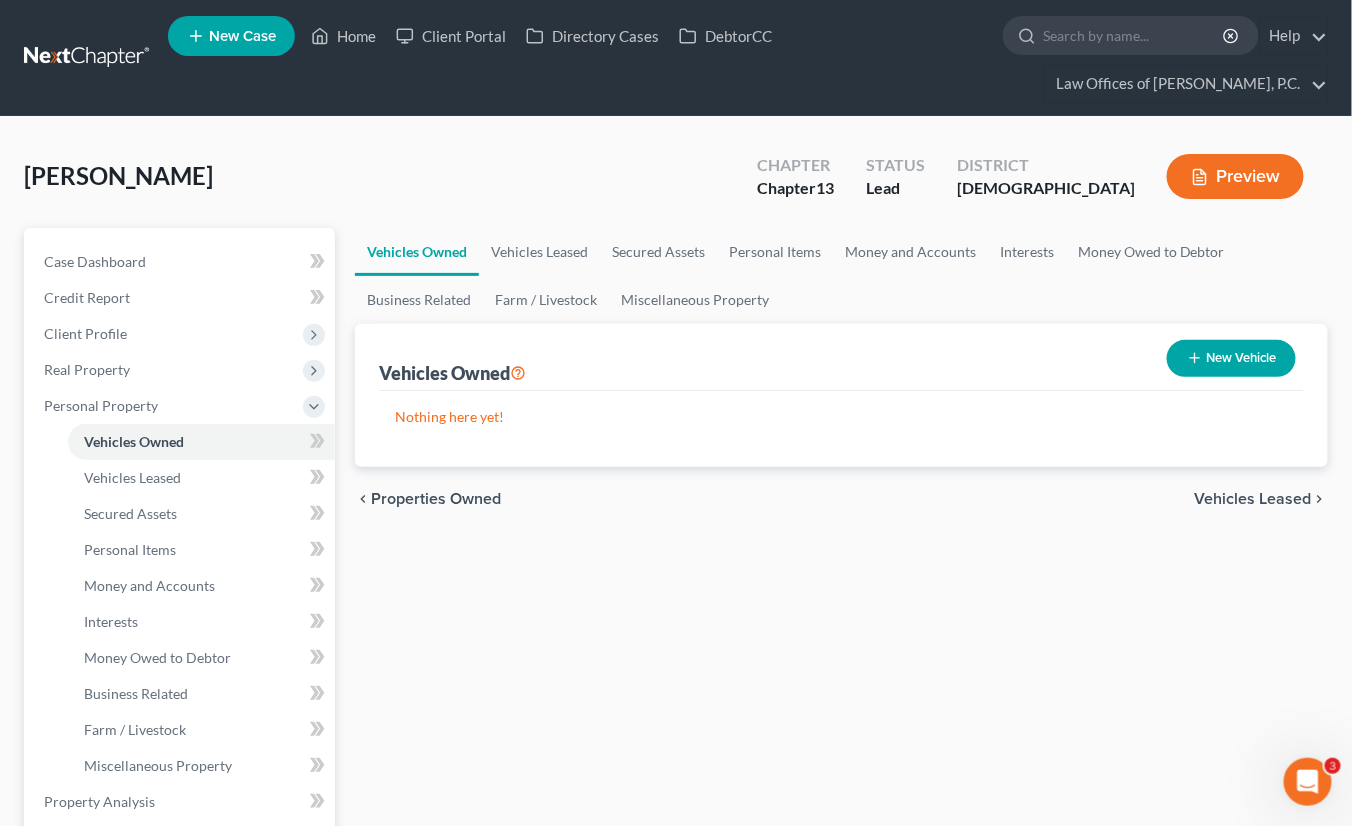 click on "New Vehicle" at bounding box center [1231, 358] 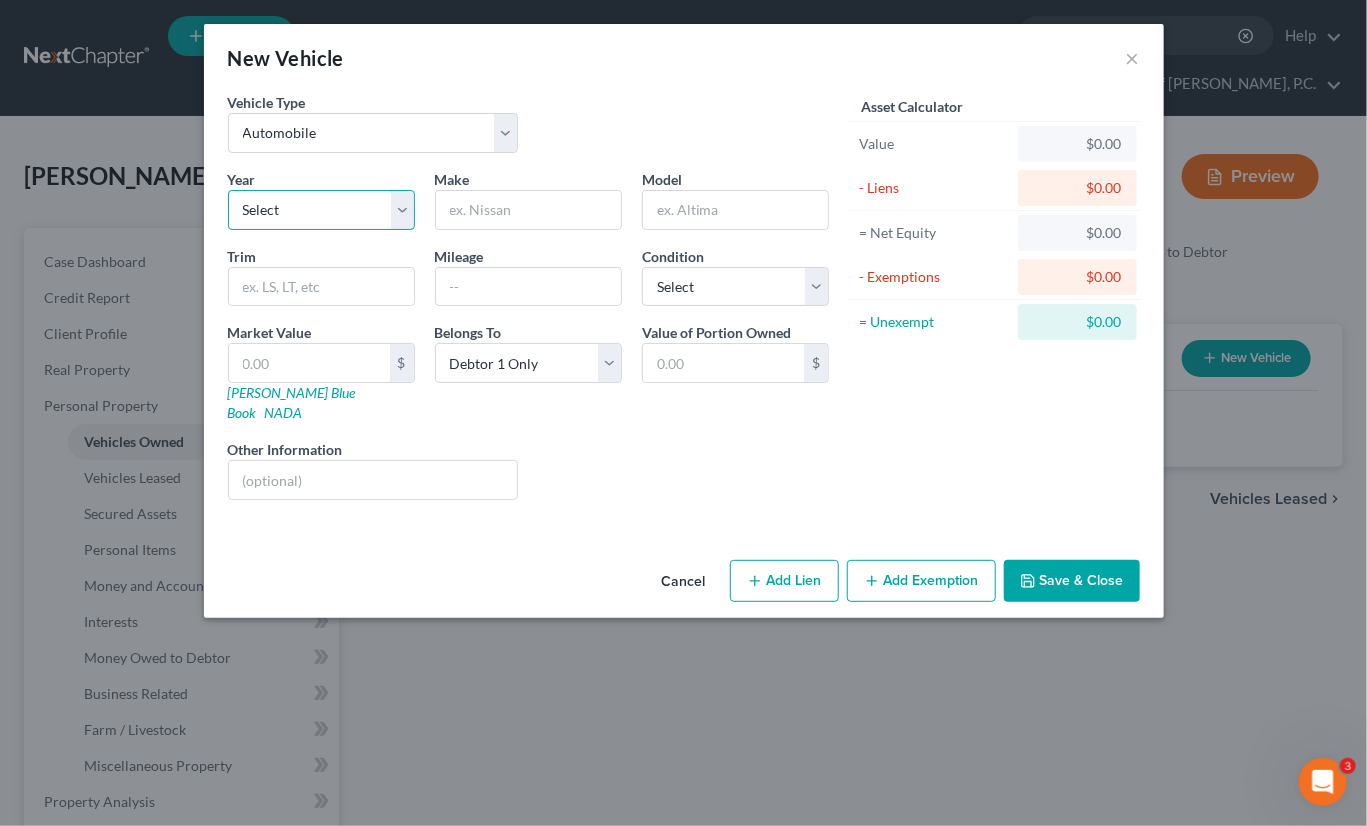click on "Select 2026 2025 2024 2023 2022 2021 2020 2019 2018 2017 2016 2015 2014 2013 2012 2011 2010 2009 2008 2007 2006 2005 2004 2003 2002 2001 2000 1999 1998 1997 1996 1995 1994 1993 1992 1991 1990 1989 1988 1987 1986 1985 1984 1983 1982 1981 1980 1979 1978 1977 1976 1975 1974 1973 1972 1971 1970 1969 1968 1967 1966 1965 1964 1963 1962 1961 1960 1959 1958 1957 1956 1955 1954 1953 1952 1951 1950 1949 1948 1947 1946 1945 1944 1943 1942 1941 1940 1939 1938 1937 1936 1935 1934 1933 1932 1931 1930 1929 1928 1927 1926 1925 1924 1923 1922 1921 1920 1919 1918 1917 1916 1915 1914 1913 1912 1911 1910 1909 1908 1907 1906 1905 1904 1903 1902 1901" at bounding box center (321, 210) 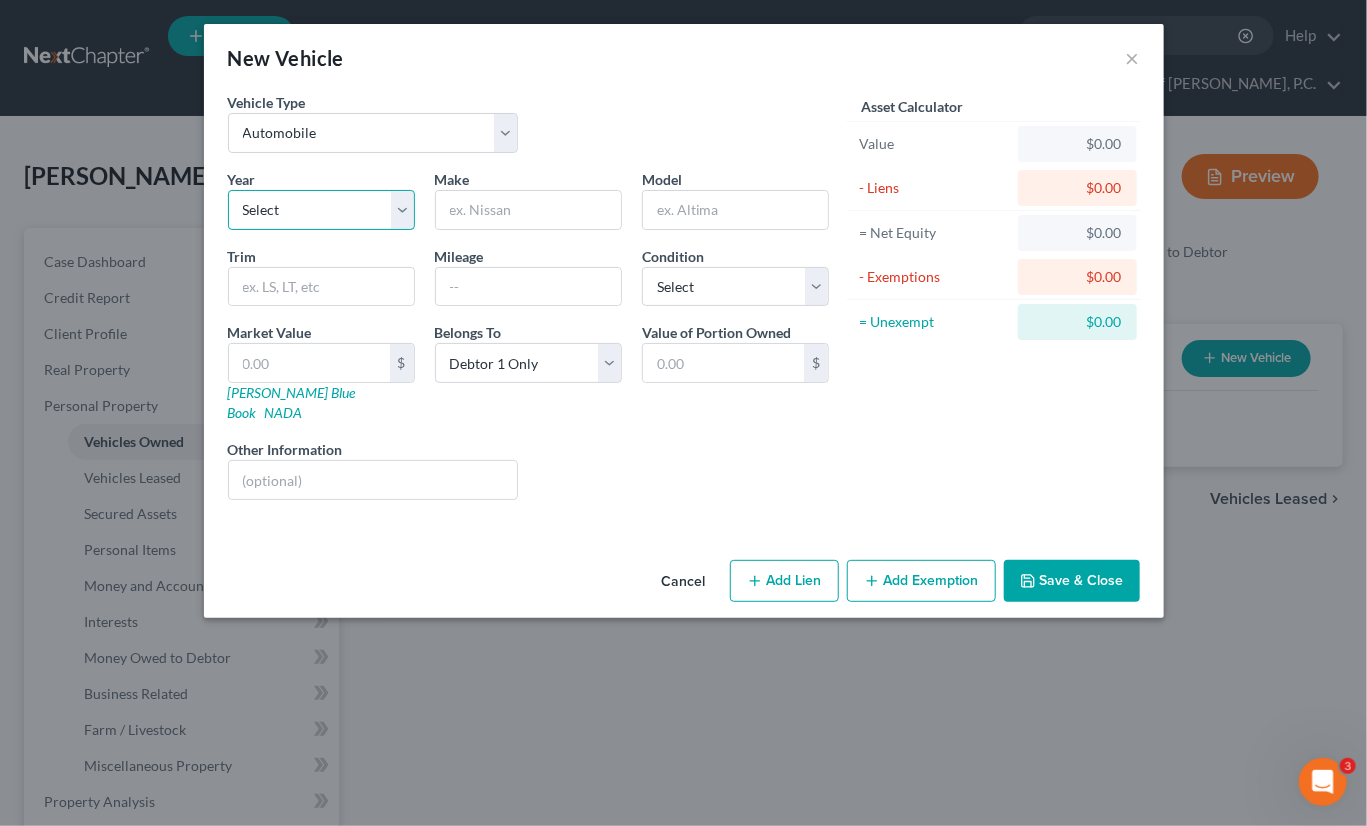 select on "7" 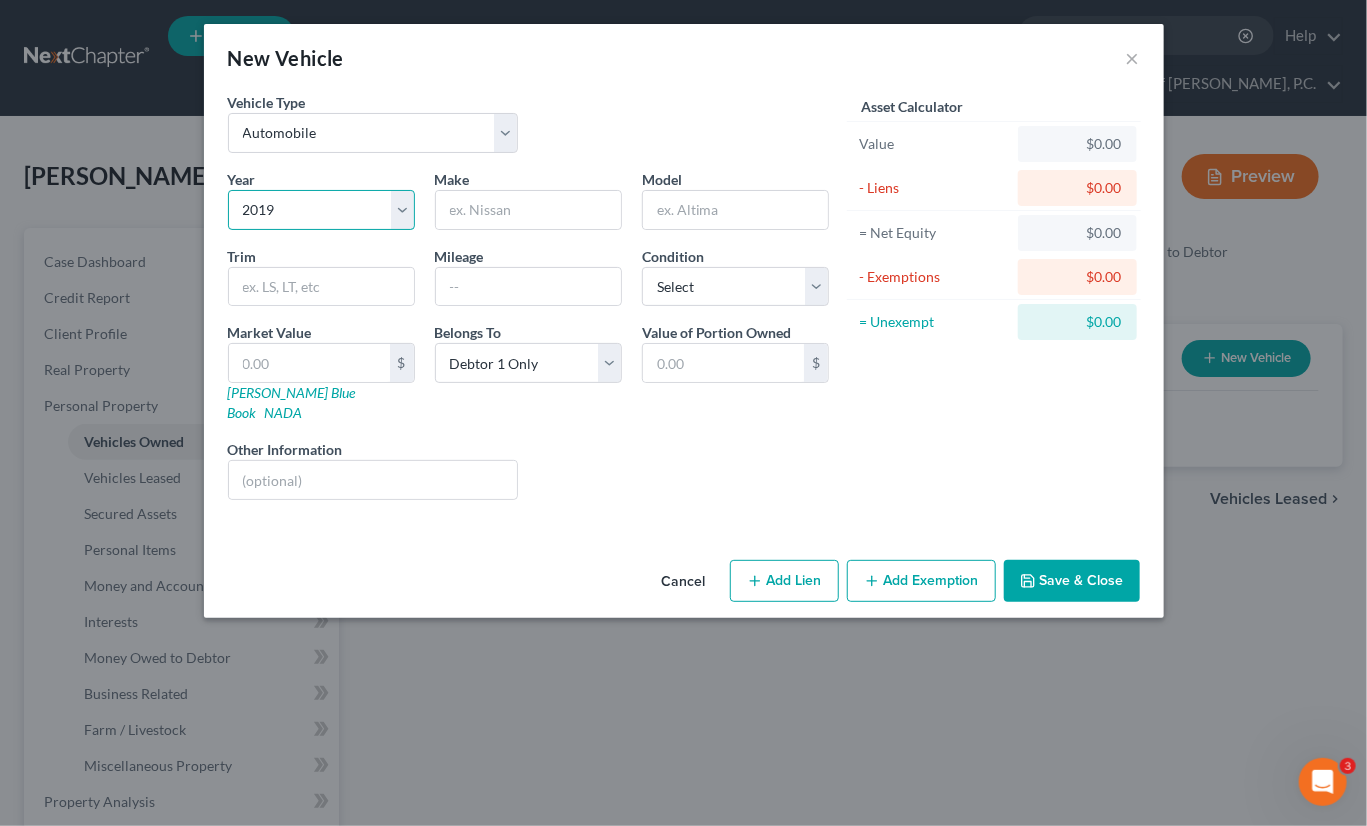 click on "Select 2026 2025 2024 2023 2022 2021 2020 2019 2018 2017 2016 2015 2014 2013 2012 2011 2010 2009 2008 2007 2006 2005 2004 2003 2002 2001 2000 1999 1998 1997 1996 1995 1994 1993 1992 1991 1990 1989 1988 1987 1986 1985 1984 1983 1982 1981 1980 1979 1978 1977 1976 1975 1974 1973 1972 1971 1970 1969 1968 1967 1966 1965 1964 1963 1962 1961 1960 1959 1958 1957 1956 1955 1954 1953 1952 1951 1950 1949 1948 1947 1946 1945 1944 1943 1942 1941 1940 1939 1938 1937 1936 1935 1934 1933 1932 1931 1930 1929 1928 1927 1926 1925 1924 1923 1922 1921 1920 1919 1918 1917 1916 1915 1914 1913 1912 1911 1910 1909 1908 1907 1906 1905 1904 1903 1902 1901" at bounding box center [321, 210] 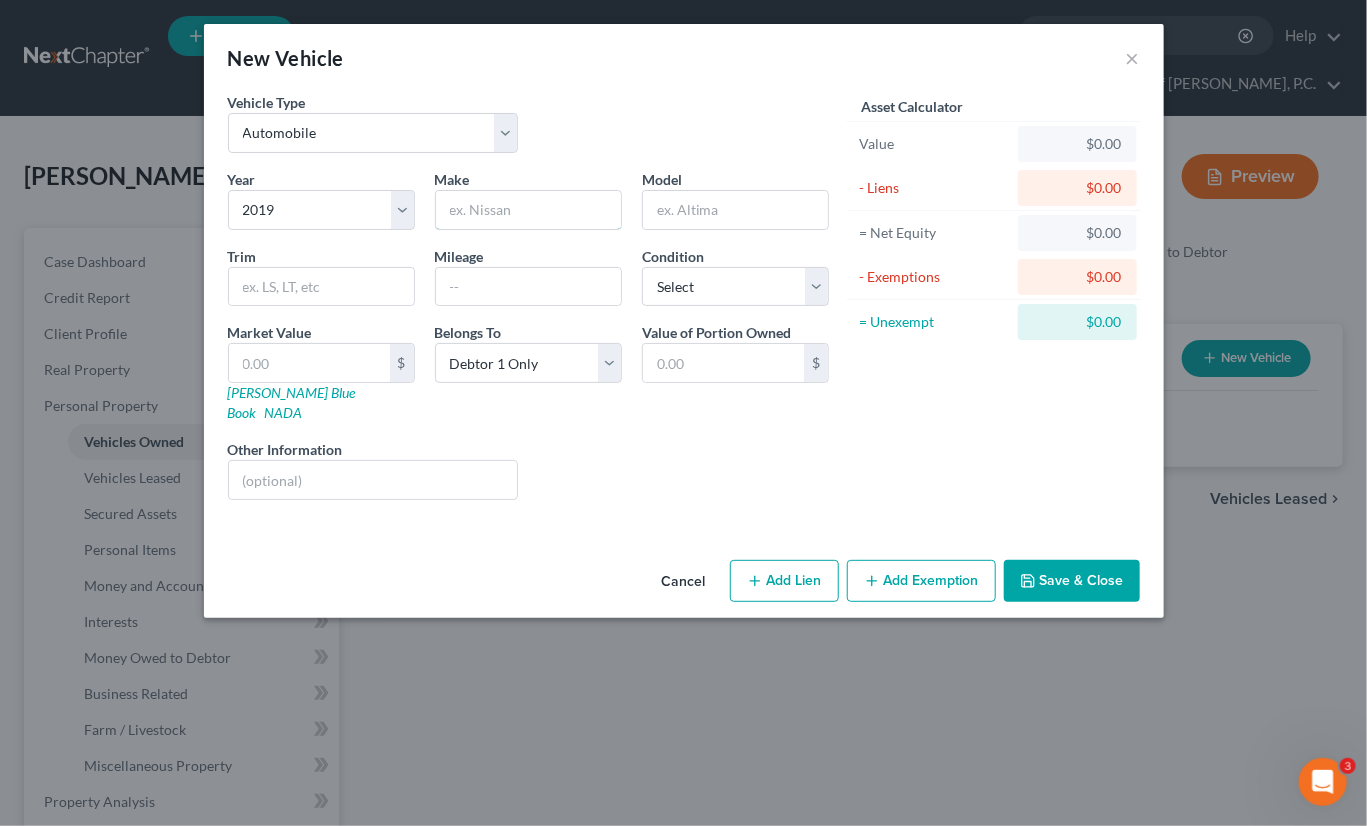 click at bounding box center (528, 210) 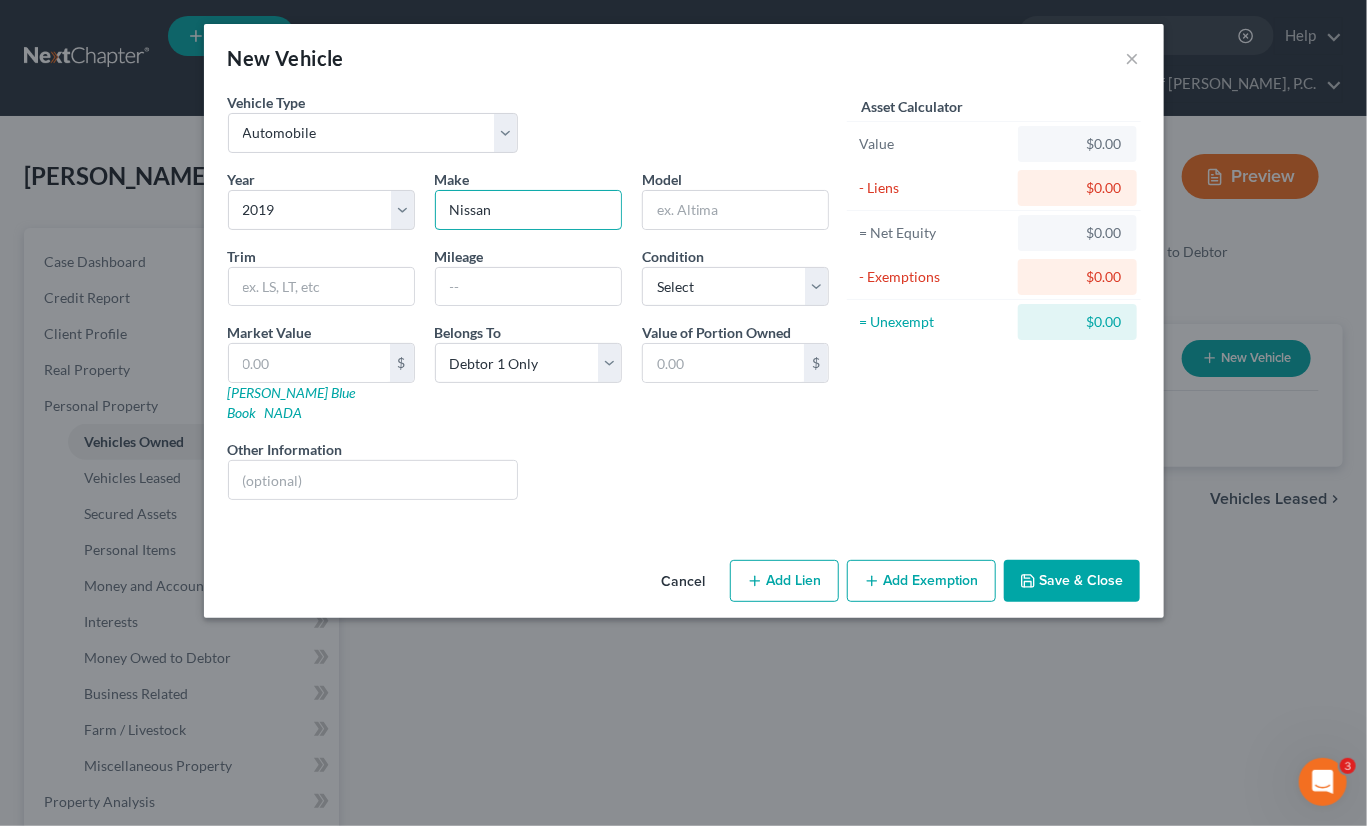 type on "Nissan" 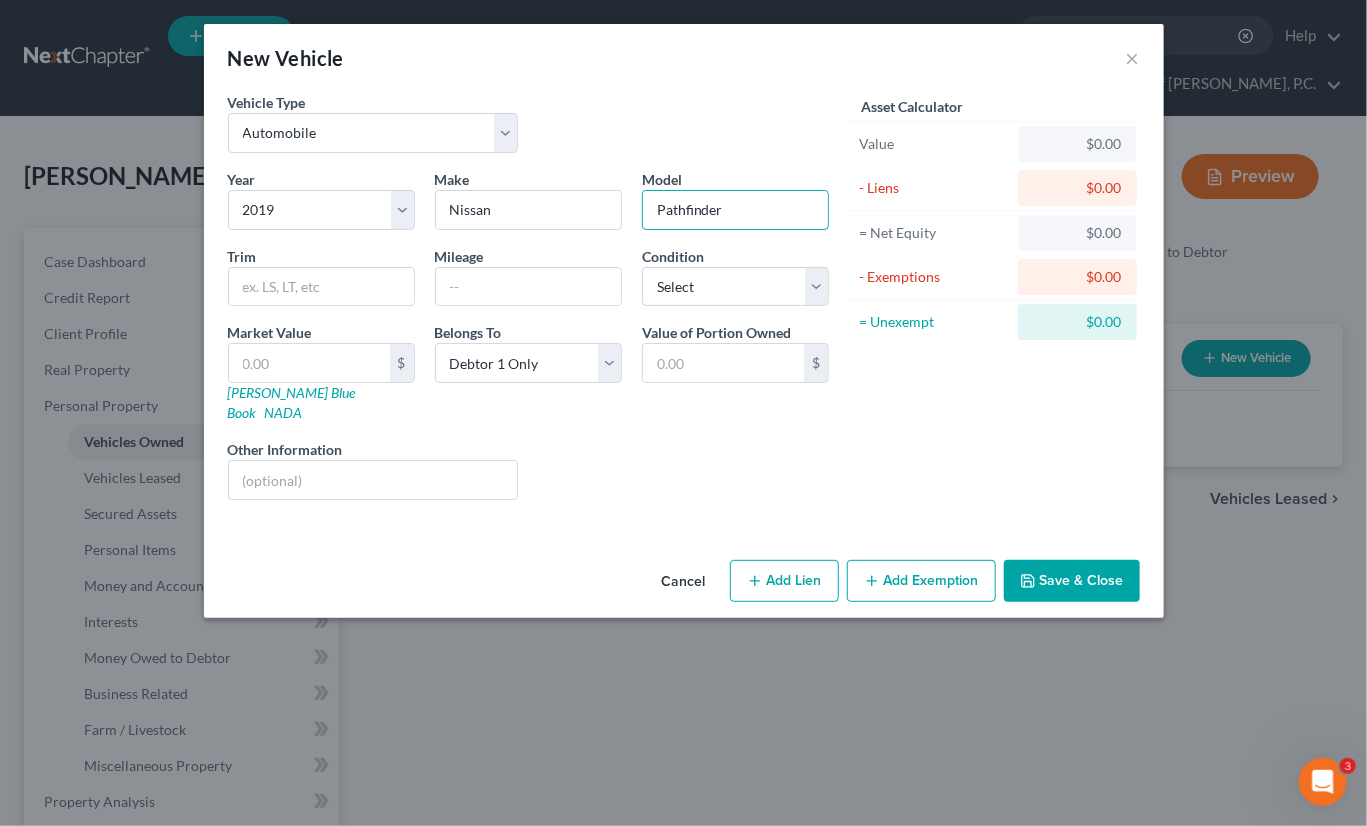 type on "Pathfinder" 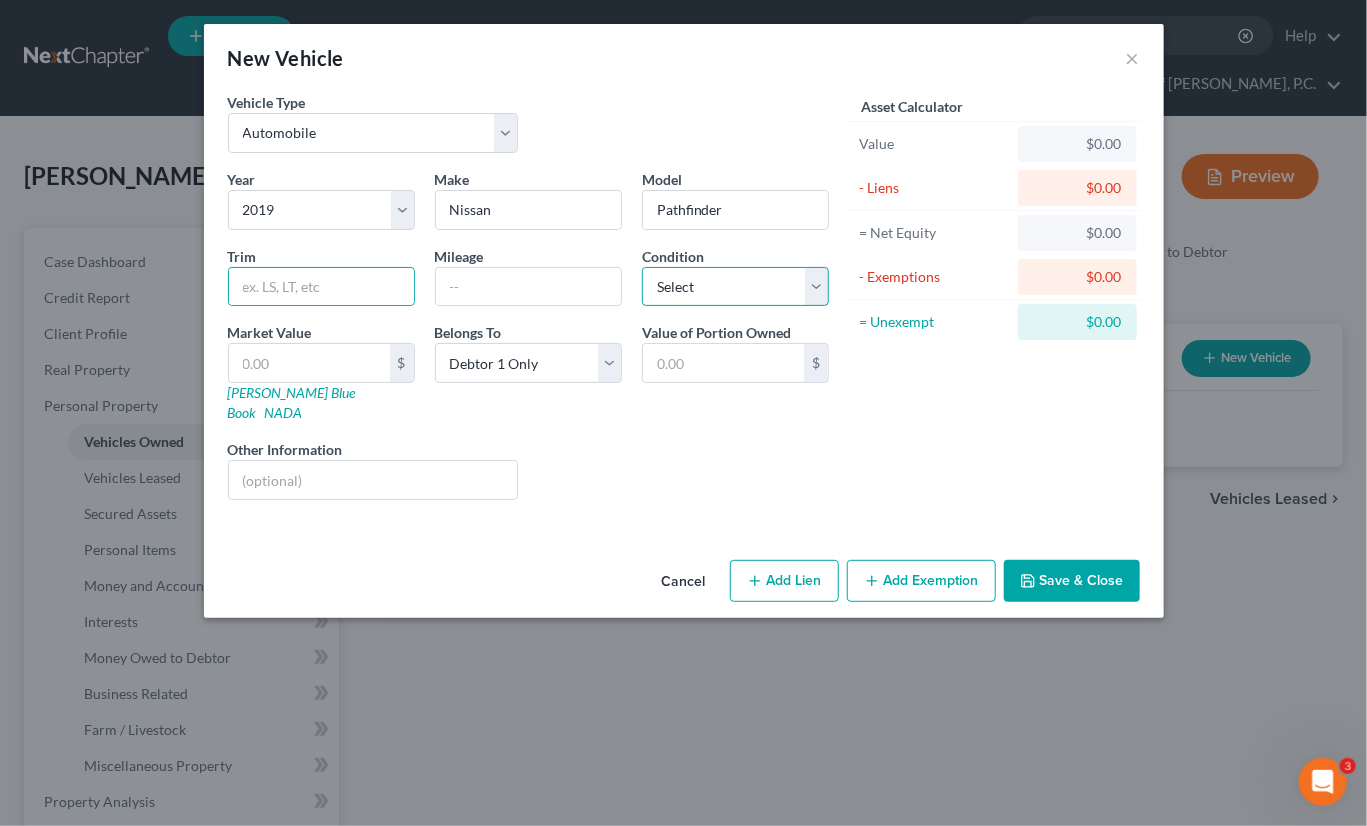 click on "Select Excellent Very Good Good Fair Poor" at bounding box center [735, 287] 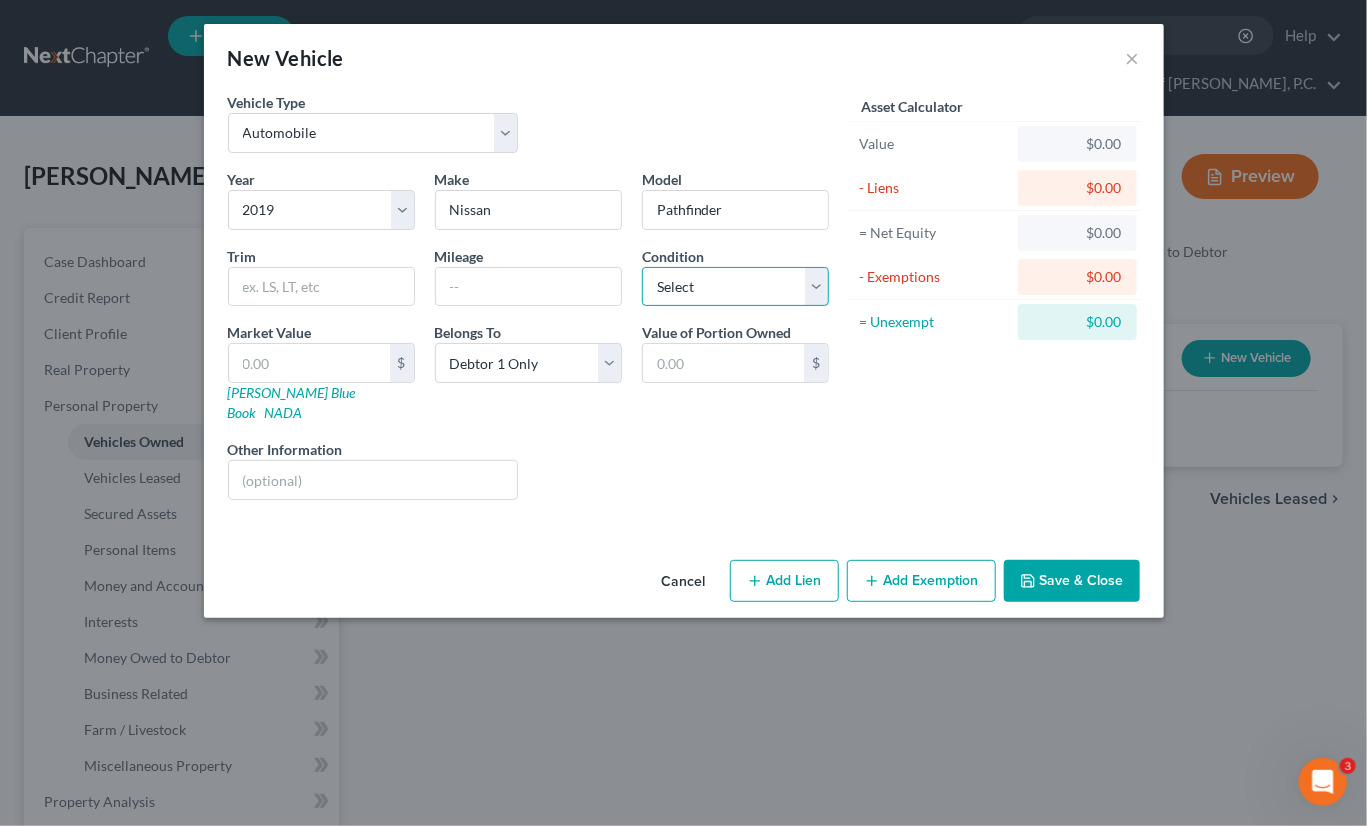 select on "3" 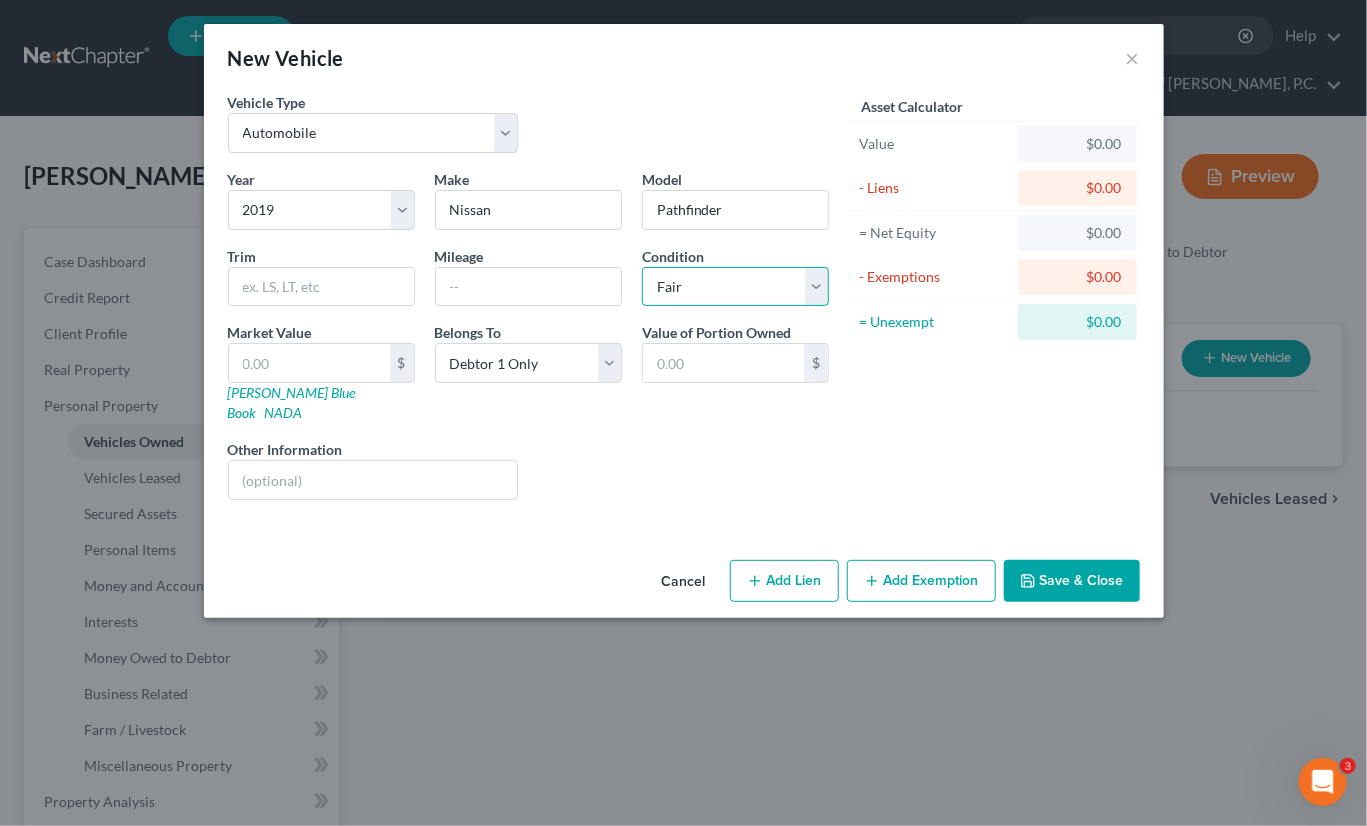 click on "Select Excellent Very Good Good Fair Poor" at bounding box center (735, 287) 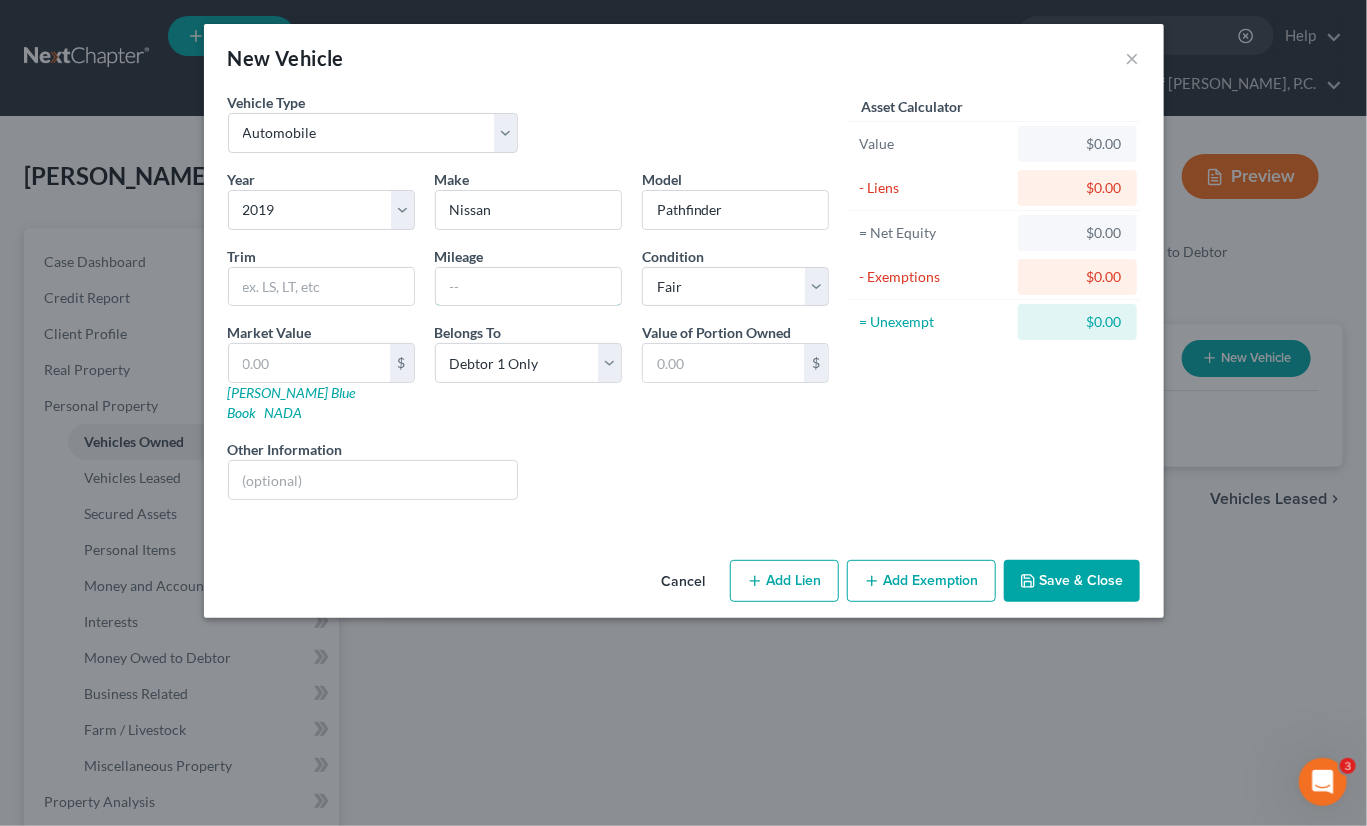 click at bounding box center [528, 287] 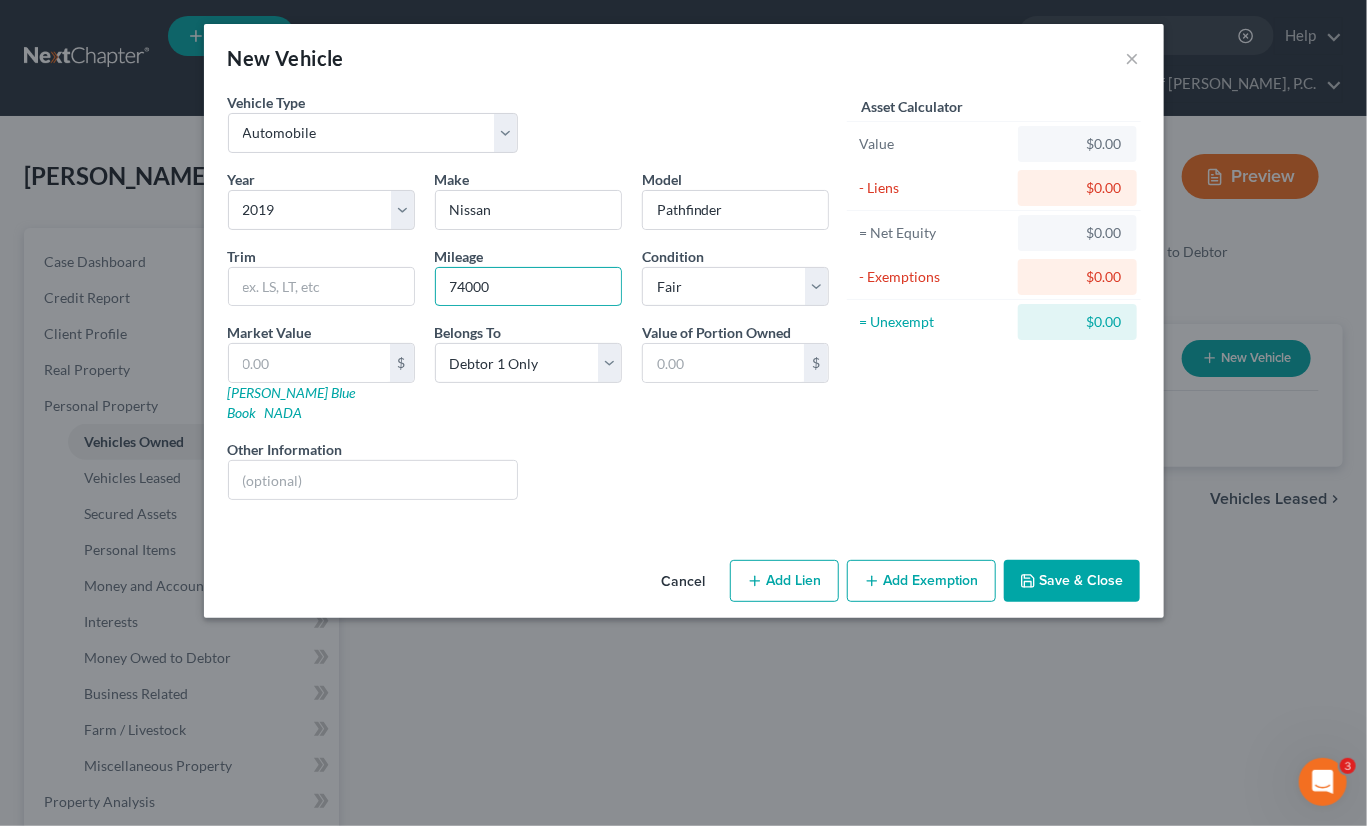 type on "74000" 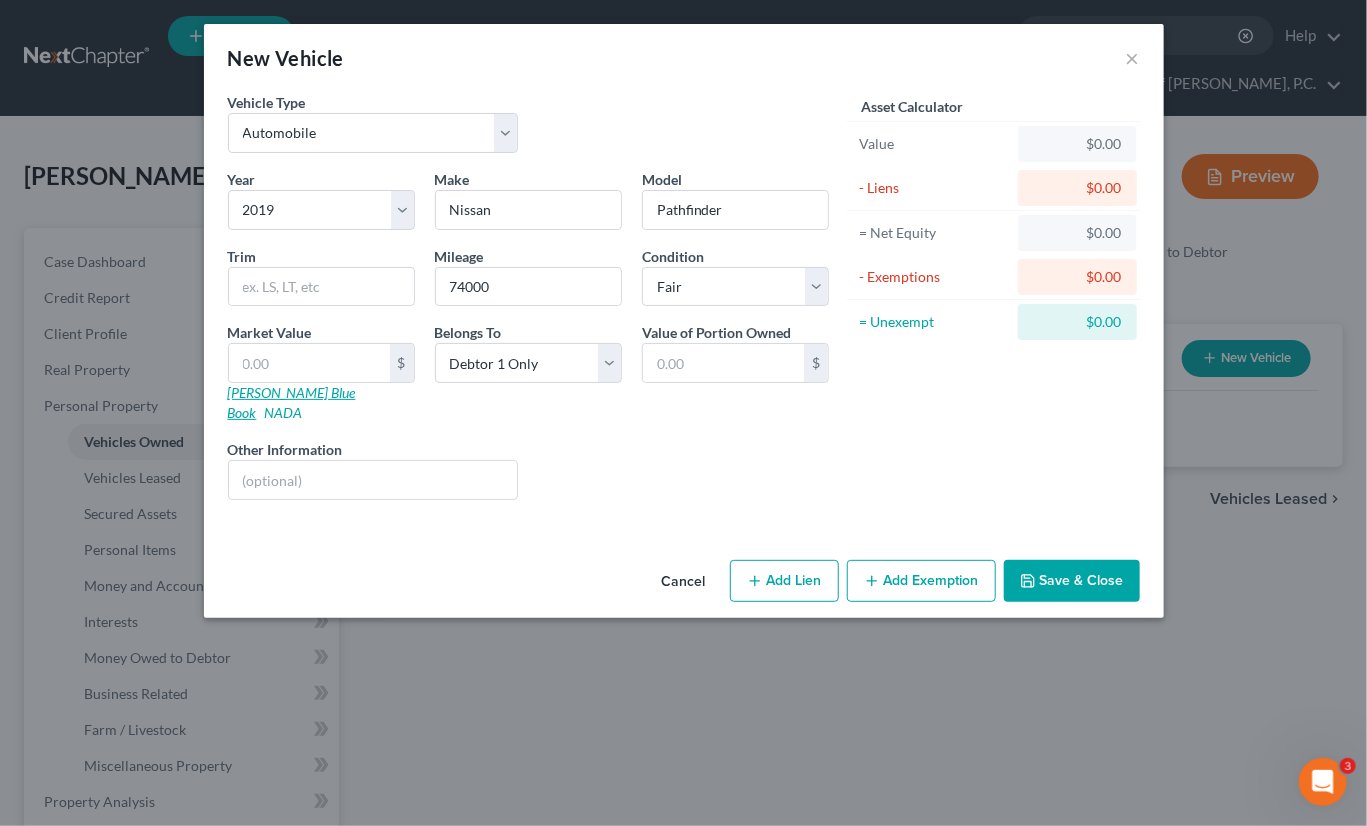 click on "Kelly Blue Book" at bounding box center (292, 402) 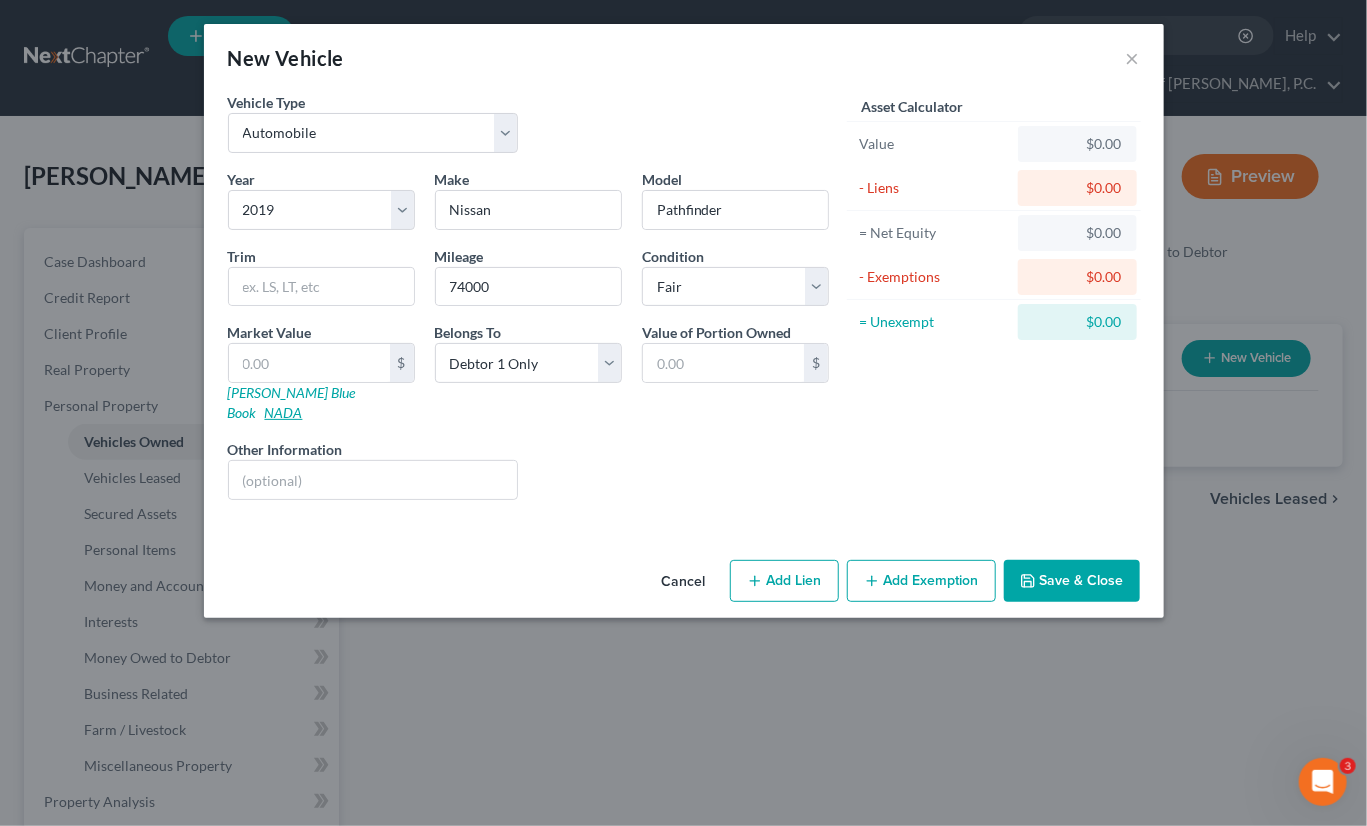 click on "NADA" at bounding box center (284, 412) 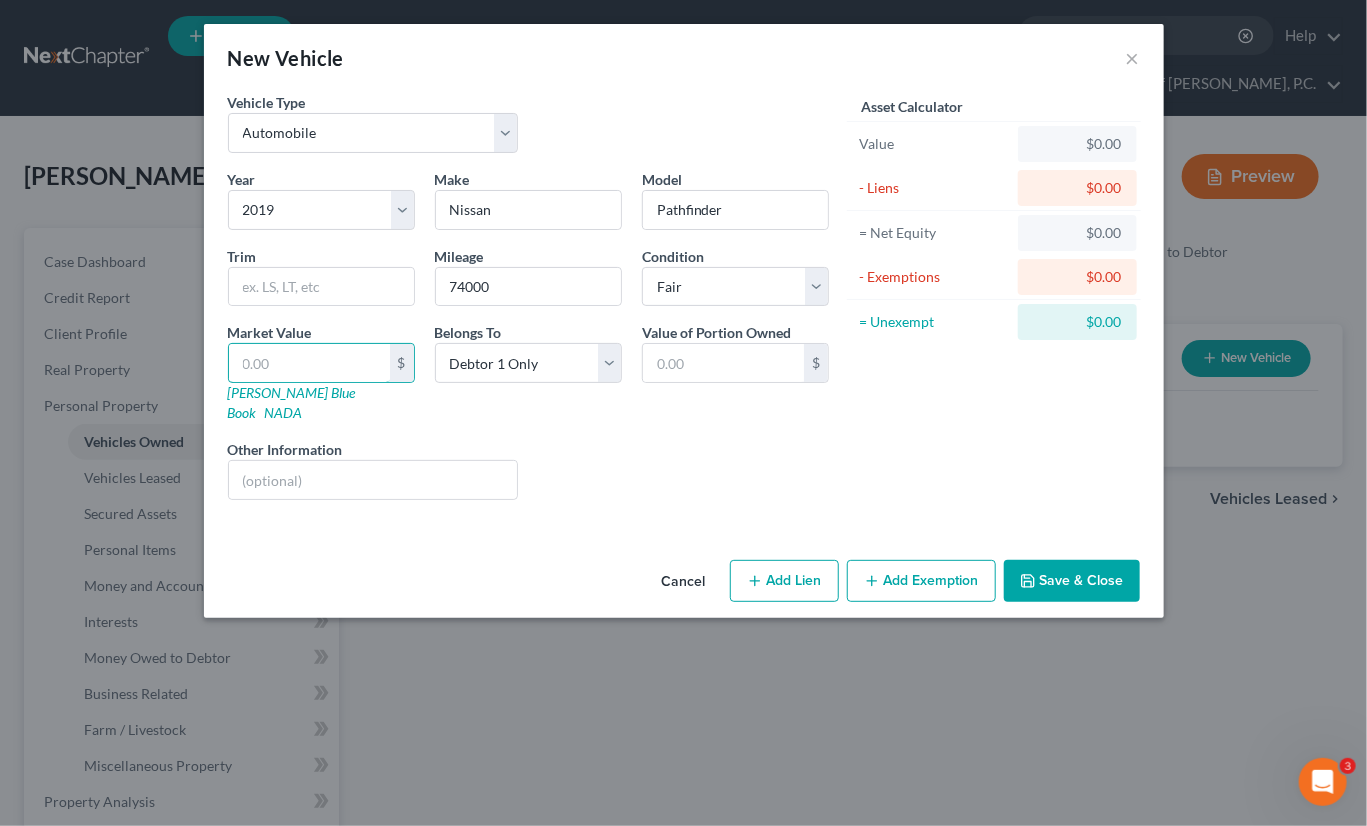 drag, startPoint x: 307, startPoint y: 364, endPoint x: 356, endPoint y: 364, distance: 49 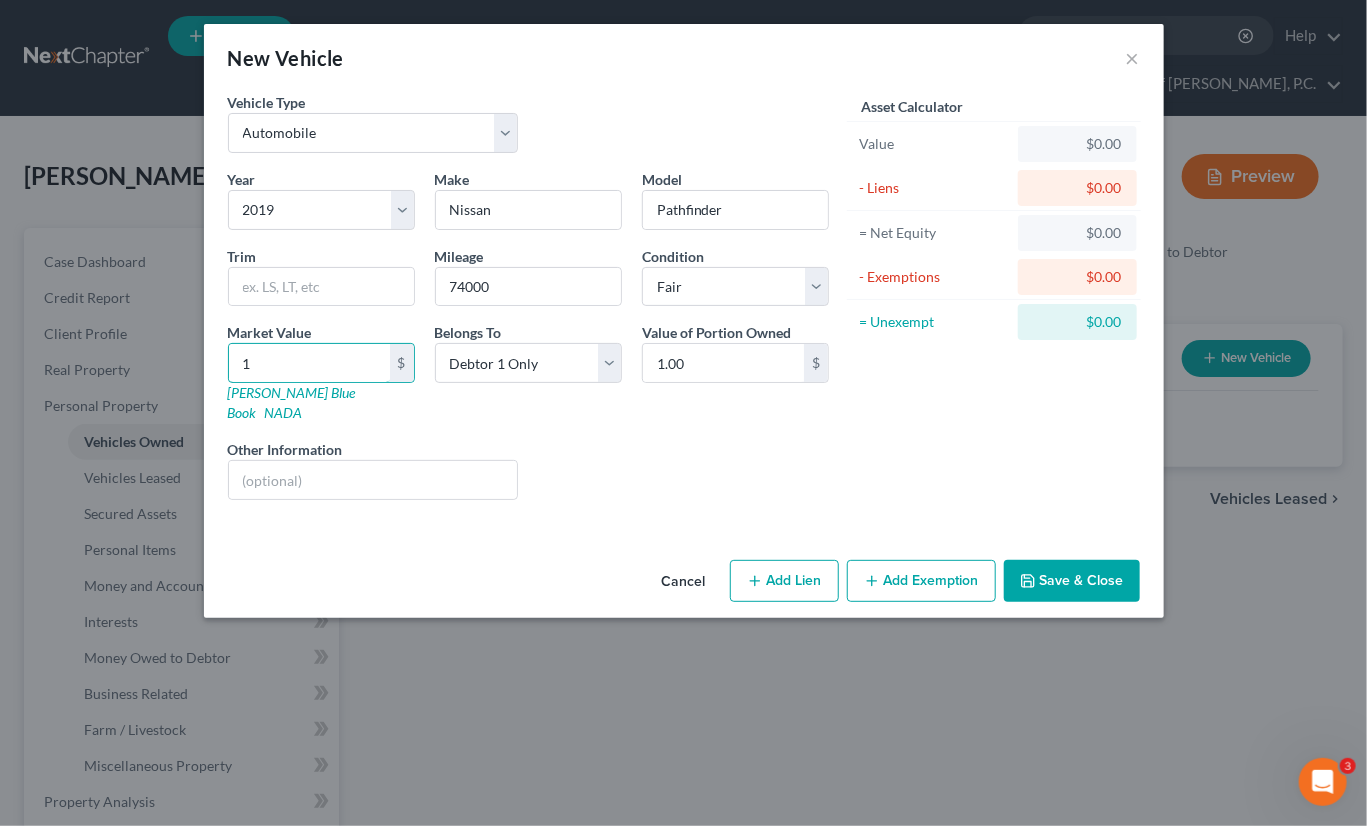 type on "14" 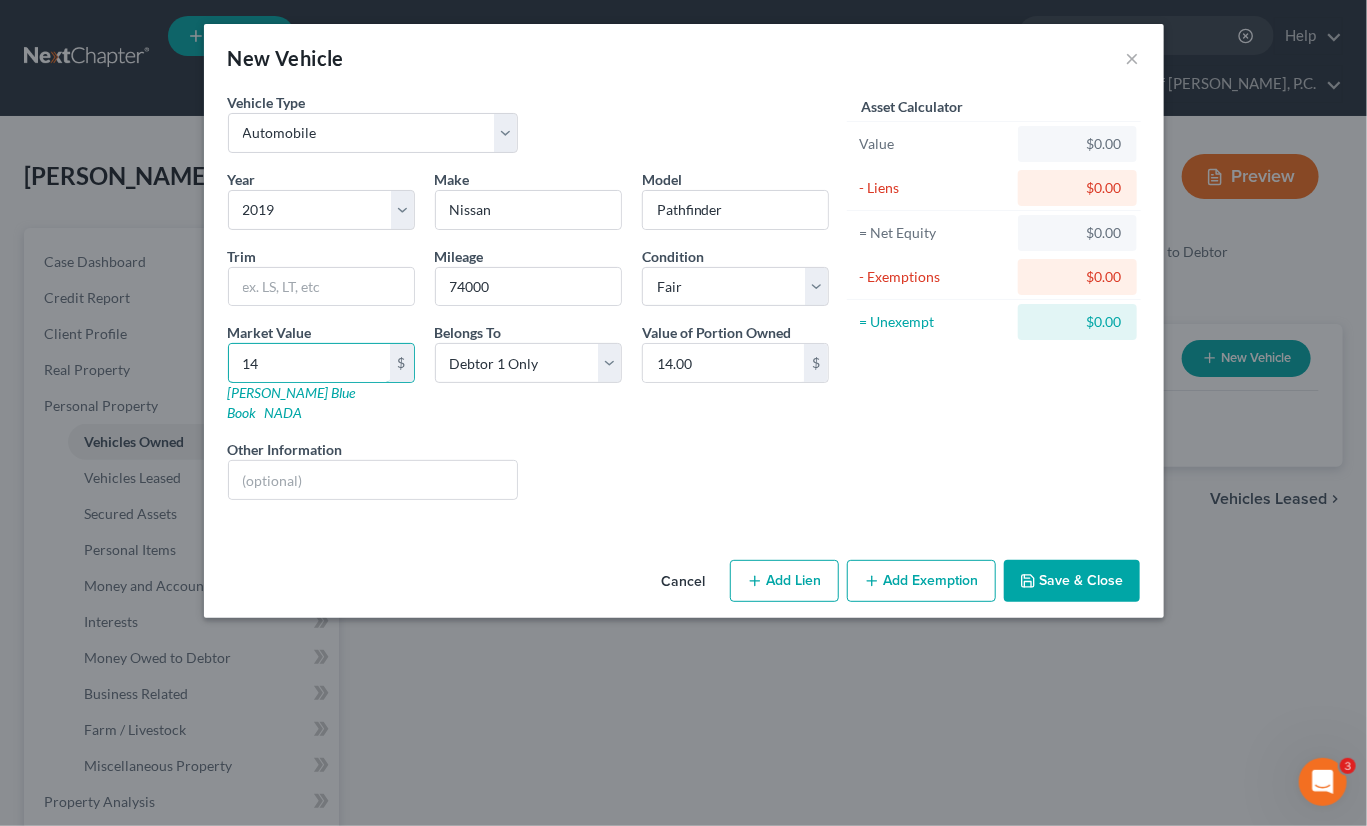 type on "144" 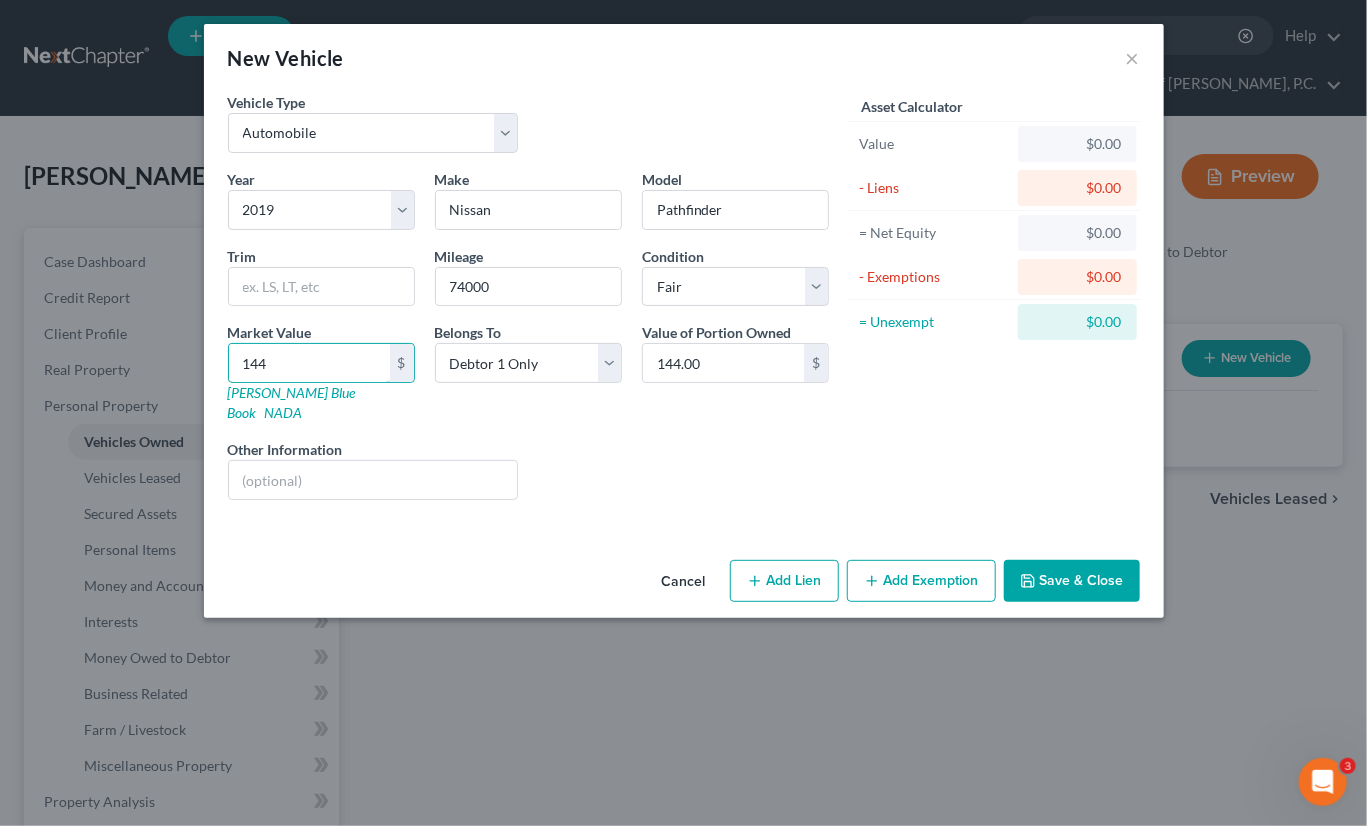 type on "1449" 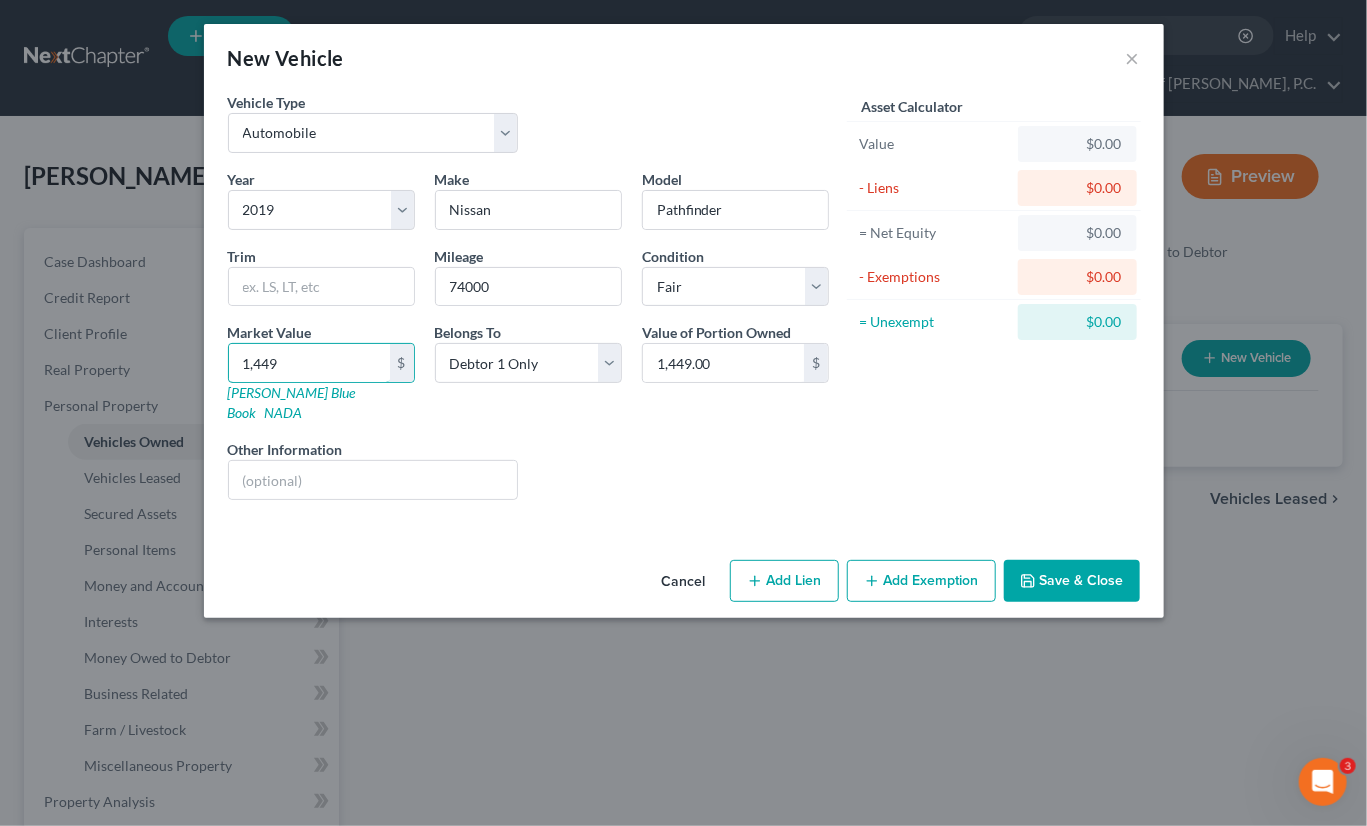 type on "1,4490" 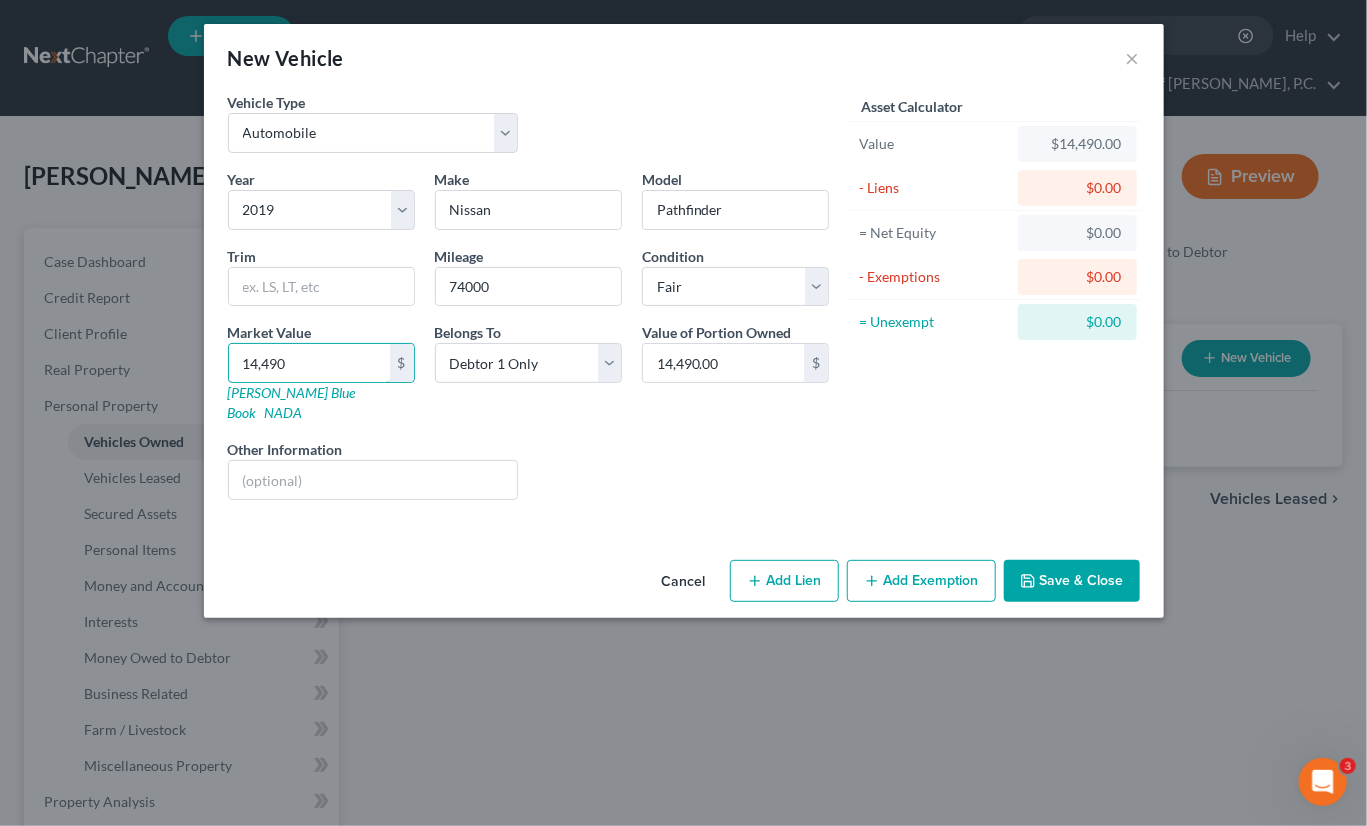 type on "14,490" 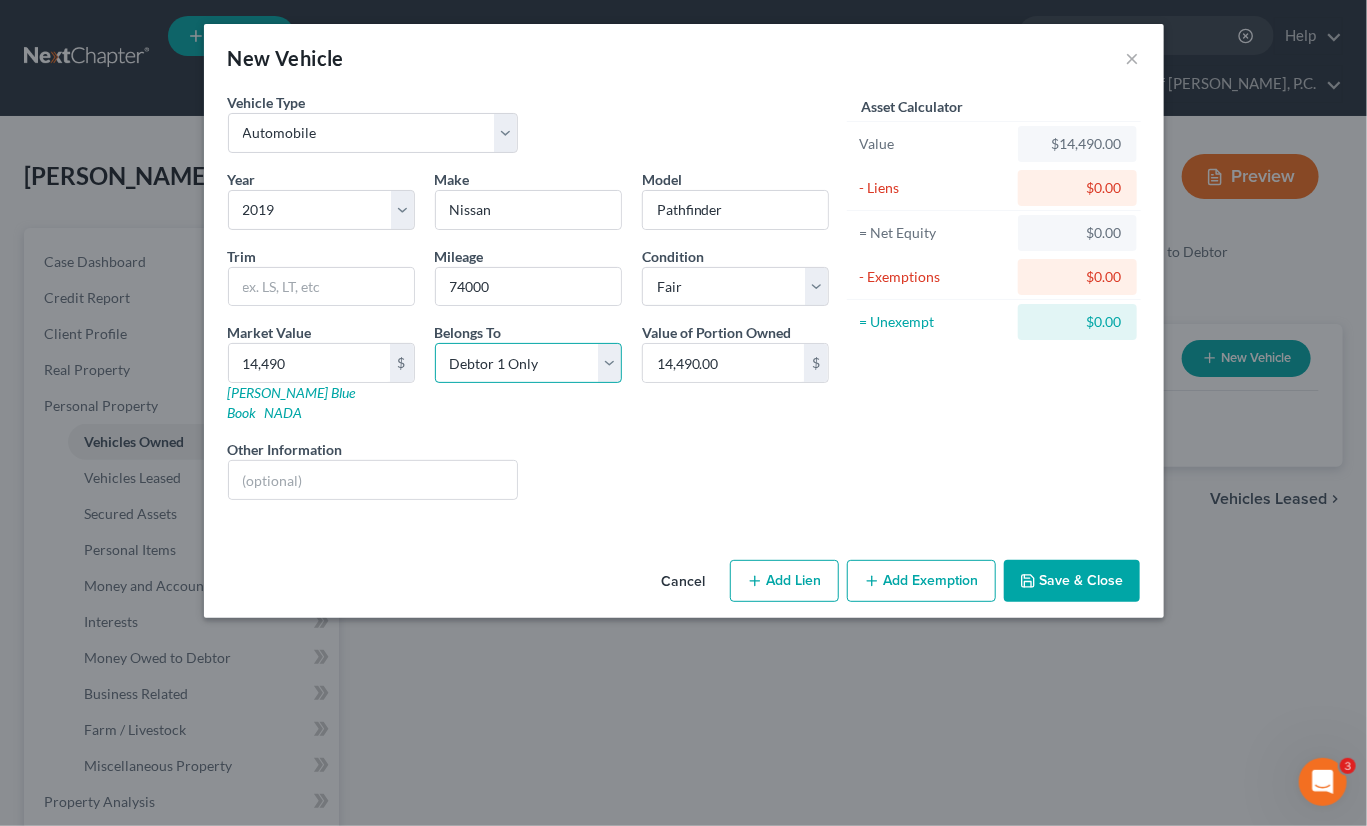 click on "Select Debtor 1 Only Debtor 2 Only Debtor 1 And Debtor 2 Only At Least One Of The Debtors And Another Community Property" at bounding box center [528, 363] 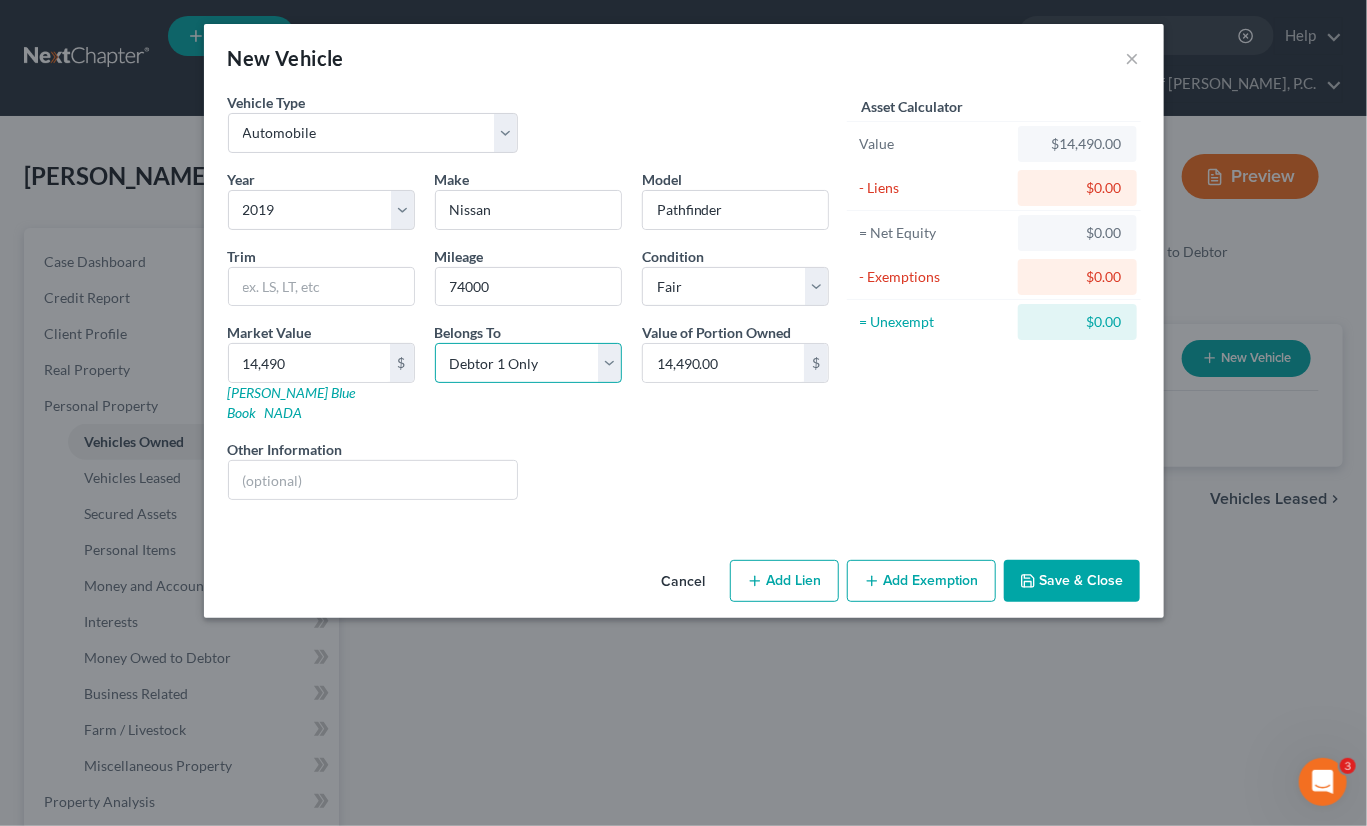 select on "4" 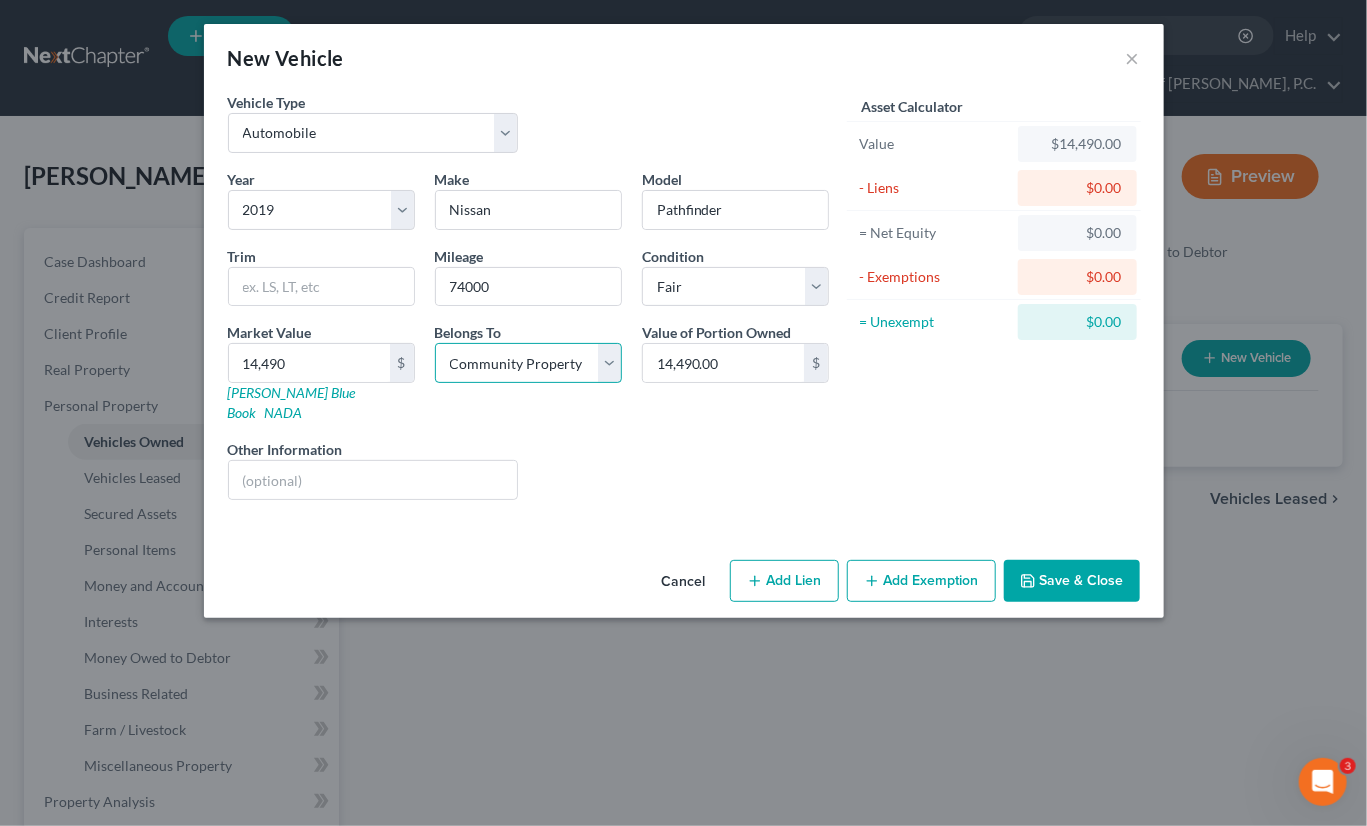click on "Select Debtor 1 Only Debtor 2 Only Debtor 1 And Debtor 2 Only At Least One Of The Debtors And Another Community Property" at bounding box center (528, 363) 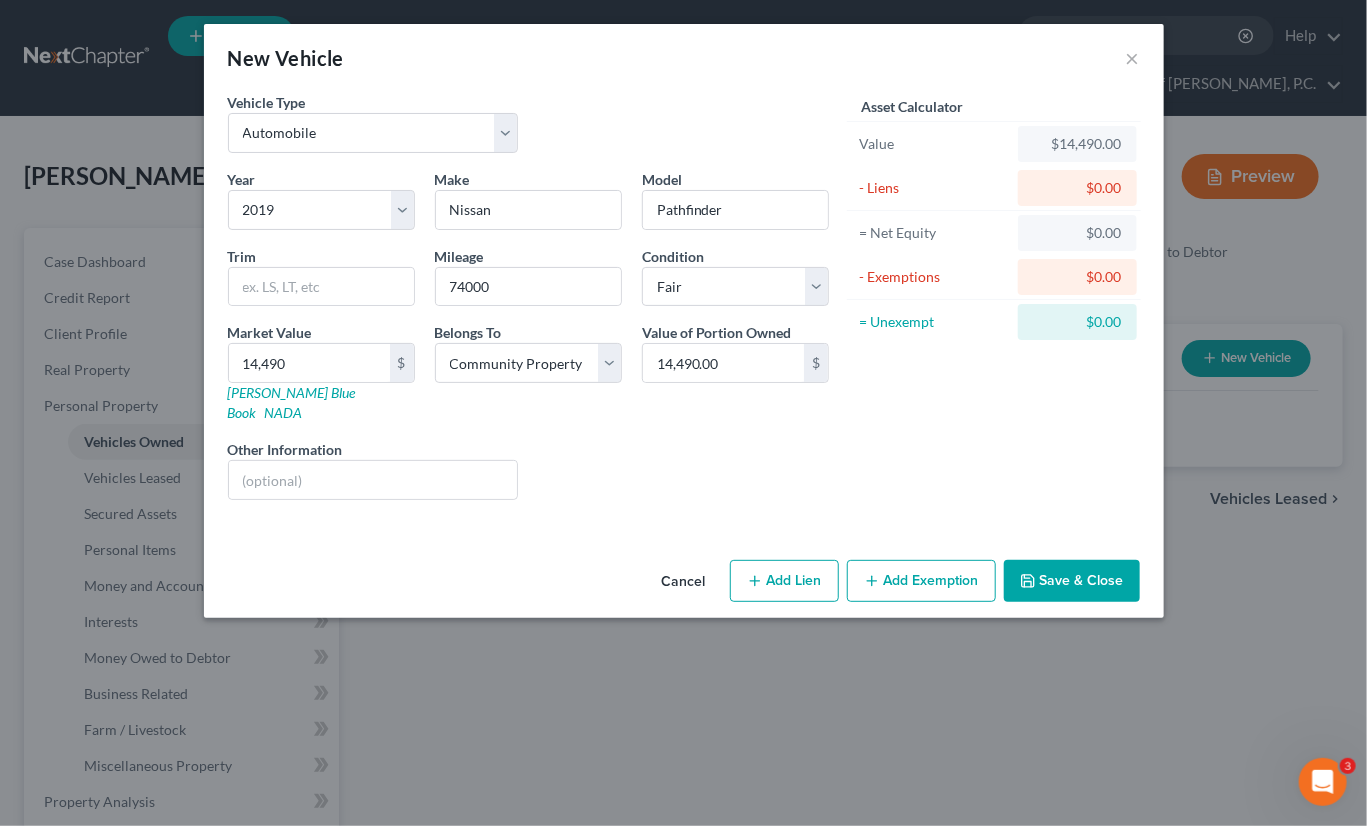 click on "Save & Close" at bounding box center [1072, 581] 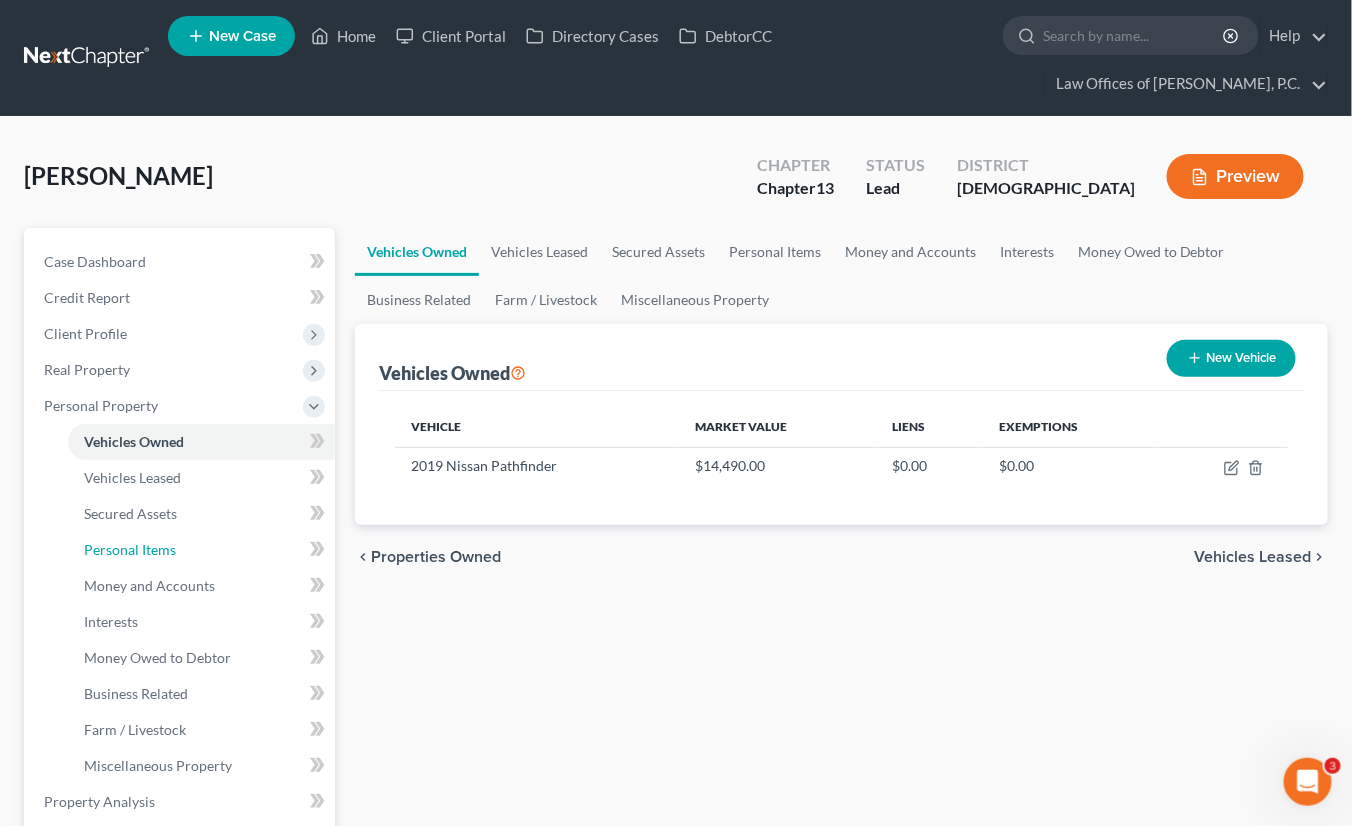 click on "Personal Items" at bounding box center [130, 549] 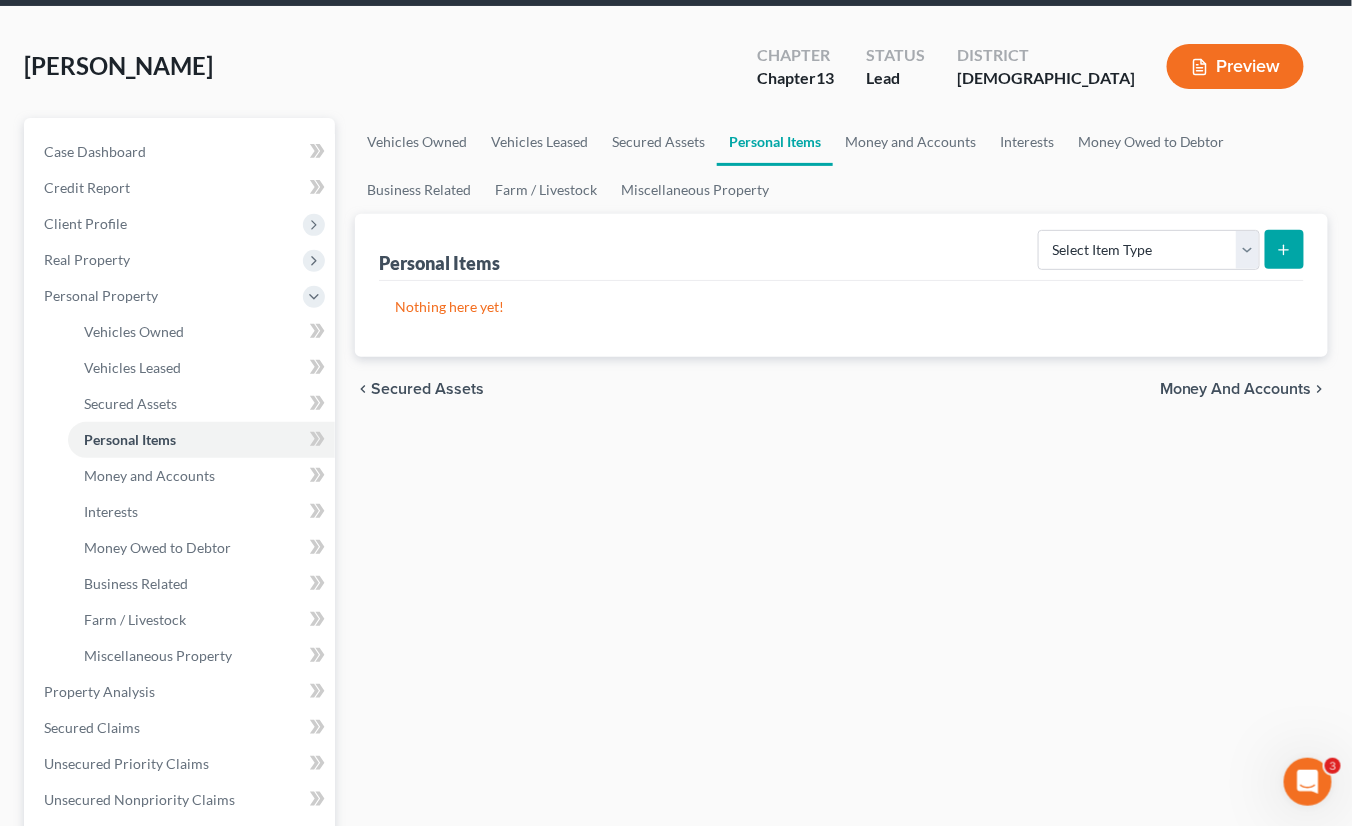 scroll, scrollTop: 100, scrollLeft: 0, axis: vertical 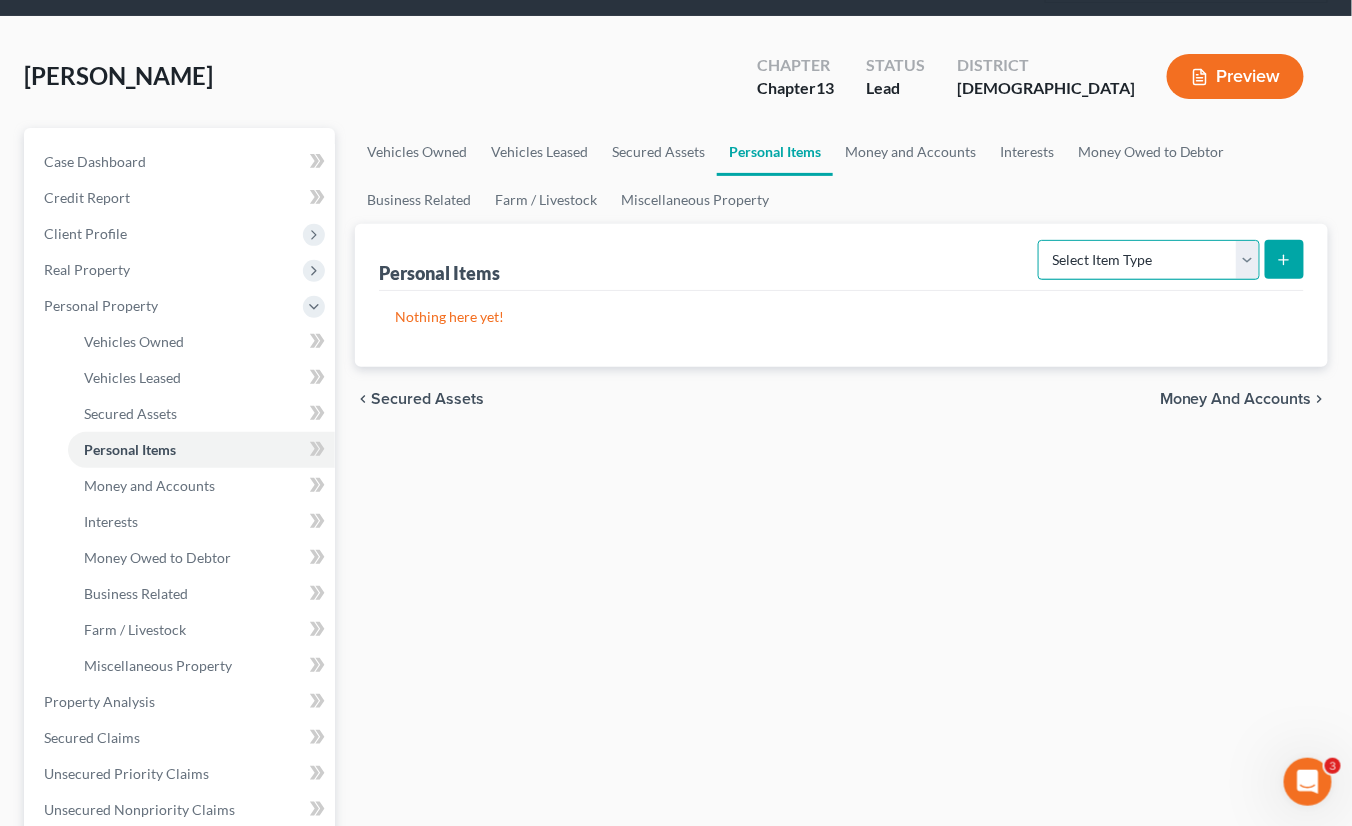 click on "Select Item Type Clothing Collectibles Of Value Electronics Firearms Household Goods Jewelry Other Pet(s) Sports & Hobby Equipment" at bounding box center (1149, 260) 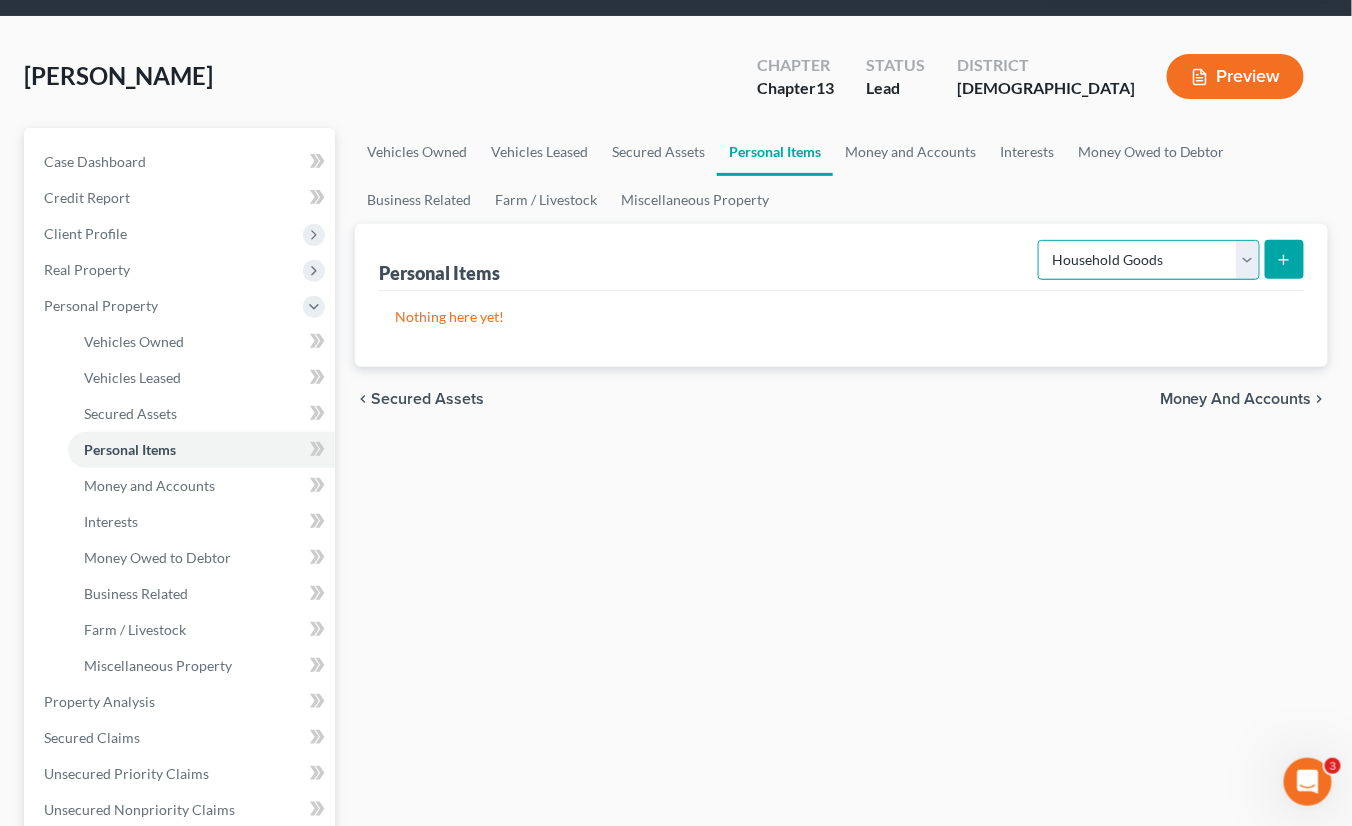 click on "Select Item Type Clothing Collectibles Of Value Electronics Firearms Household Goods Jewelry Other Pet(s) Sports & Hobby Equipment" at bounding box center [1149, 260] 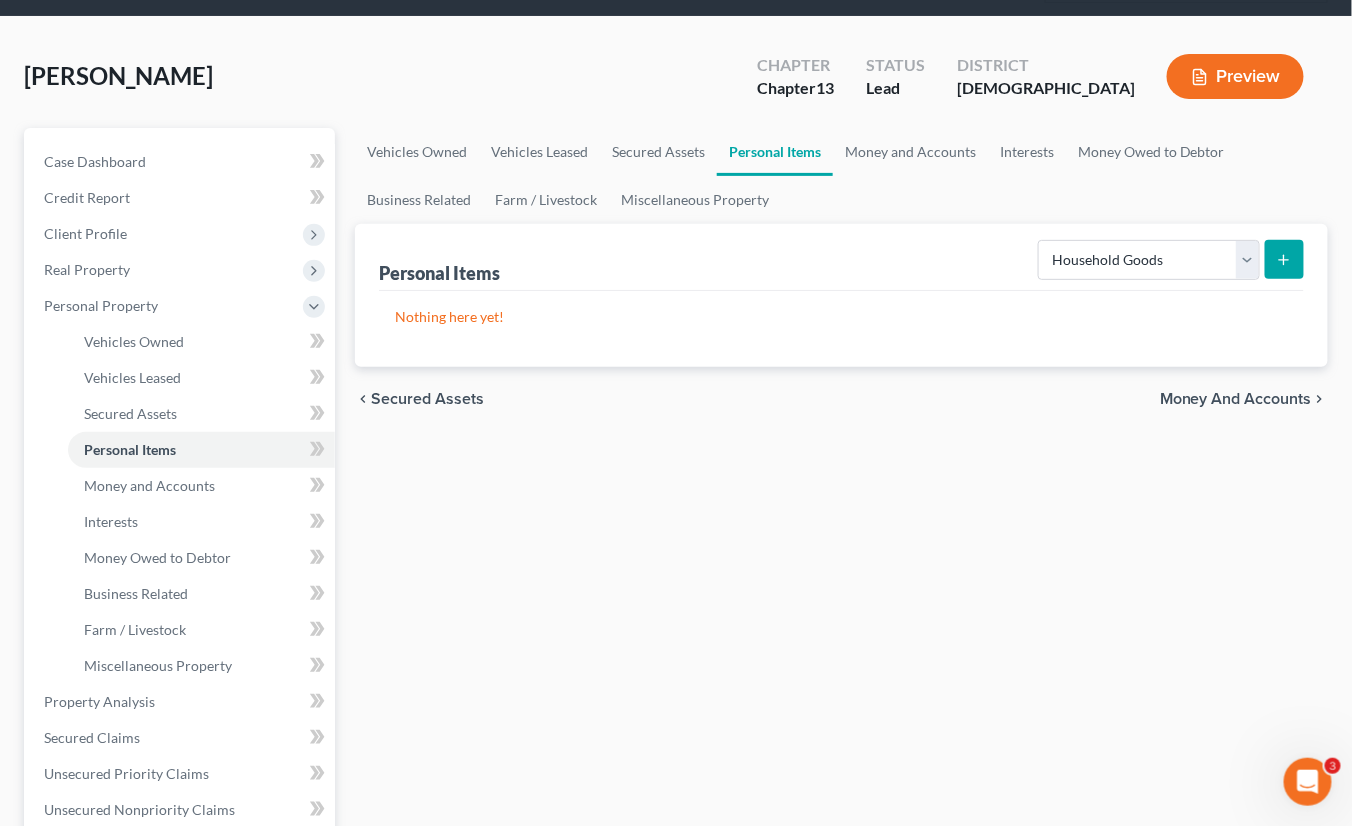 click 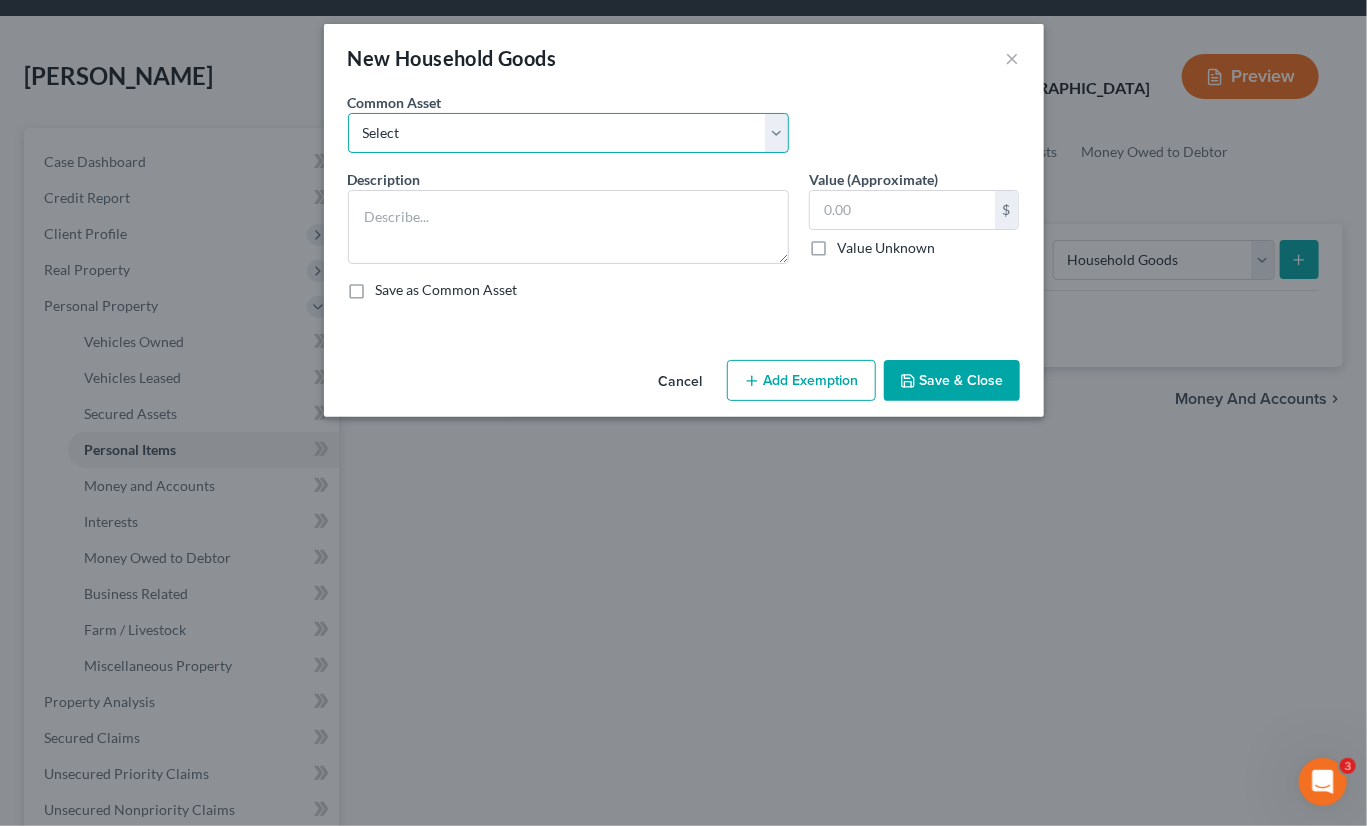 click on "Select Household Furniture Personal Clothing Household Furniture Household Furniture, household goods, television, linens, cookware, dinnerware, utensils, silverware Appliances (Microwave, Refrigerator, dishwasher, etc.),  Furniture (Bed, Sofa, etc.)
Linens), Carpets, Cooking and eating utensils, cups,  and Dishes Household Furniture, household goods, appliances, linens, cookware, dinnerware, utensils, silverware" at bounding box center (568, 133) 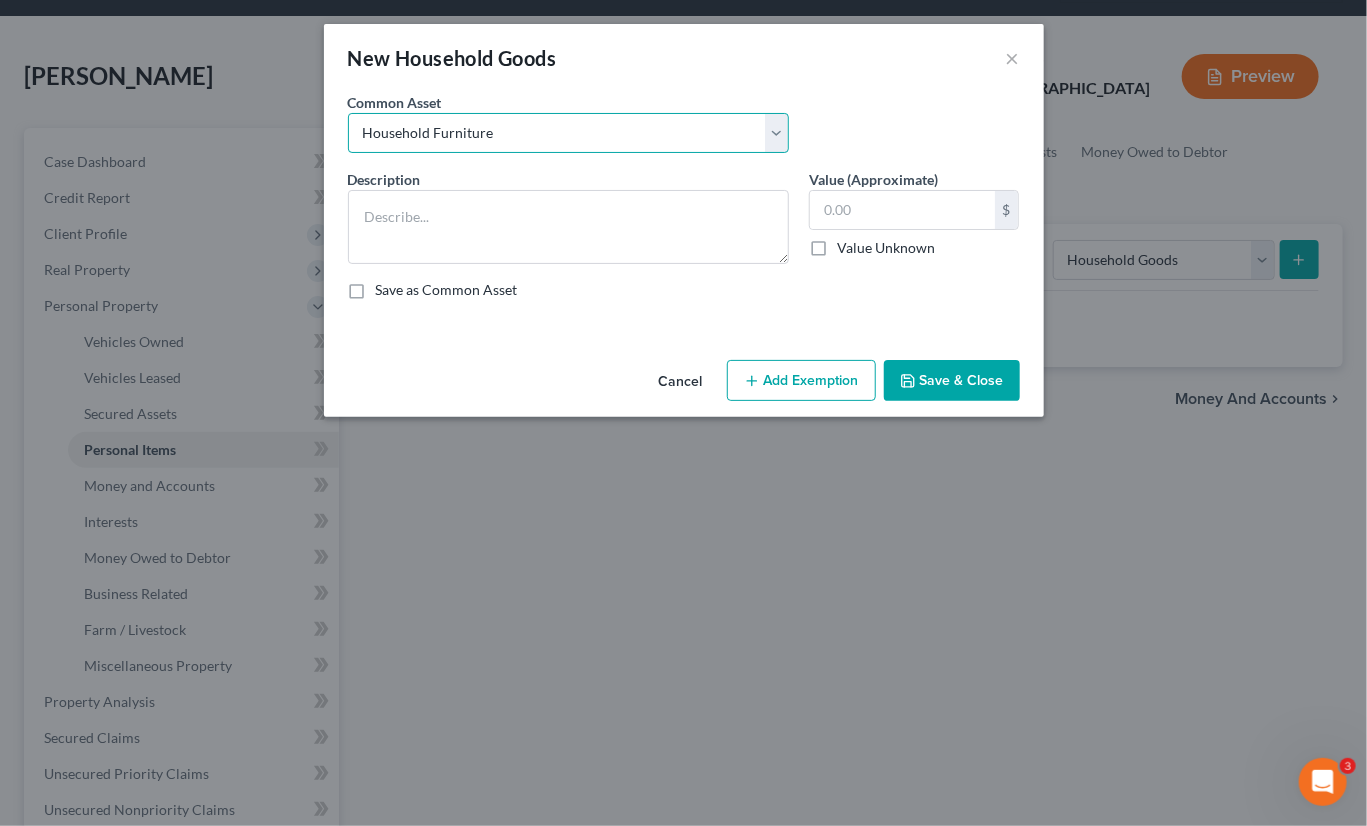 click on "Select Household Furniture Personal Clothing Household Furniture Household Furniture, household goods, television, linens, cookware, dinnerware, utensils, silverware Appliances (Microwave, Refrigerator, dishwasher, etc.),  Furniture (Bed, Sofa, etc.)
Linens), Carpets, Cooking and eating utensils, cups,  and Dishes Household Furniture, household goods, appliances, linens, cookware, dinnerware, utensils, silverware" at bounding box center (568, 133) 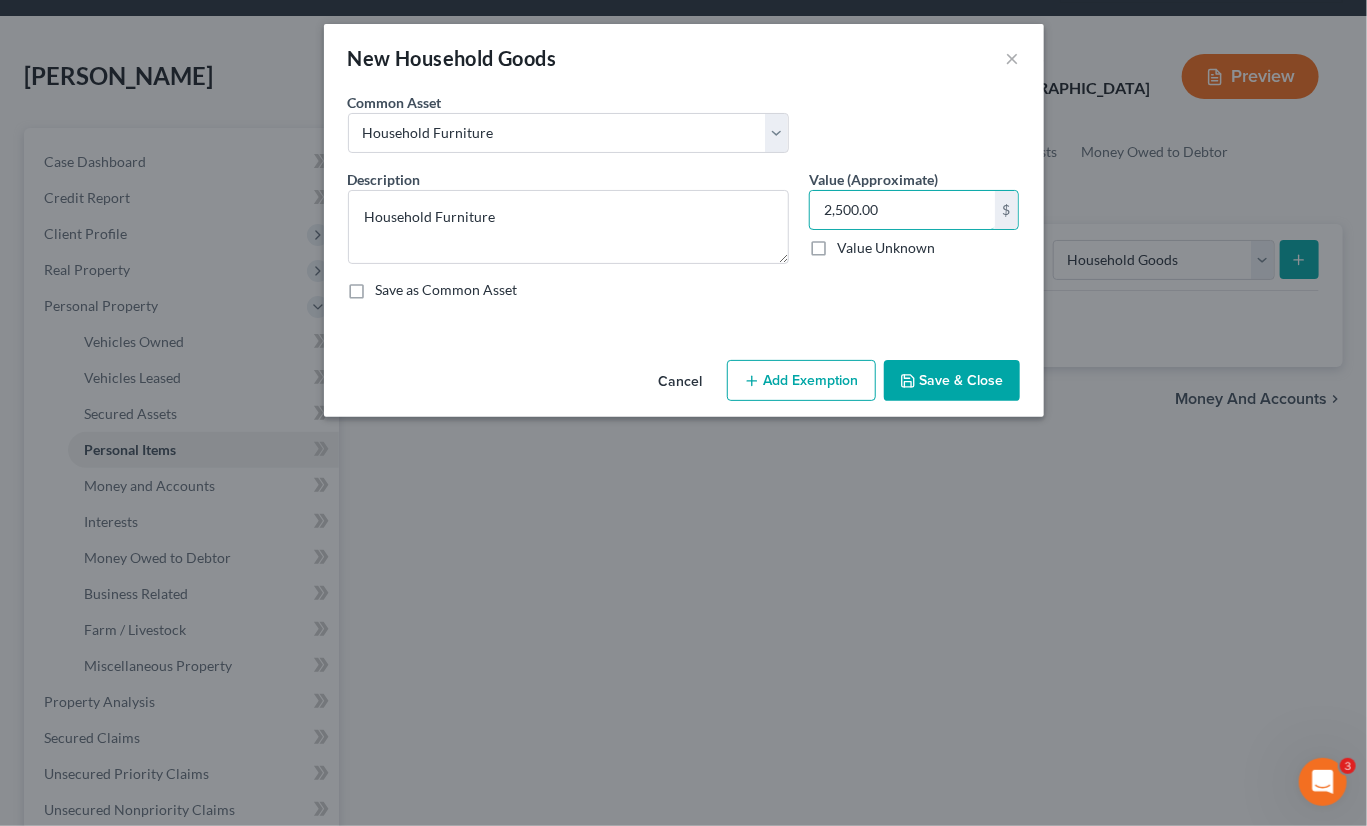 type 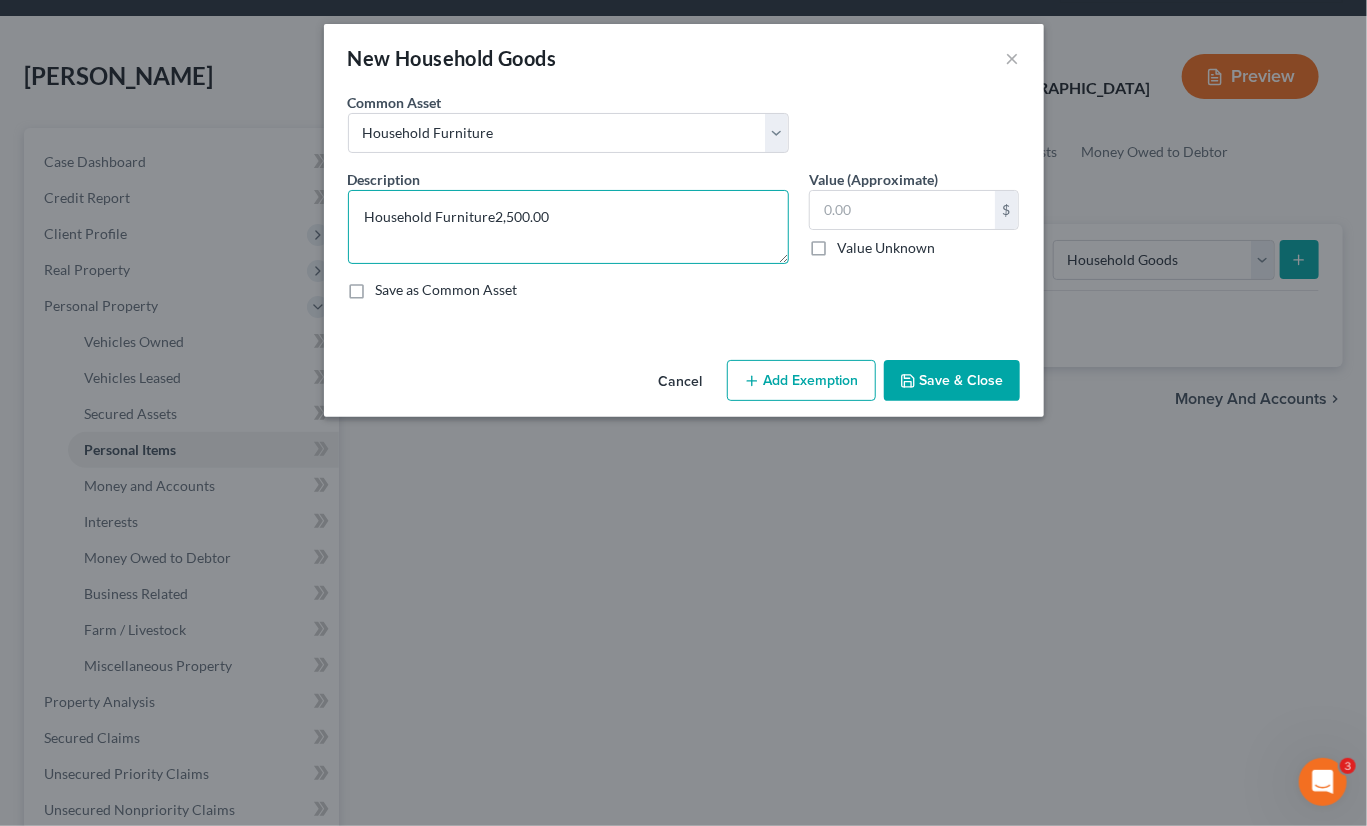 type on "Household Furniture" 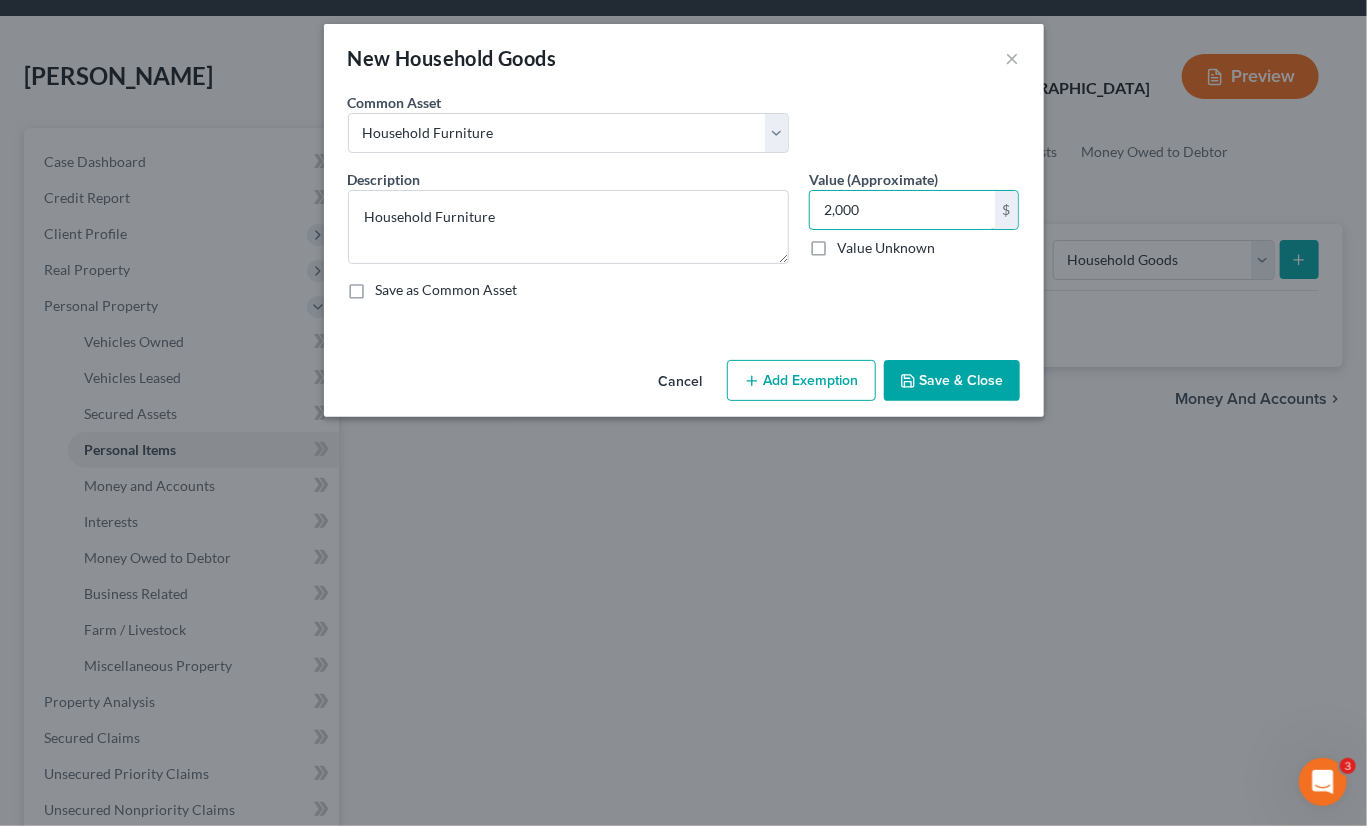 type on "2,000" 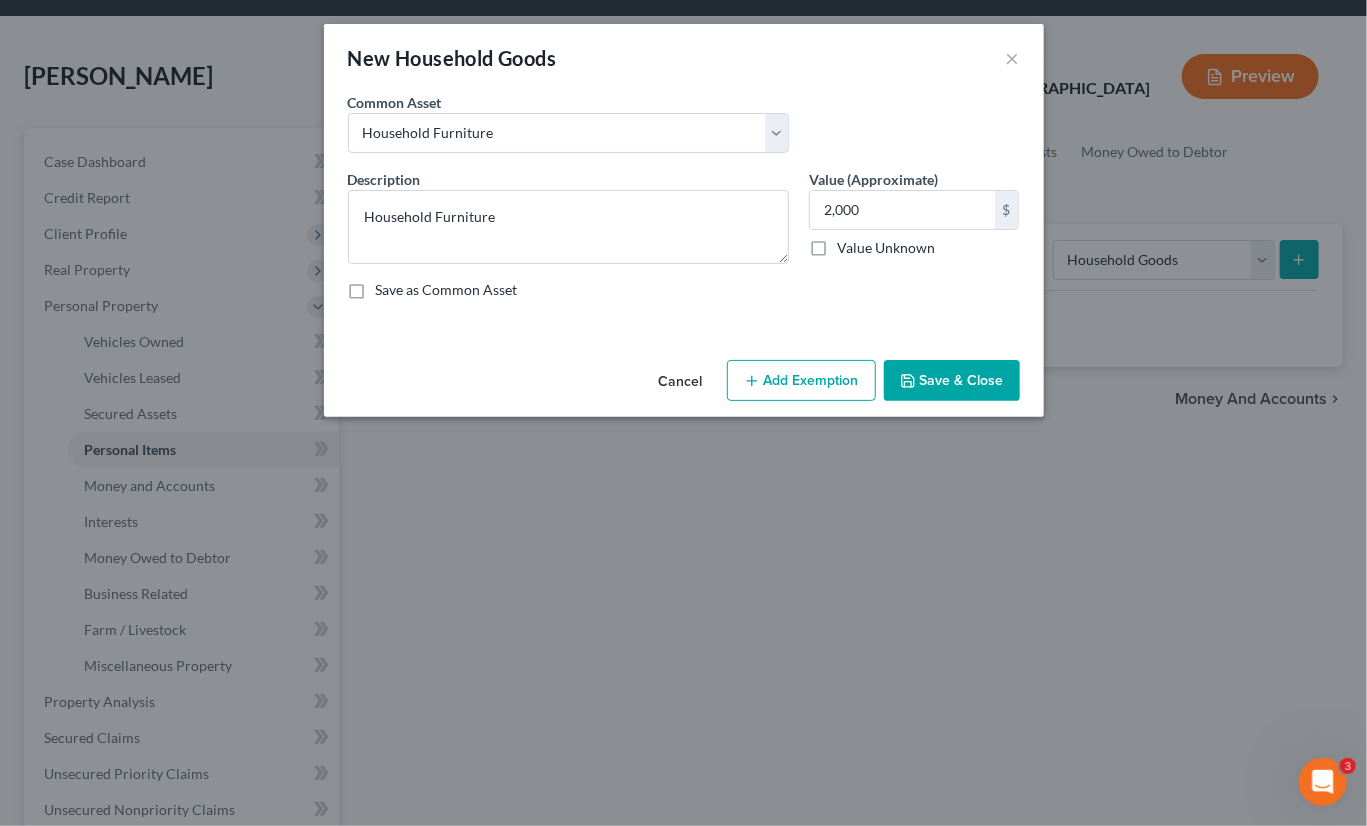 click on "Save & Close" at bounding box center (952, 381) 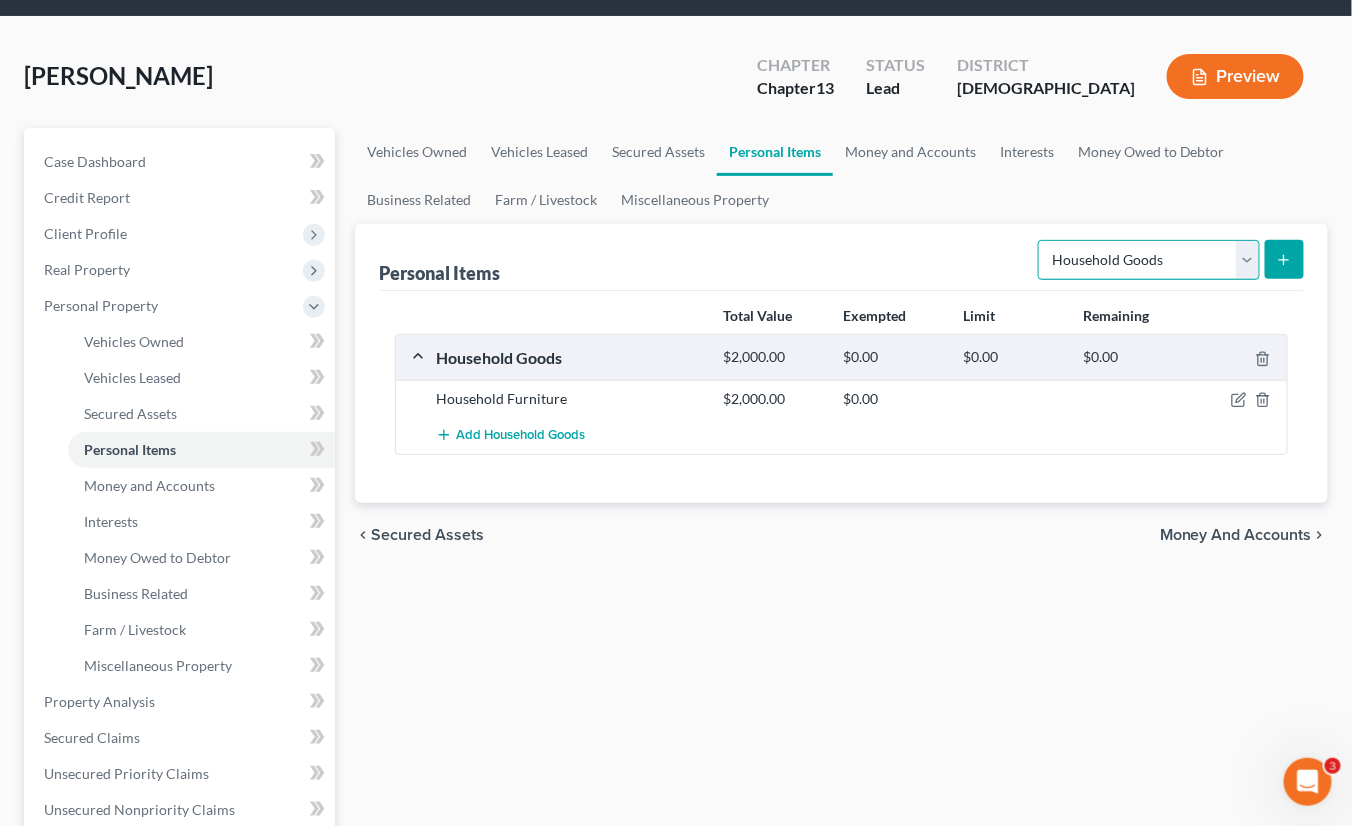 click on "Select Item Type Clothing Collectibles Of Value Electronics Firearms Household Goods Jewelry Other Pet(s) Sports & Hobby Equipment" at bounding box center [1149, 260] 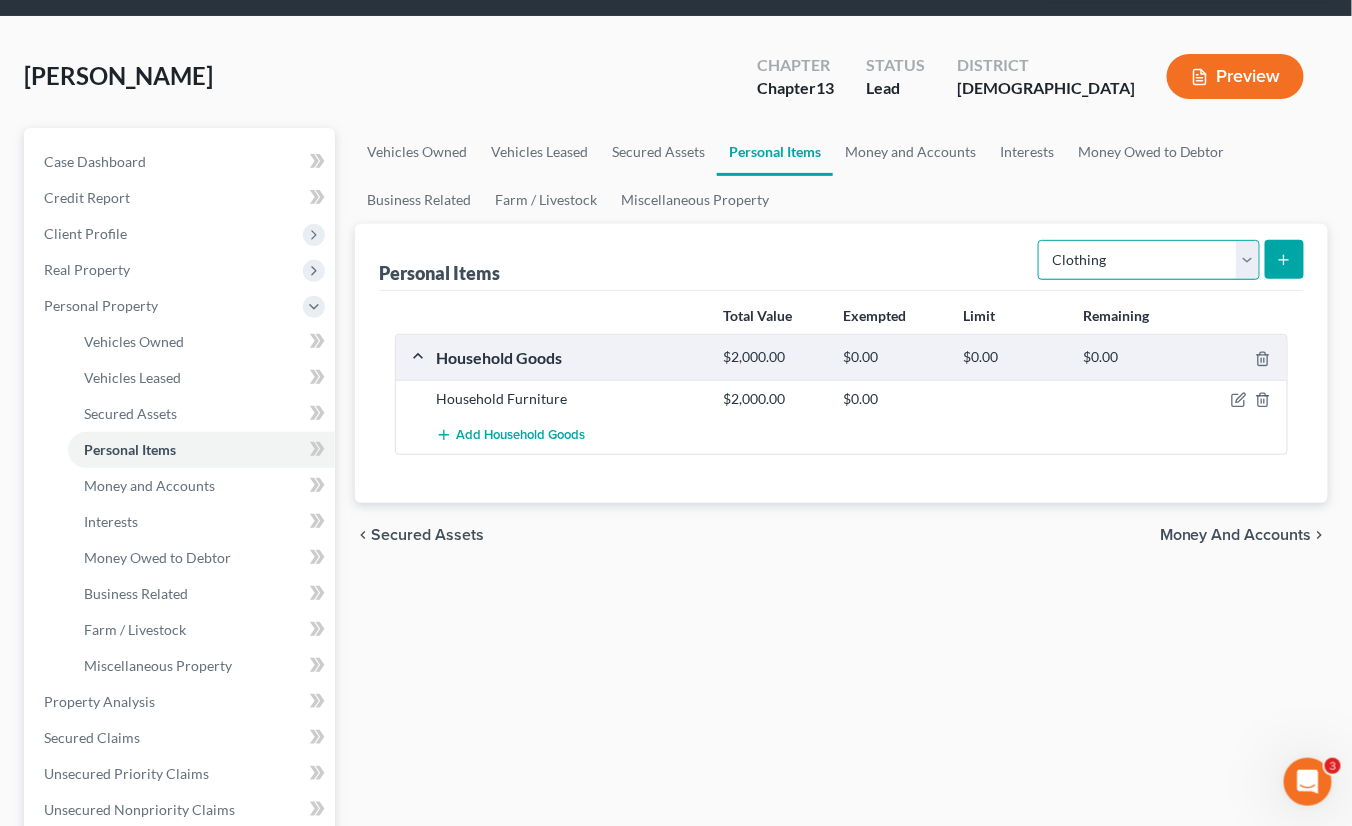 click on "Select Item Type Clothing Collectibles Of Value Electronics Firearms Household Goods Jewelry Other Pet(s) Sports & Hobby Equipment" at bounding box center (1149, 260) 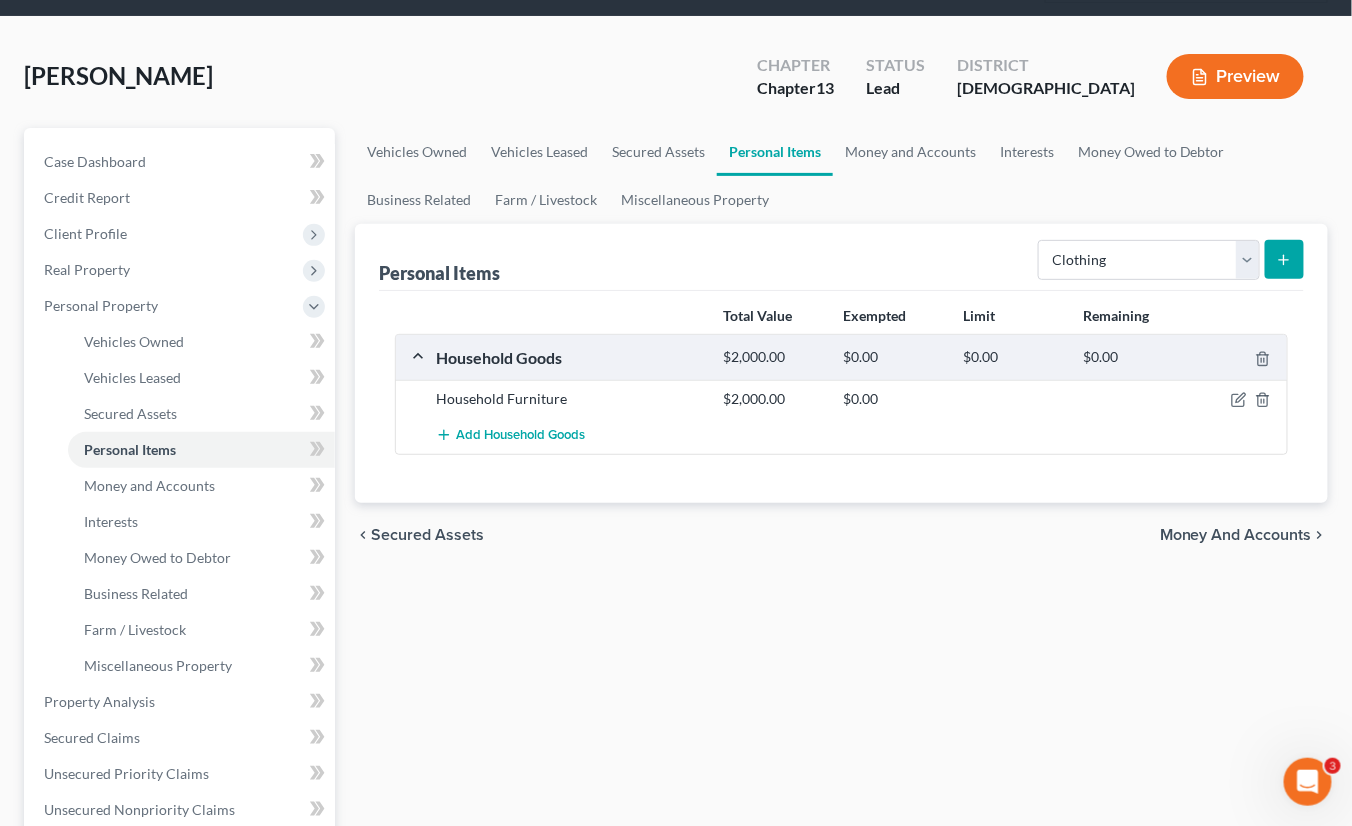 click 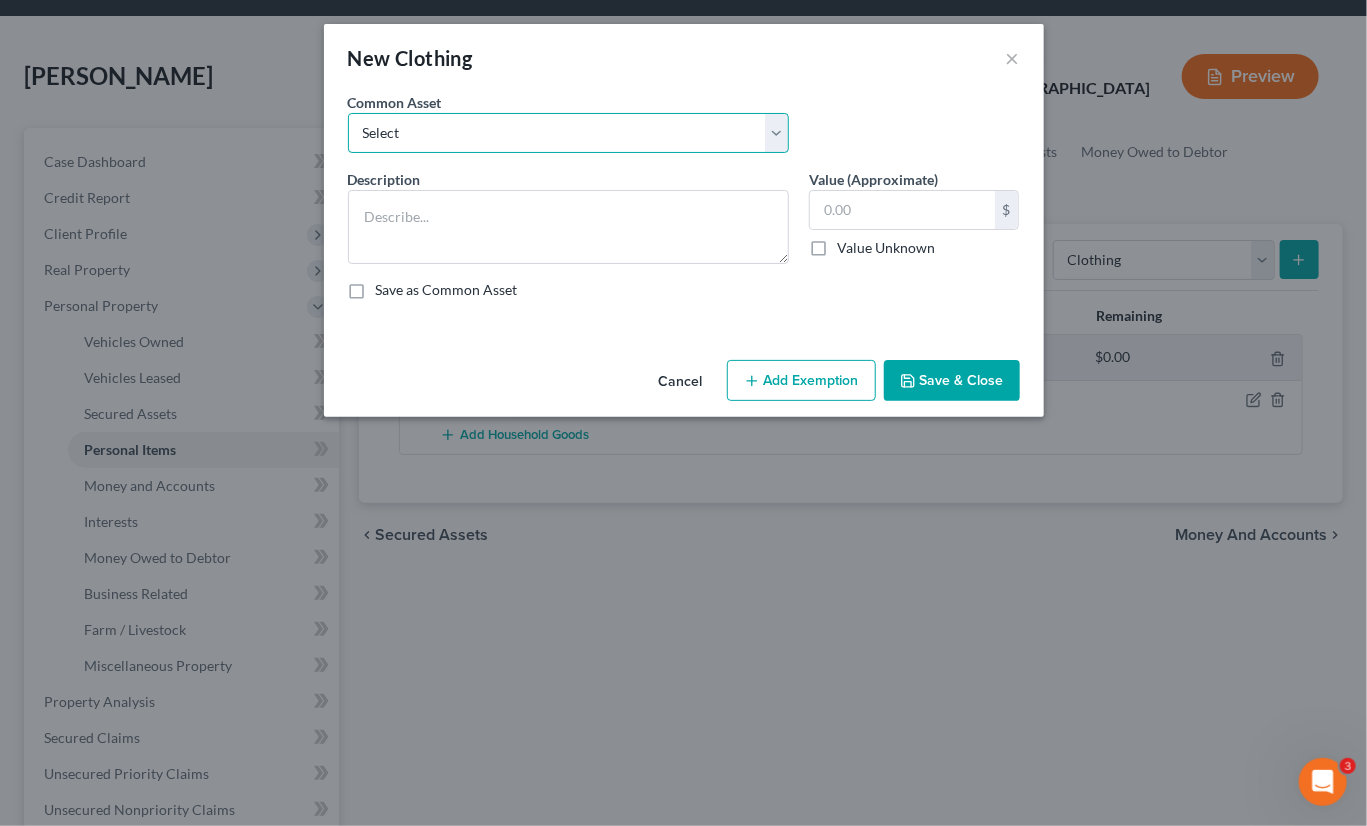 click on "Select Personal clothing Men's shoes, pants, shirts, jeans, sweaters, jackets, coats Women's shoes, pants, shirts, jeans, blouses, sweaters, jackets, coats Men's shoes, pants, shirts, jeans, sweaters, jackets, coats
Women's shoes, pants, skirts, blouses, shirts, jeans, sweaters, jackets, coats
Child's shoes, pants, shirts, sweaters, jackets, coats" at bounding box center [568, 133] 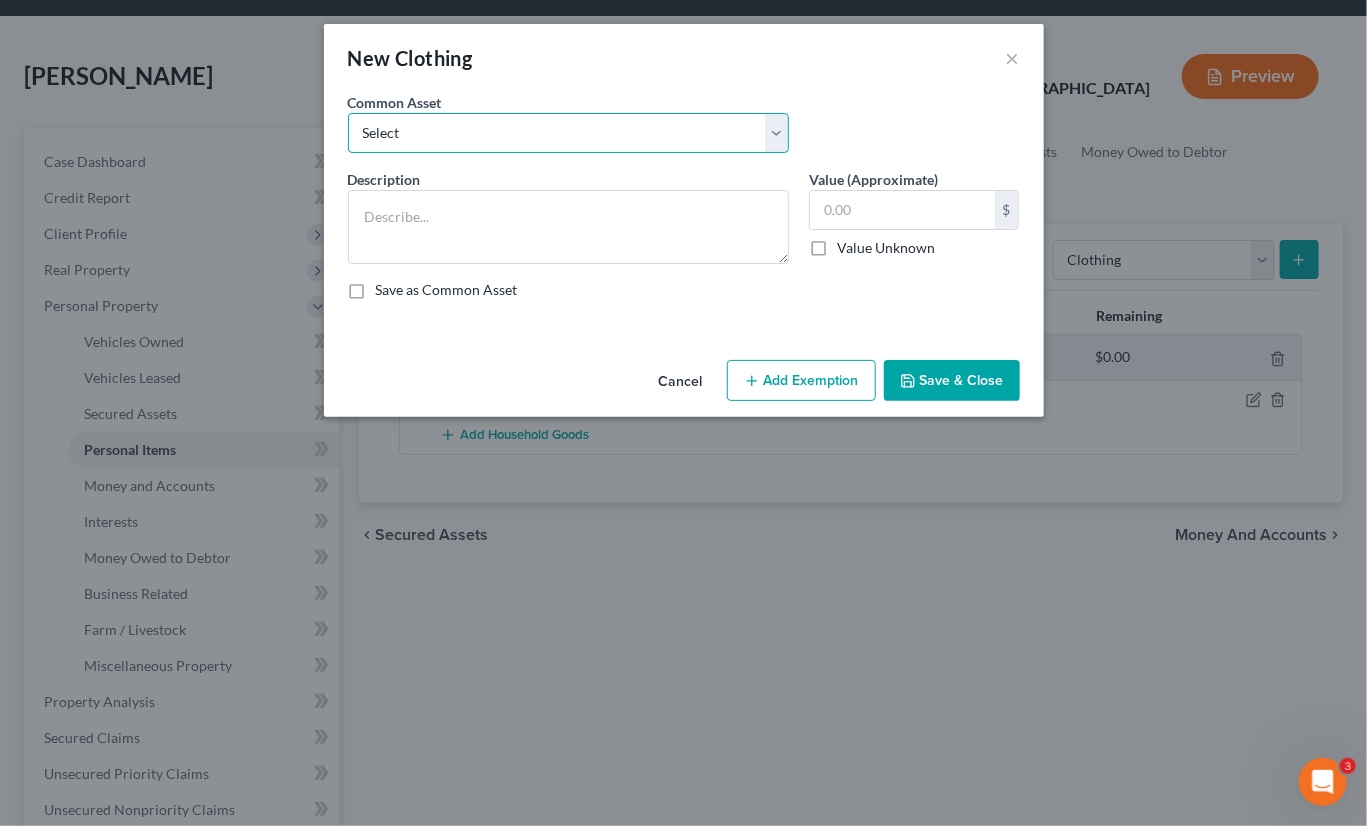 select on "0" 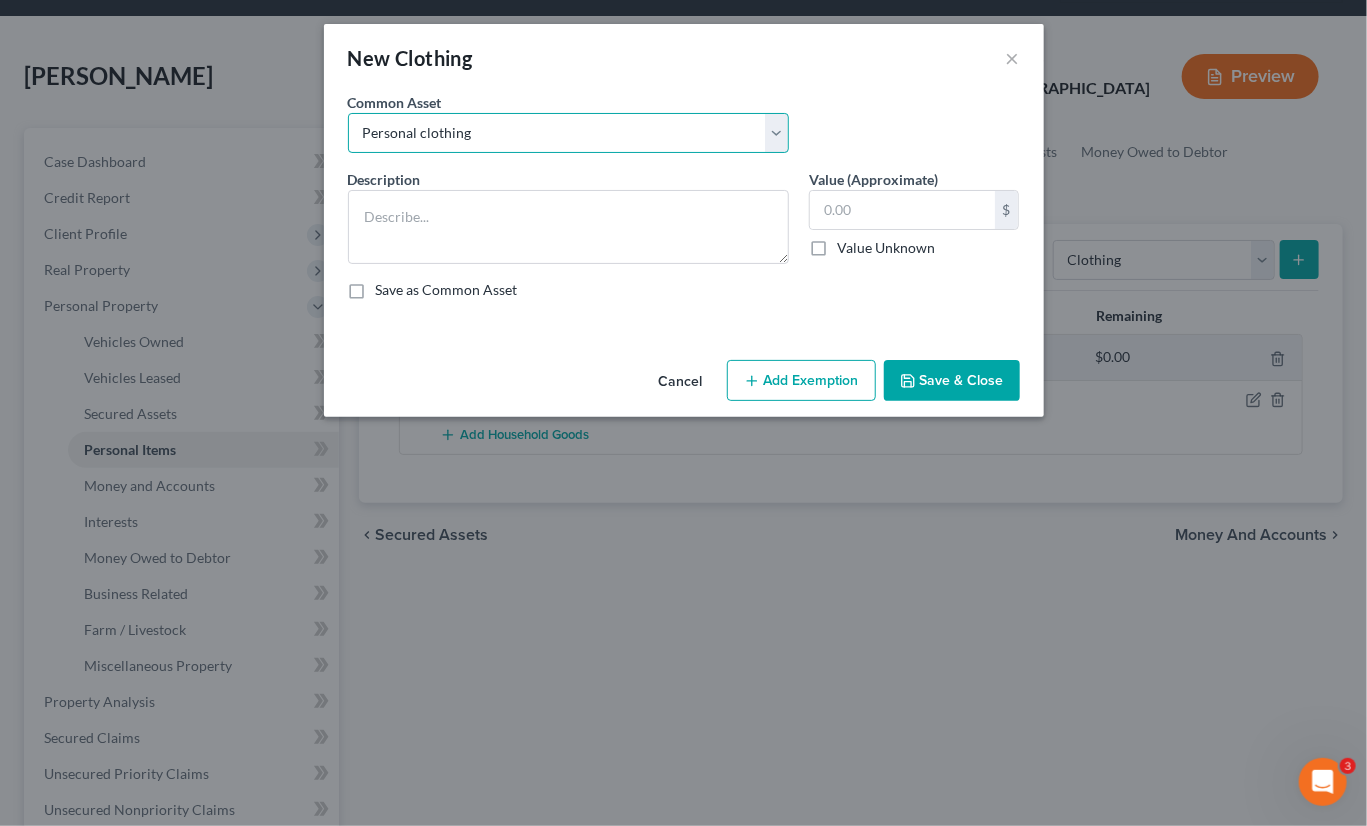 click on "Select Personal clothing Men's shoes, pants, shirts, jeans, sweaters, jackets, coats Women's shoes, pants, shirts, jeans, blouses, sweaters, jackets, coats Men's shoes, pants, shirts, jeans, sweaters, jackets, coats
Women's shoes, pants, skirts, blouses, shirts, jeans, sweaters, jackets, coats
Child's shoes, pants, shirts, sweaters, jackets, coats" at bounding box center [568, 133] 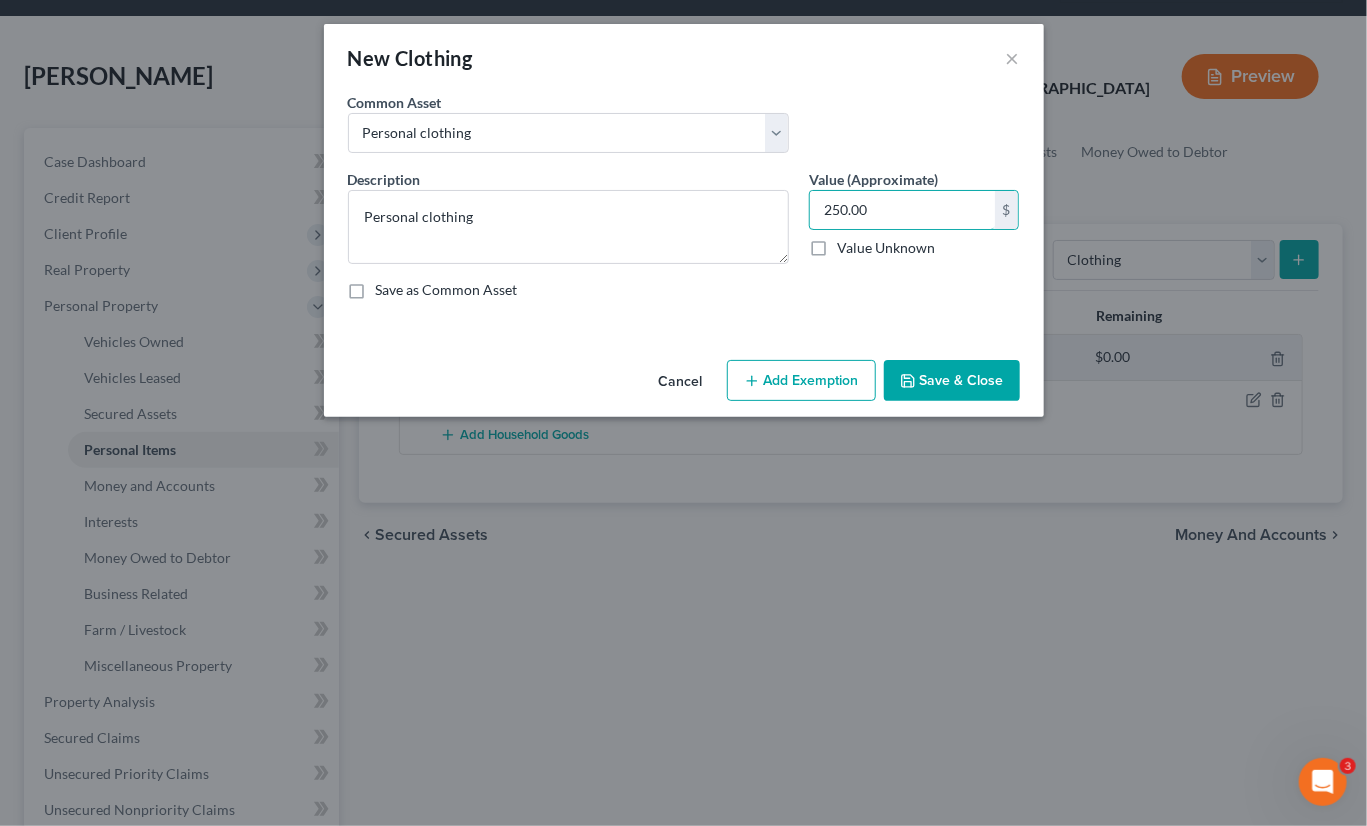 type 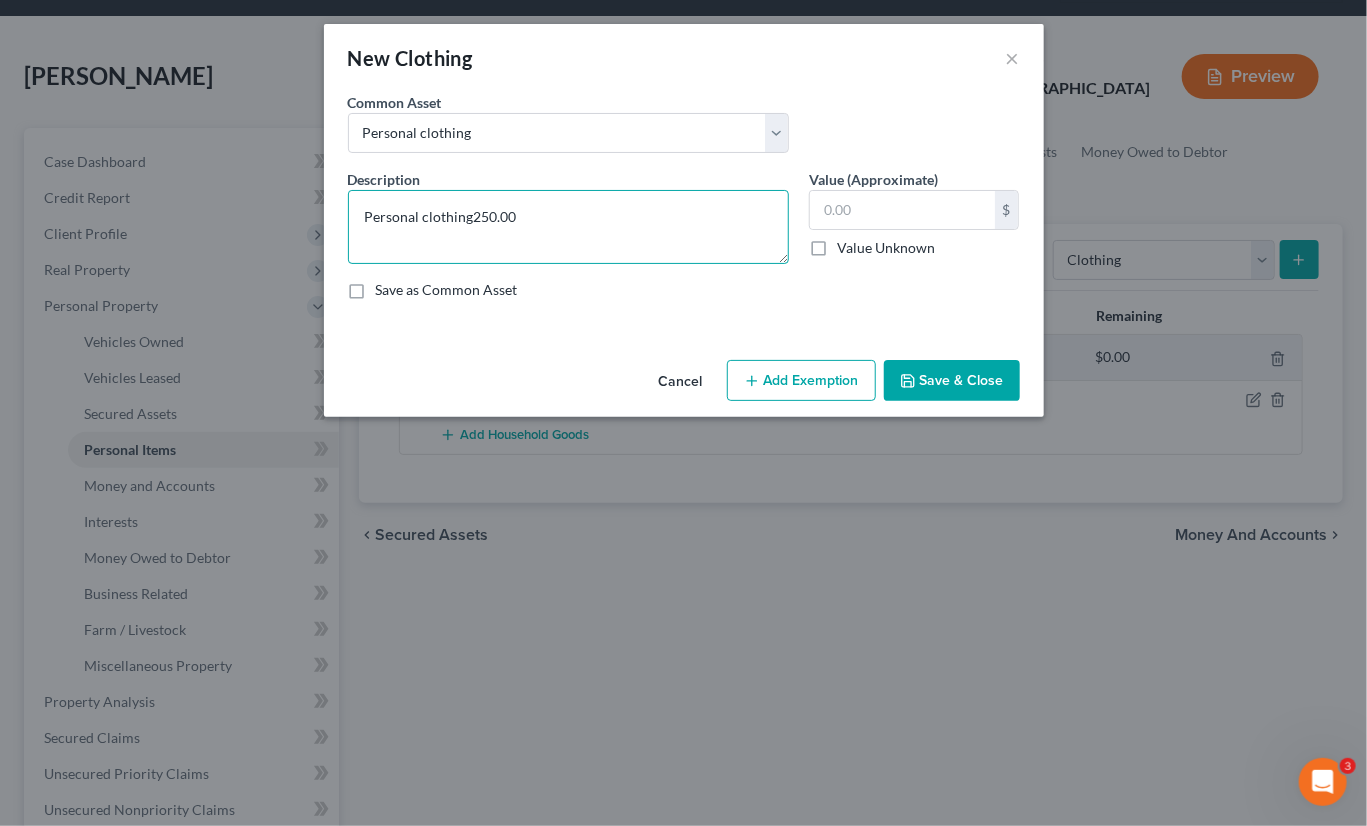 type on "Personal clothing" 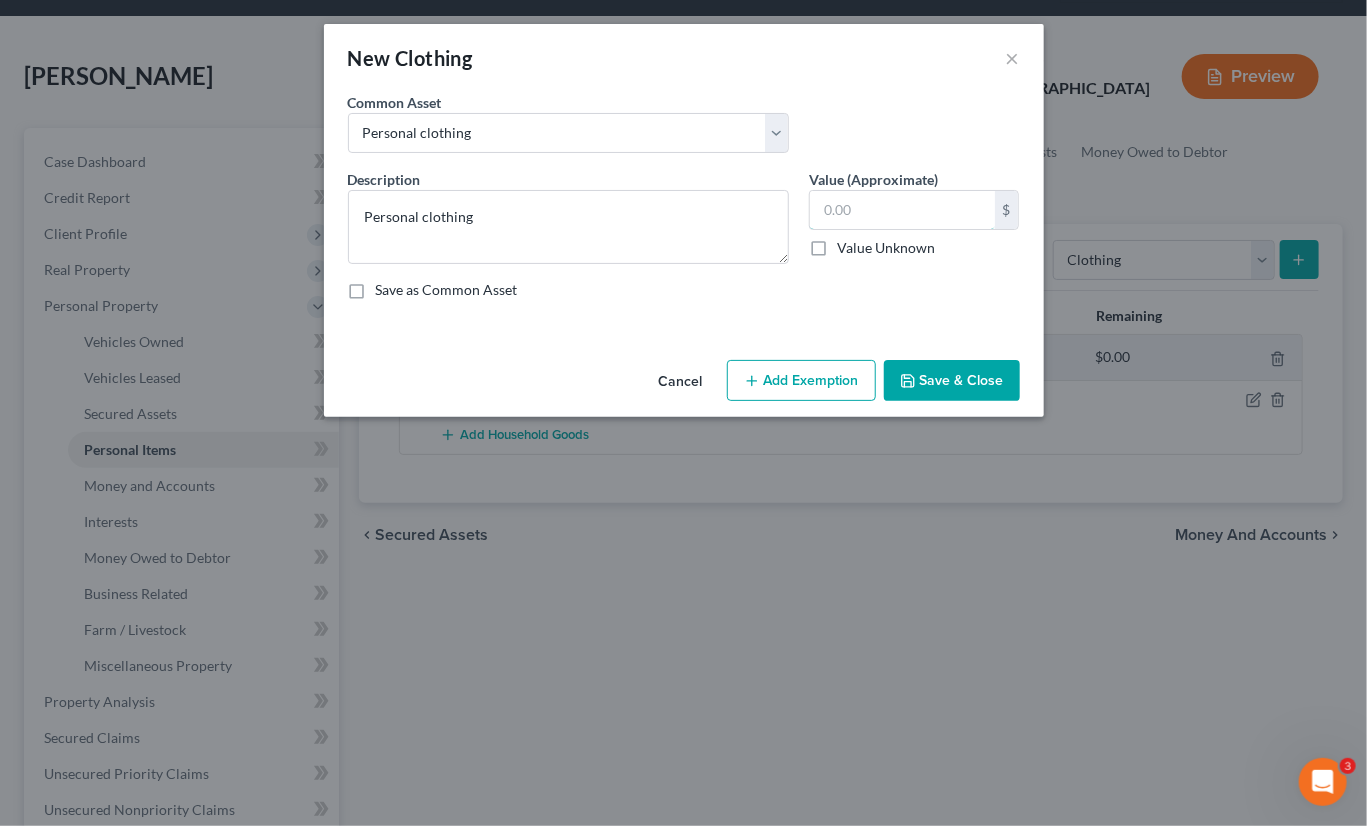 click at bounding box center (902, 210) 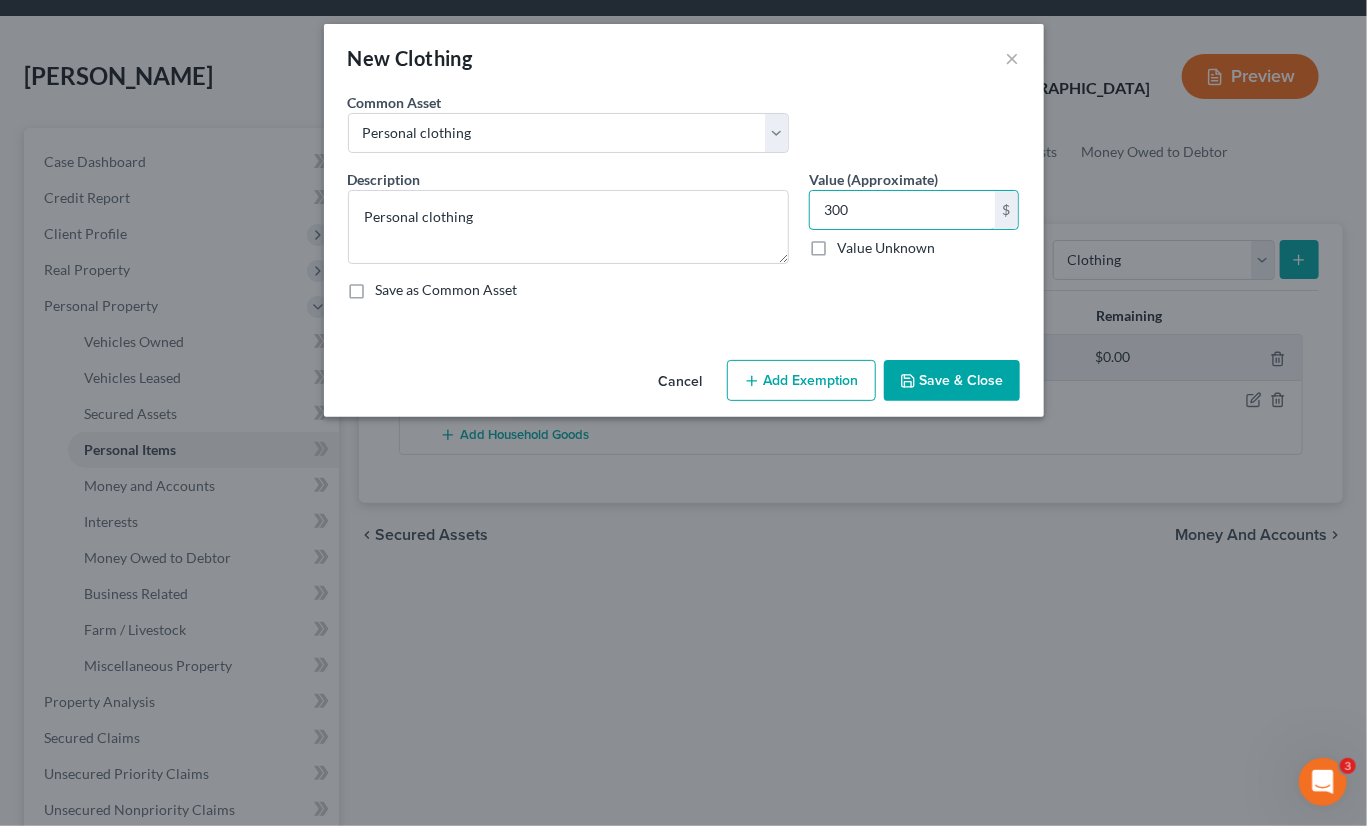 type on "300" 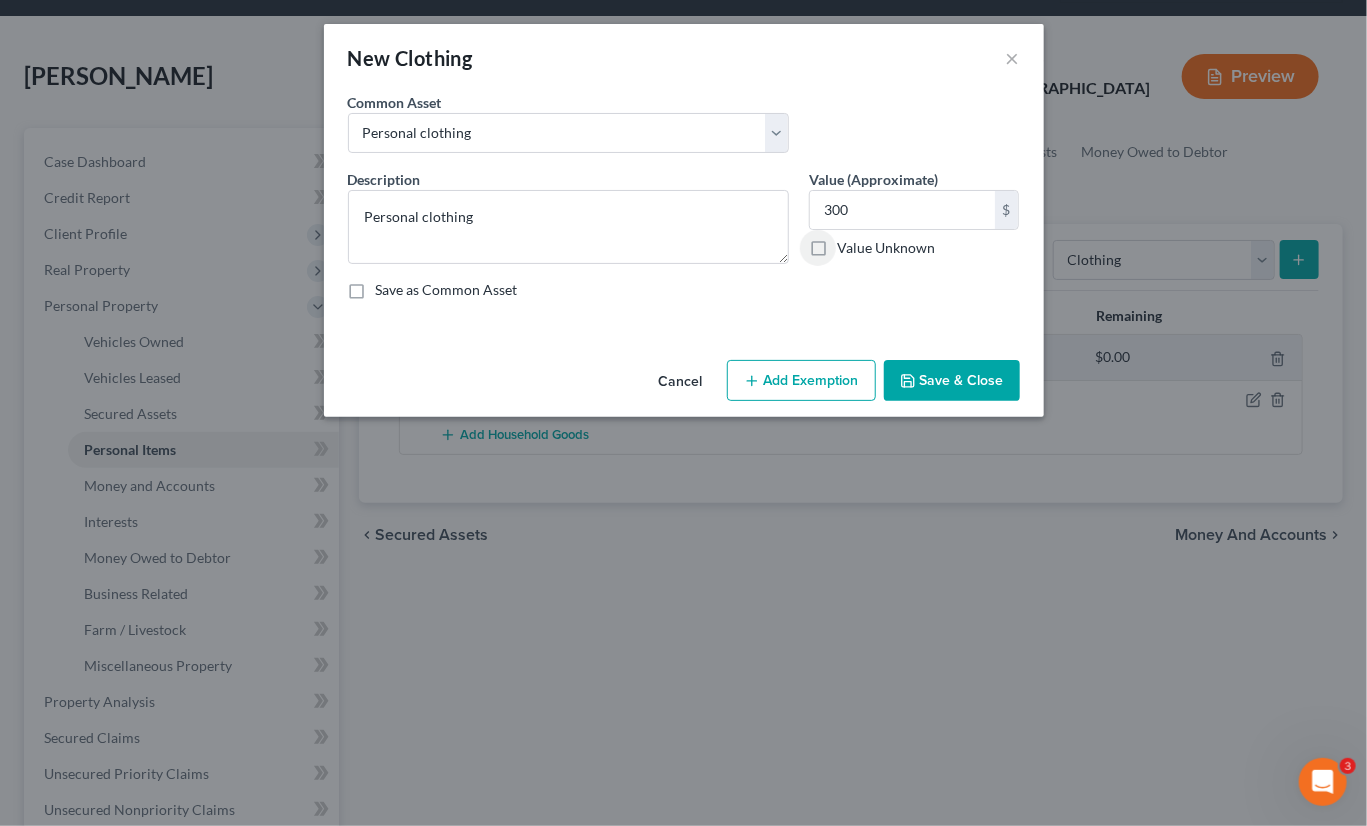 click on "Save & Close" at bounding box center (952, 381) 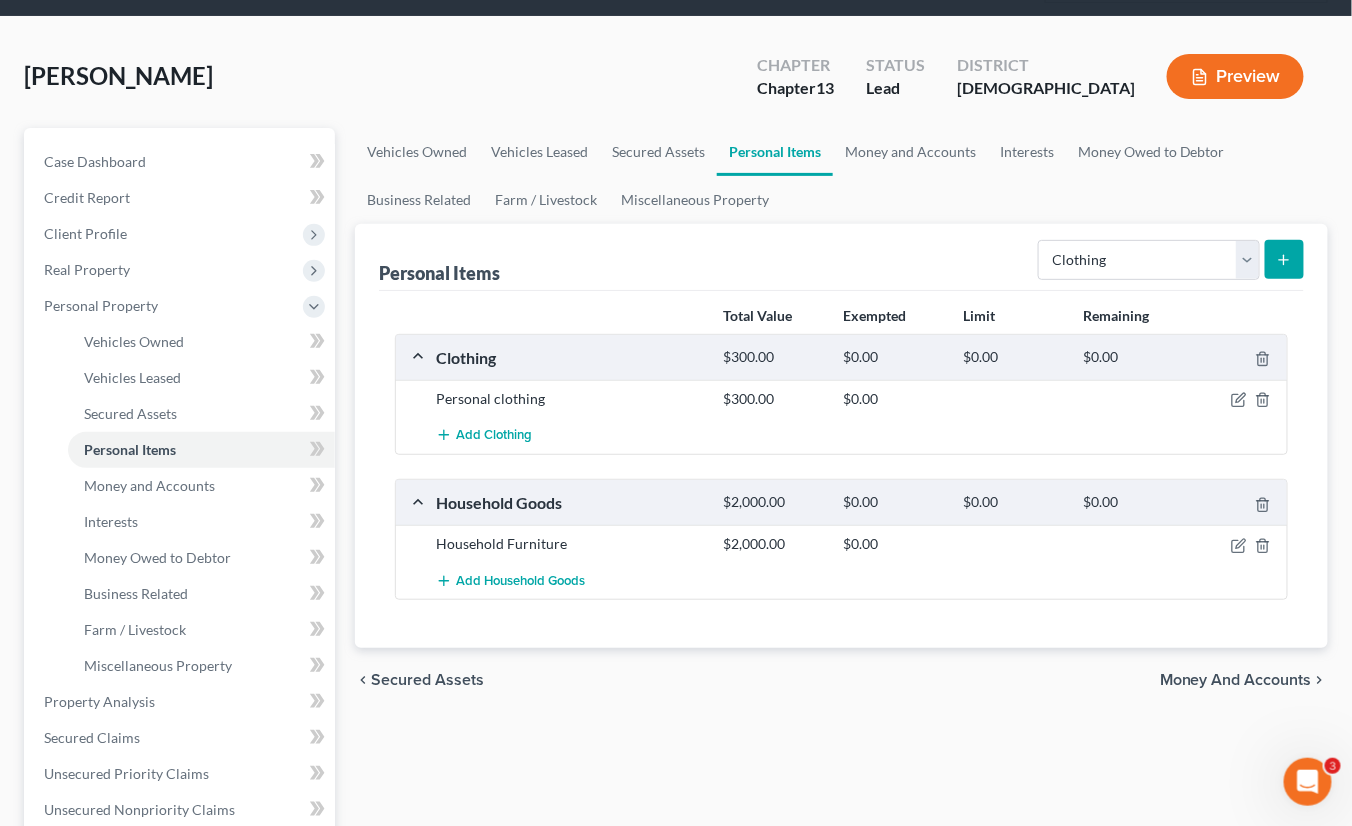 click 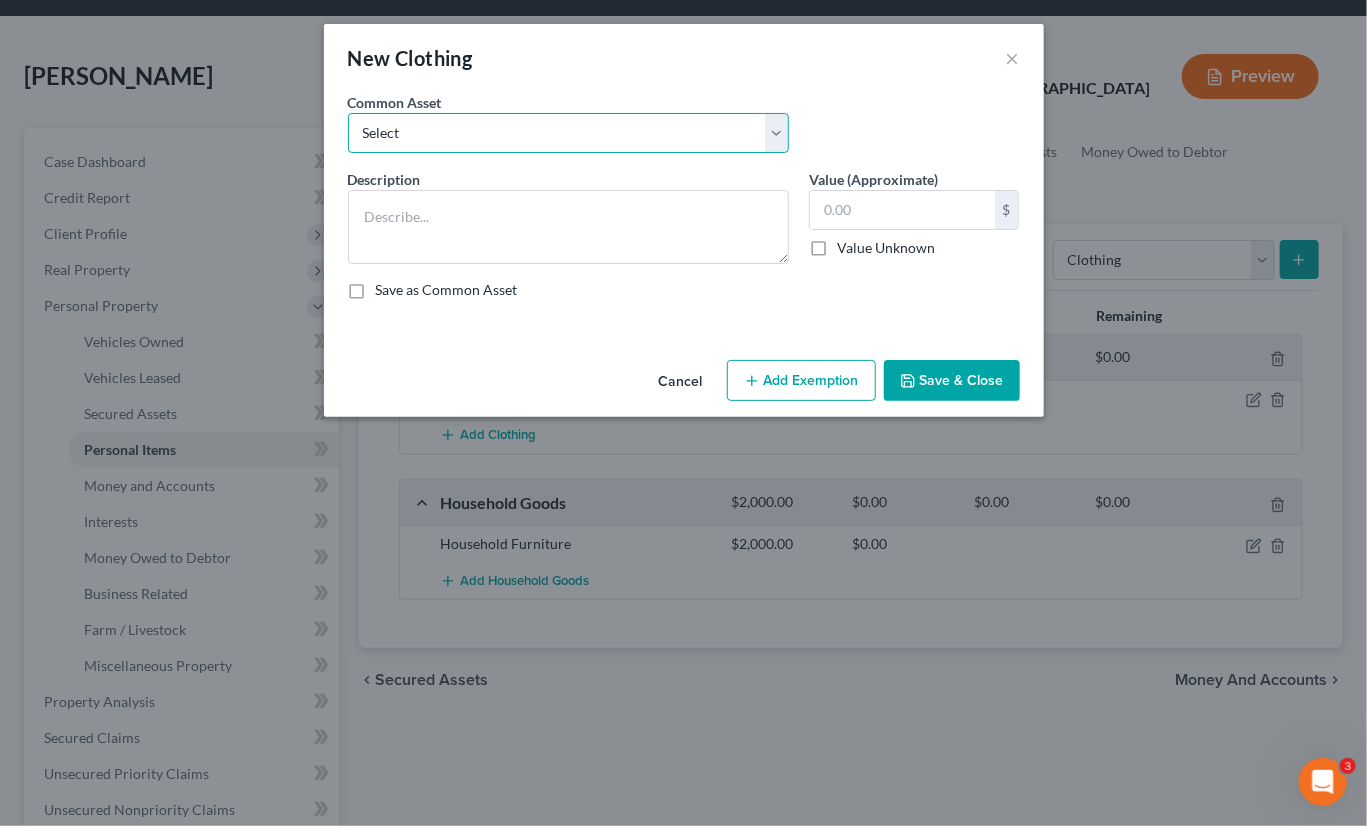 click on "Select Personal clothing Men's shoes, pants, shirts, jeans, sweaters, jackets, coats Women's shoes, pants, shirts, jeans, blouses, sweaters, jackets, coats Men's shoes, pants, shirts, jeans, sweaters, jackets, coats
Women's shoes, pants, skirts, blouses, shirts, jeans, sweaters, jackets, coats
Child's shoes, pants, shirts, sweaters, jackets, coats" at bounding box center (568, 133) 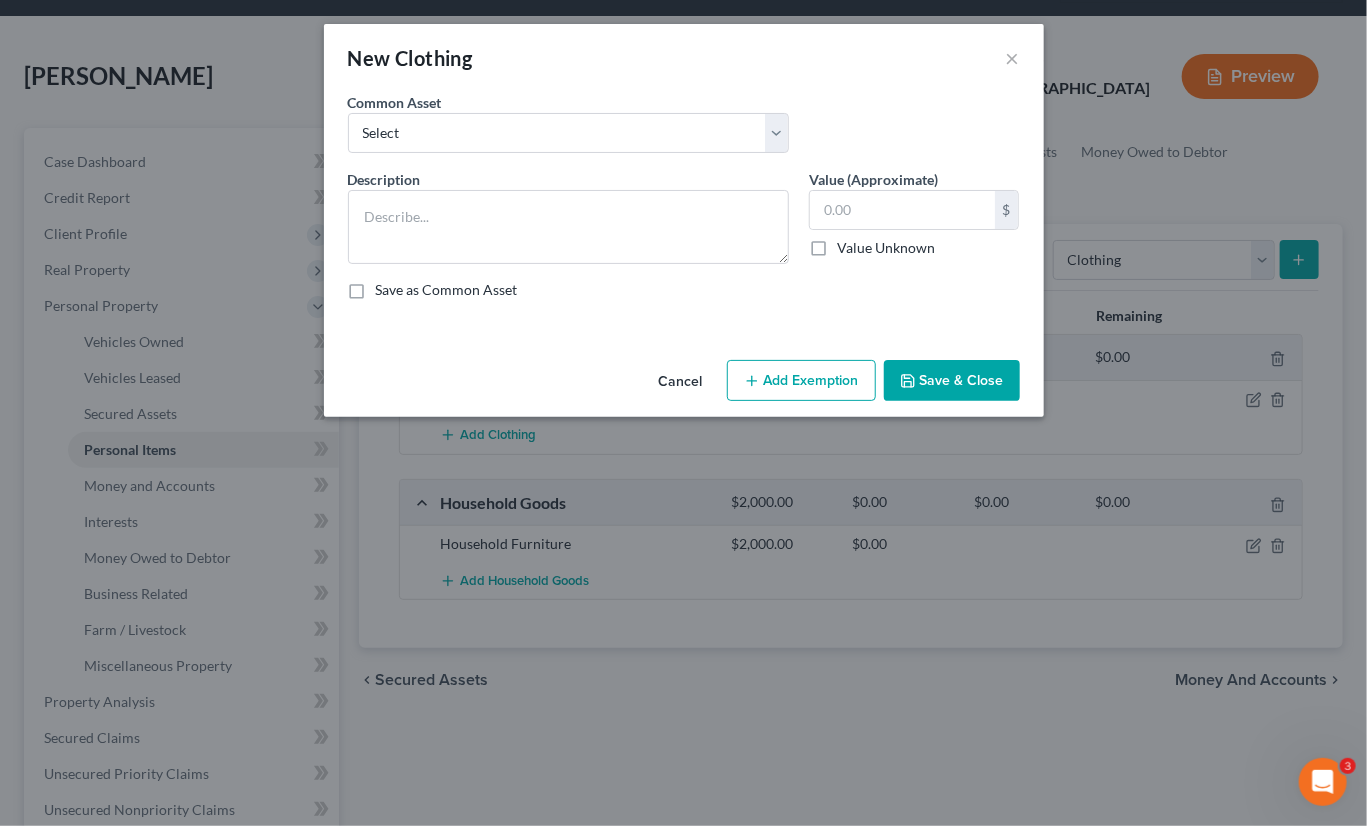 drag, startPoint x: 887, startPoint y: 73, endPoint x: 908, endPoint y: 63, distance: 23.259407 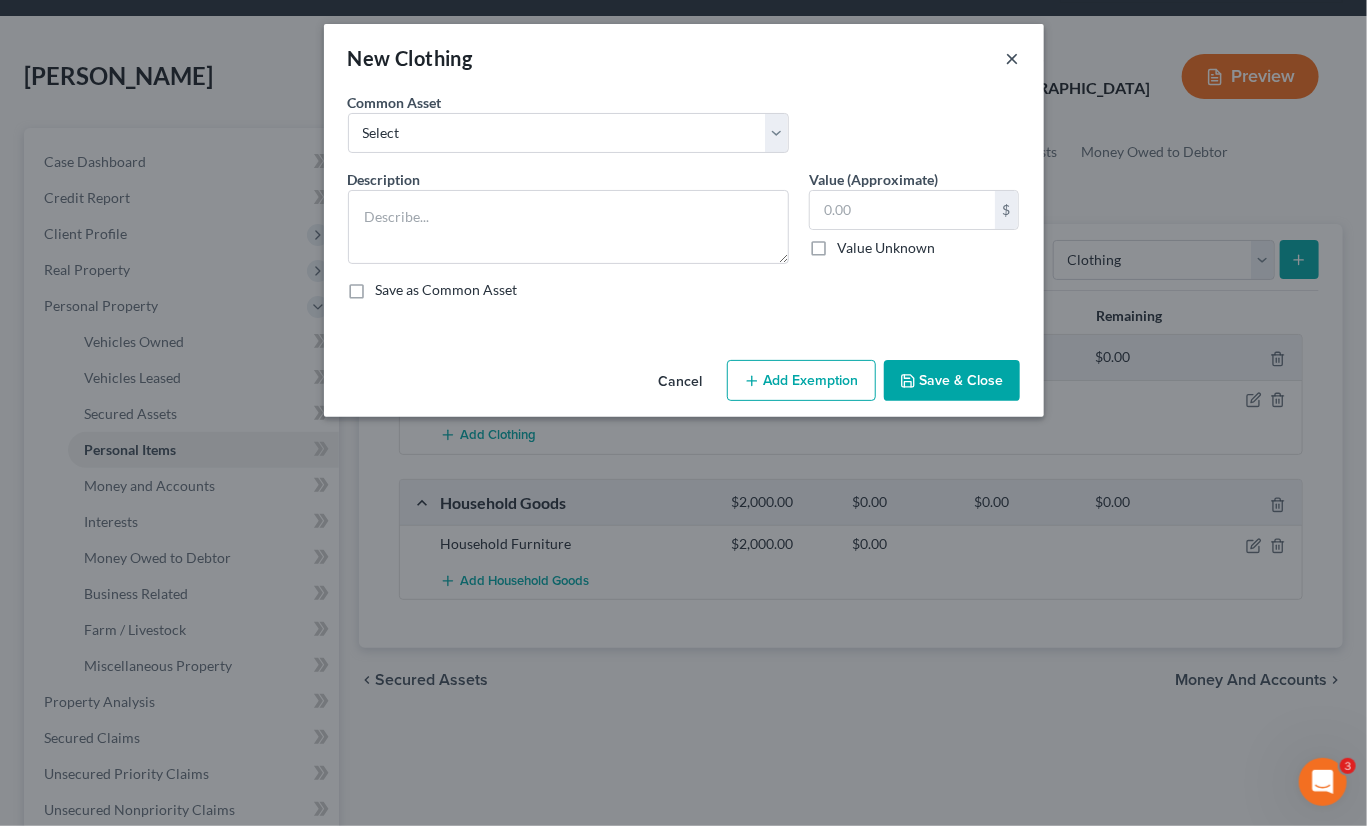 click on "×" at bounding box center (1013, 58) 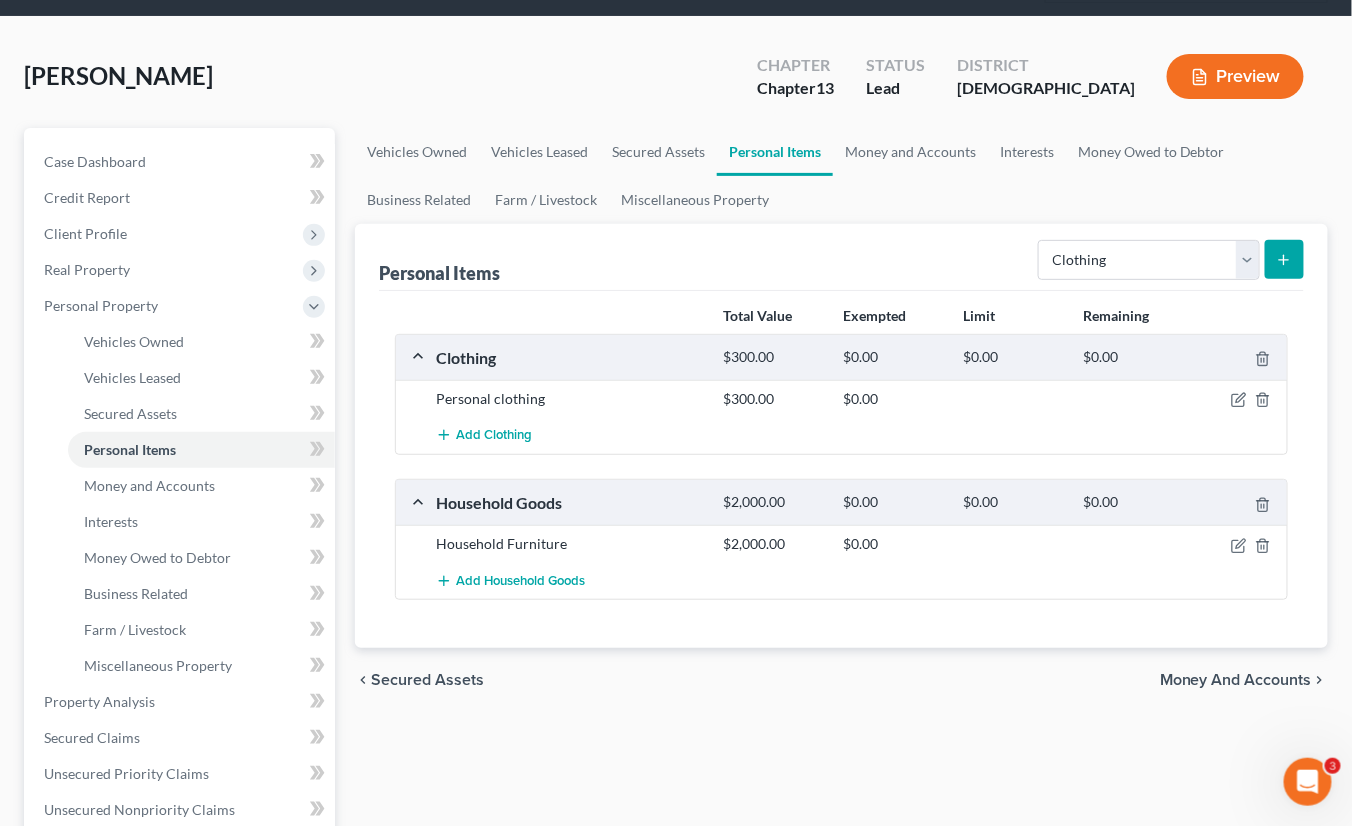 click at bounding box center [1284, 259] 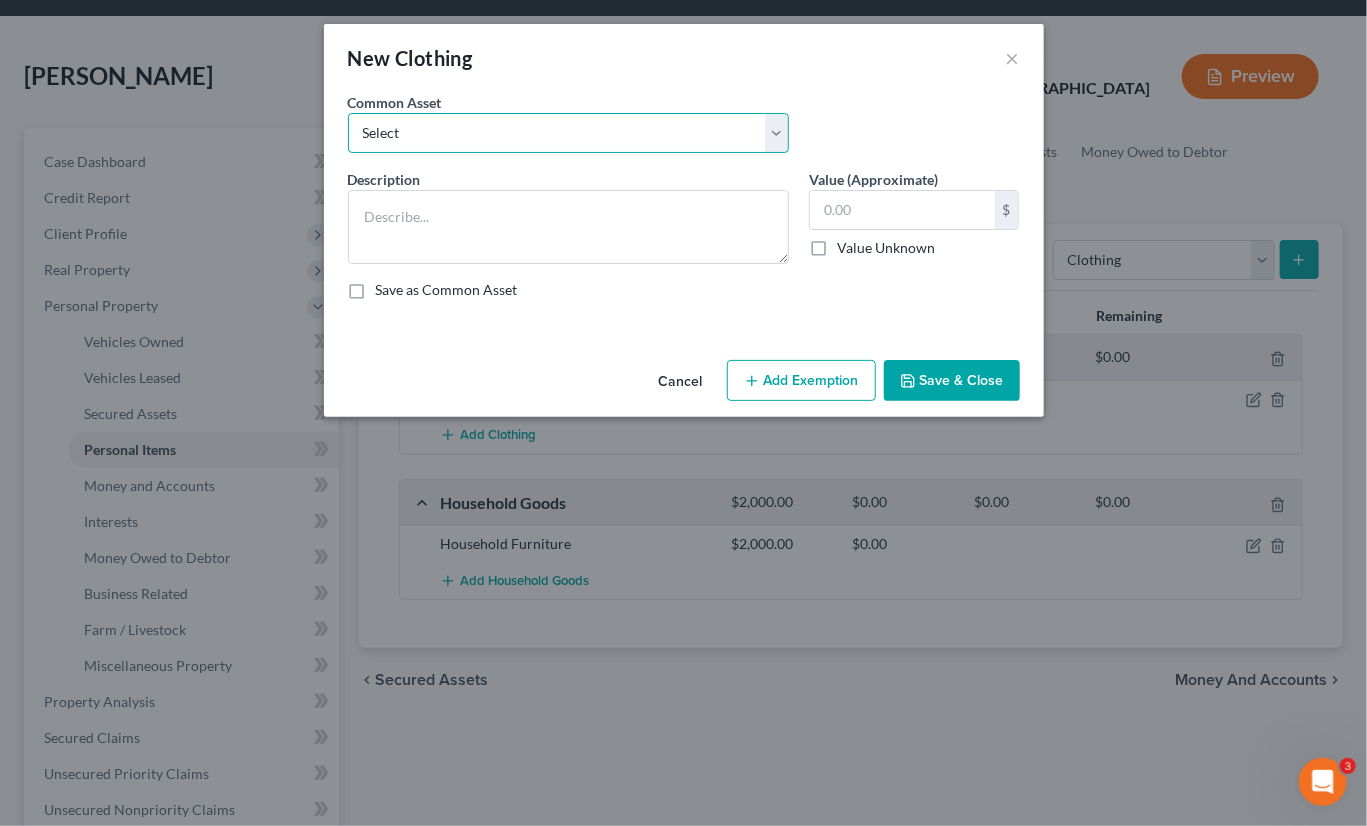 click on "Select Personal clothing Men's shoes, pants, shirts, jeans, sweaters, jackets, coats Women's shoes, pants, shirts, jeans, blouses, sweaters, jackets, coats Men's shoes, pants, shirts, jeans, sweaters, jackets, coats
Women's shoes, pants, skirts, blouses, shirts, jeans, sweaters, jackets, coats
Child's shoes, pants, shirts, sweaters, jackets, coats" at bounding box center [568, 133] 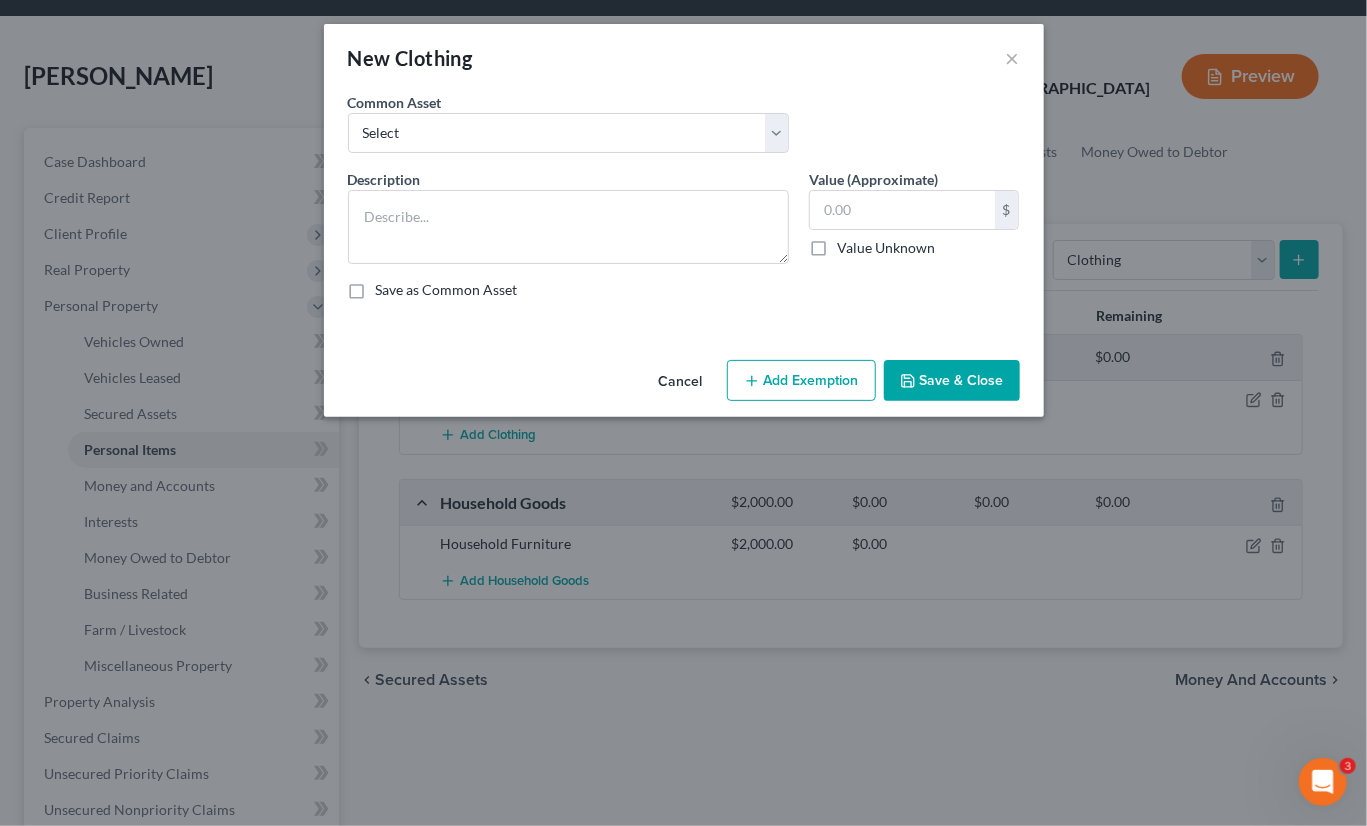 click on "New Clothing  ×" at bounding box center [684, 58] 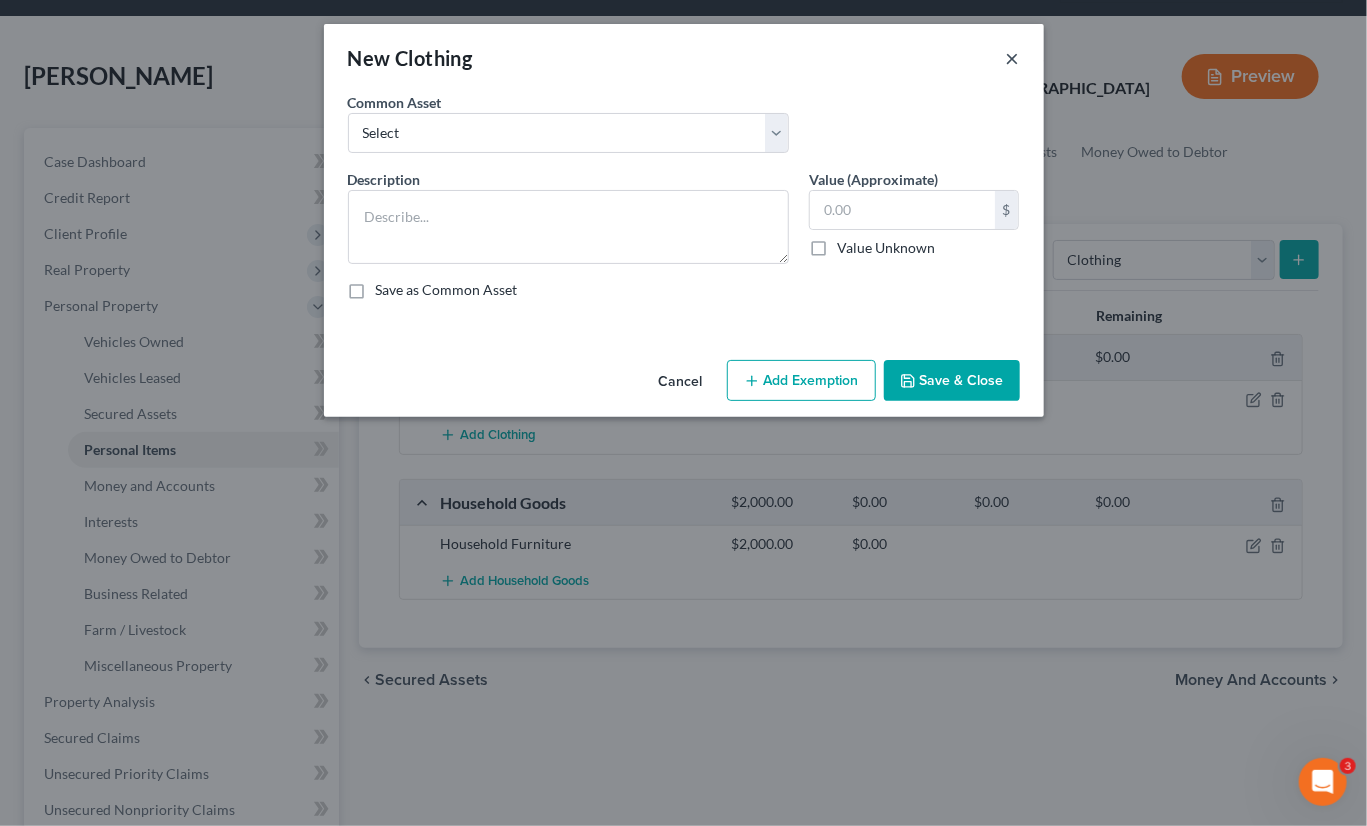 click on "×" at bounding box center (1013, 58) 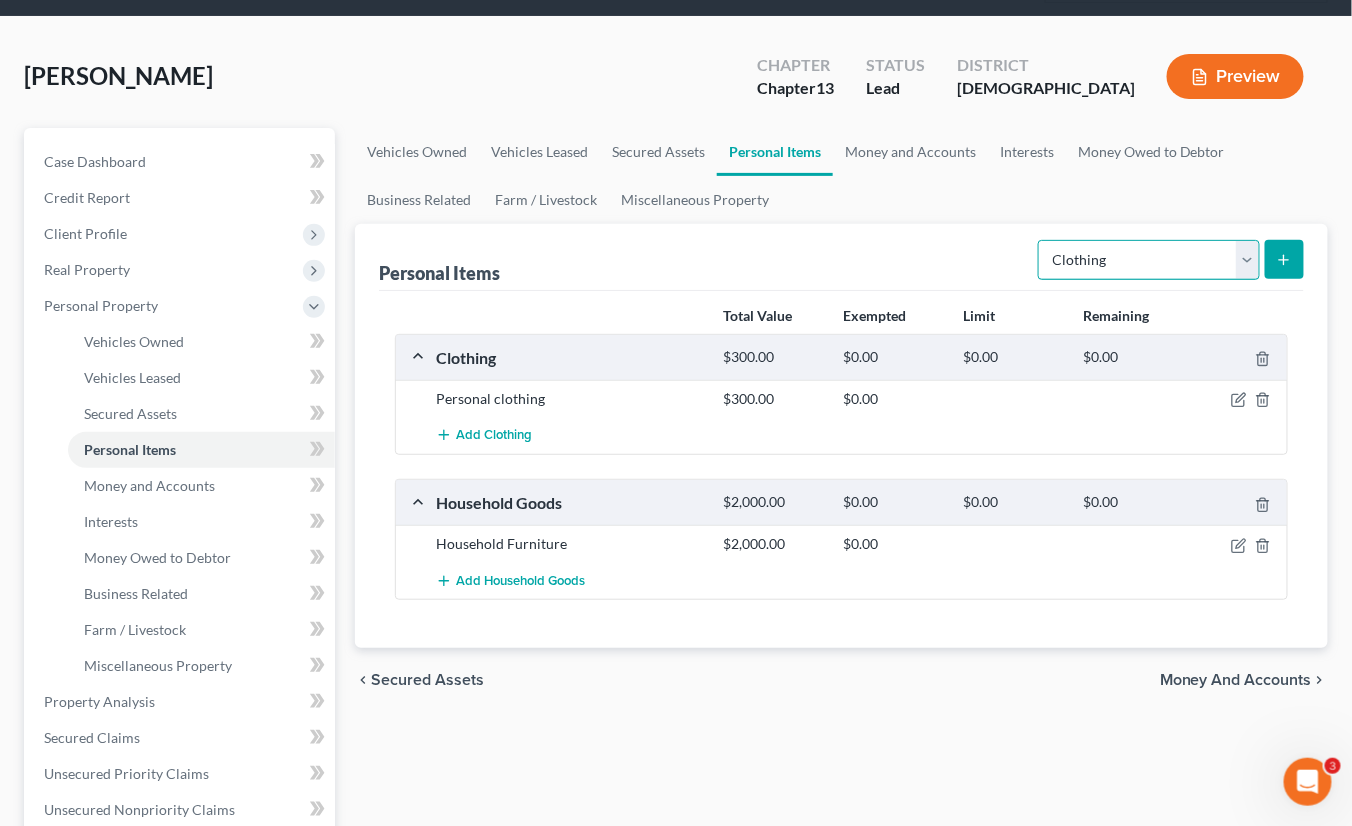 click on "Select Item Type Clothing Collectibles Of Value Electronics Firearms Household Goods Jewelry Other Pet(s) Sports & Hobby Equipment" at bounding box center (1149, 260) 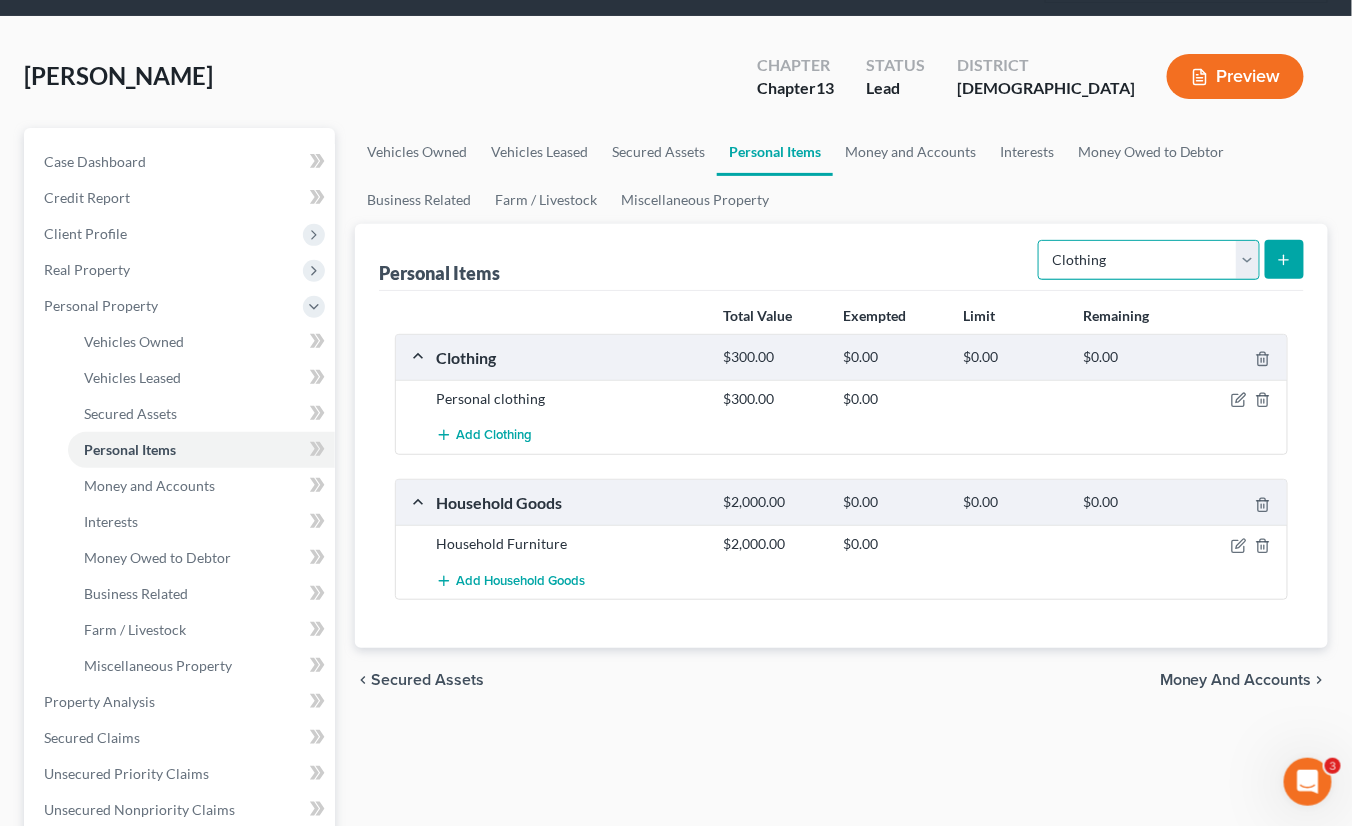 select on "jewelry" 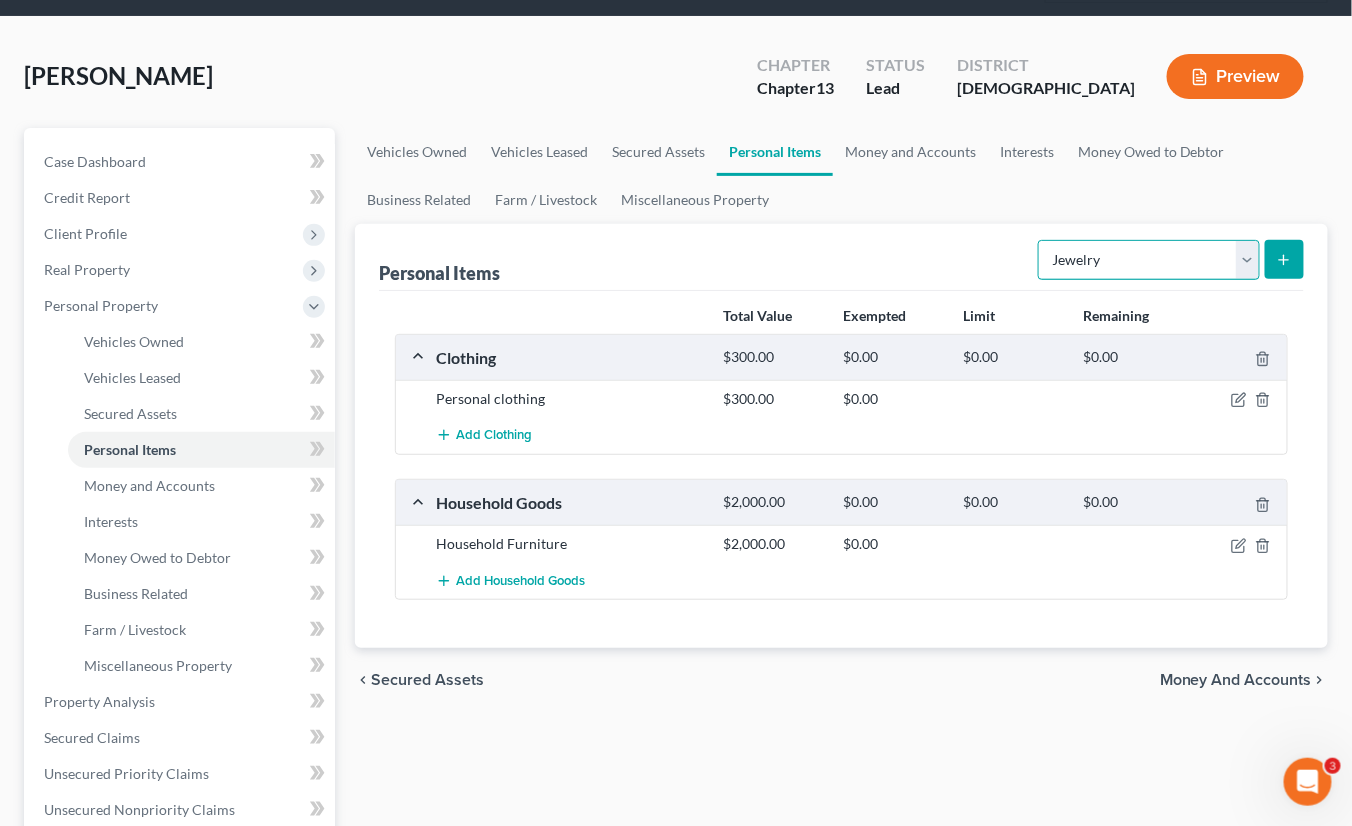 click on "Select Item Type Clothing Collectibles Of Value Electronics Firearms Household Goods Jewelry Other Pet(s) Sports & Hobby Equipment" at bounding box center [1149, 260] 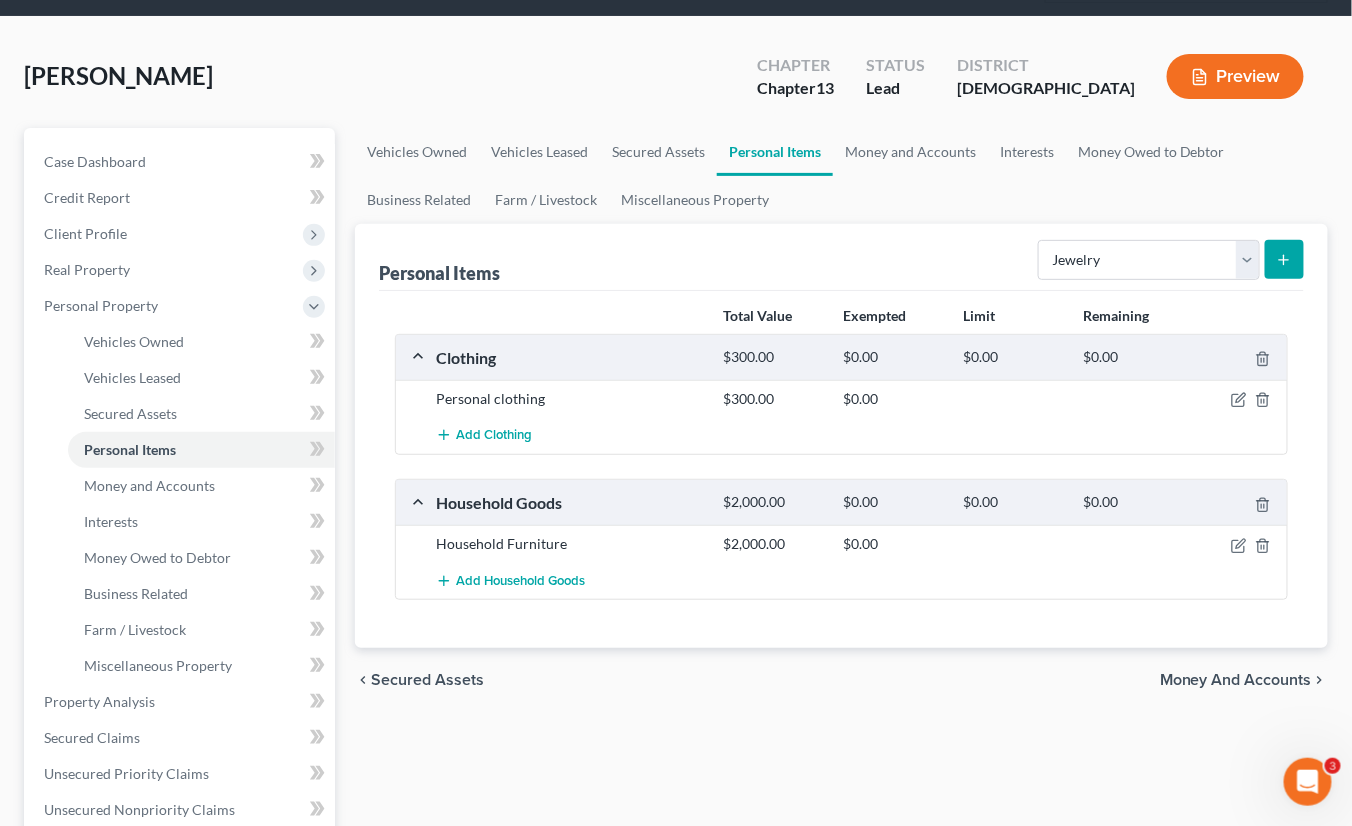 click 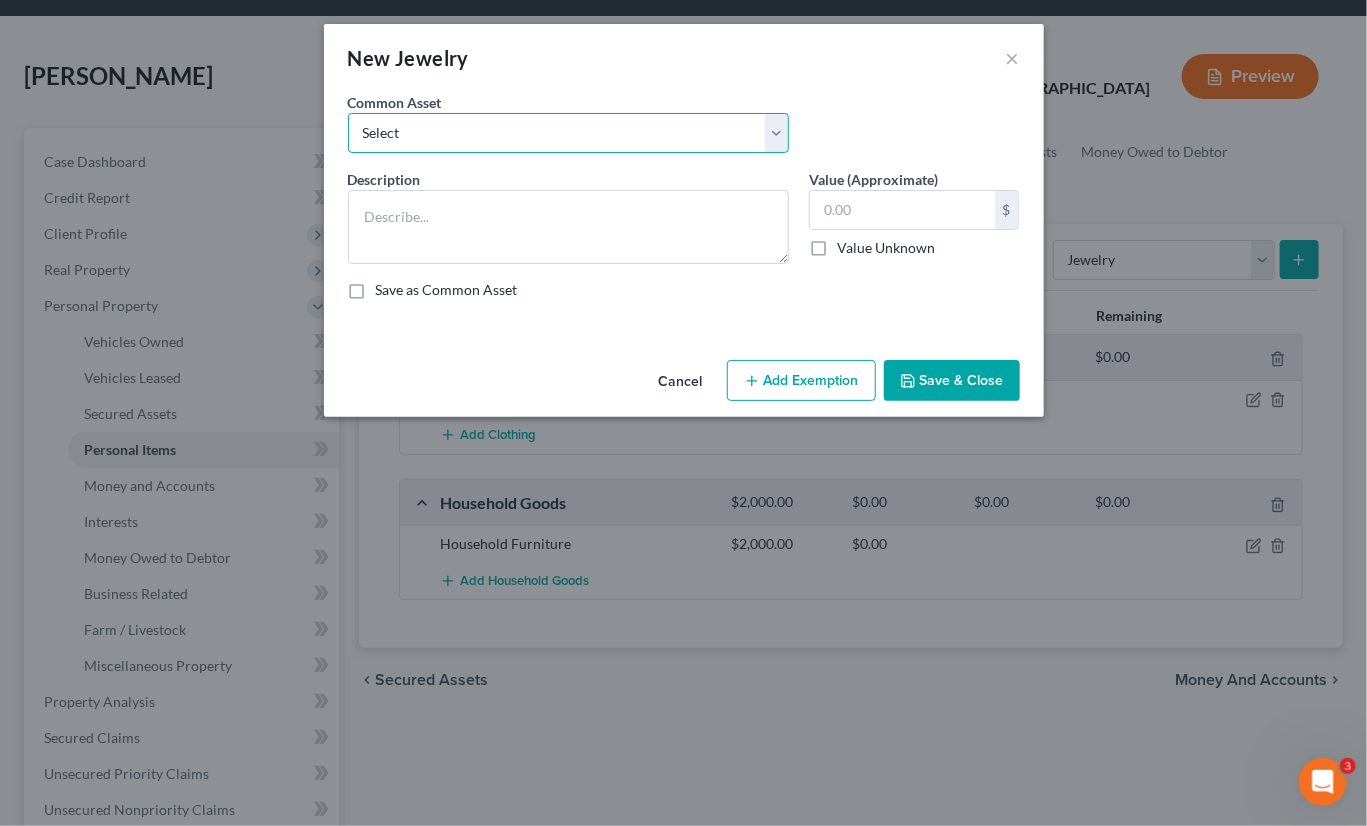 click on "Select Jewelry" at bounding box center (568, 133) 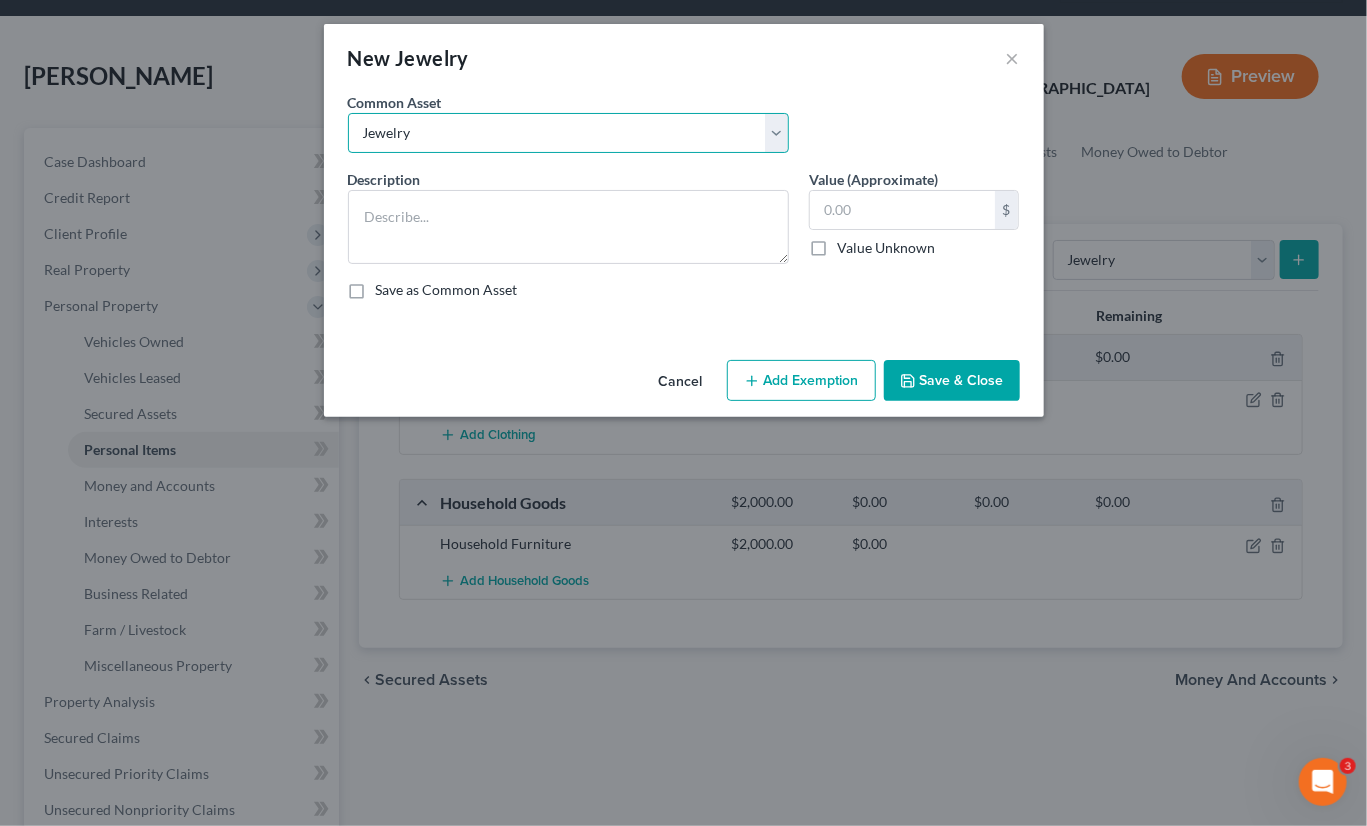 click on "Select Jewelry" at bounding box center (568, 133) 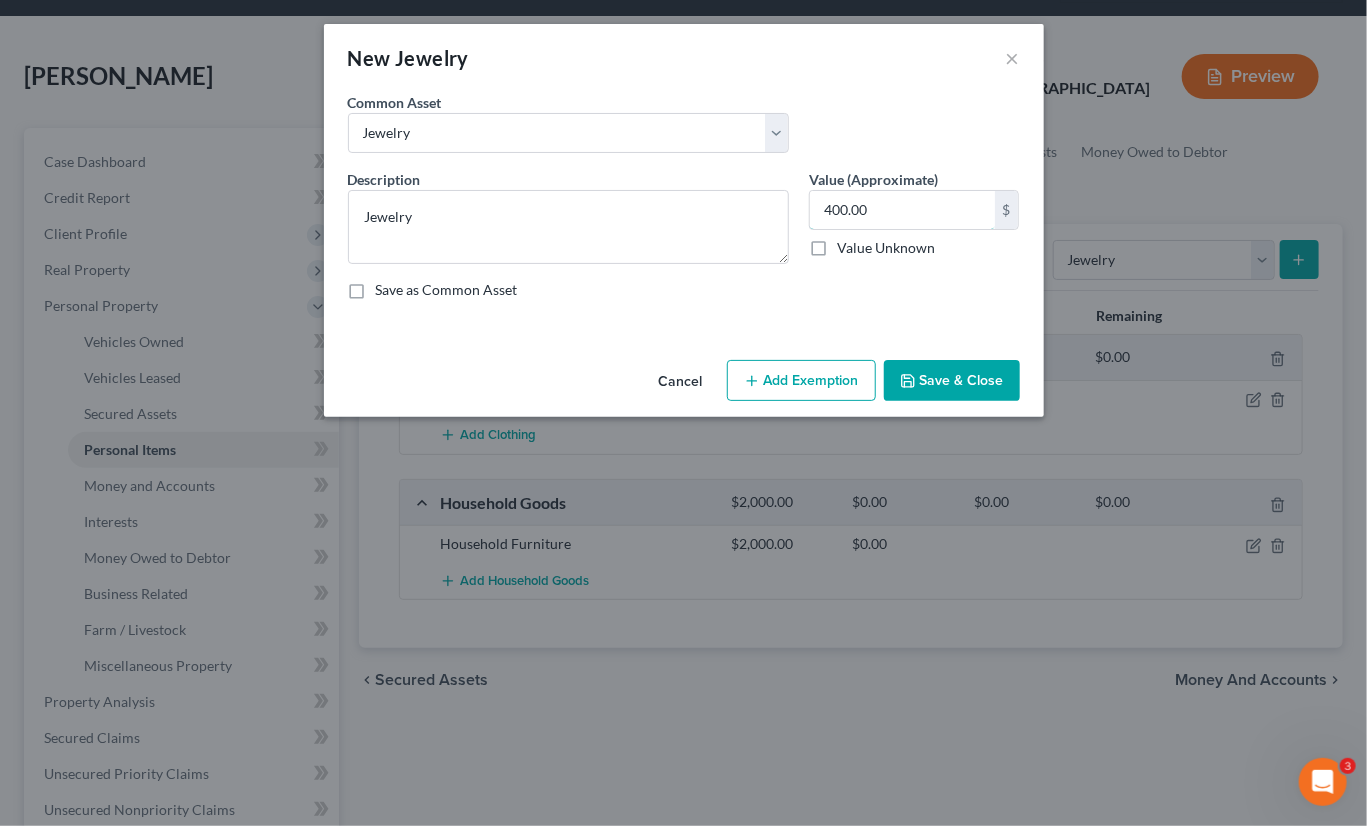 click on "400.00" at bounding box center (902, 210) 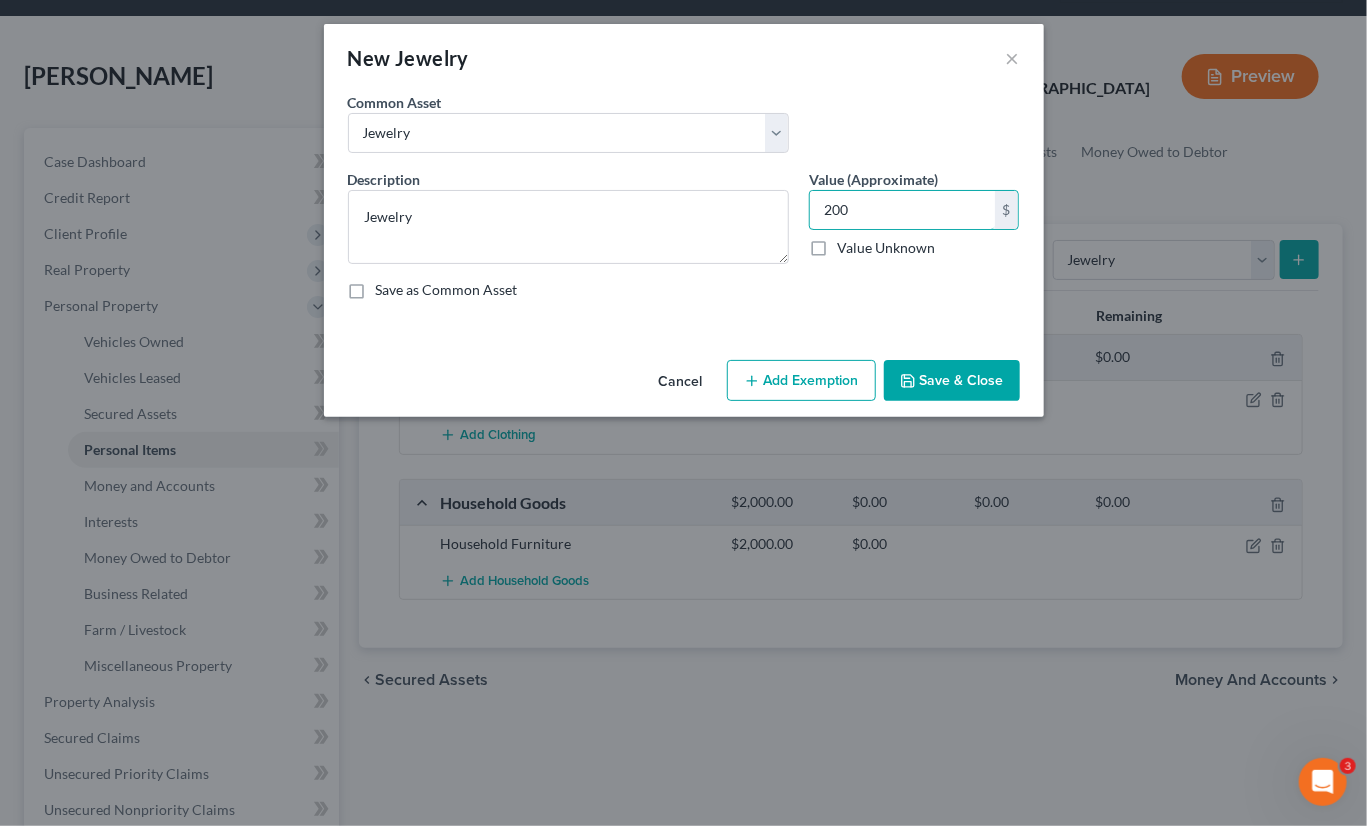 type on "200" 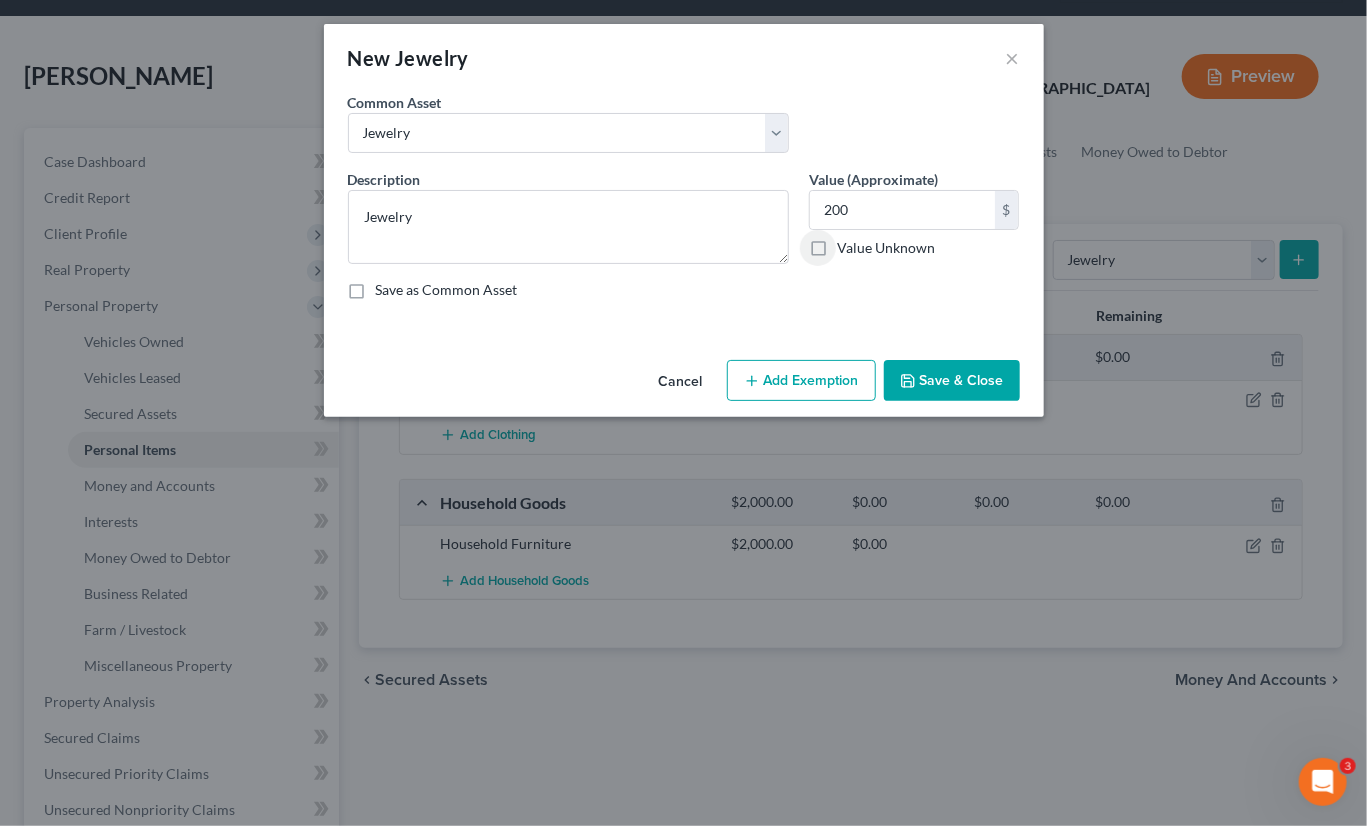 click on "Save & Close" at bounding box center [952, 381] 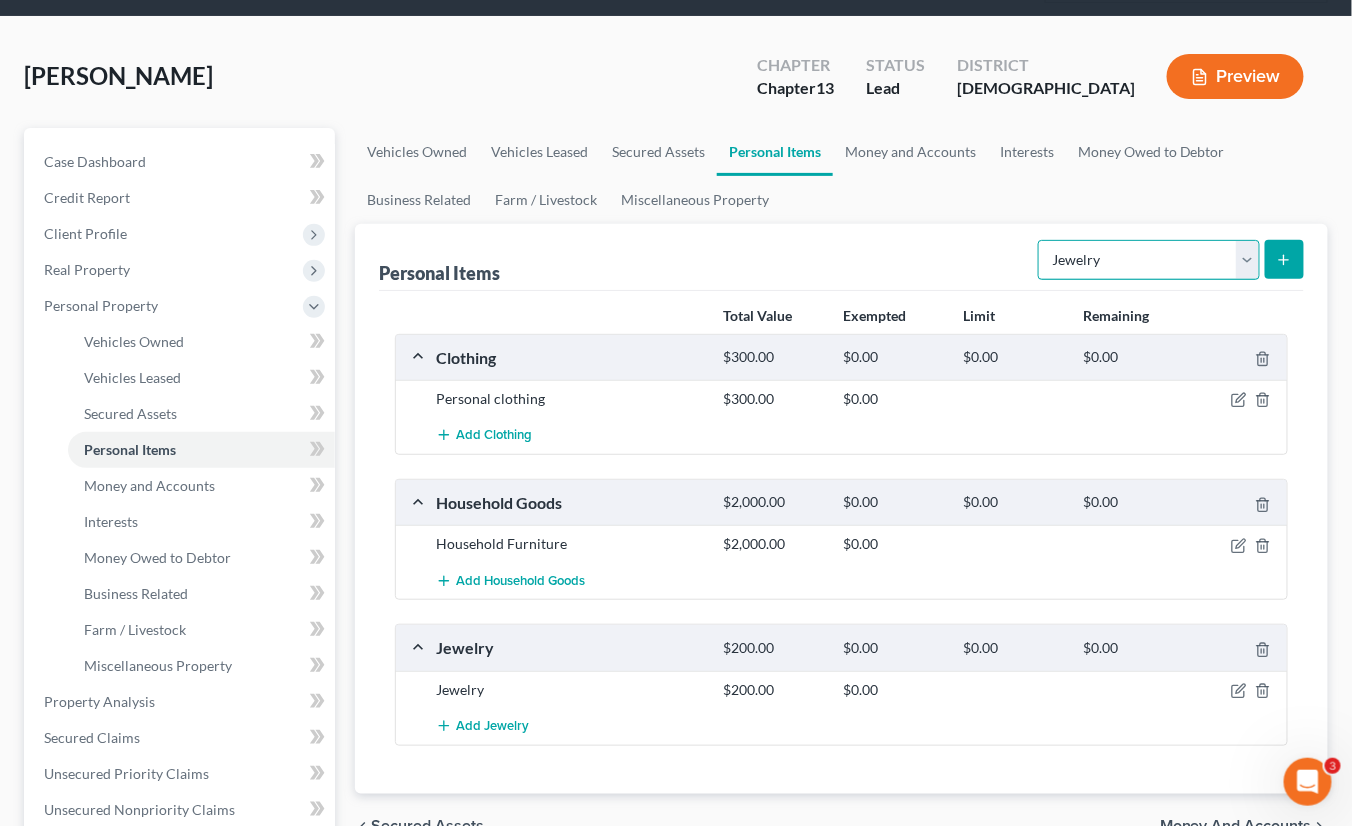 click on "Select Item Type Clothing Collectibles Of Value Electronics Firearms Household Goods Jewelry Other Pet(s) Sports & Hobby Equipment" at bounding box center [1149, 260] 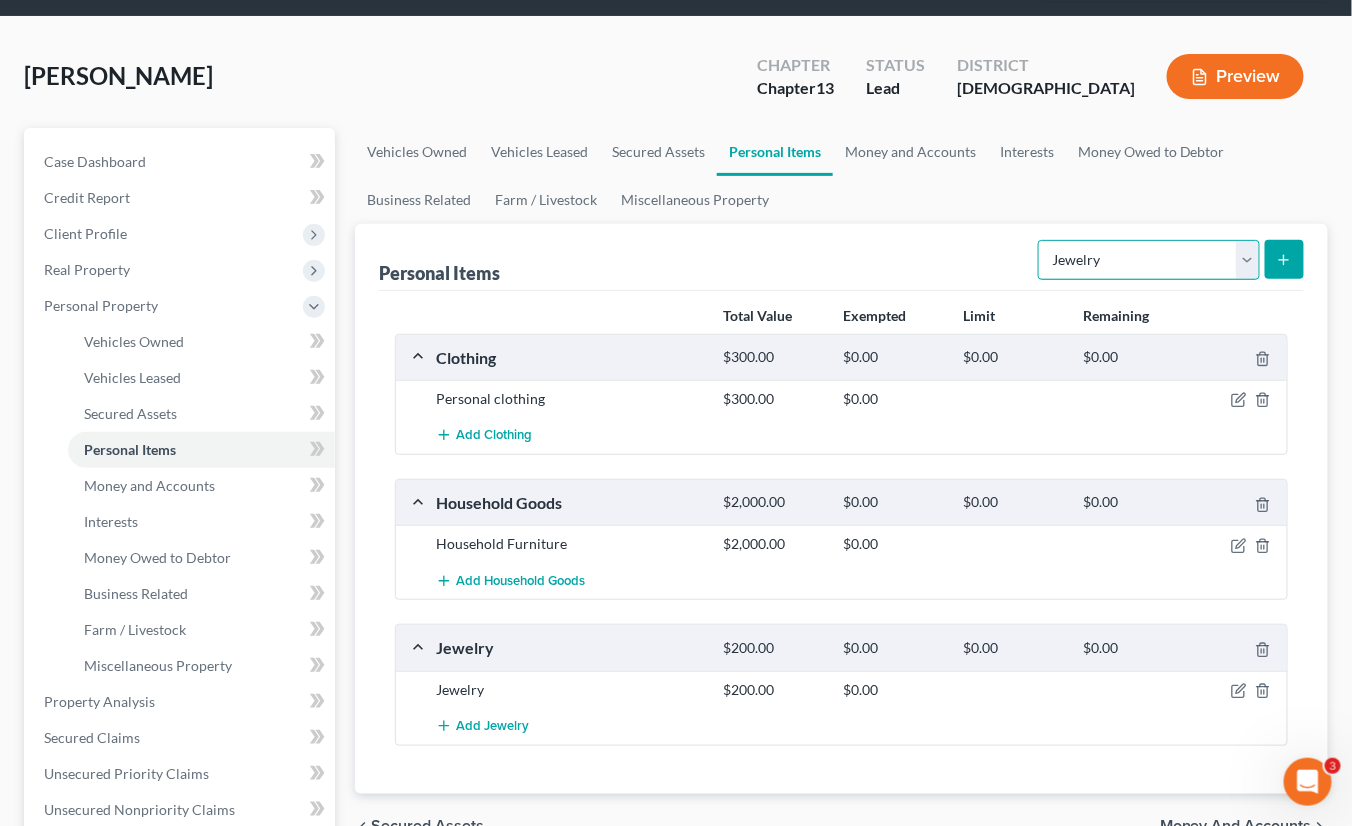 select on "electronics" 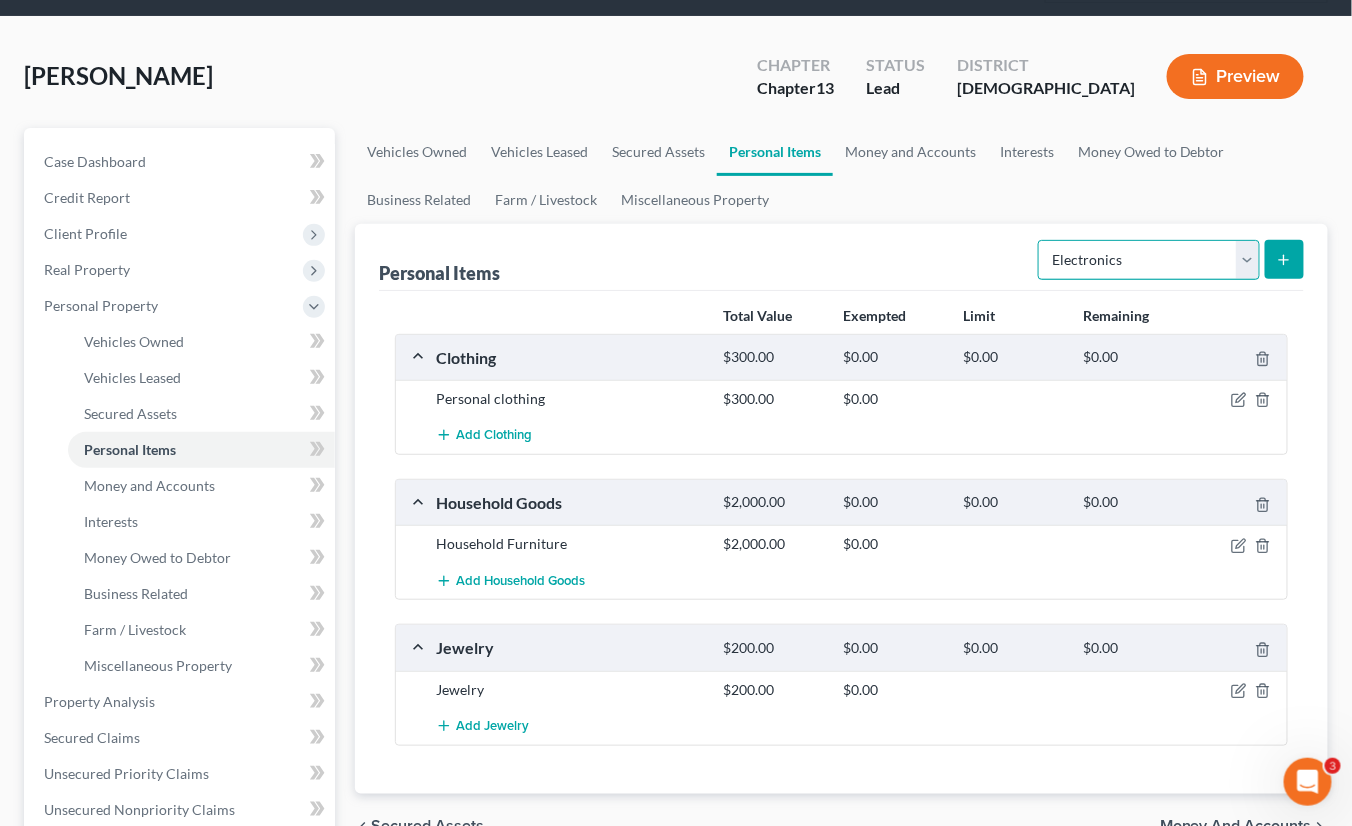 click on "Select Item Type Clothing Collectibles Of Value Electronics Firearms Household Goods Jewelry Other Pet(s) Sports & Hobby Equipment" at bounding box center (1149, 260) 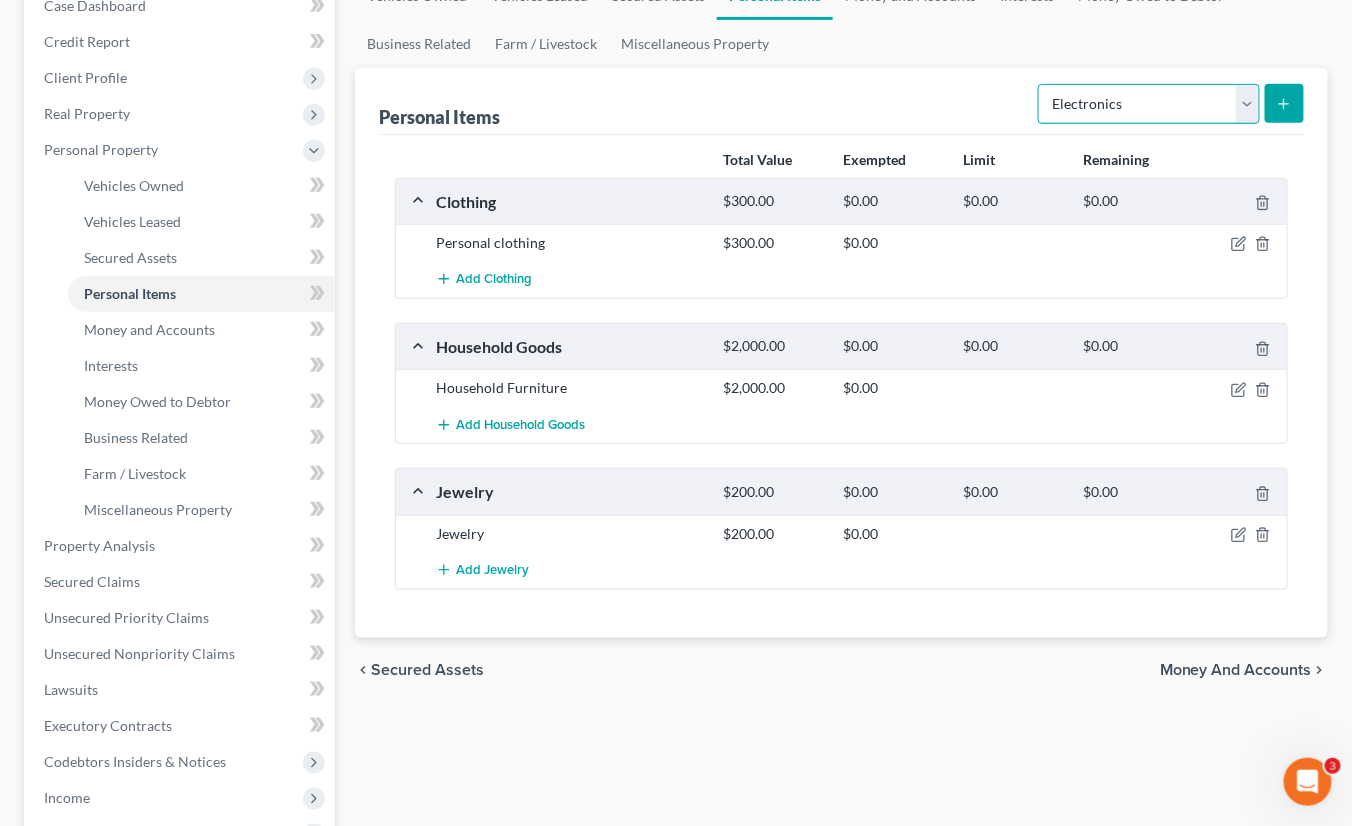 scroll, scrollTop: 300, scrollLeft: 0, axis: vertical 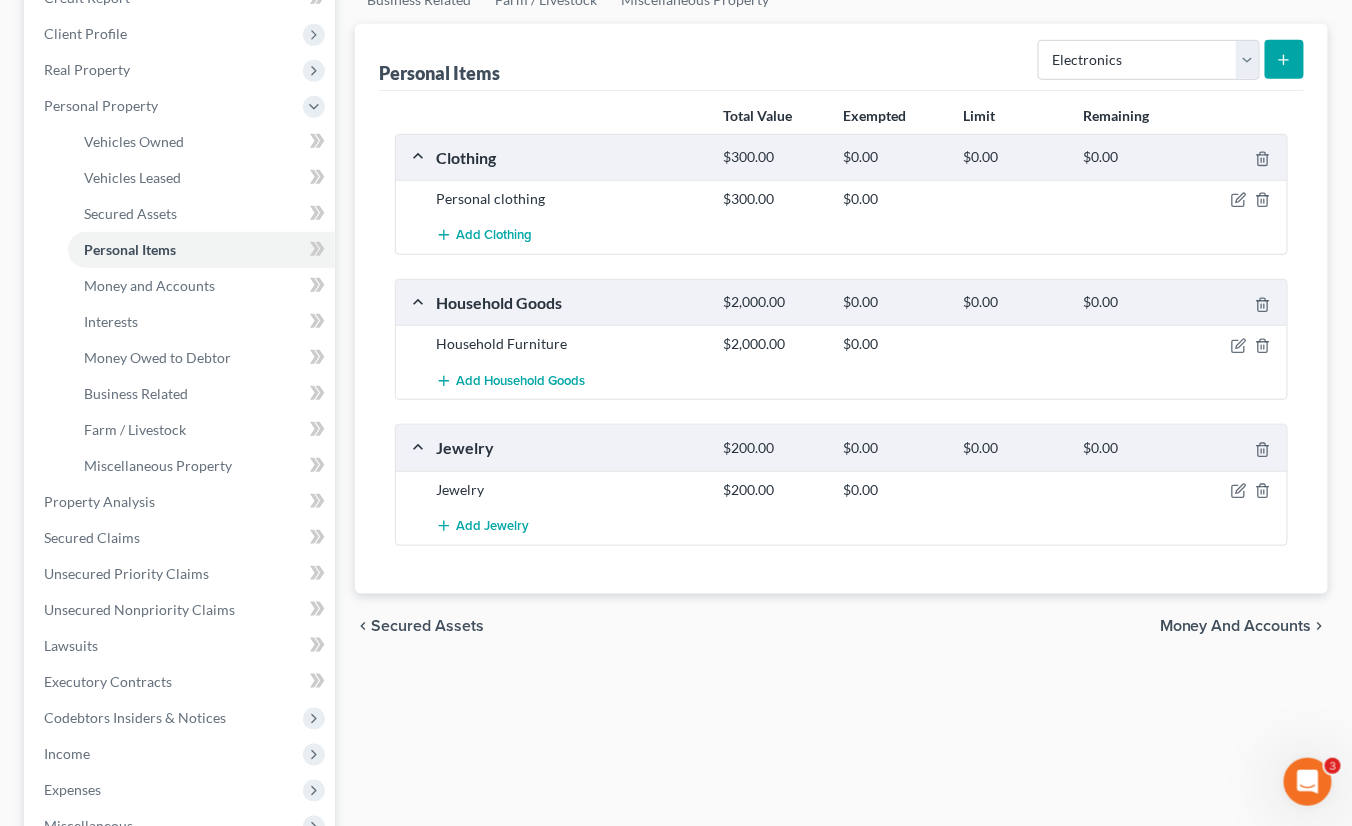 click 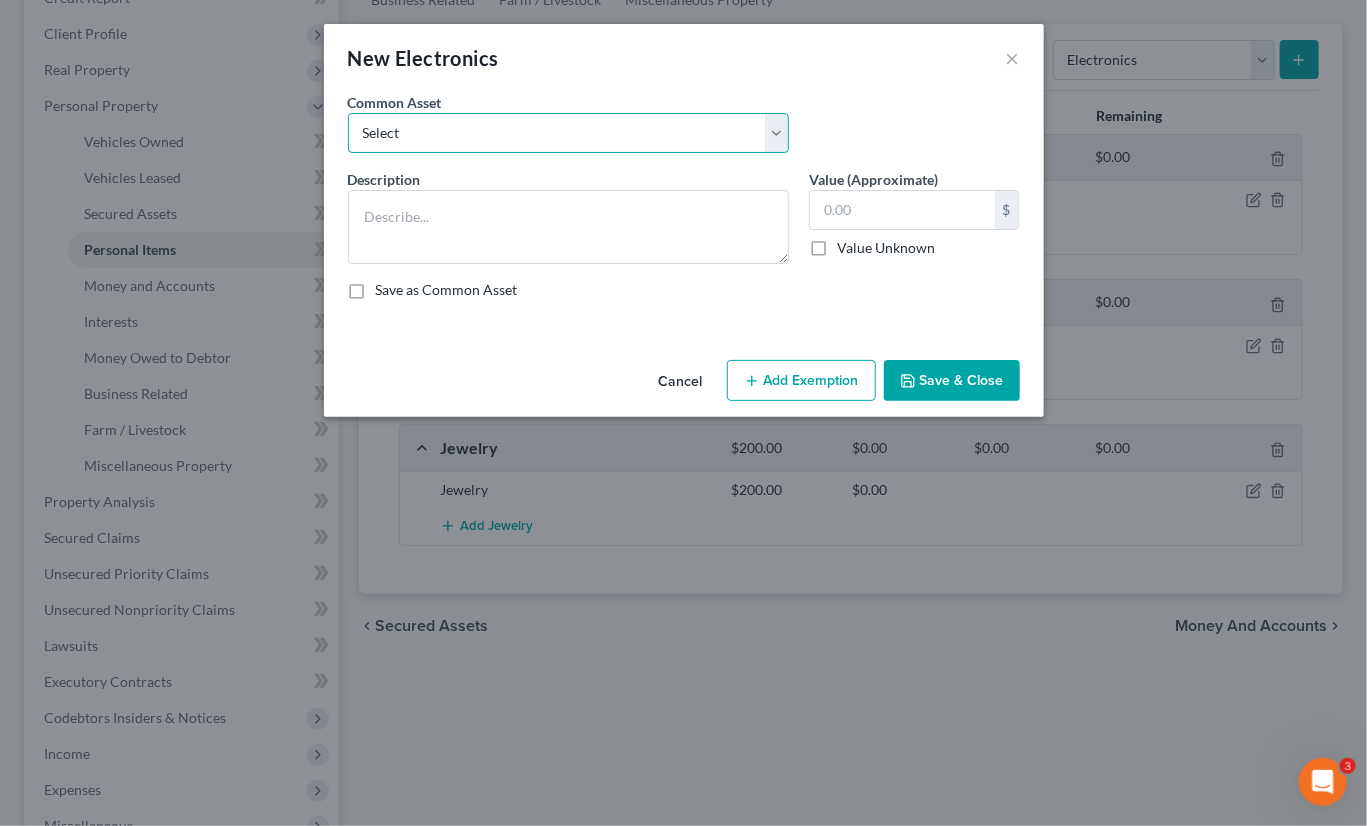 click on "Select Electronics Computer, Television, Smart Phone" at bounding box center [568, 133] 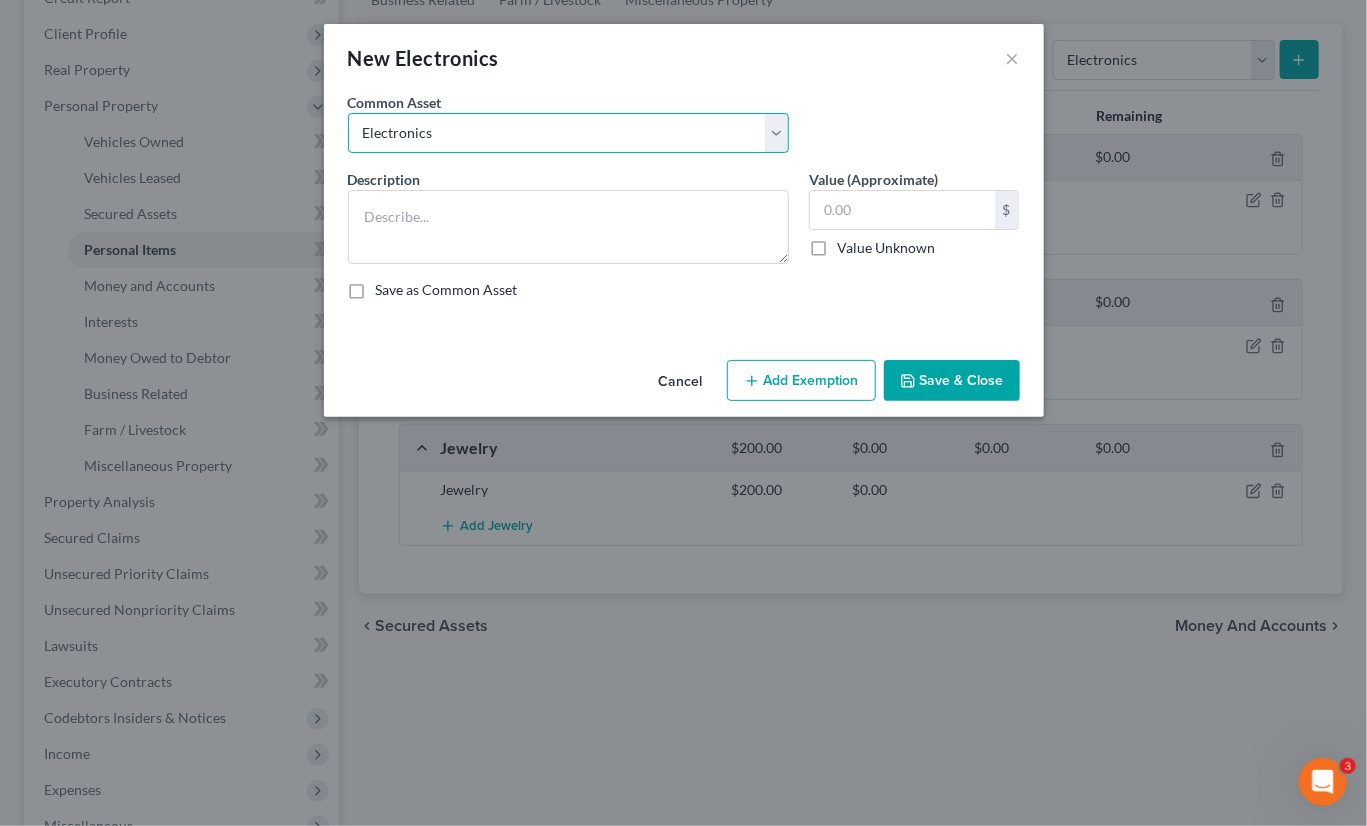 click on "Select Electronics Computer, Television, Smart Phone" at bounding box center (568, 133) 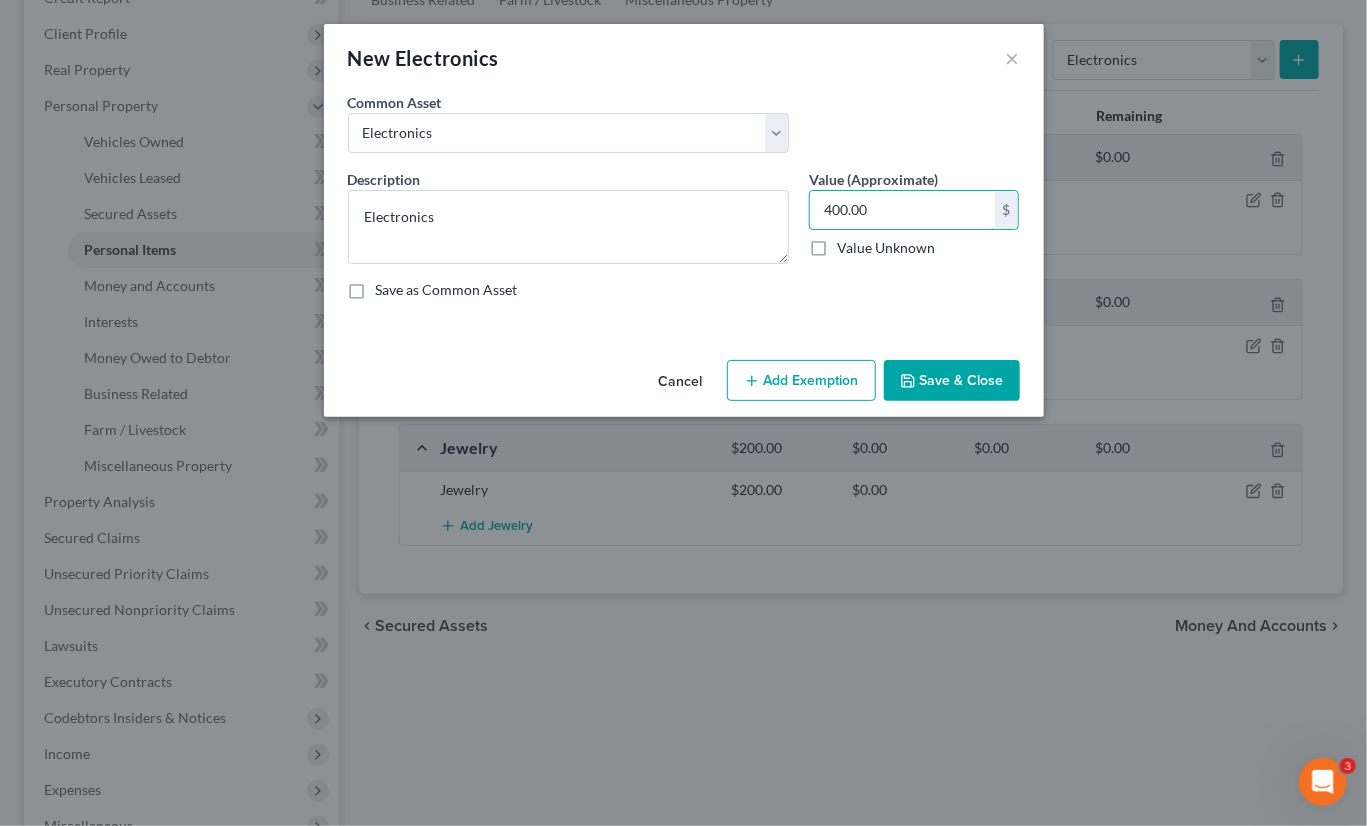 click on "400.00" at bounding box center [902, 210] 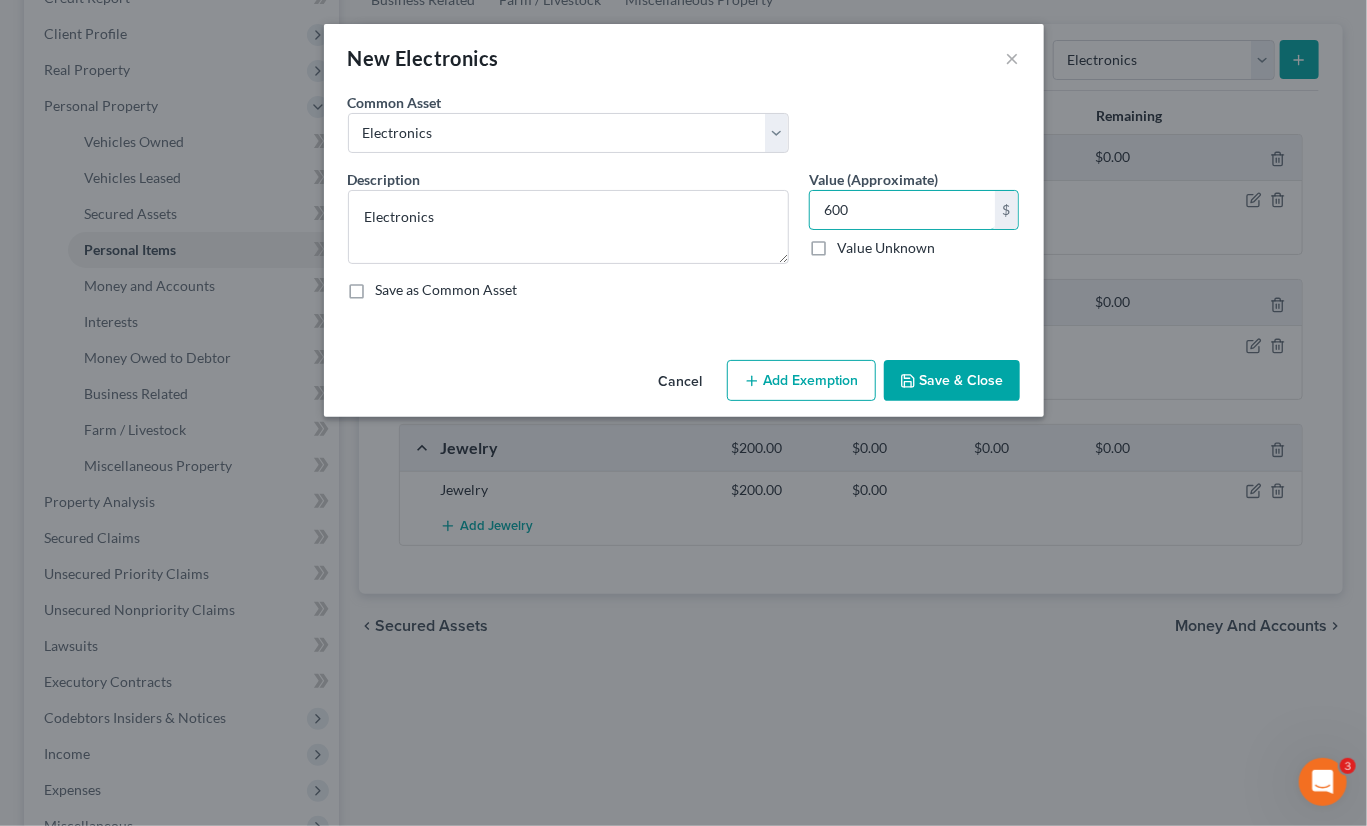 type on "600" 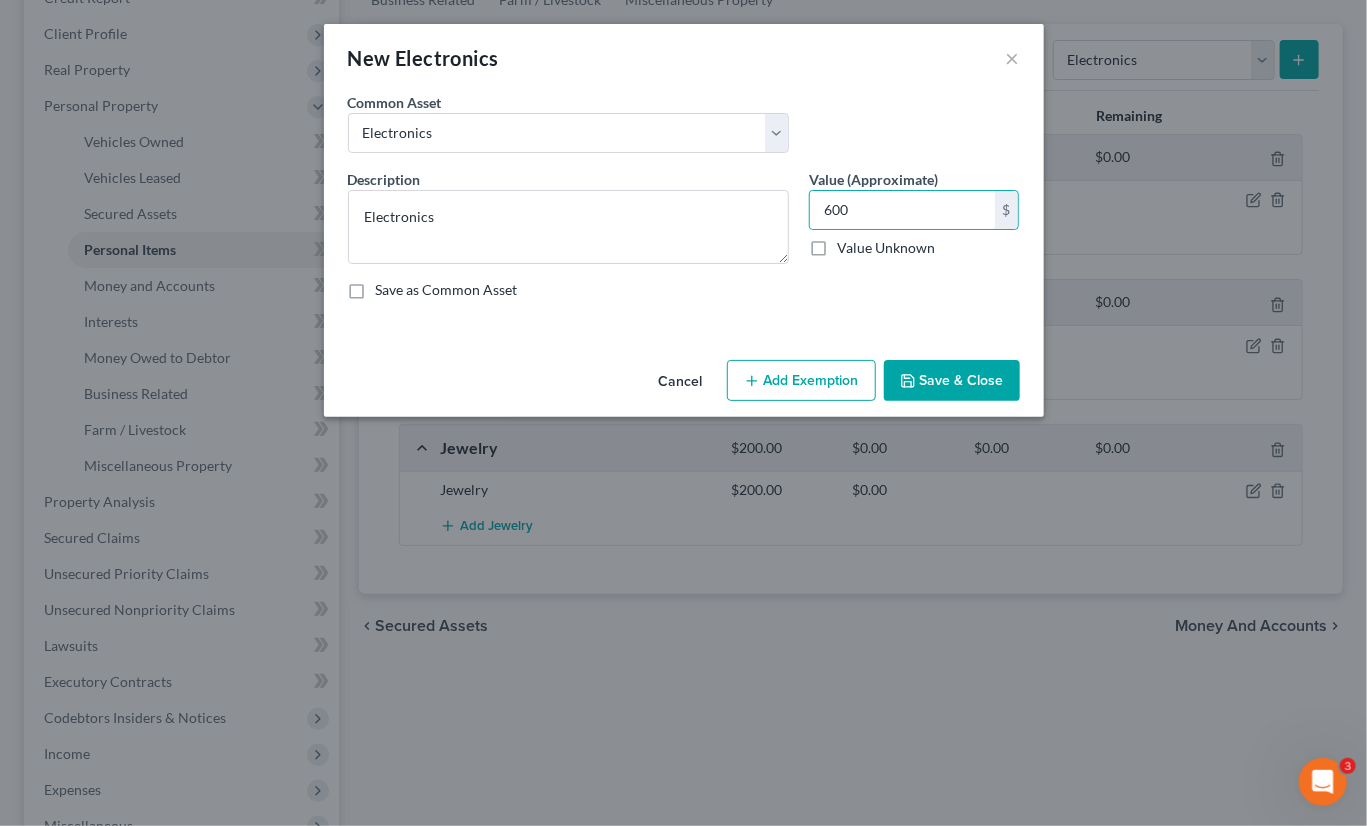click on "Save & Close" at bounding box center (952, 381) 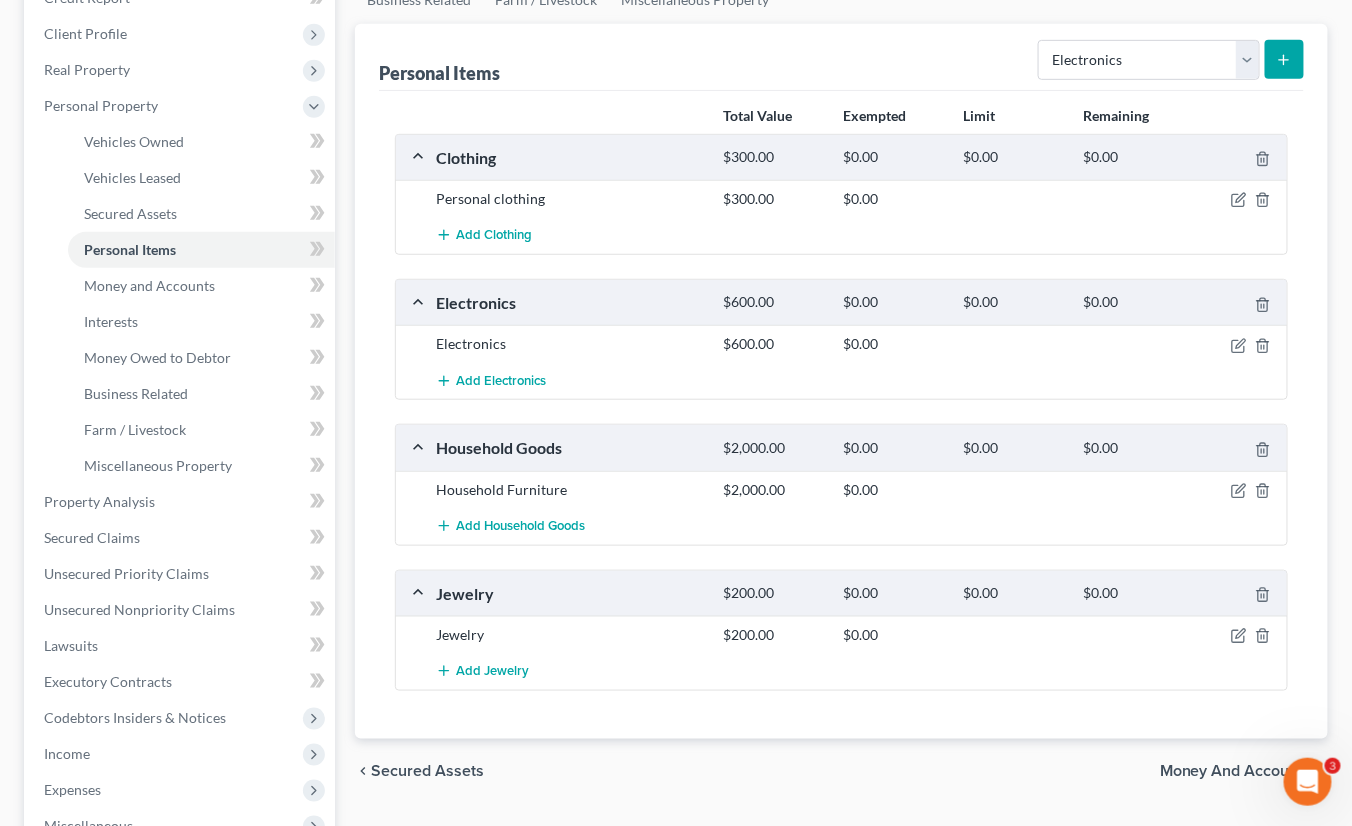 click on "Electronics $600.00 $0.00 $0.00 $0.00" at bounding box center [837, 302] 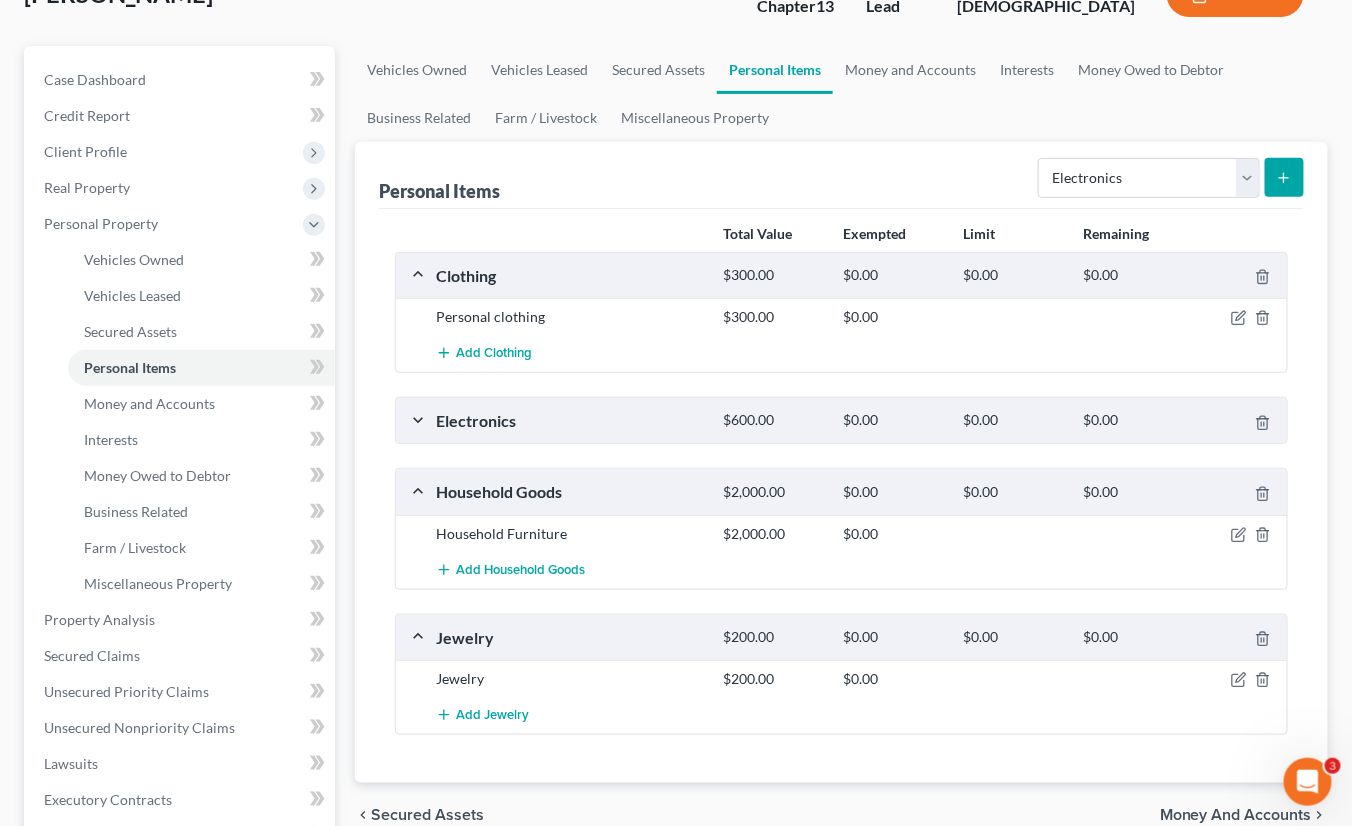 scroll, scrollTop: 500, scrollLeft: 0, axis: vertical 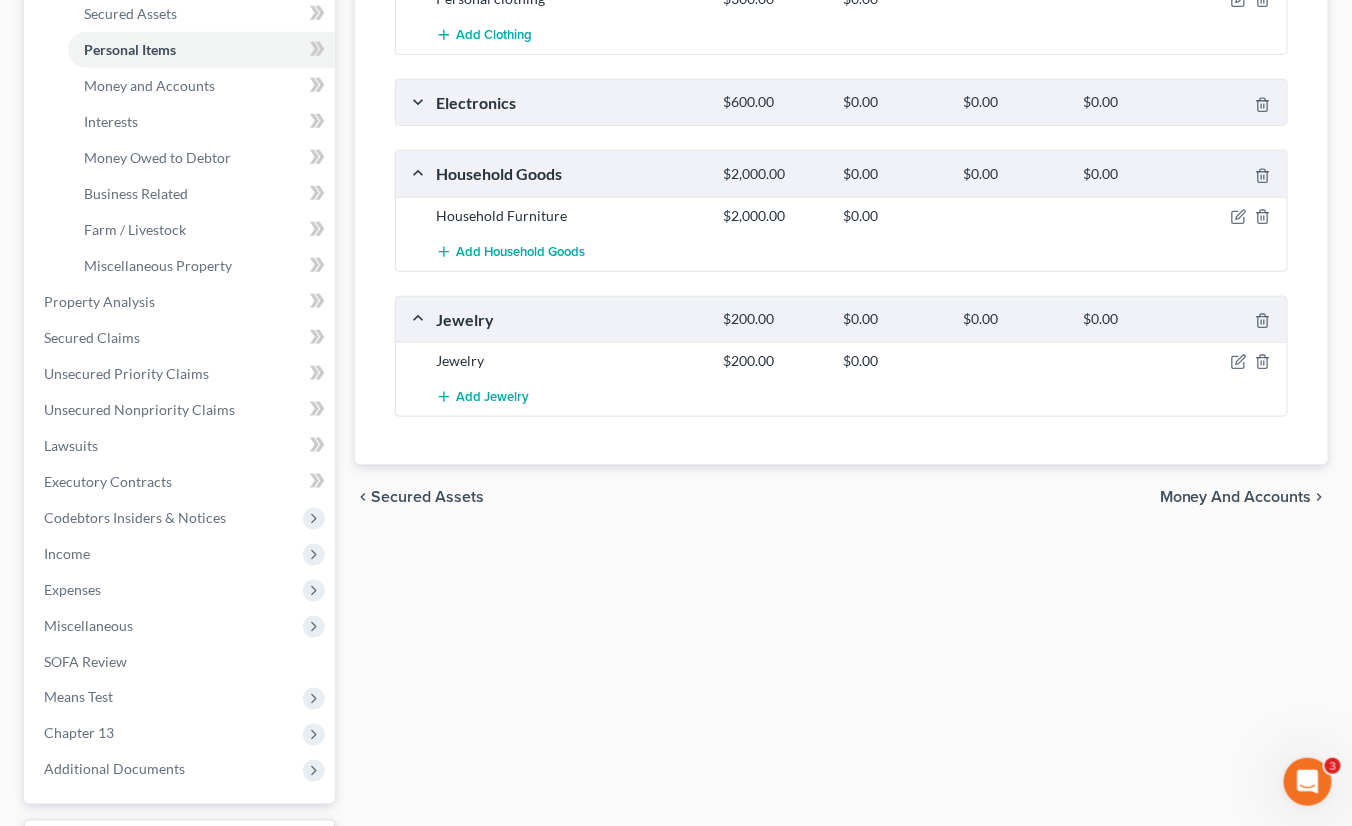click on "Vehicles Owned
Vehicles Leased
Secured Assets
Personal Items
Money and Accounts
Interests
Money Owed to Debtor
Business Related
Farm / Livestock
Miscellaneous Property
Personal Items Select Item Type Clothing Collectibles Of Value Electronics Firearms Household Goods Jewelry Other Pet(s) Sports & Hobby Equipment
Total Value Exempted Limit Remaining
Clothing $300.00 $0.00 $0.00 $0.00
Personal clothing $300.00 $0.00 Add Clothing
Electronics $600.00 $0.00 $0.00 $0.00
Electronics $600.00 $0.00 Add Electronics
Household Goods $2,000.00 $0.00 $0.00 $0.00
Household Furniture $2,000.00 $0.00 Add Household Goods
Jewelry $200.00 $0.00 $0.00 $0.00
Jewelry $200.00 $0.00 Add Jewelry
chevron_left
Secured Assets
Money and Accounts
chevron_right" at bounding box center [841, 323] 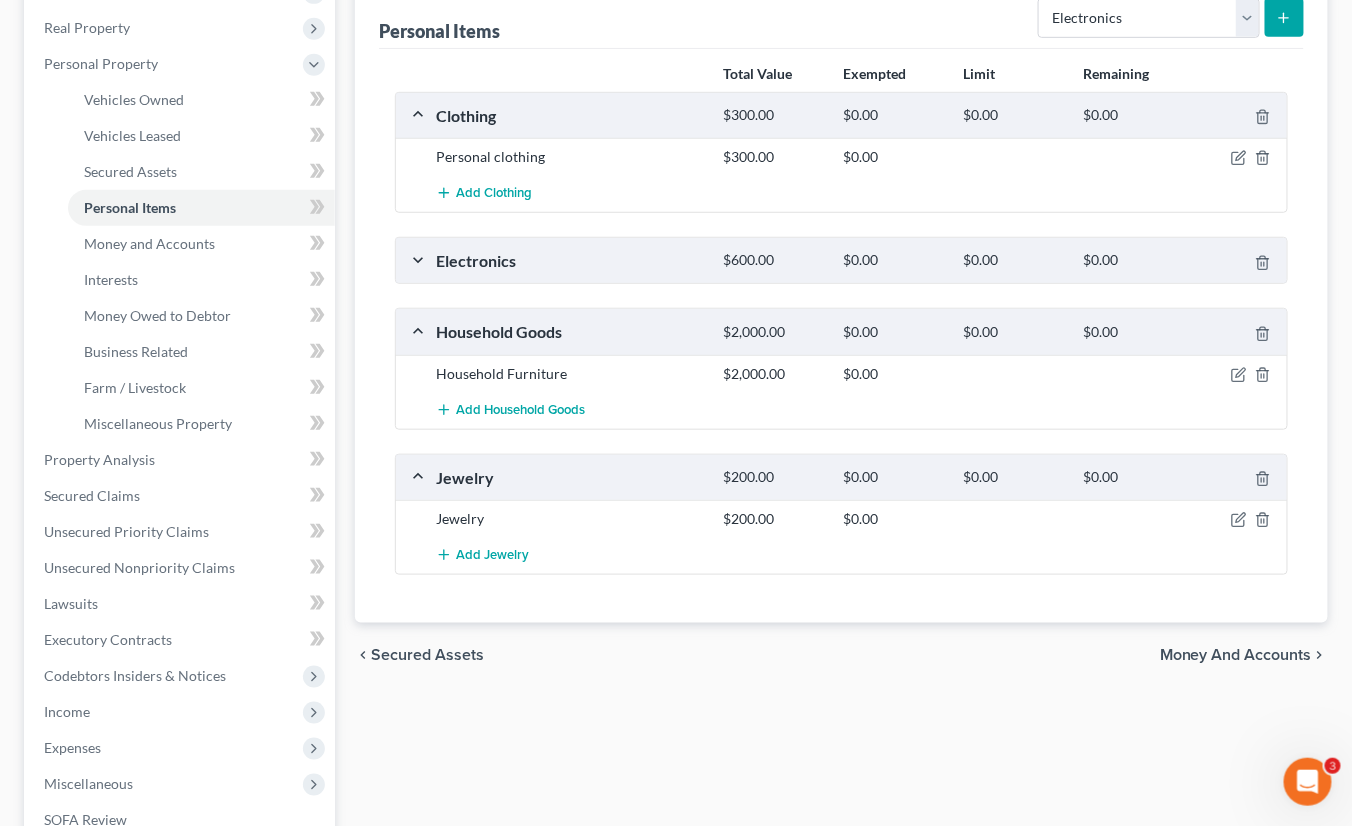 scroll, scrollTop: 400, scrollLeft: 0, axis: vertical 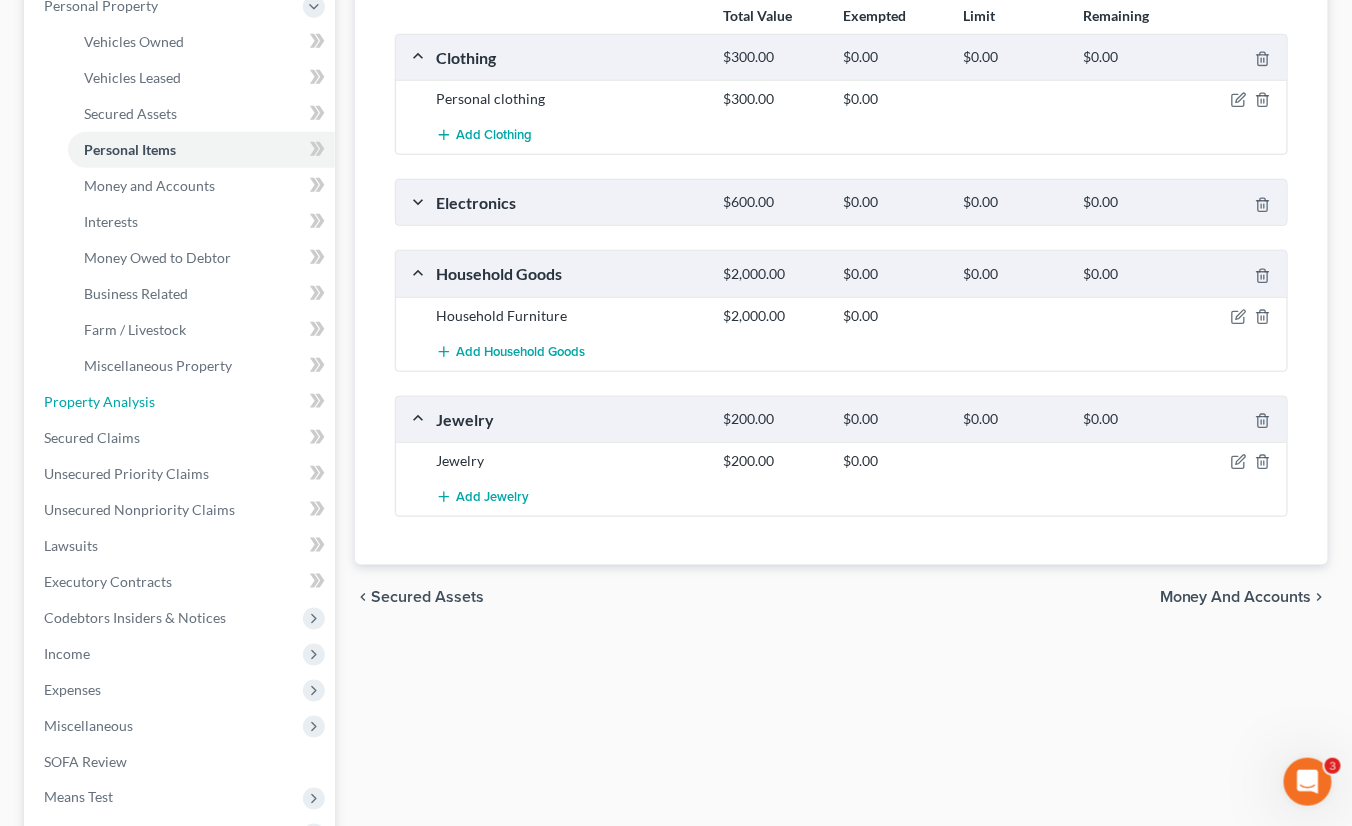 click on "Property Analysis" at bounding box center [99, 401] 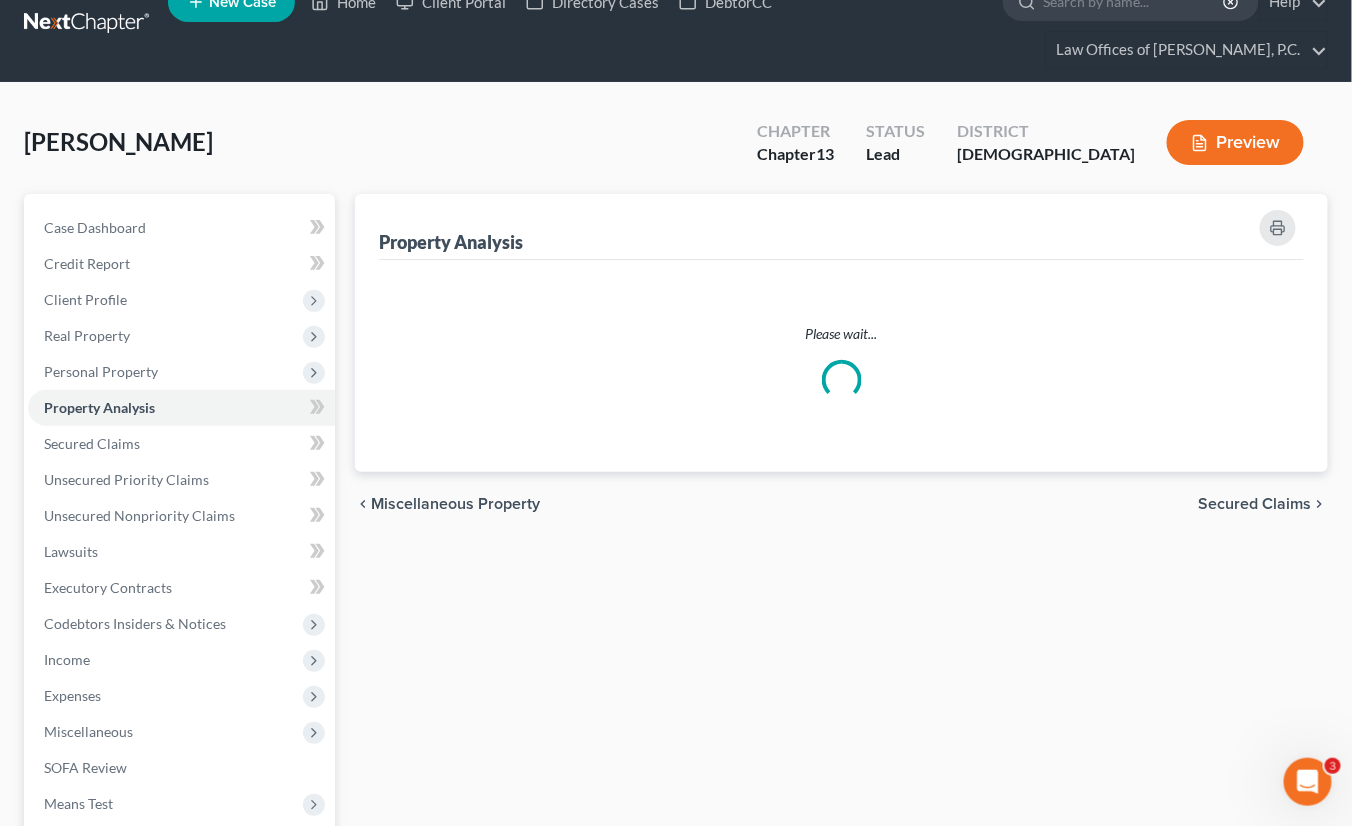 scroll, scrollTop: 0, scrollLeft: 0, axis: both 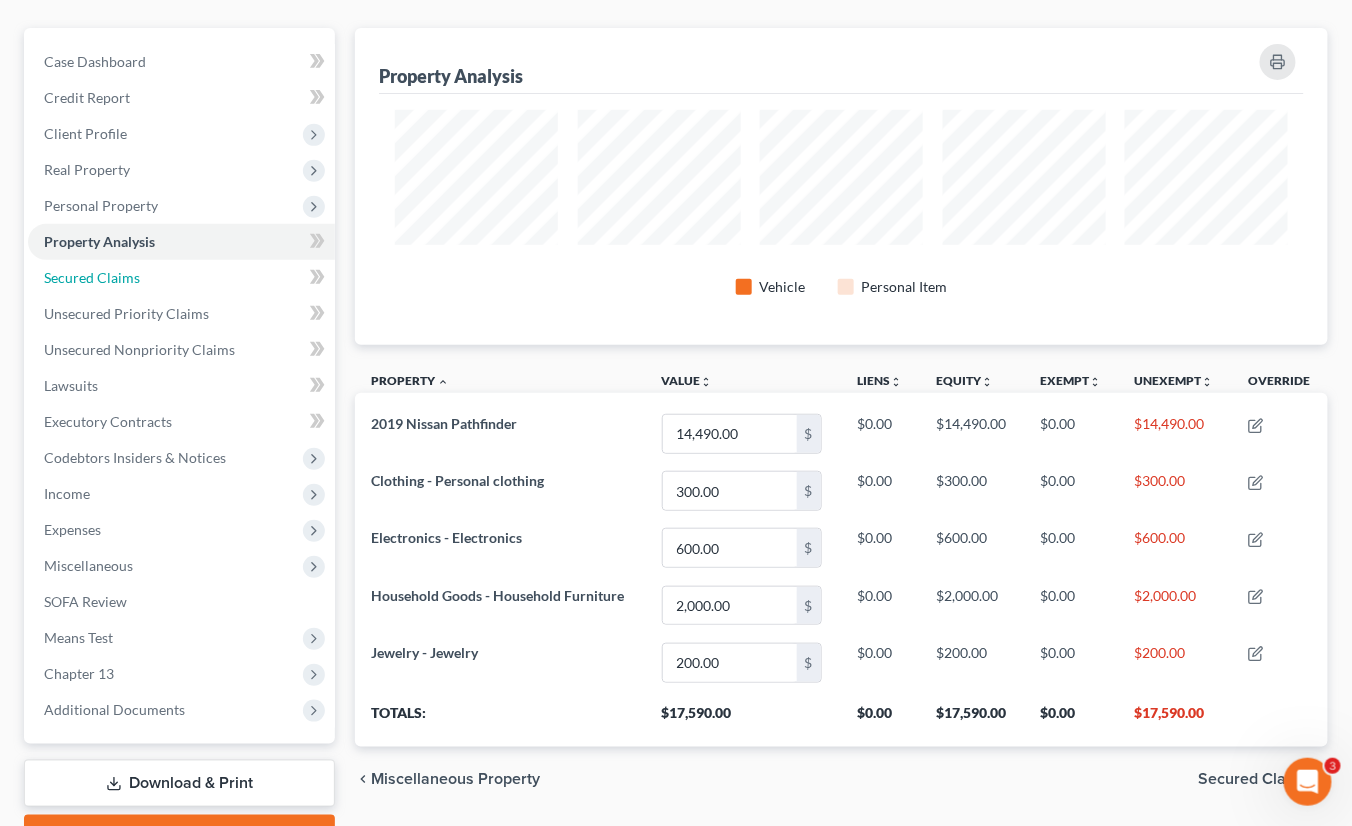 click on "Secured Claims" at bounding box center (92, 277) 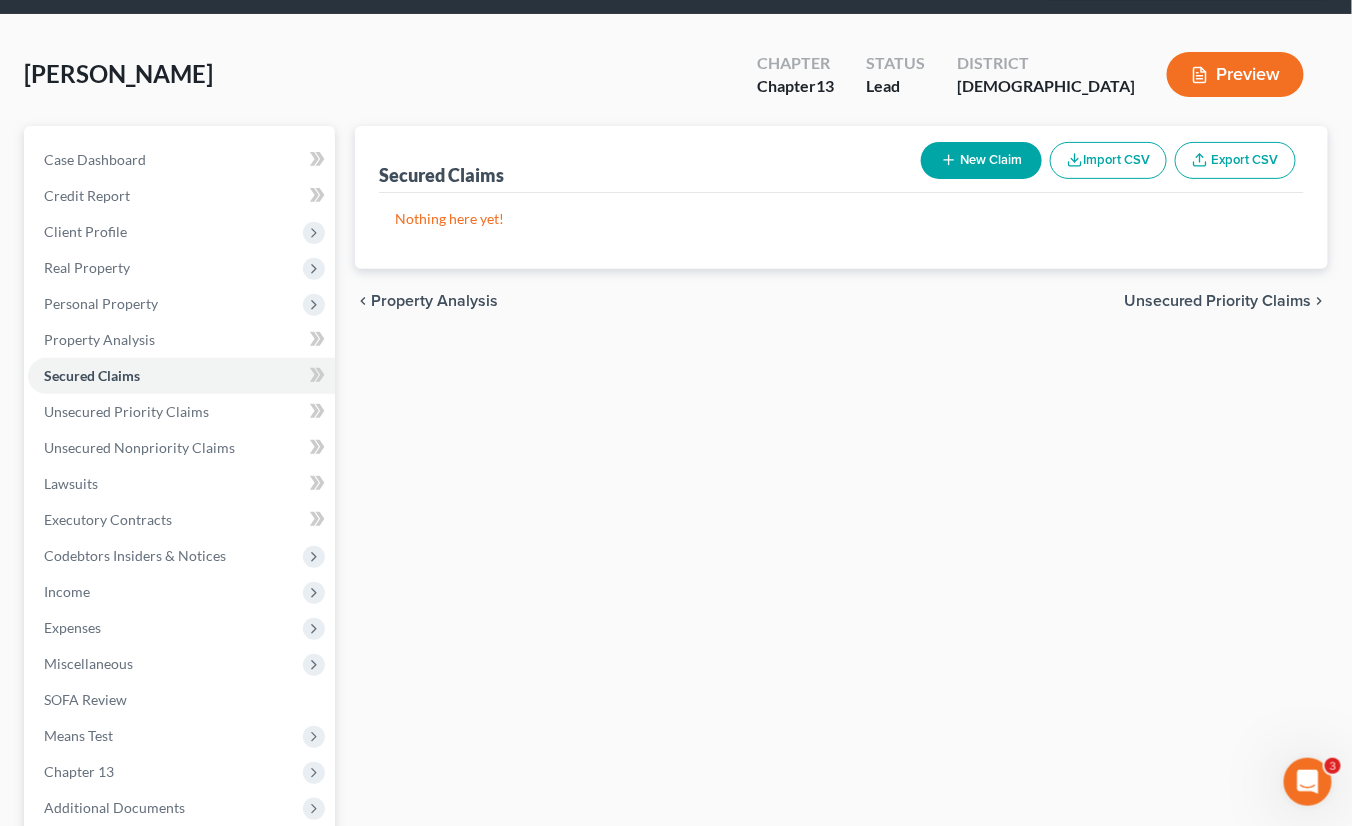 scroll, scrollTop: 200, scrollLeft: 0, axis: vertical 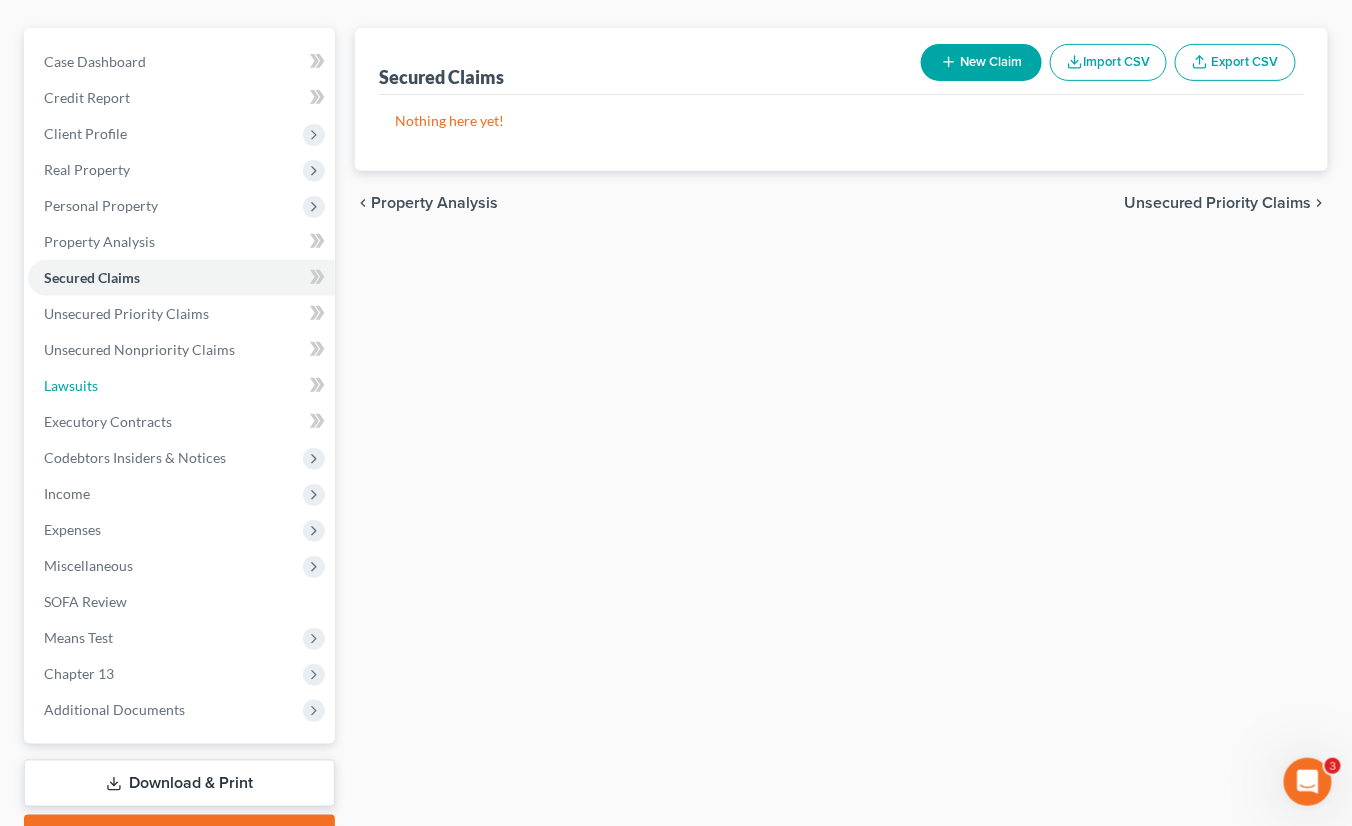 click on "Lawsuits" at bounding box center (181, 386) 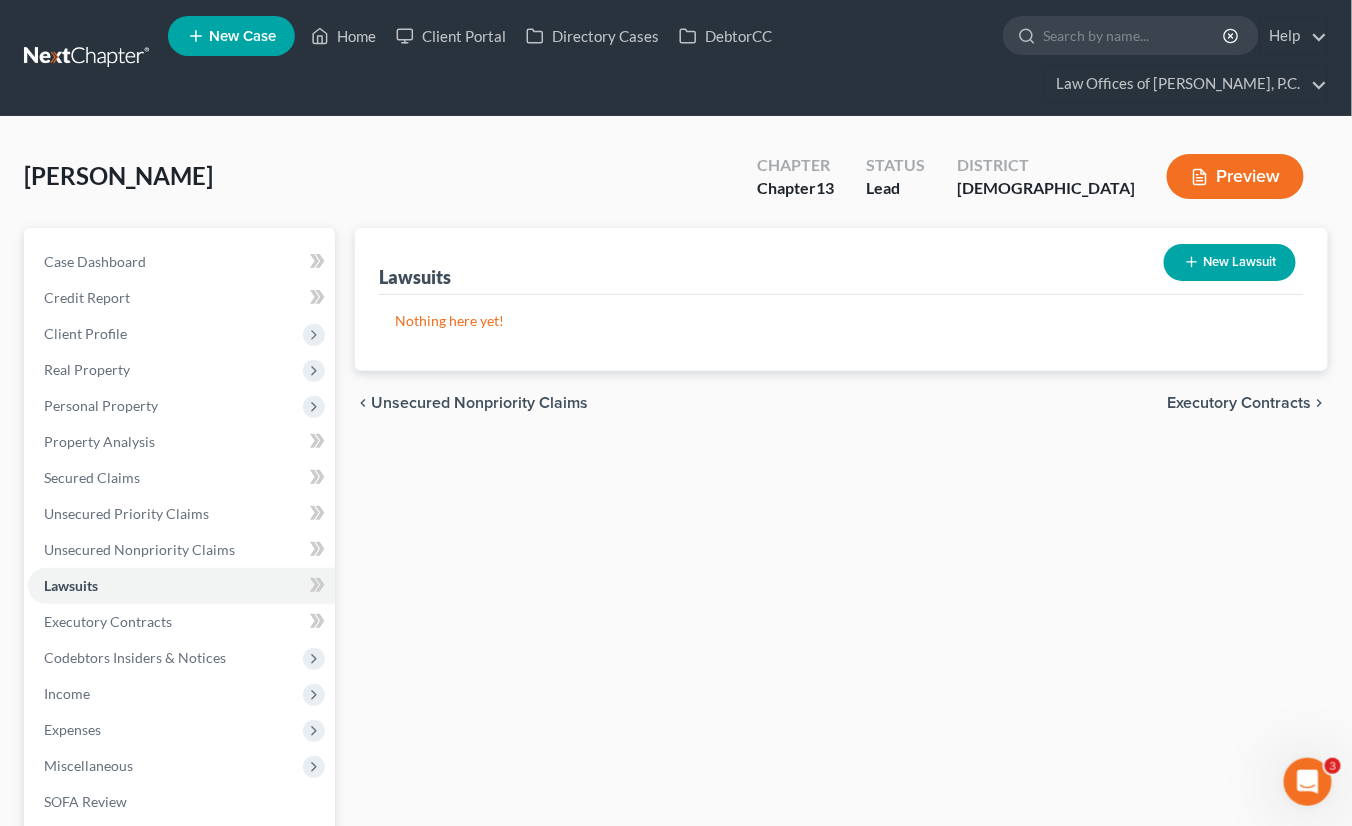 scroll, scrollTop: 100, scrollLeft: 0, axis: vertical 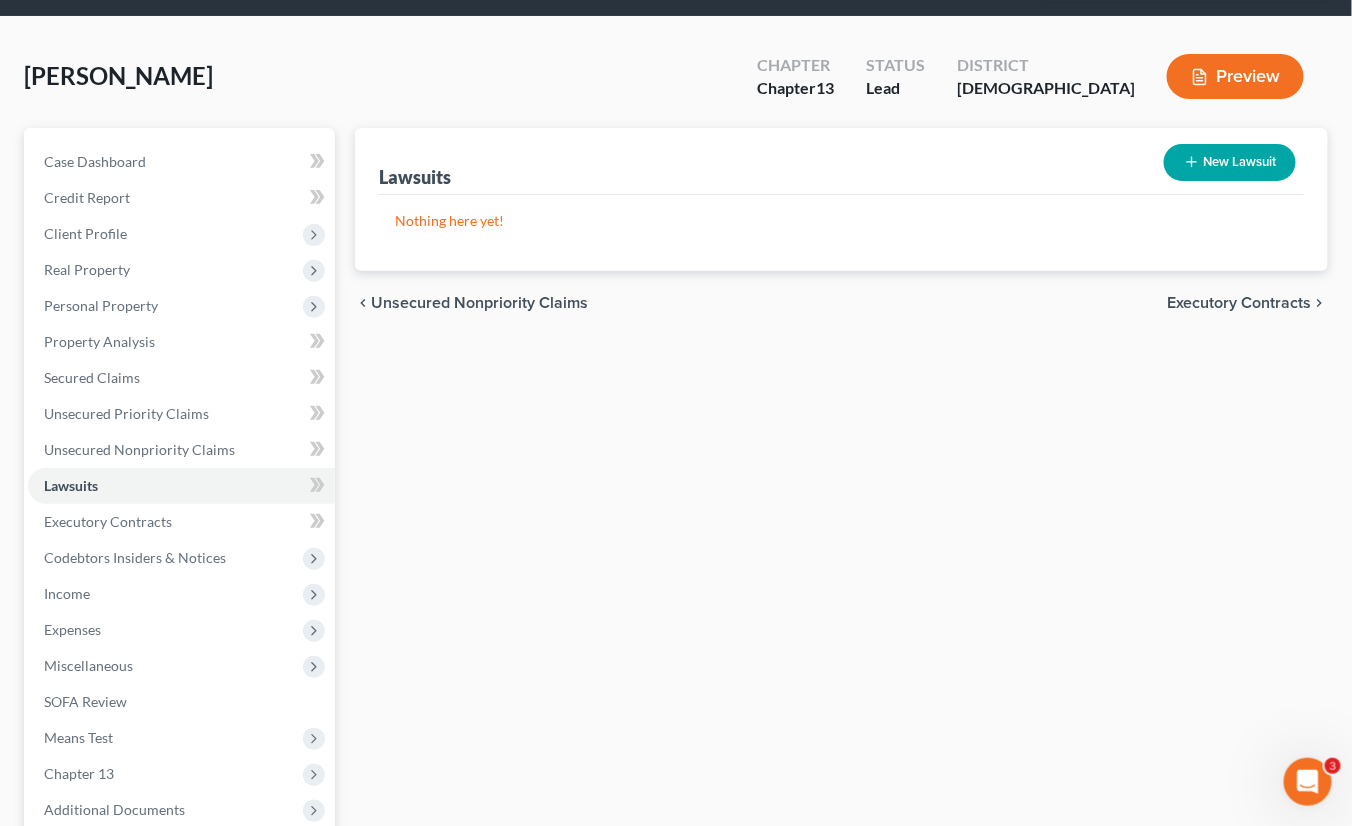 click on "Lawsuits" at bounding box center (181, 486) 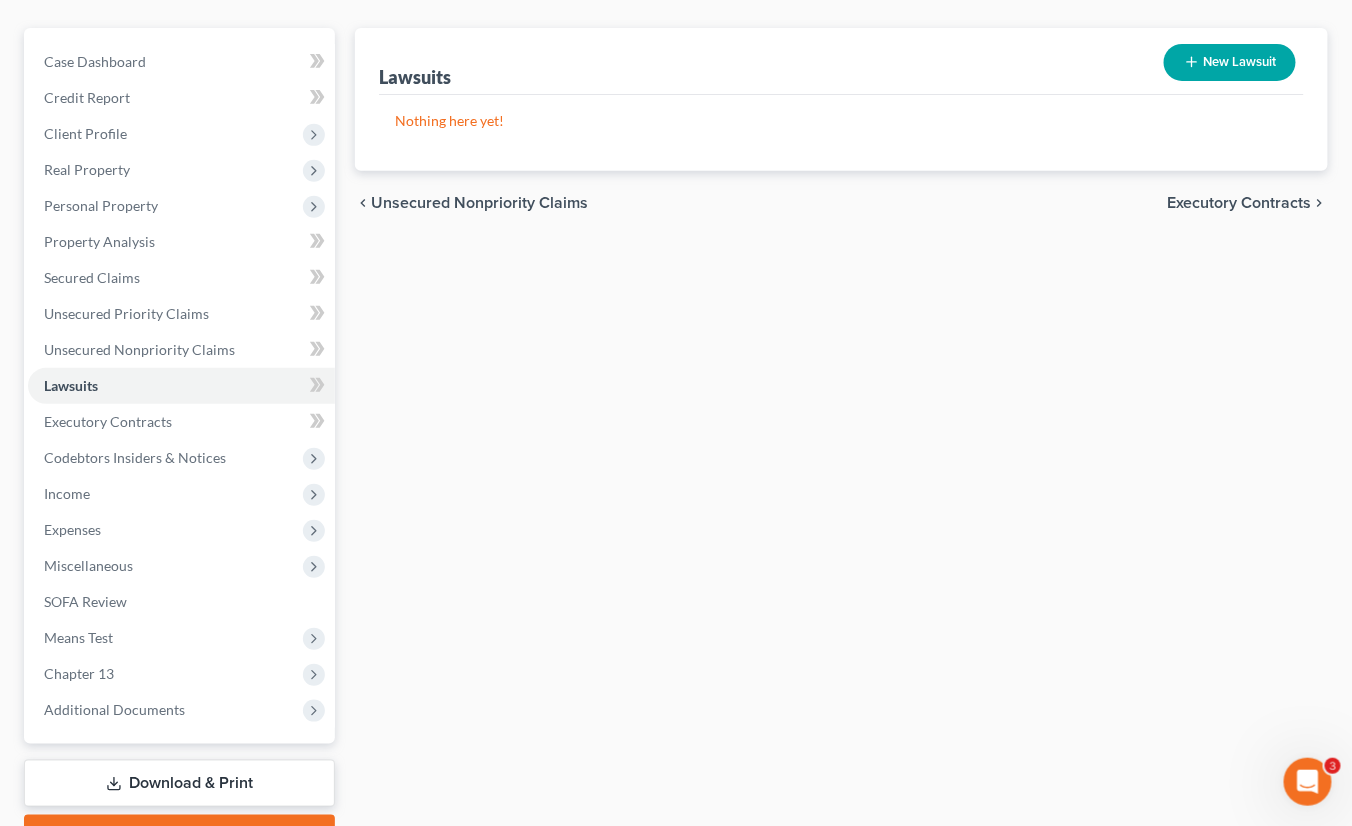 click on "Income" at bounding box center (181, 494) 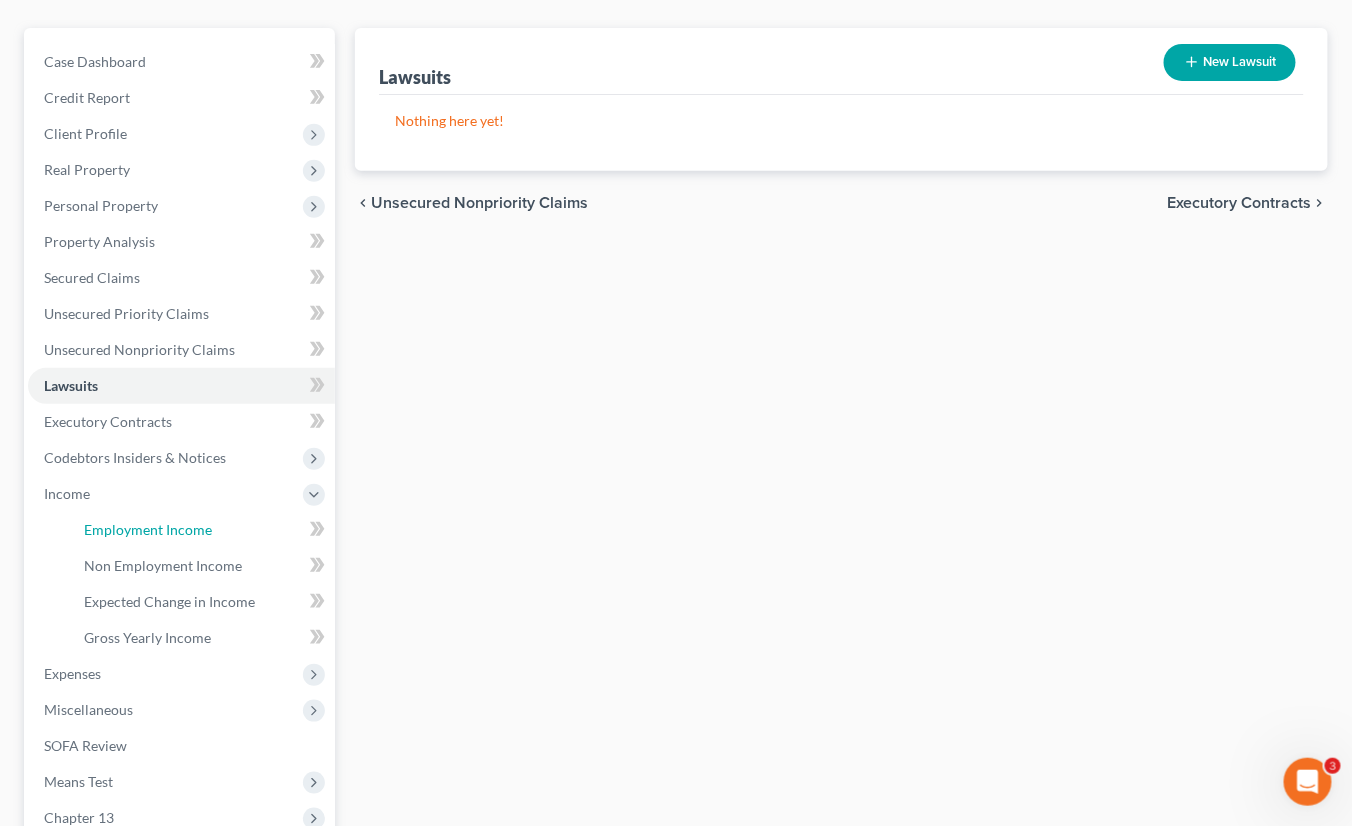 click on "Employment Income" at bounding box center [148, 529] 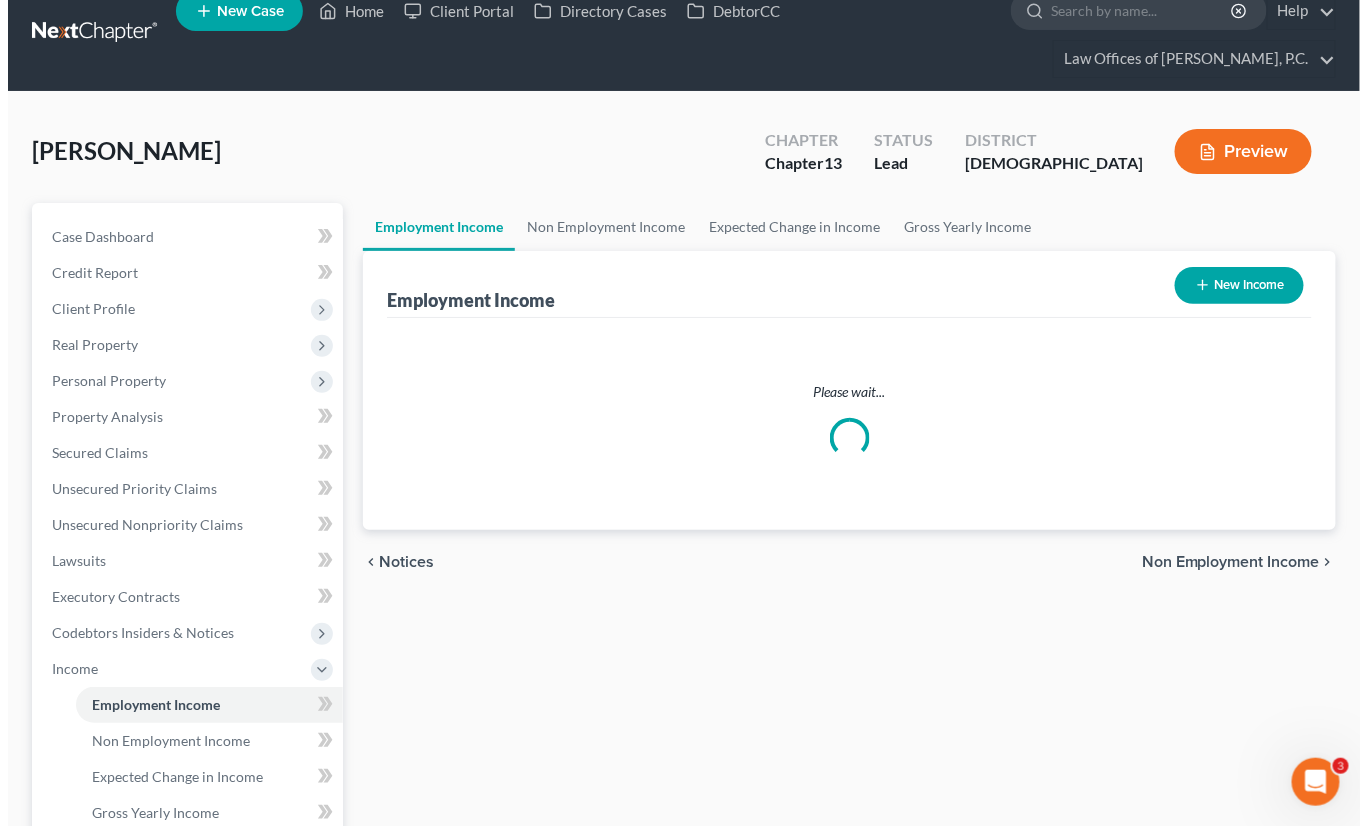 scroll, scrollTop: 0, scrollLeft: 0, axis: both 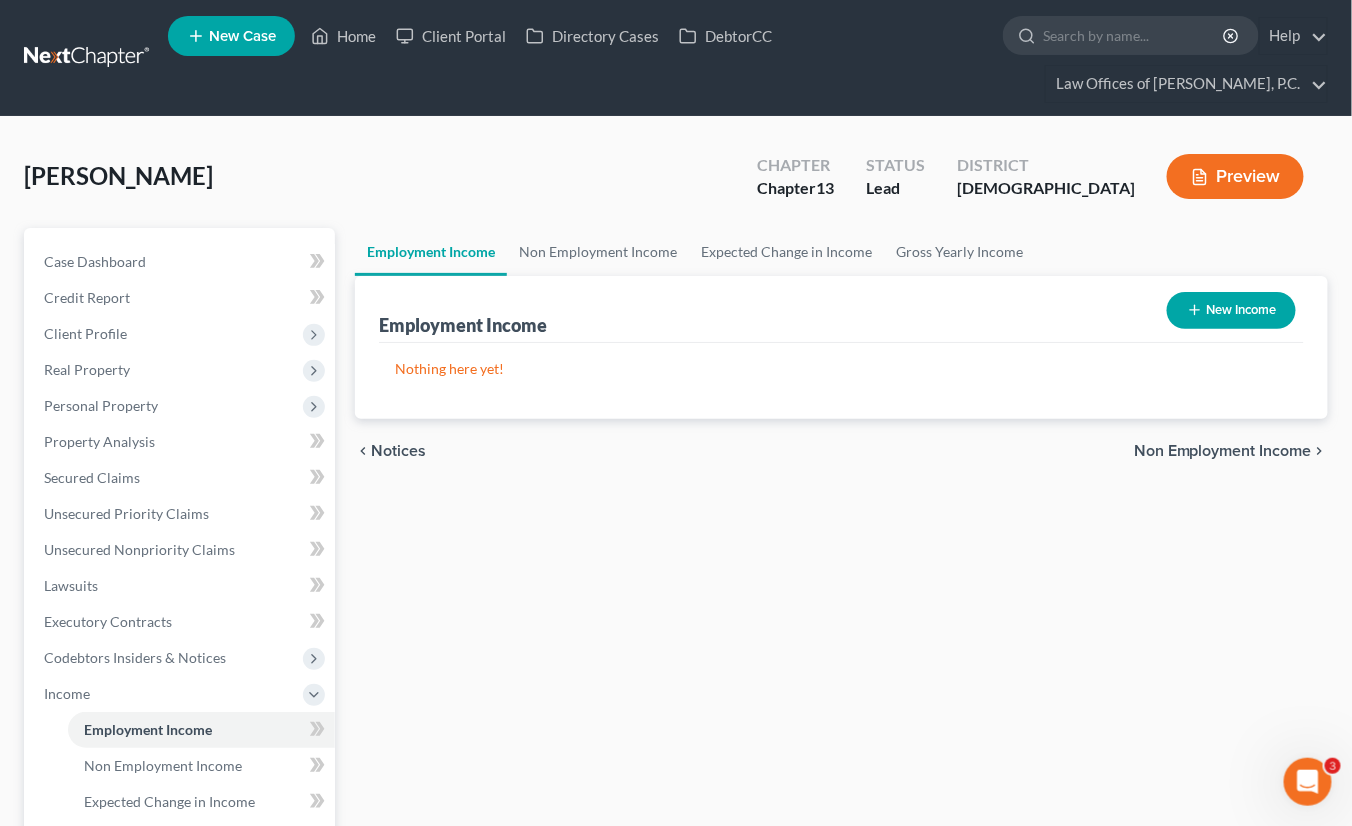 click on "New Income" at bounding box center [1231, 310] 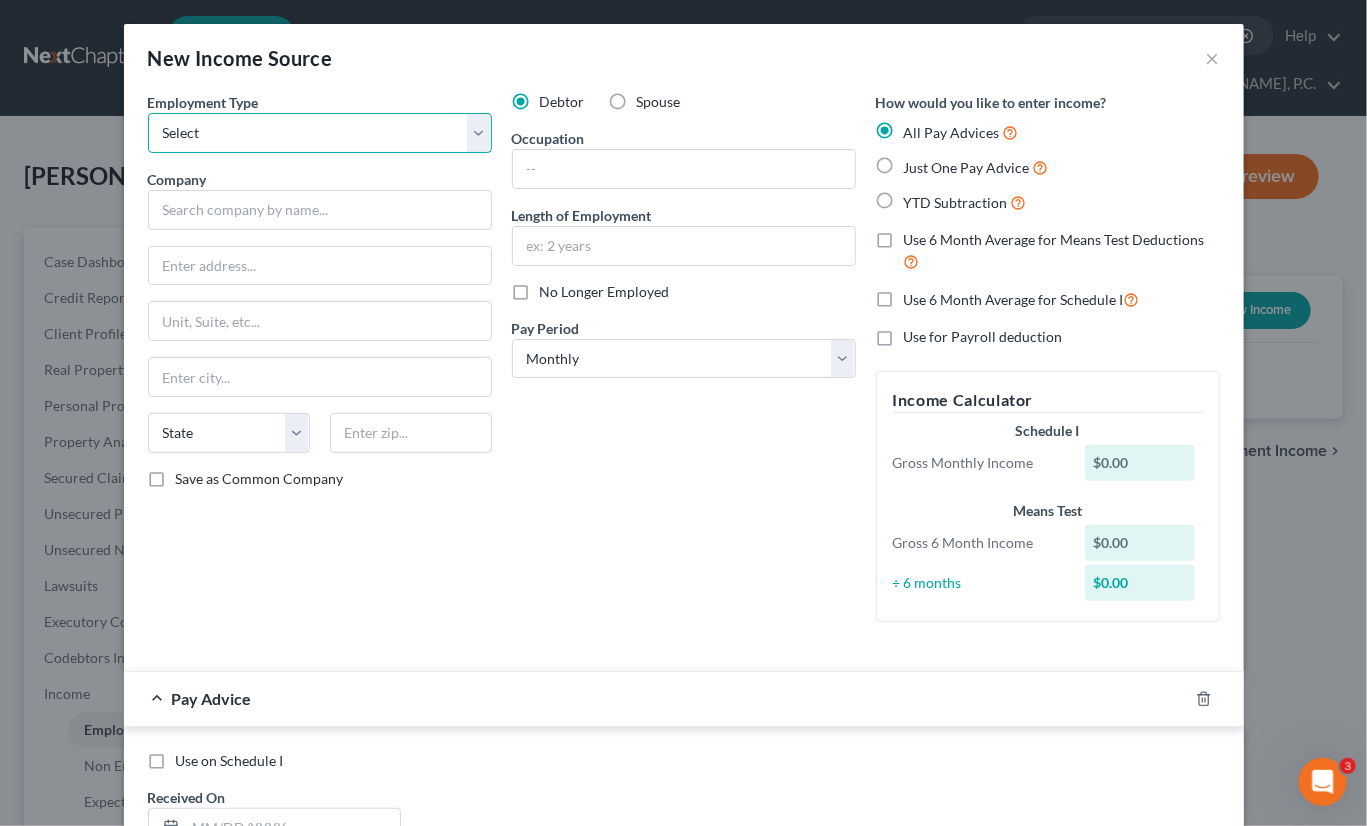 click on "Select Full or Part Time Employment Self Employment" at bounding box center [320, 133] 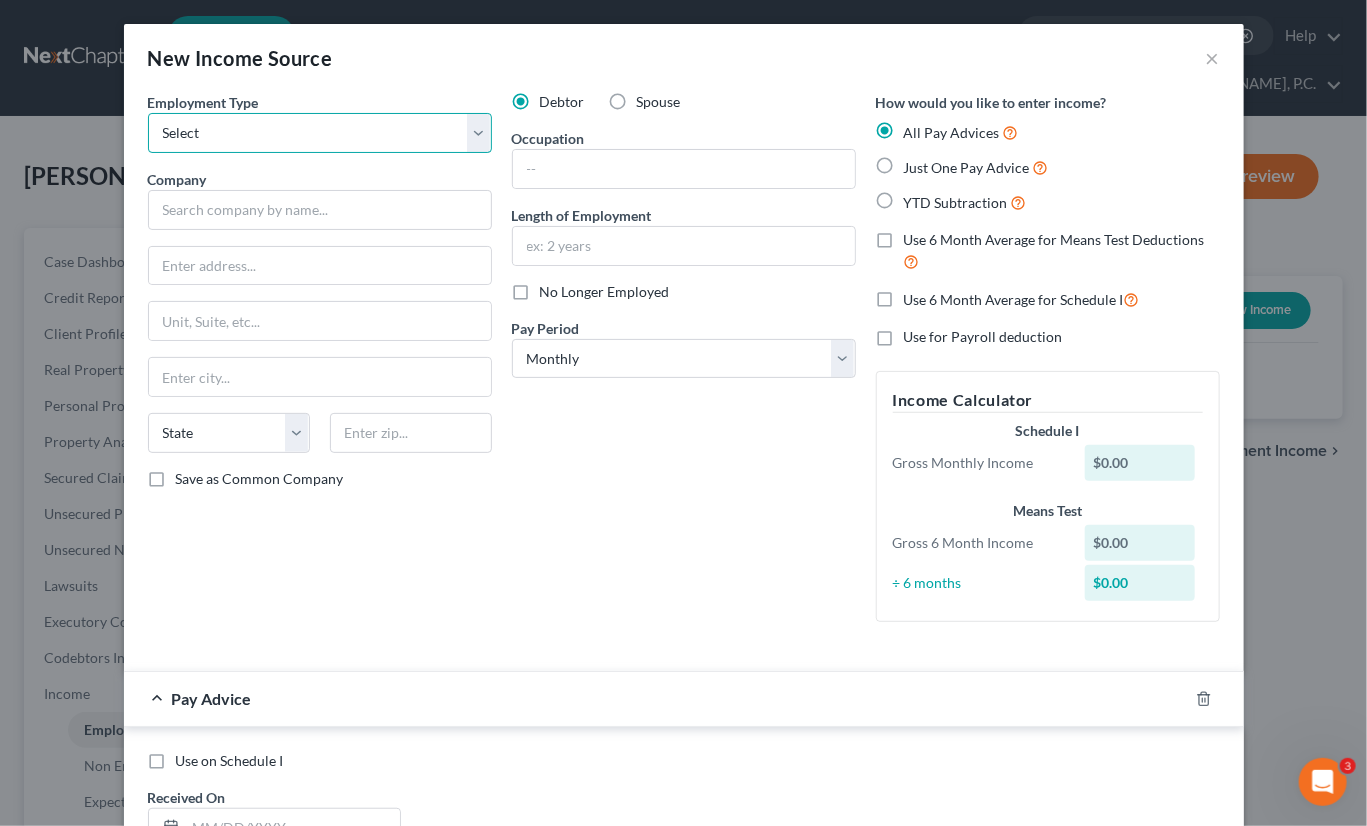 select on "0" 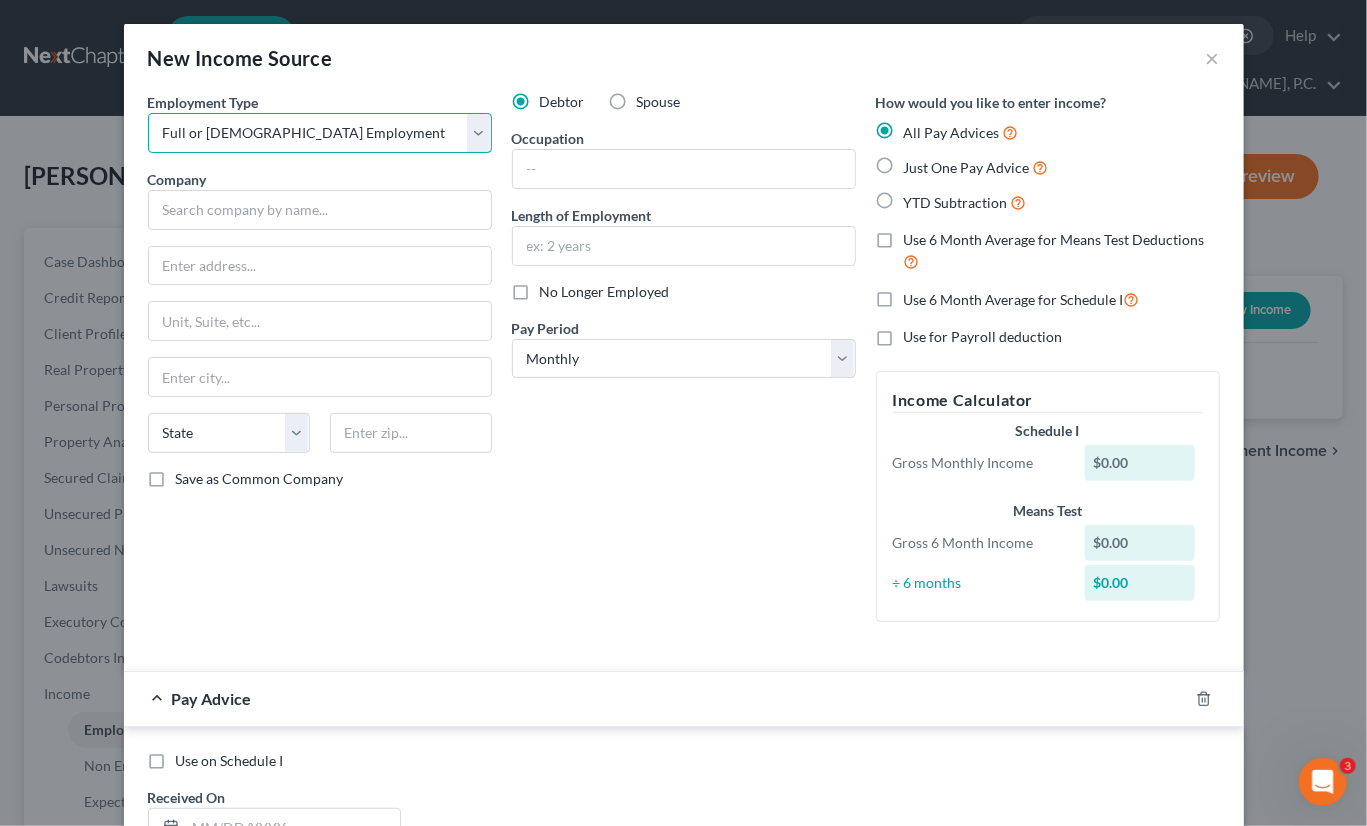 click on "Select Full or Part Time Employment Self Employment" at bounding box center [320, 133] 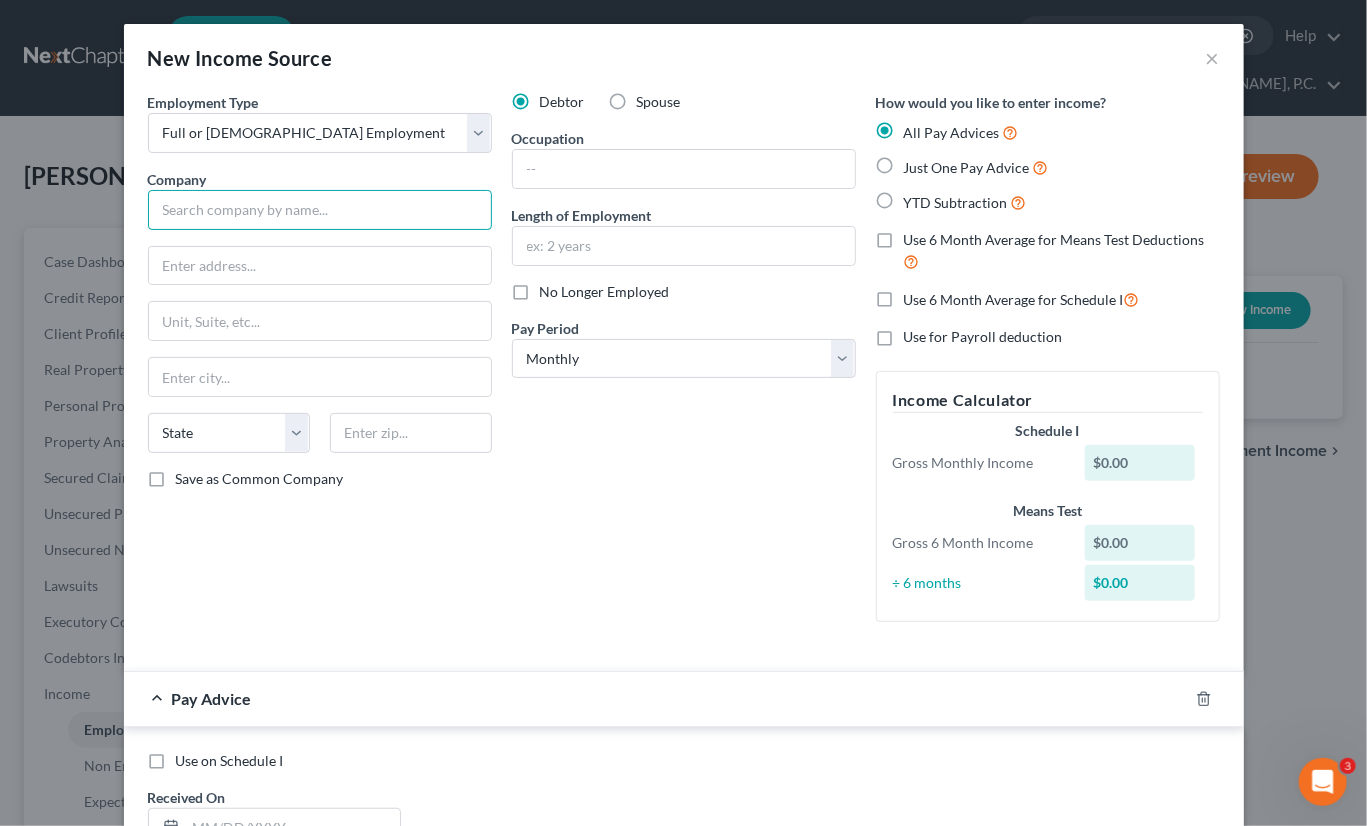 click at bounding box center [320, 210] 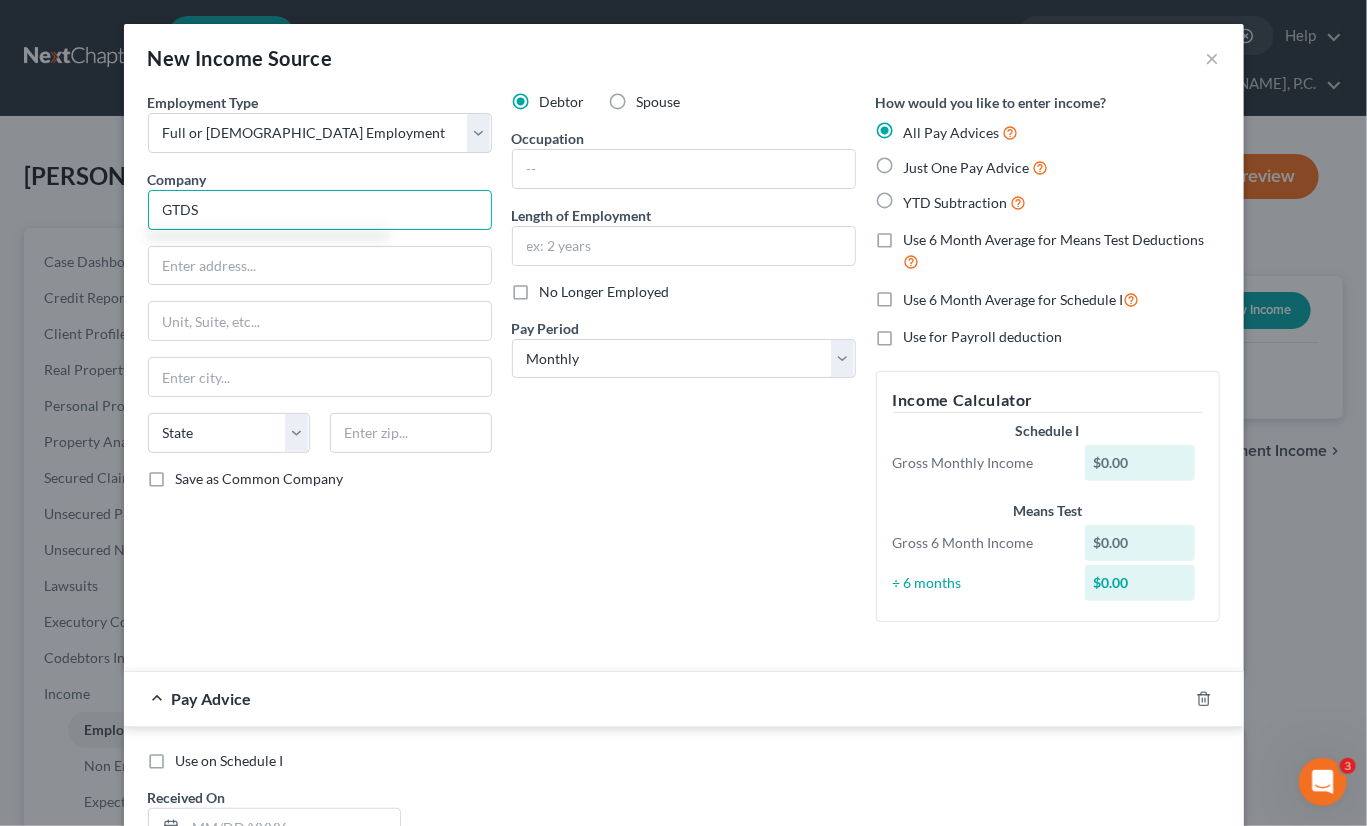 type on "GTDS" 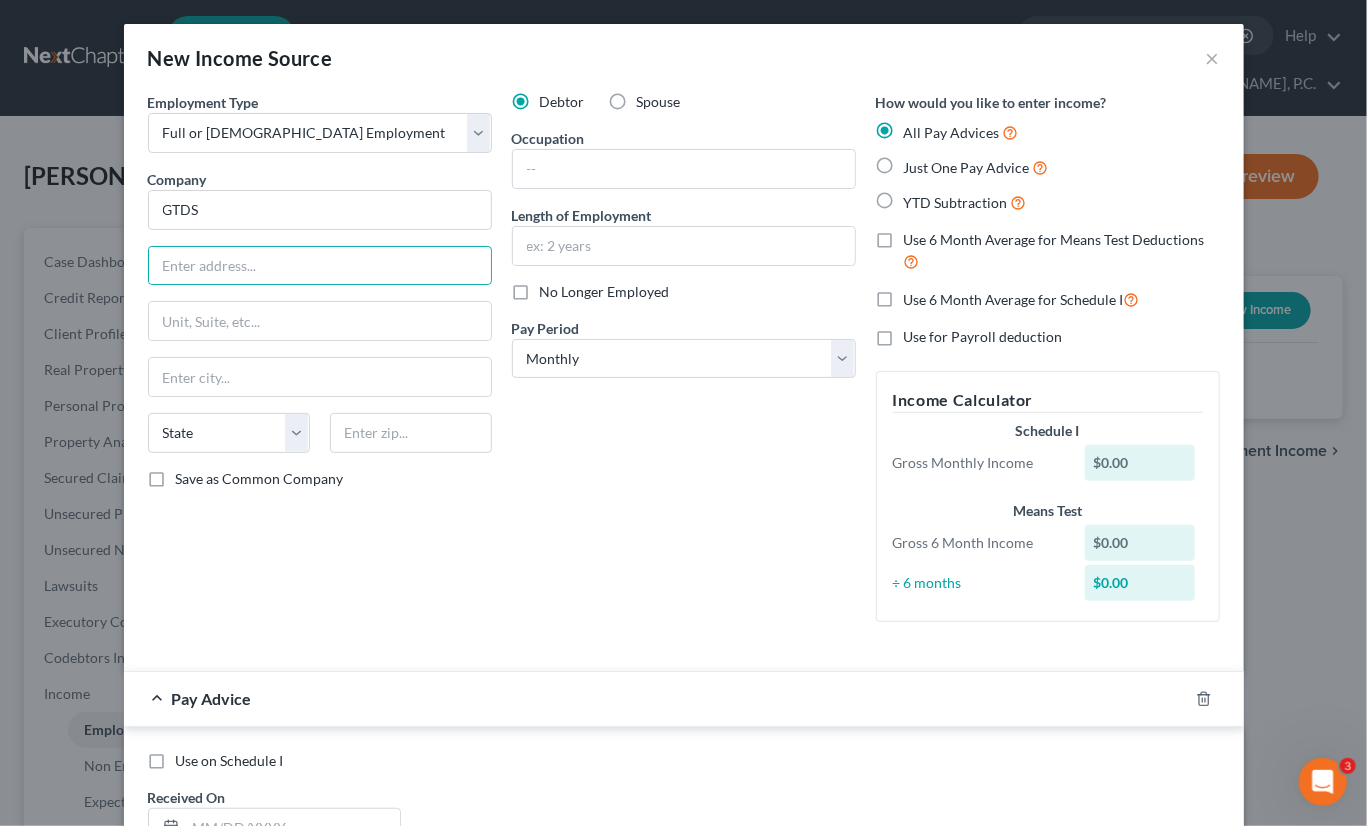 click on "Just One Pay Advice" at bounding box center (967, 167) 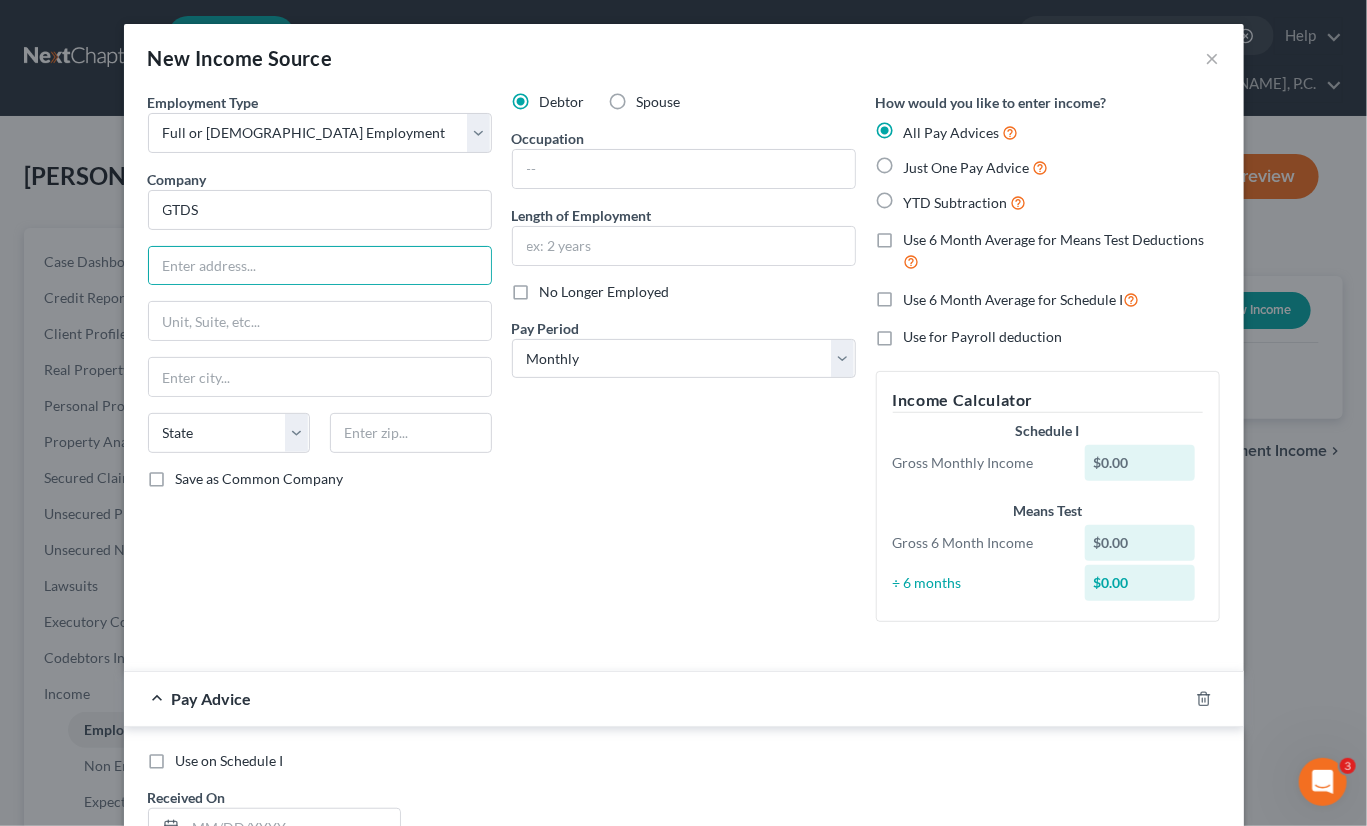click on "Just One Pay Advice" at bounding box center [918, 162] 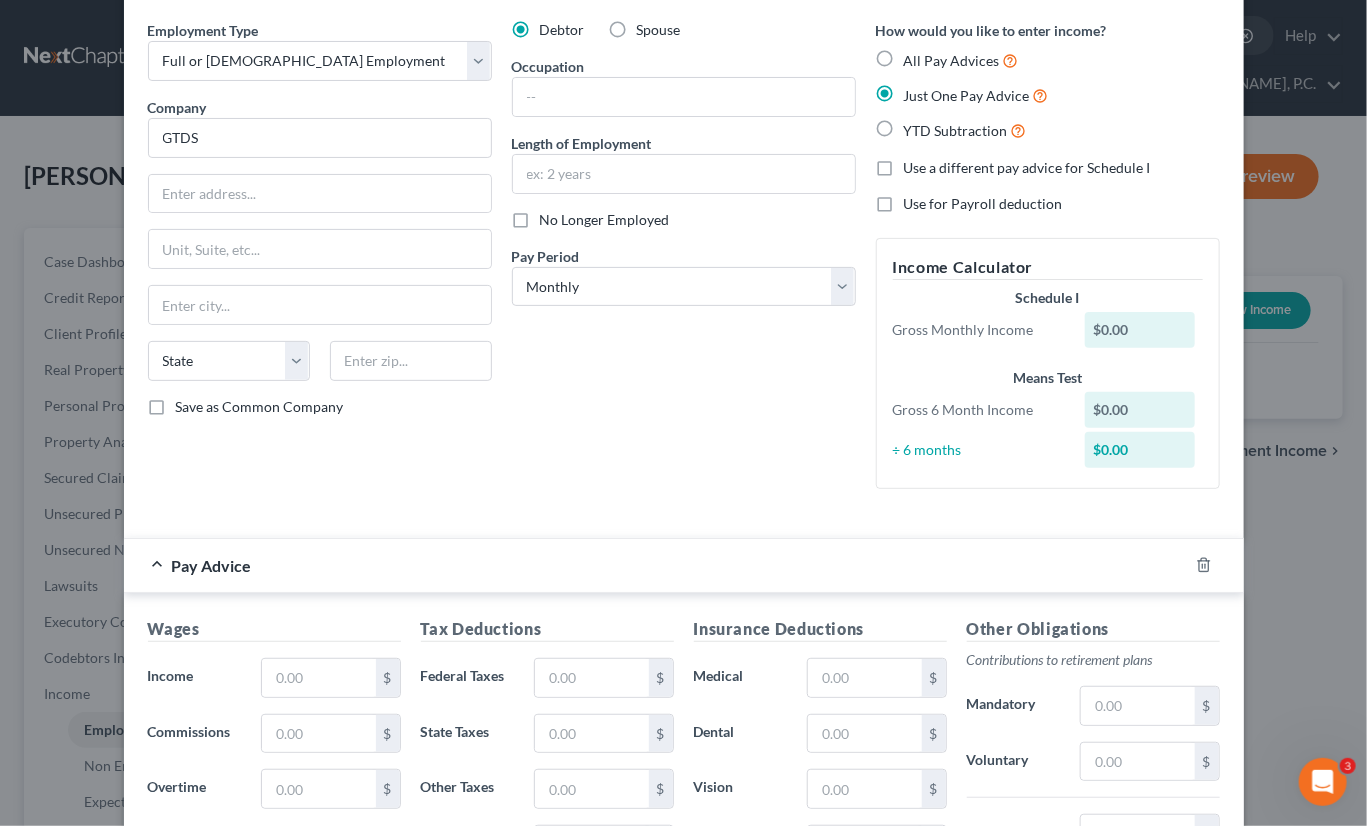 scroll, scrollTop: 0, scrollLeft: 0, axis: both 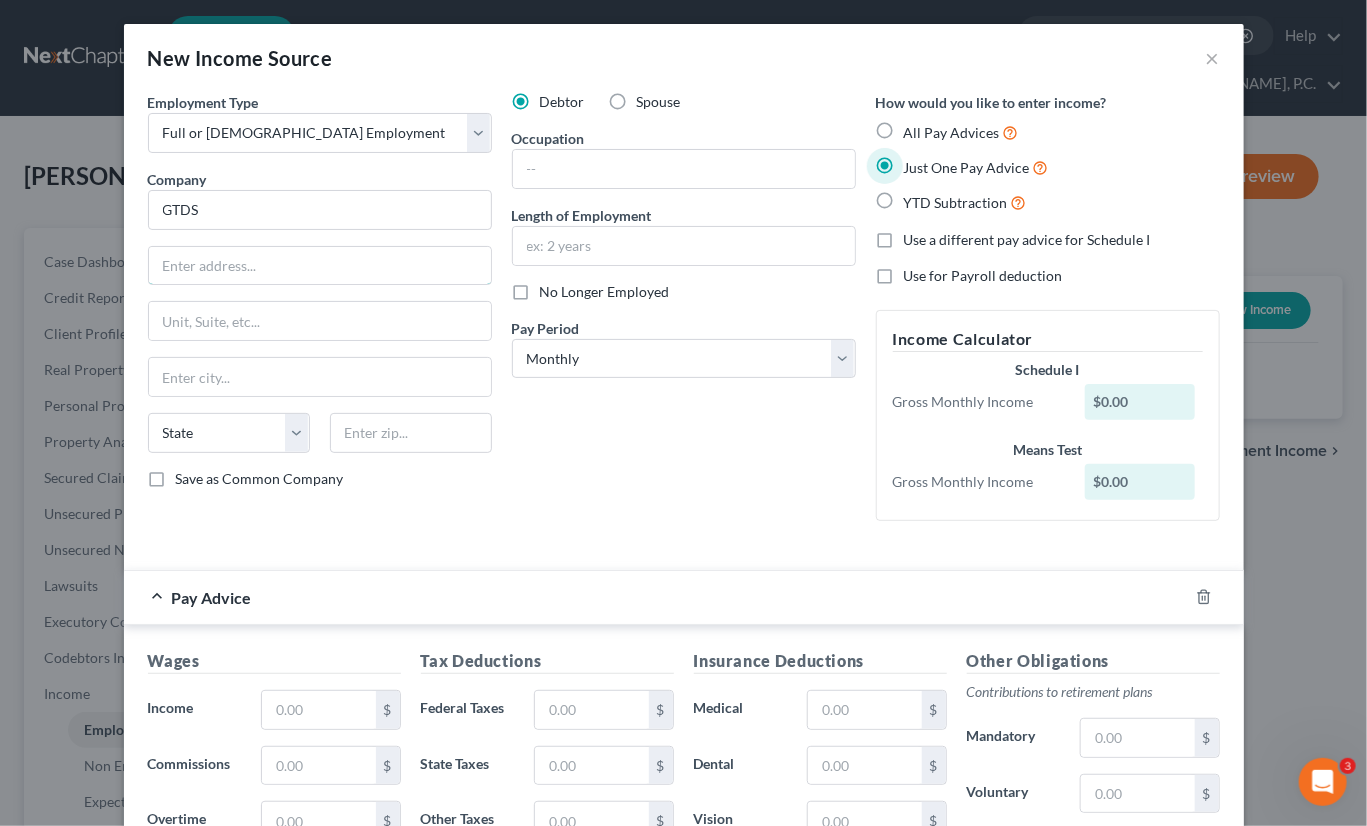 drag, startPoint x: 252, startPoint y: 264, endPoint x: 274, endPoint y: 281, distance: 27.802877 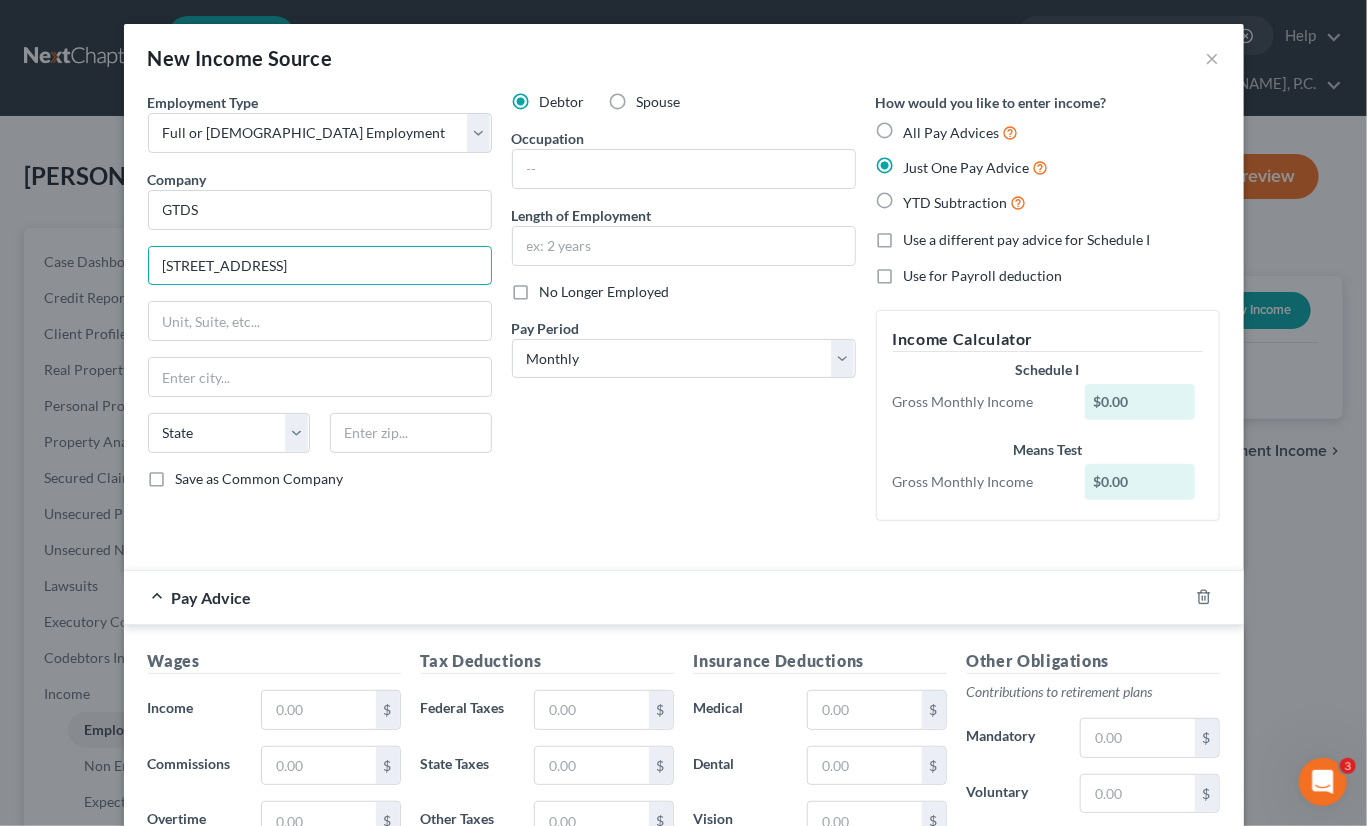 type on "646 E Marine Dr." 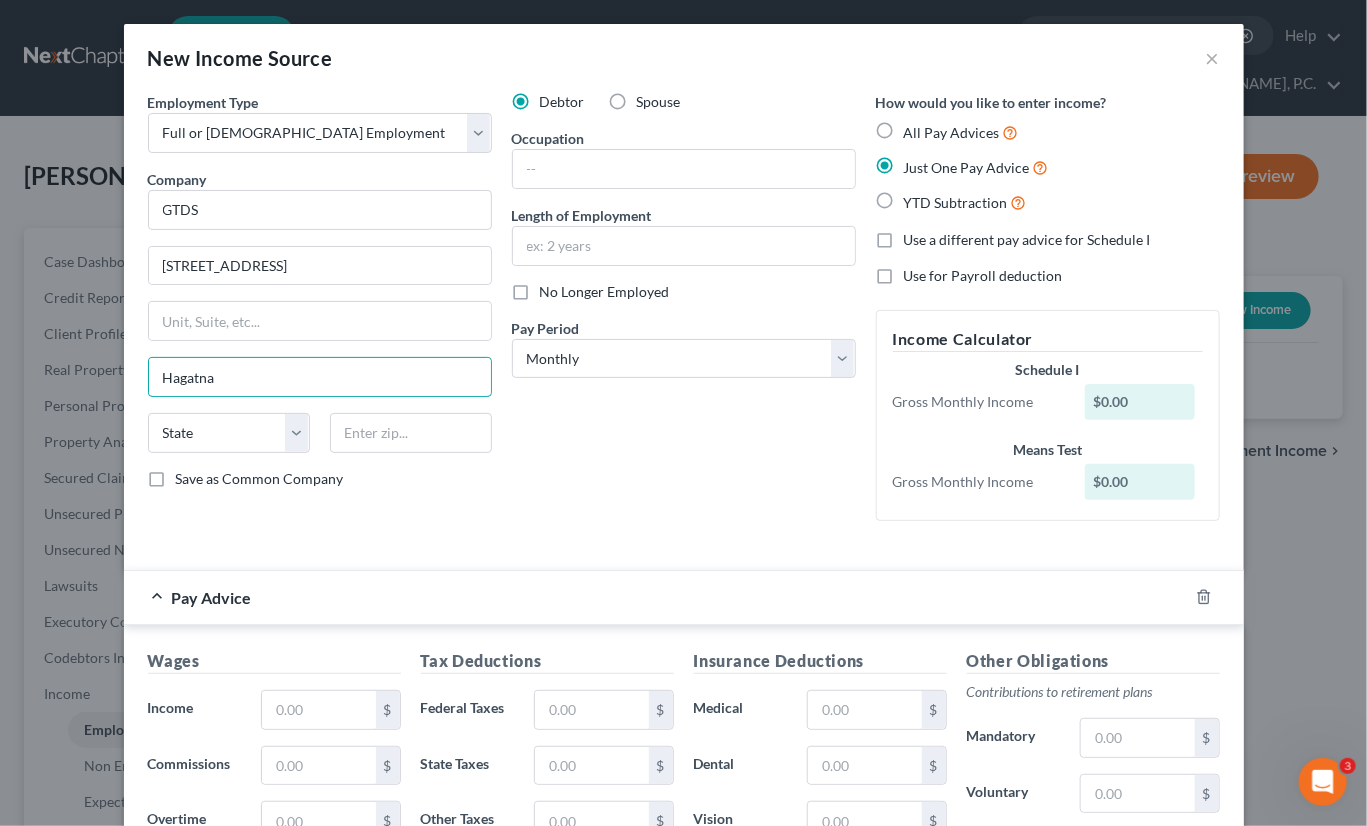 type on "Hagatna" 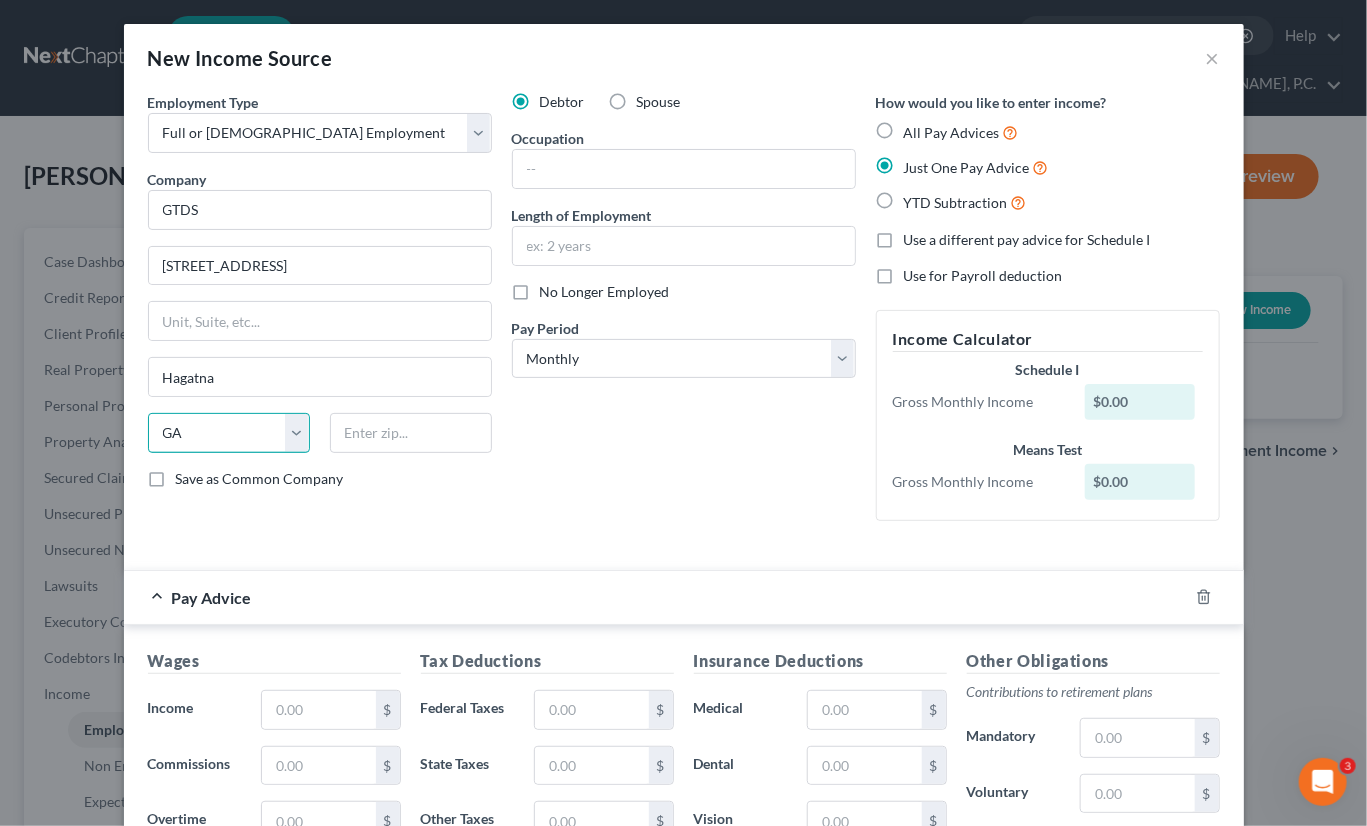 select on "11" 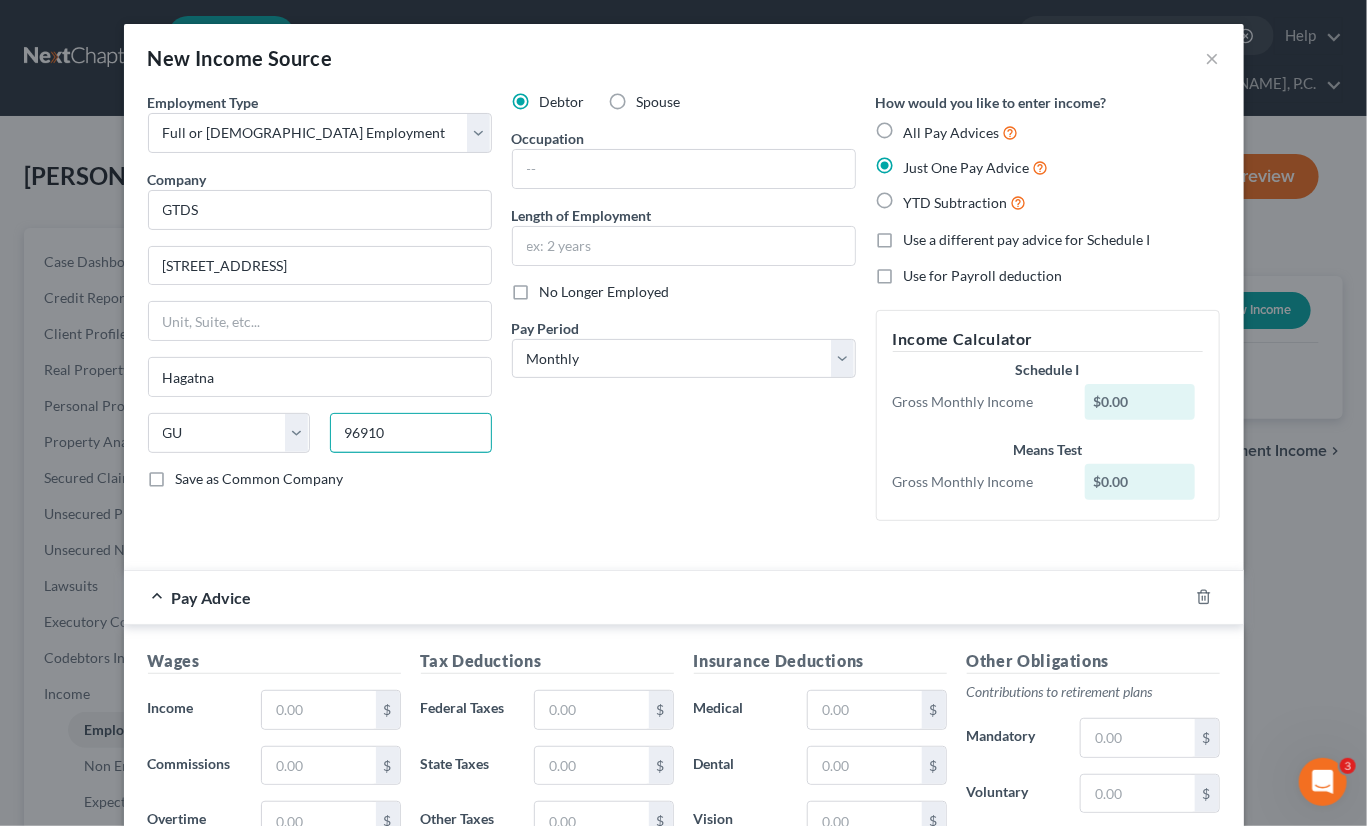 type on "96910" 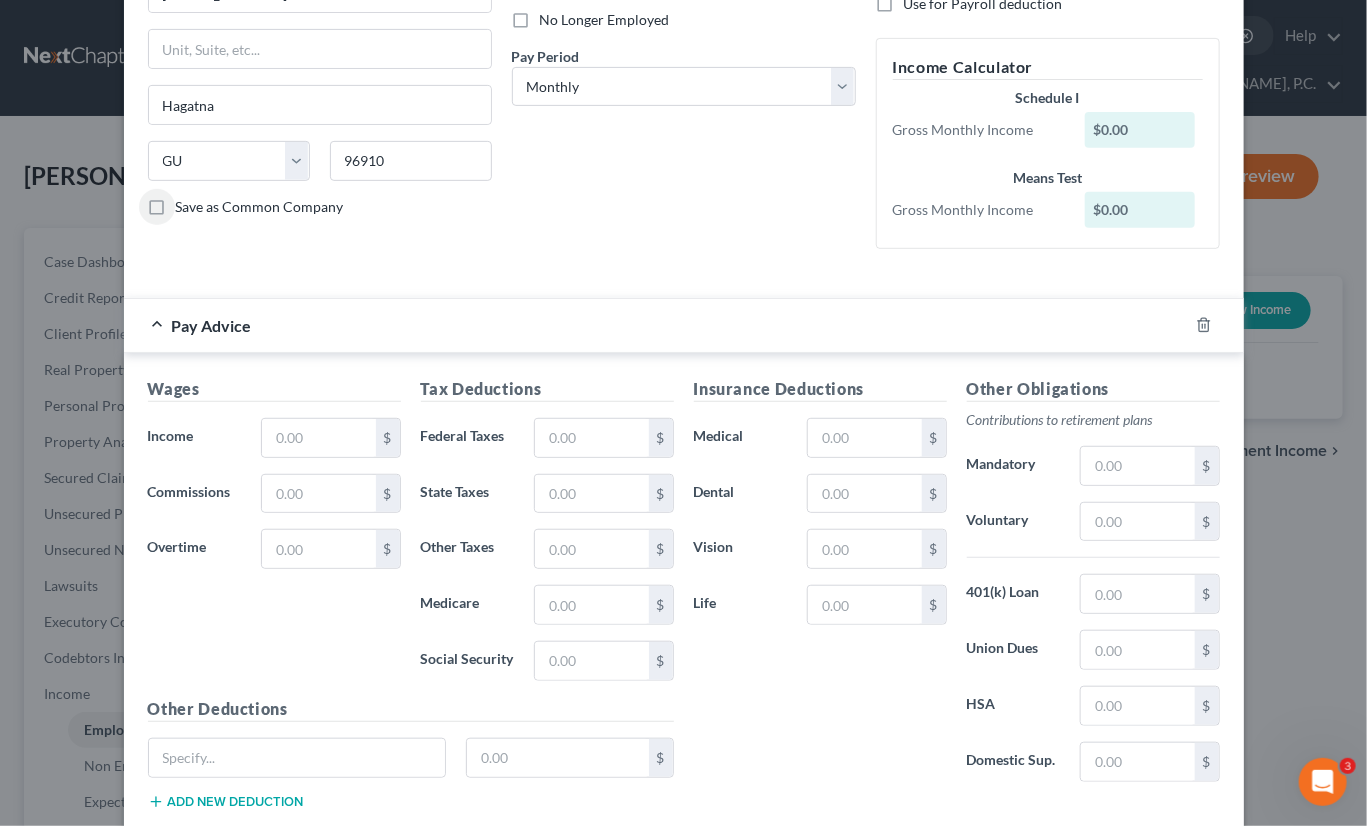 scroll, scrollTop: 300, scrollLeft: 0, axis: vertical 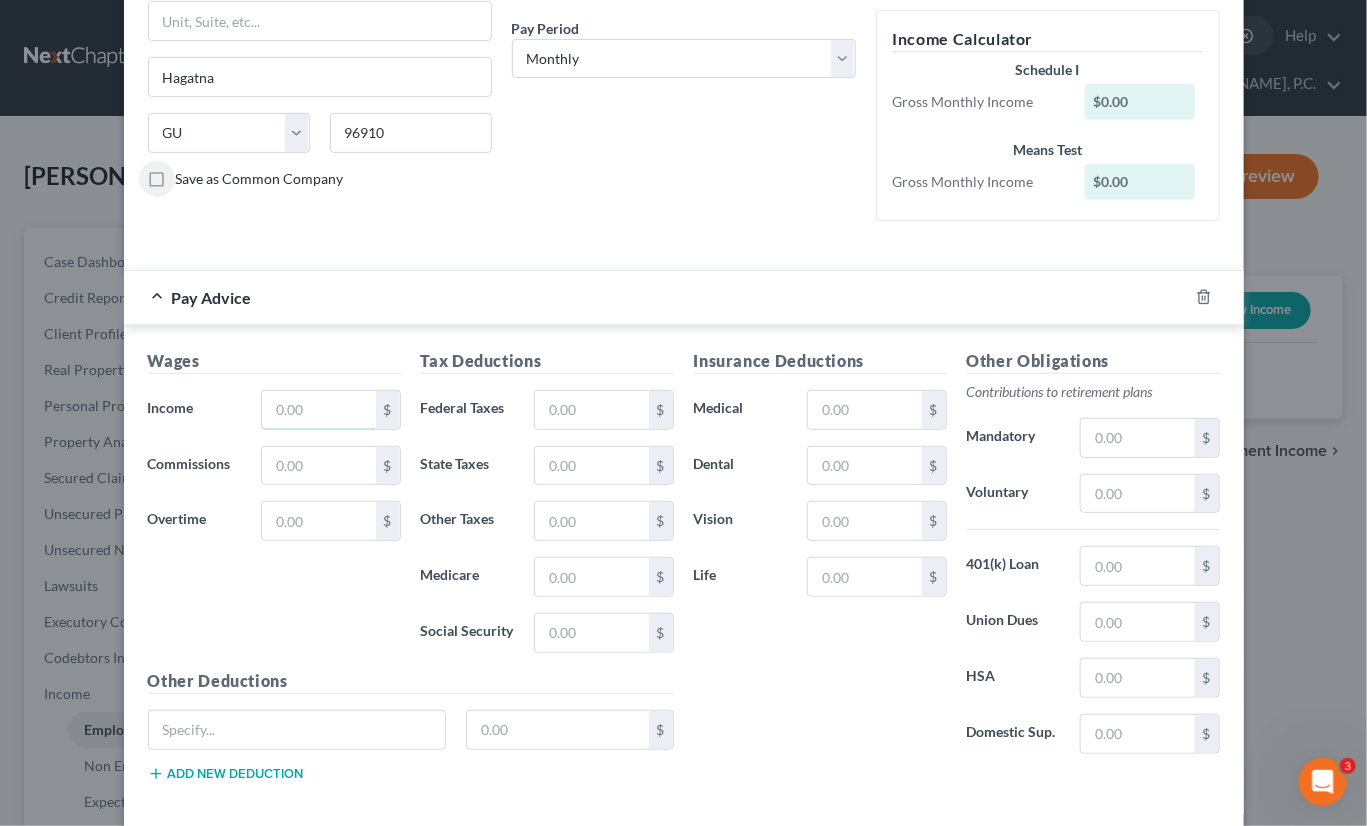 drag, startPoint x: 321, startPoint y: 407, endPoint x: 441, endPoint y: 395, distance: 120.59851 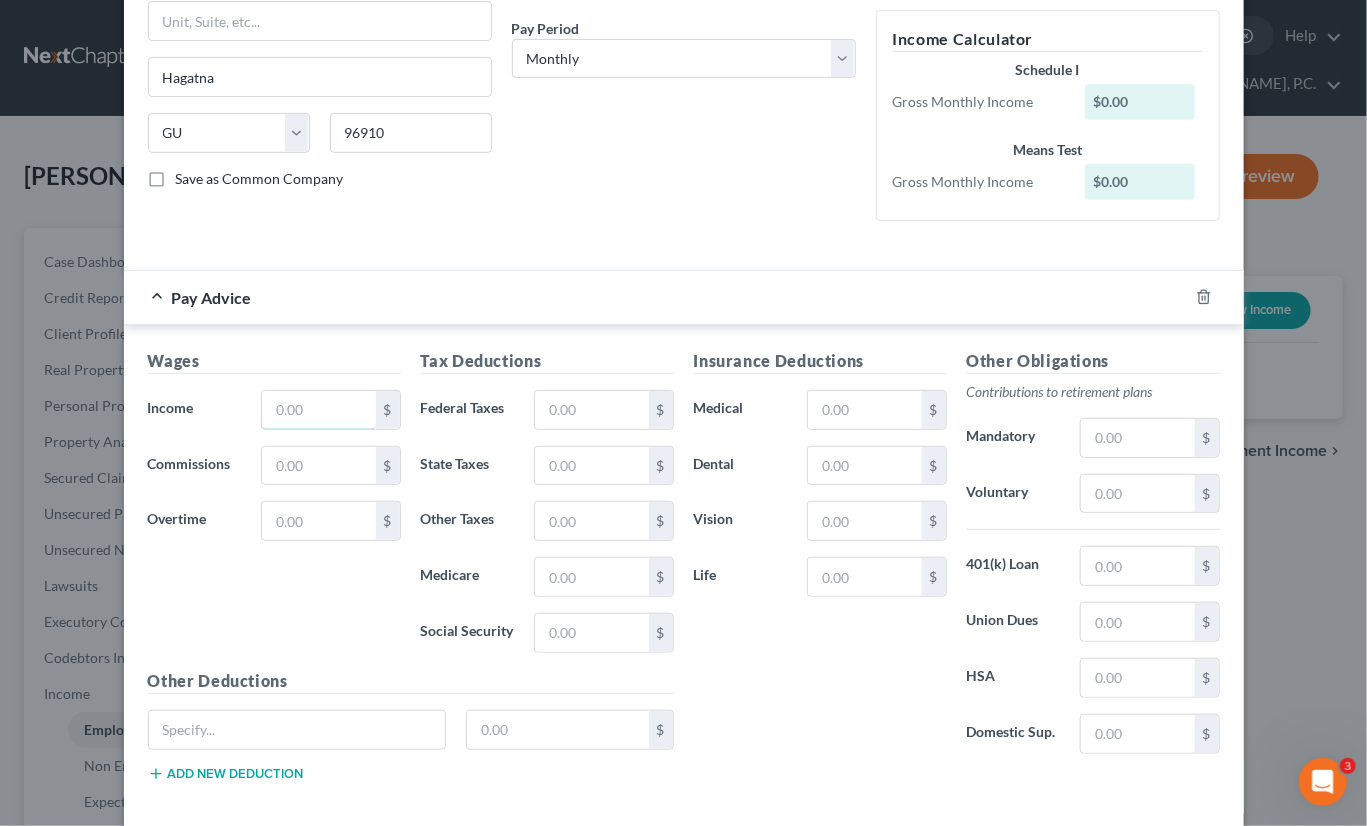 click at bounding box center [318, 410] 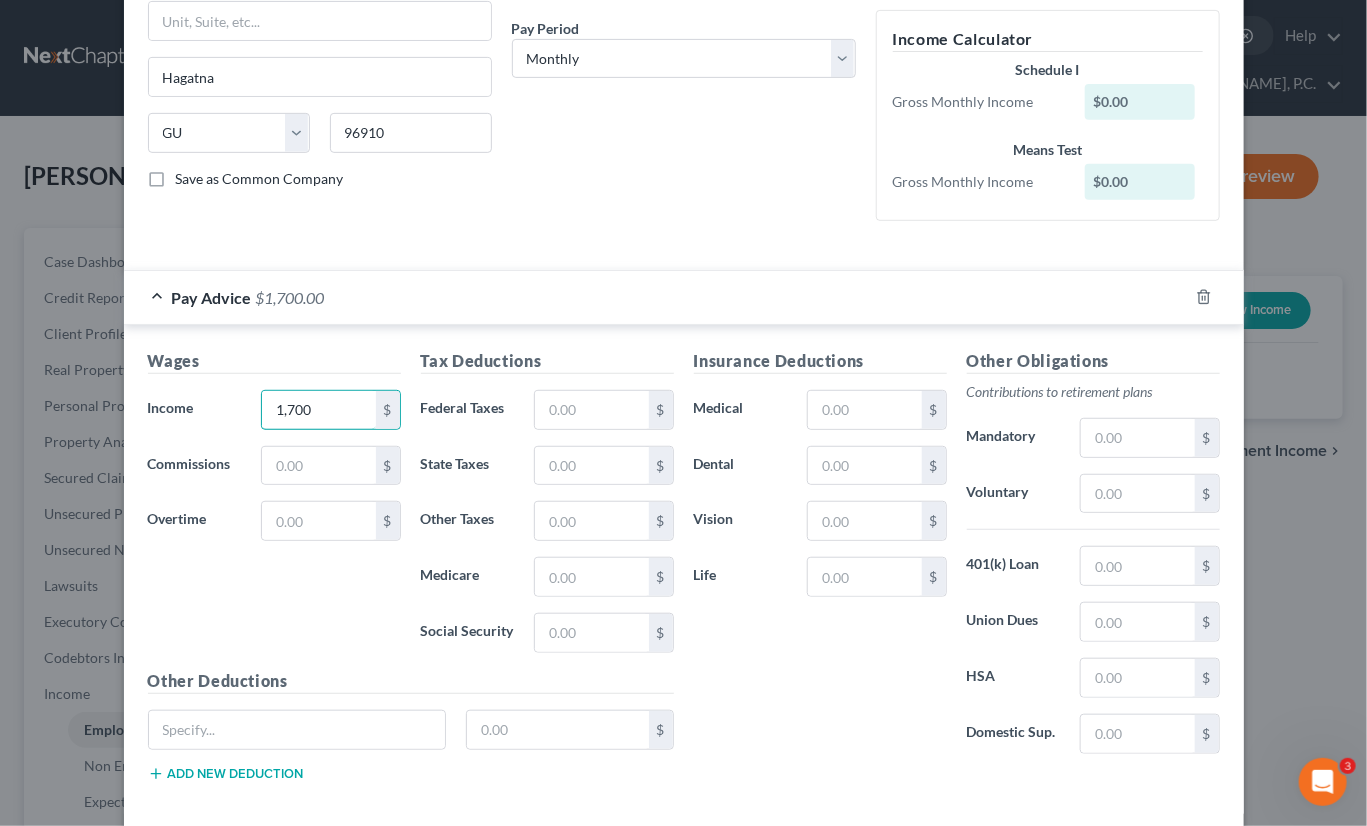 type on "1,700" 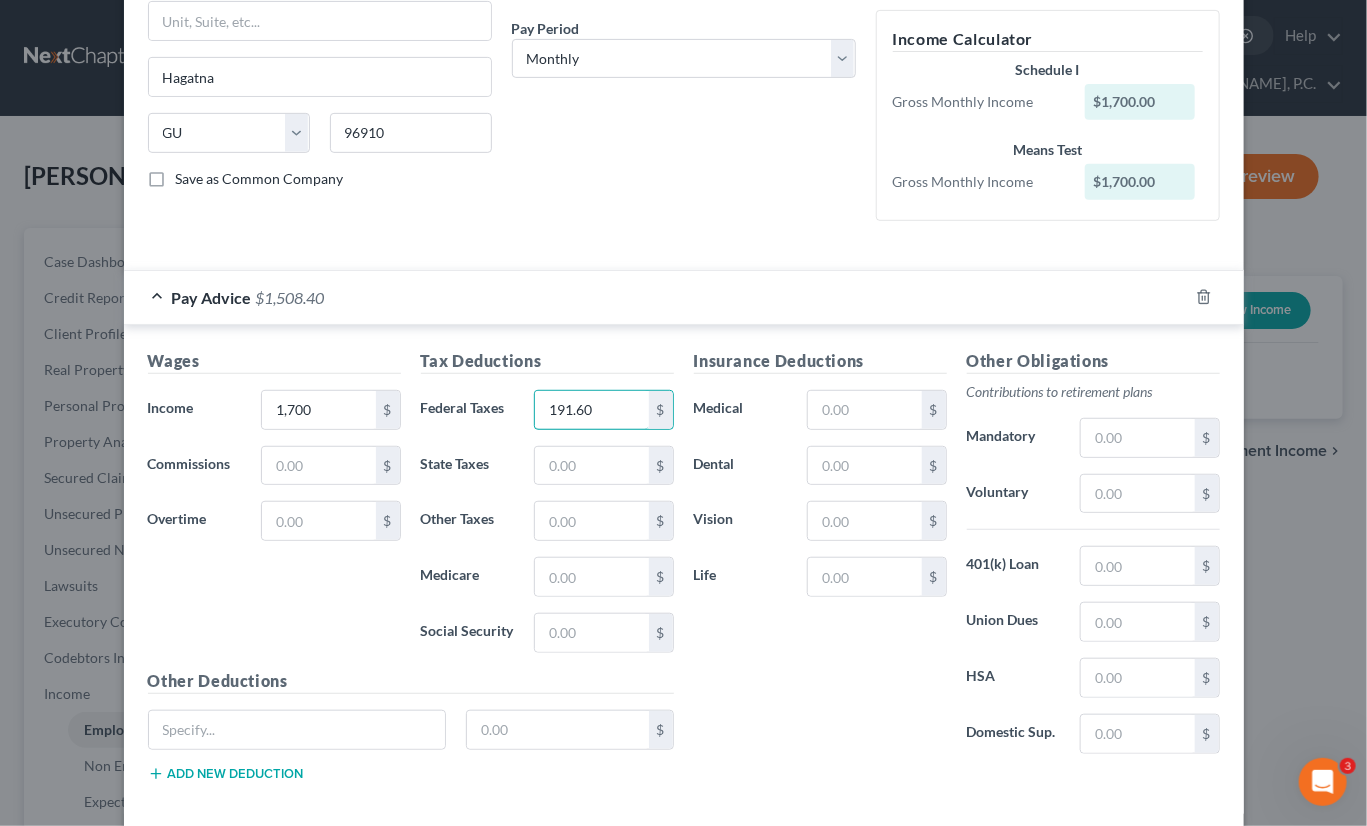 type on "191.60" 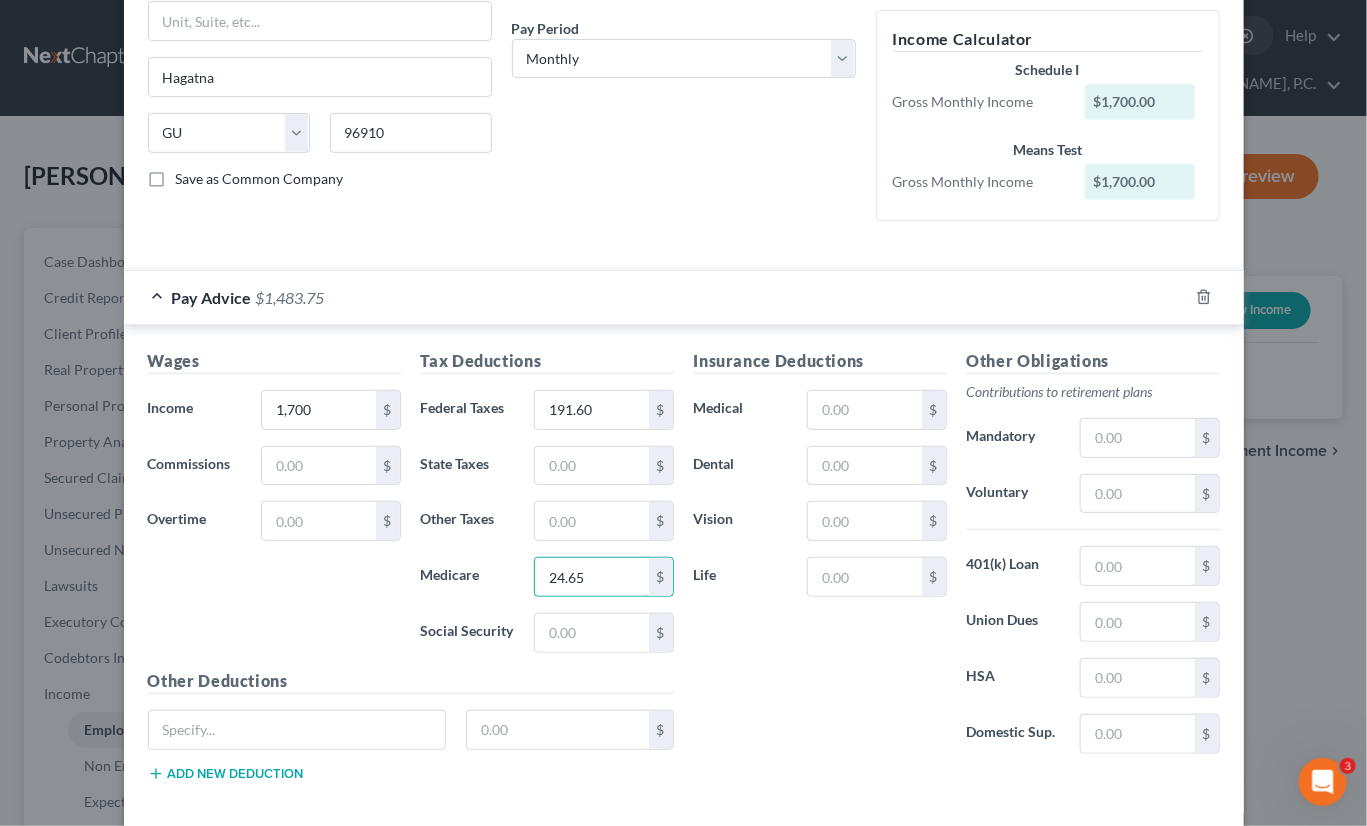 type on "24.65" 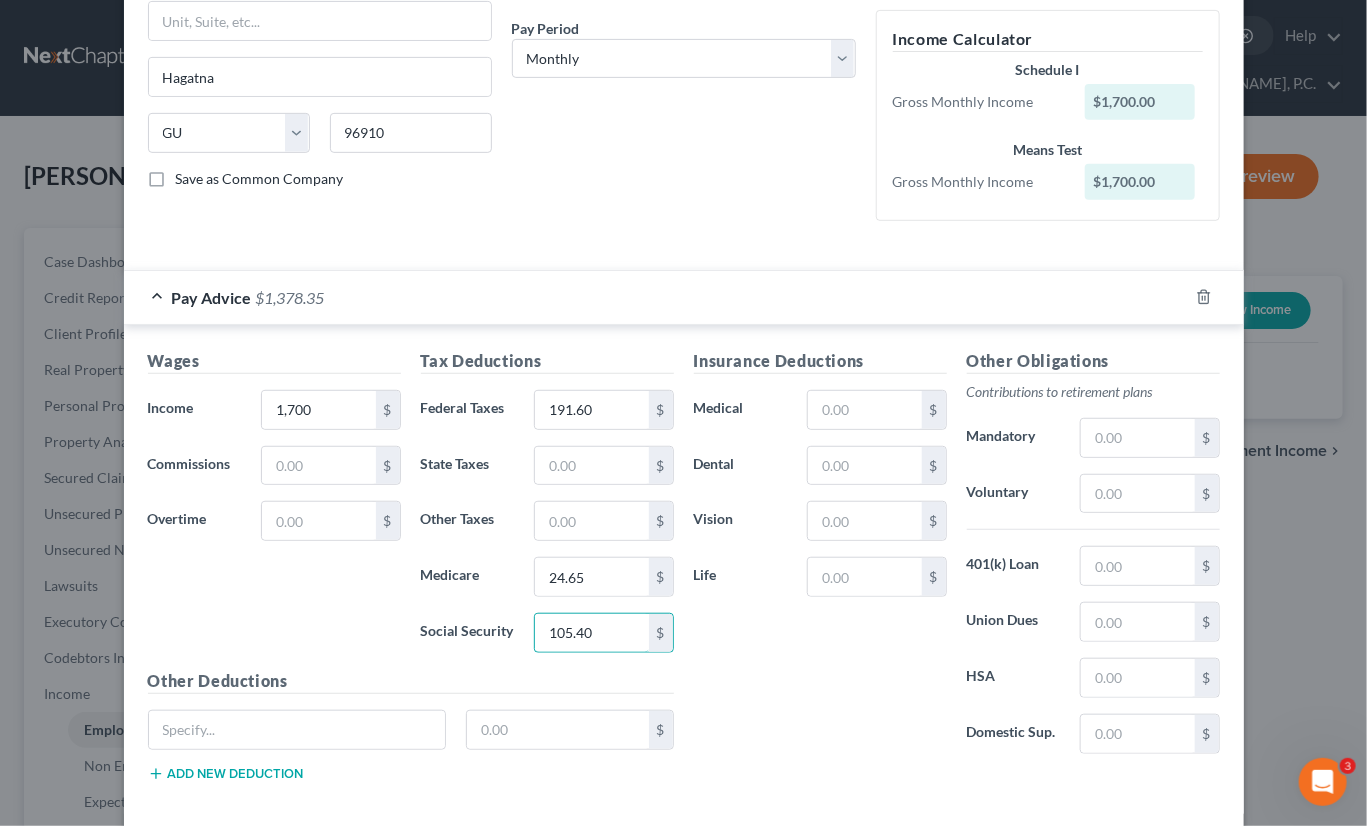type on "105.40" 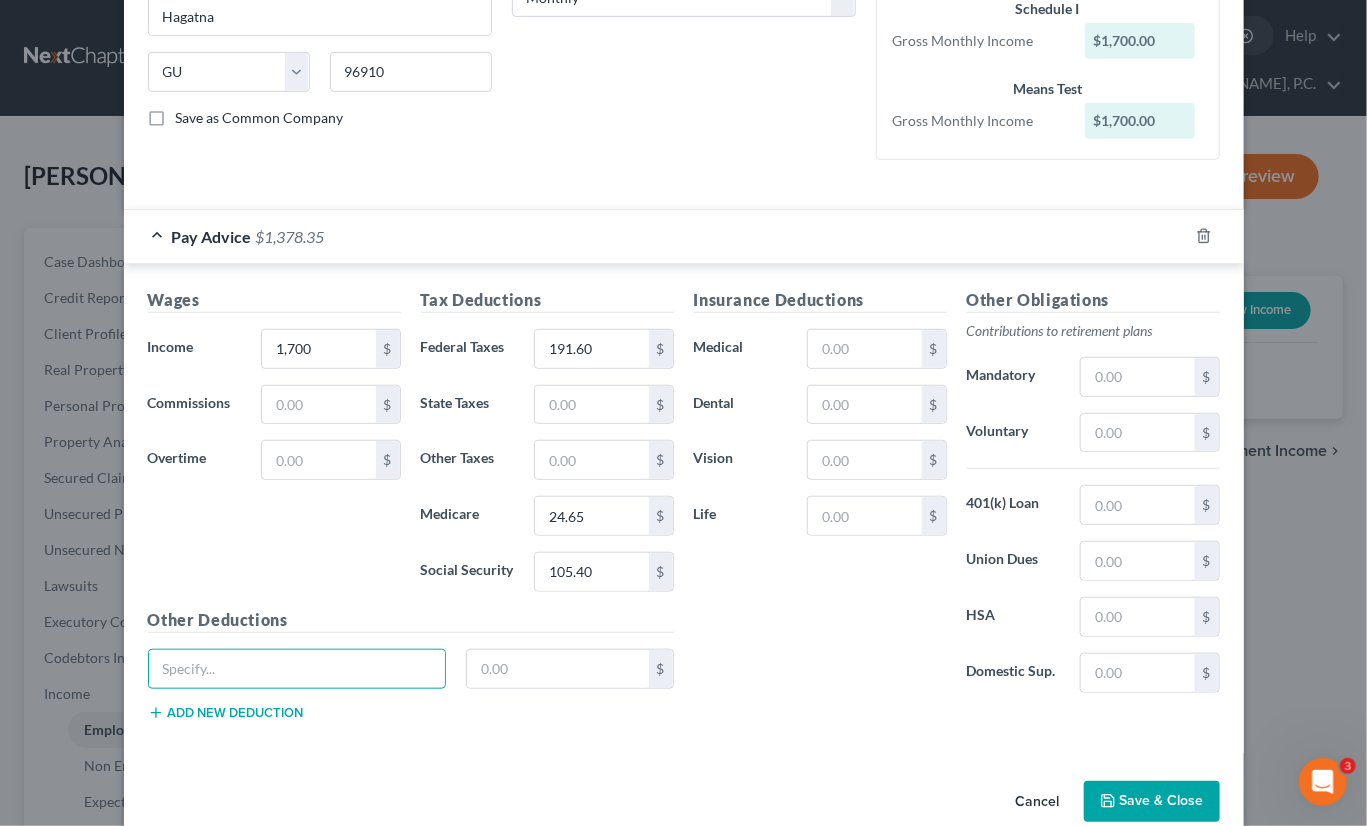 scroll, scrollTop: 388, scrollLeft: 0, axis: vertical 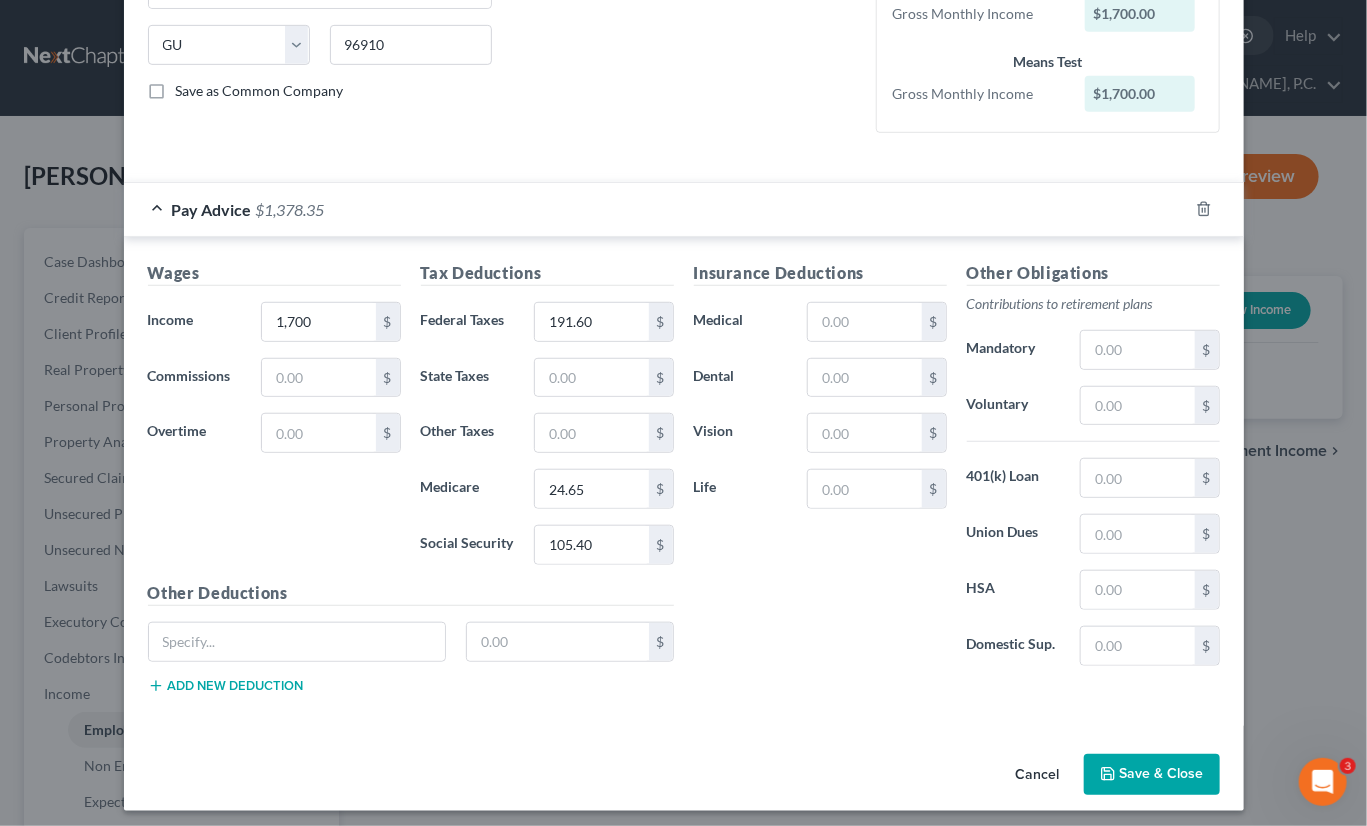click on "Save & Close" at bounding box center (1152, 775) 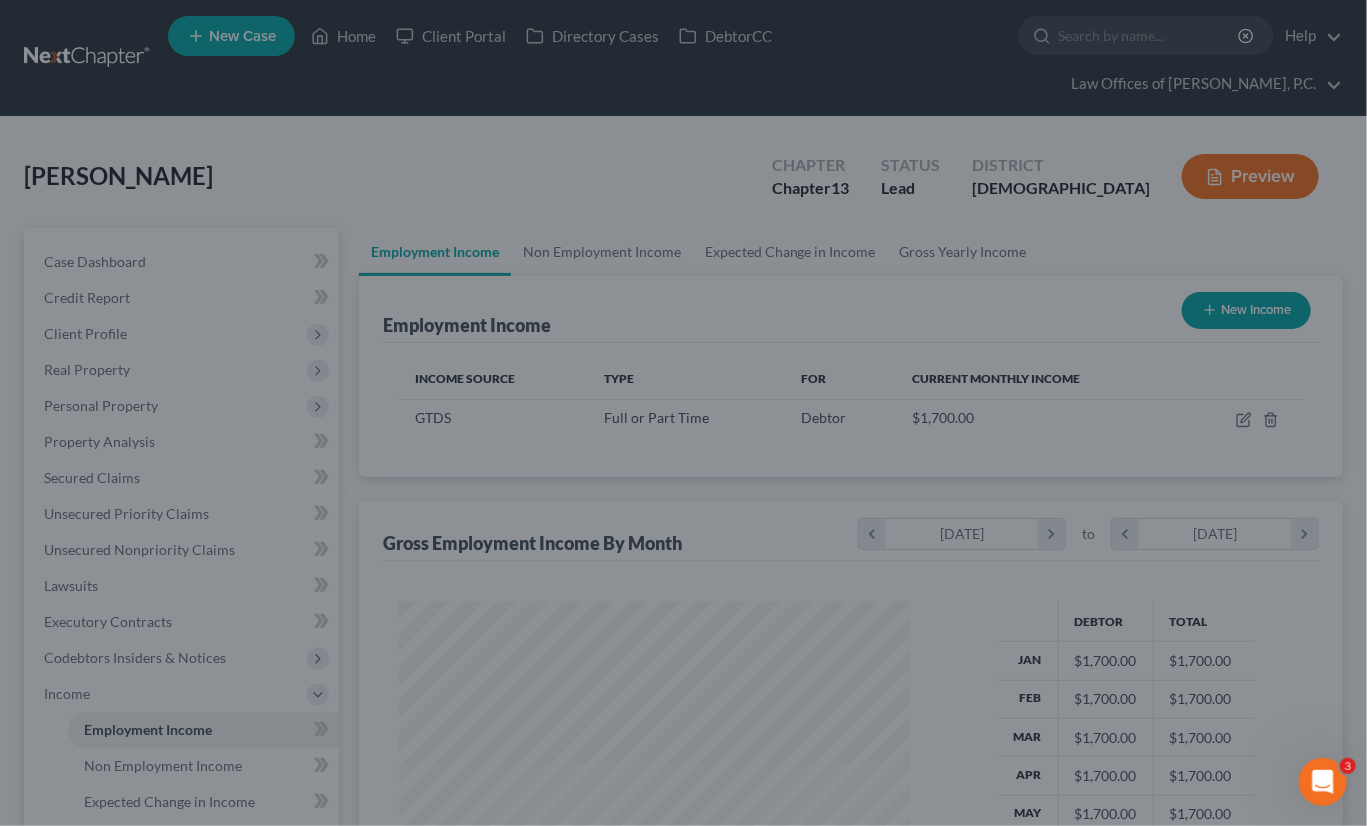 scroll, scrollTop: 999644, scrollLeft: 999449, axis: both 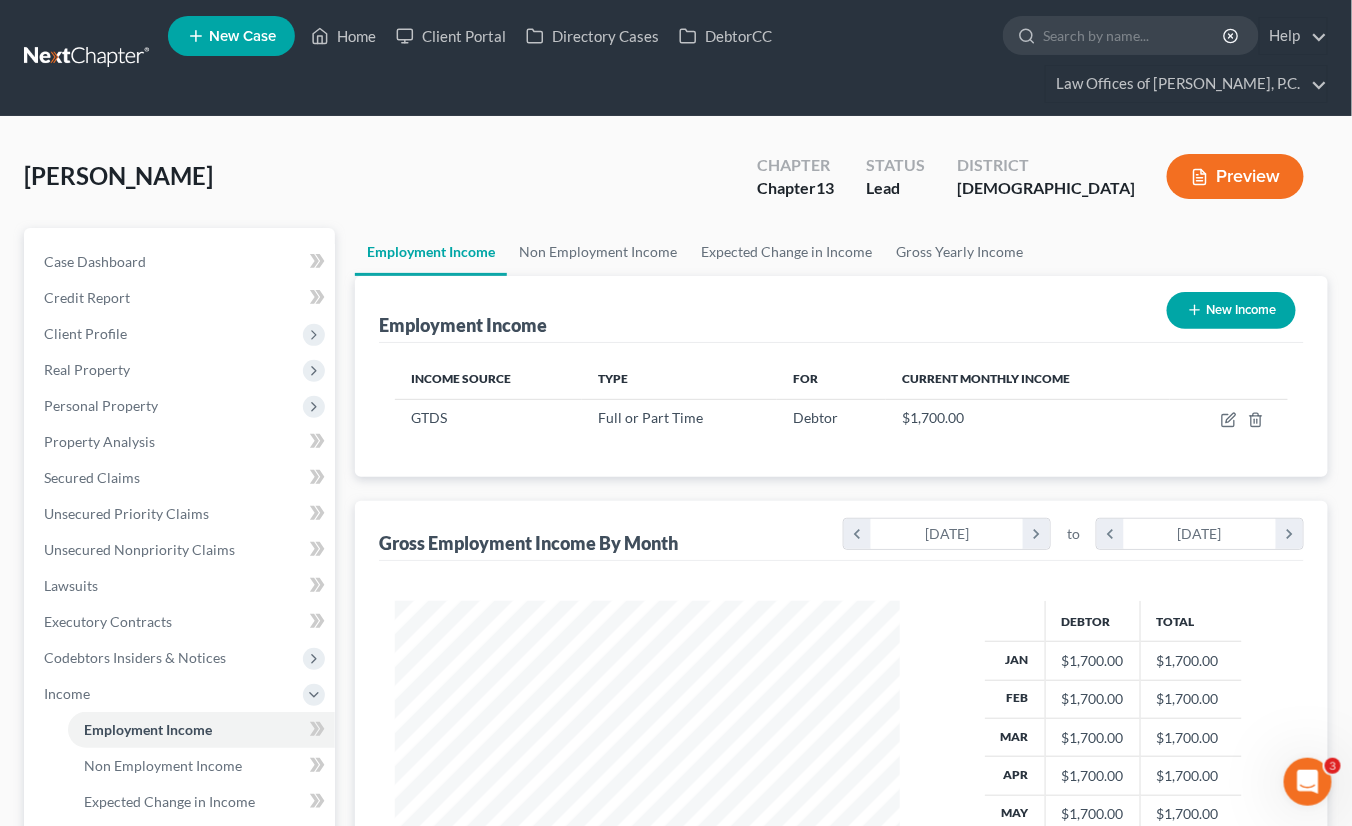 click on "New Income" at bounding box center [1231, 310] 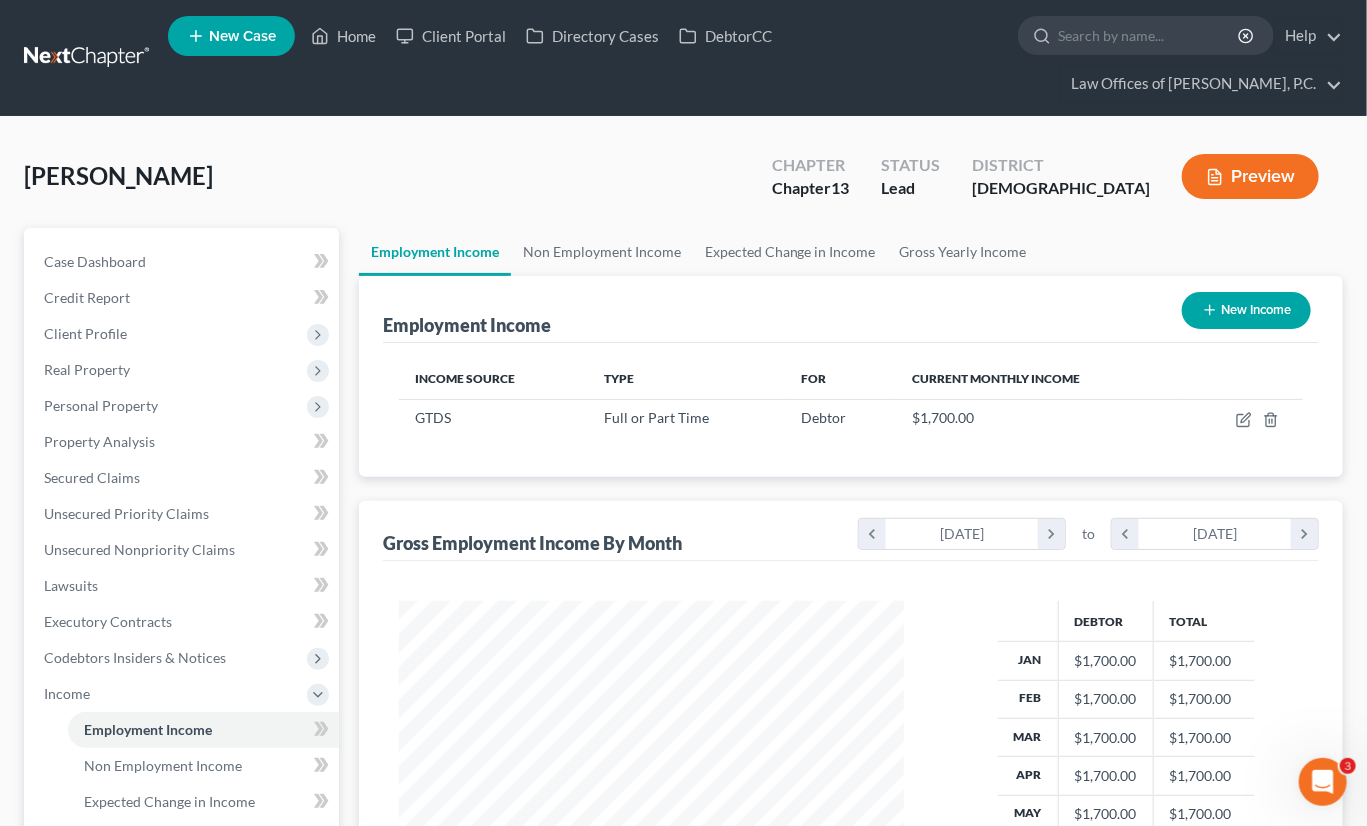 select on "0" 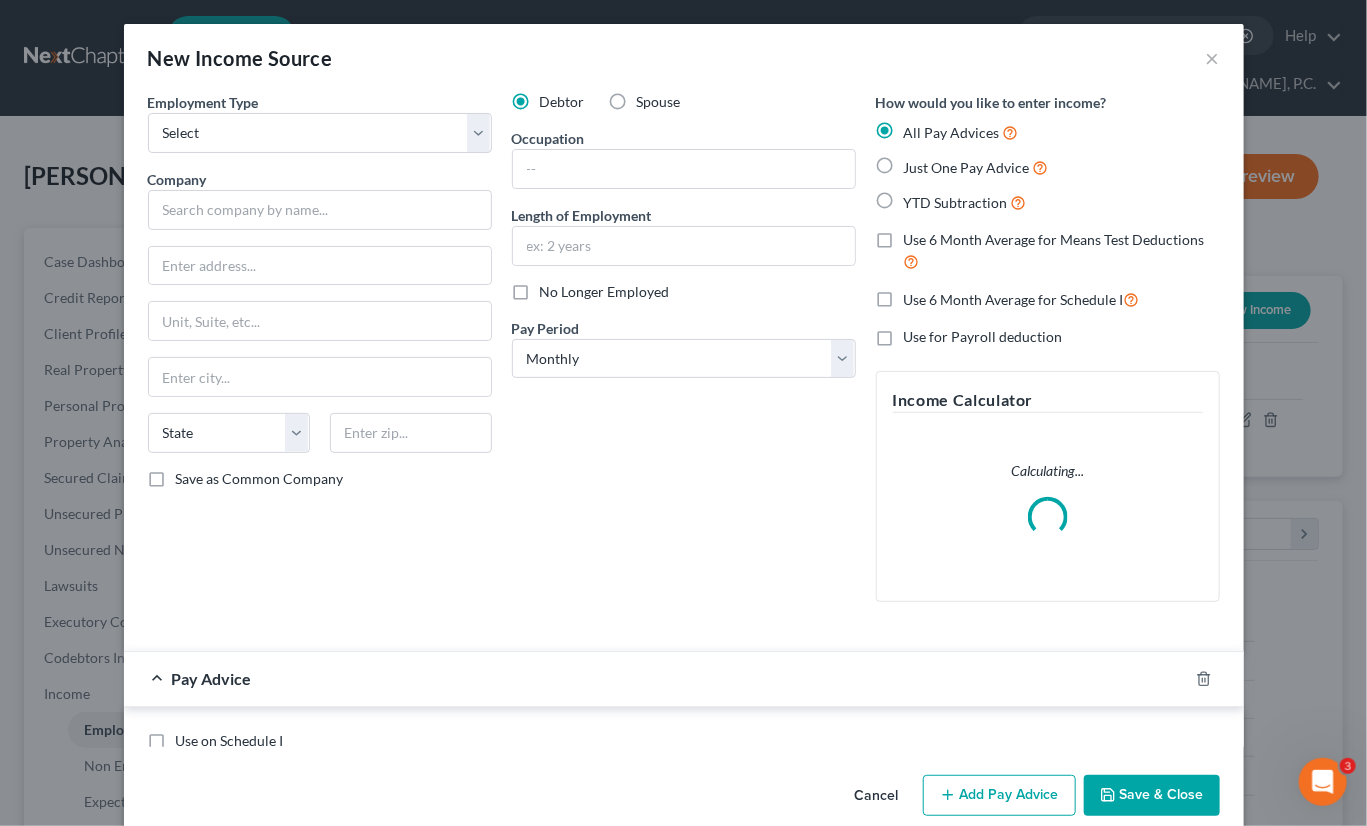 scroll, scrollTop: 999644, scrollLeft: 999449, axis: both 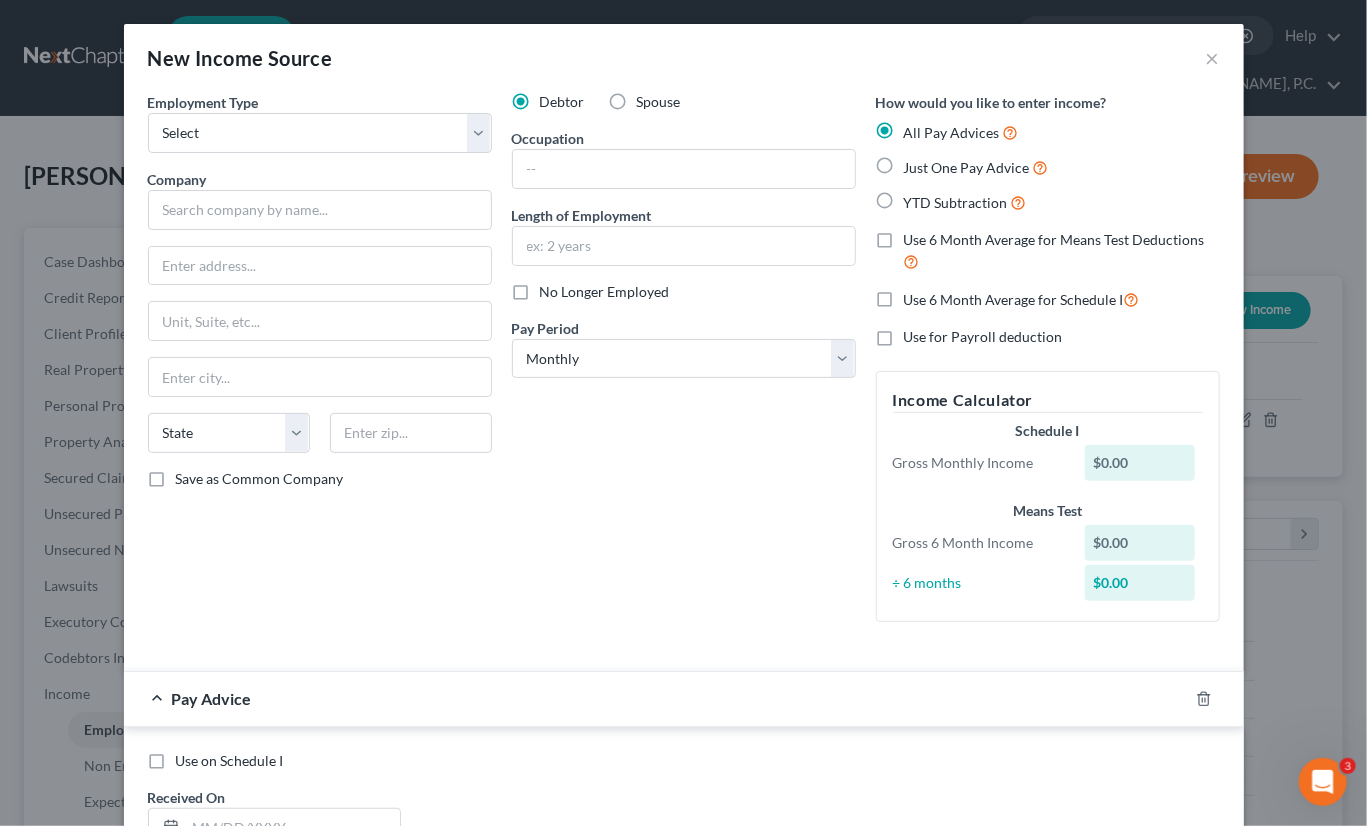 click on "Spouse" at bounding box center (659, 102) 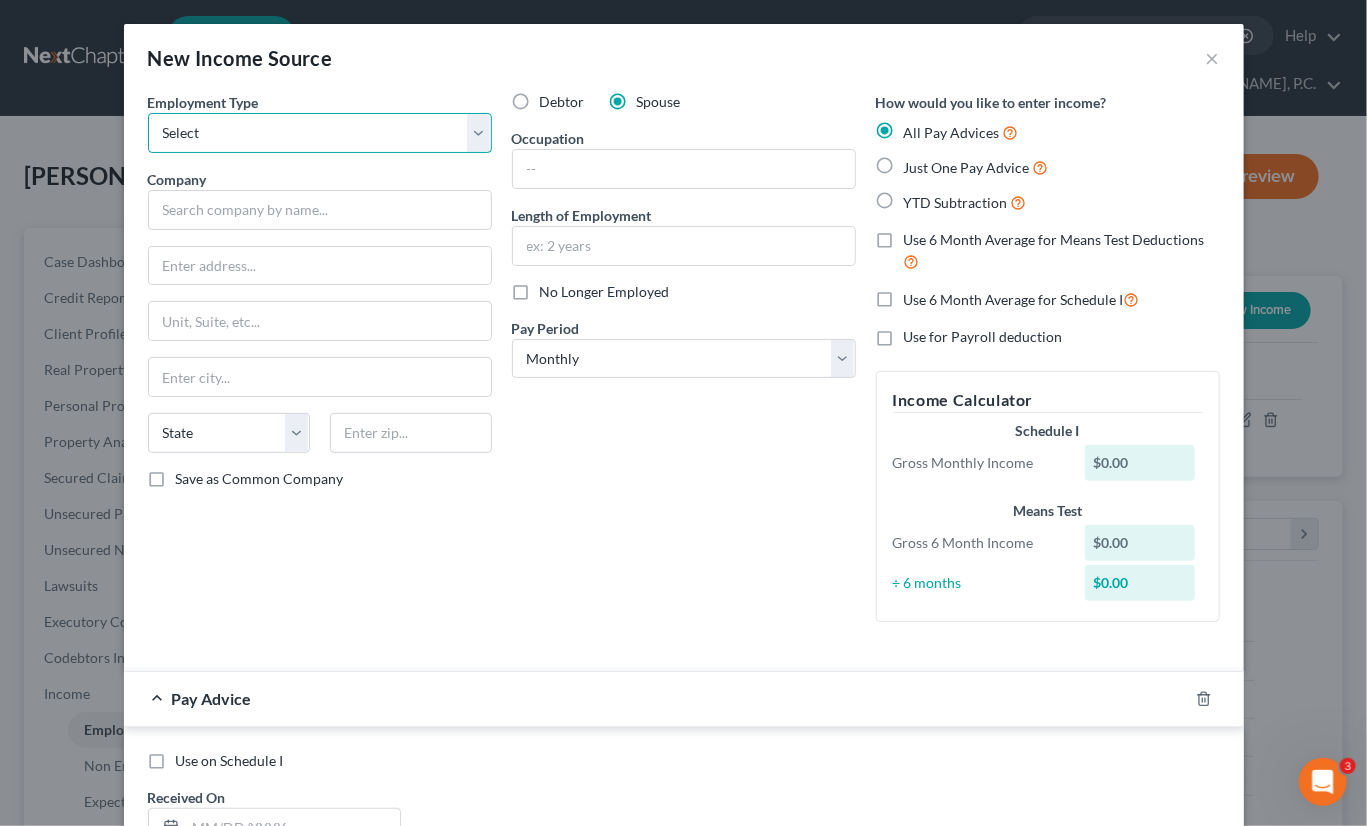 click on "Select Full or Part Time Employment Self Employment" at bounding box center [320, 133] 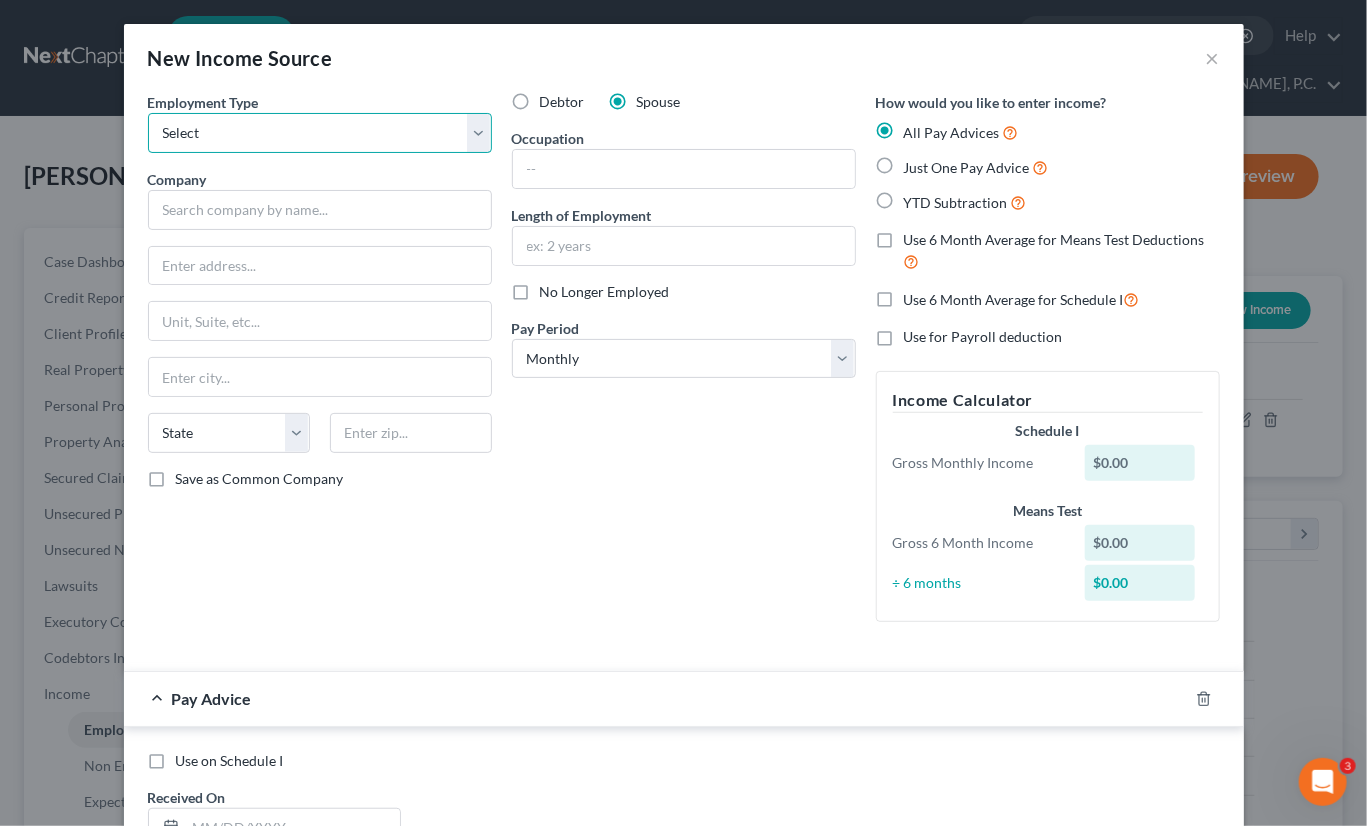 select on "0" 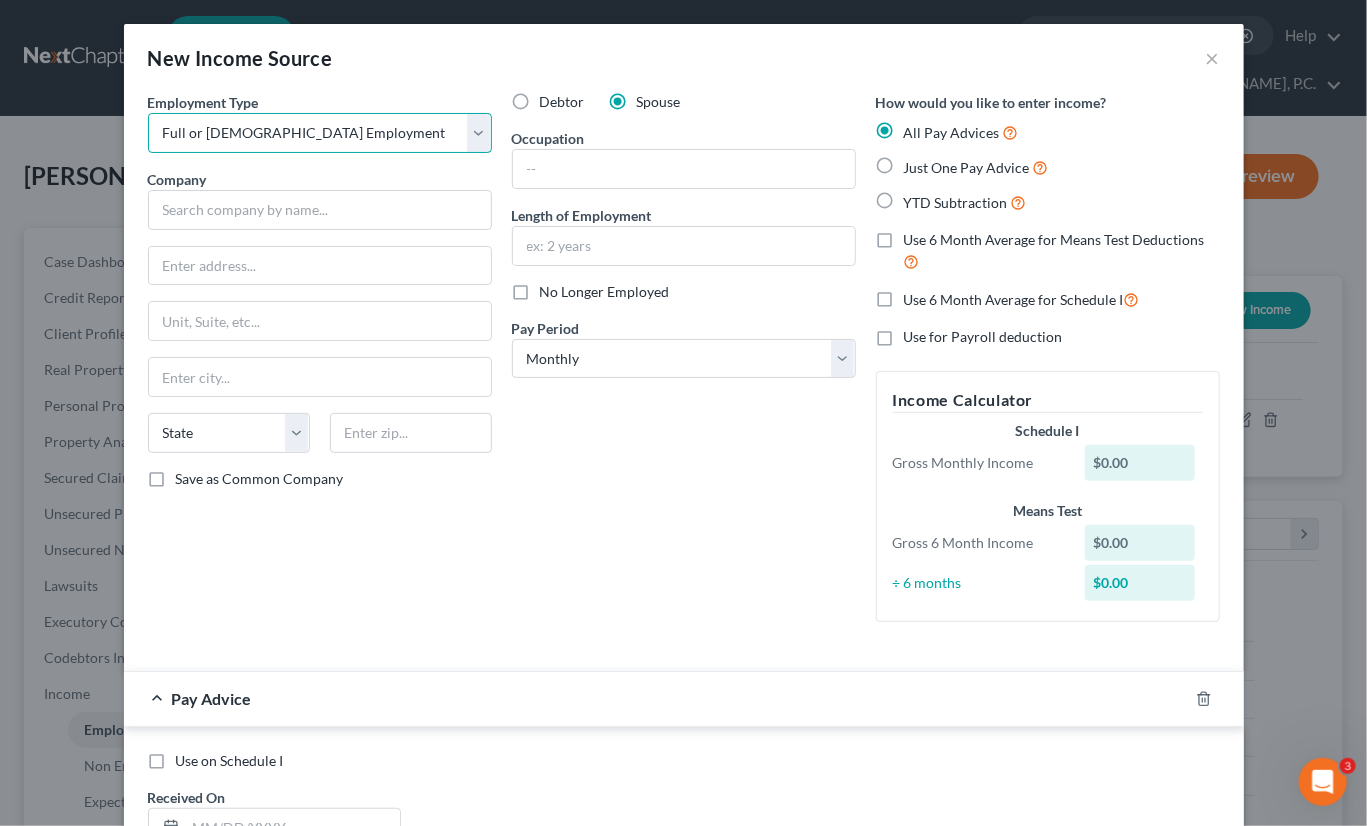 click on "Select Full or Part Time Employment Self Employment" at bounding box center (320, 133) 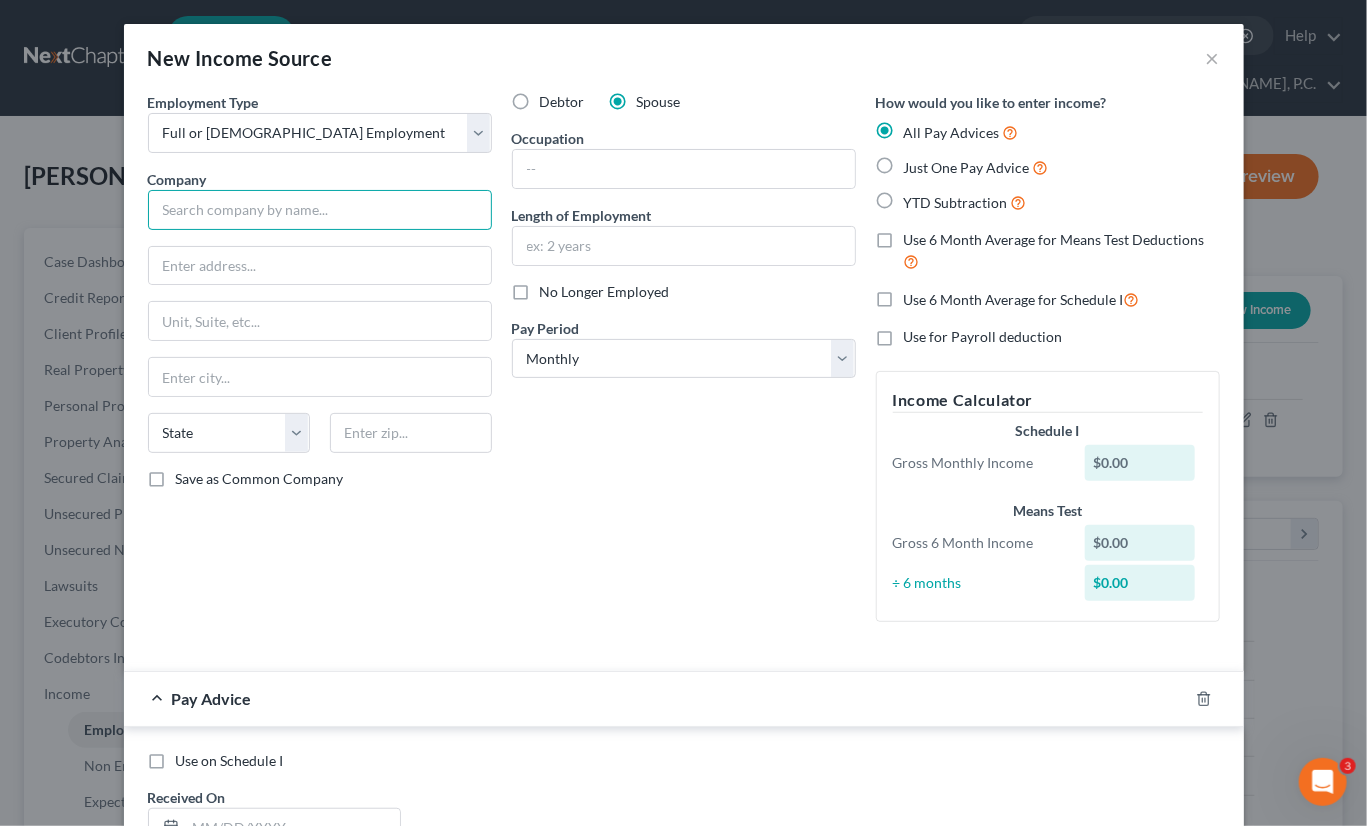 click at bounding box center (320, 210) 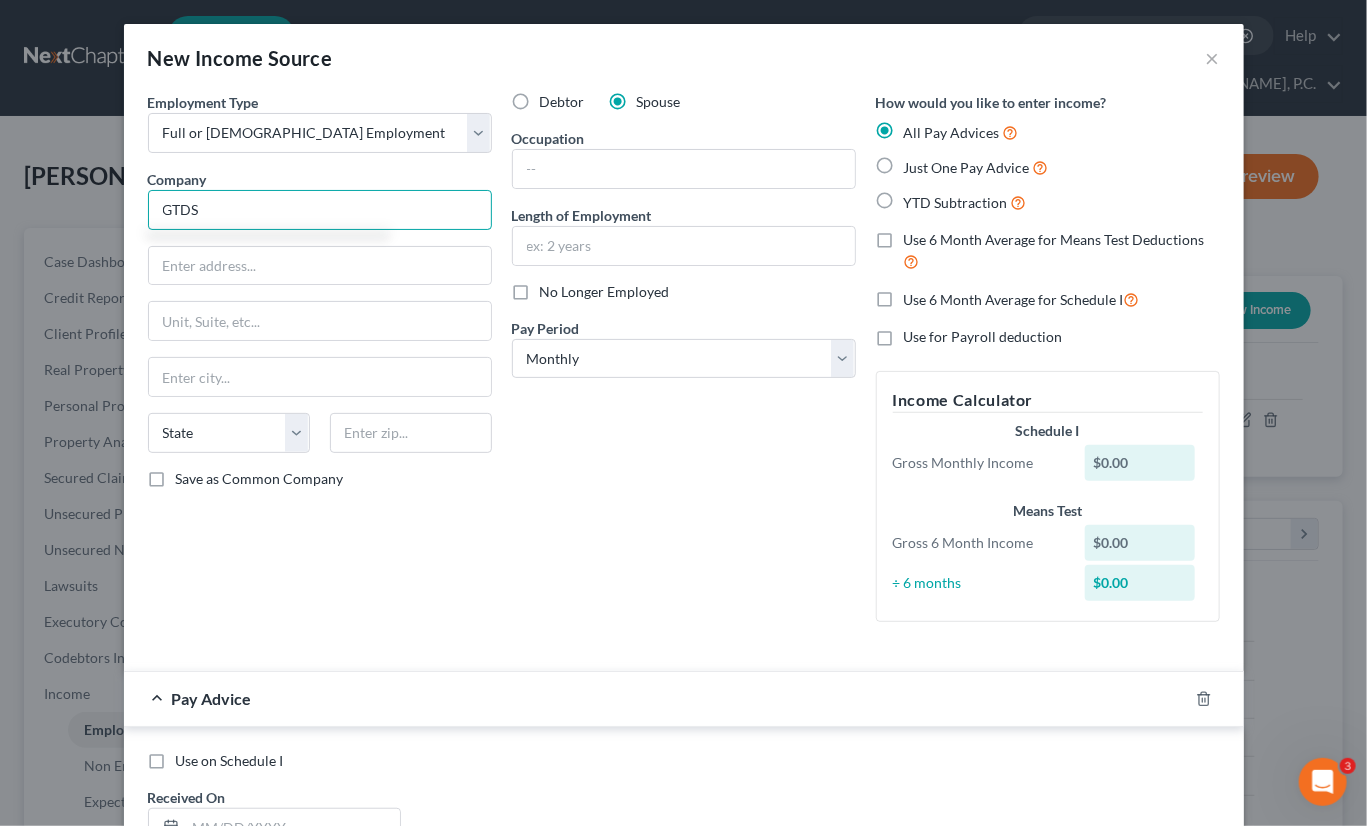 type on "GTDS" 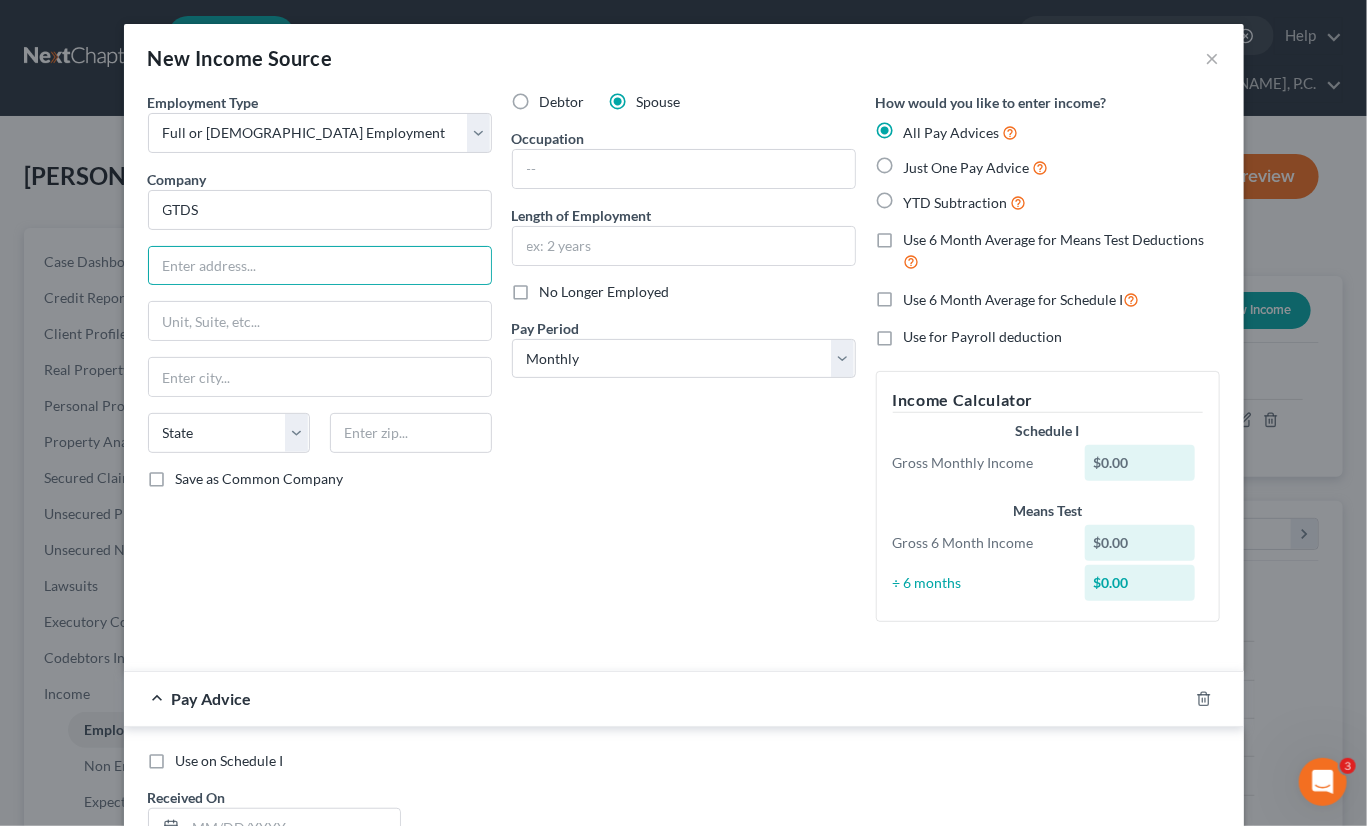 paste on "Koji CV re PIC and courtesy copy to ins!" 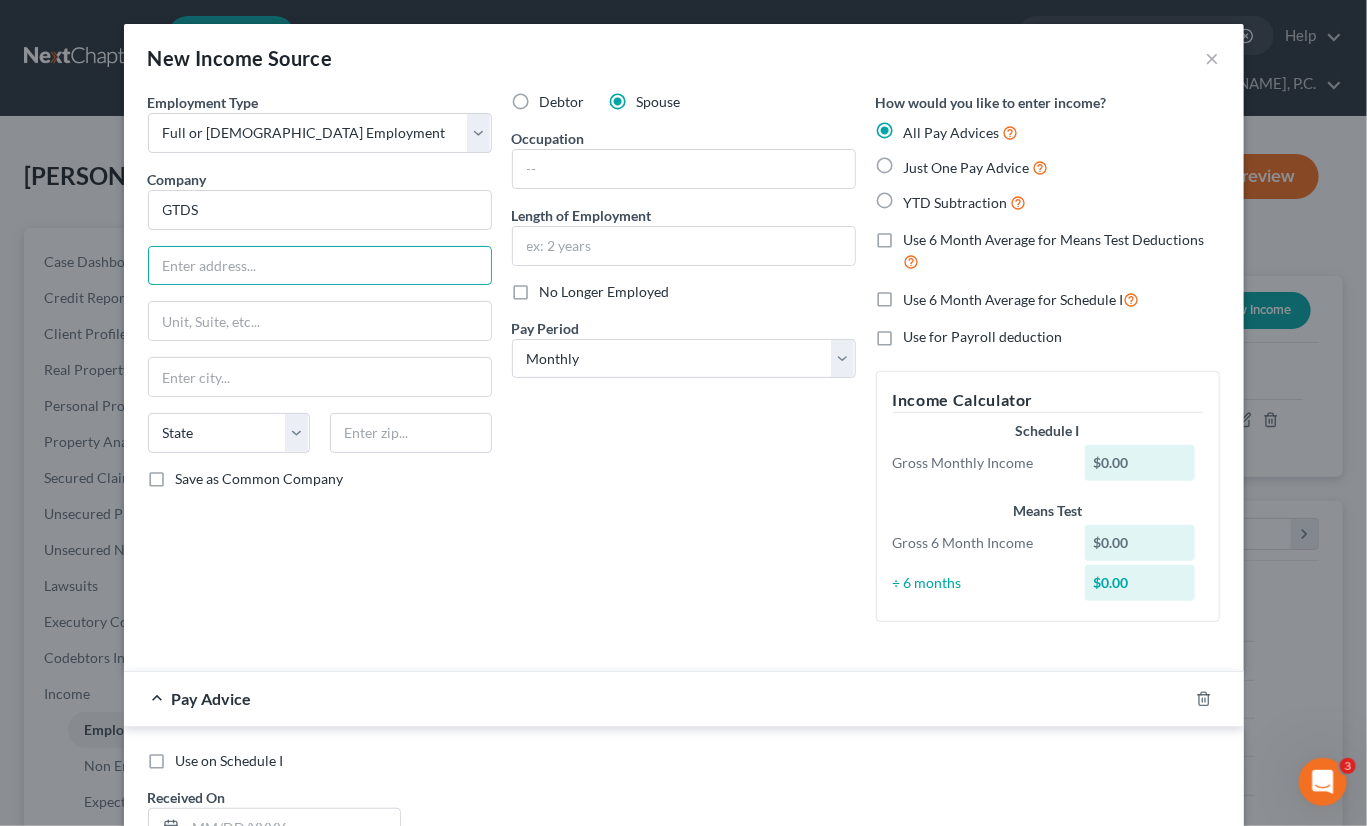 drag, startPoint x: 301, startPoint y: 264, endPoint x: 356, endPoint y: 281, distance: 57.567352 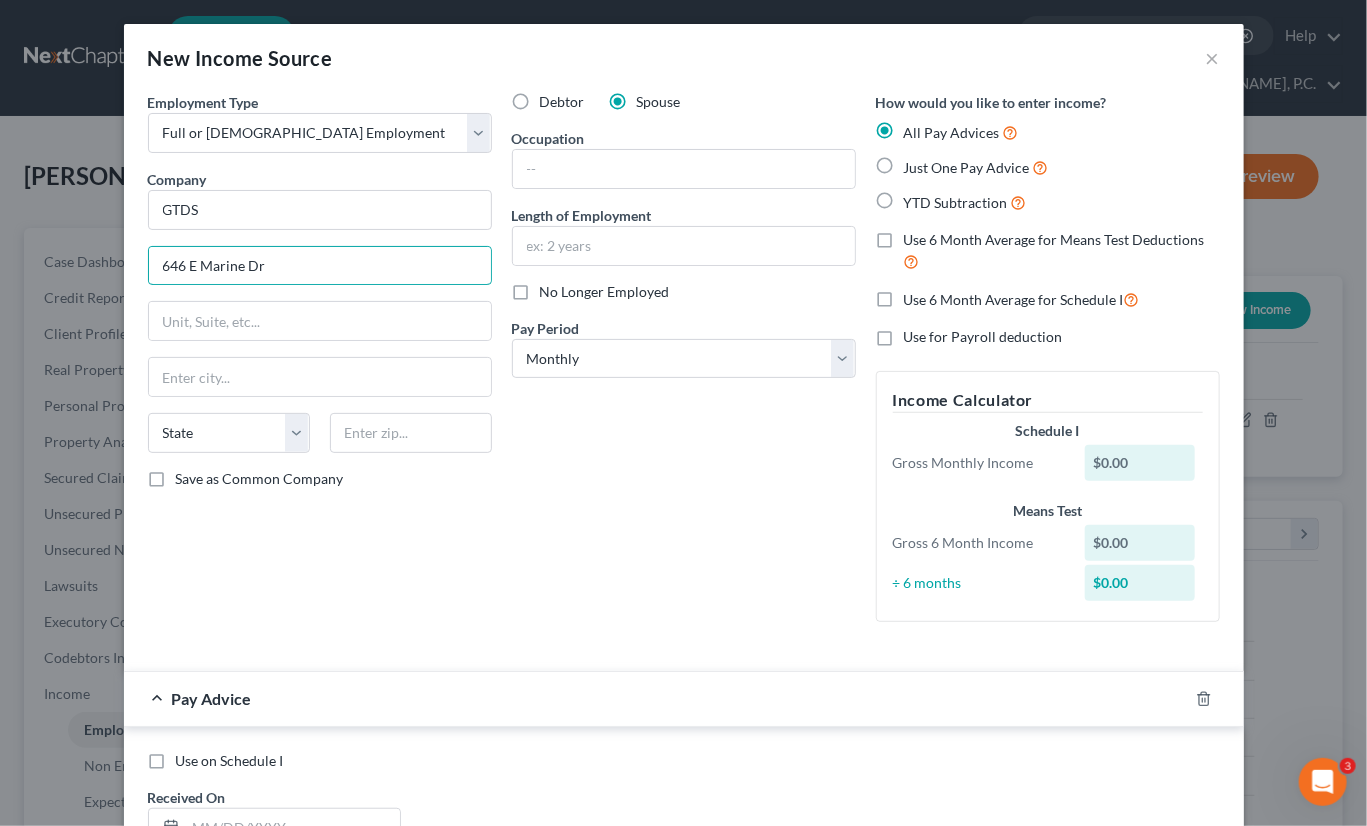 type on "646 E Marine Dr" 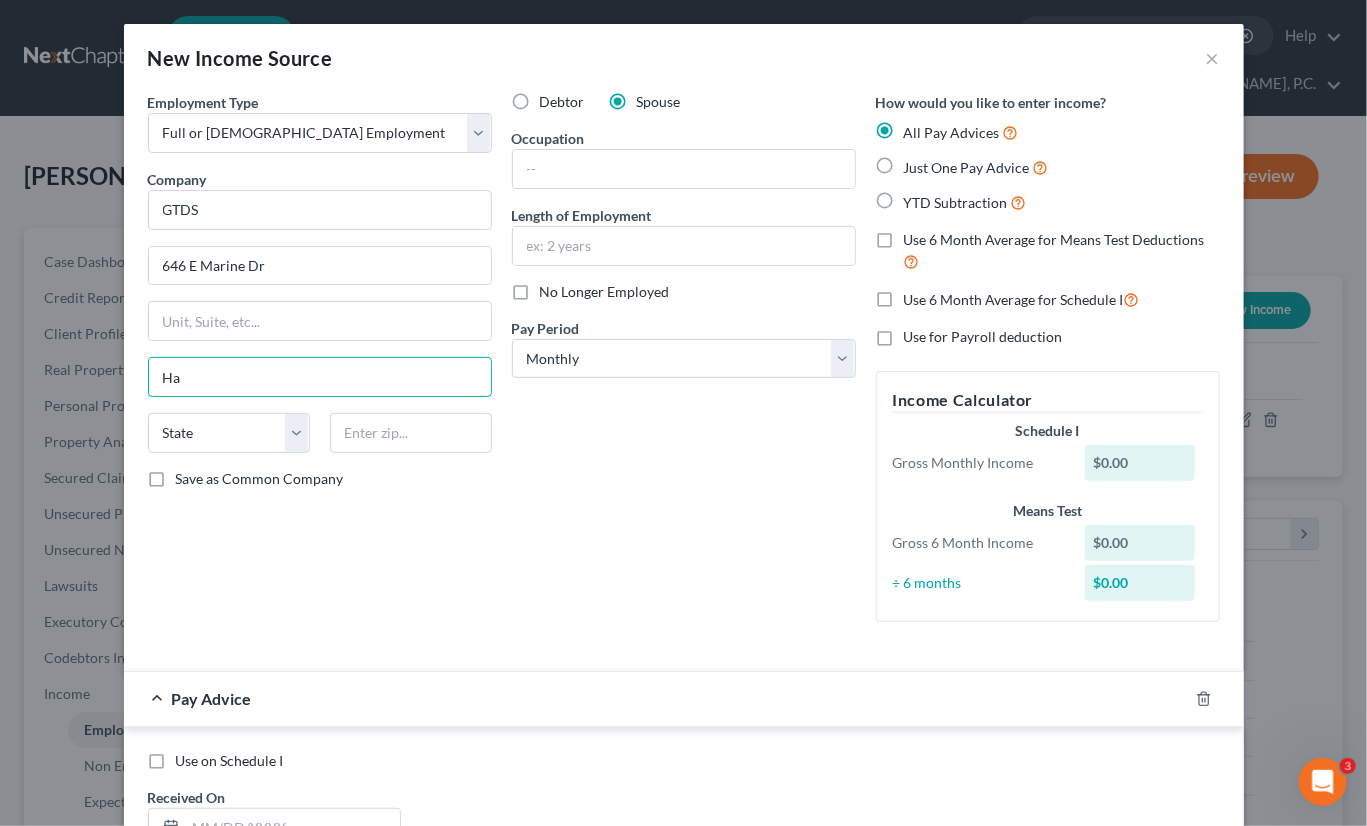 type on "Hagatna" 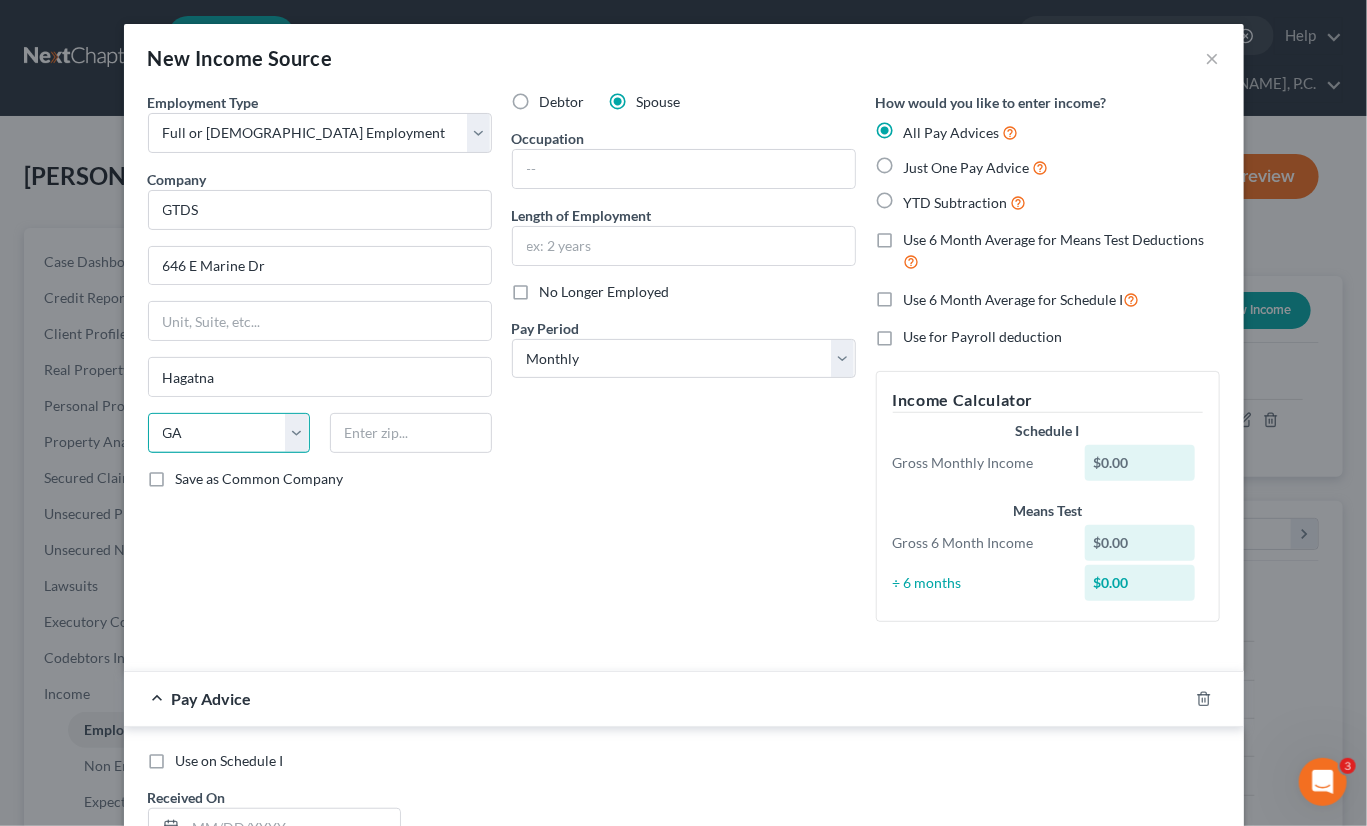 select on "11" 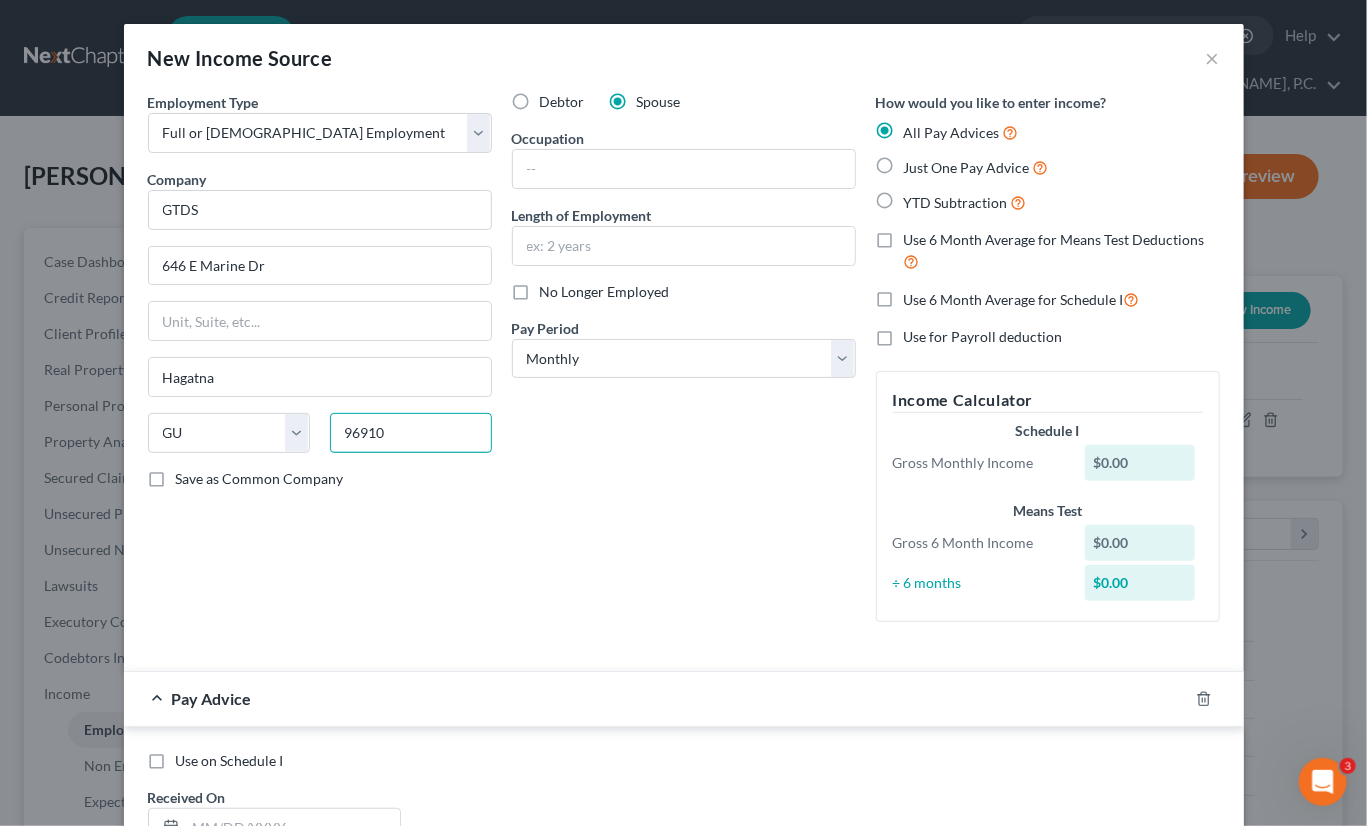 type on "96910" 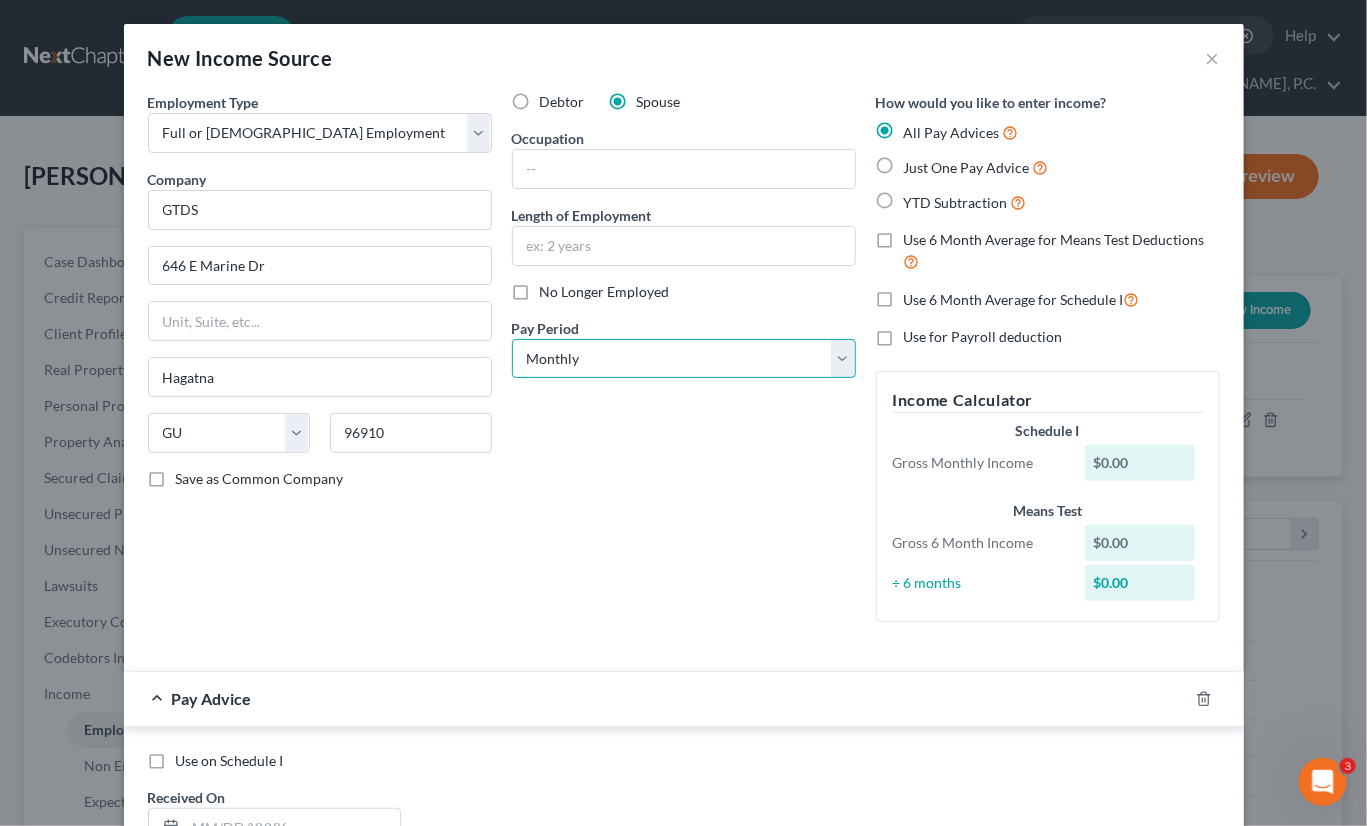 click on "Select Monthly Twice Monthly Every Other Week Weekly" at bounding box center (684, 359) 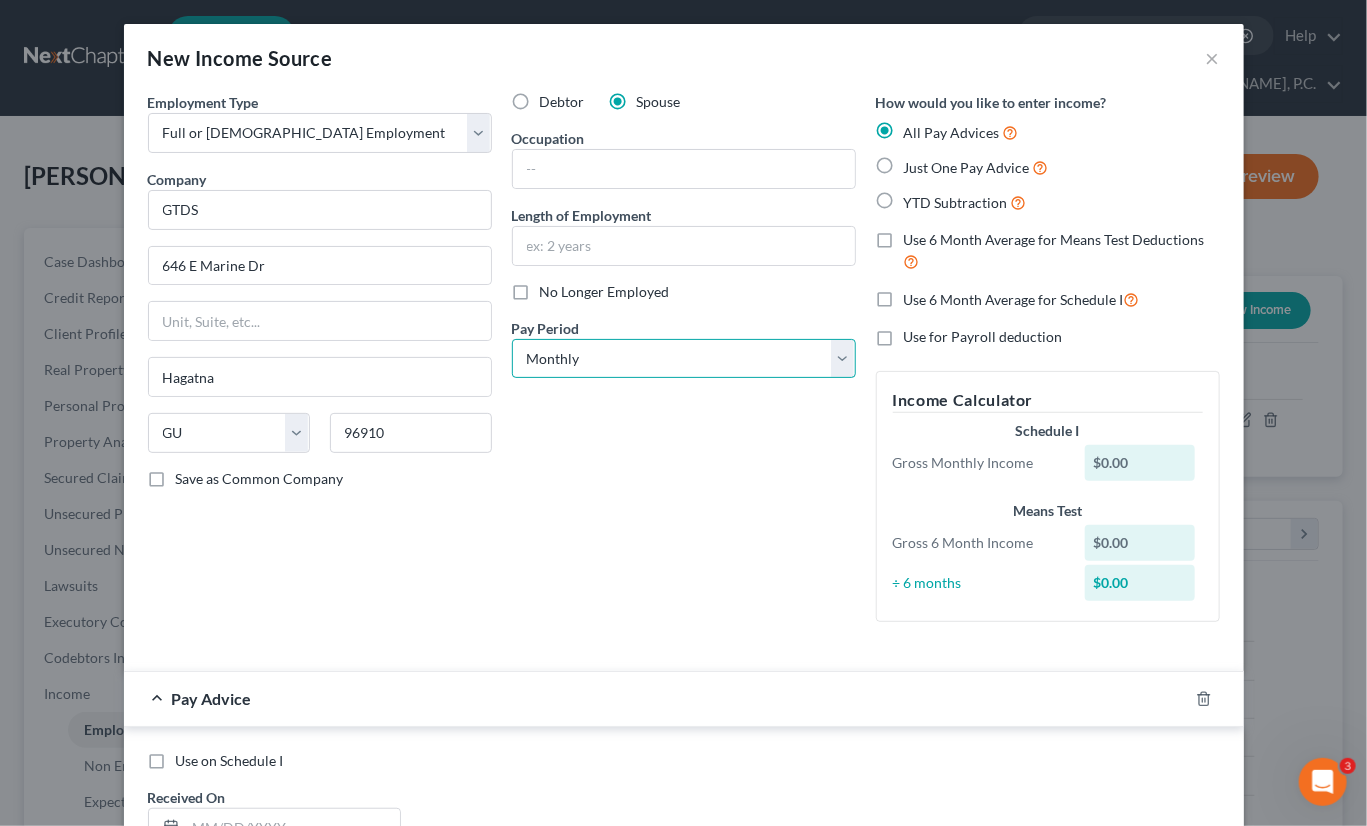 select on "1" 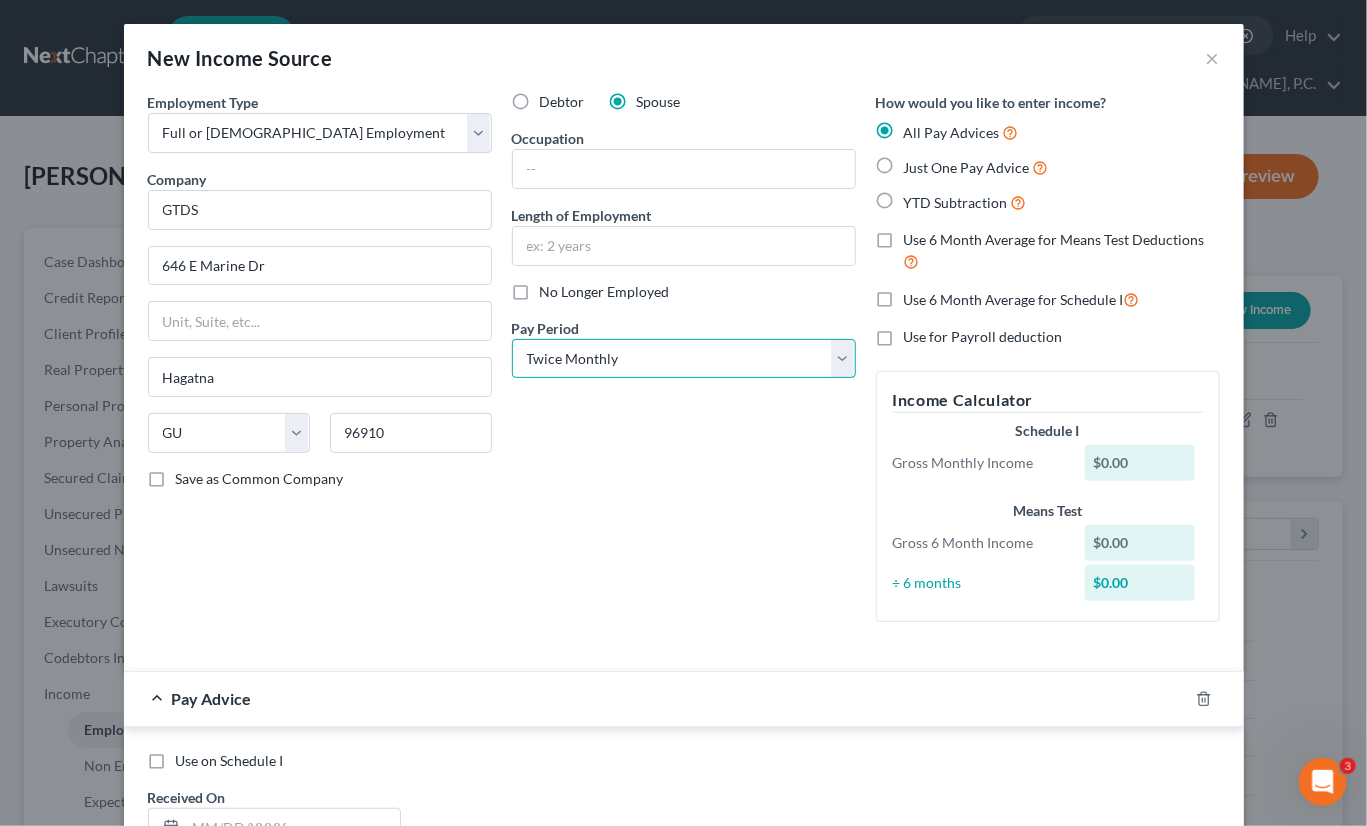 click on "Select Monthly Twice Monthly Every Other Week Weekly" at bounding box center [684, 359] 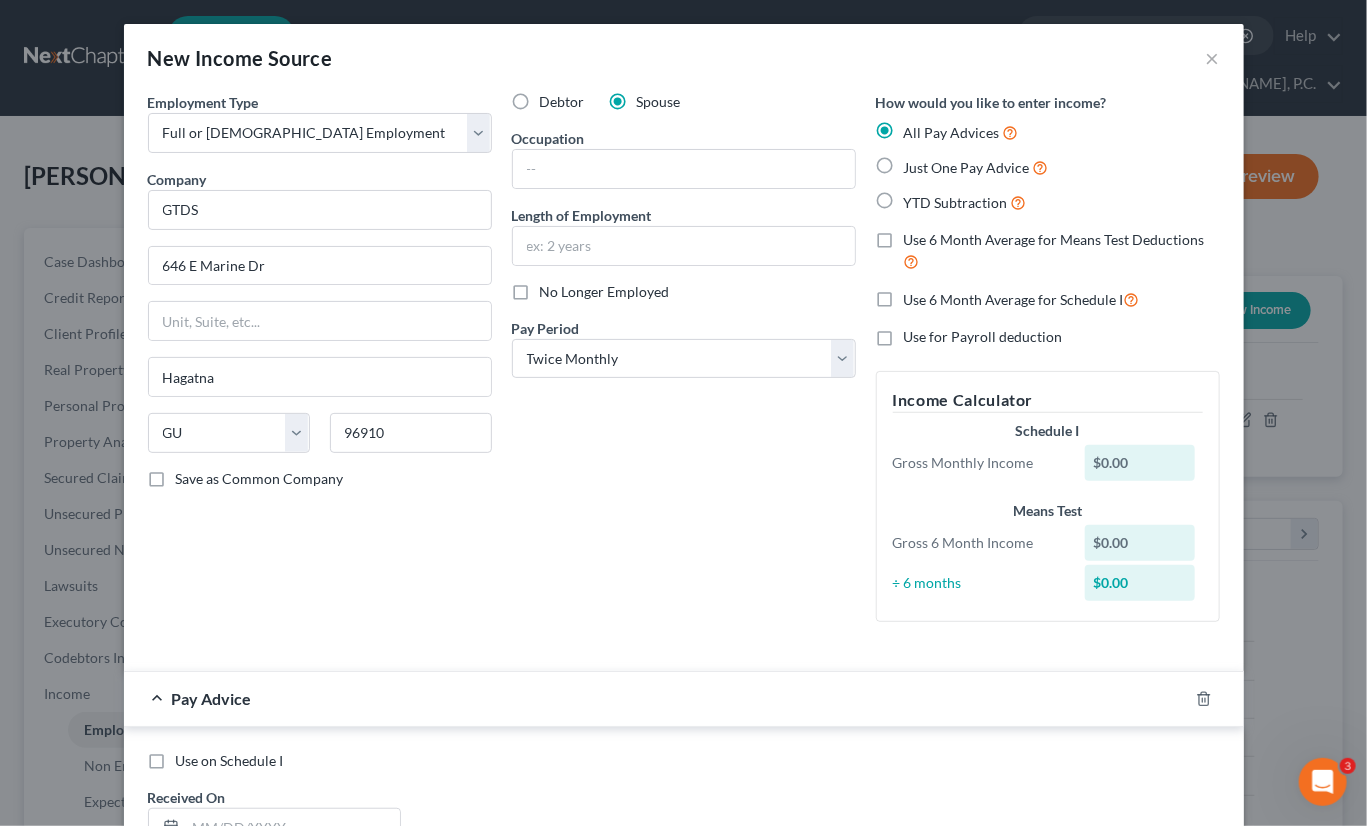 click on "Just One Pay Advice" at bounding box center (976, 167) 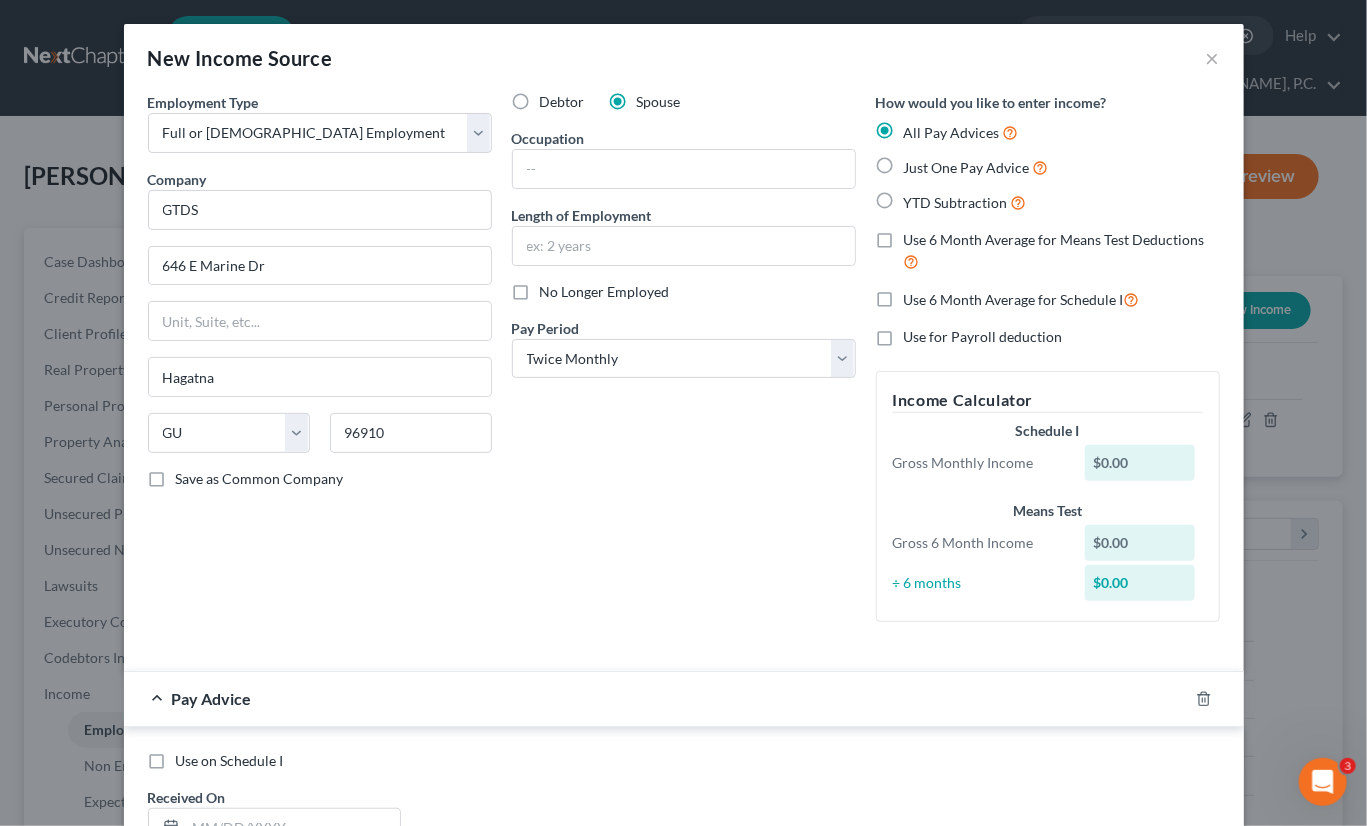 click on "Just One Pay Advice" at bounding box center (918, 162) 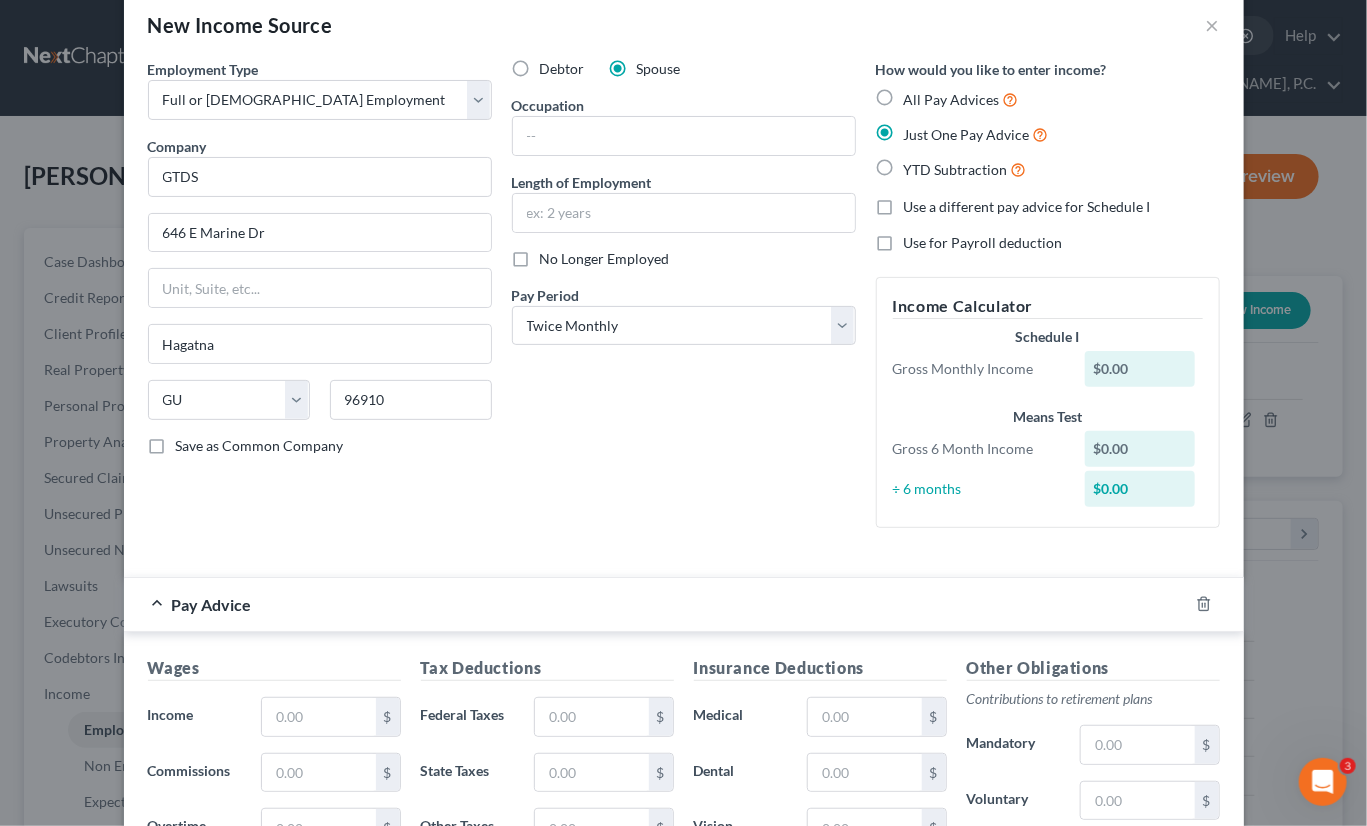 scroll, scrollTop: 300, scrollLeft: 0, axis: vertical 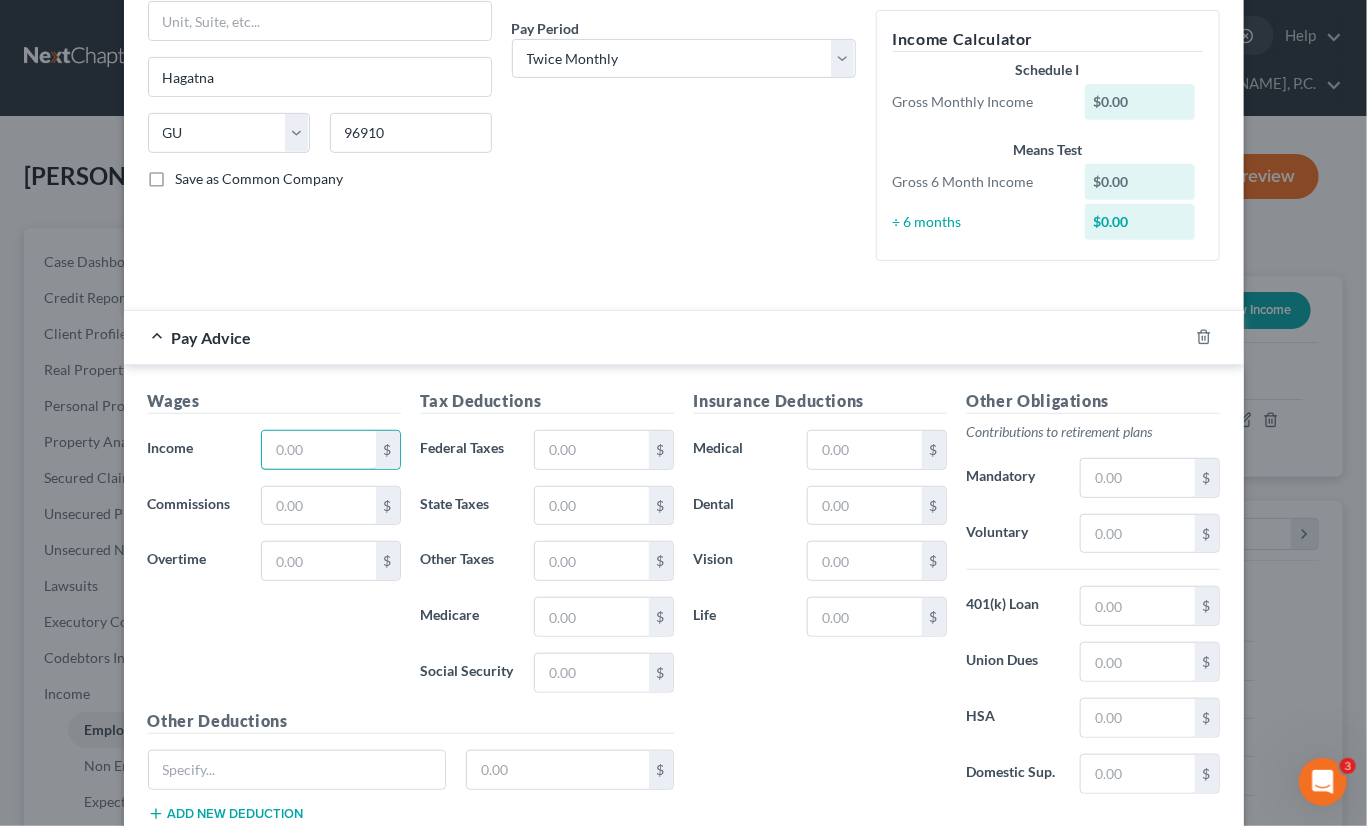 drag, startPoint x: 309, startPoint y: 446, endPoint x: 400, endPoint y: 440, distance: 91.197586 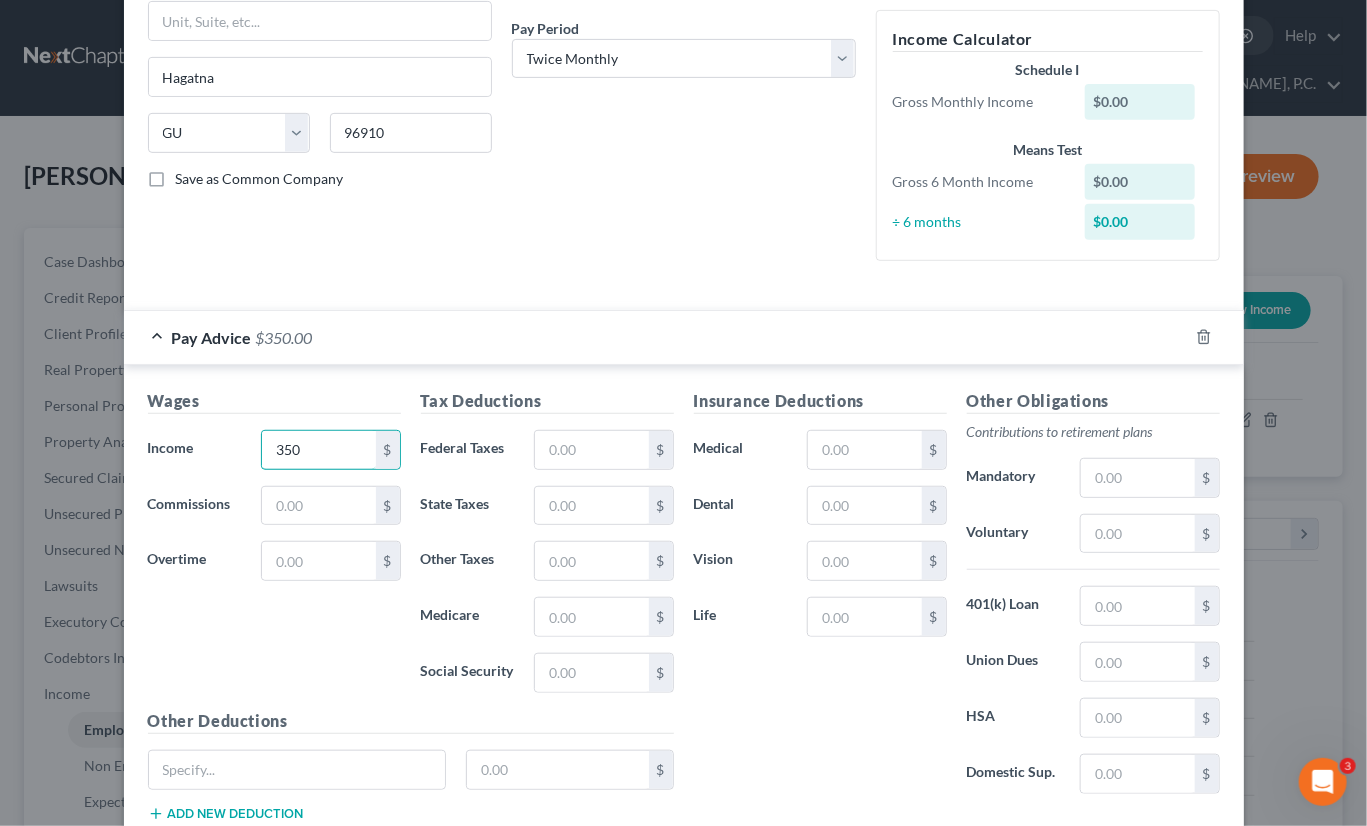type on "350" 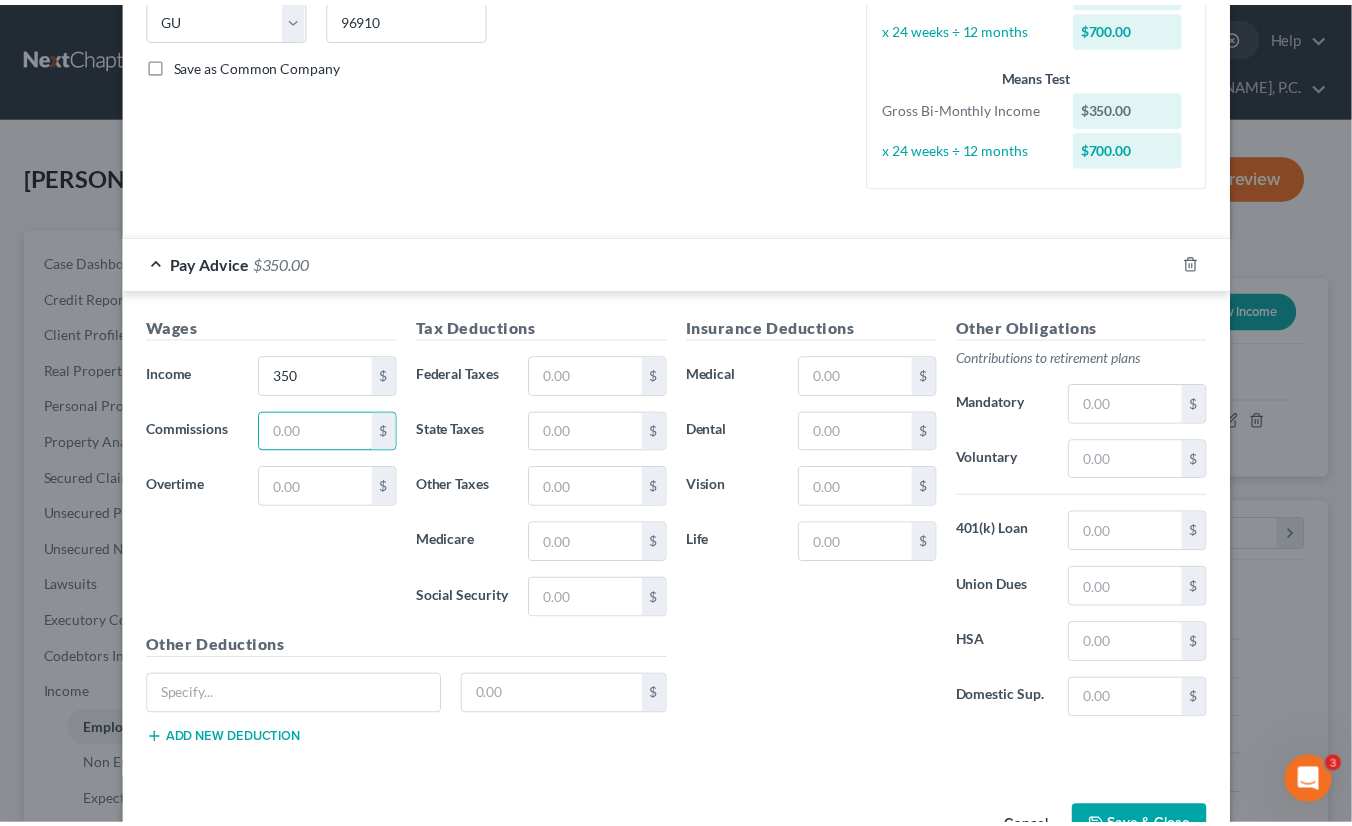 scroll, scrollTop: 468, scrollLeft: 0, axis: vertical 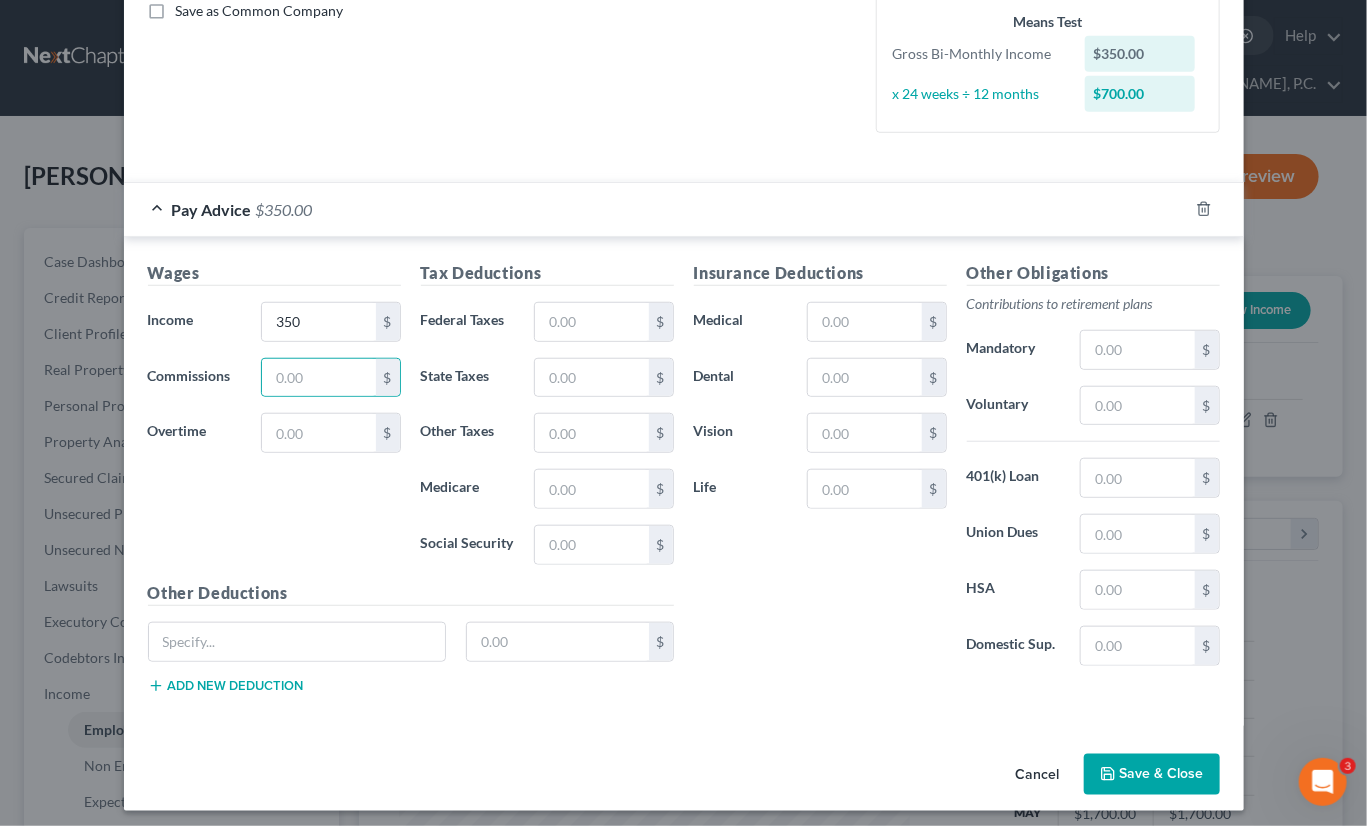 click on "Save & Close" at bounding box center (1152, 775) 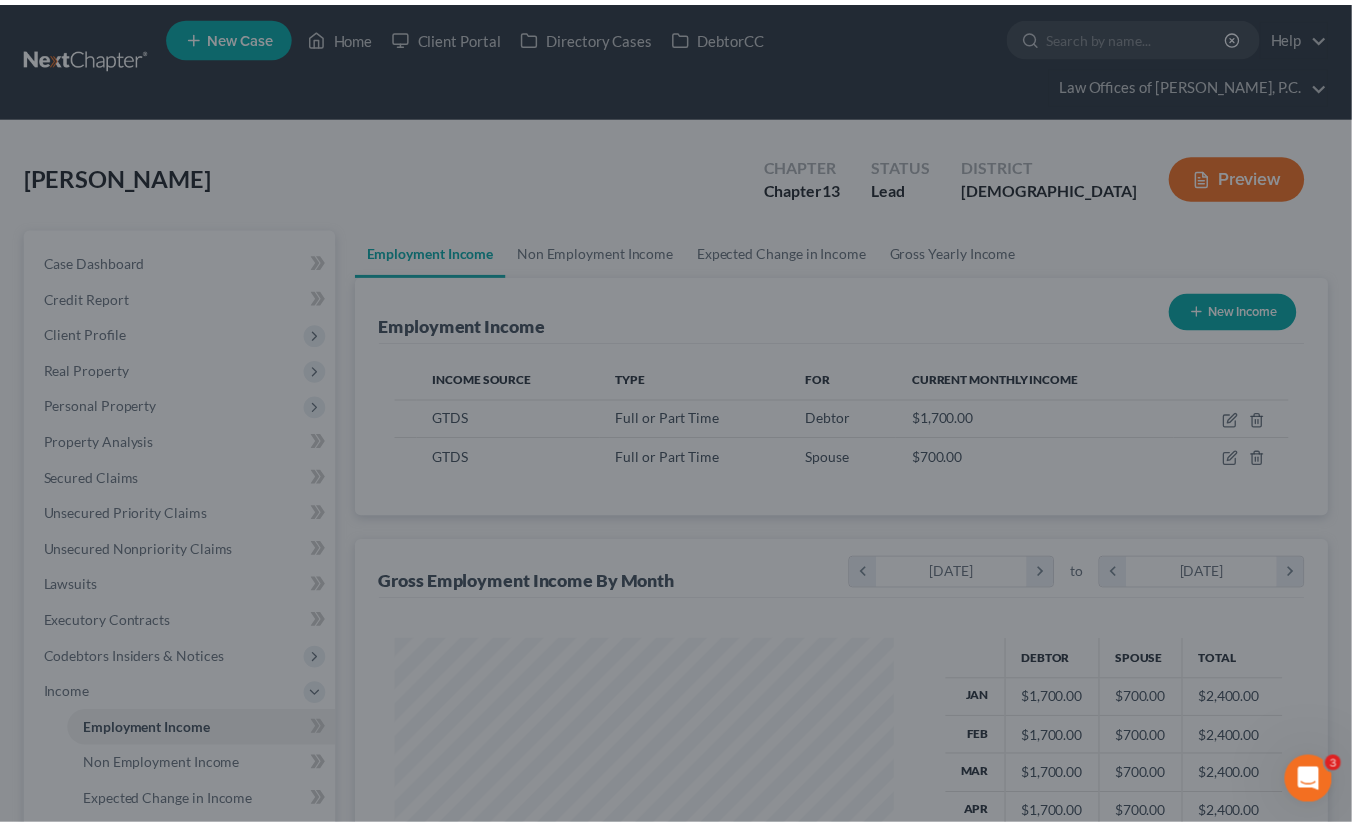 scroll, scrollTop: 355, scrollLeft: 544, axis: both 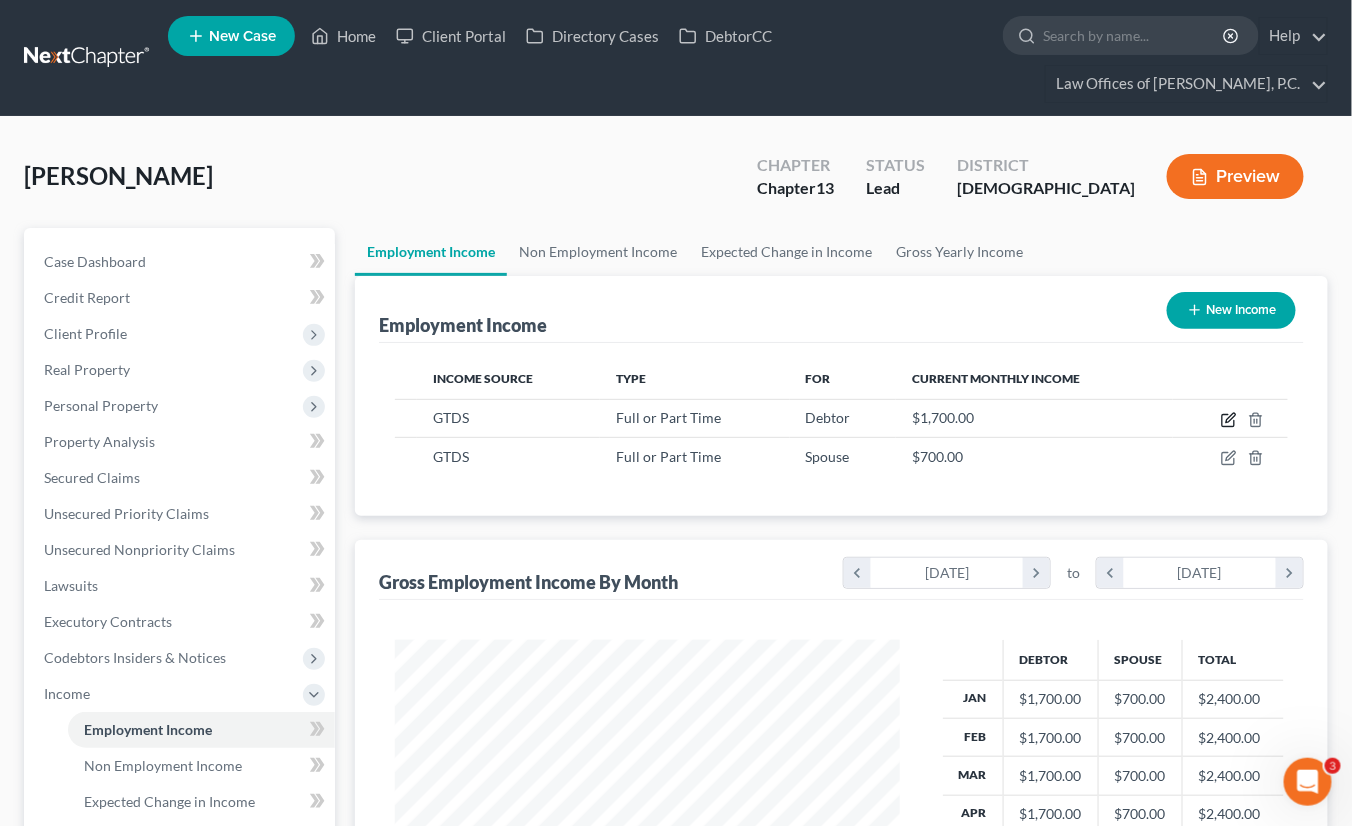 click 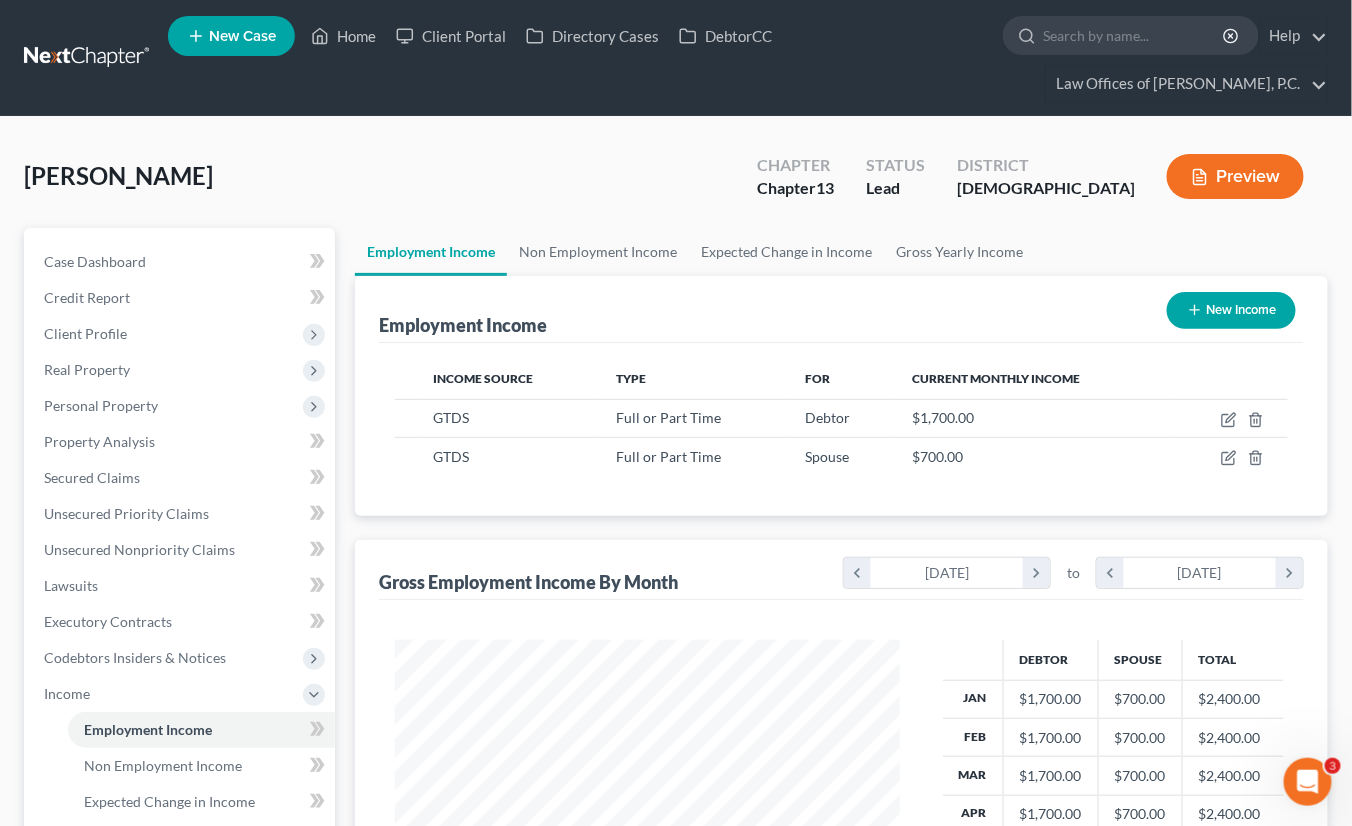 select on "0" 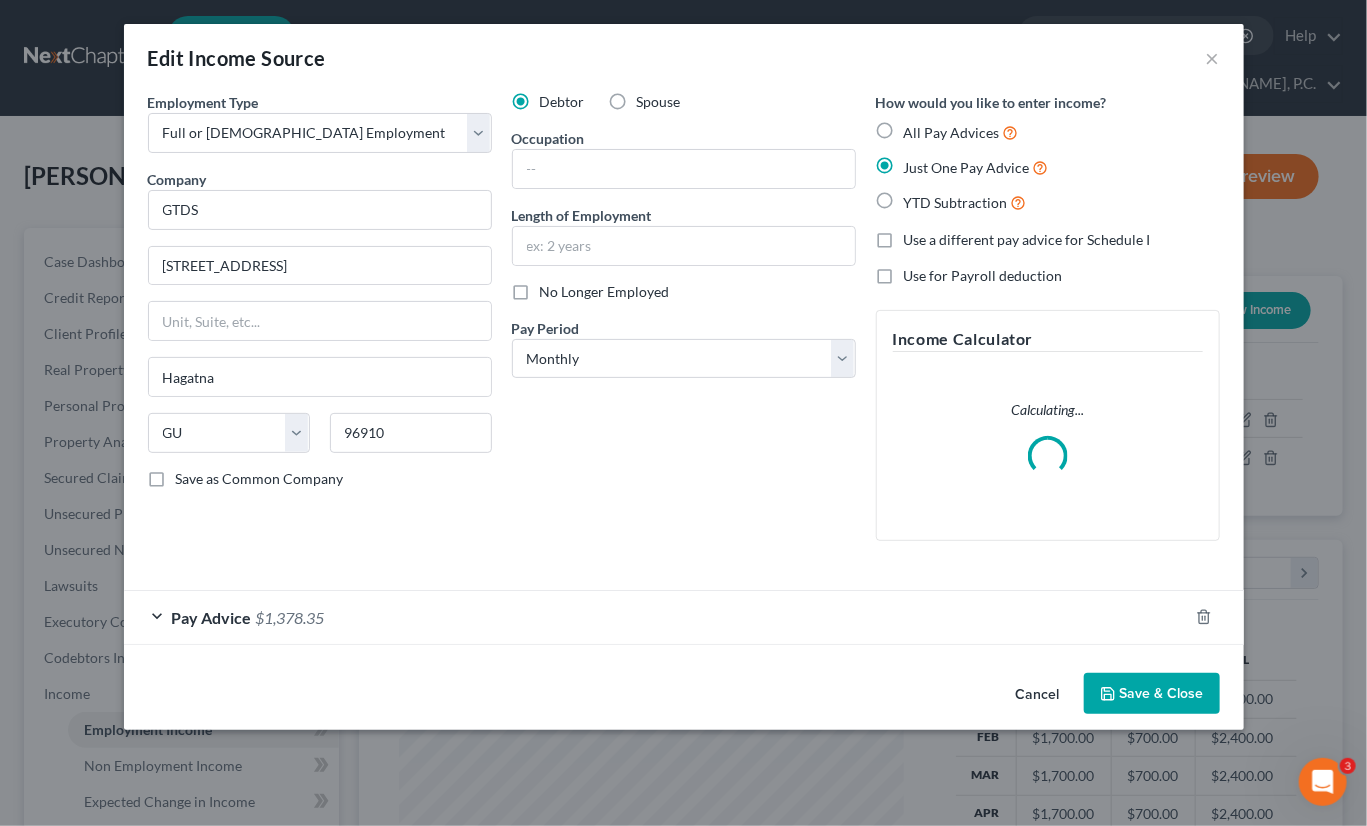 scroll, scrollTop: 999644, scrollLeft: 999449, axis: both 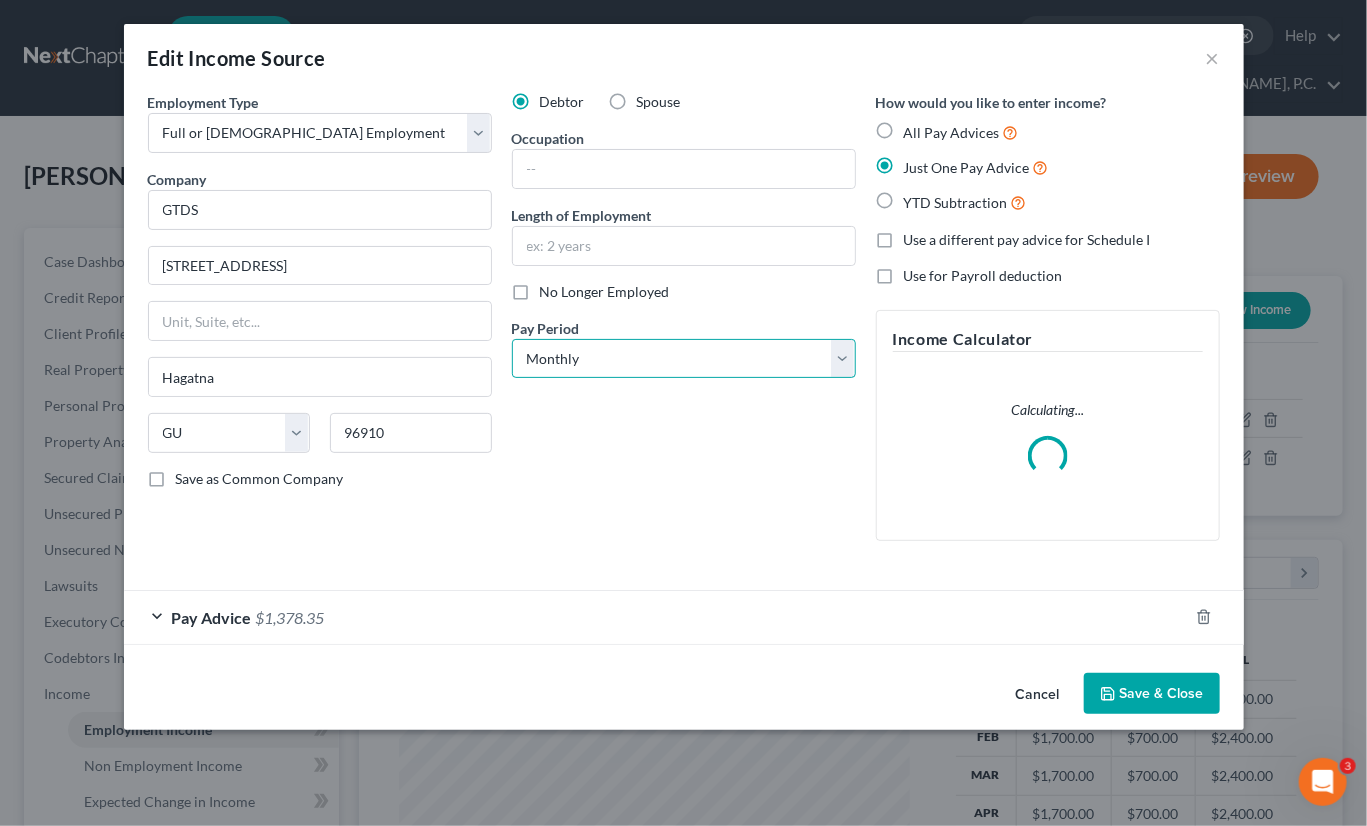 click on "Select Monthly Twice Monthly Every Other Week Weekly" at bounding box center [684, 359] 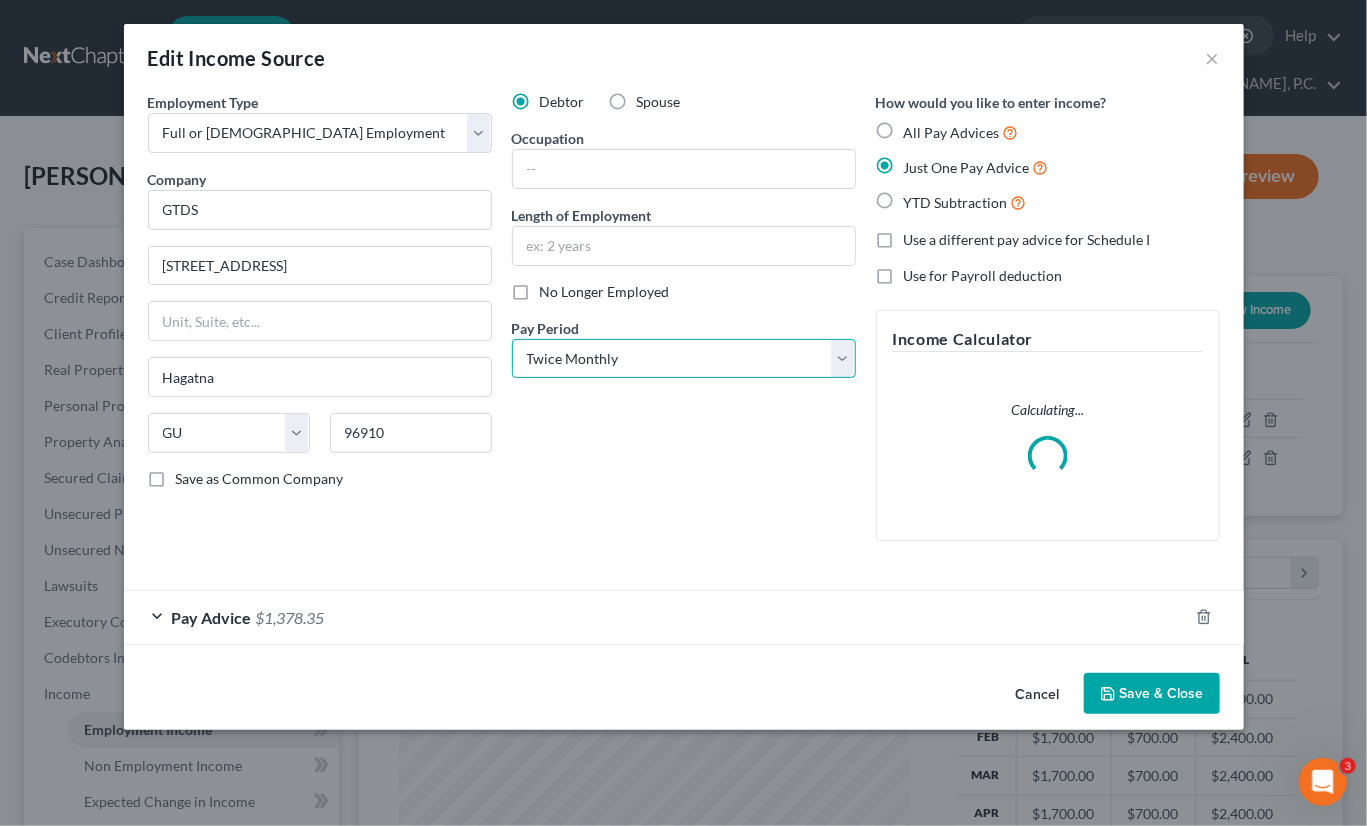 click on "Select Monthly Twice Monthly Every Other Week Weekly" at bounding box center [684, 359] 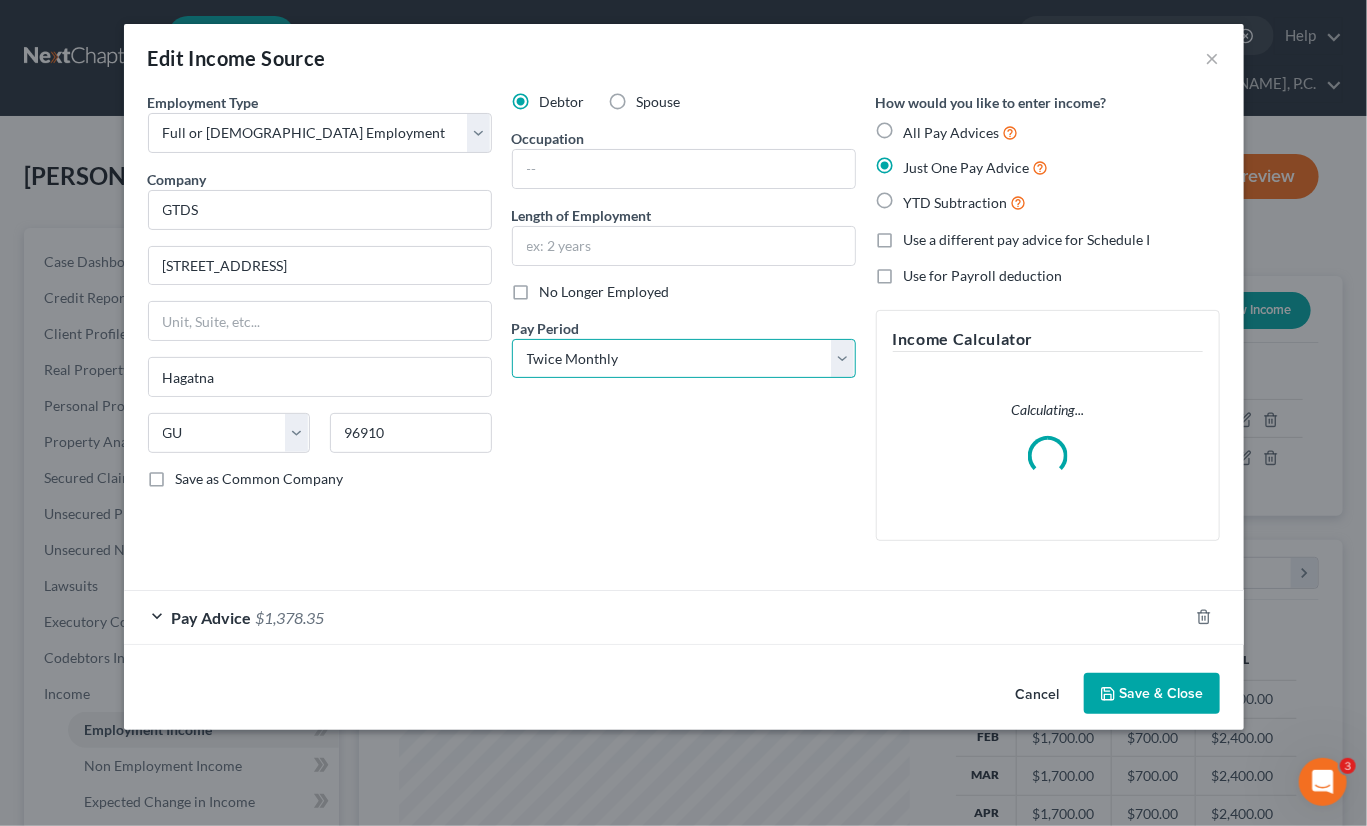 click on "Select Monthly Twice Monthly Every Other Week Weekly" at bounding box center [684, 359] 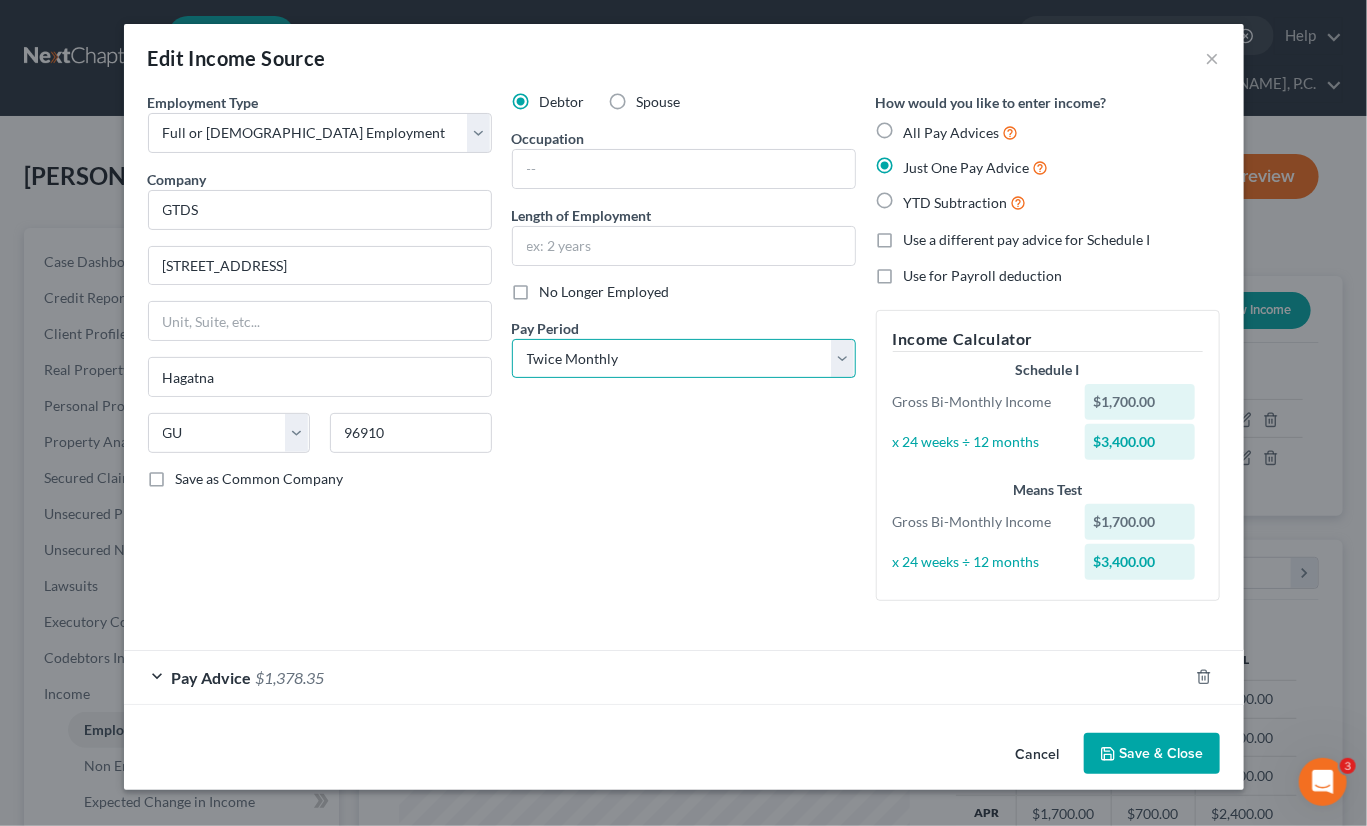click on "Select Monthly Twice Monthly Every Other Week Weekly" at bounding box center (684, 359) 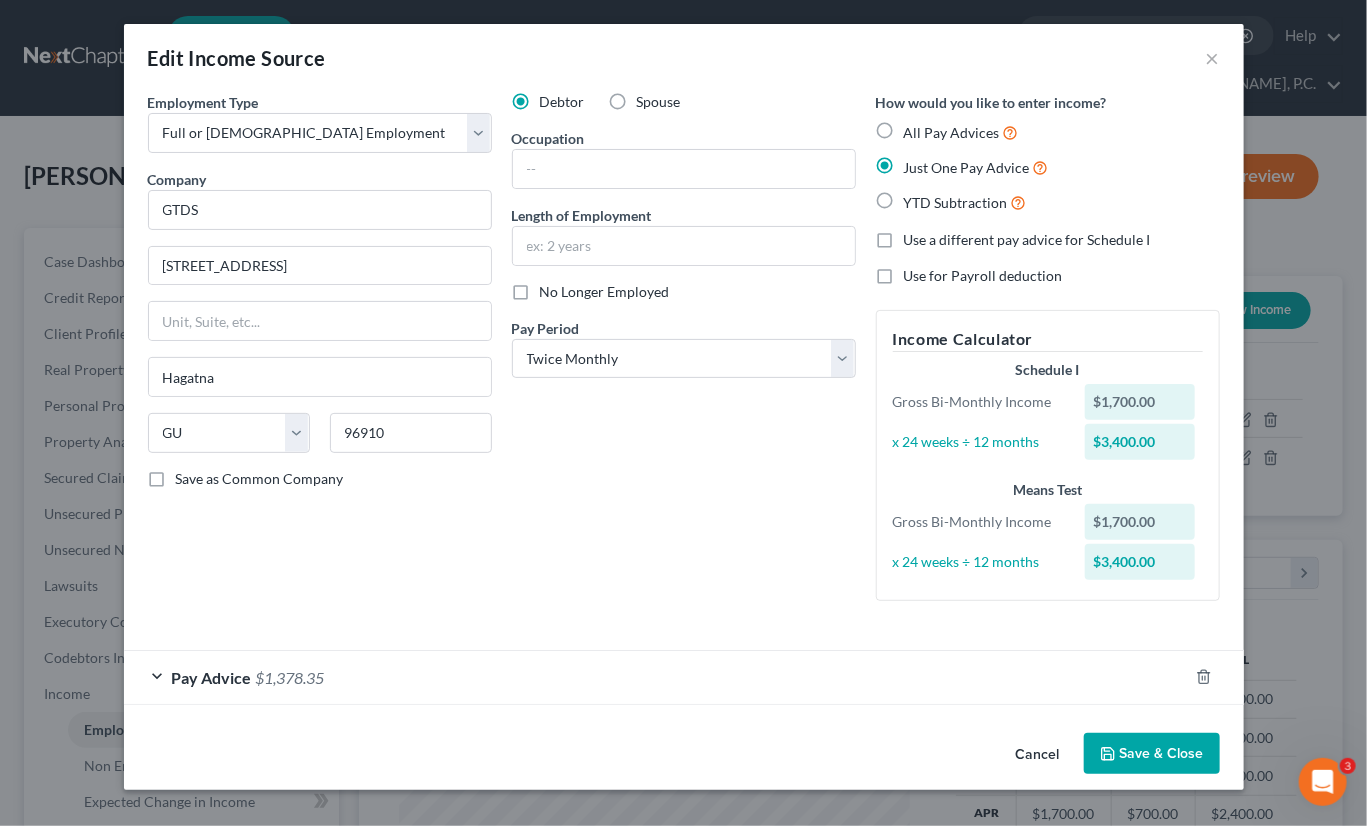 click on "Save & Close" at bounding box center [1152, 754] 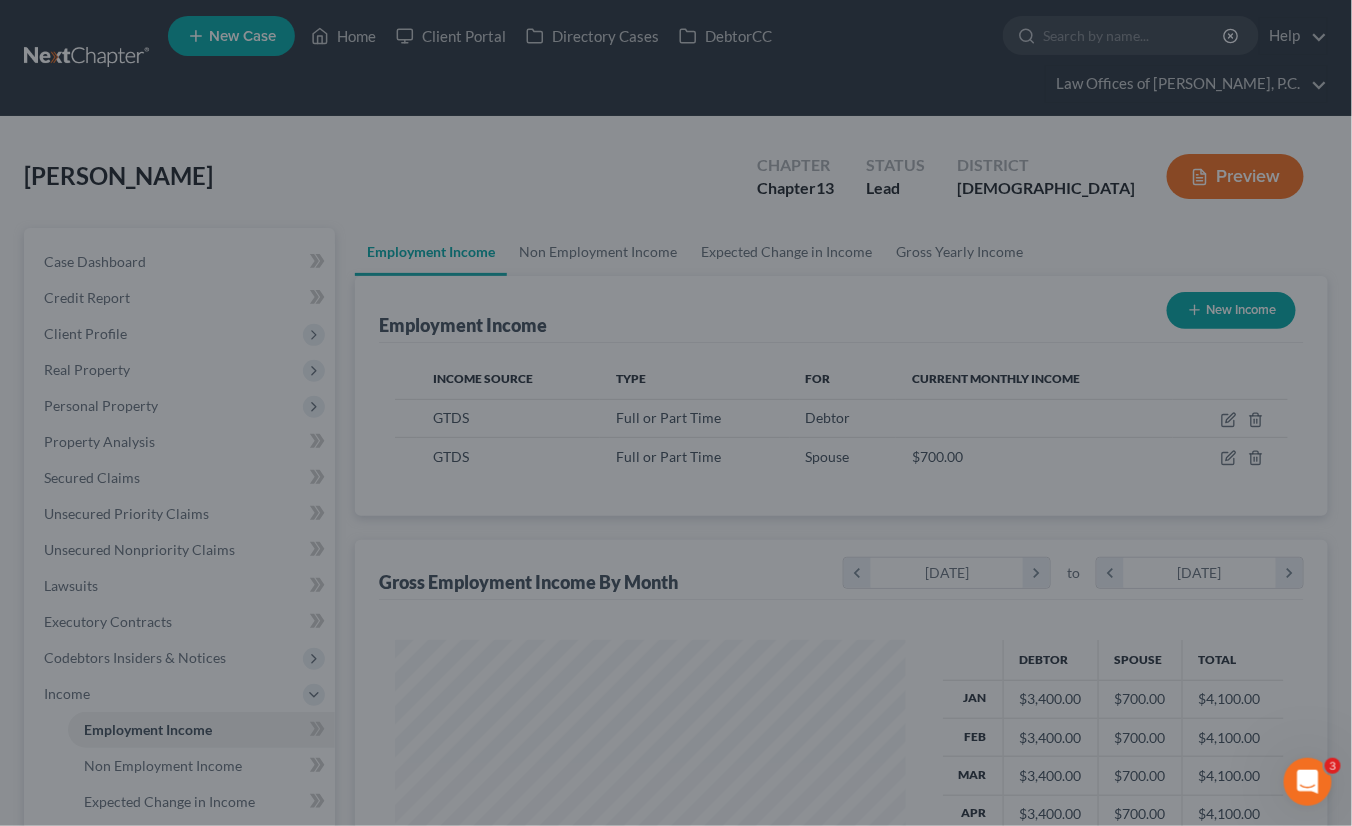 scroll, scrollTop: 355, scrollLeft: 544, axis: both 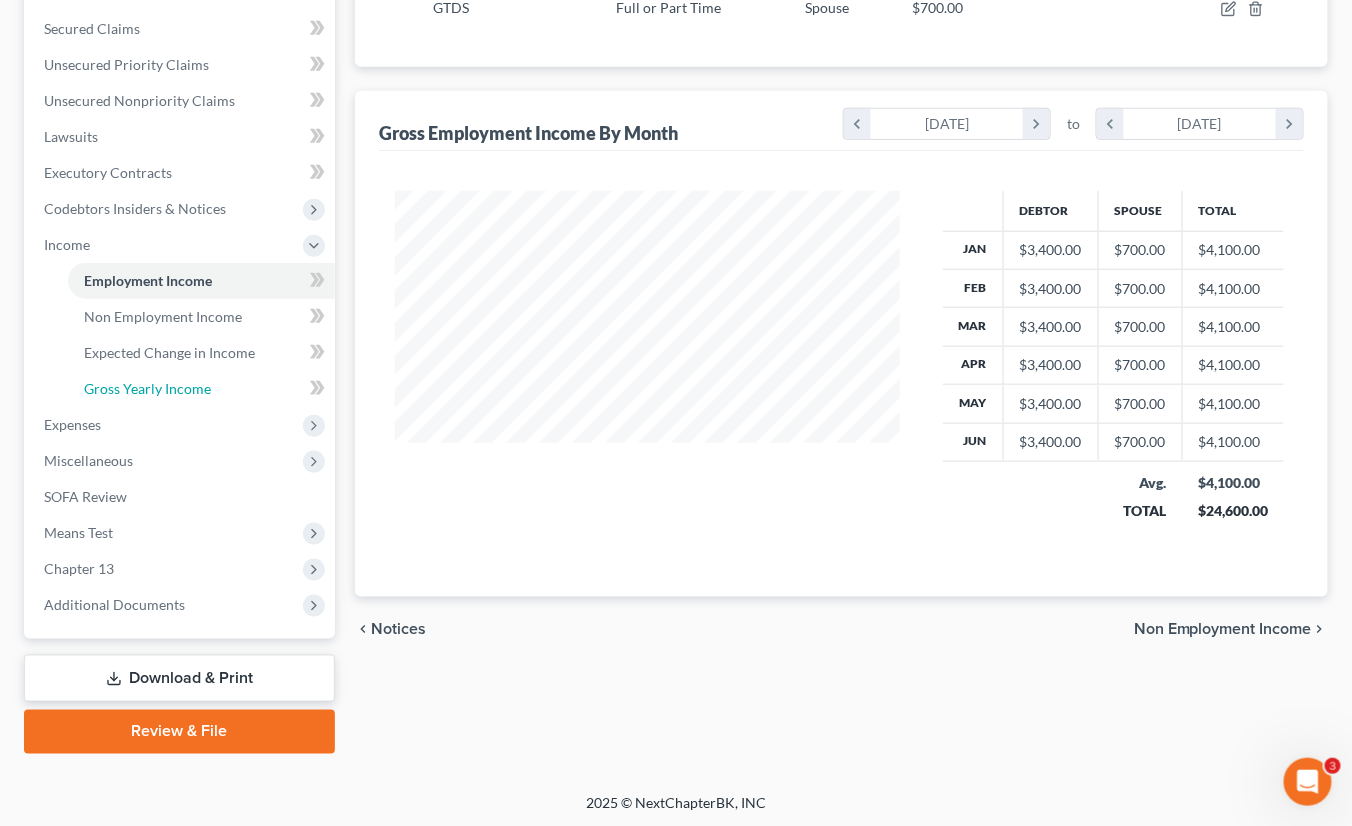 click on "Gross Yearly Income" at bounding box center [147, 388] 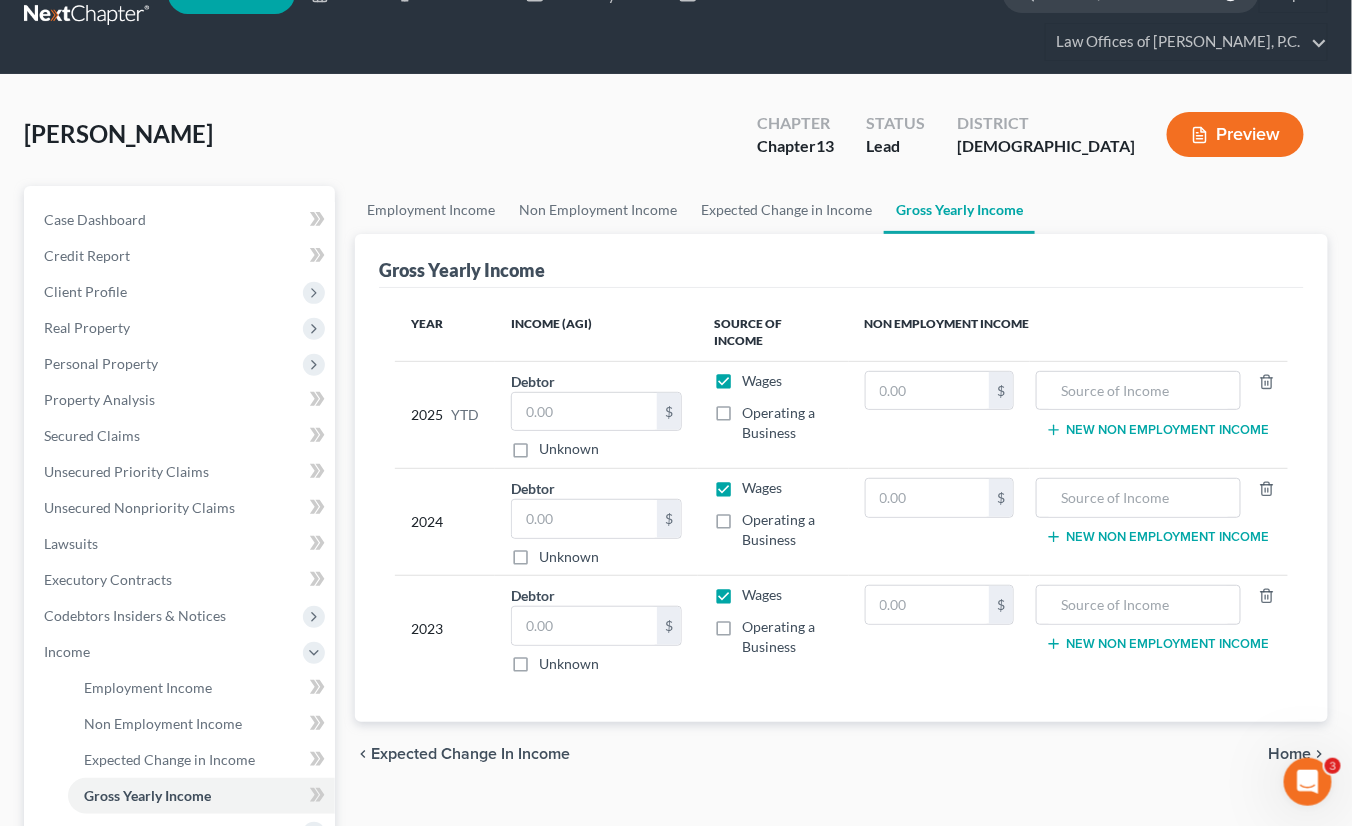 scroll, scrollTop: 0, scrollLeft: 0, axis: both 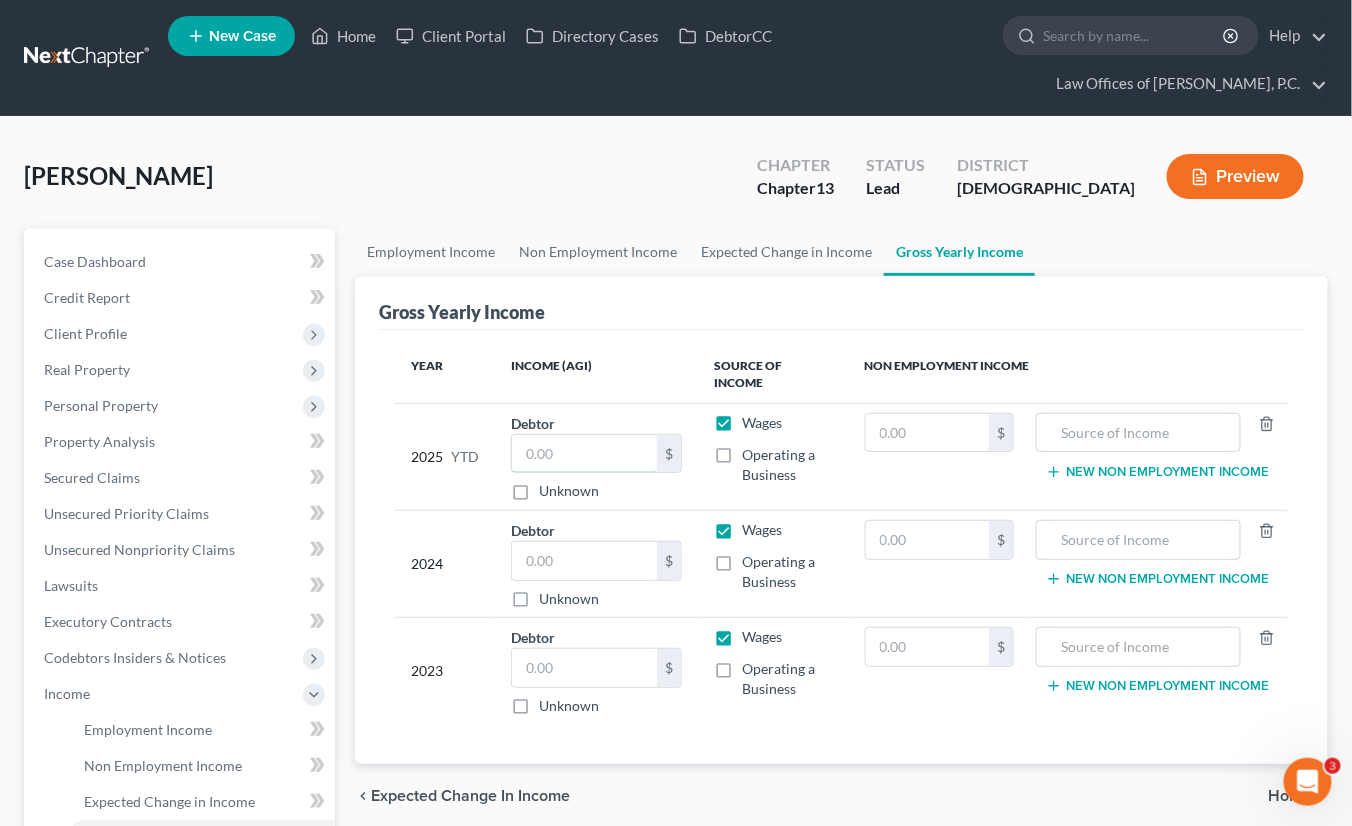 click at bounding box center [584, 454] 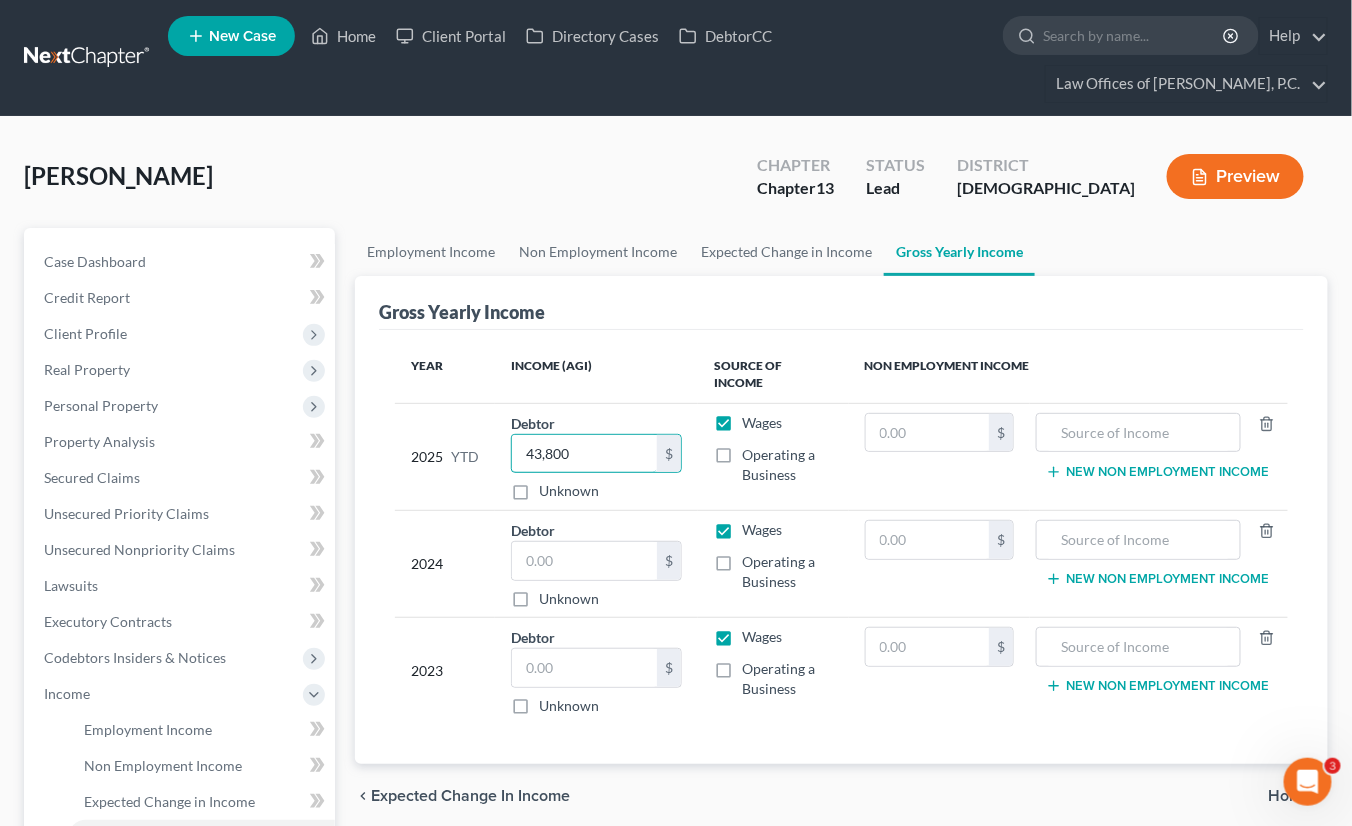 type on "43,800" 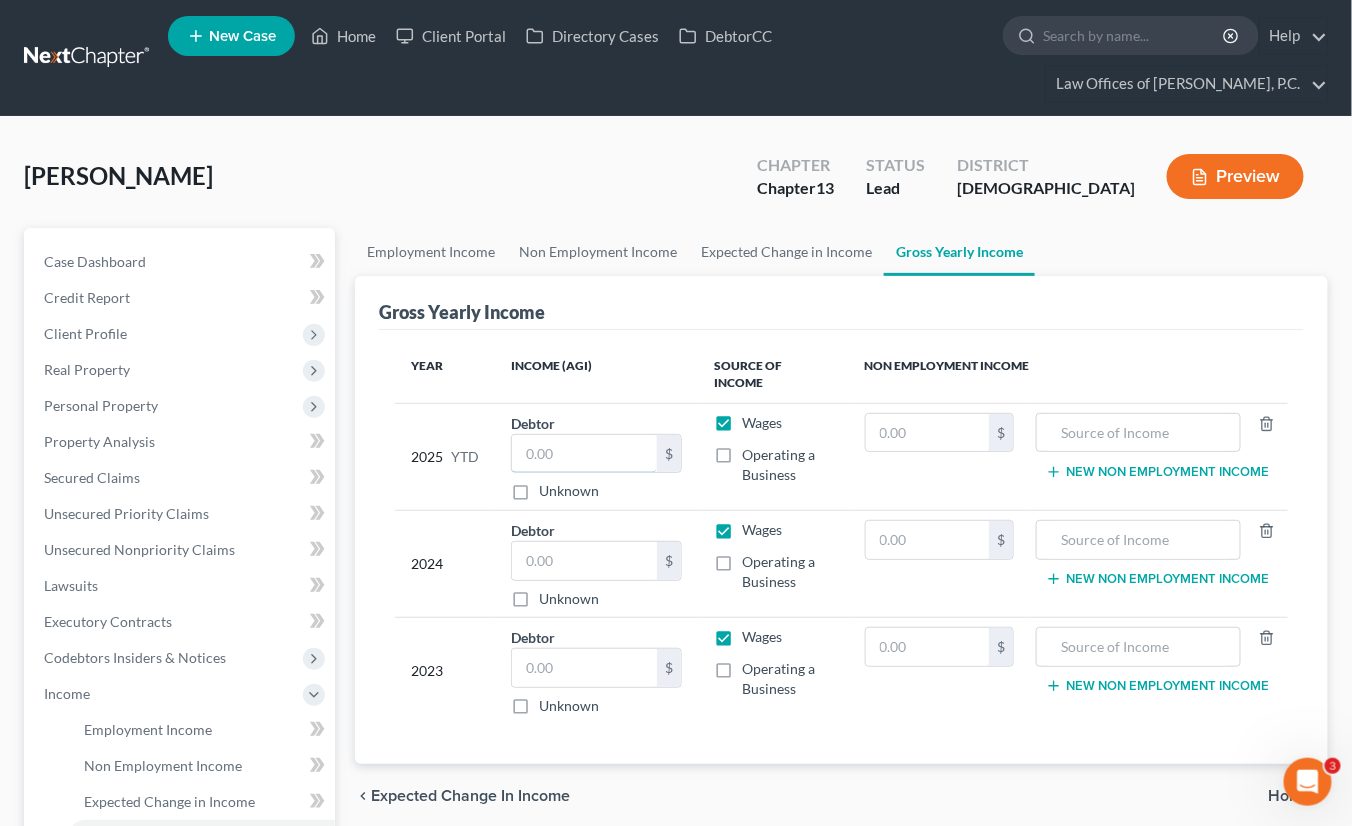 click at bounding box center (584, 454) 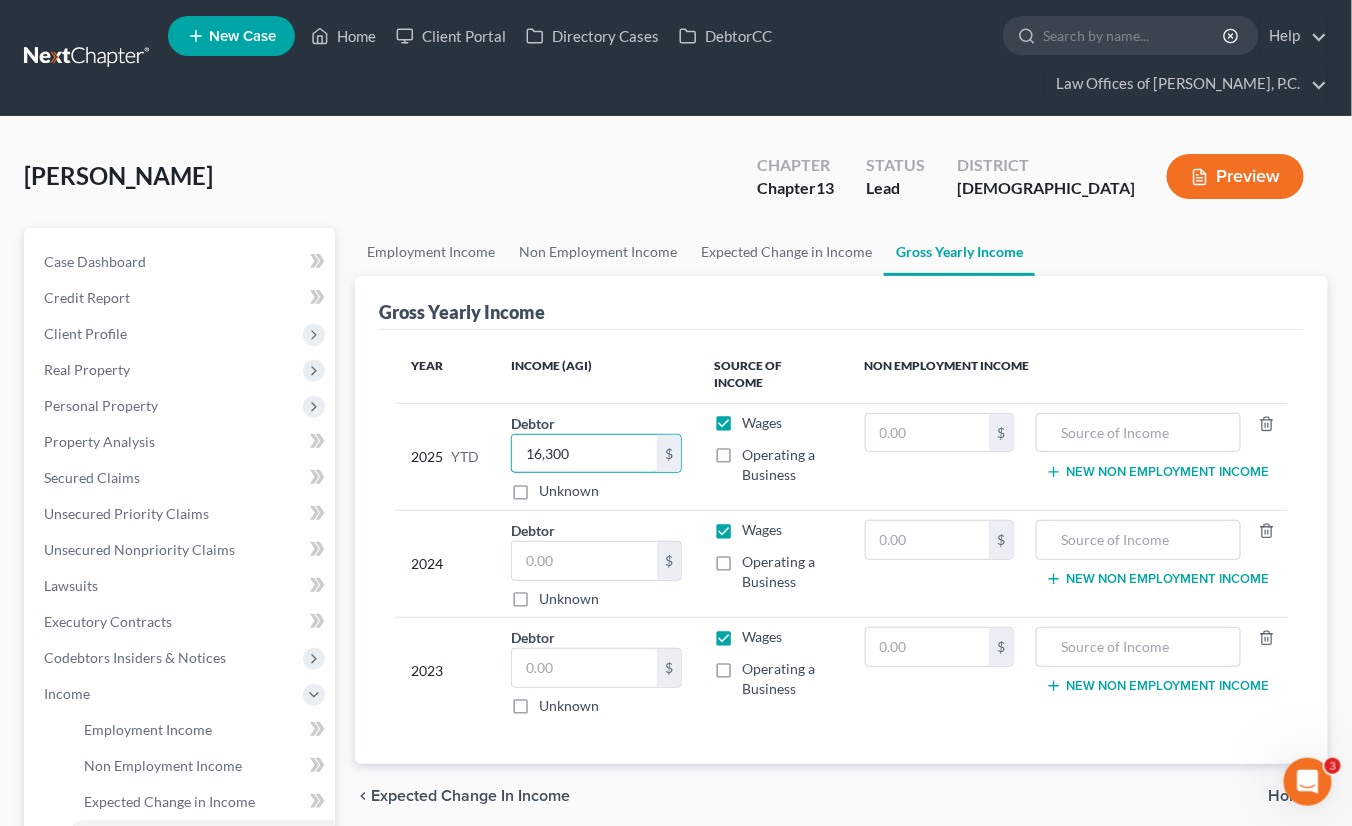 type on "16,300" 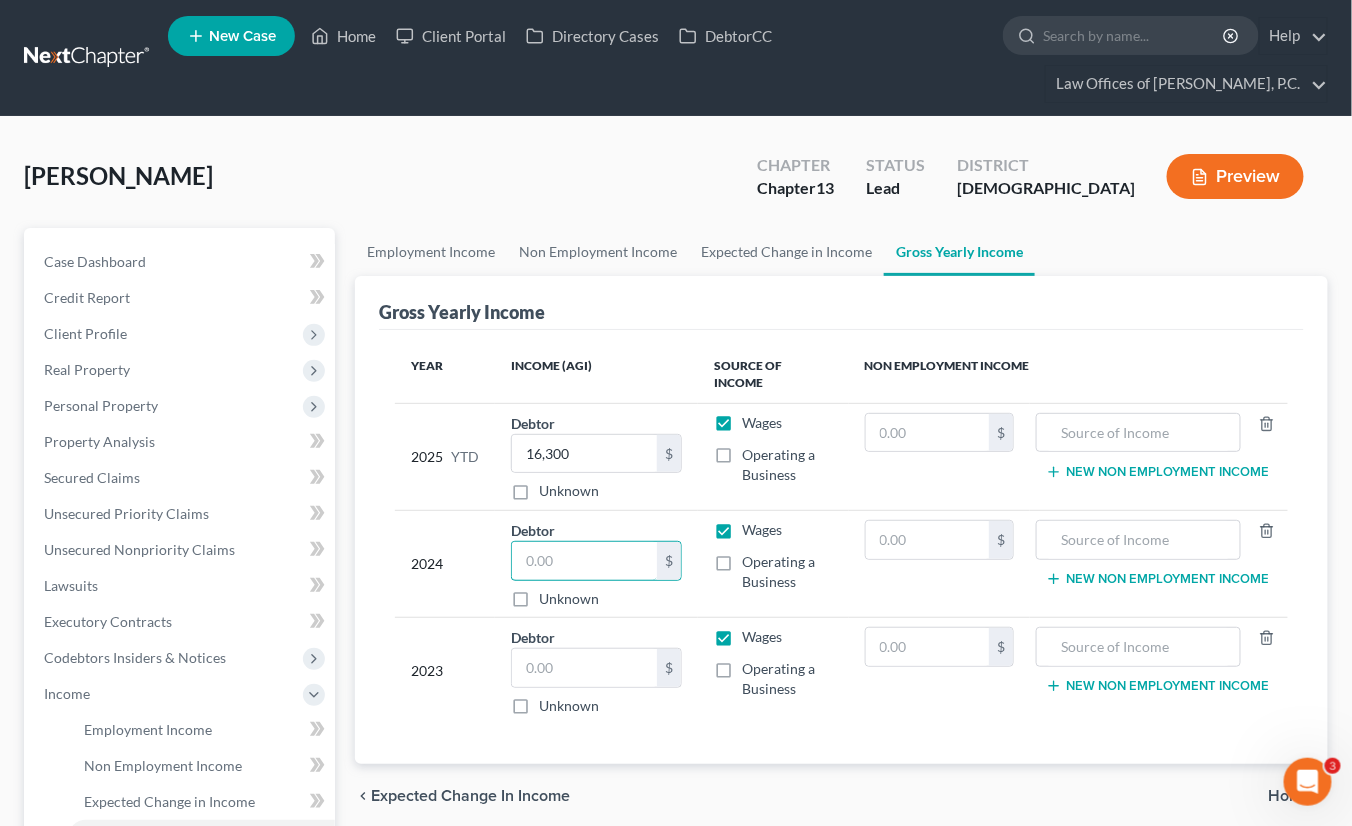click at bounding box center [584, 561] 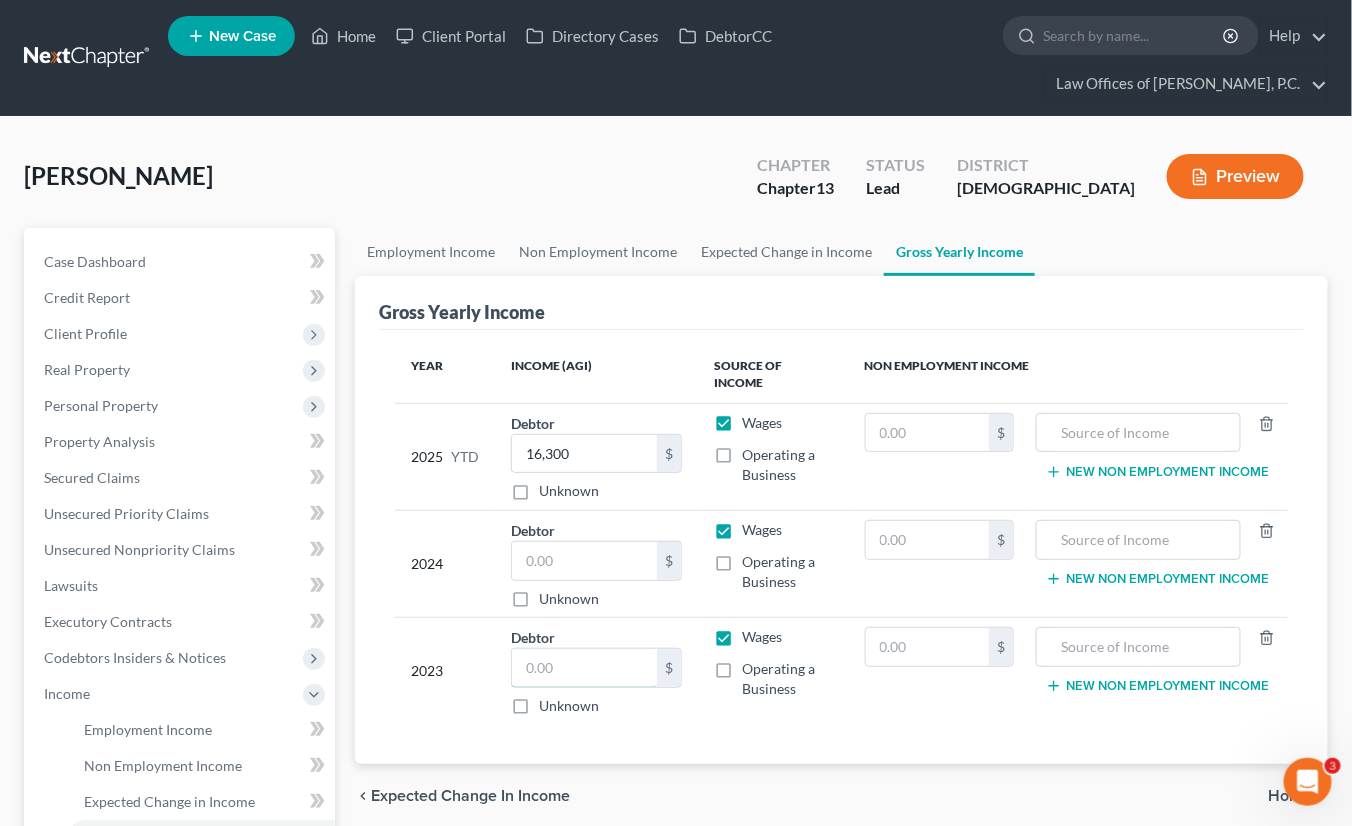 click at bounding box center [584, 668] 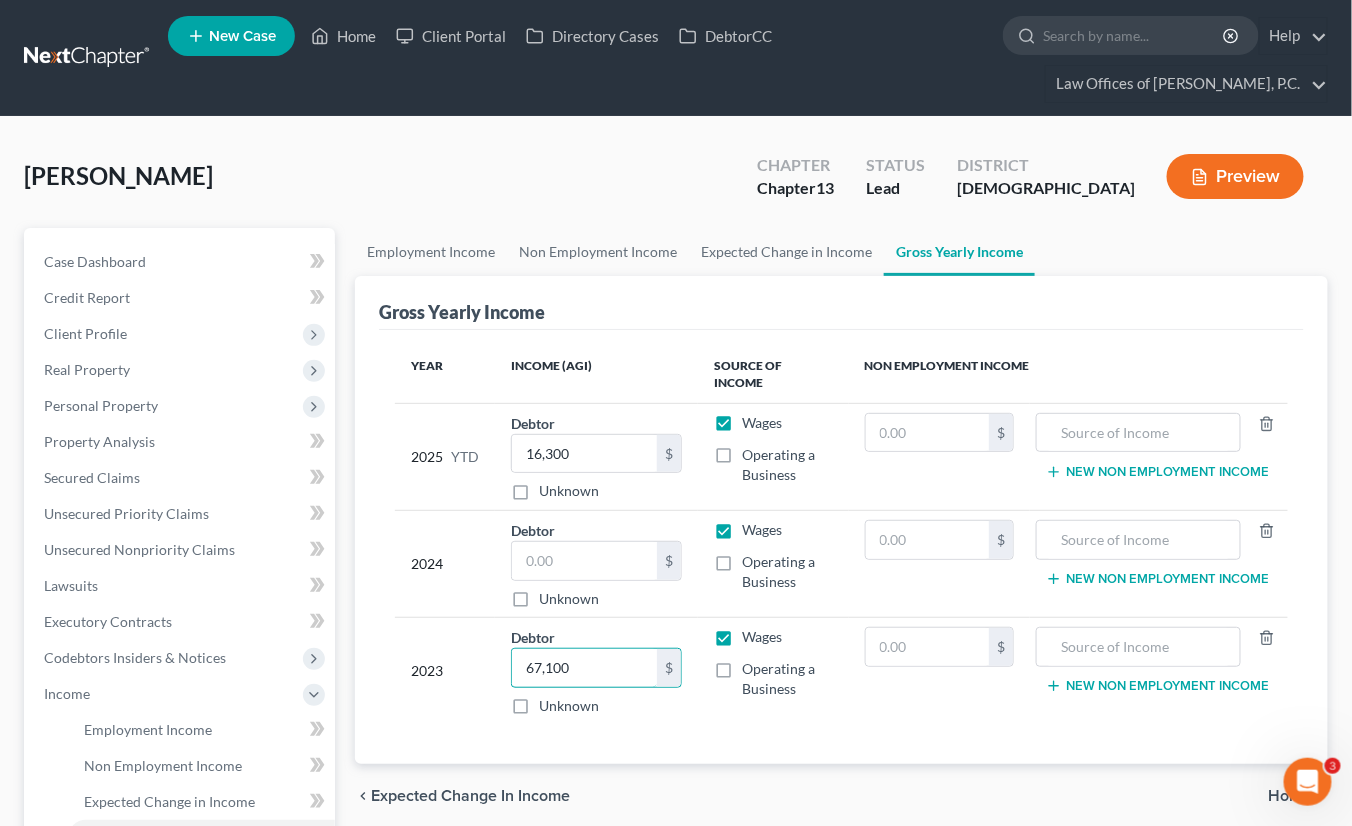 type on "67,100" 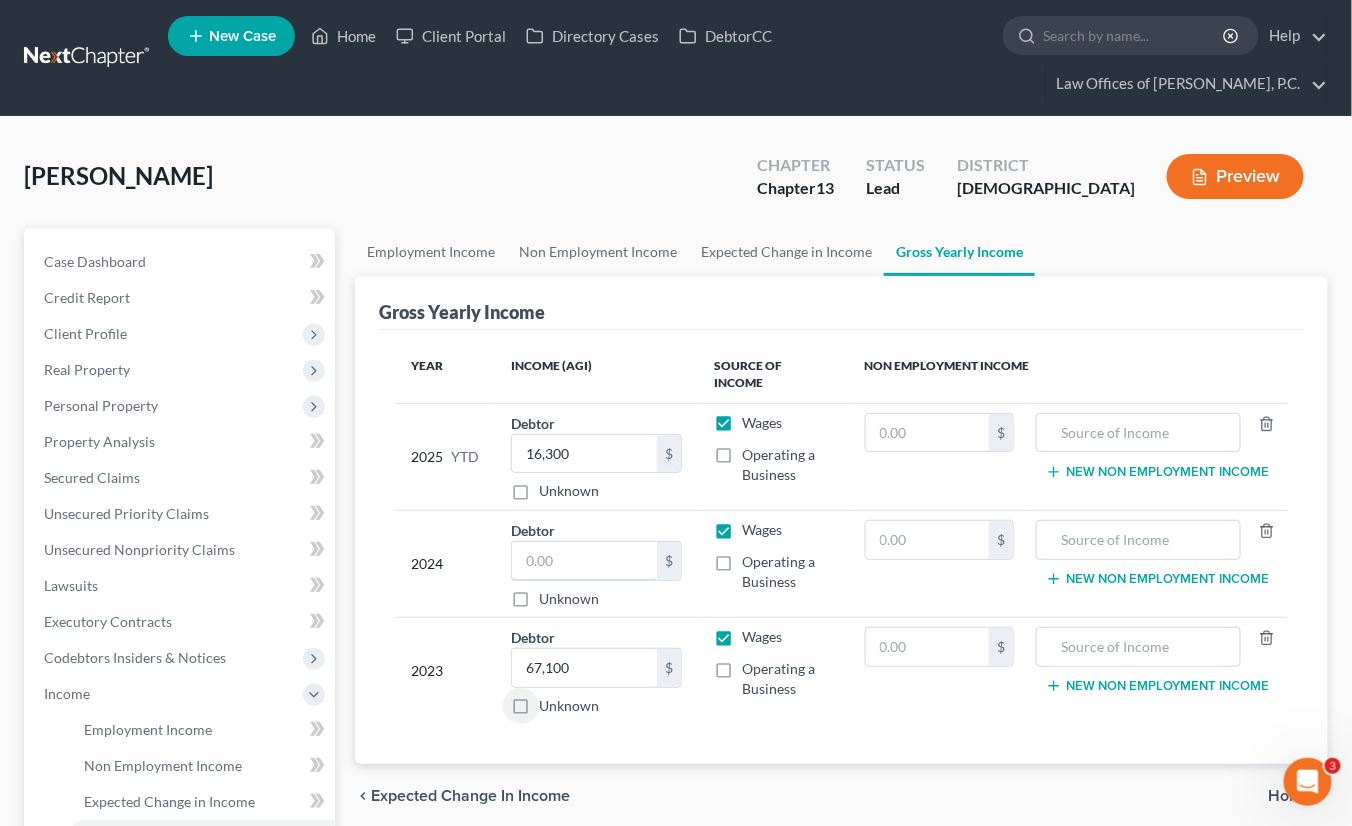 click at bounding box center (584, 561) 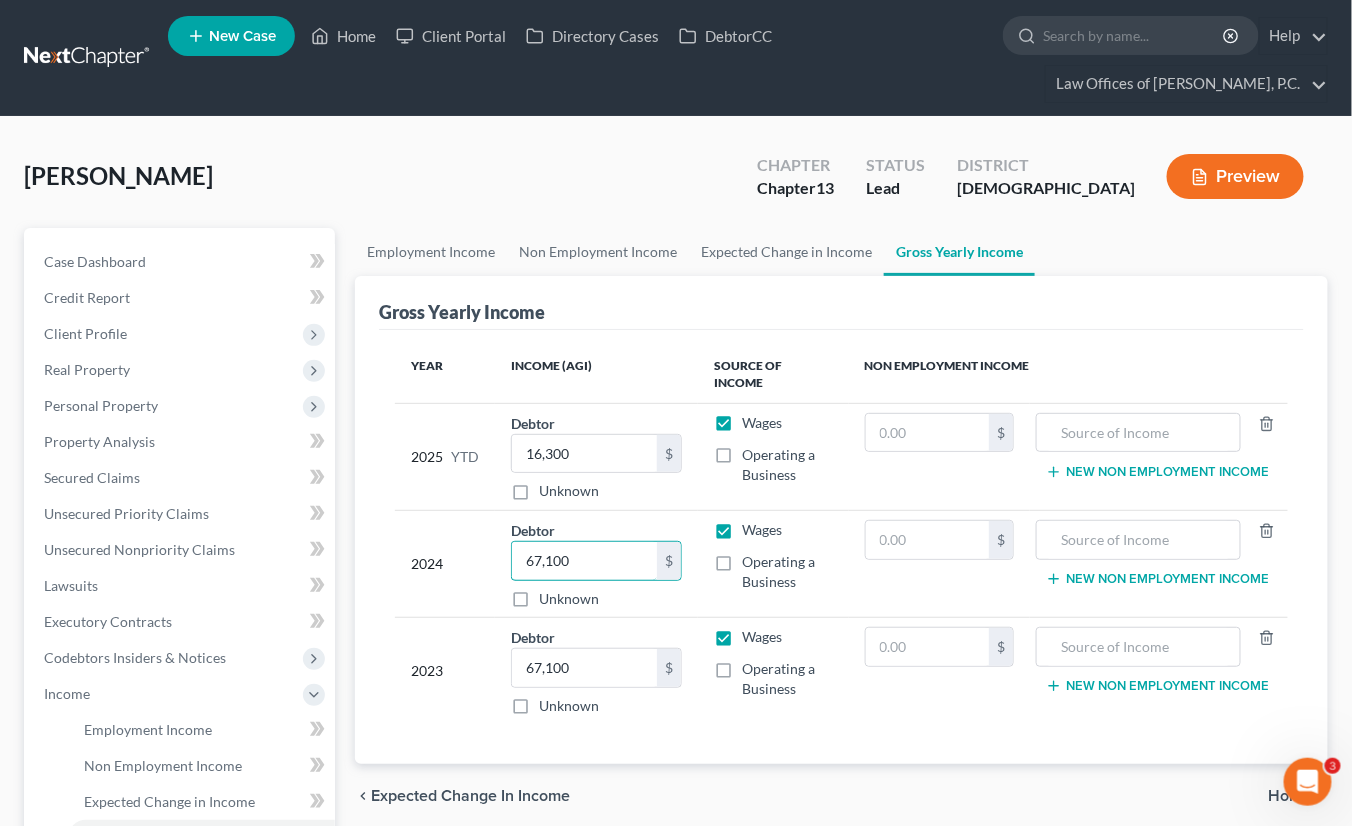 type on "67,100" 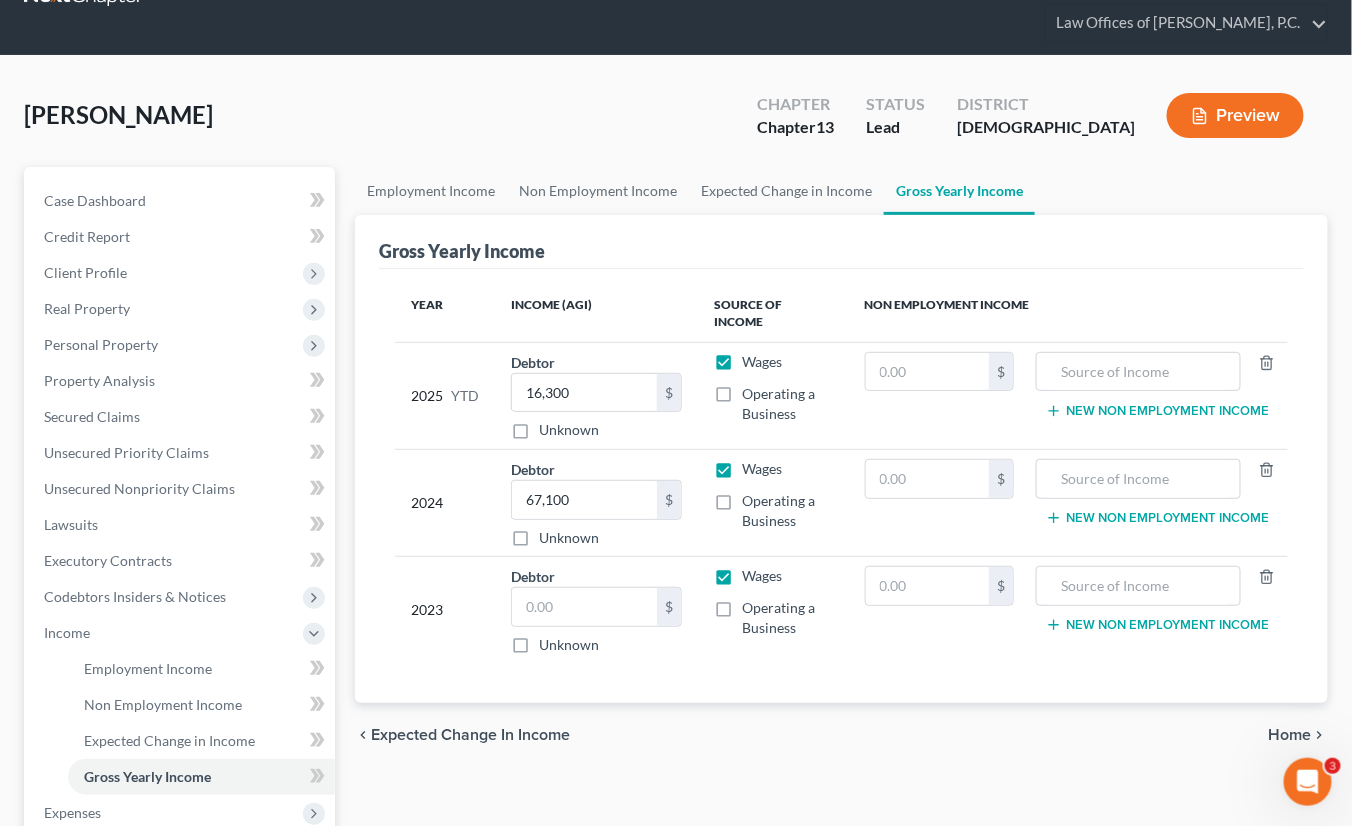scroll, scrollTop: 200, scrollLeft: 0, axis: vertical 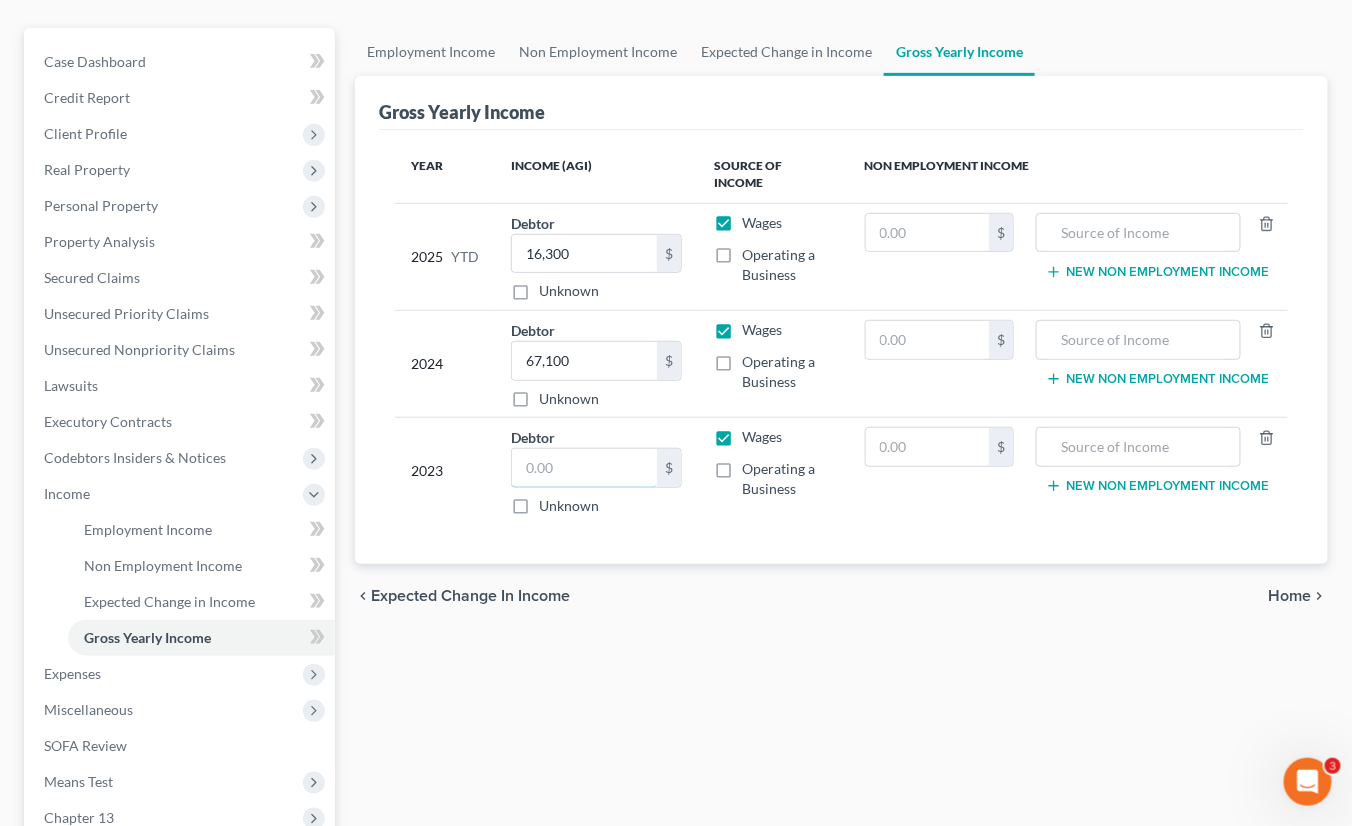 click at bounding box center (584, 468) 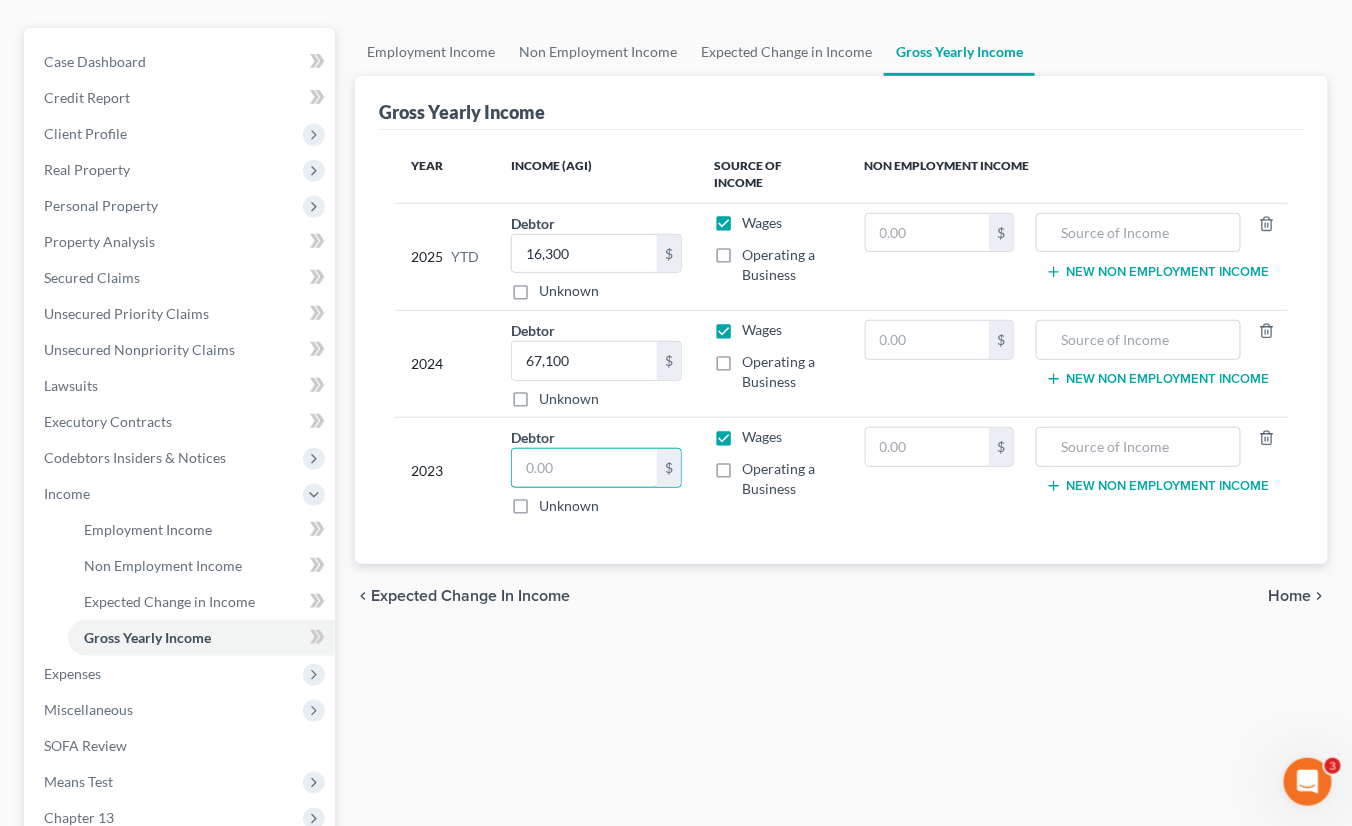 drag, startPoint x: 584, startPoint y: 451, endPoint x: 595, endPoint y: 455, distance: 11.7046995 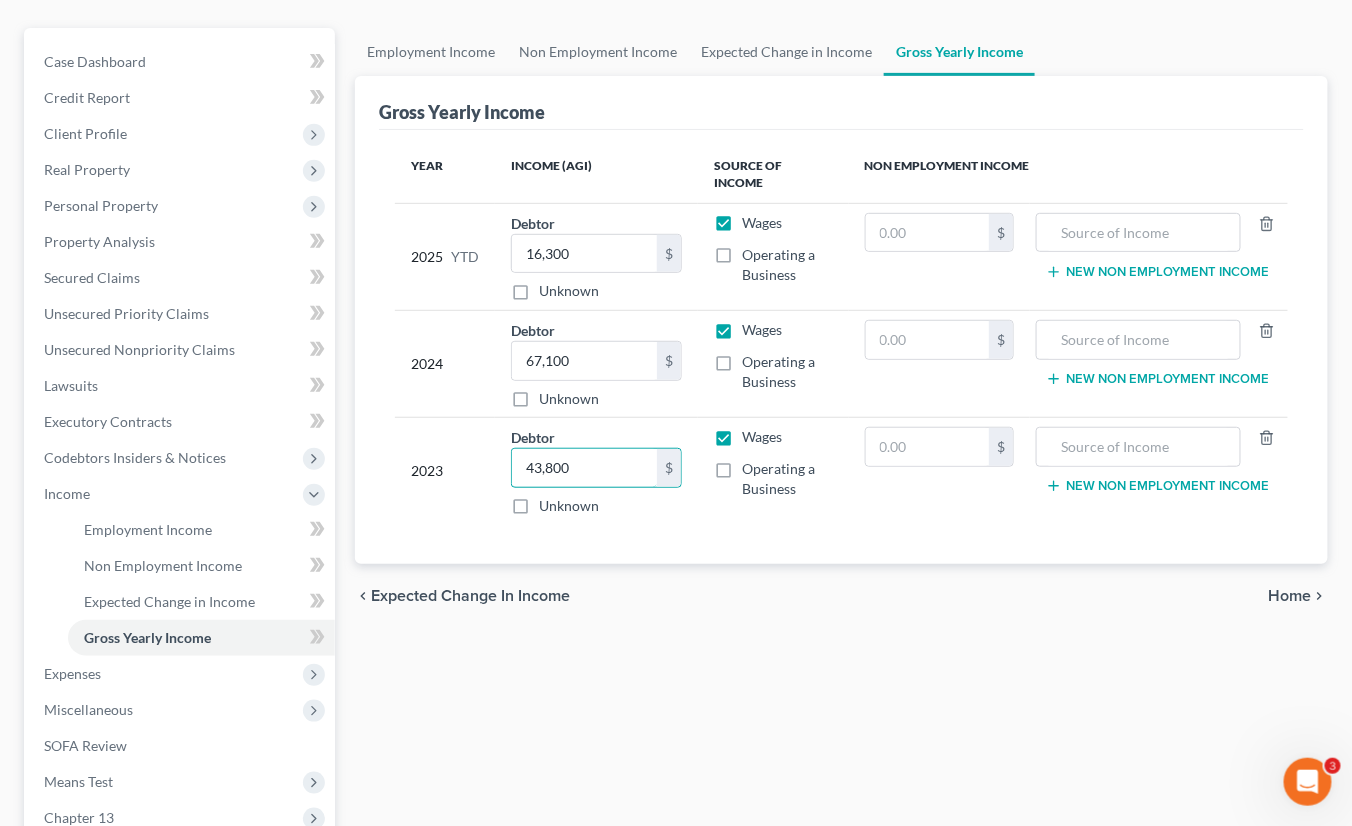 type on "43,800" 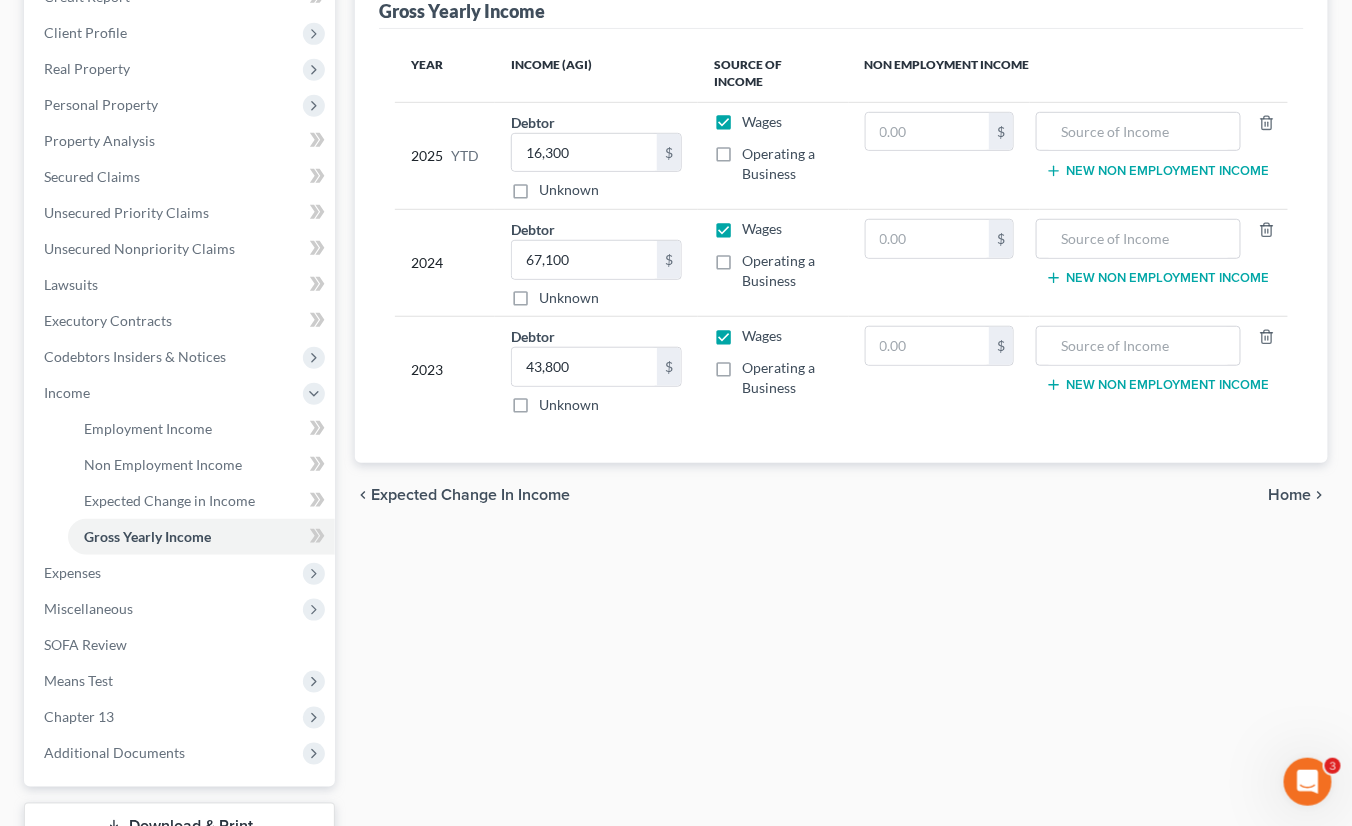 scroll, scrollTop: 400, scrollLeft: 0, axis: vertical 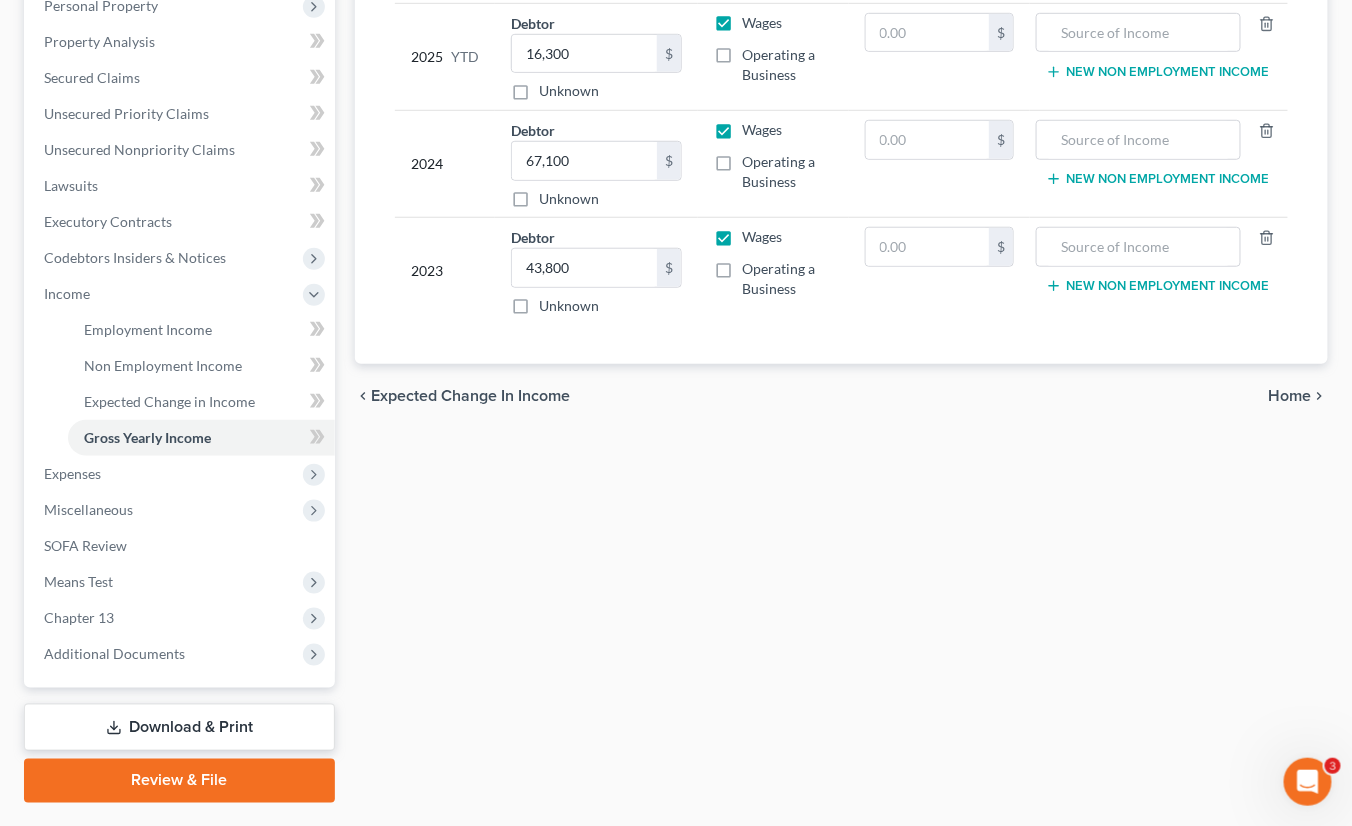 click on "Expenses" at bounding box center [181, 474] 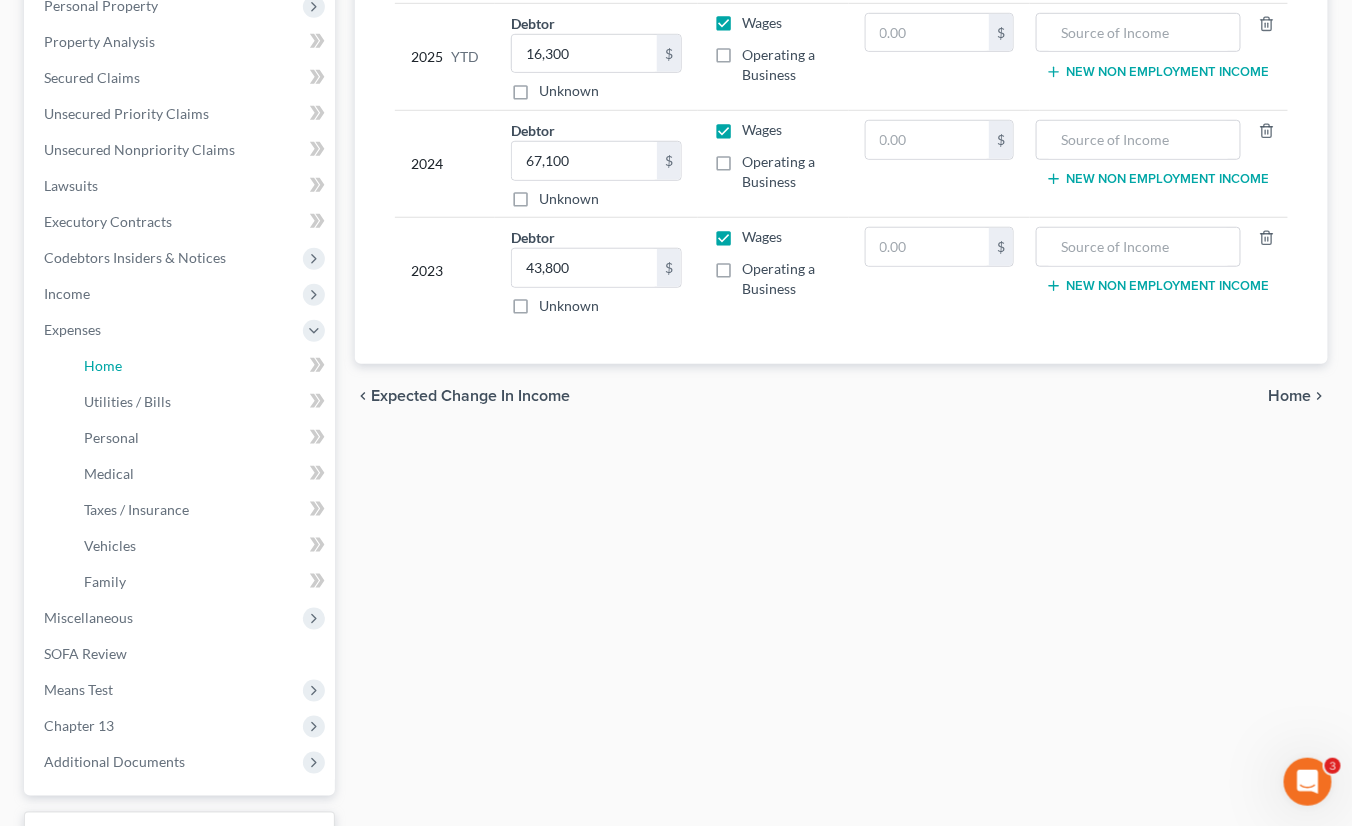 click on "Home" at bounding box center [201, 366] 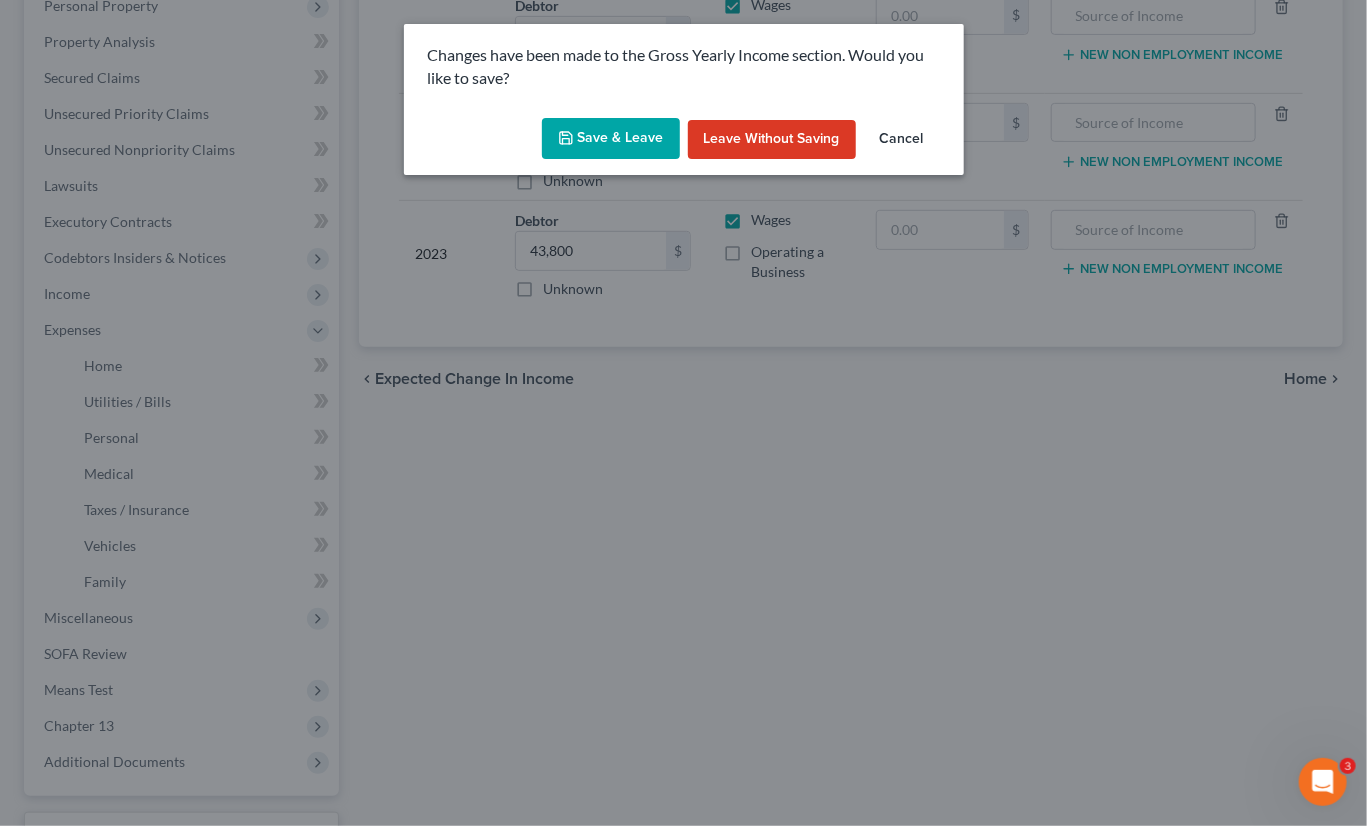 click on "Save & Leave" at bounding box center [611, 139] 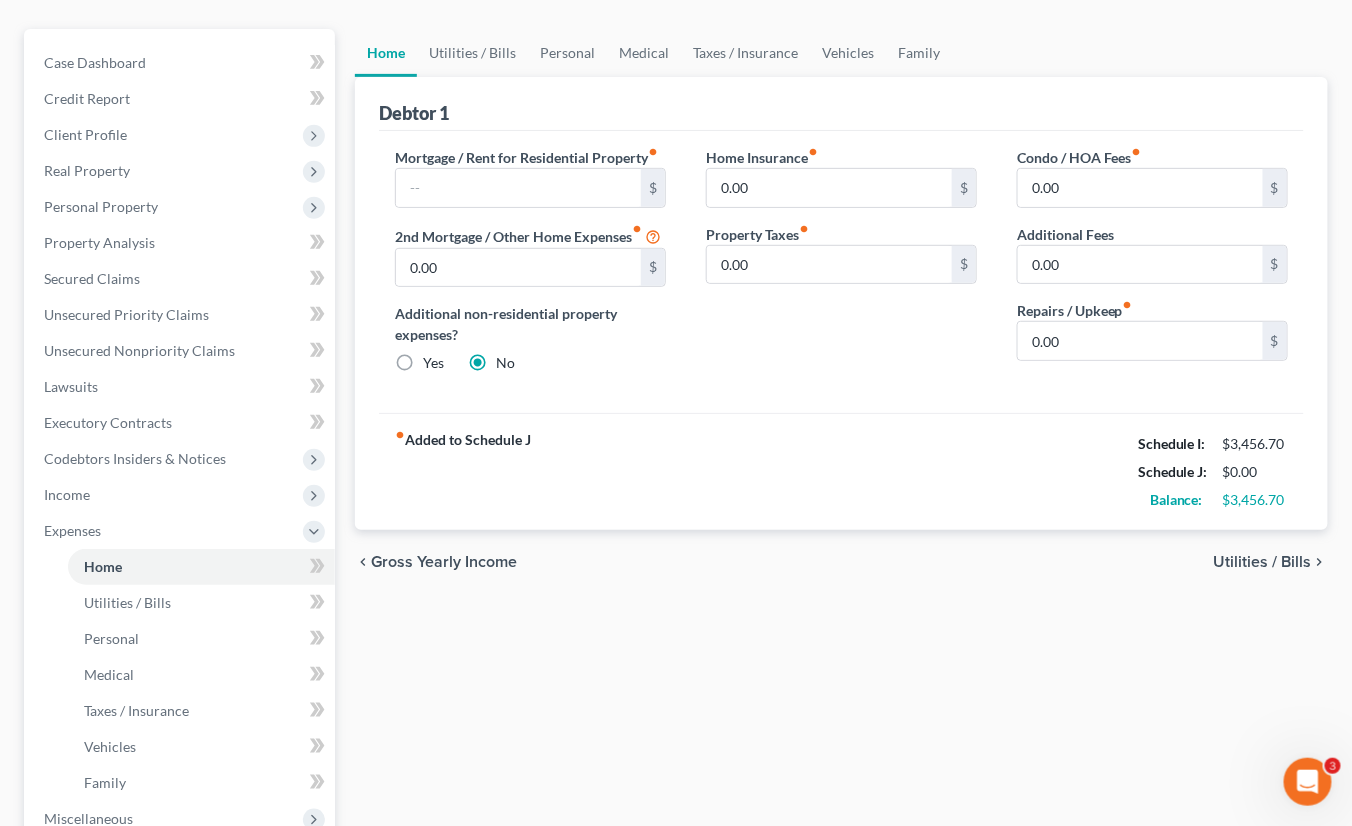 scroll, scrollTop: 200, scrollLeft: 0, axis: vertical 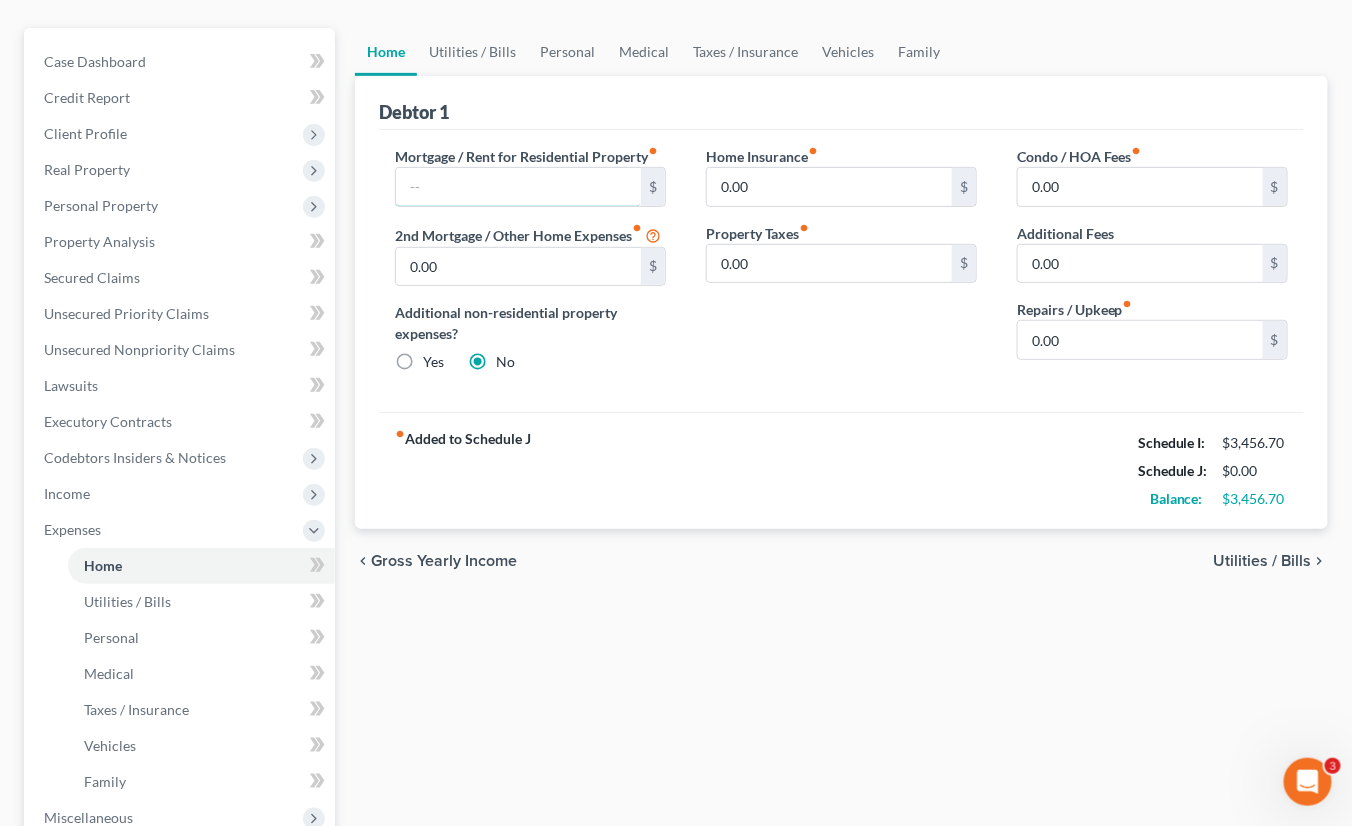 click at bounding box center (518, 187) 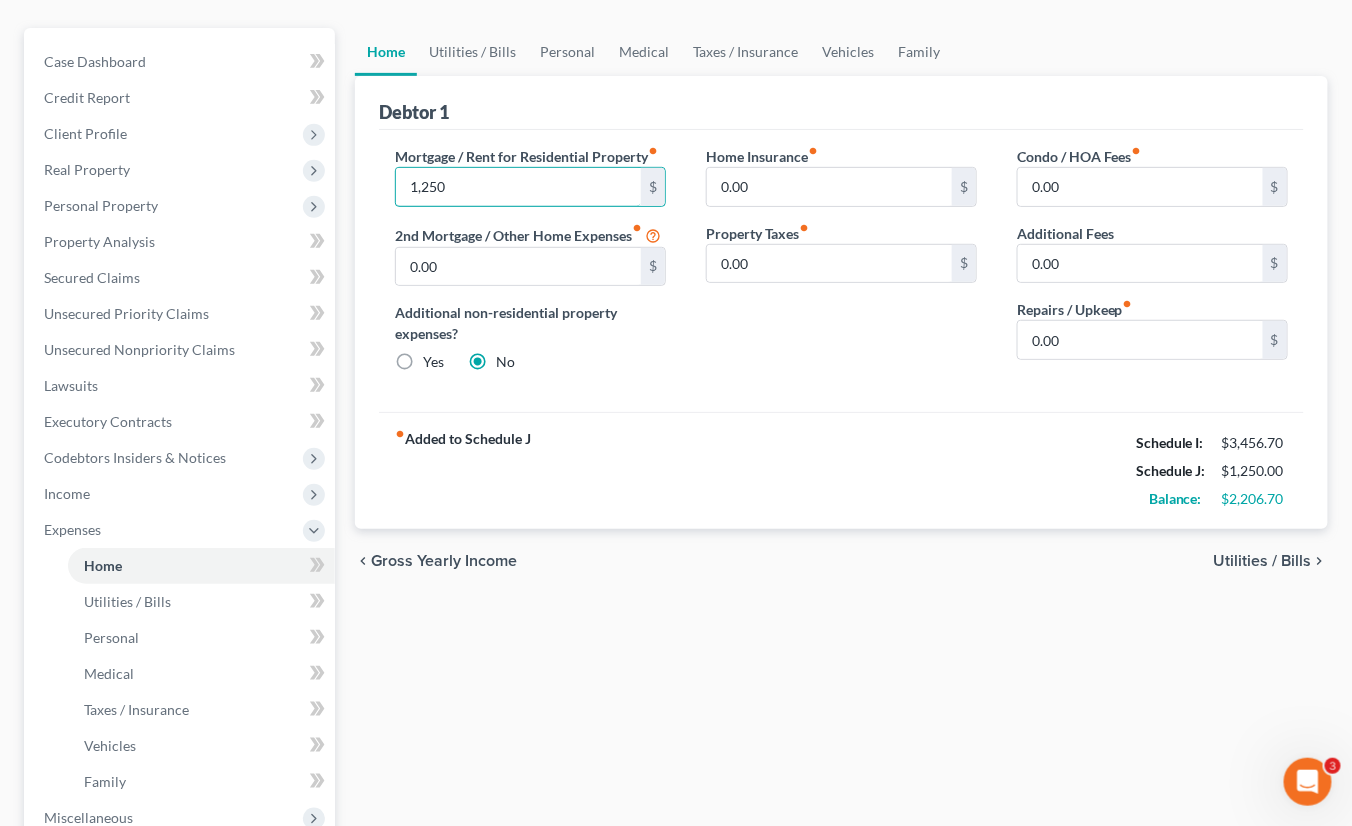 type on "1,250" 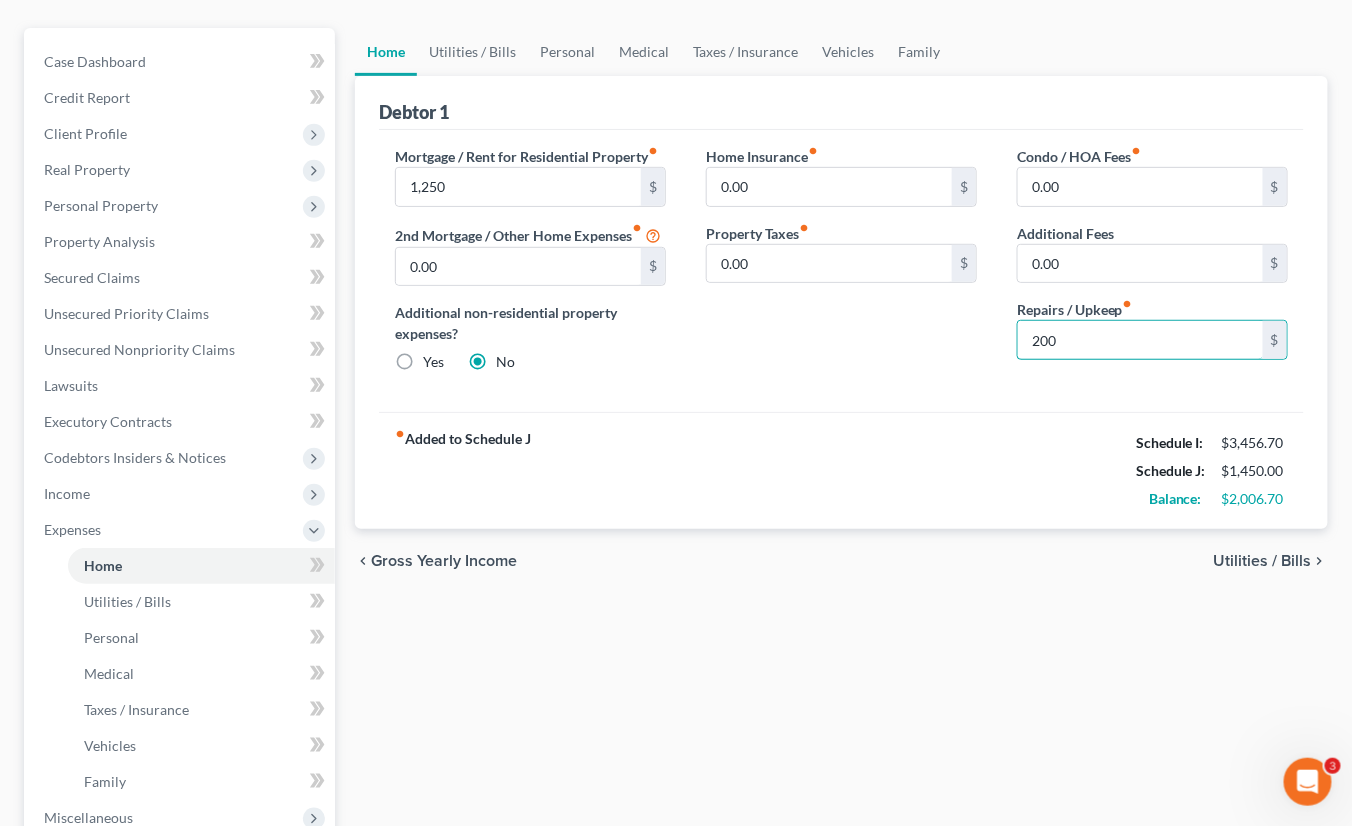type on "200" 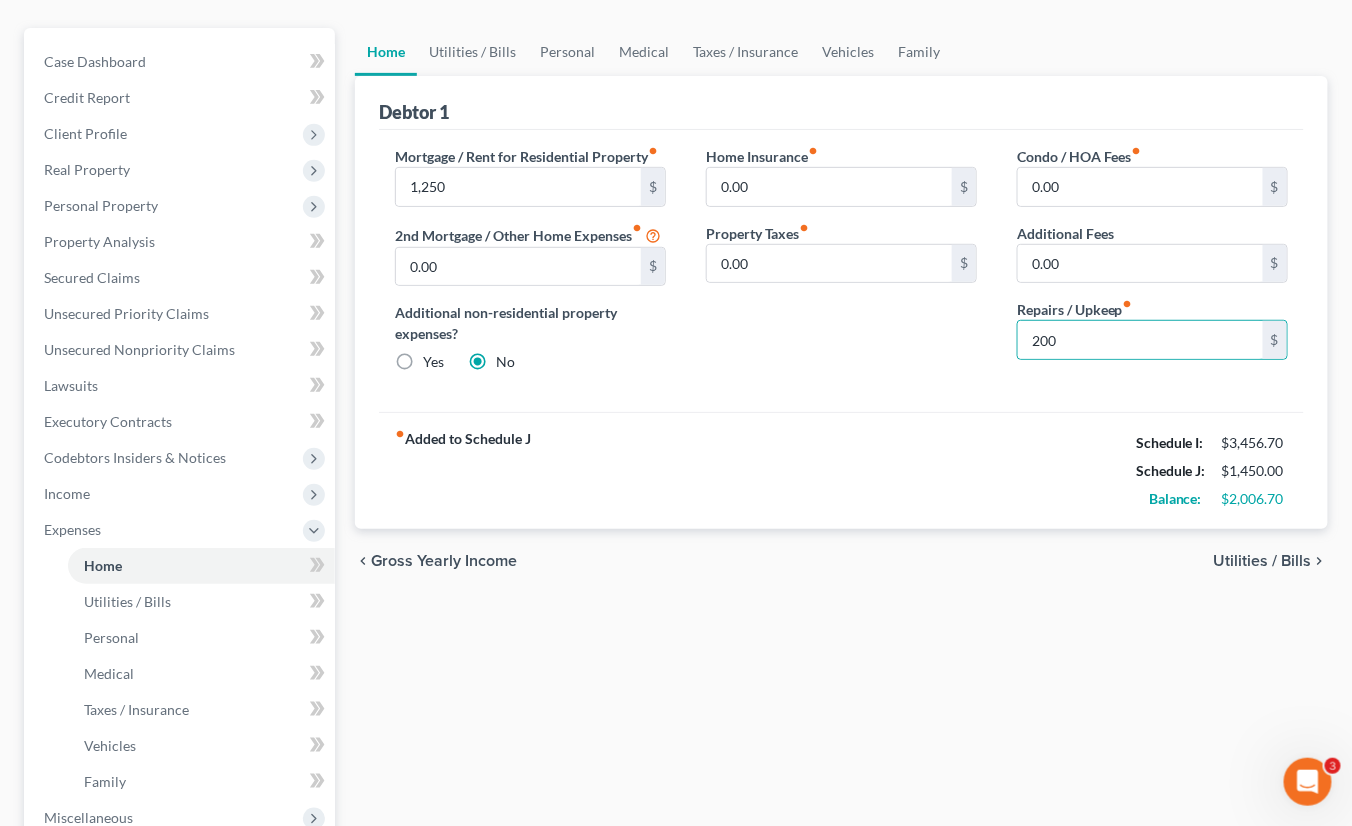type 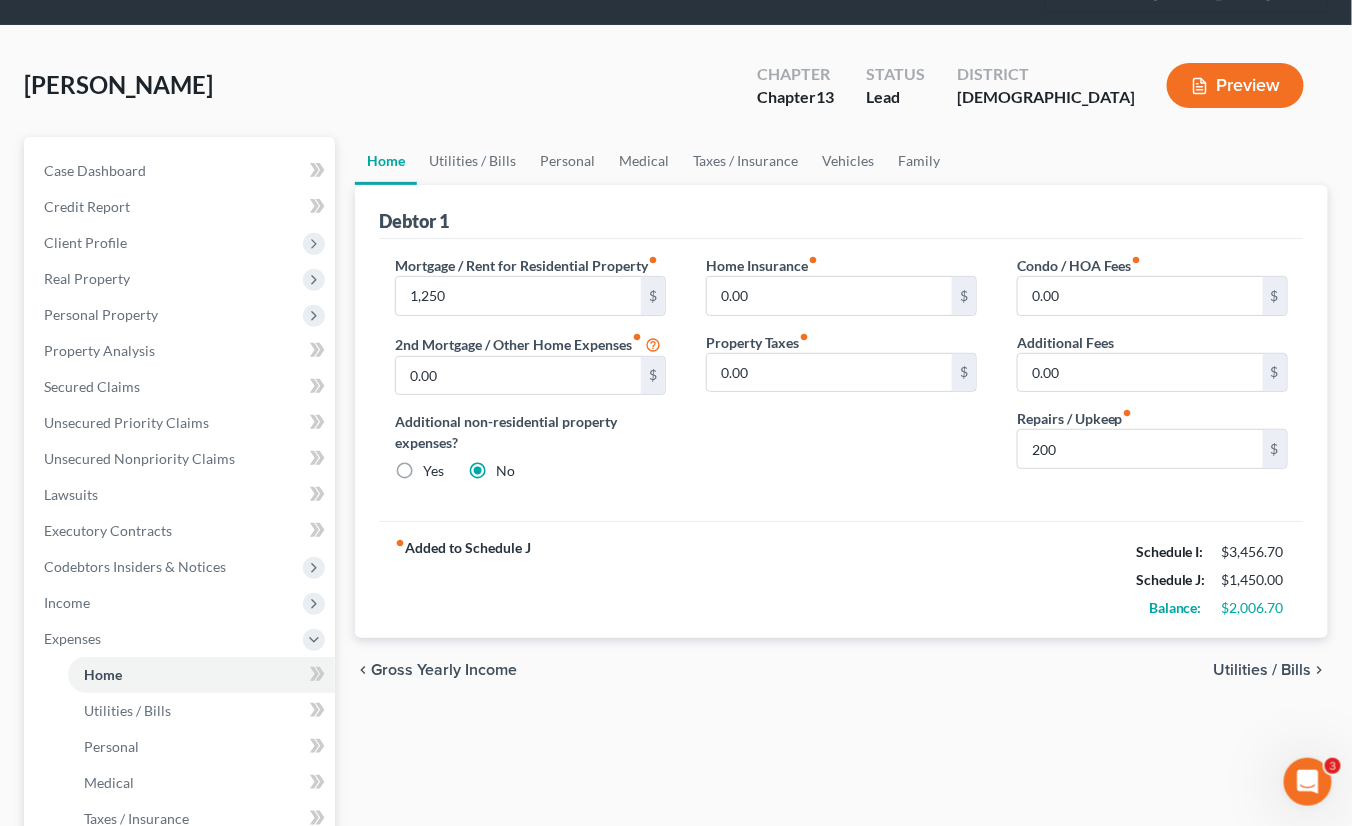 scroll, scrollTop: 0, scrollLeft: 0, axis: both 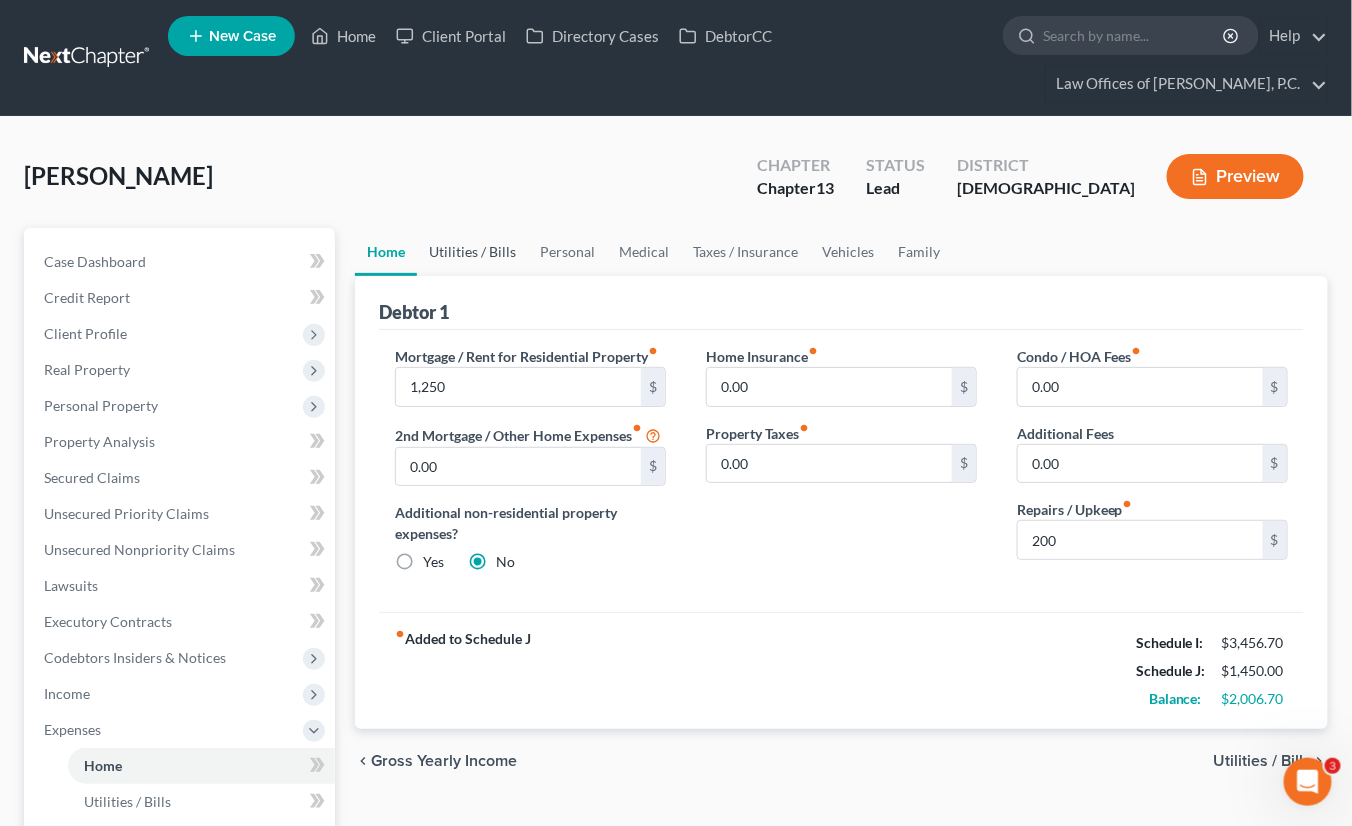 click on "Utilities / Bills" at bounding box center (472, 252) 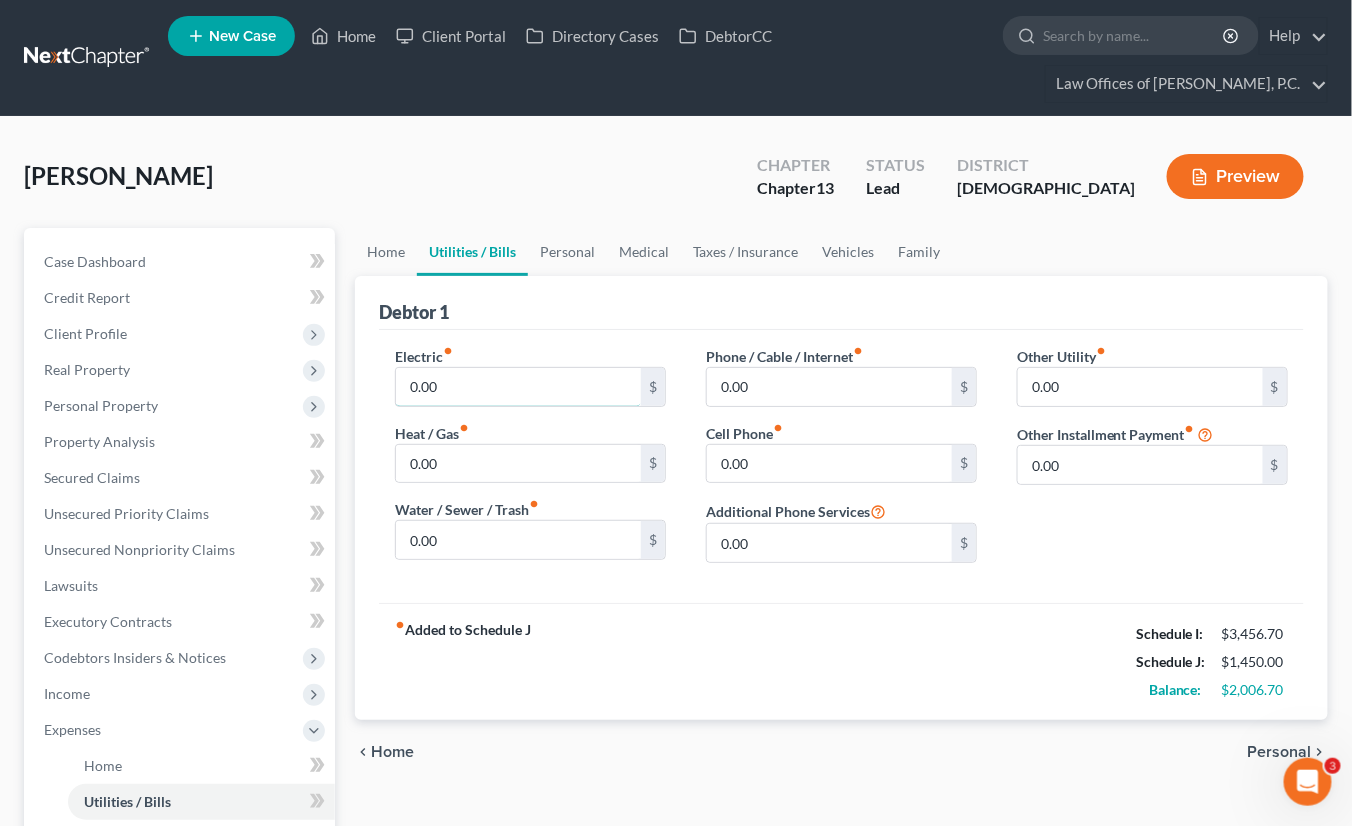 click on "0.00" at bounding box center [518, 387] 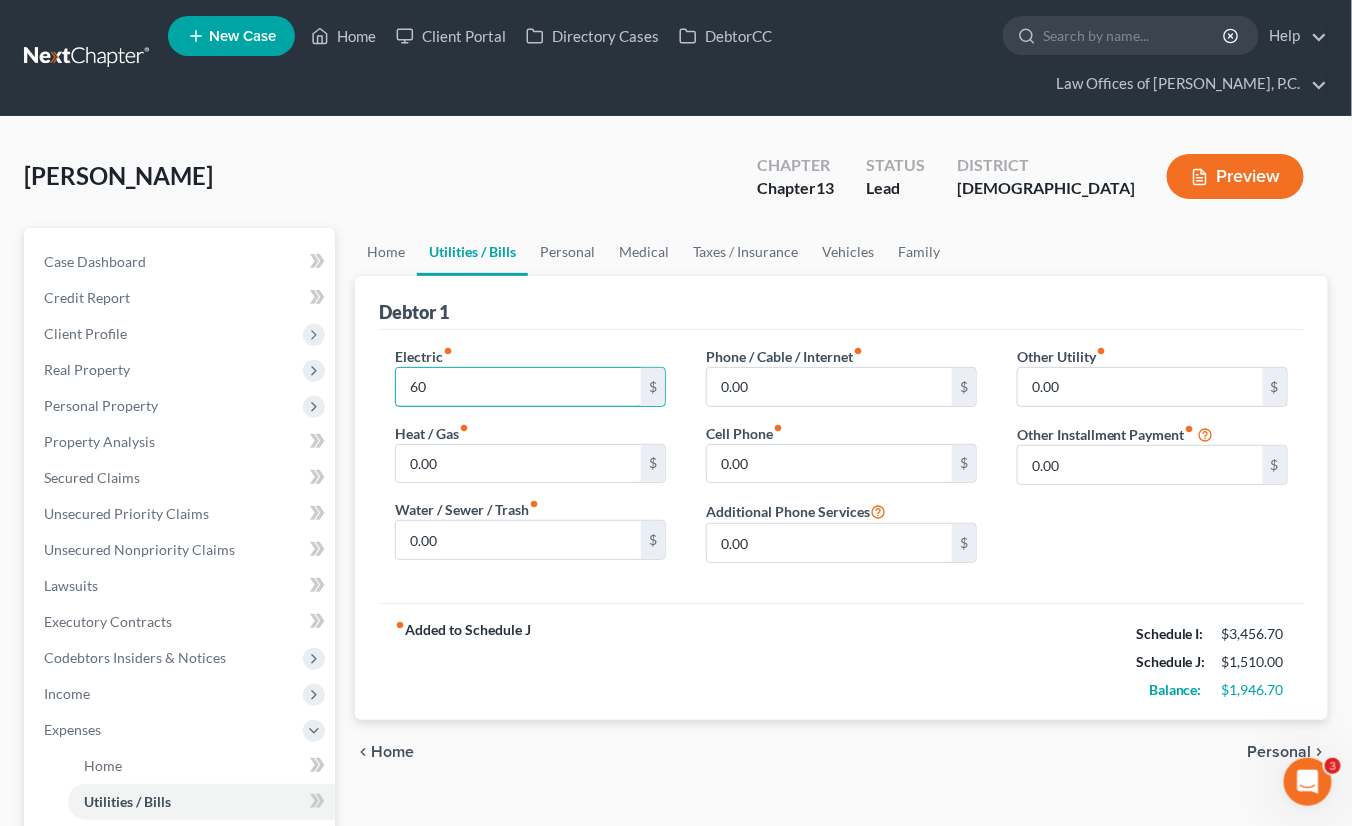 type on "6" 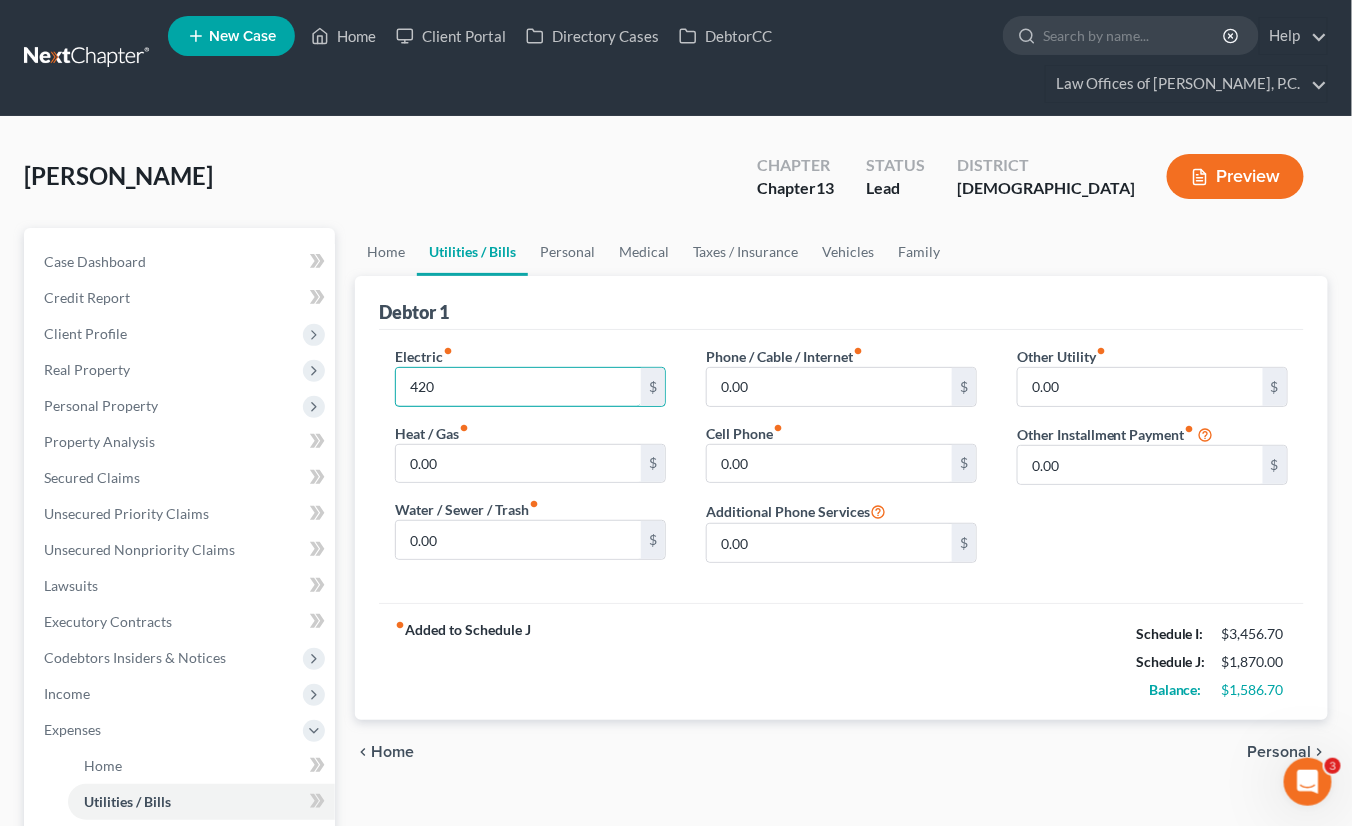 type on "420" 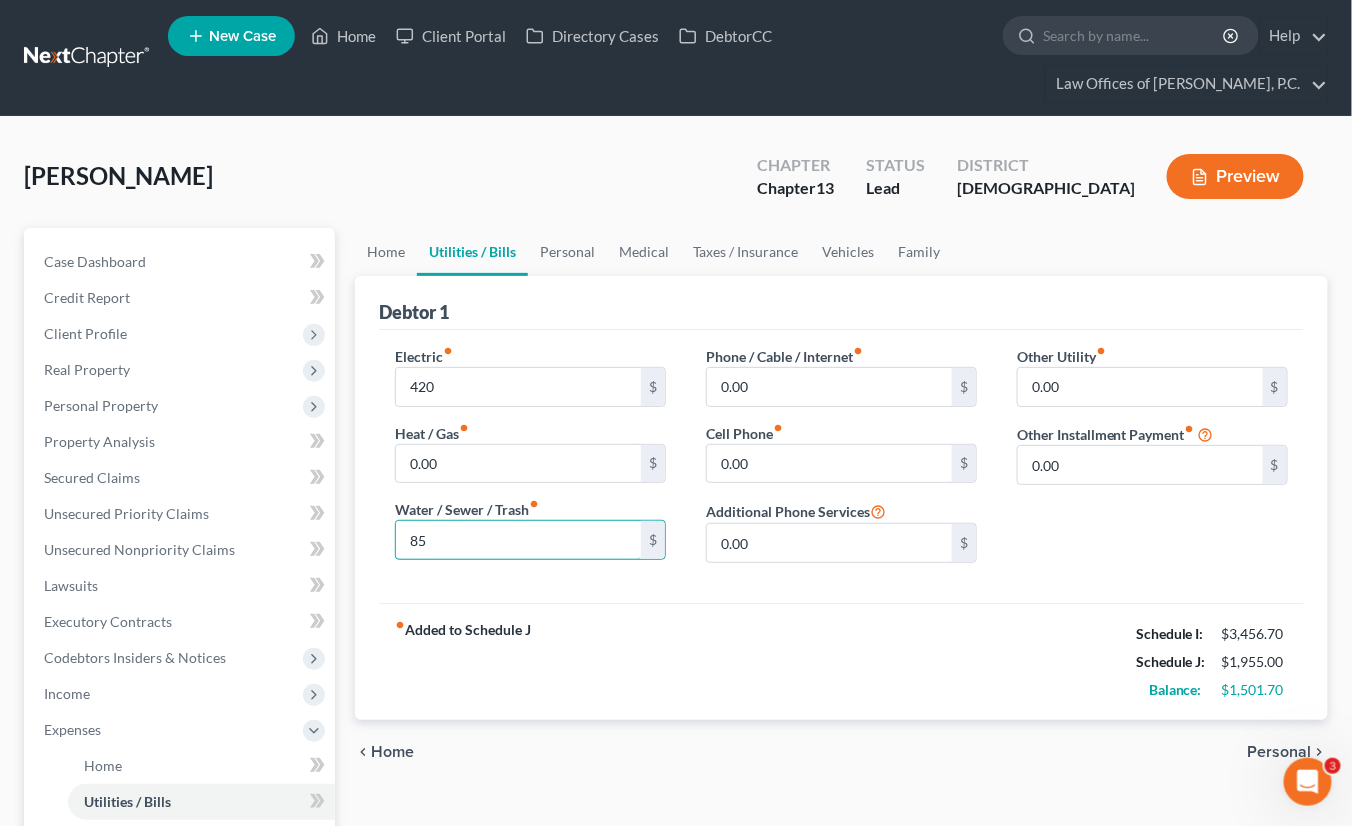 type on "85" 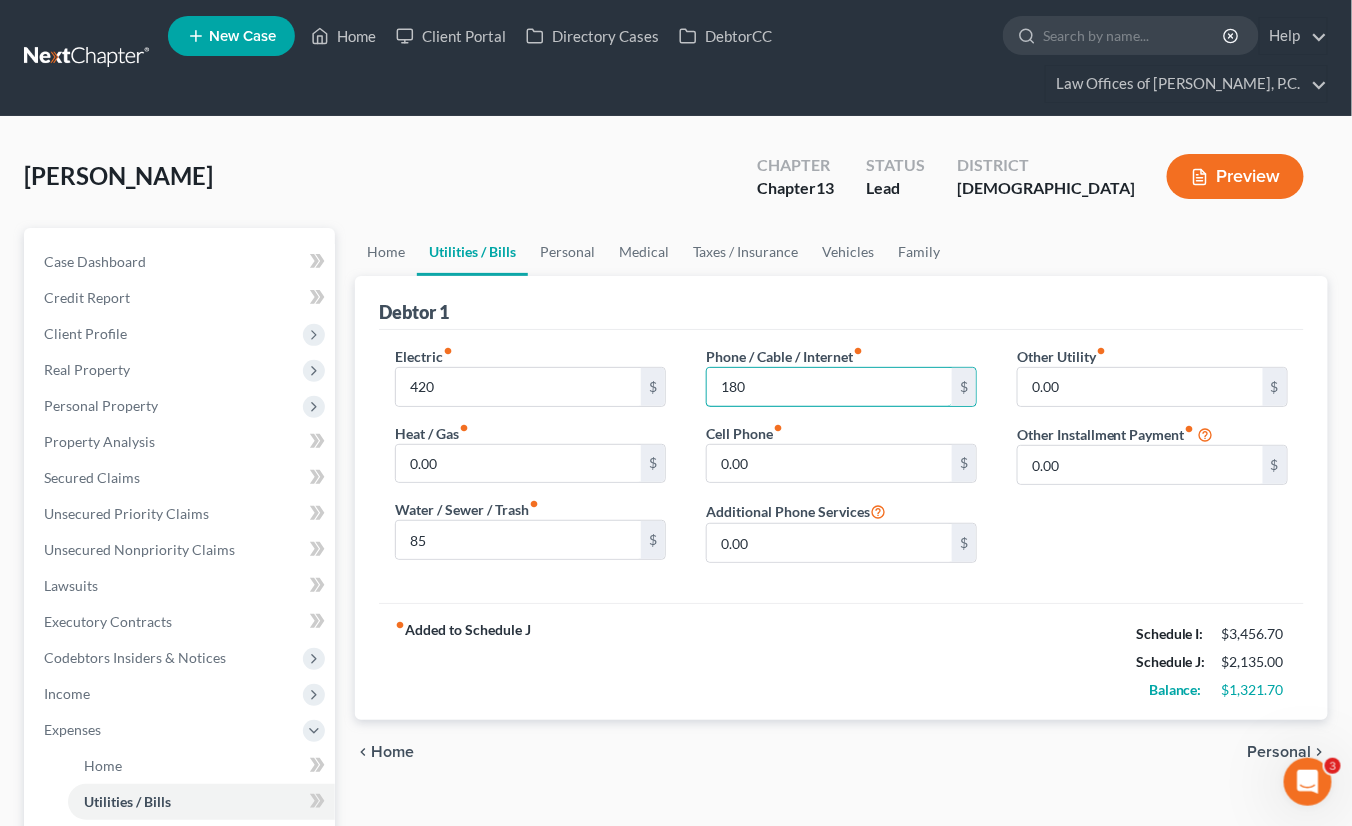 type on "180" 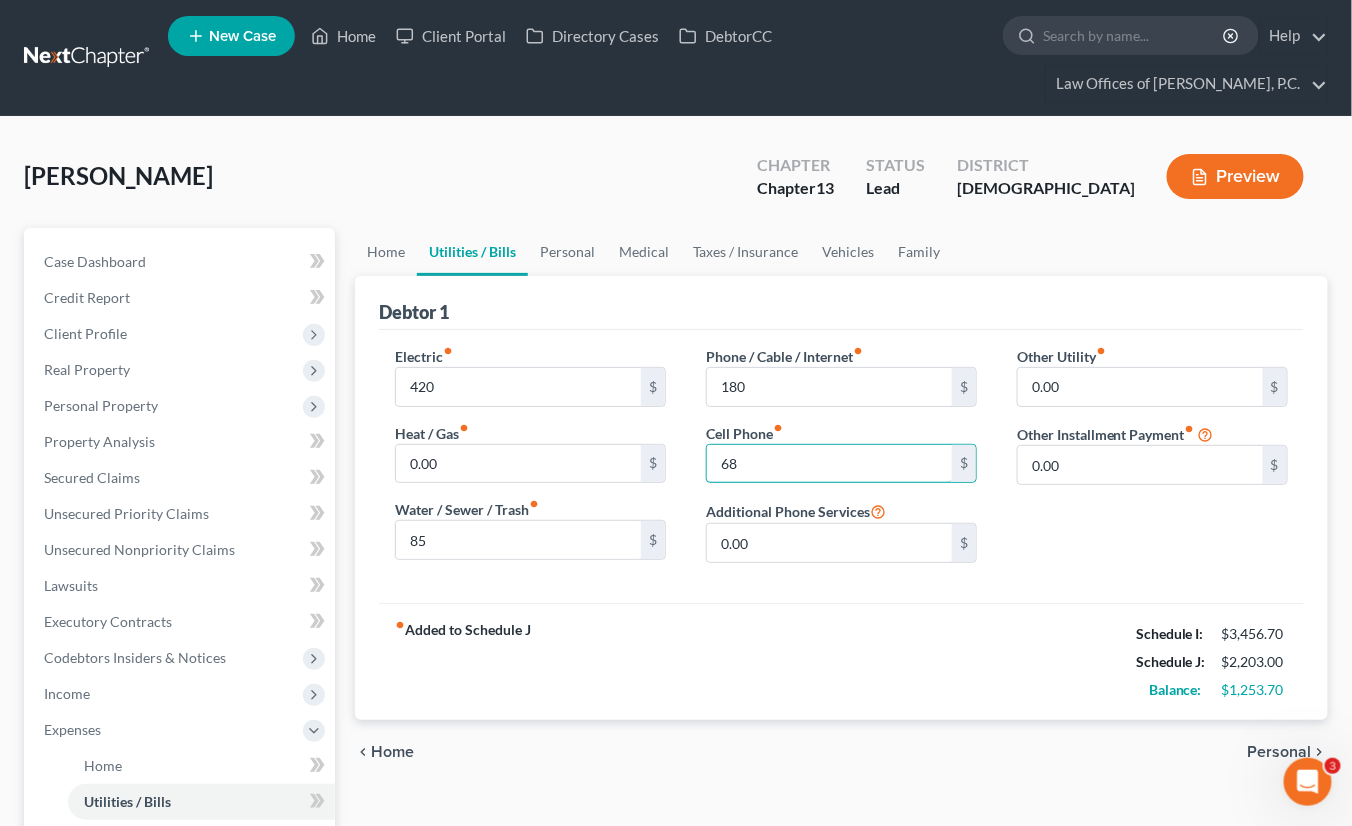 type on "68" 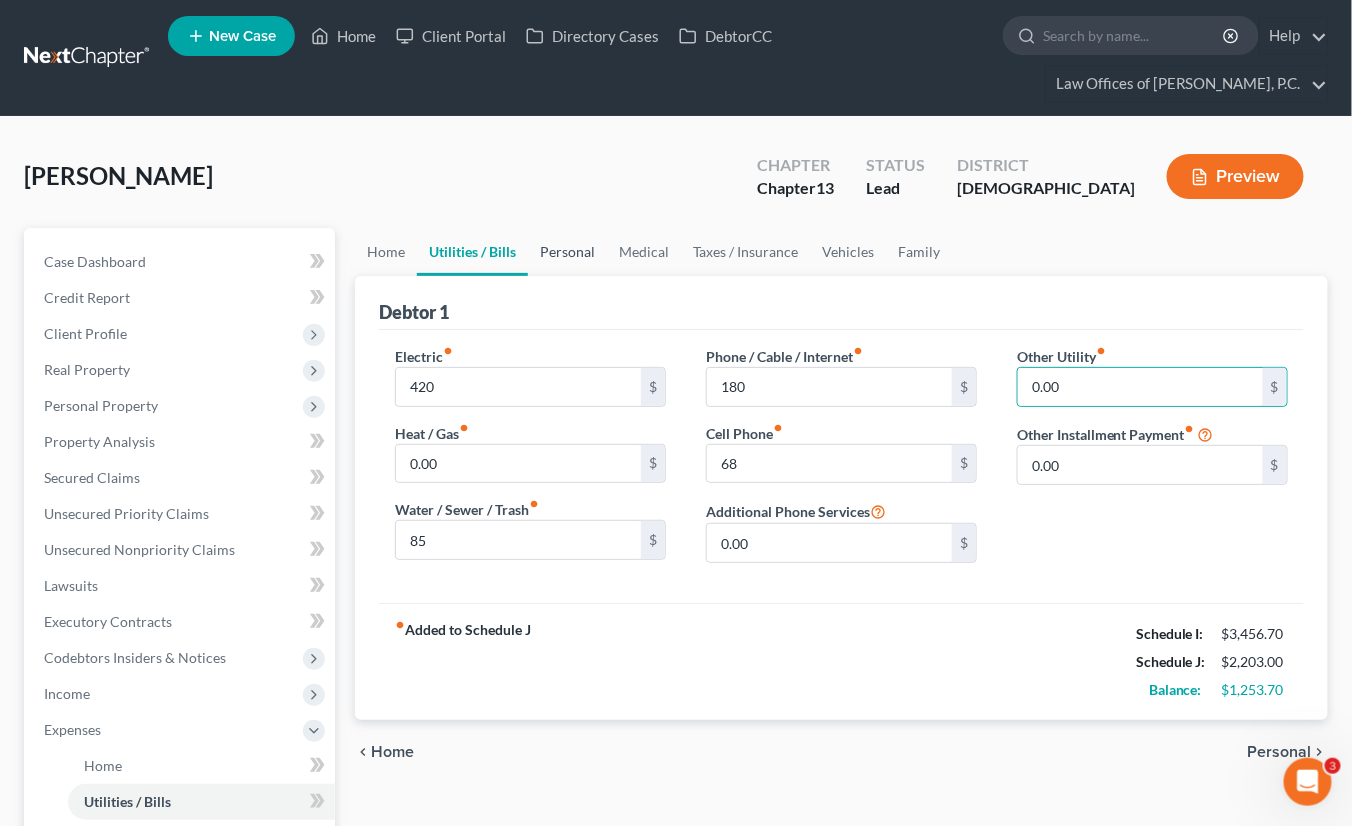 click on "Personal" at bounding box center (567, 252) 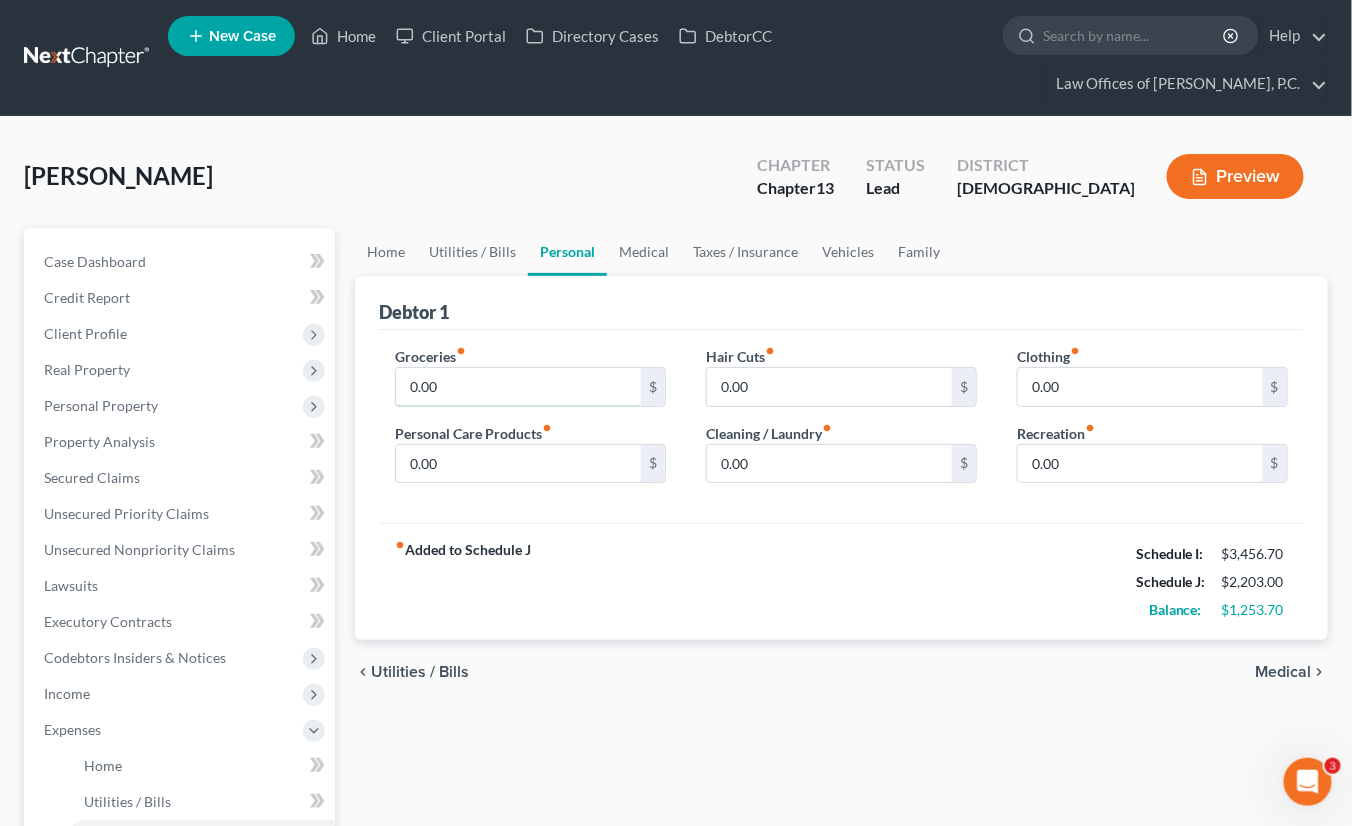 click on "0.00" at bounding box center [518, 387] 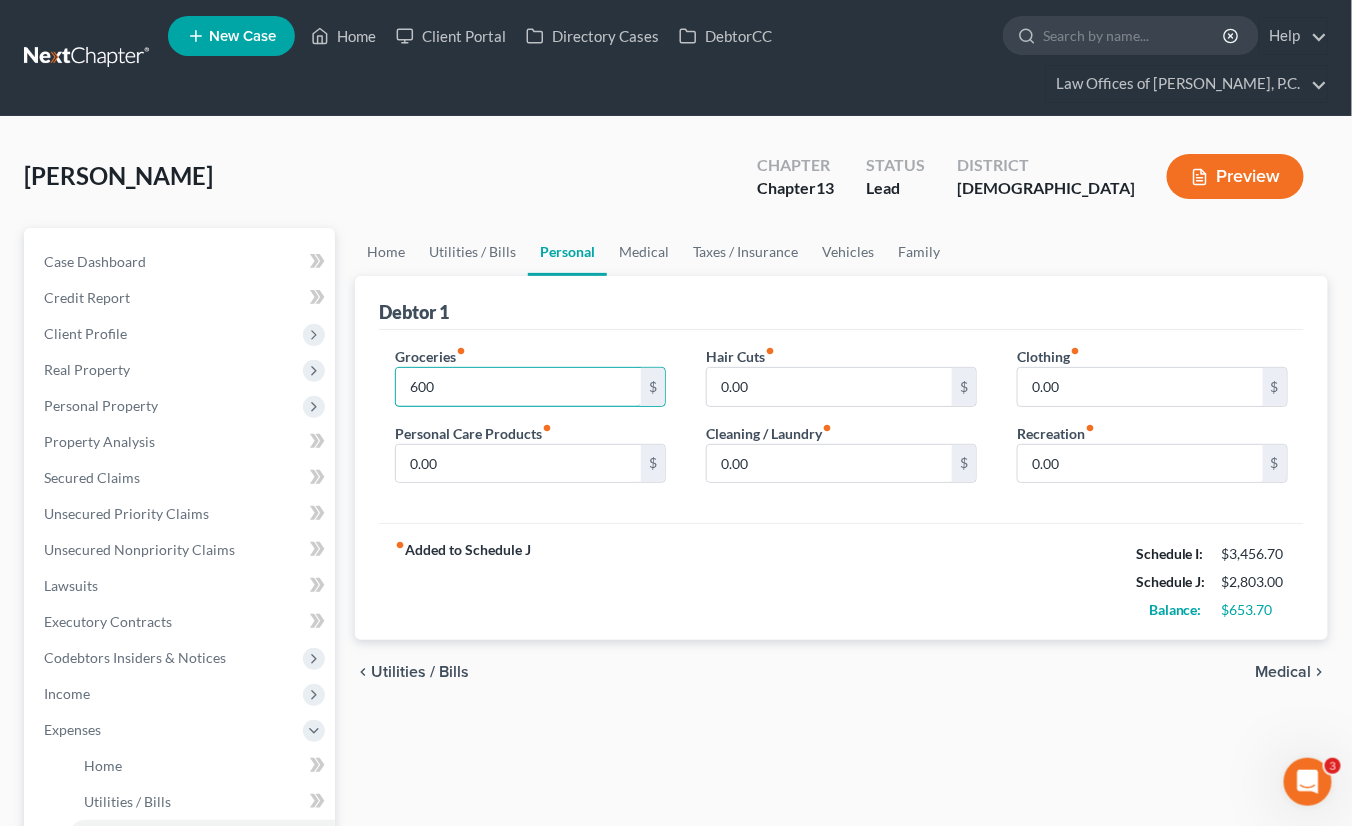 type on "600" 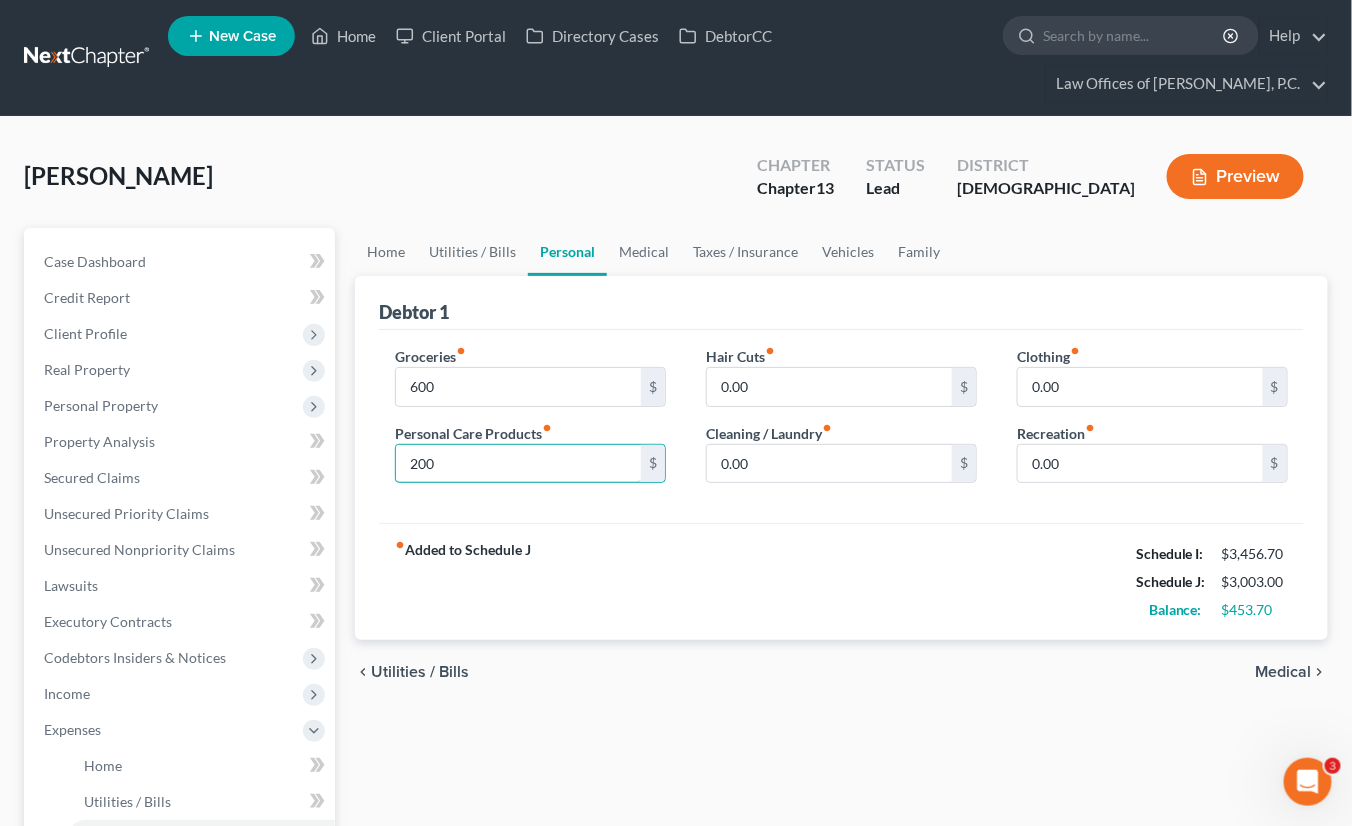 type on "200" 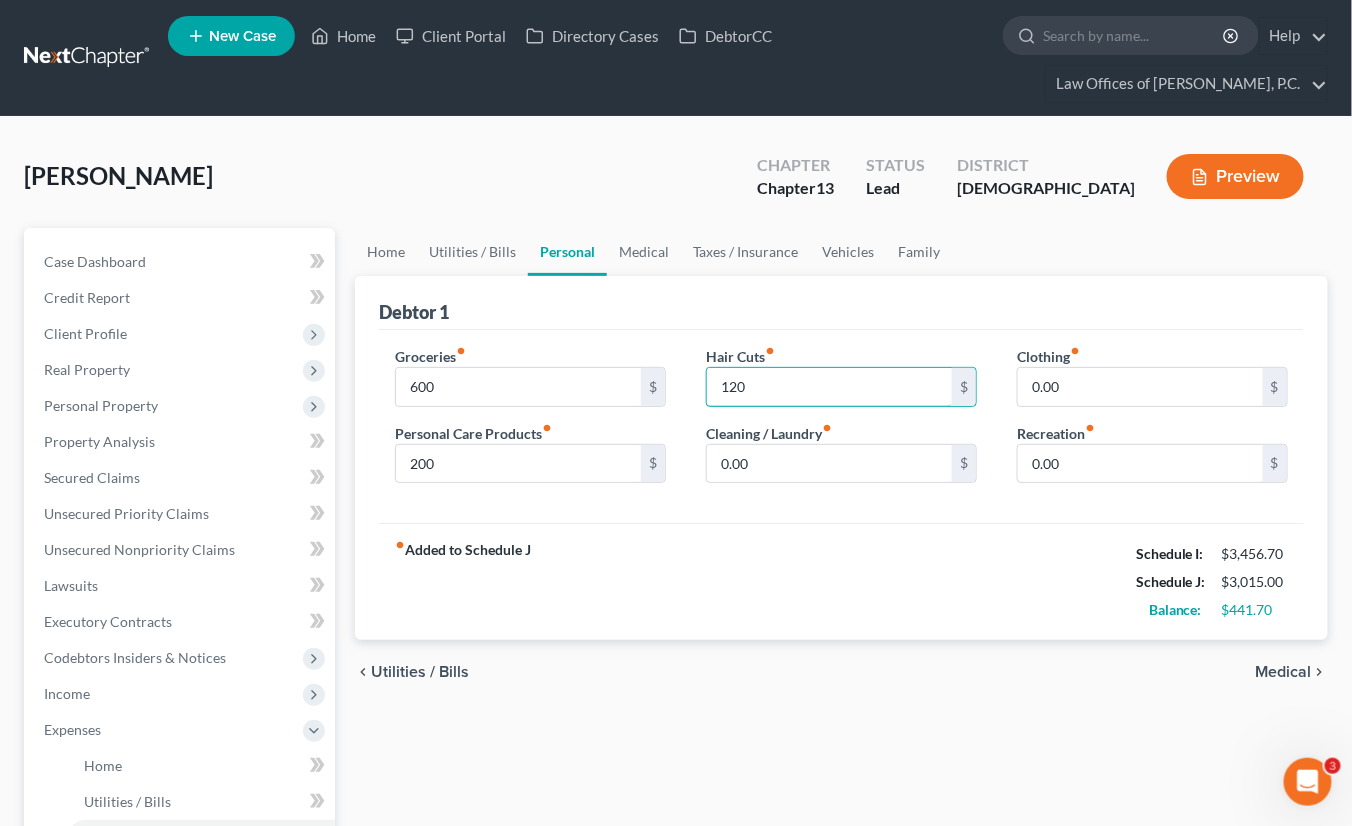 type on "120" 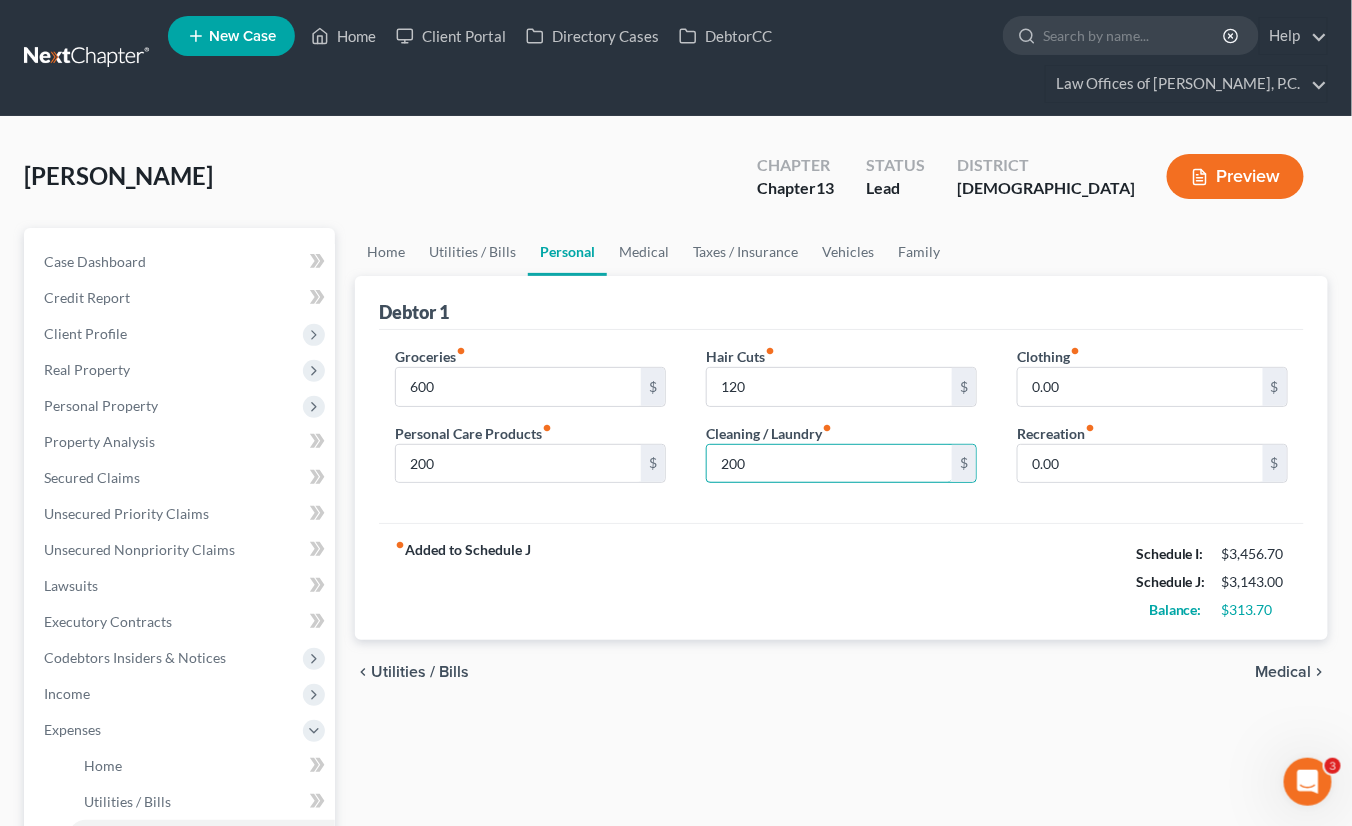 type on "200" 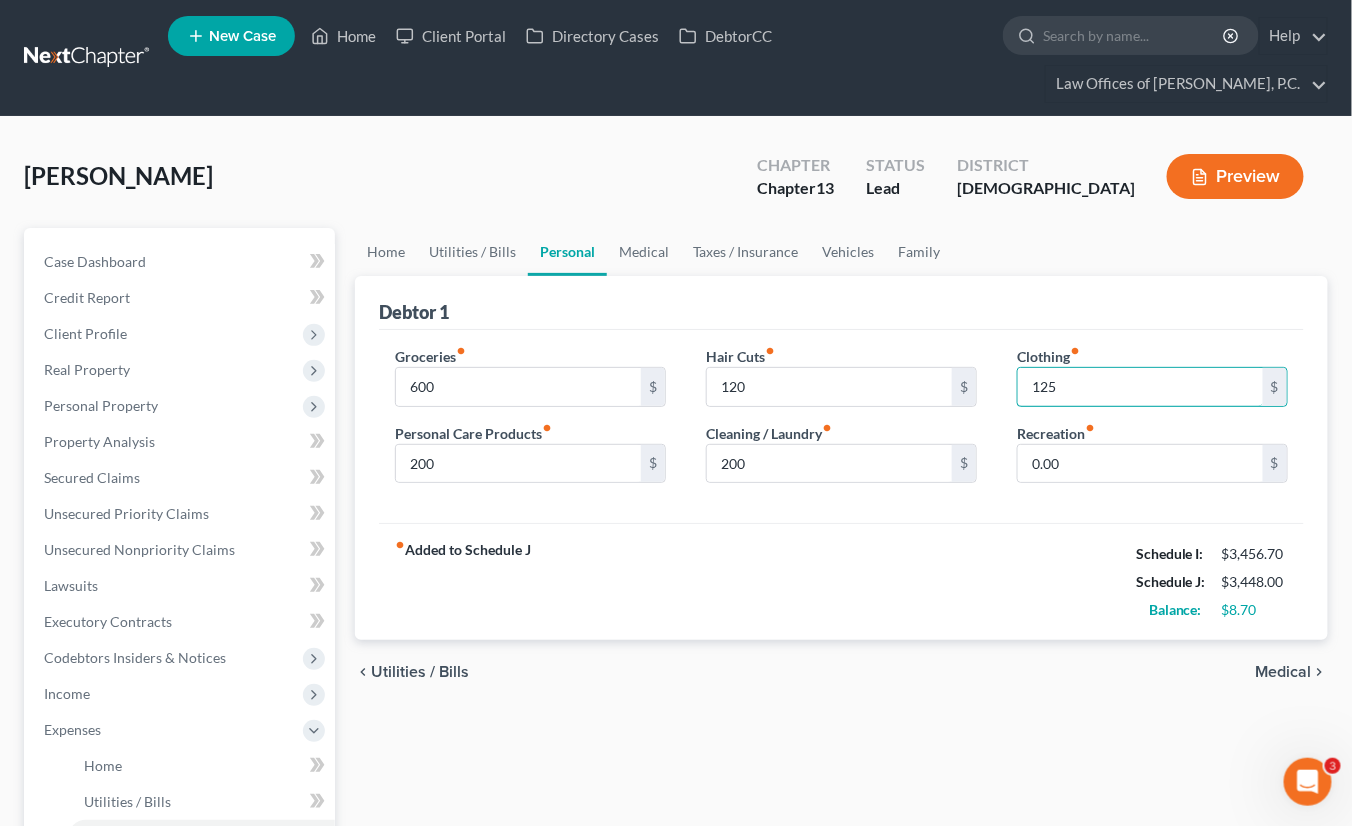 type on "125" 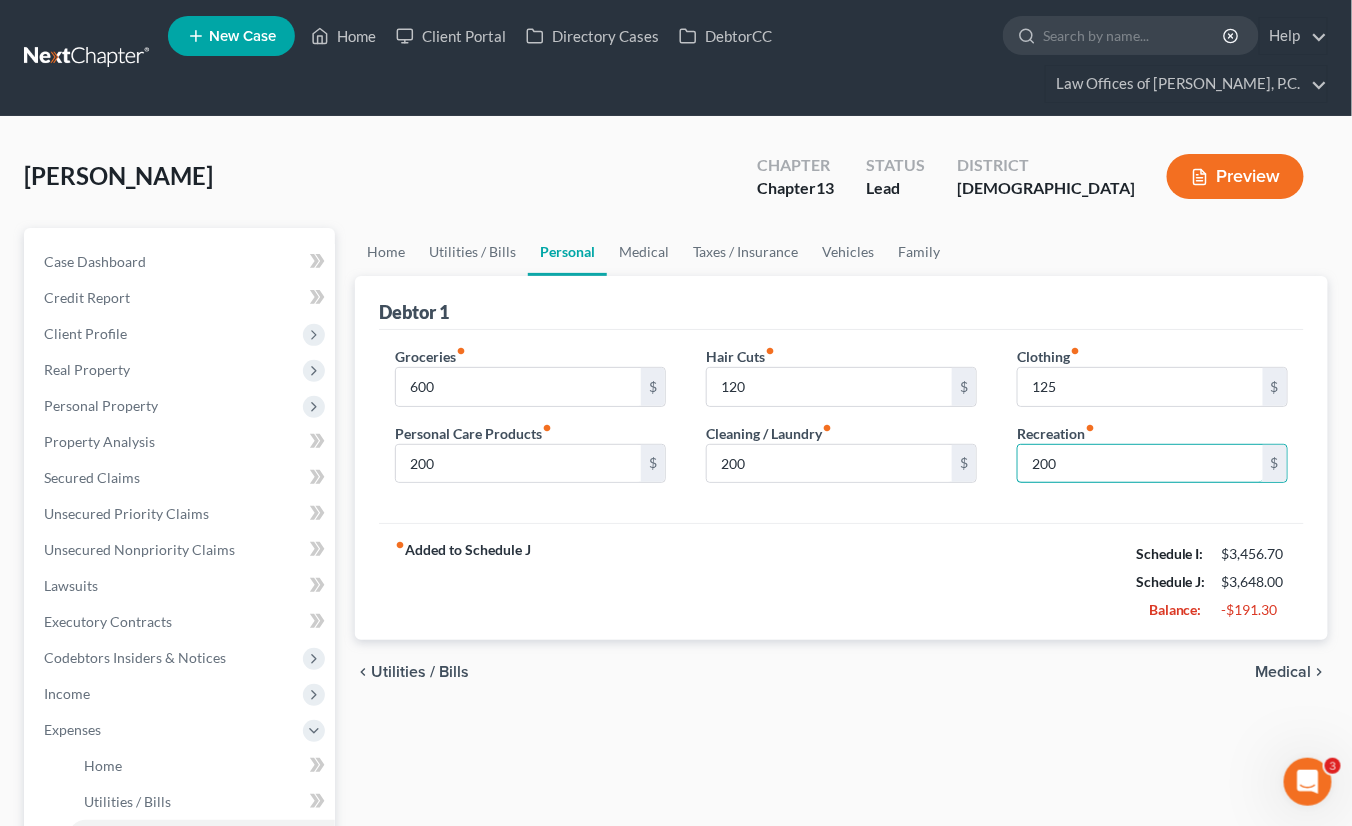 type on "200" 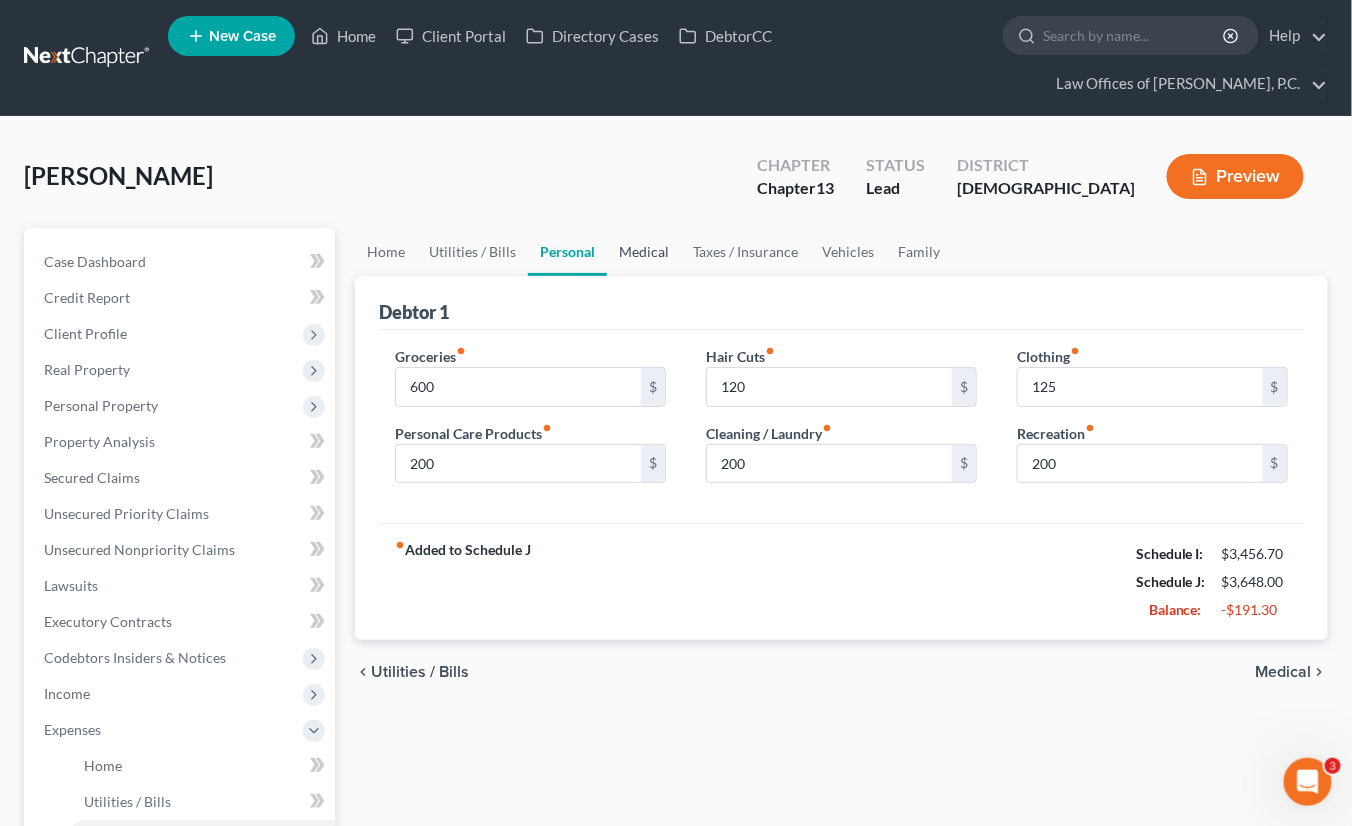 click on "Medical" at bounding box center [644, 252] 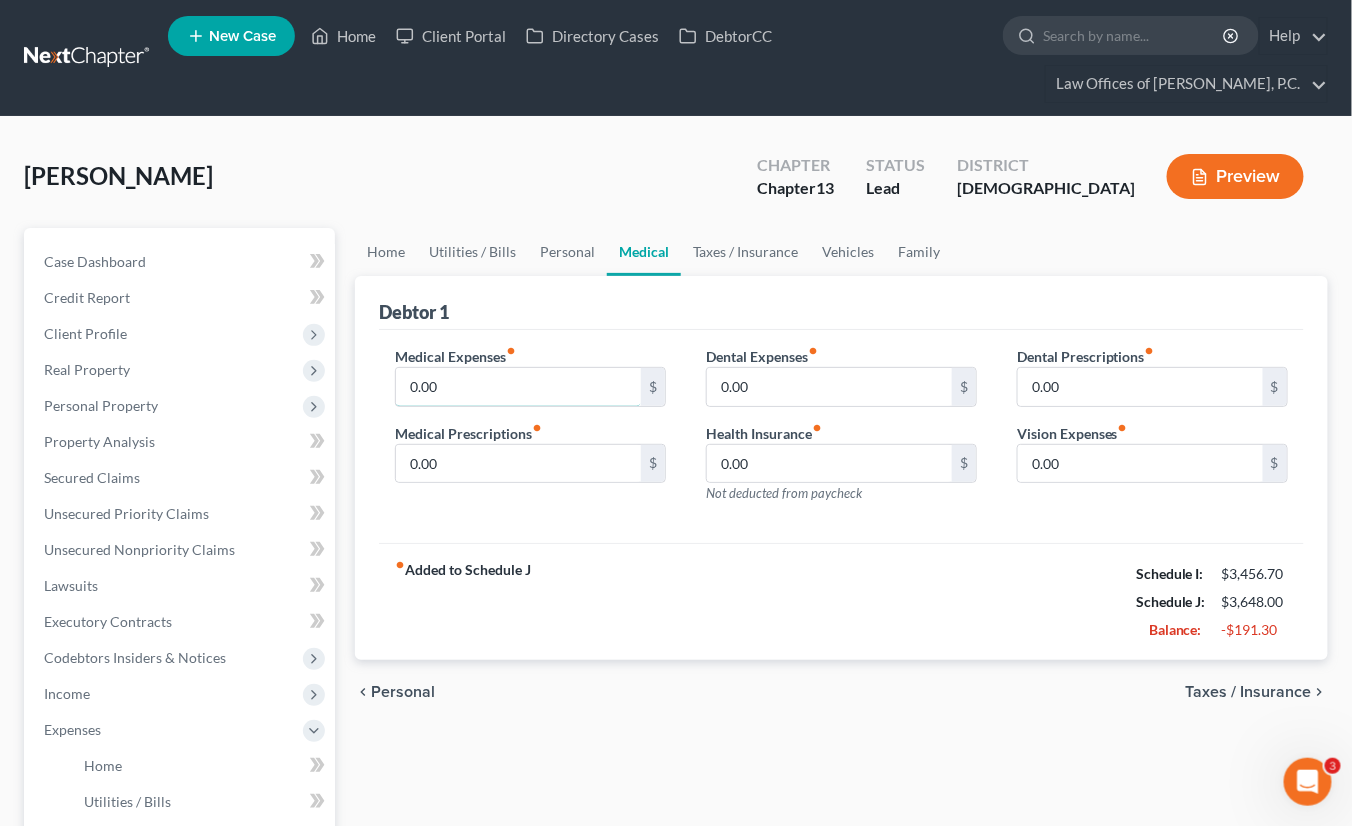 click on "0.00" at bounding box center [518, 387] 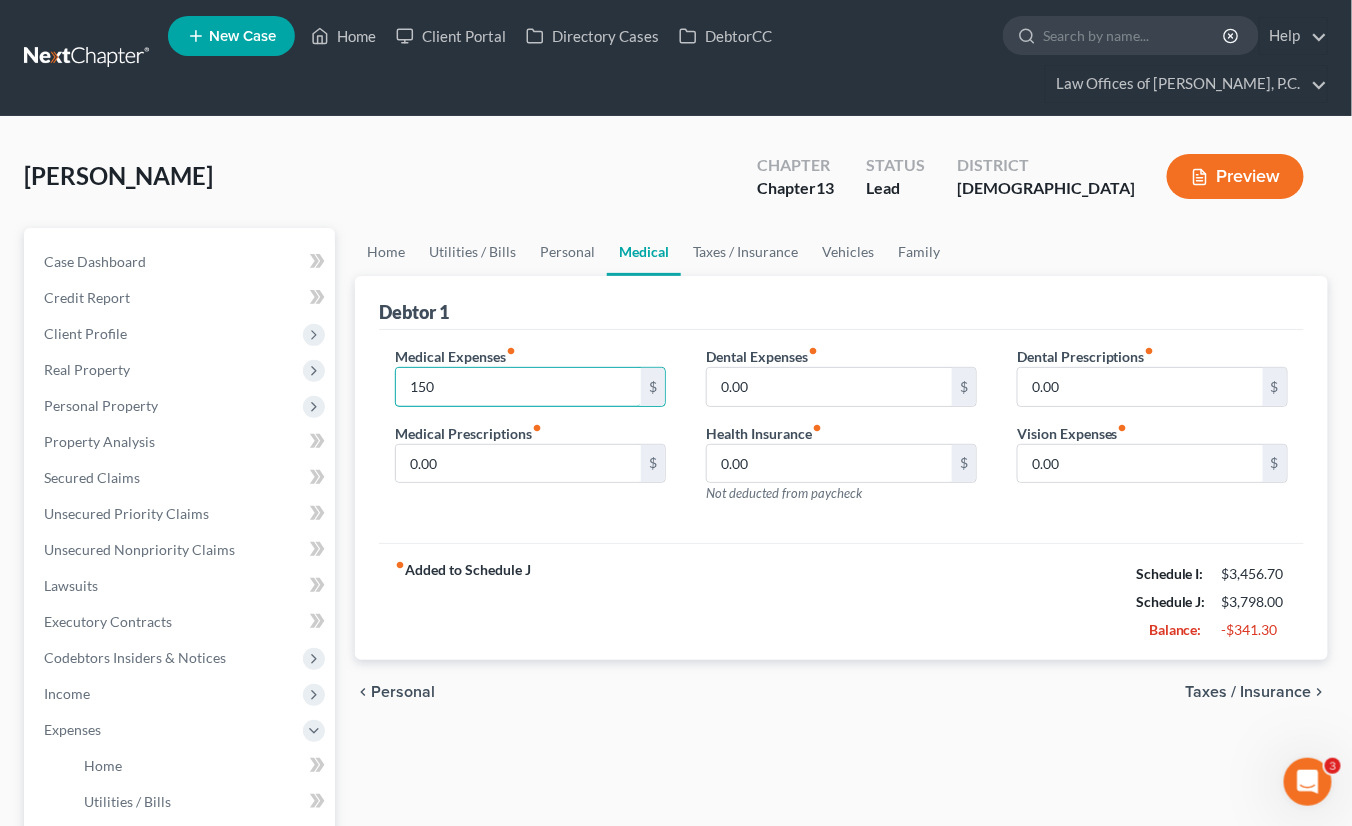 type on "150" 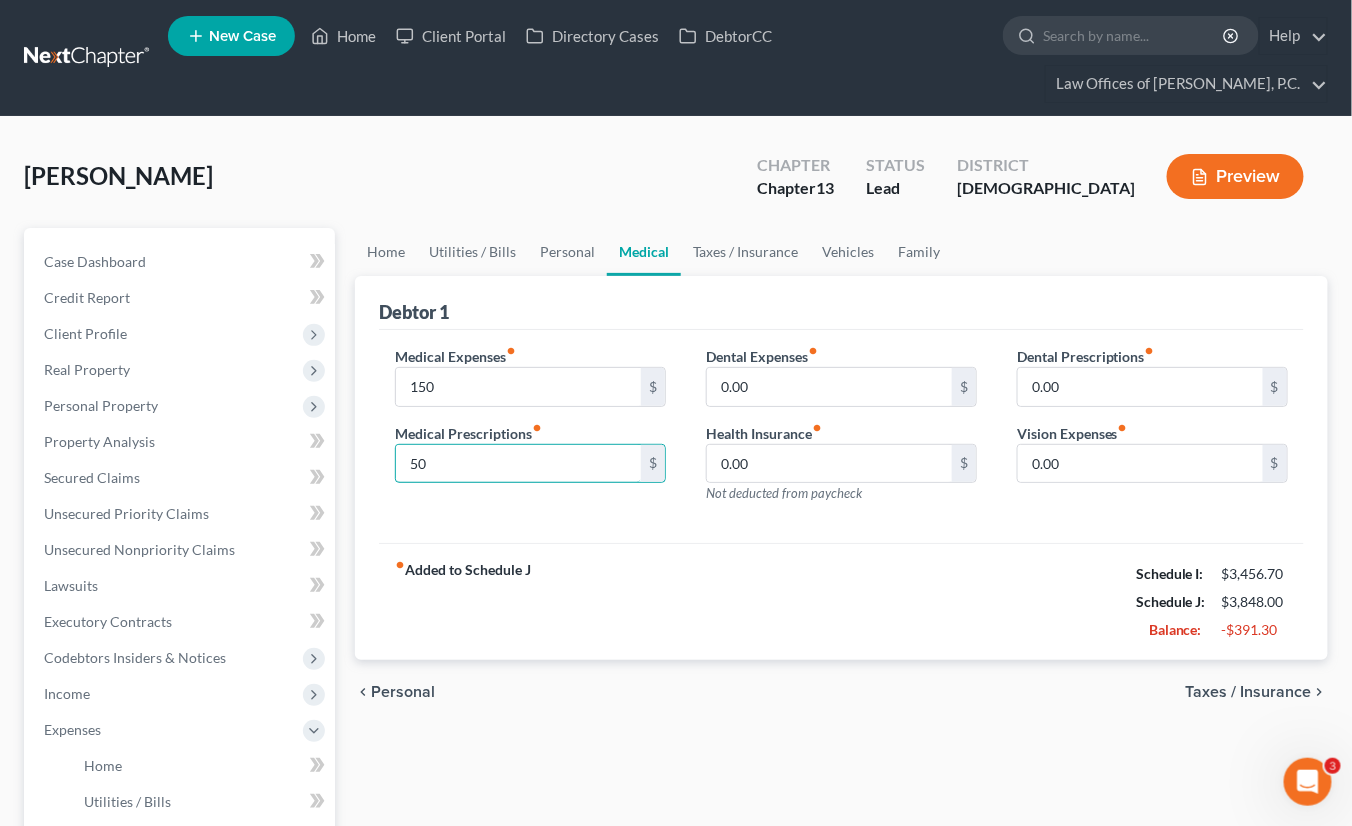 type on "50" 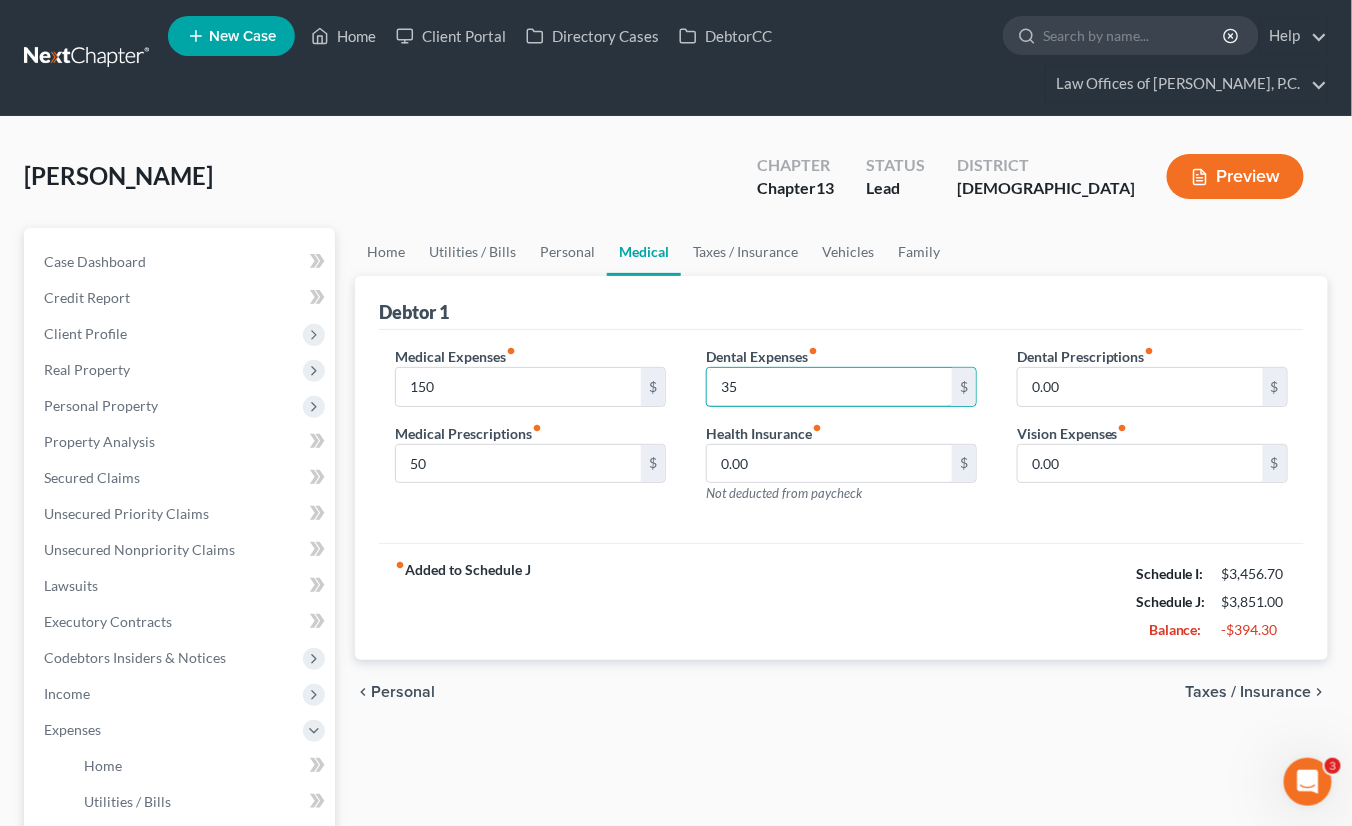 type on "35" 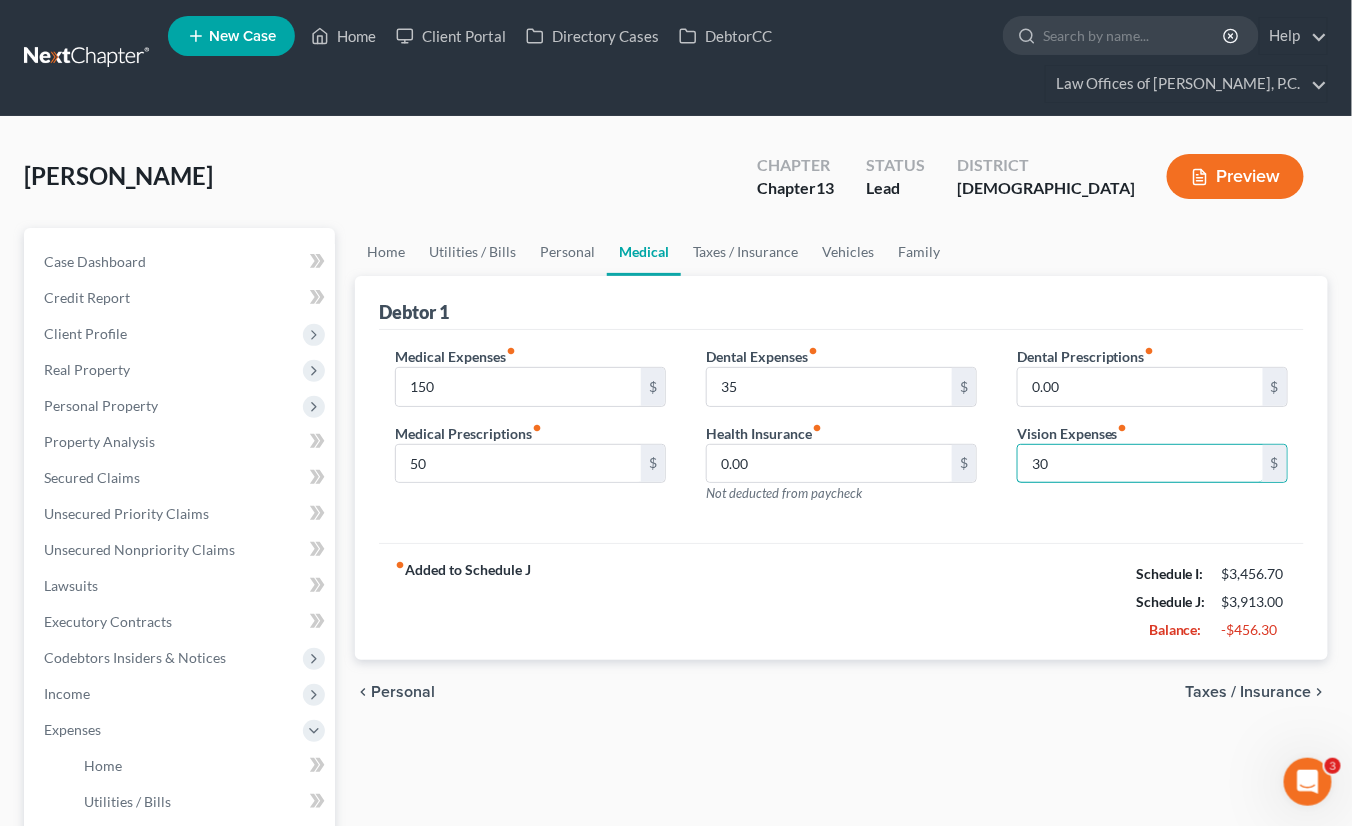 type on "30" 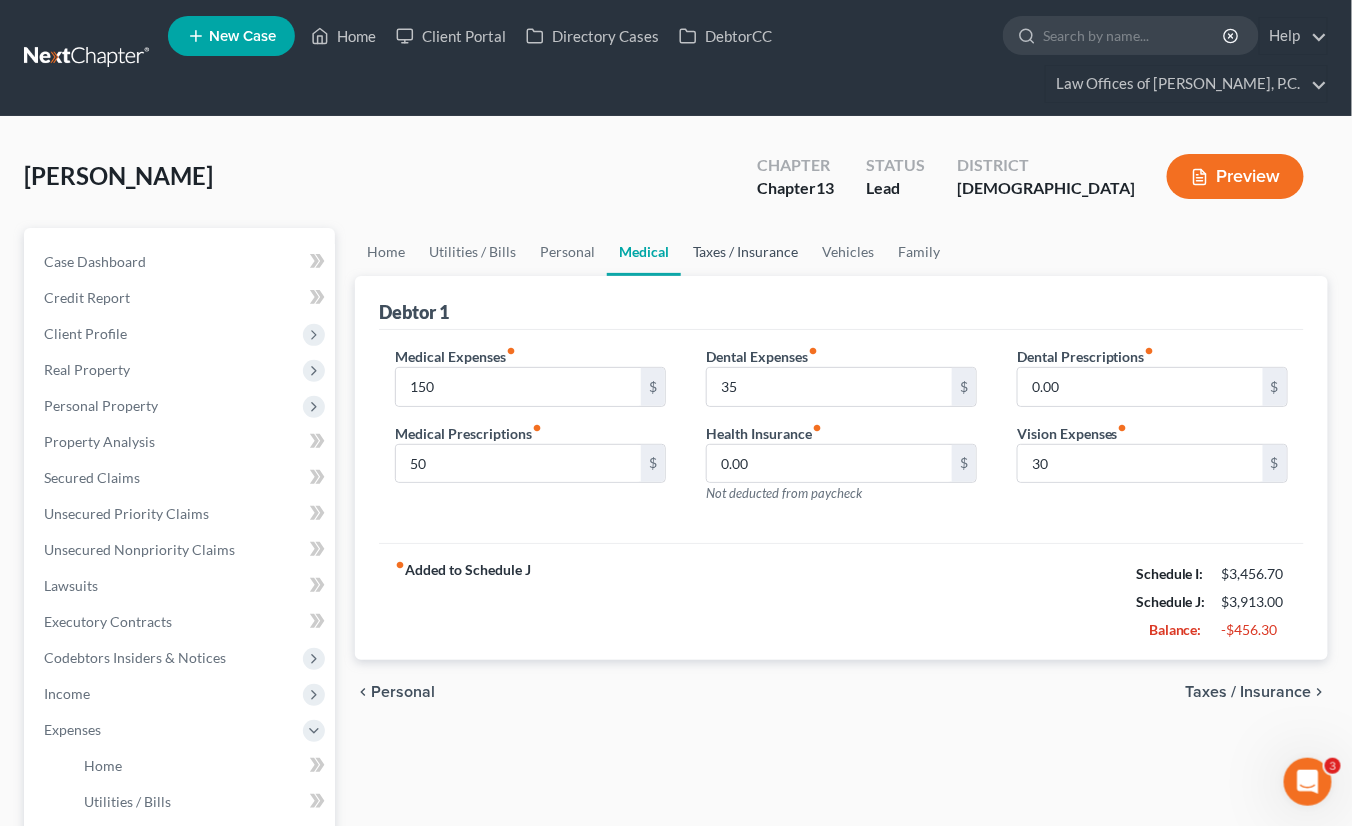 click on "Taxes / Insurance" at bounding box center (745, 252) 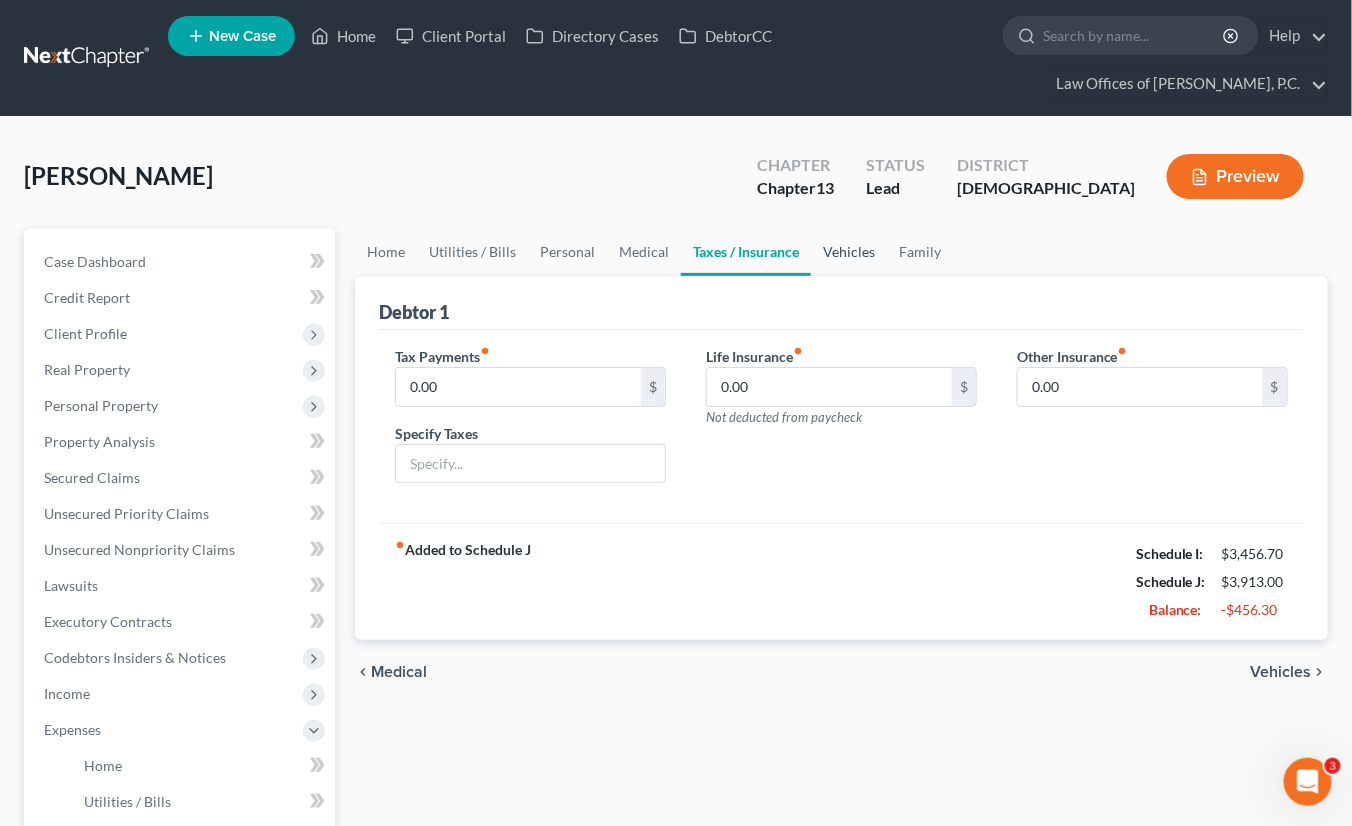 click on "Vehicles" at bounding box center (849, 252) 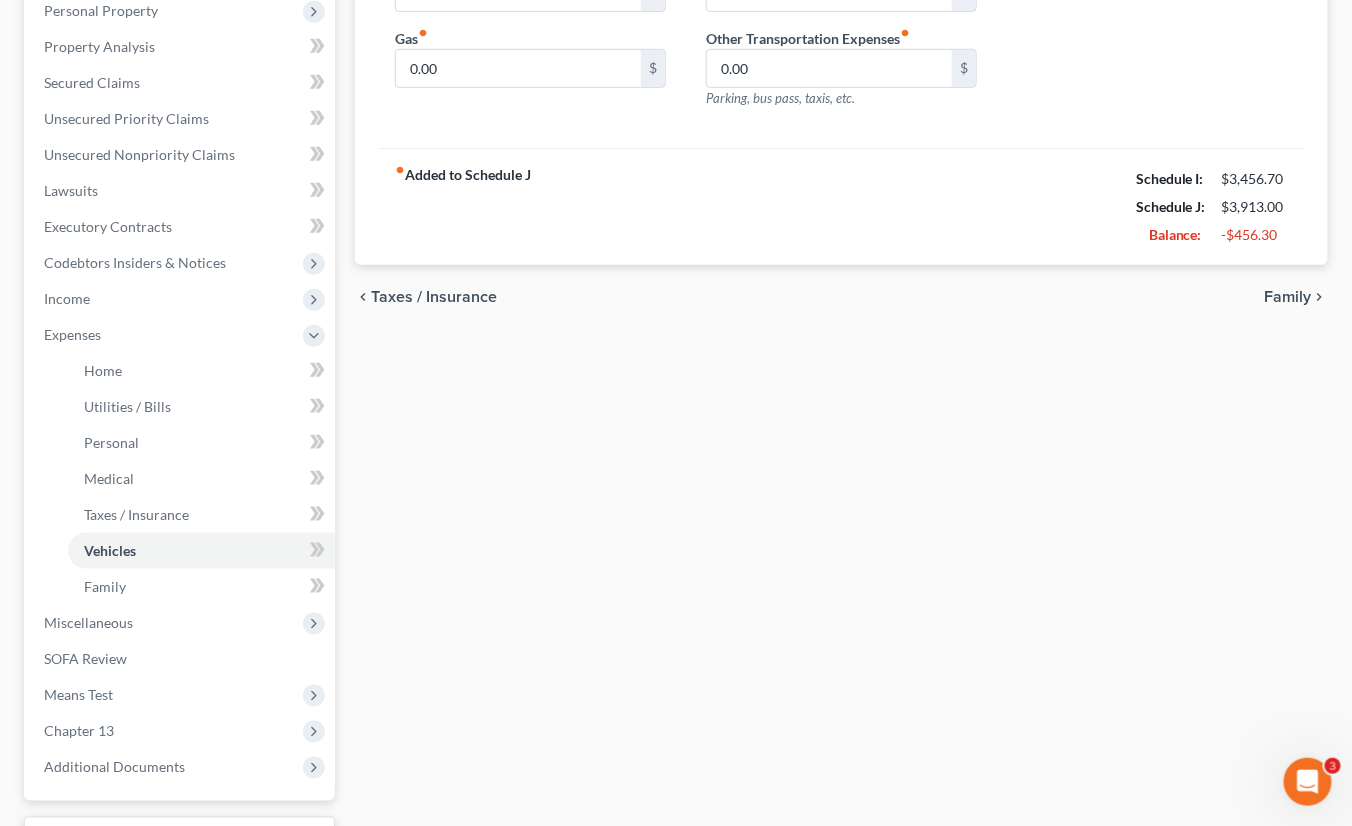 scroll, scrollTop: 400, scrollLeft: 0, axis: vertical 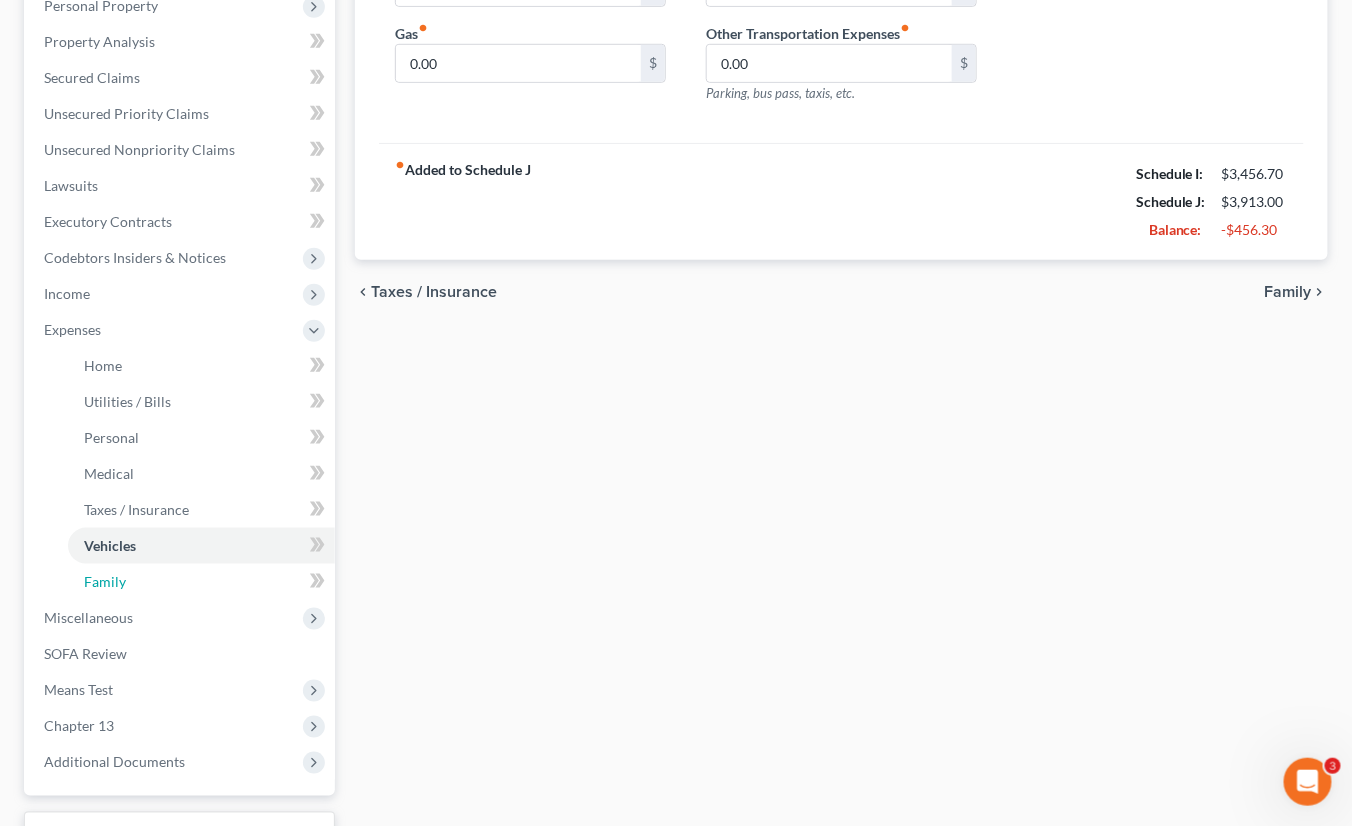 click on "Family" at bounding box center (201, 582) 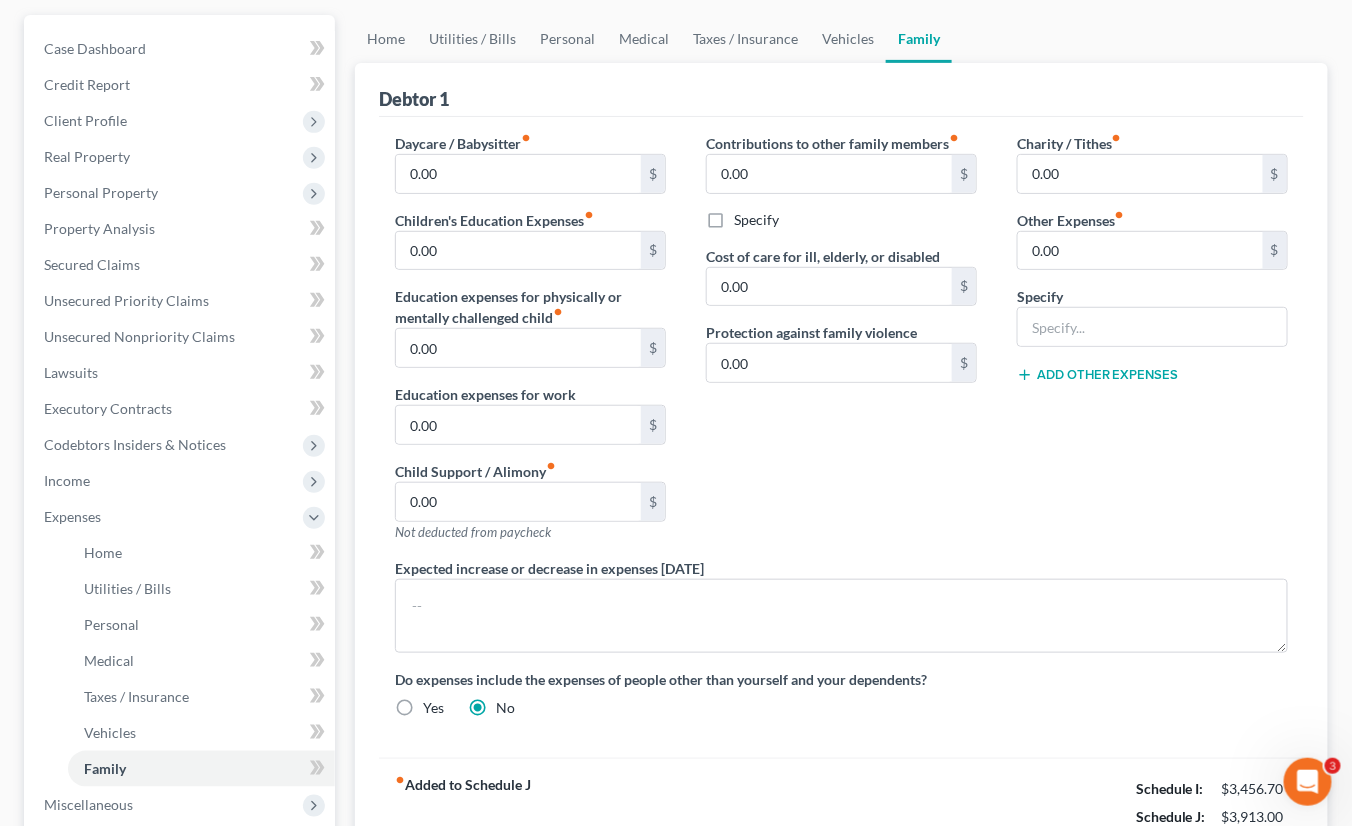 scroll, scrollTop: 100, scrollLeft: 0, axis: vertical 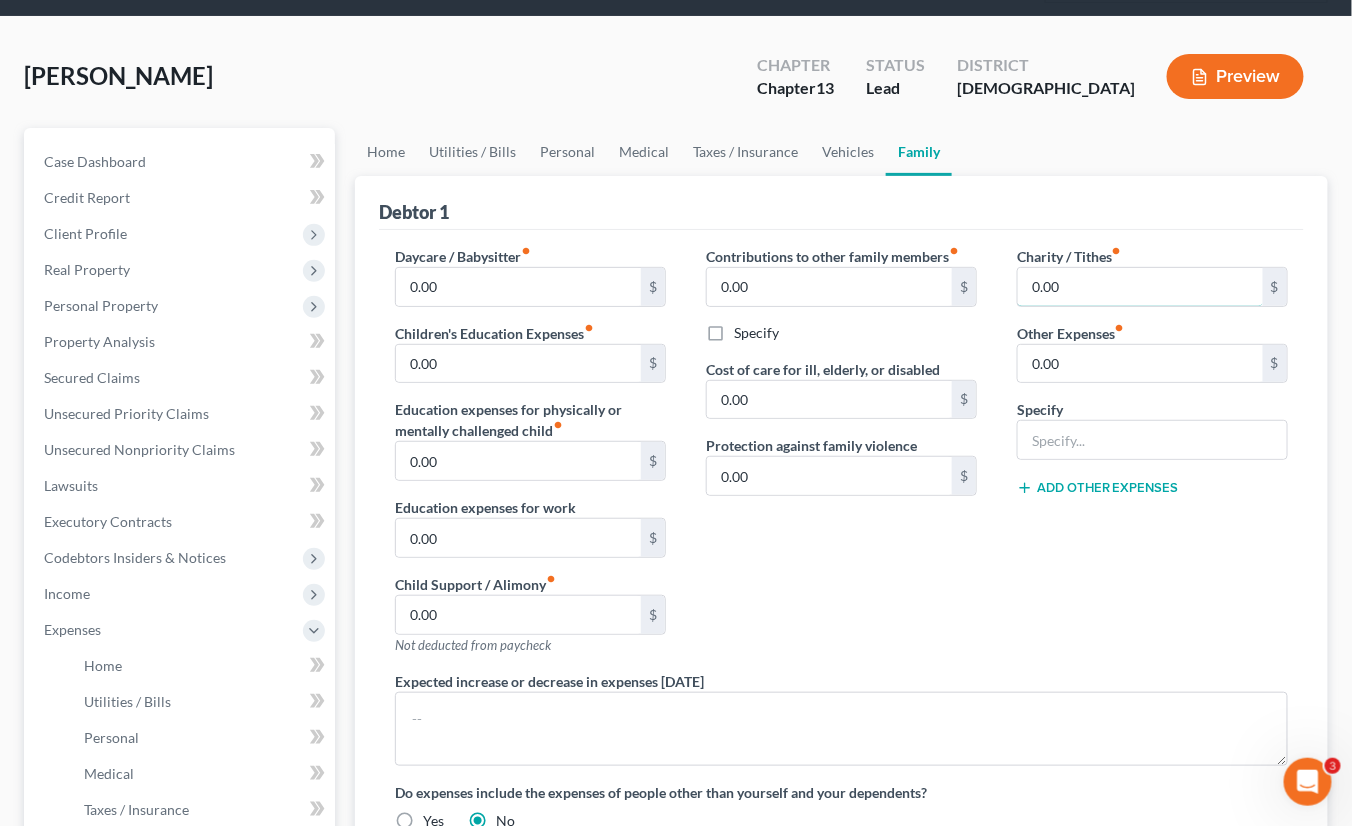 click on "0.00" at bounding box center [1140, 287] 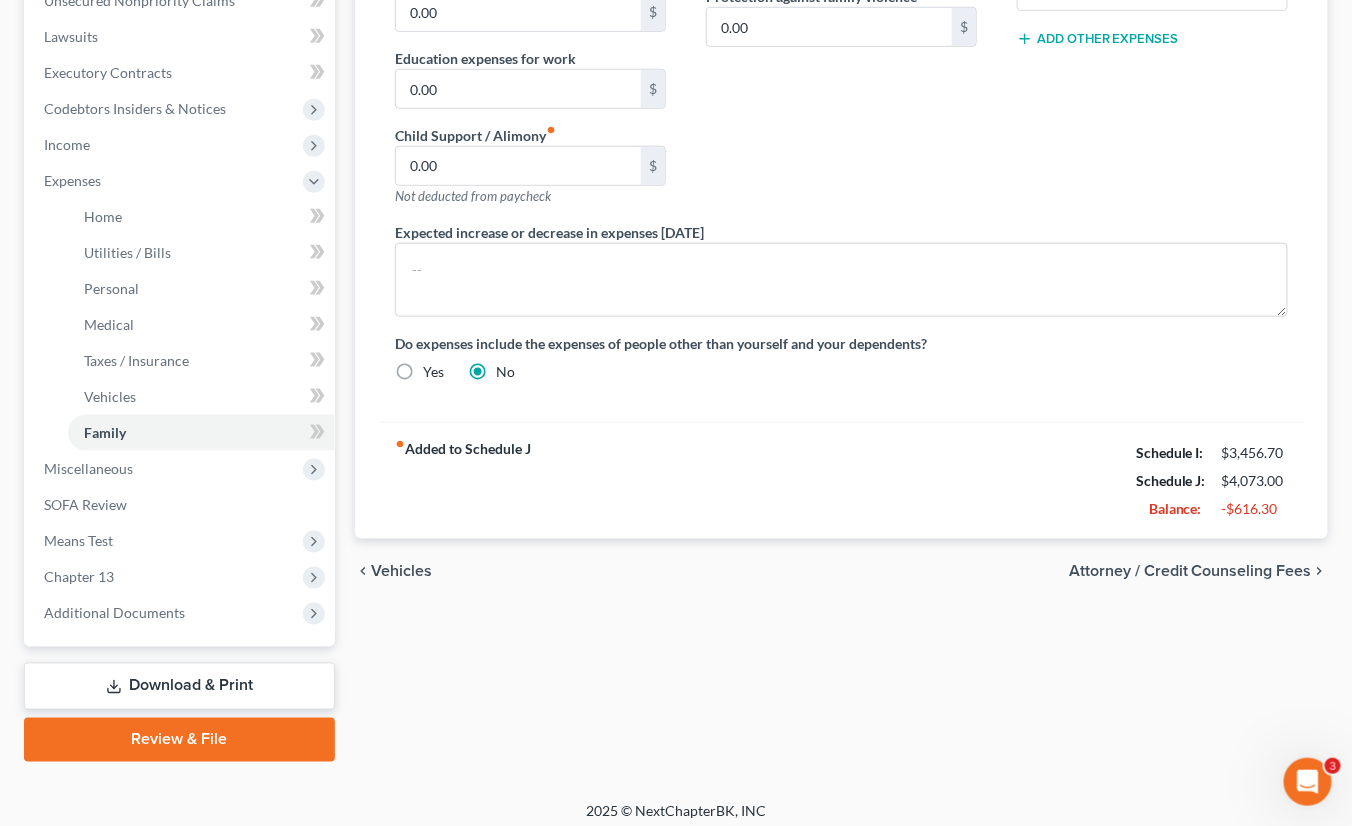 scroll, scrollTop: 557, scrollLeft: 0, axis: vertical 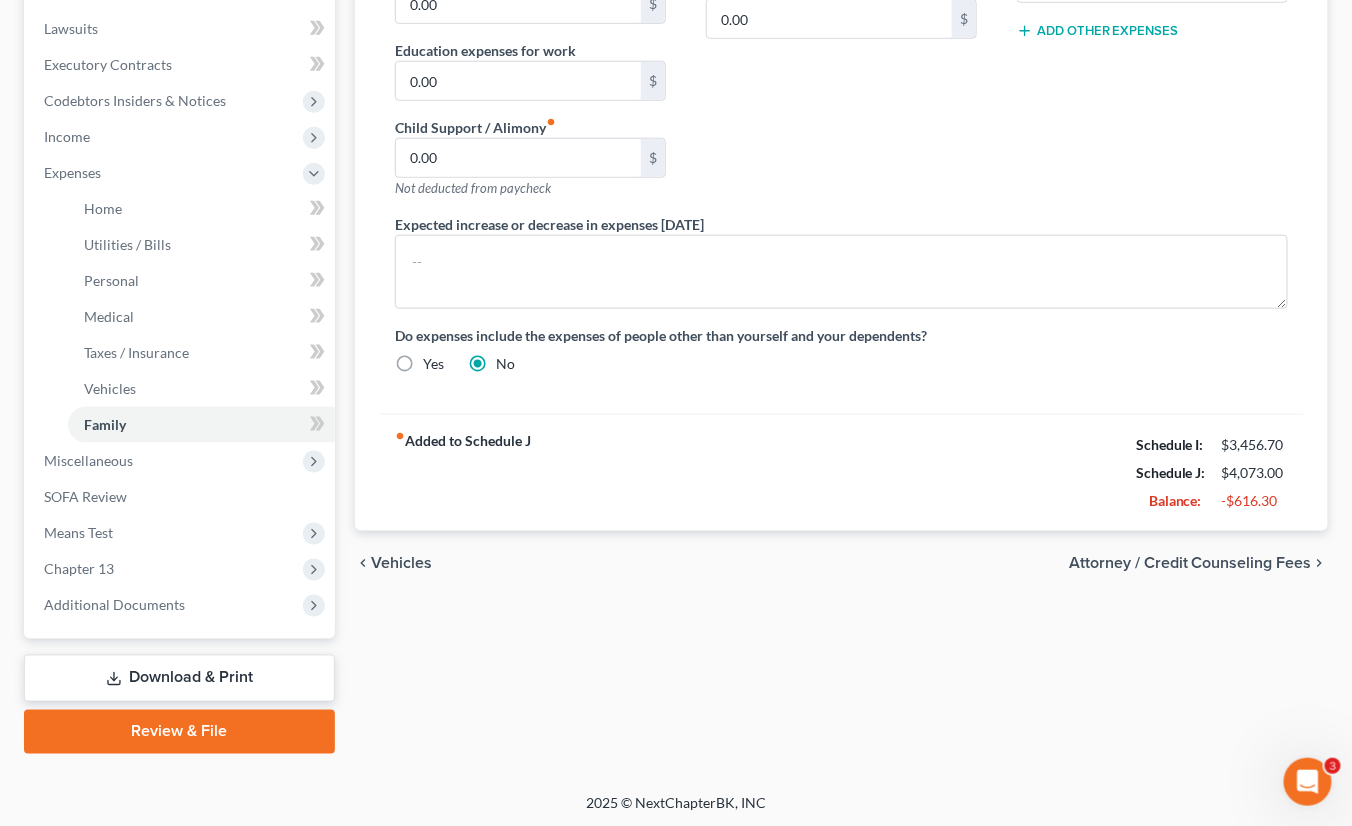 click on "Miscellaneous" at bounding box center (181, 461) 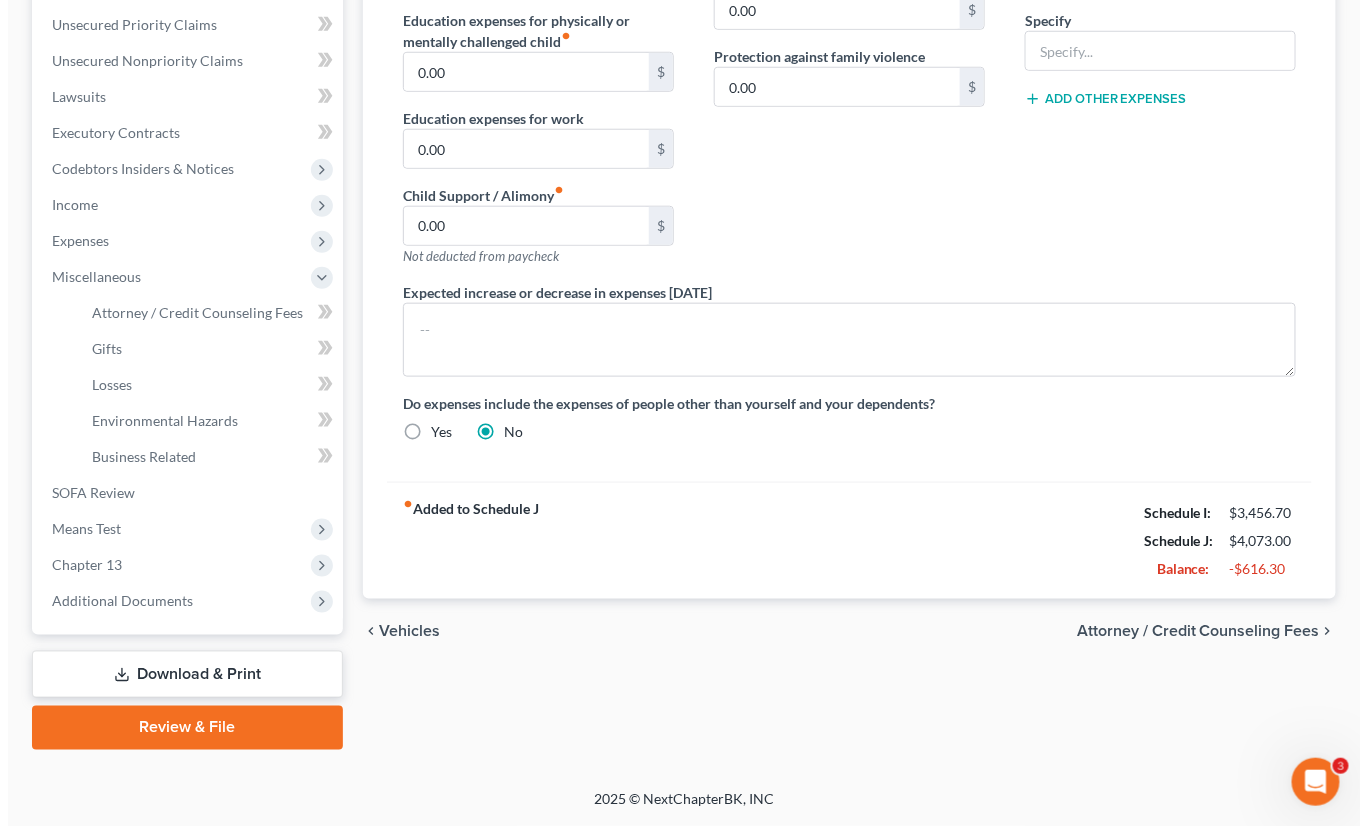 scroll, scrollTop: 485, scrollLeft: 0, axis: vertical 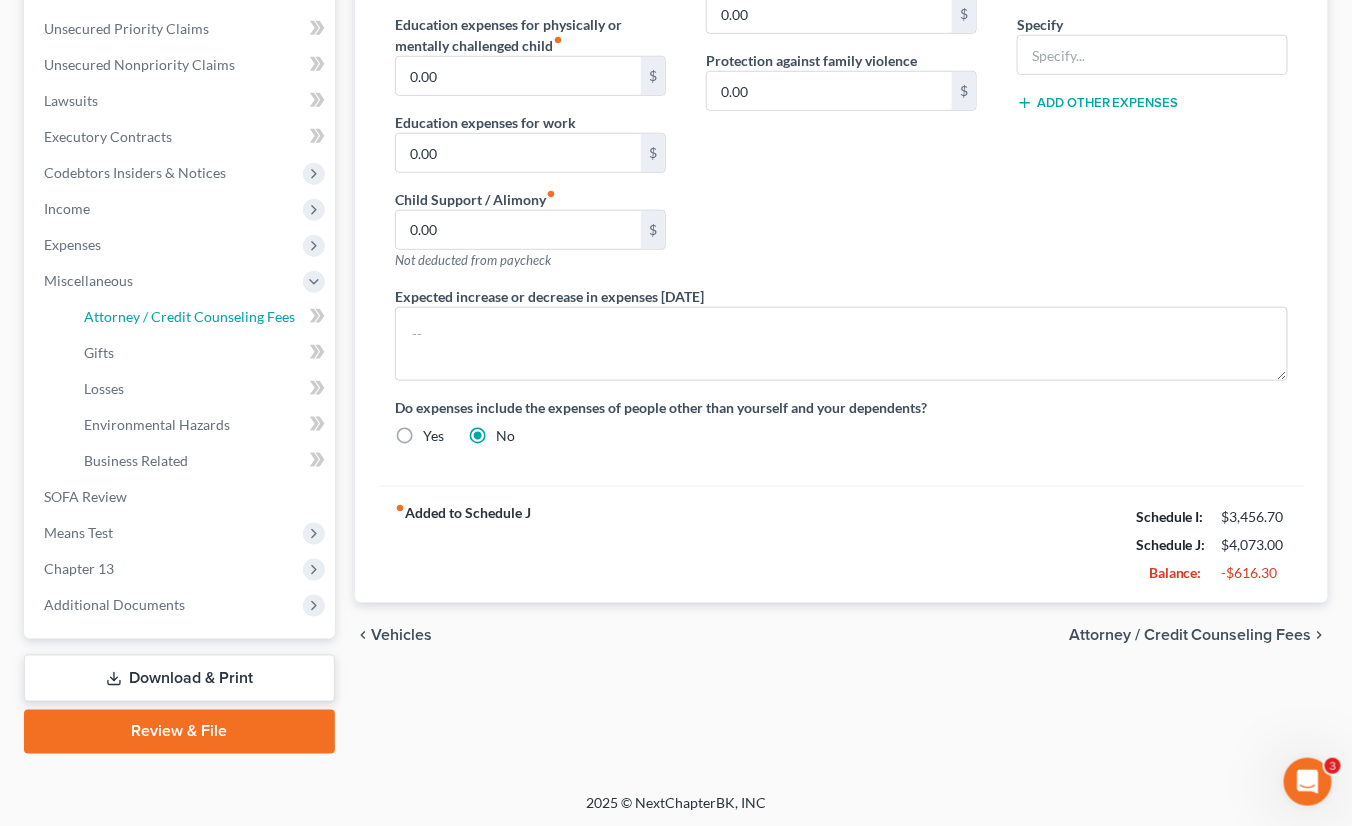 click on "Attorney / Credit Counseling Fees" at bounding box center [189, 316] 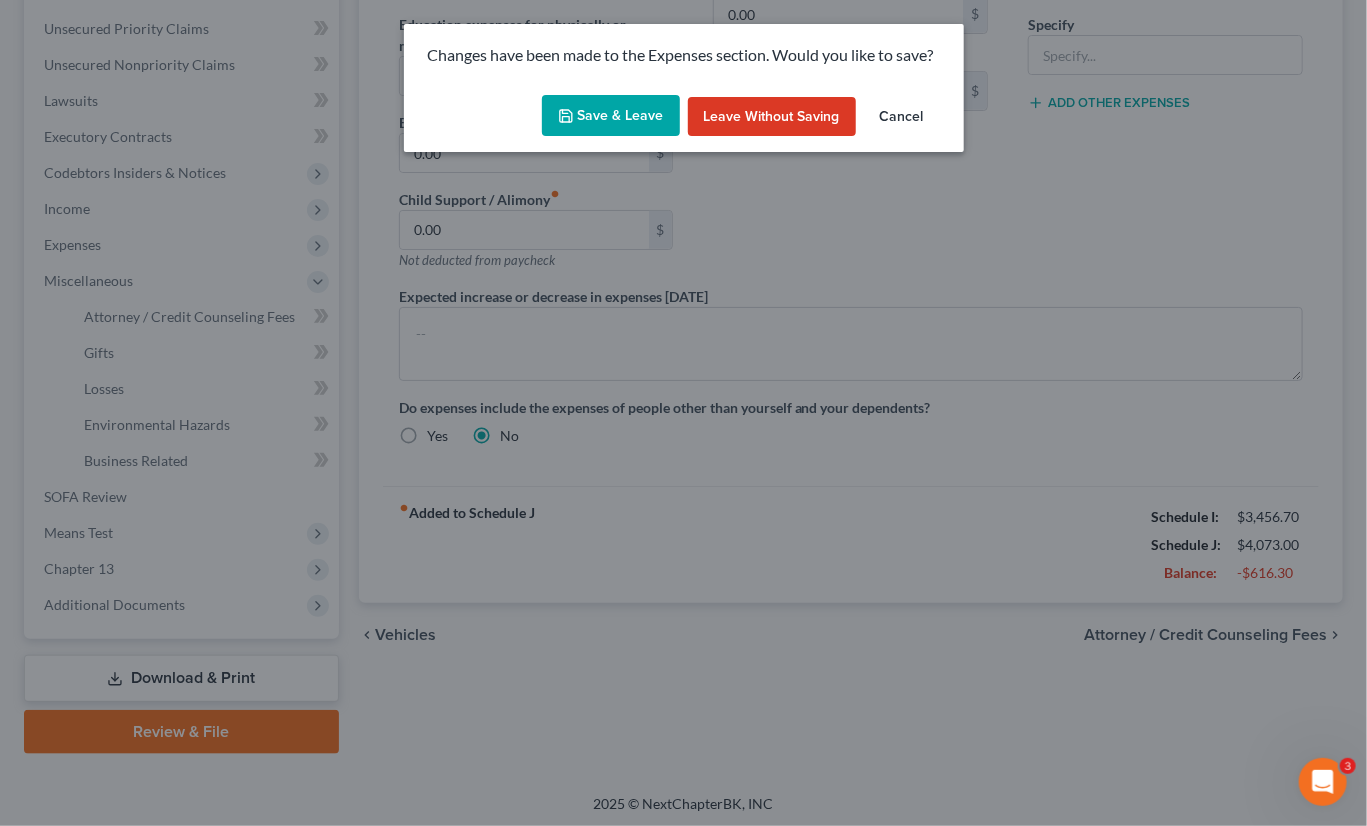 click on "Save & Leave" at bounding box center (611, 116) 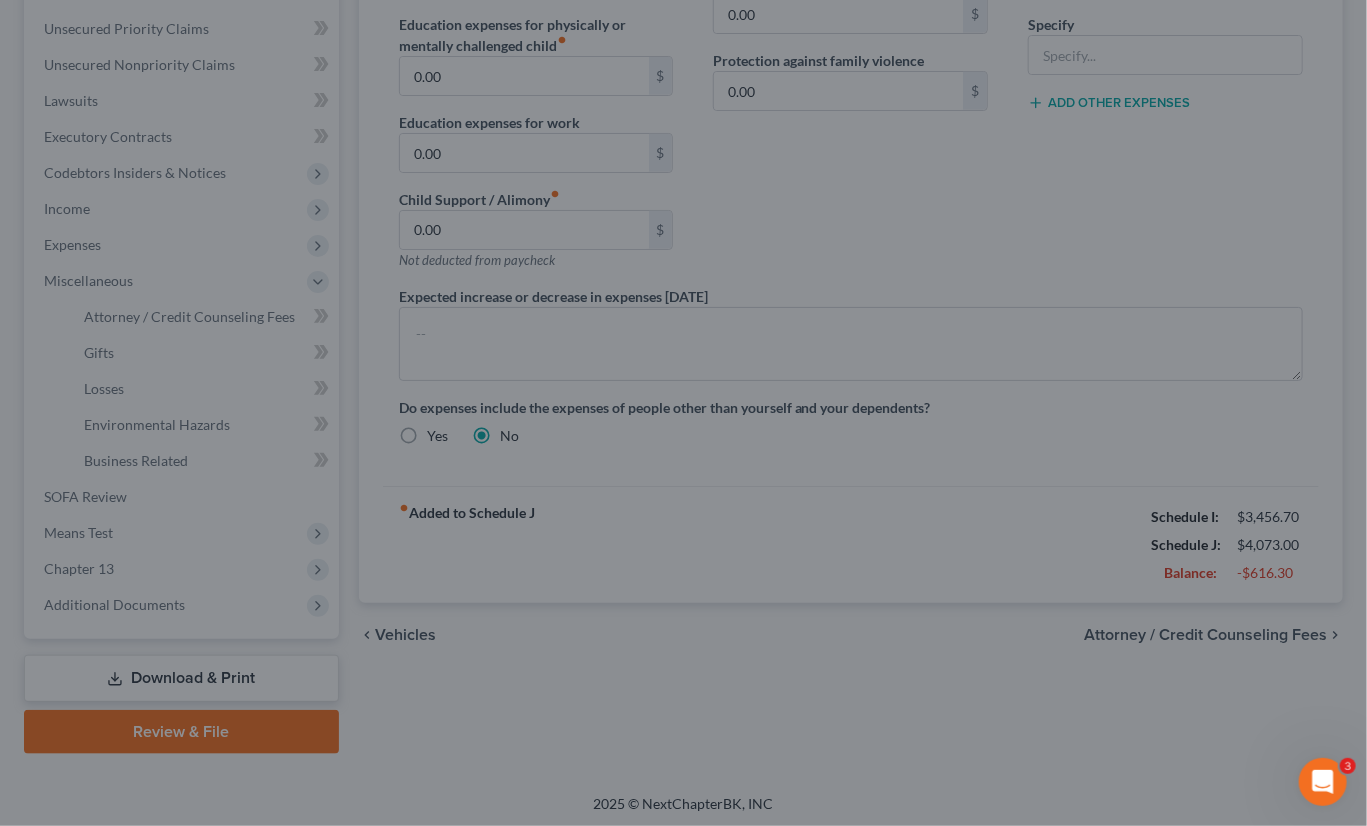 type on "160.00" 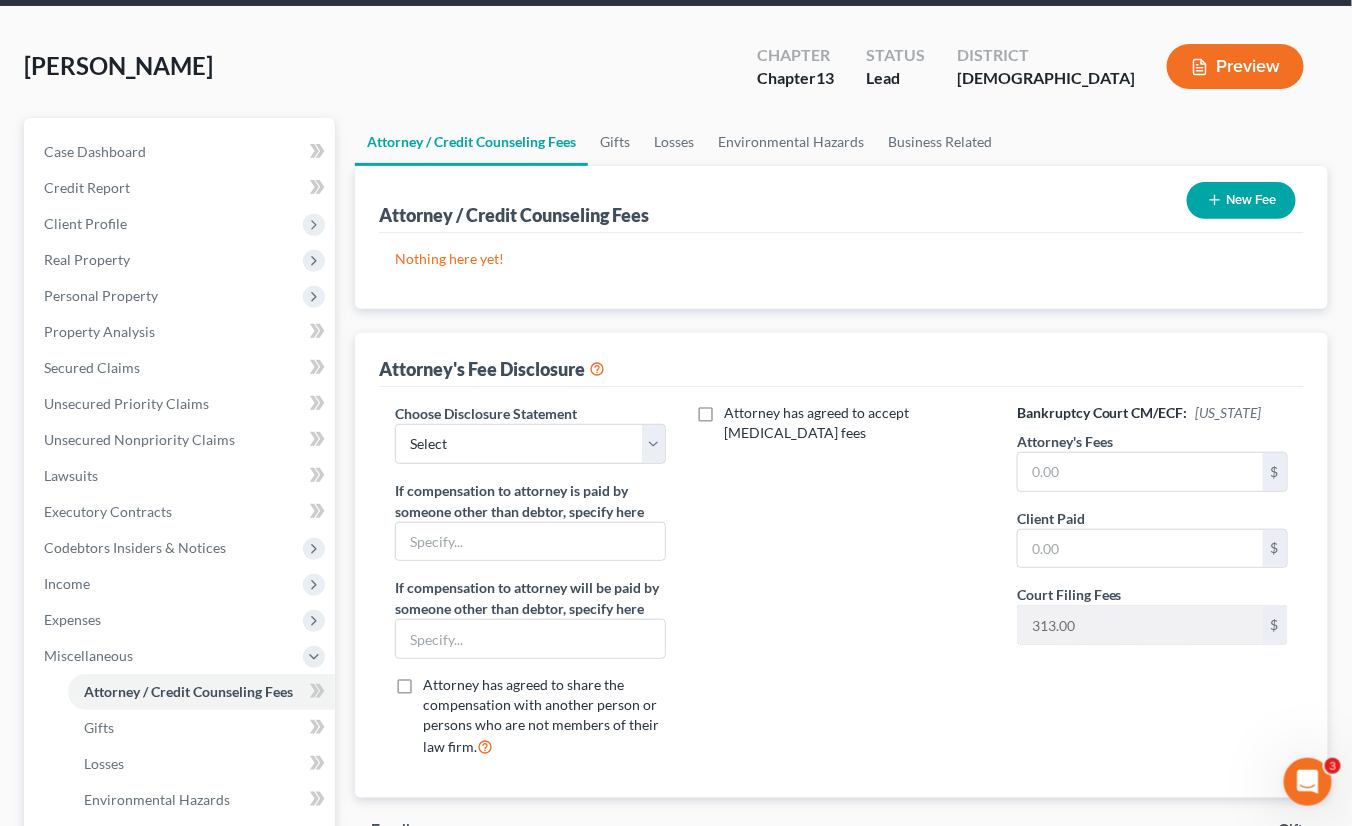 scroll, scrollTop: 200, scrollLeft: 0, axis: vertical 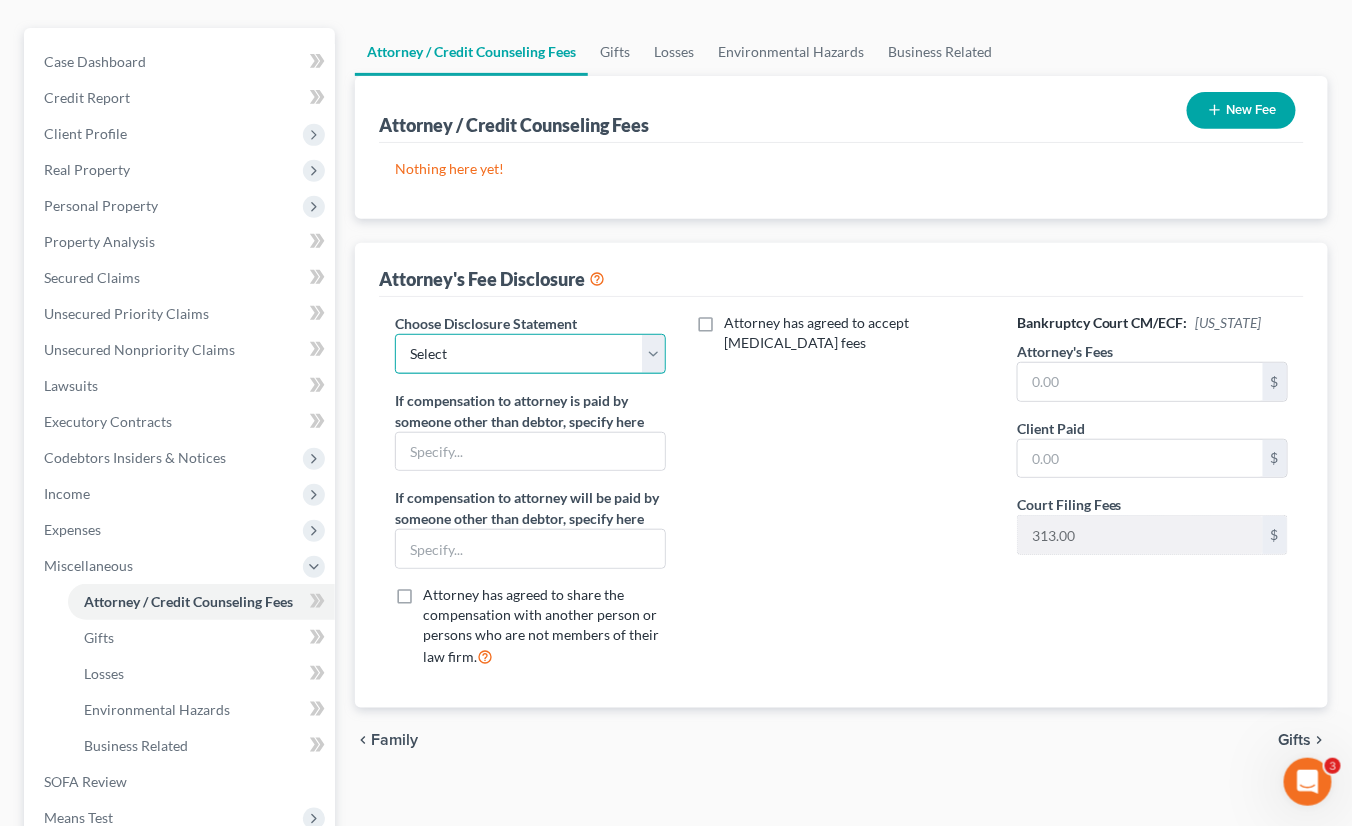 click on "Select Chapter 13 - Disclosure of Compensation of Attorney for Debtor Chapter 7 - Disclosure of Compensation of Attorney for Debtor" at bounding box center (530, 354) 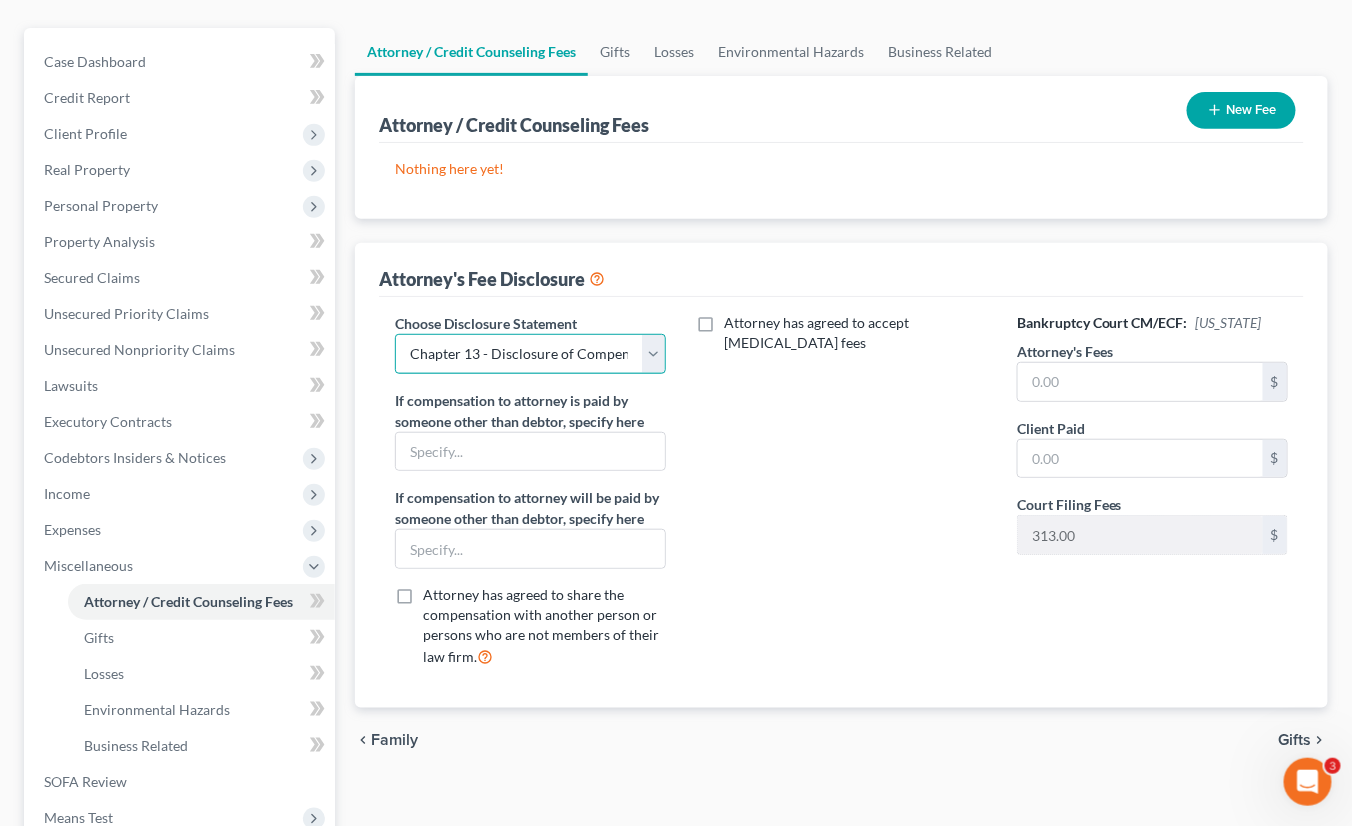 click on "Select Chapter 13 - Disclosure of Compensation of Attorney for Debtor Chapter 7 - Disclosure of Compensation of Attorney for Debtor" at bounding box center [530, 354] 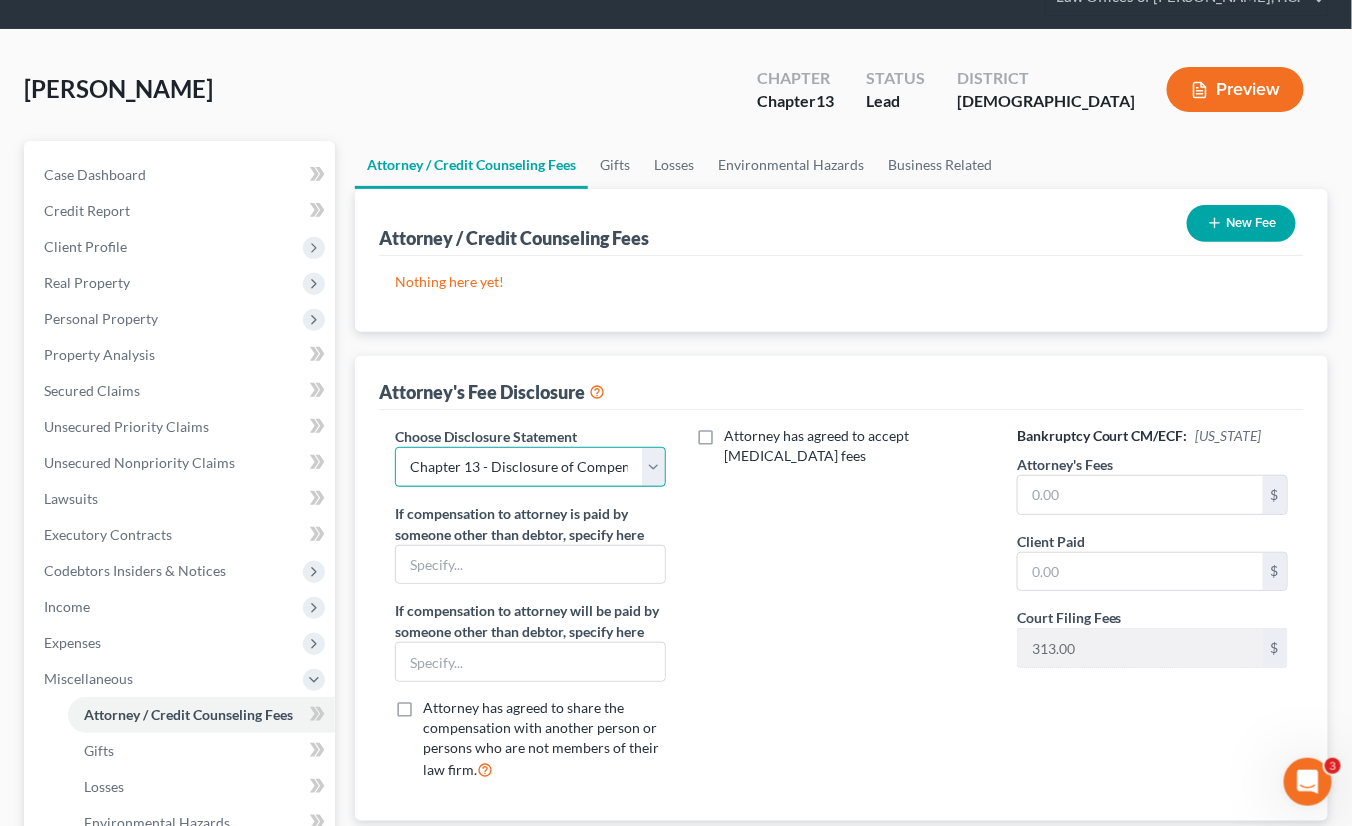 scroll, scrollTop: 0, scrollLeft: 0, axis: both 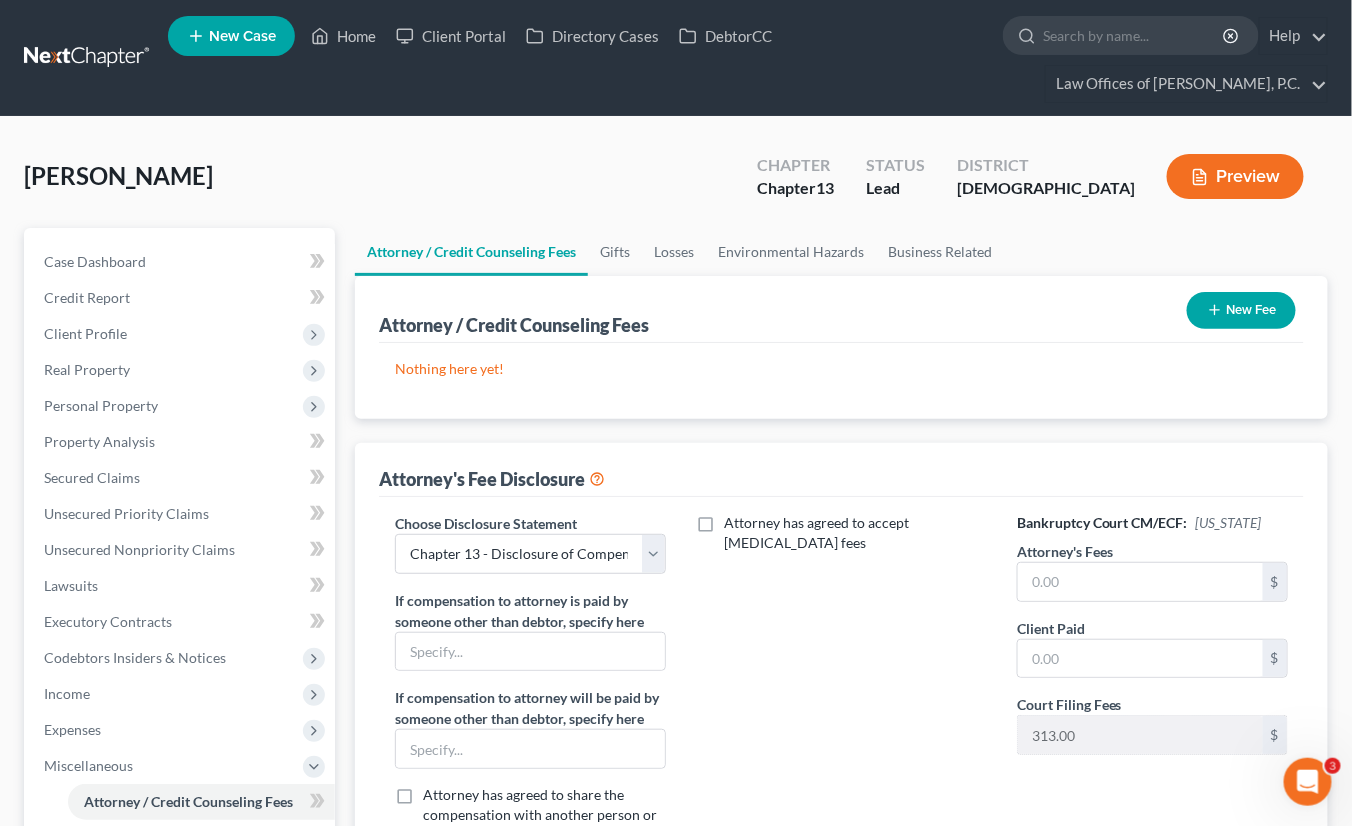 click on "New Fee" at bounding box center (1241, 310) 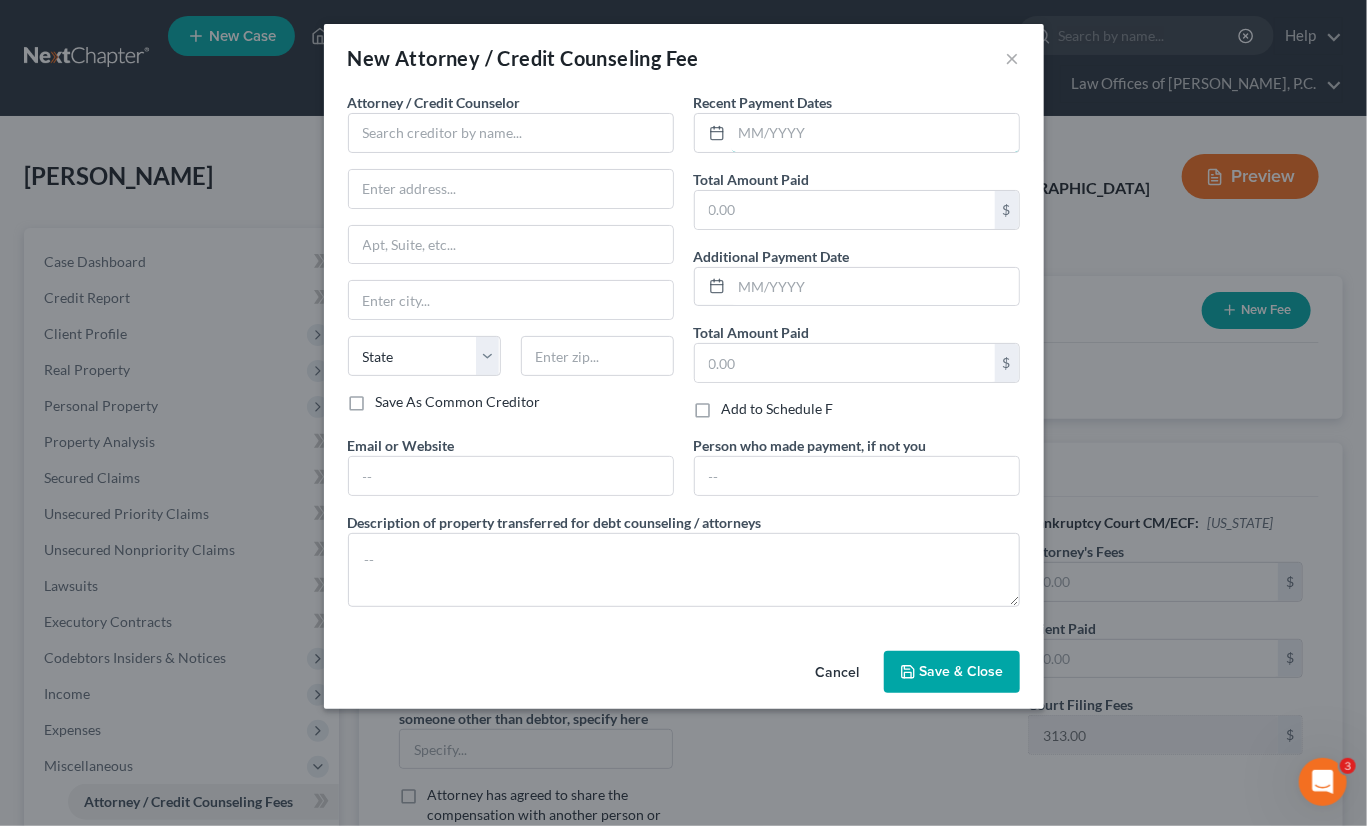 click at bounding box center [875, 133] 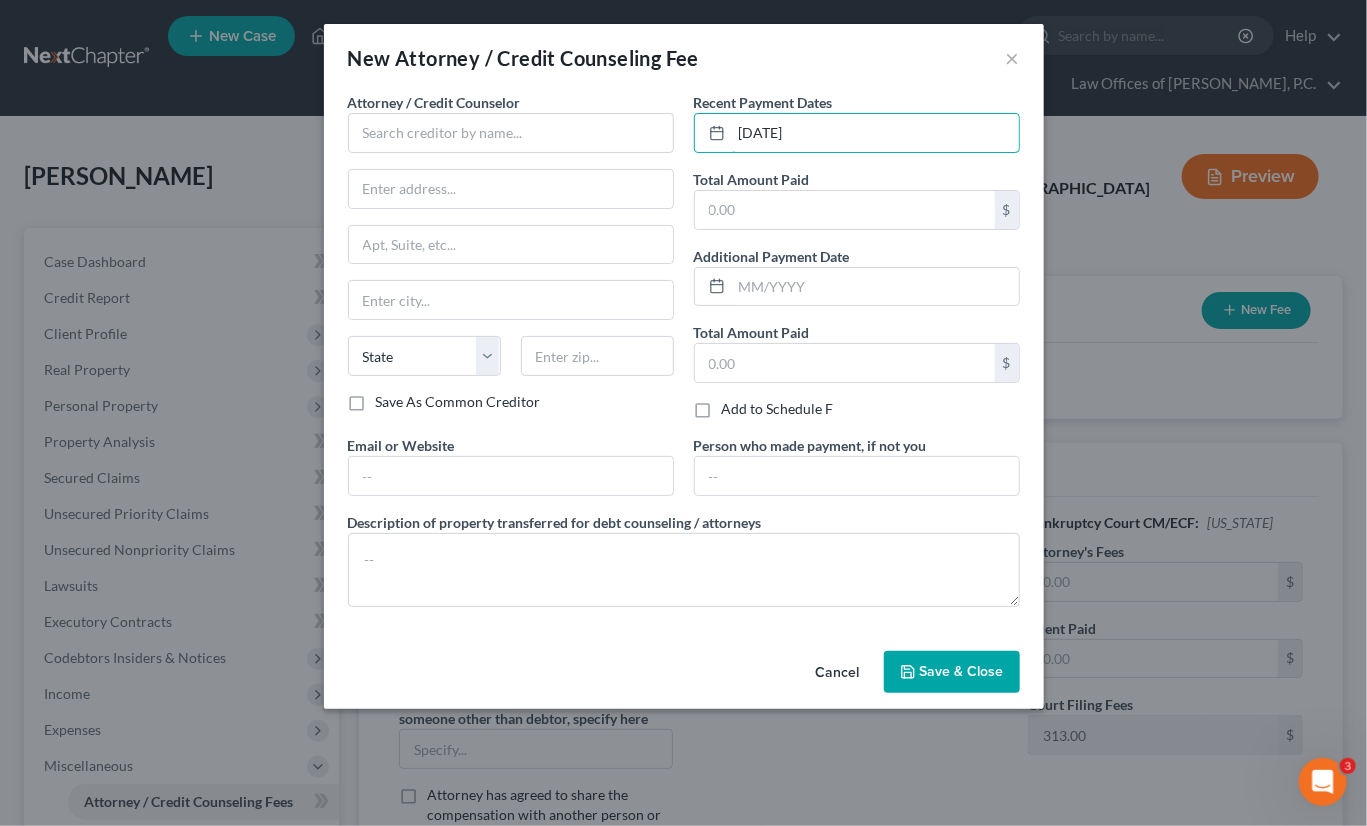 type on "06/26/2025" 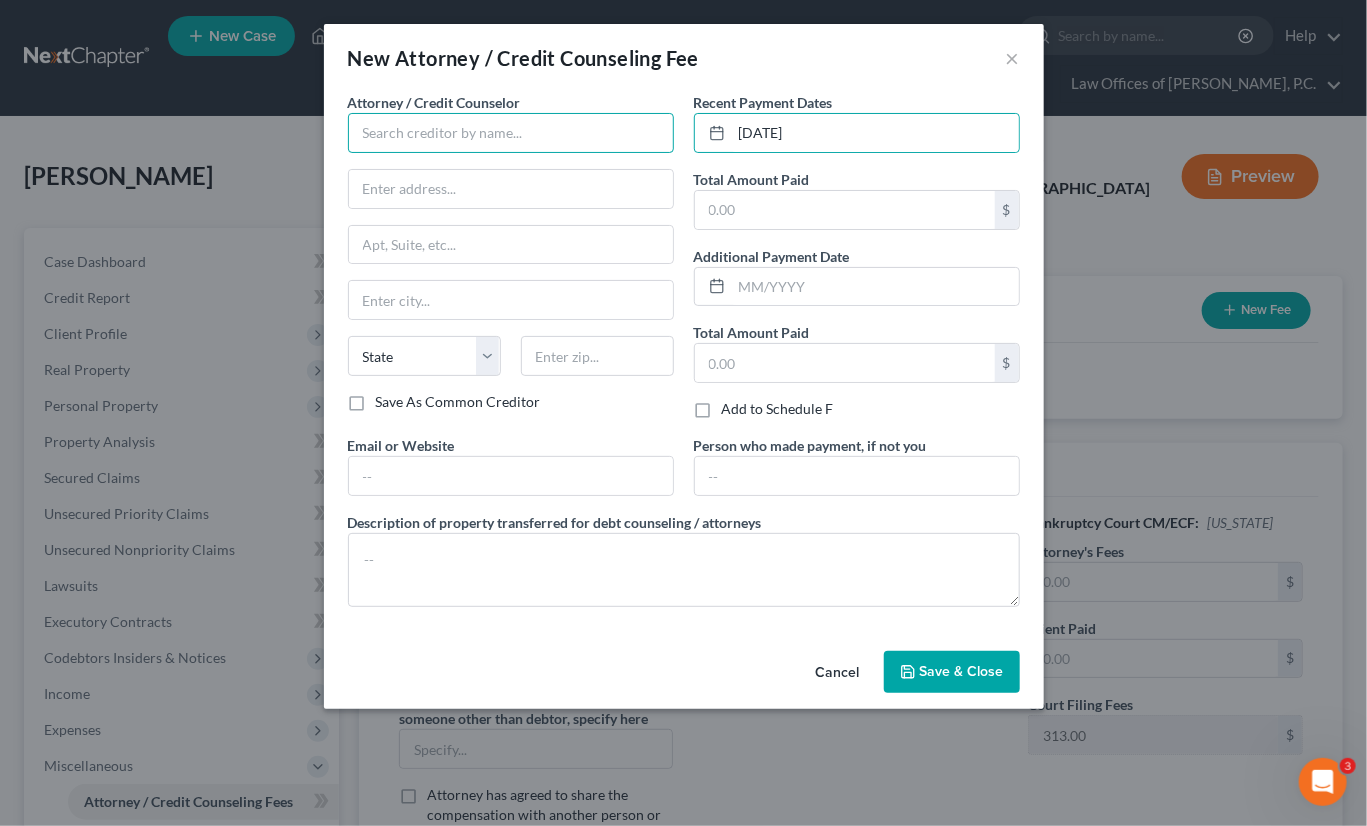 click at bounding box center [511, 133] 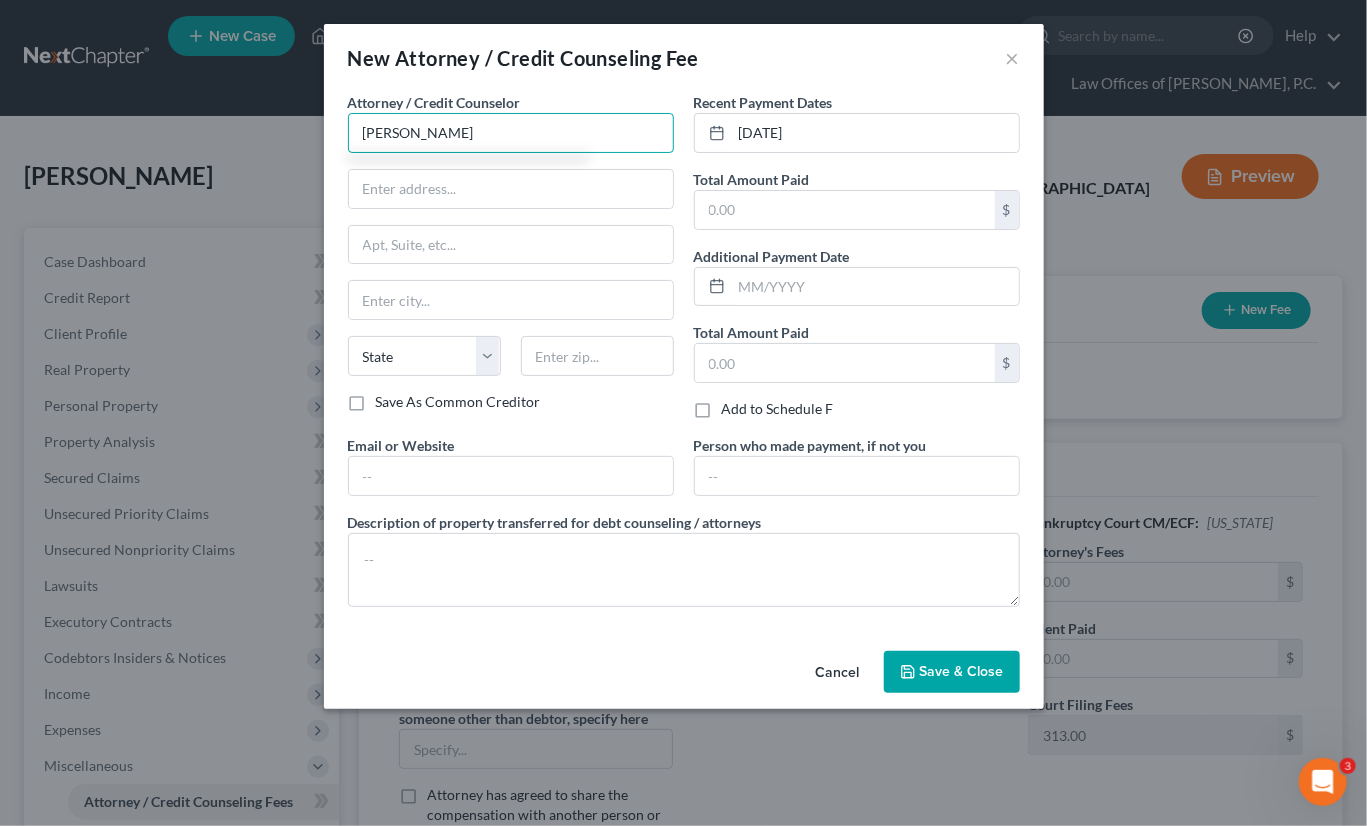 type on "[PERSON_NAME]" 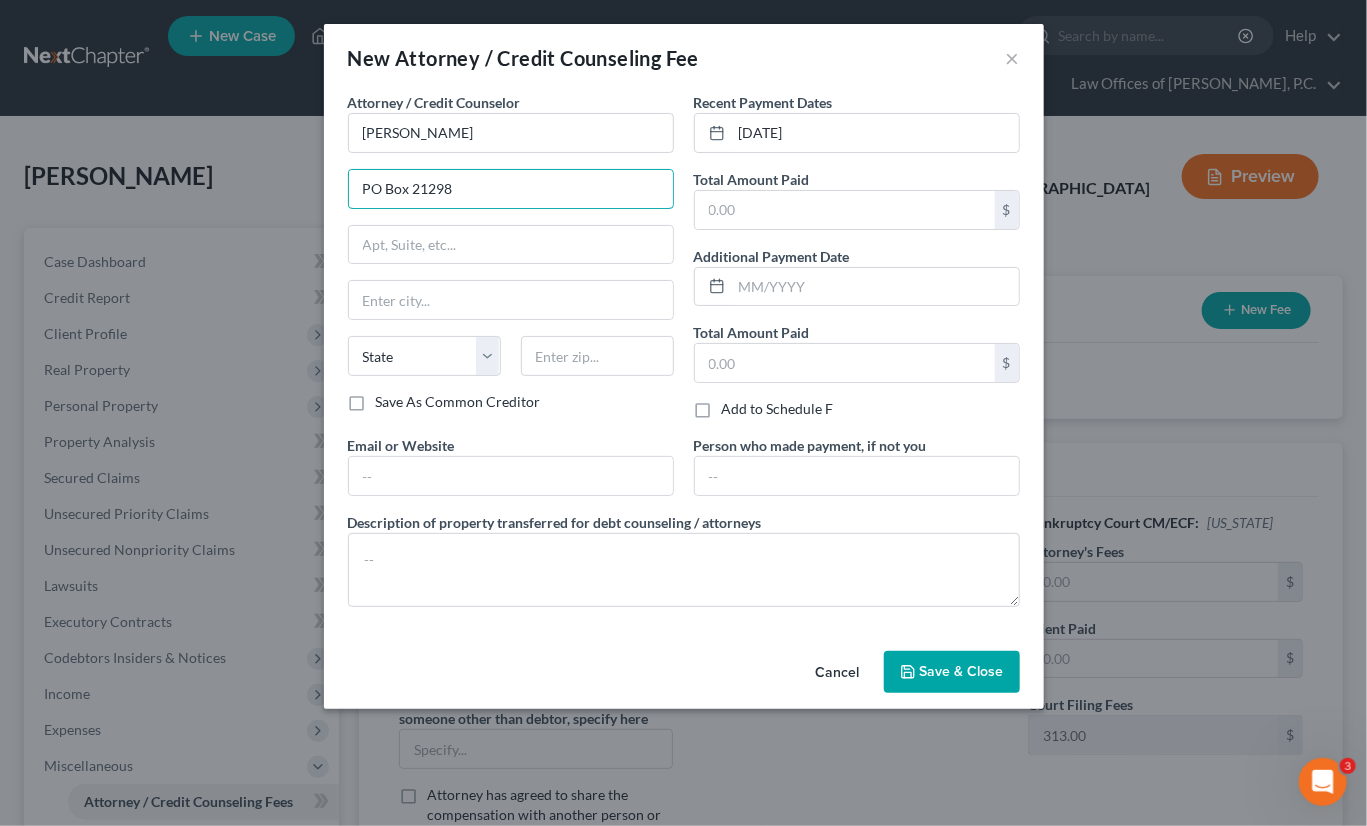 type on "PO Box 21298" 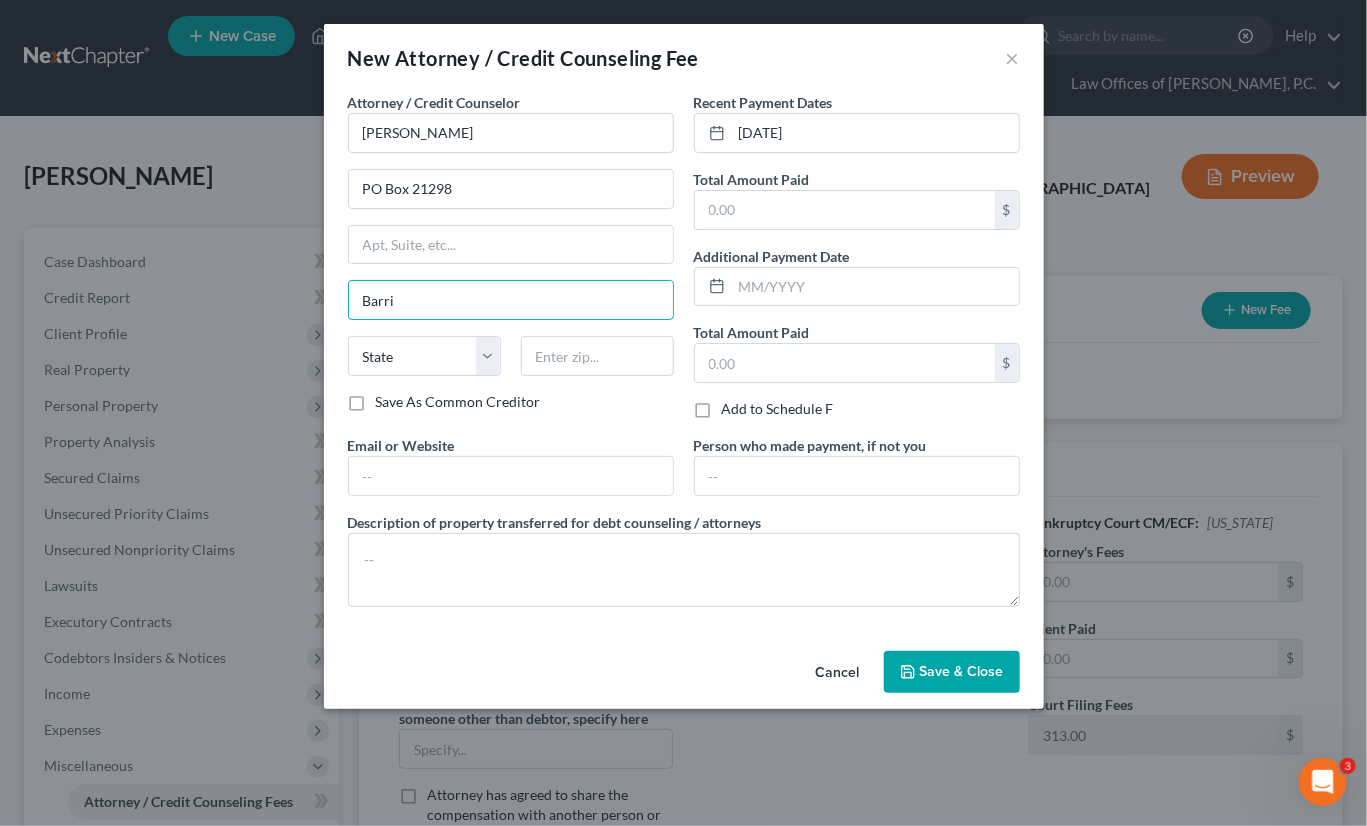 type on "Barrigada" 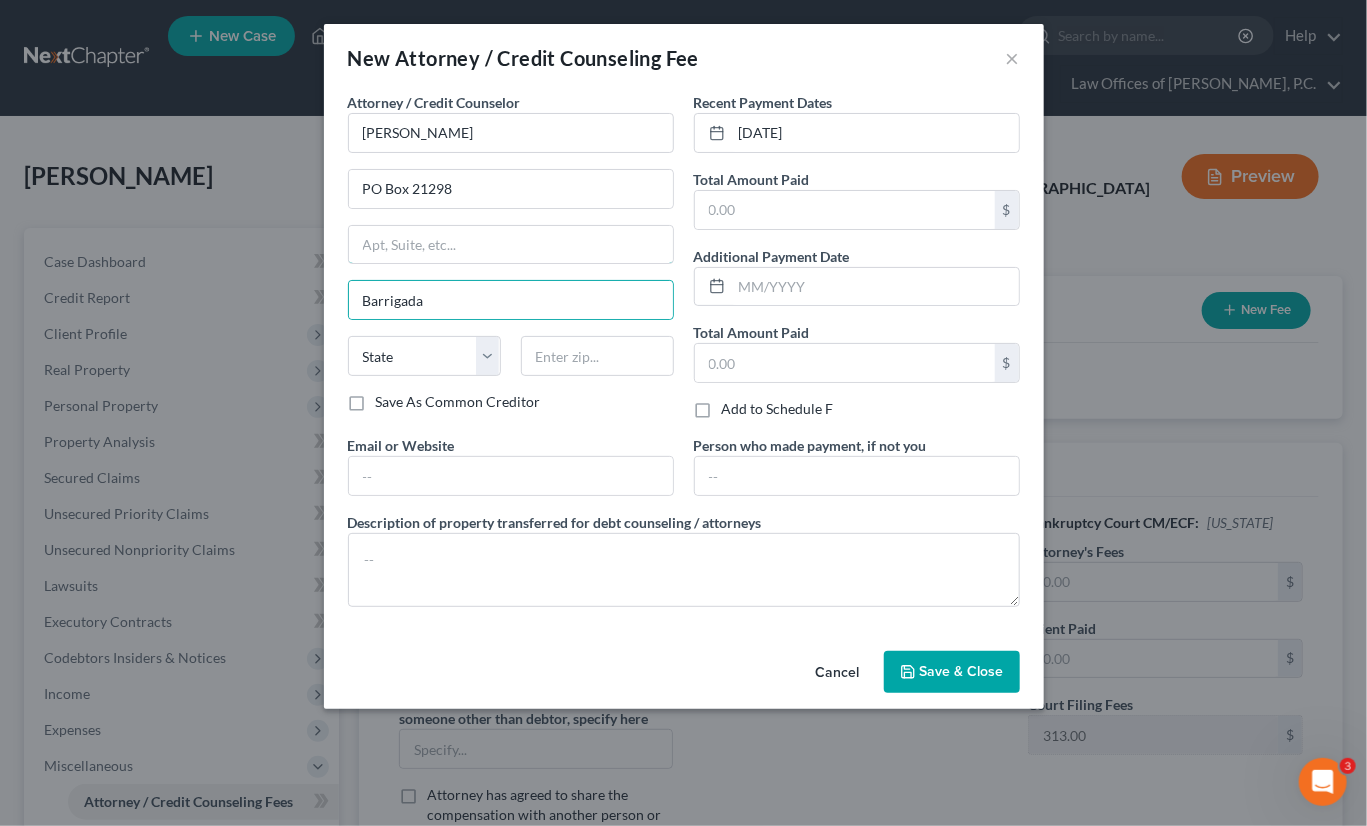 type on "850 Gov. Carlos Camacho Rd." 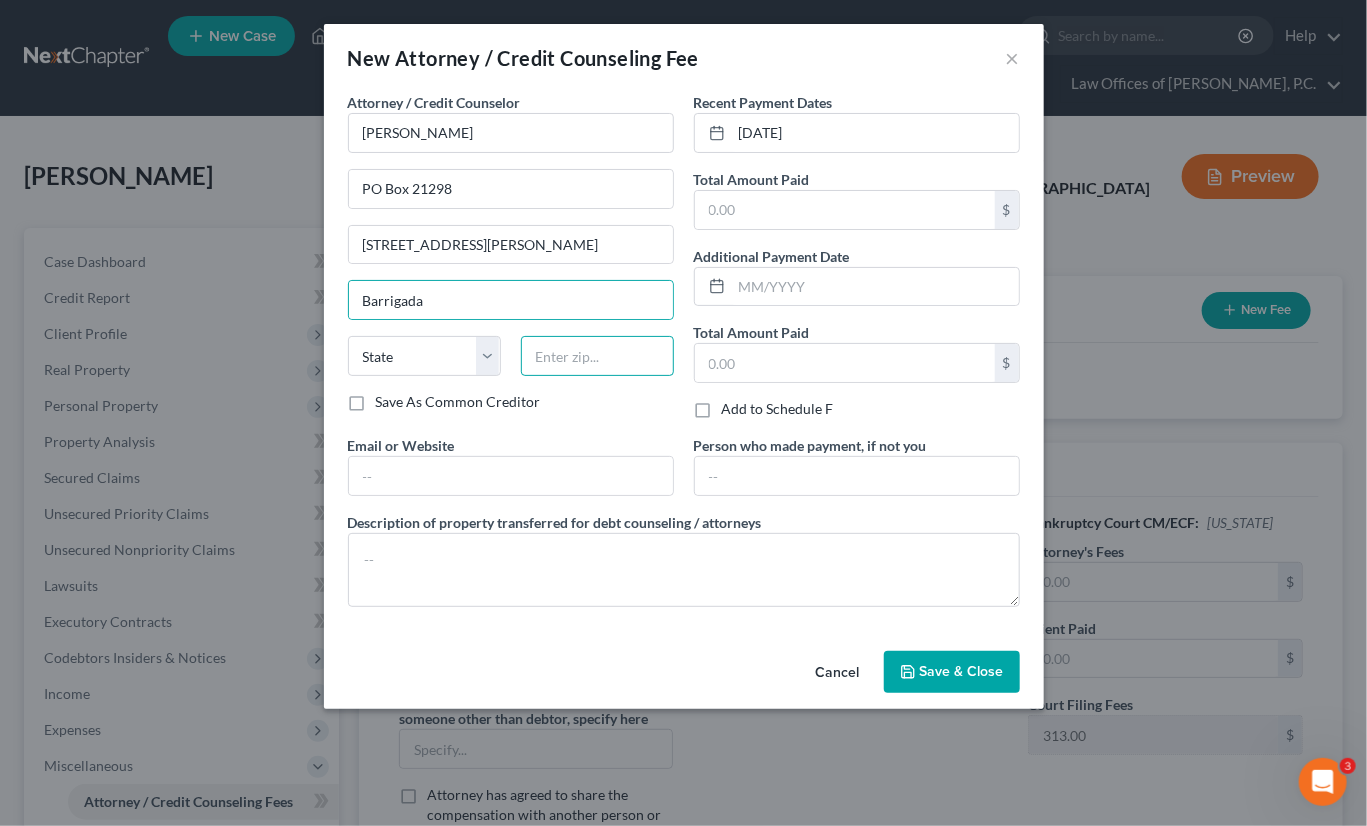 type on "96913" 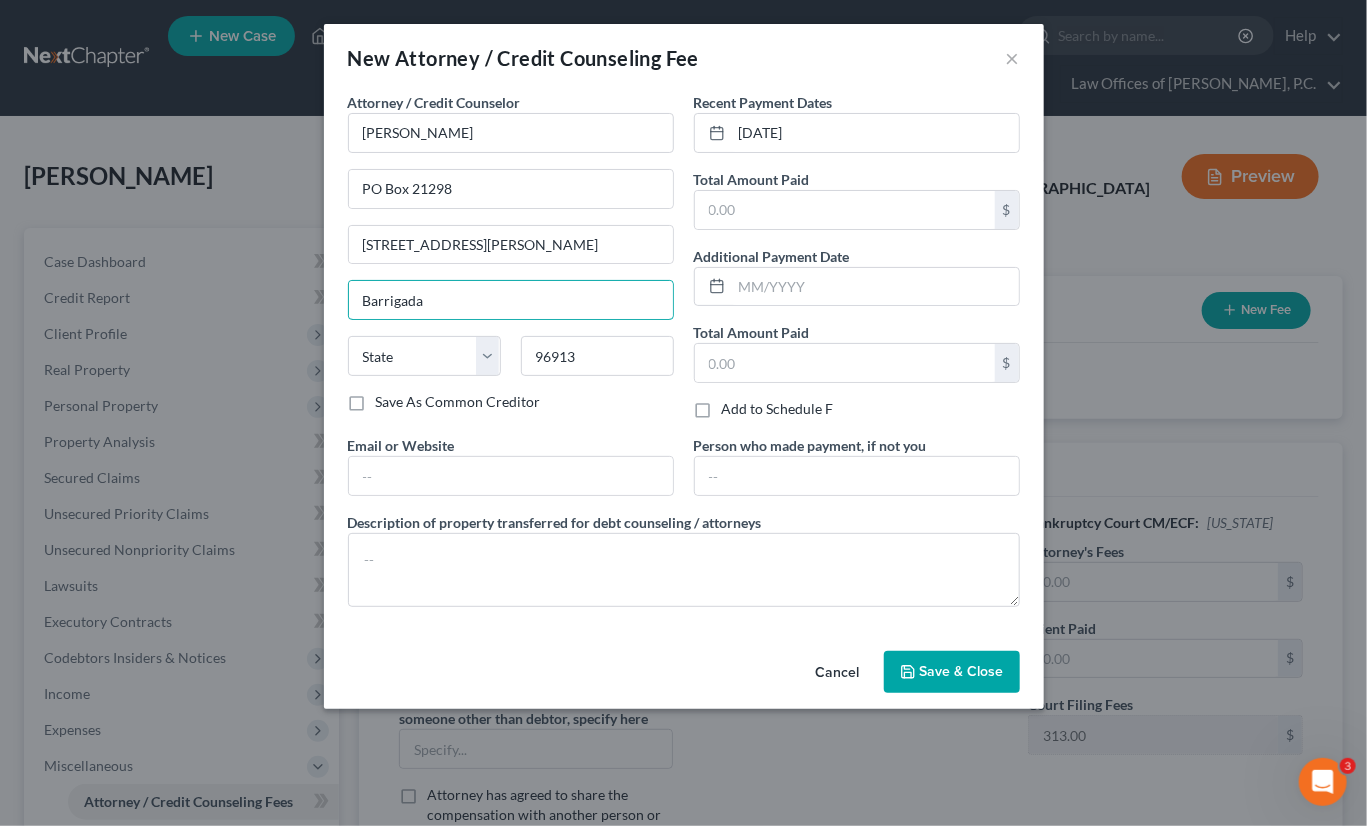 select on "11" 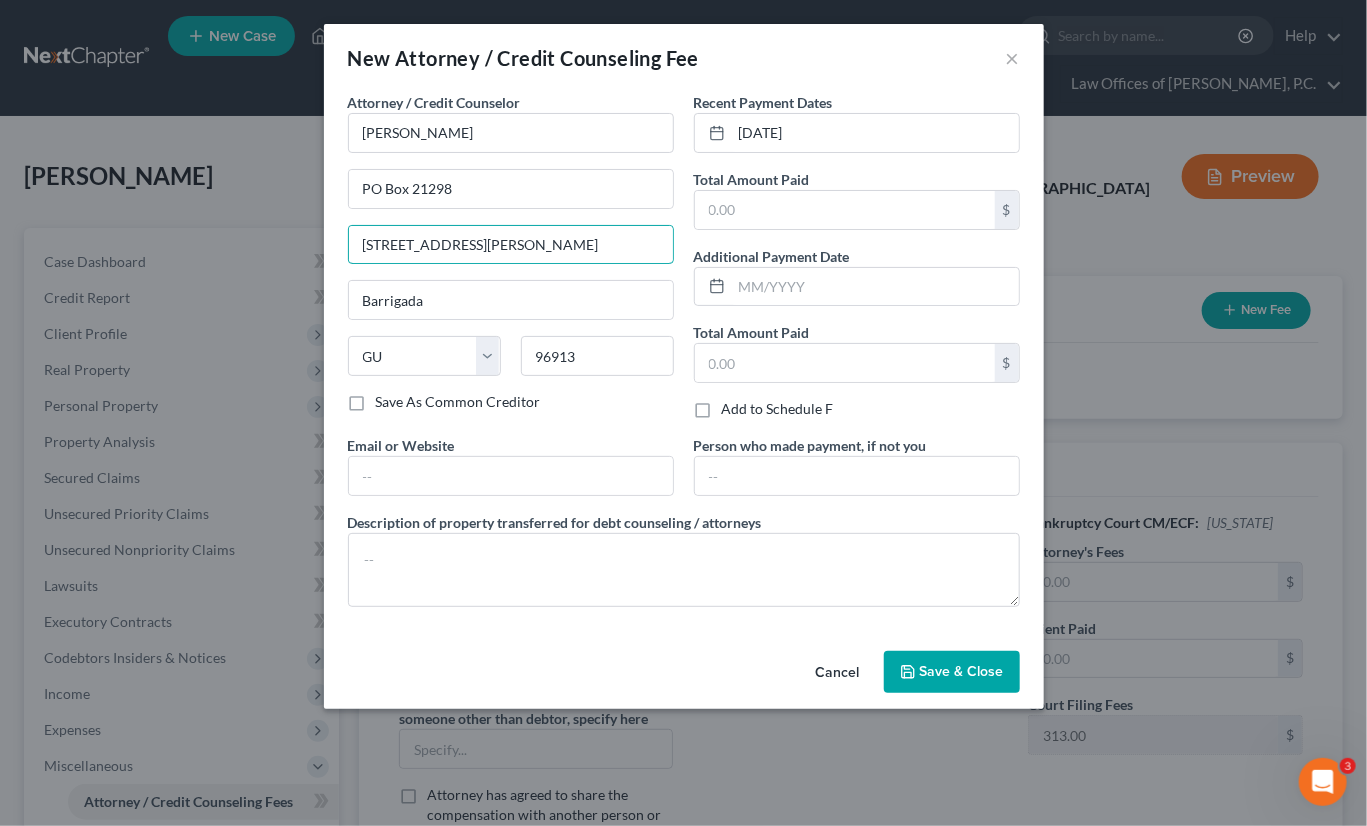 drag, startPoint x: 566, startPoint y: 241, endPoint x: 225, endPoint y: 230, distance: 341.17737 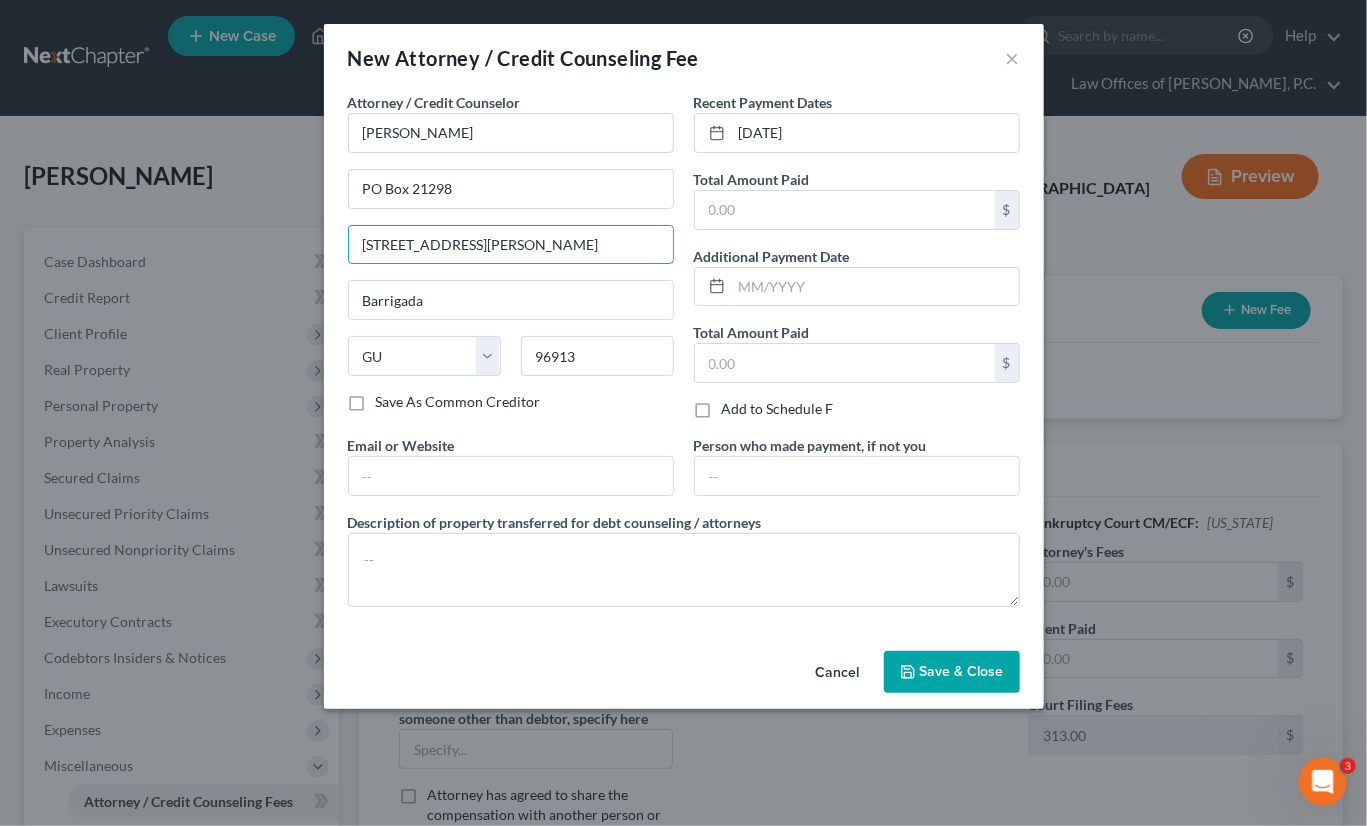 click on "New   Attorney / Credit Counseling Fee × Attorney / Credit Counselor *    Mark Williams                      PO Box 21298 850 Gov. Carlos Camacho Rd. Barrigada State AL AK AR AZ CA CO CT DE DC FL GA GU HI ID IL IN IA KS KY LA ME MD MA MI MN MS MO MT NC ND NE NV NH NJ NM NY OH OK OR PA PR RI SC SD TN TX UT VI VA VT WA WV WI WY 96913 Save As Common Creditor Recent Payment Dates         06/26/2025 Total Amount Paid $ Additional Payment Date         Total Amount Paid $ Add to Schedule F Email or Website Person who made payment, if not you Description of property transferred for debt counseling / attorneys Cancel Save & Close" at bounding box center [683, 413] 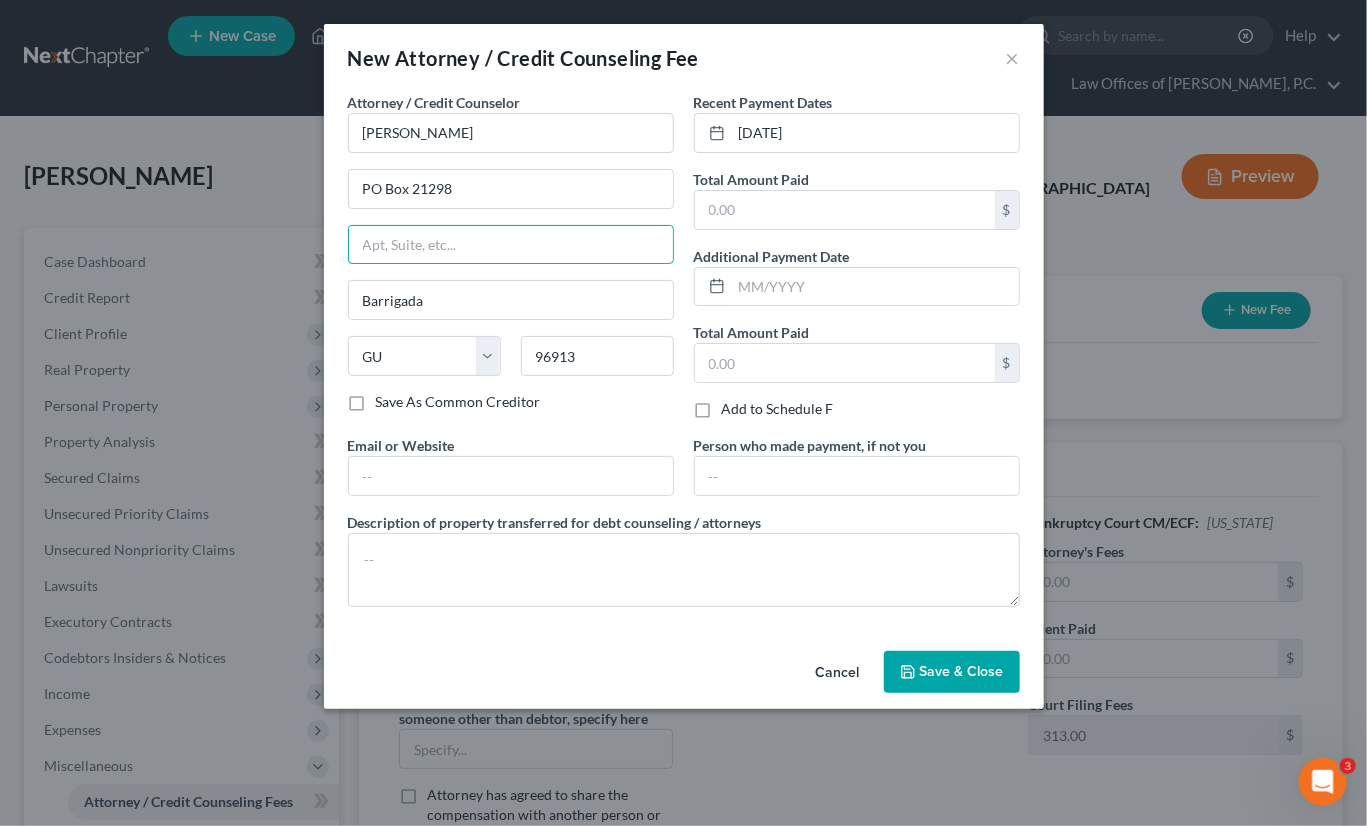 type 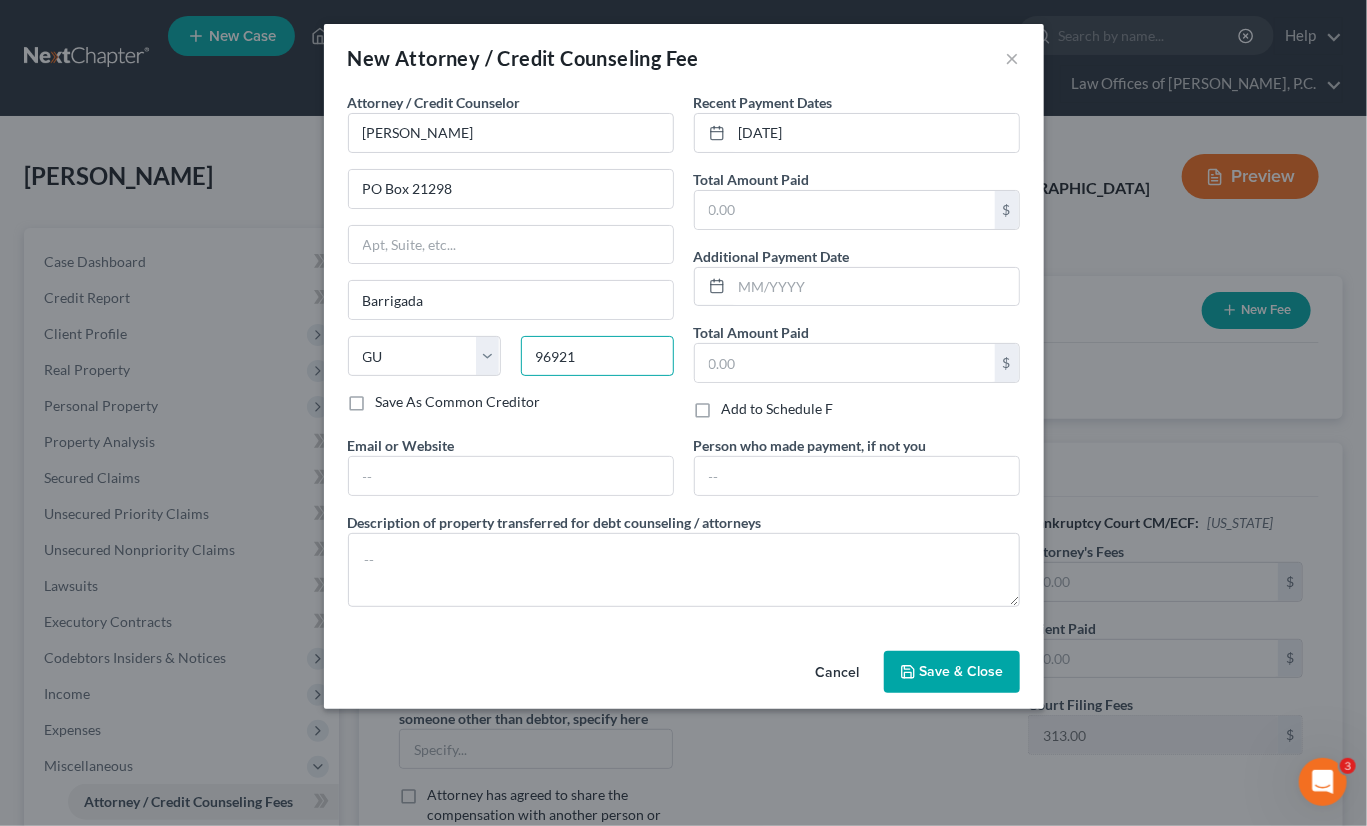 type on "96921" 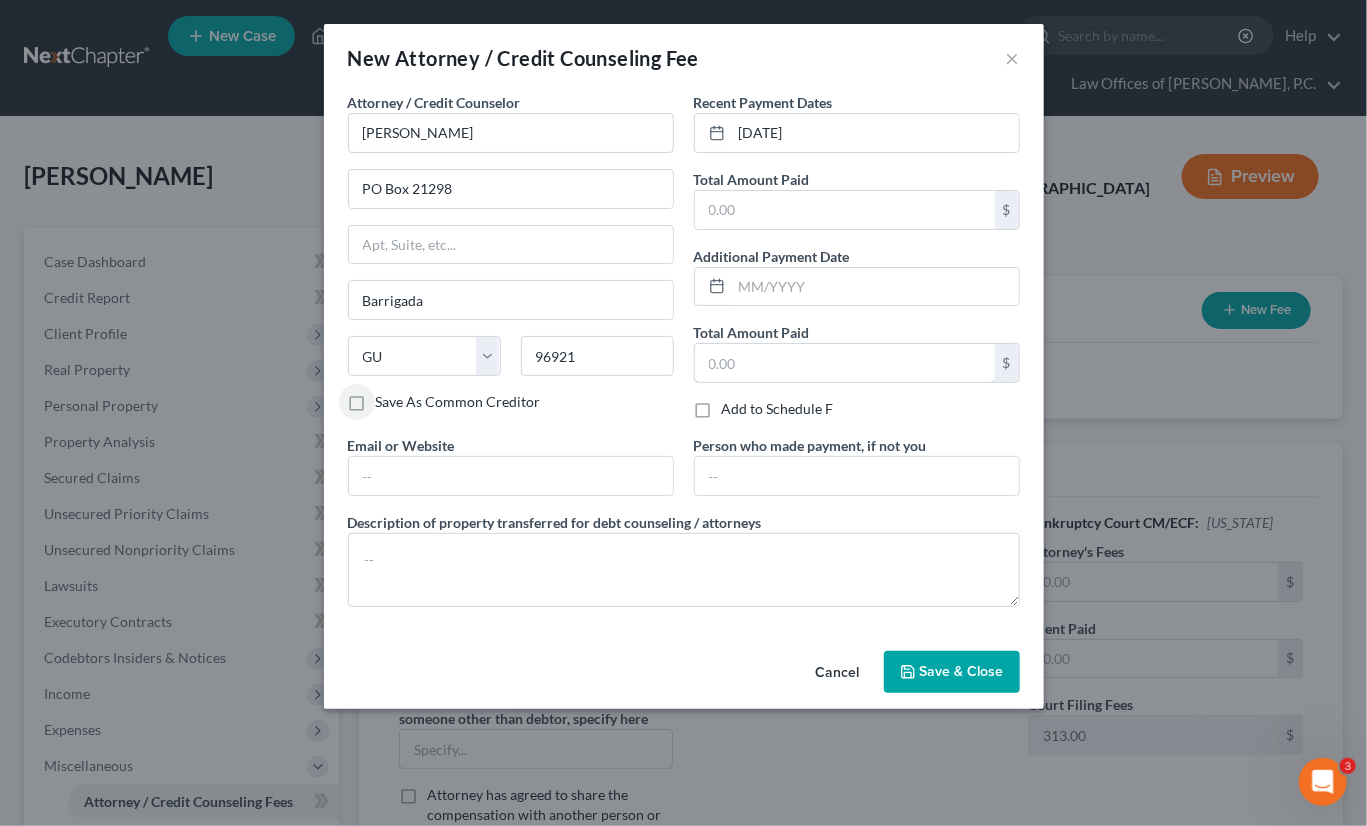 click at bounding box center (845, 363) 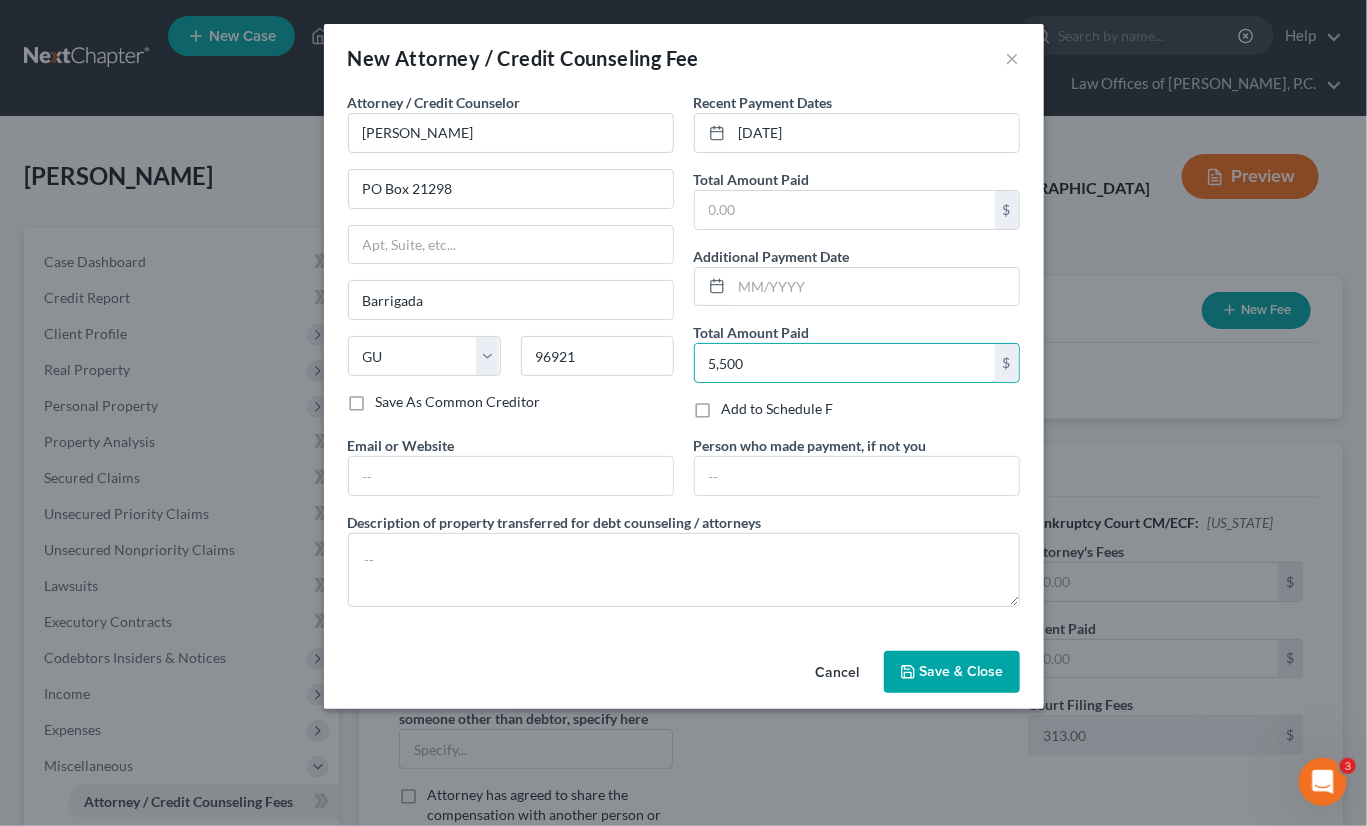 type on "5,500" 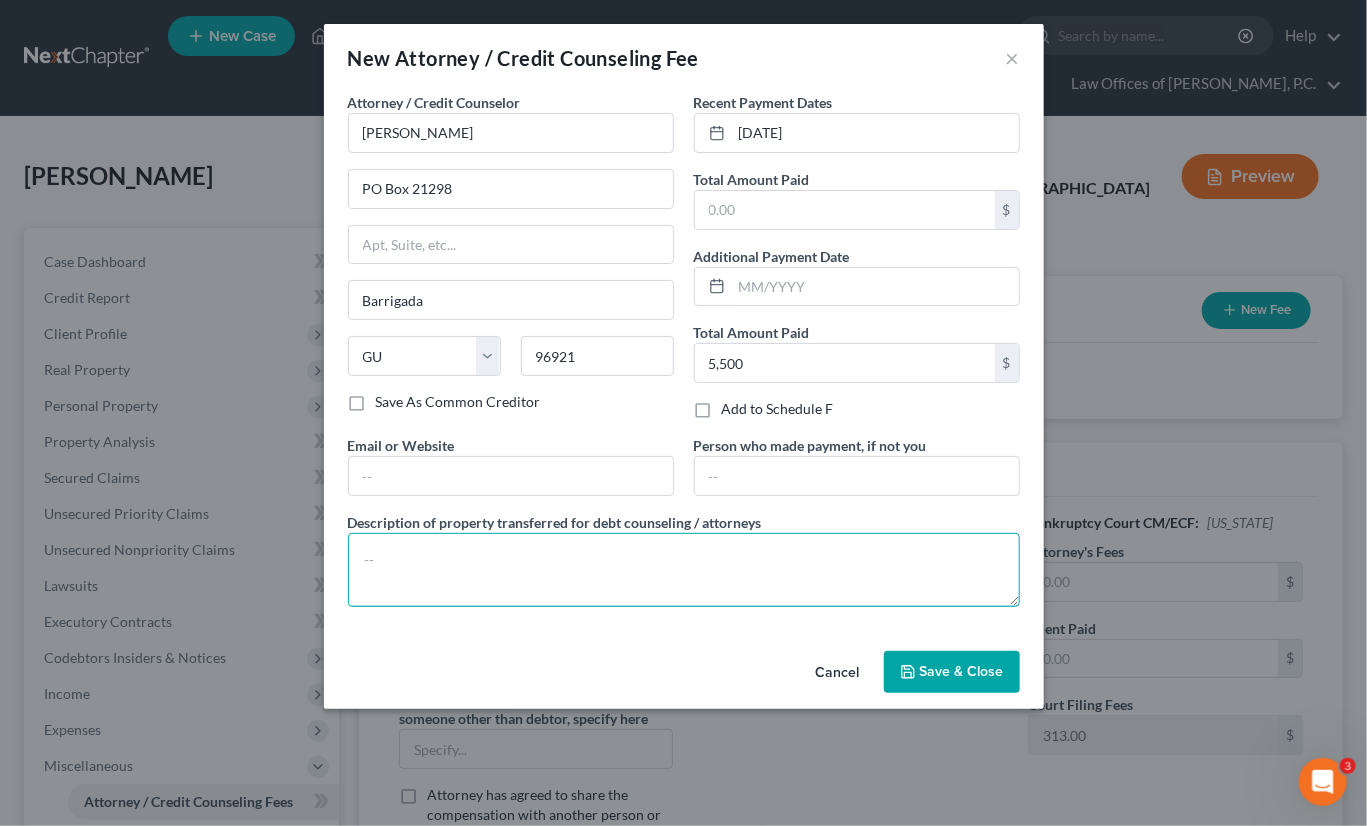 click at bounding box center (684, 570) 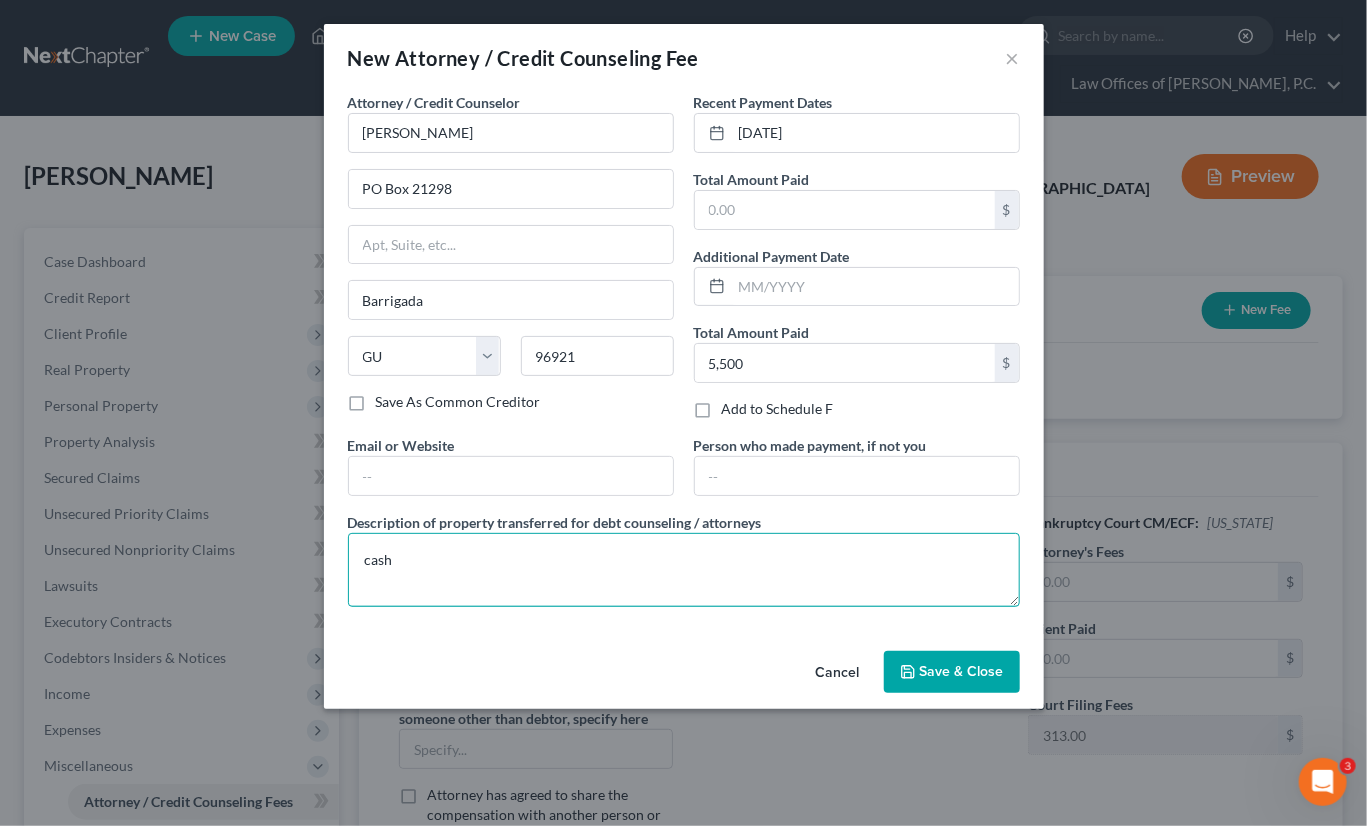 type on "cash" 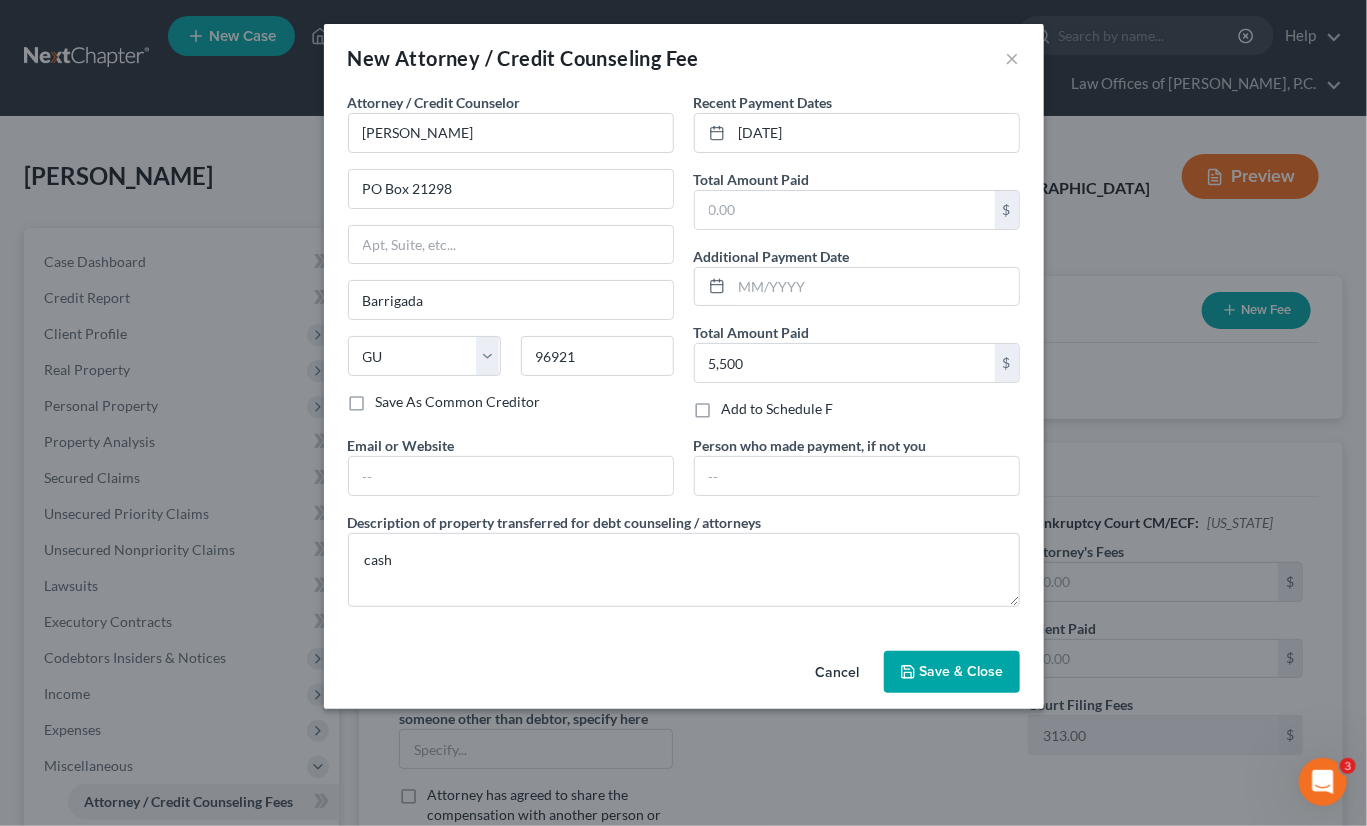click on "Save & Close" at bounding box center [962, 671] 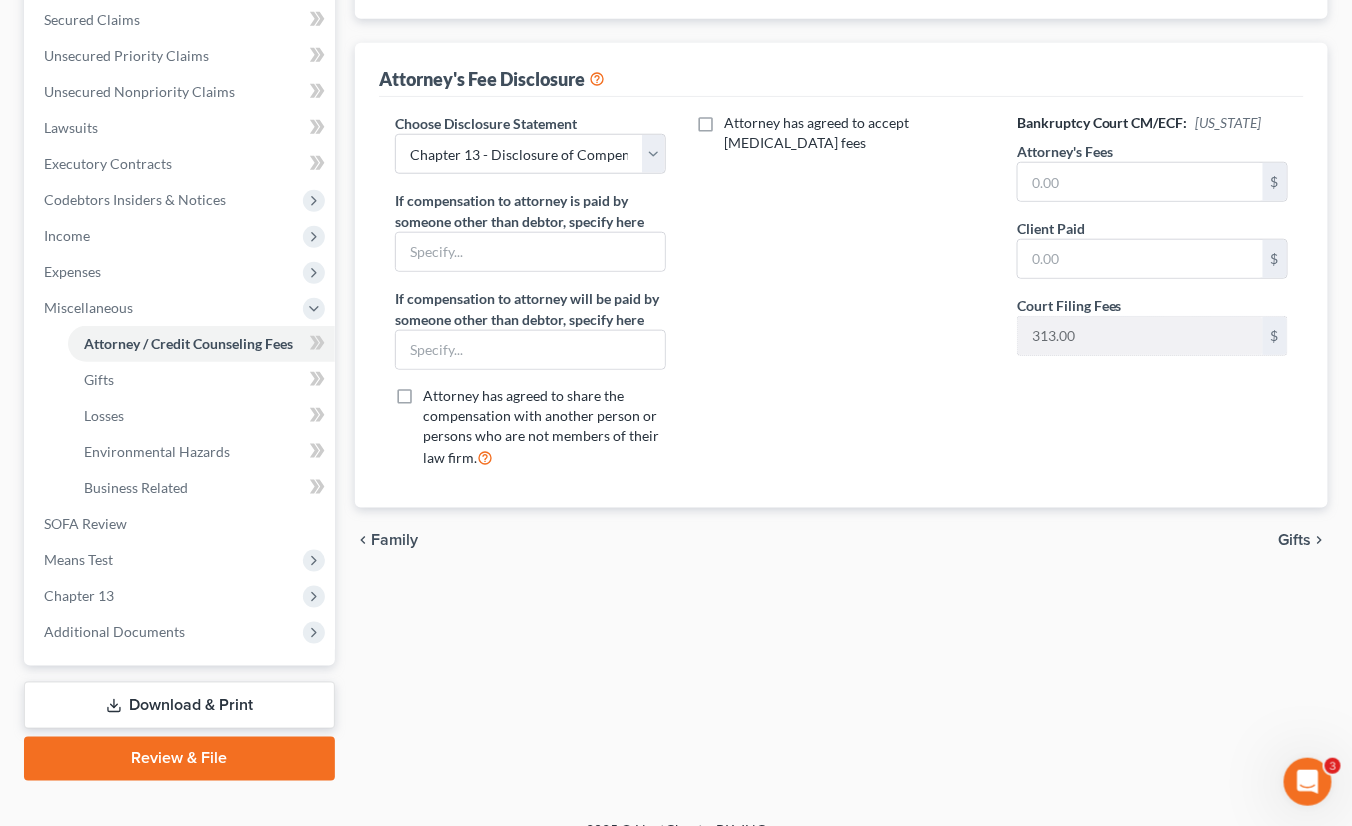 scroll, scrollTop: 485, scrollLeft: 0, axis: vertical 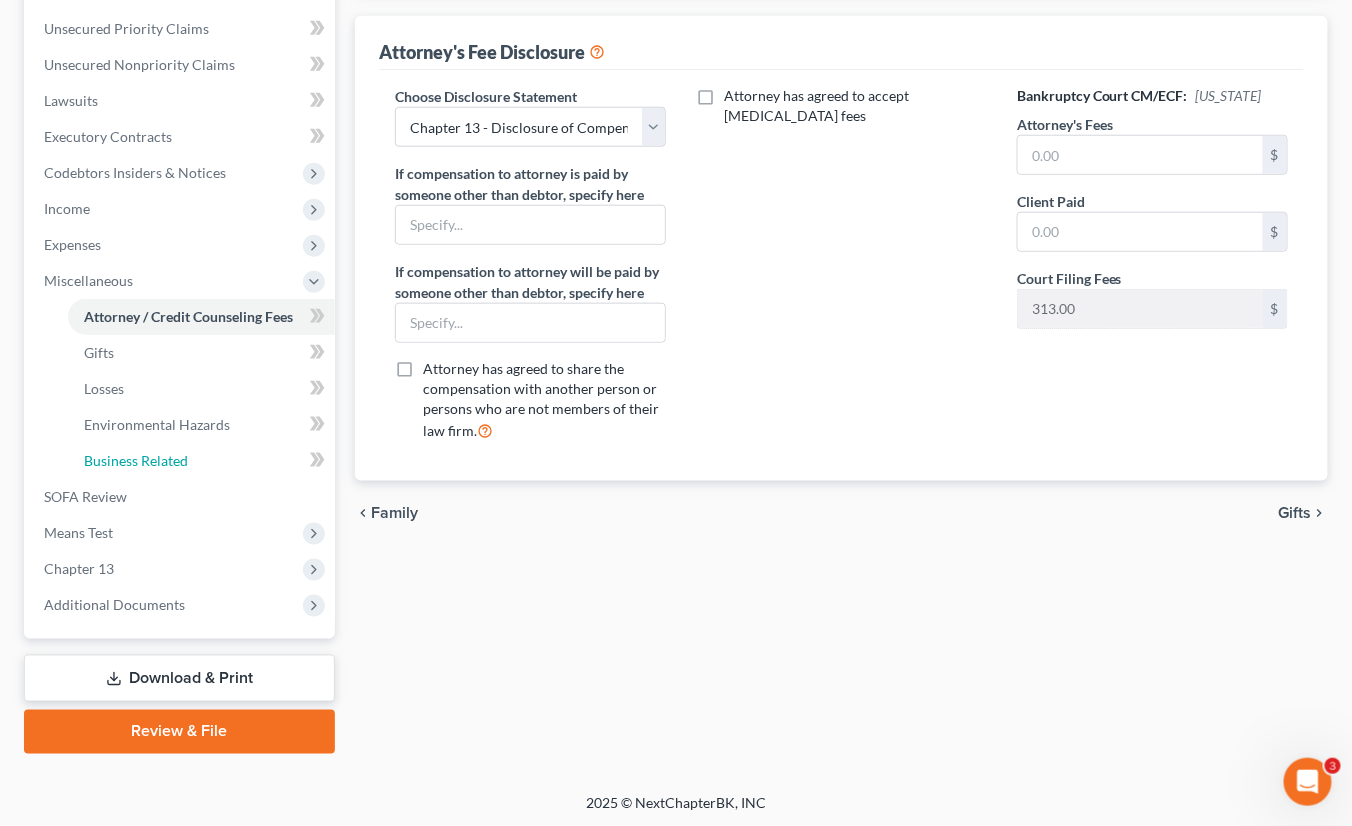 click on "Business Related" at bounding box center (136, 460) 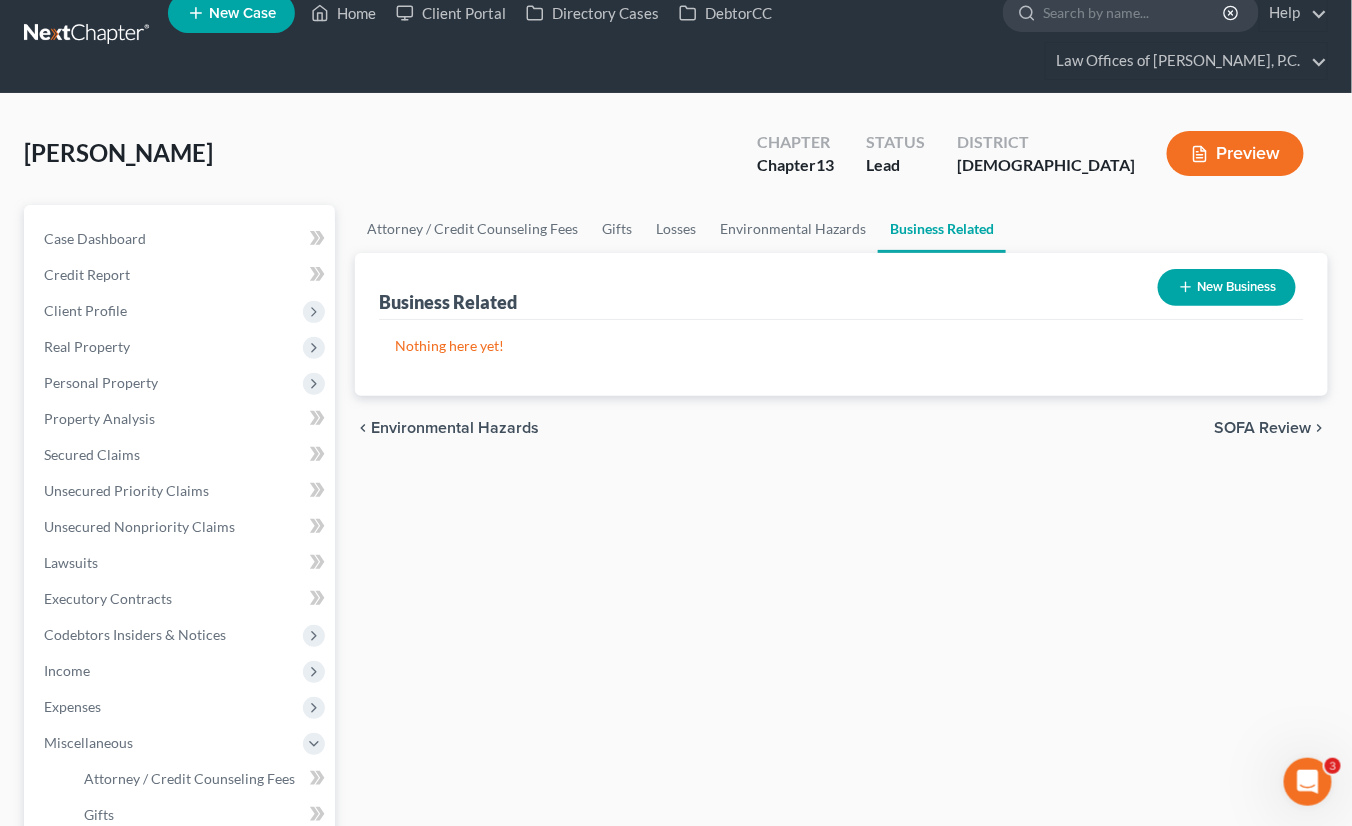 scroll, scrollTop: 0, scrollLeft: 0, axis: both 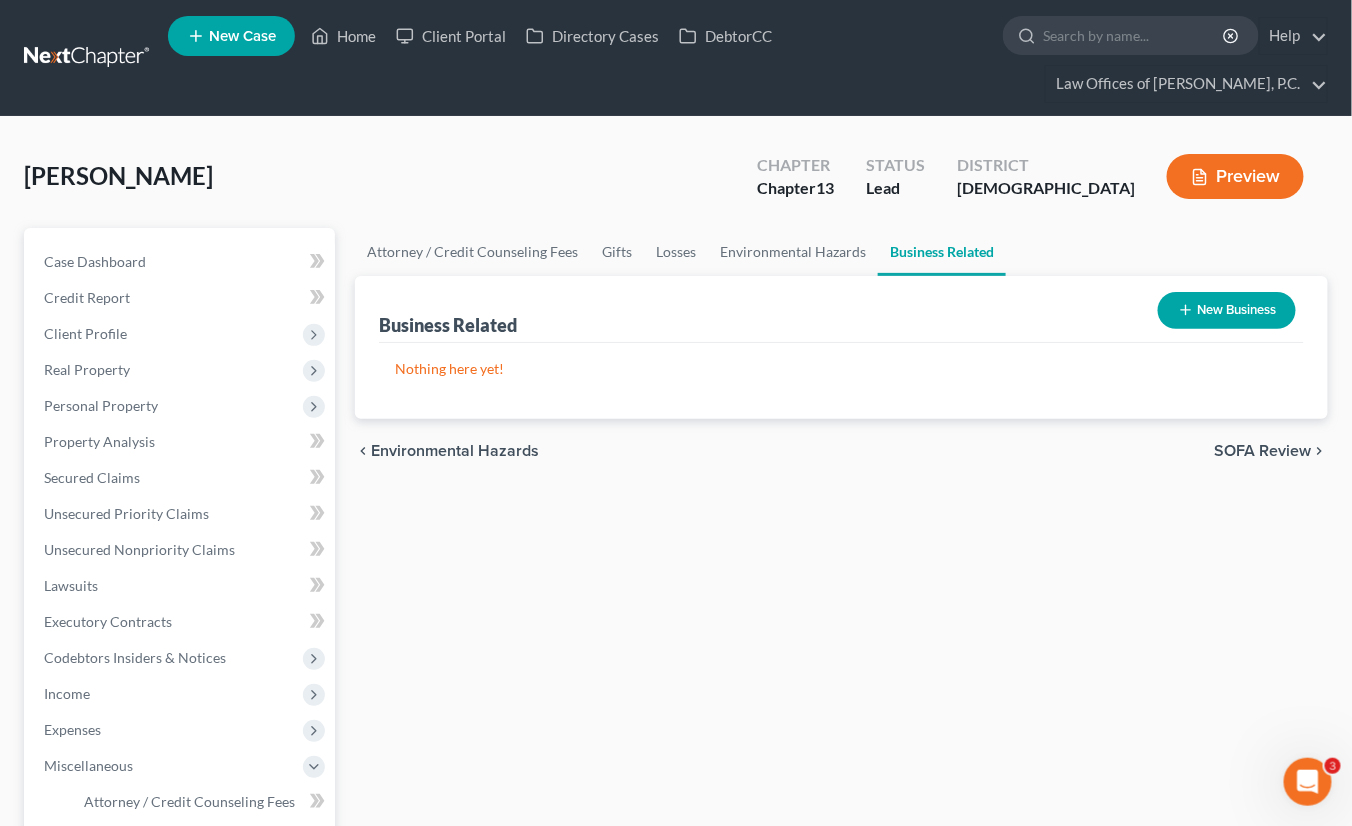 click on "Personal Property" at bounding box center (101, 405) 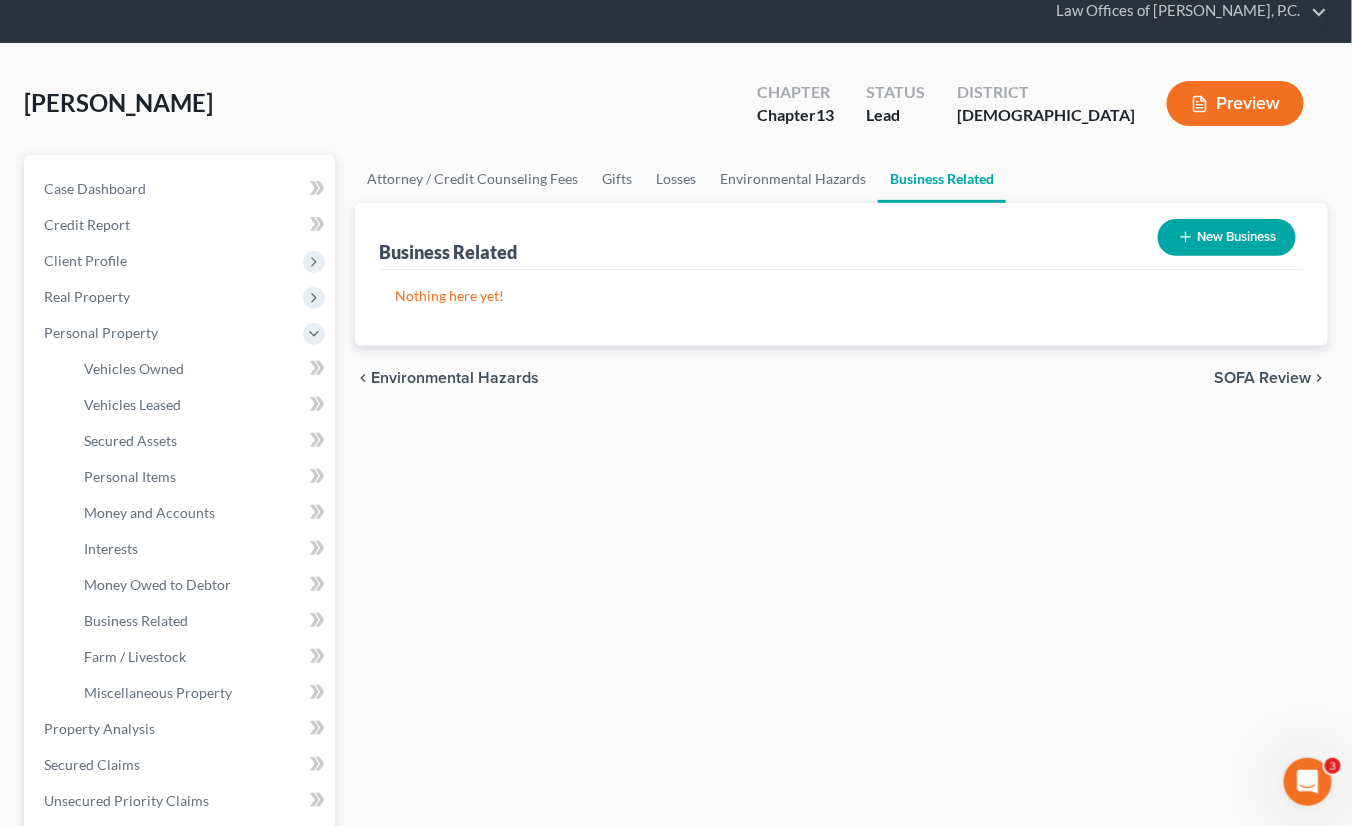 scroll, scrollTop: 100, scrollLeft: 0, axis: vertical 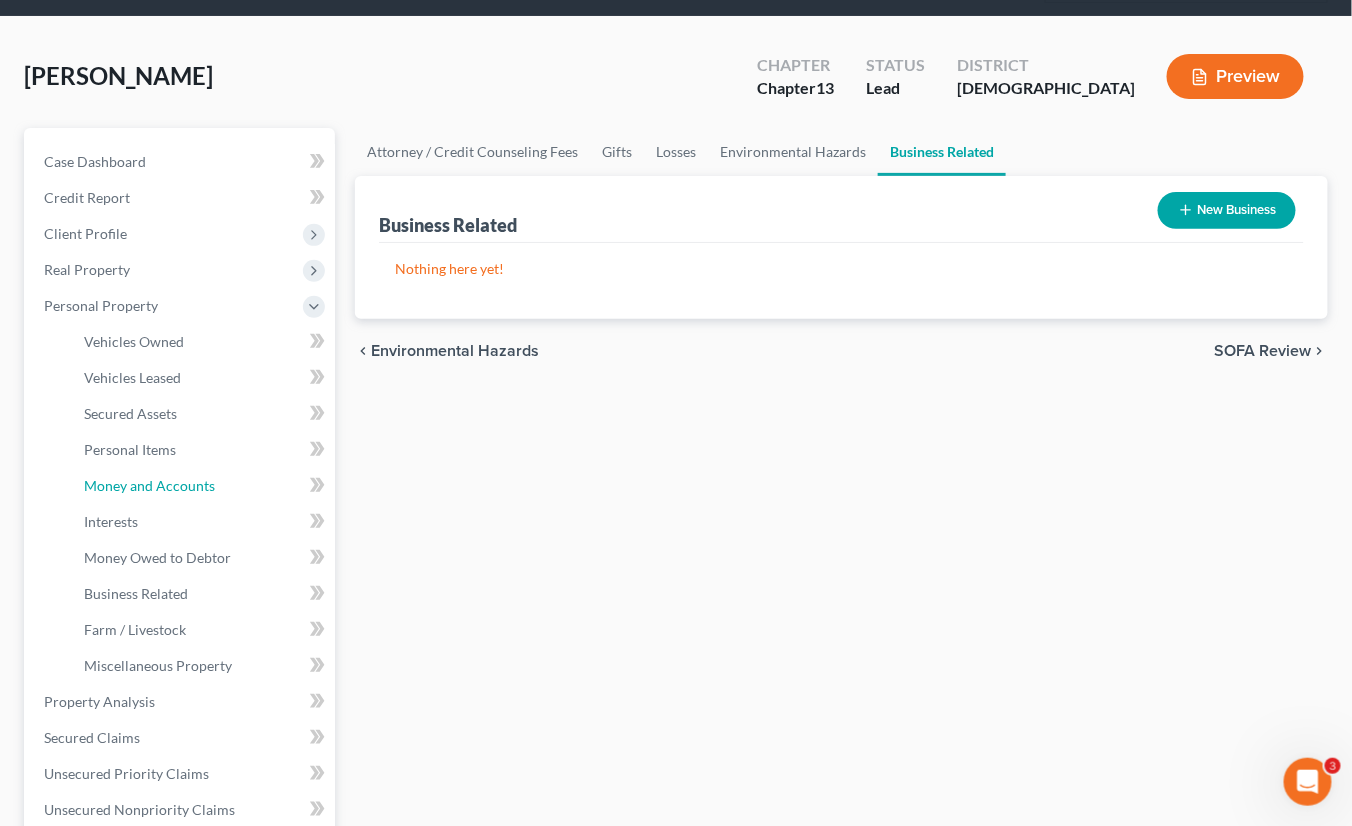 click on "Money and Accounts" at bounding box center [149, 485] 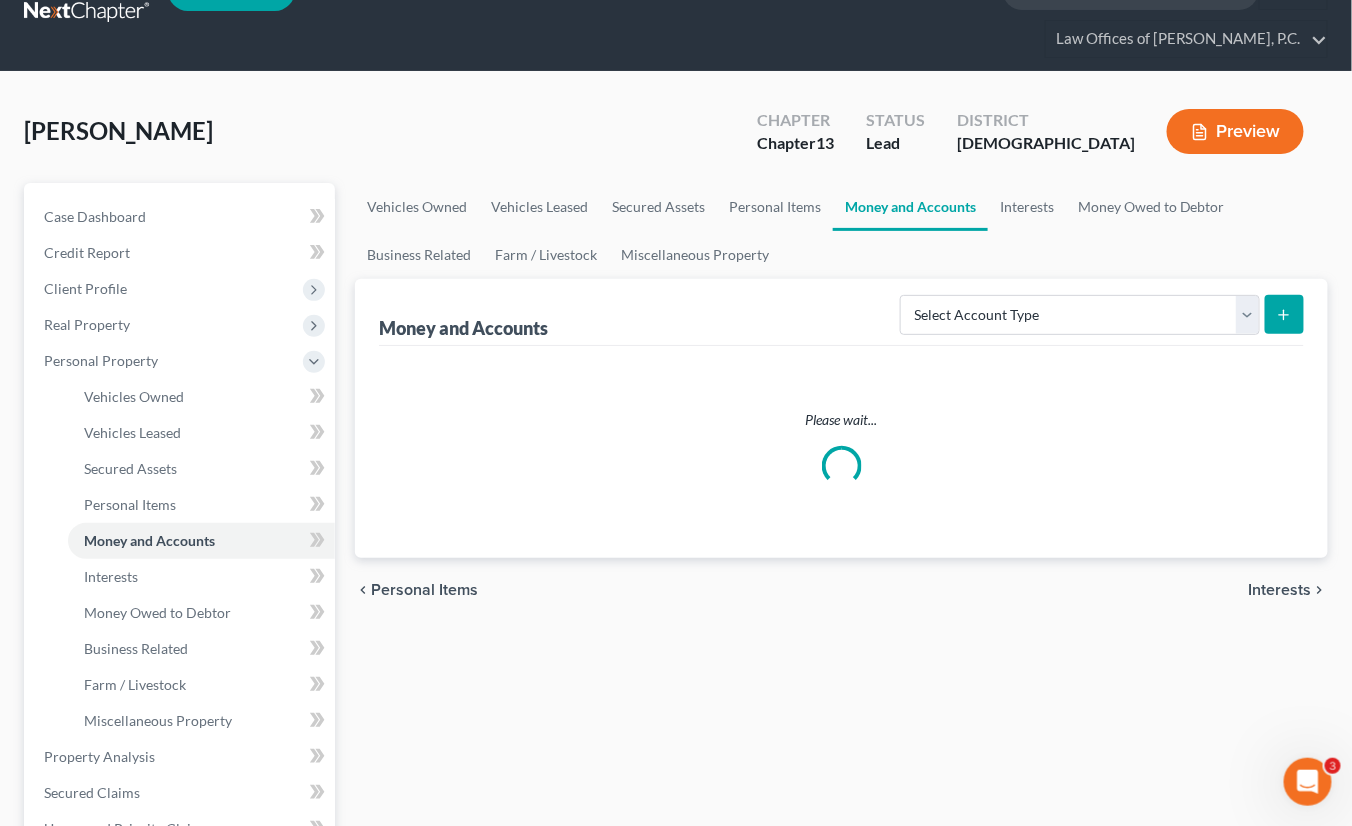 scroll, scrollTop: 0, scrollLeft: 0, axis: both 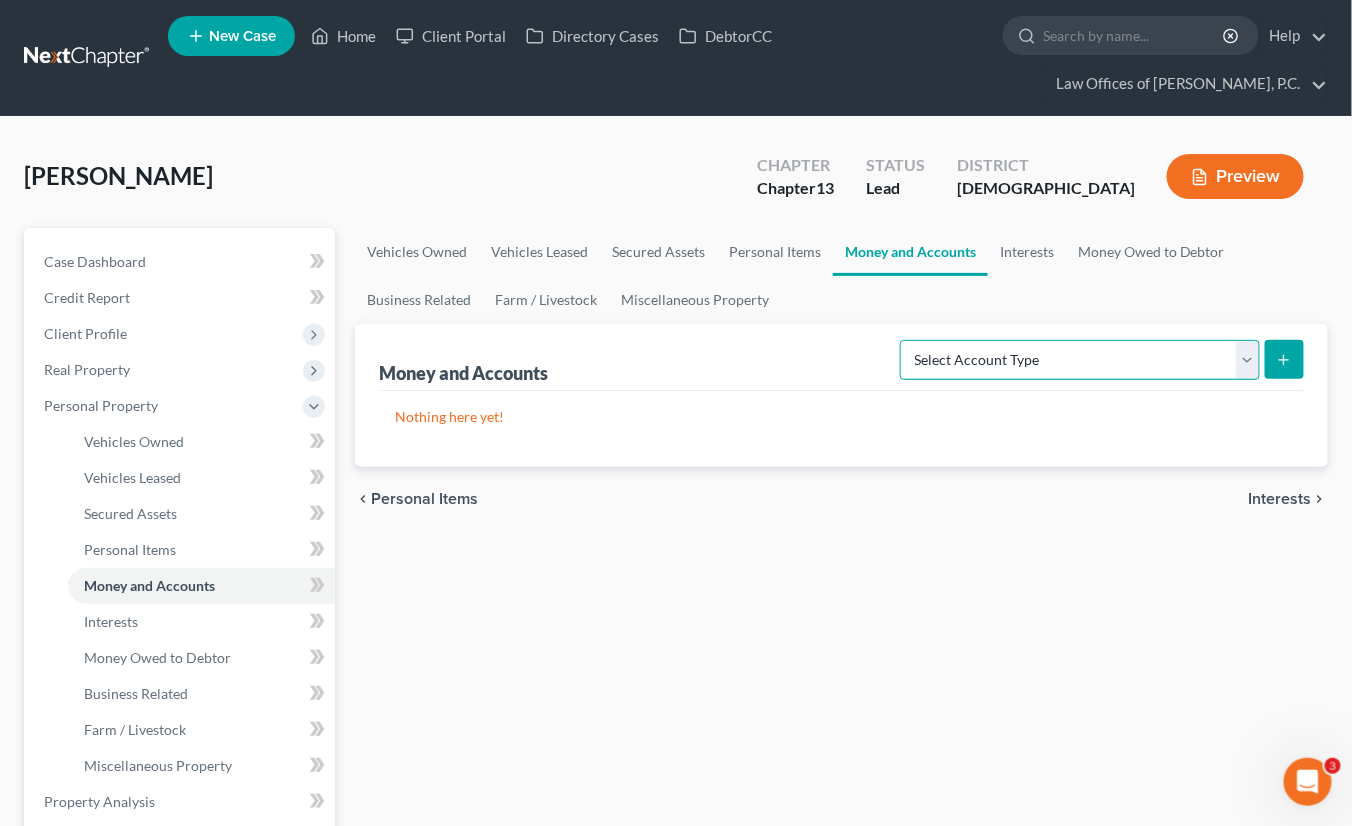 click on "Select Account Type Brokerage Cash on Hand Certificates of Deposit Checking Account Money Market Other (Credit Union, Health Savings Account, etc) Safe Deposit Box Savings Account Security Deposits or Prepayments" at bounding box center (1080, 360) 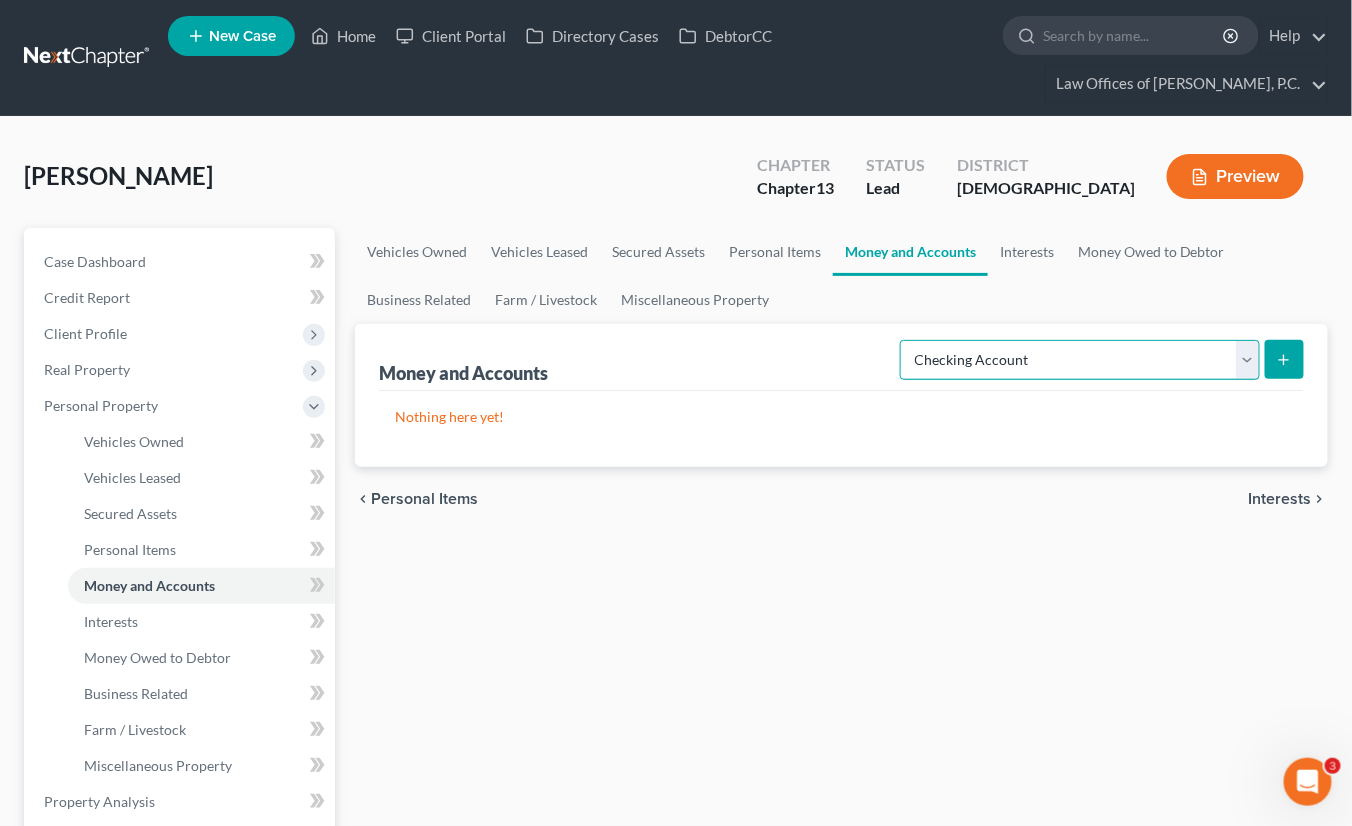 click on "Select Account Type Brokerage Cash on Hand Certificates of Deposit Checking Account Money Market Other (Credit Union, Health Savings Account, etc) Safe Deposit Box Savings Account Security Deposits or Prepayments" at bounding box center (1080, 360) 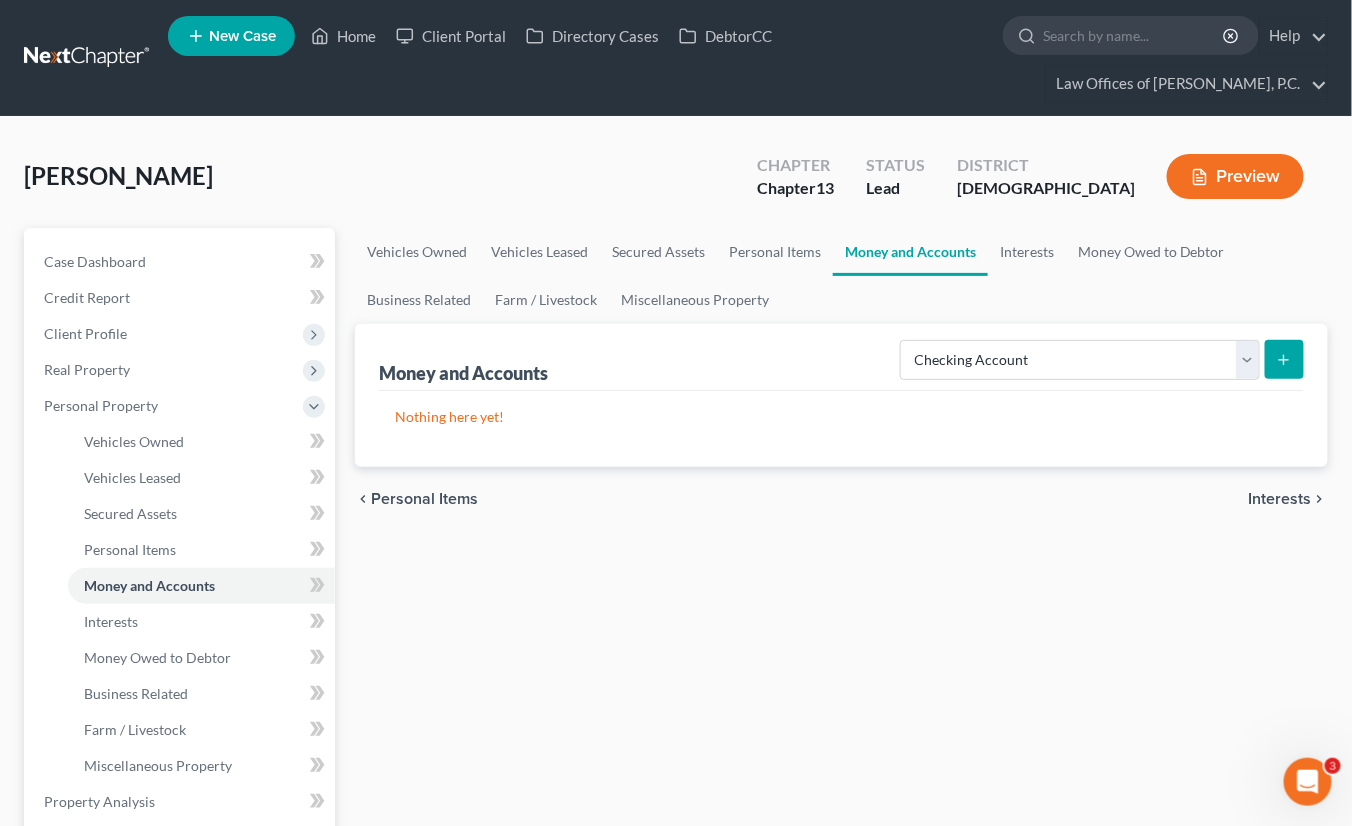 click 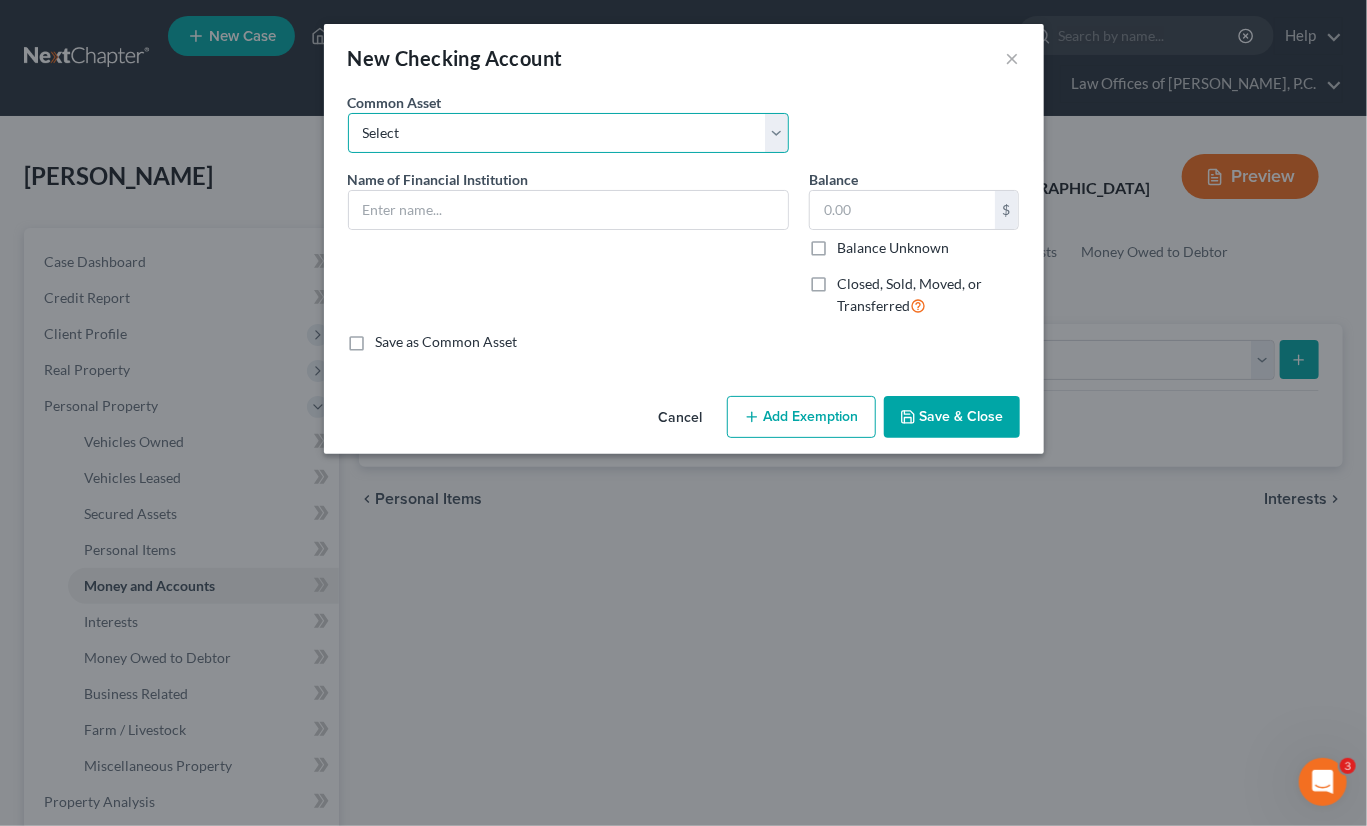 click on "Select Checking Account Coast 360 Federal Credit Union First Hawaiian Bank Penfed CU Bank of [US_STATE] Community First FCU First Hawaiian Bank Navy Federal Credit Union Bank Pacific Bank of [US_STATE] ANZ Community First Coast 360 Federal Credit Union Community First Sharemaster (-1)" at bounding box center [568, 133] 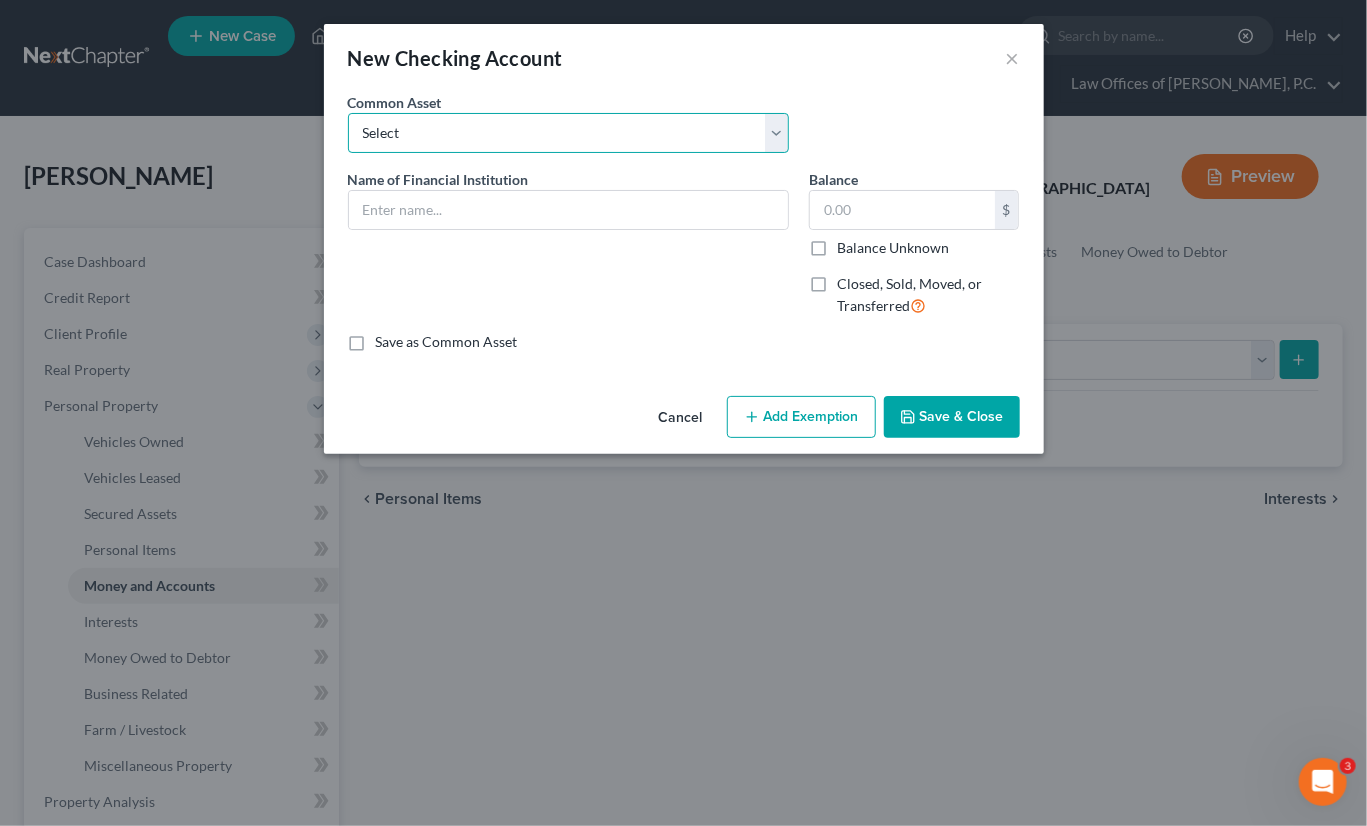 select on "2" 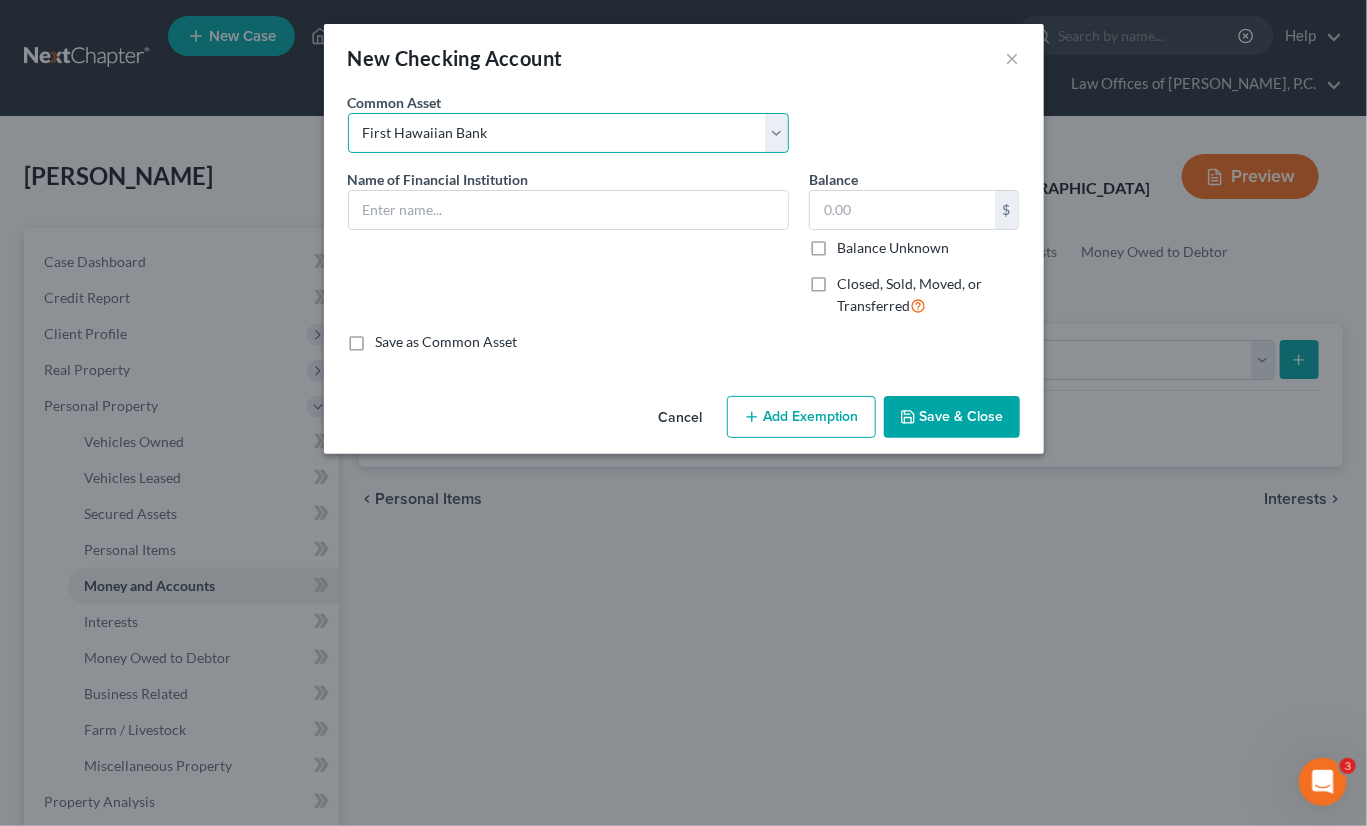 click on "Select Checking Account Coast 360 Federal Credit Union First Hawaiian Bank Penfed CU Bank of [US_STATE] Community First FCU First Hawaiian Bank Navy Federal Credit Union Bank Pacific Bank of [US_STATE] ANZ Community First Coast 360 Federal Credit Union Community First Sharemaster (-1)" at bounding box center [568, 133] 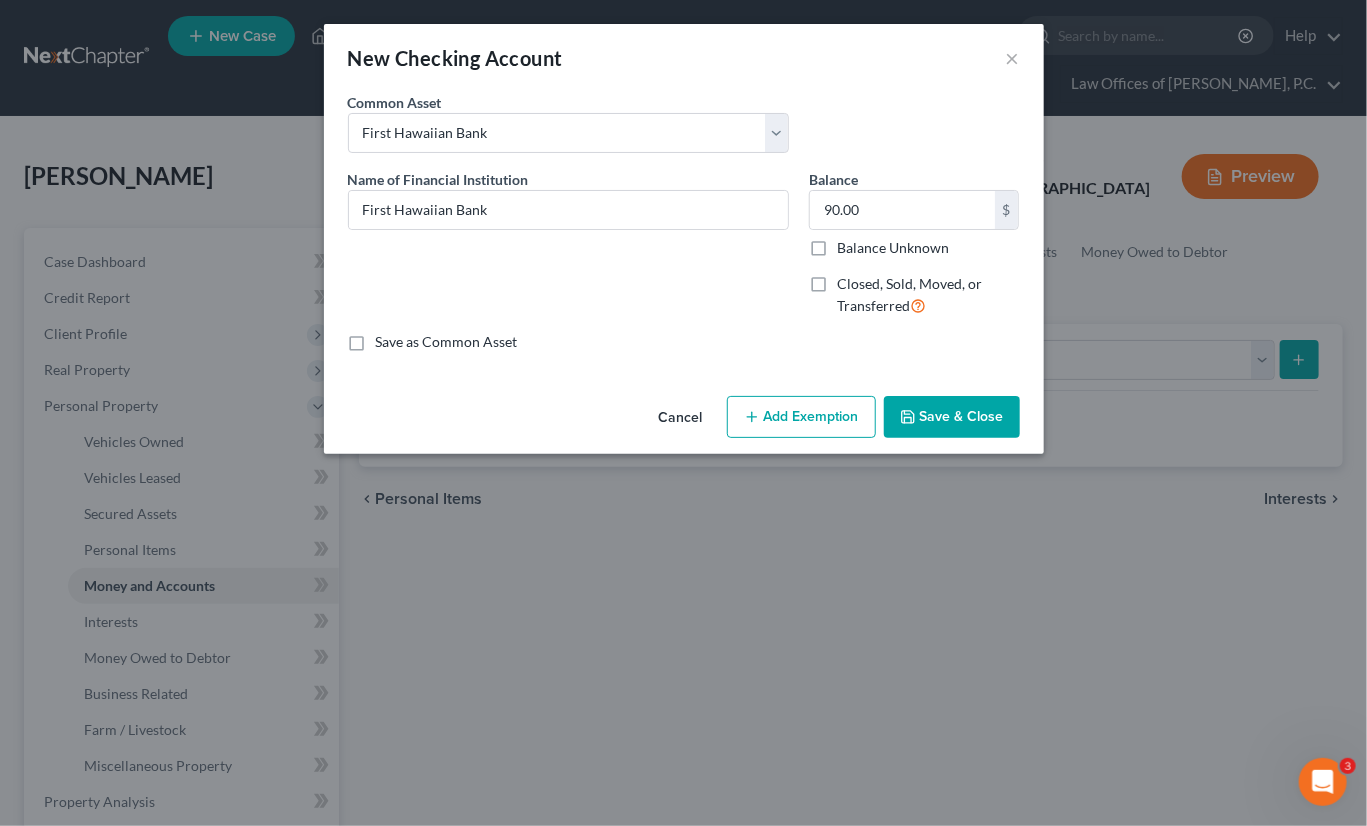 click on "Save & Close" at bounding box center (952, 417) 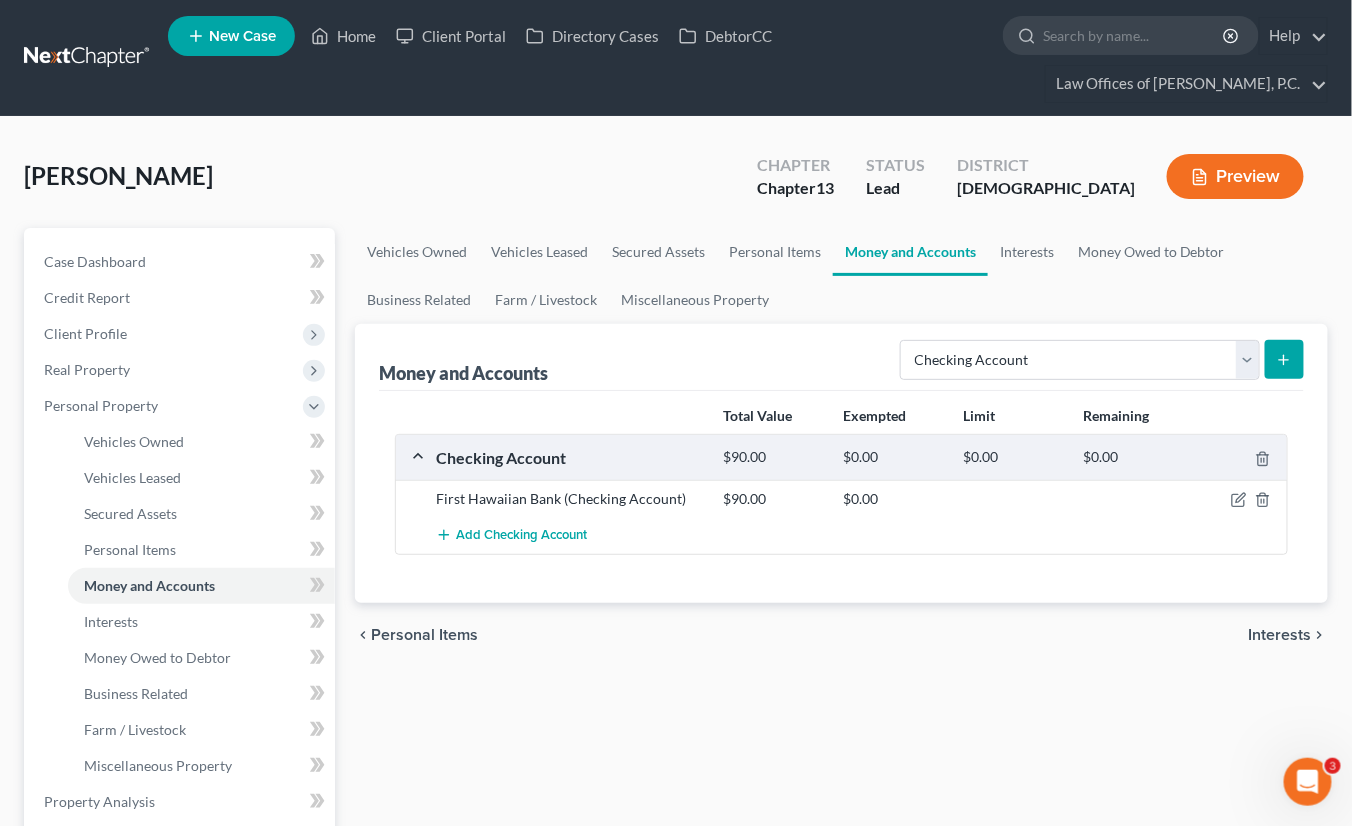 click 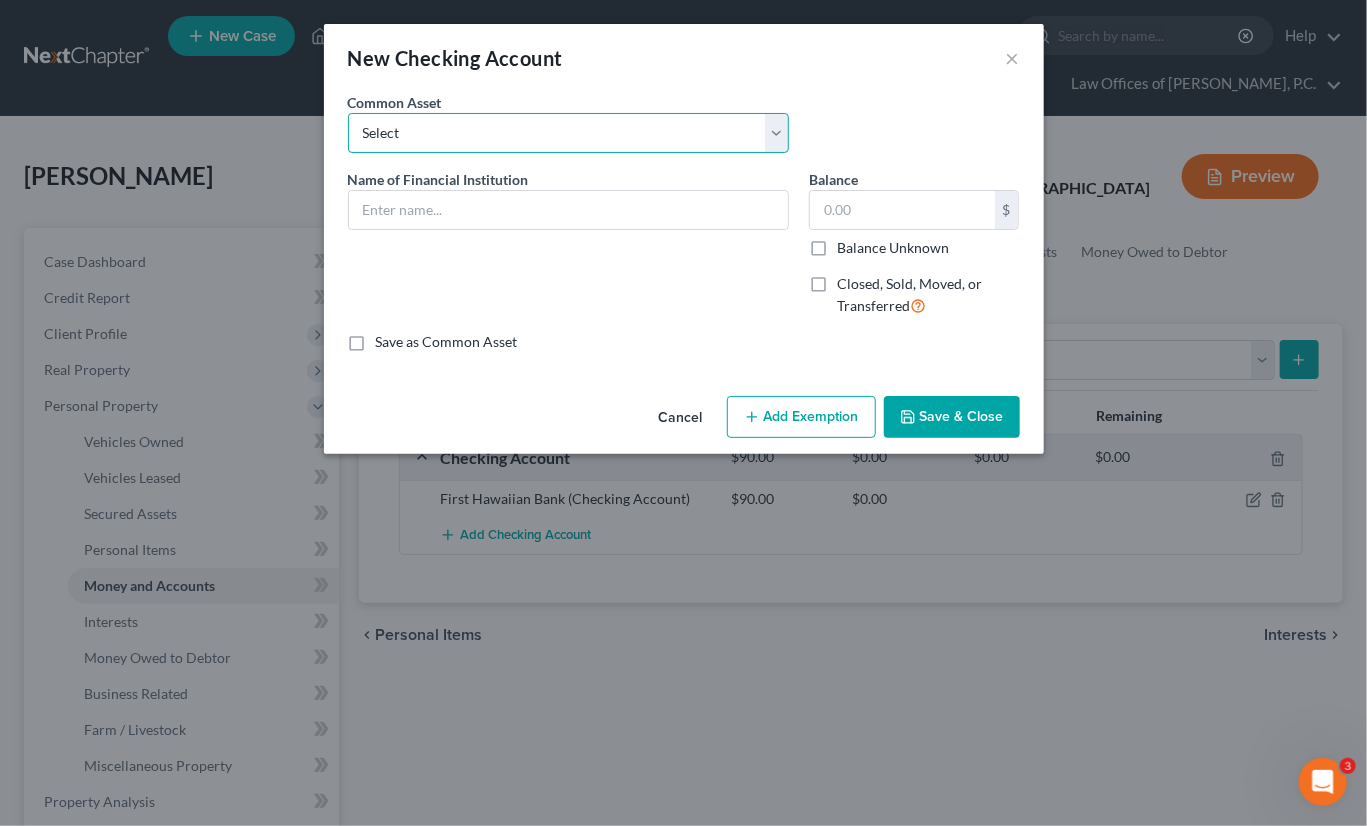 click on "Select Checking Account Coast 360 Federal Credit Union First Hawaiian Bank Penfed CU Bank of [US_STATE] Community First FCU First Hawaiian Bank Navy Federal Credit Union Bank Pacific Bank of [US_STATE] ANZ Community First Coast 360 Federal Credit Union Community First Sharemaster (-1)" at bounding box center [568, 133] 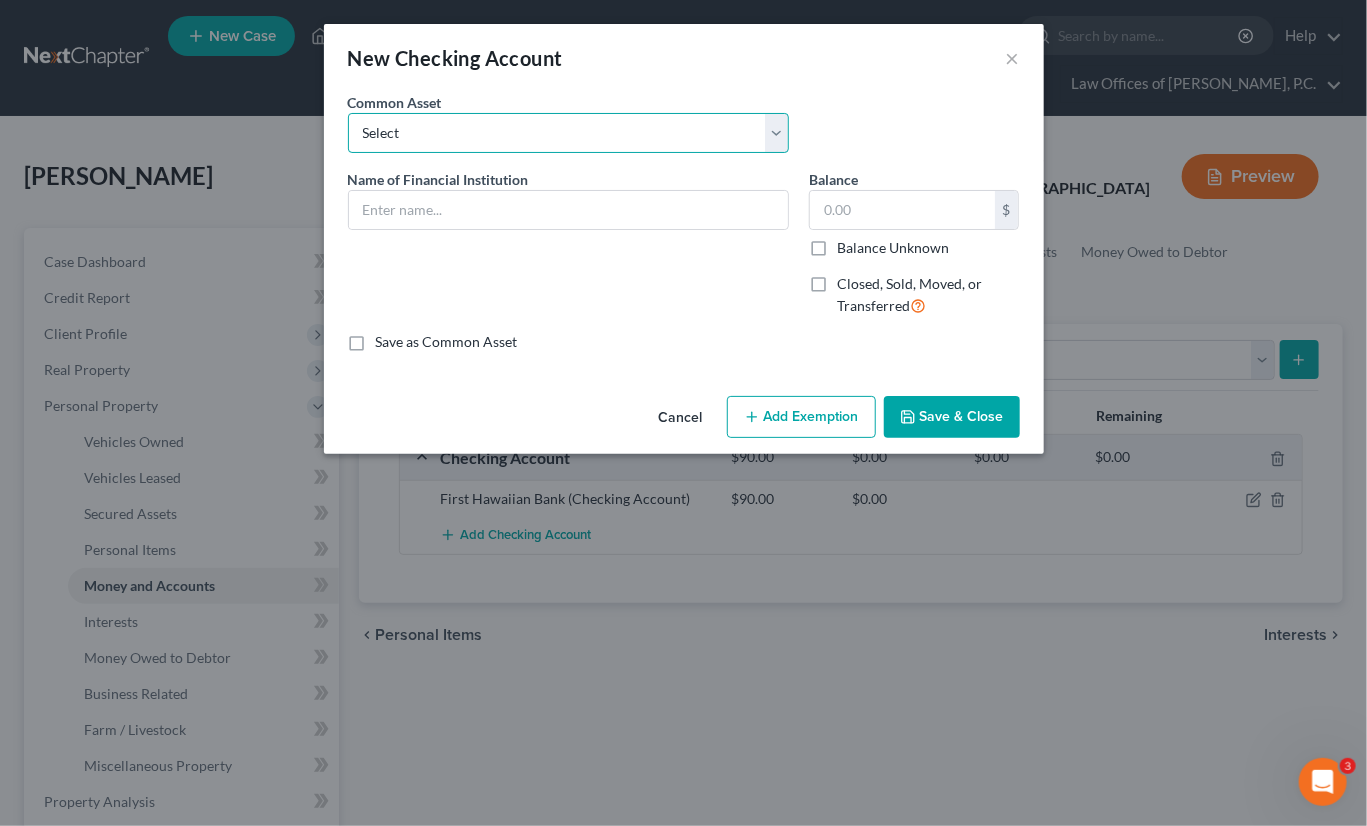 select on "2" 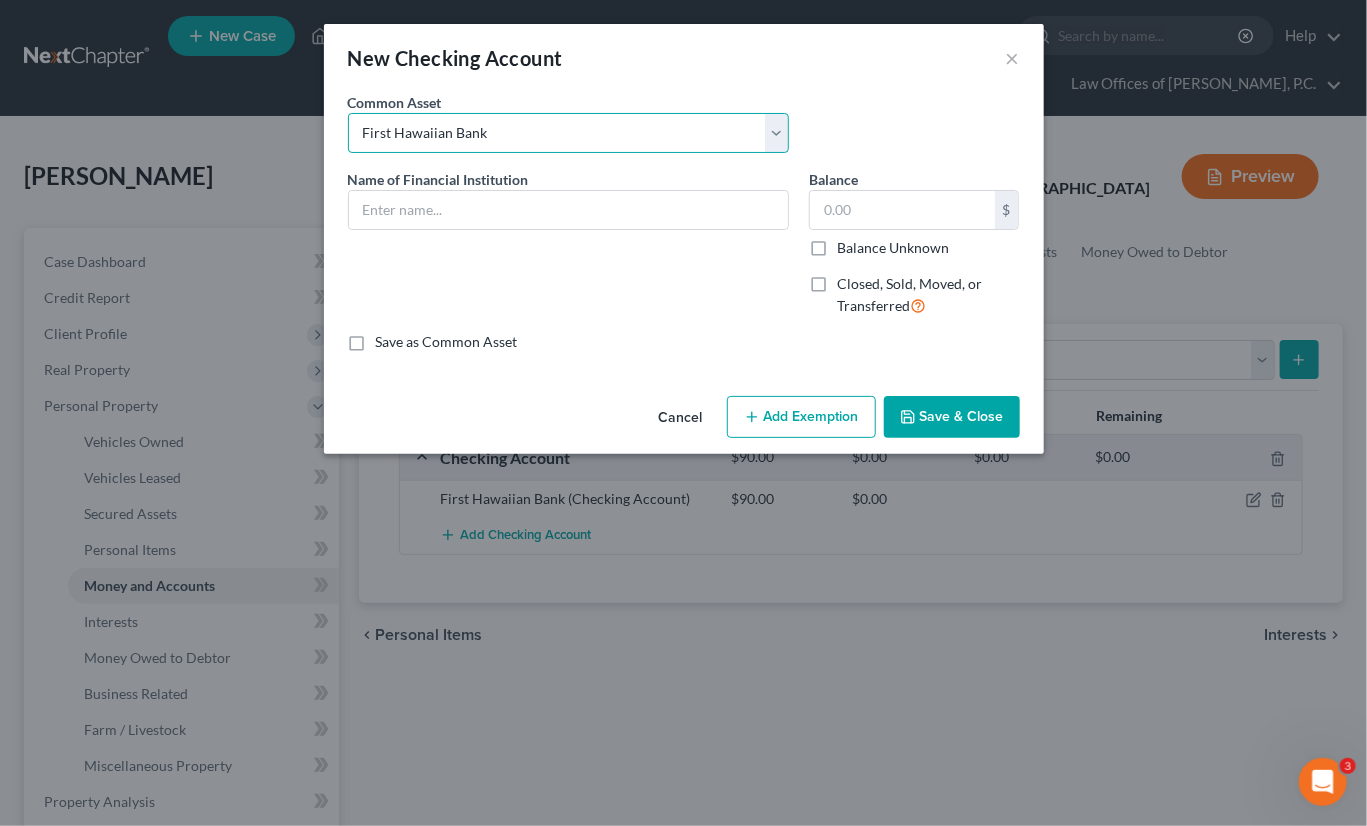 click on "Select Checking Account Coast 360 Federal Credit Union First Hawaiian Bank Penfed CU Bank of [US_STATE] Community First FCU First Hawaiian Bank Navy Federal Credit Union Bank Pacific Bank of [US_STATE] ANZ Community First Coast 360 Federal Credit Union Community First Sharemaster (-1)" at bounding box center (568, 133) 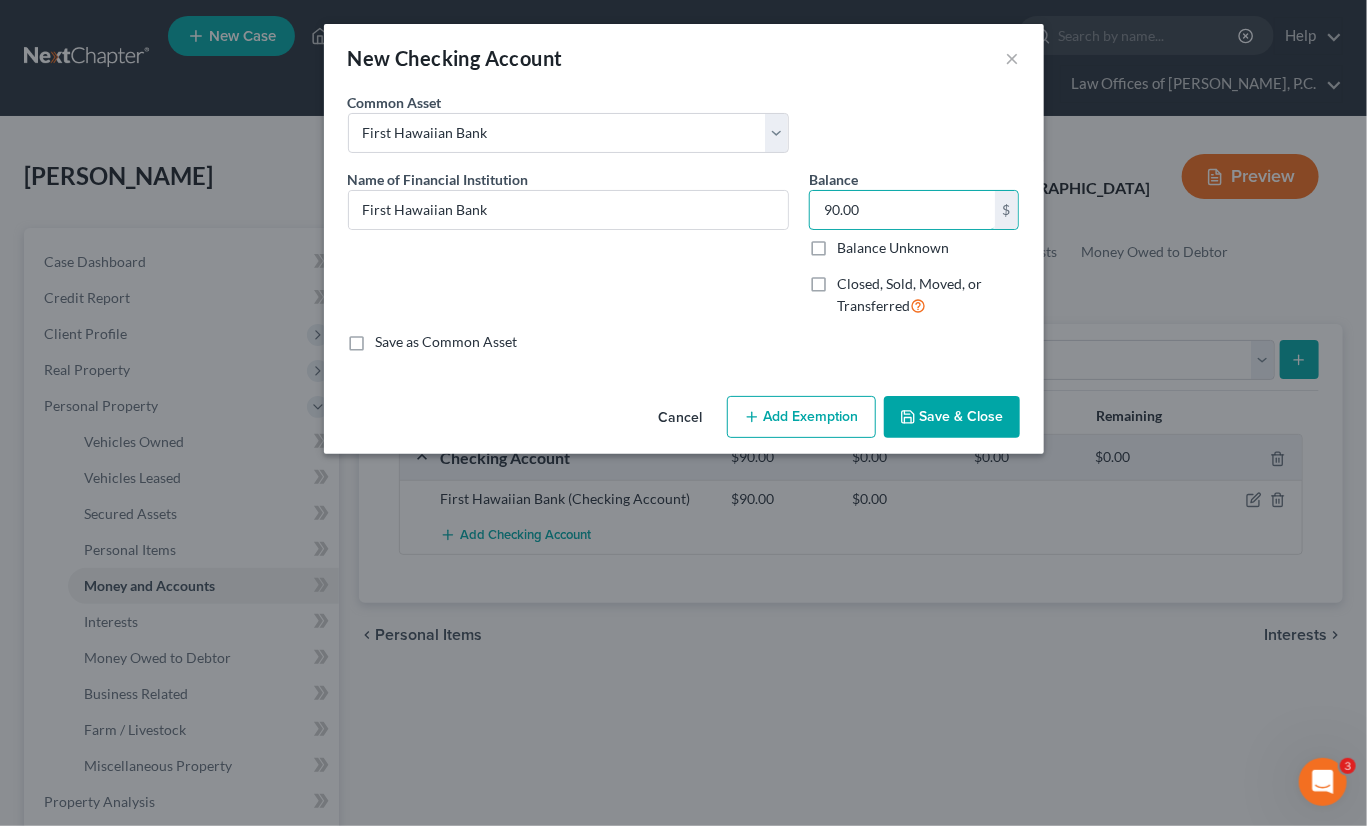 type 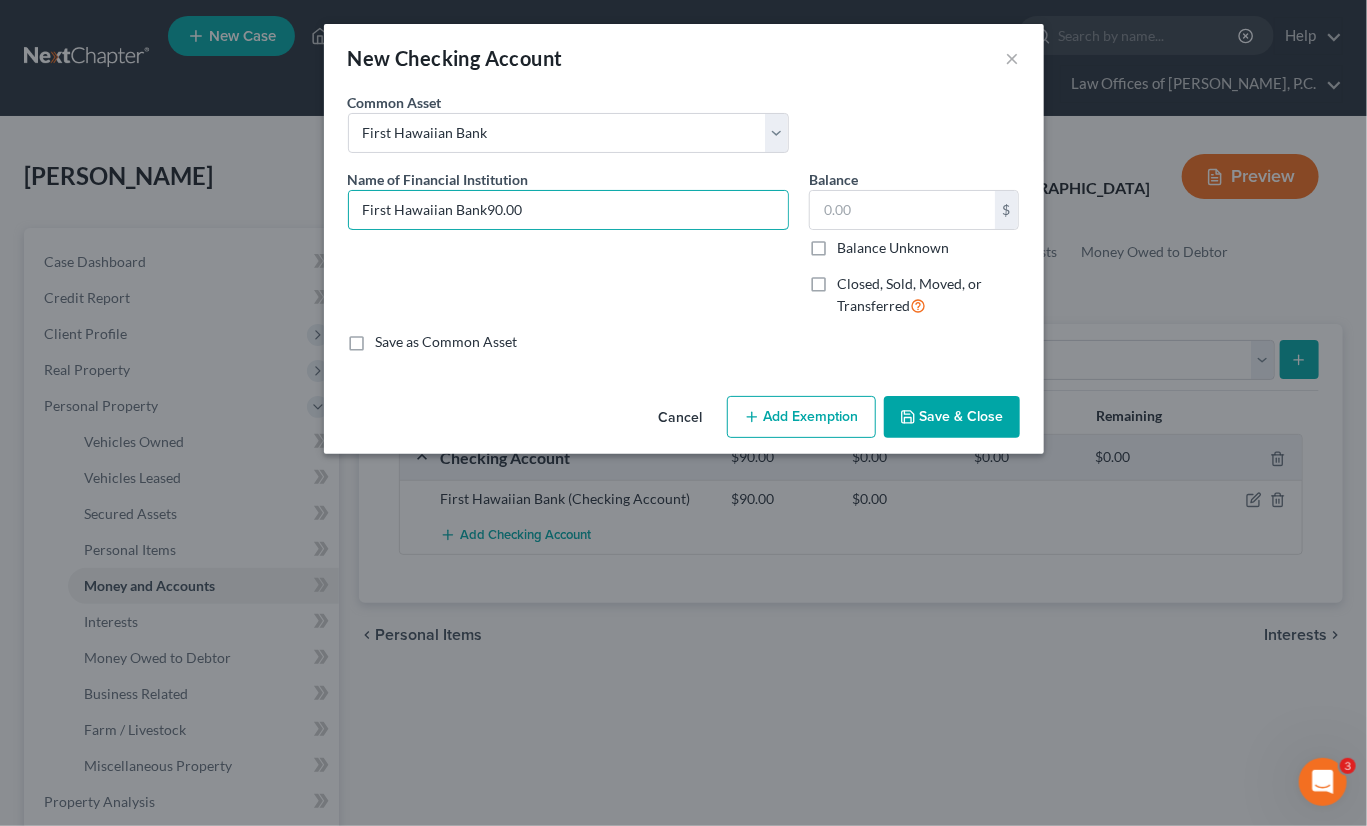type on "First Hawaiian Bank" 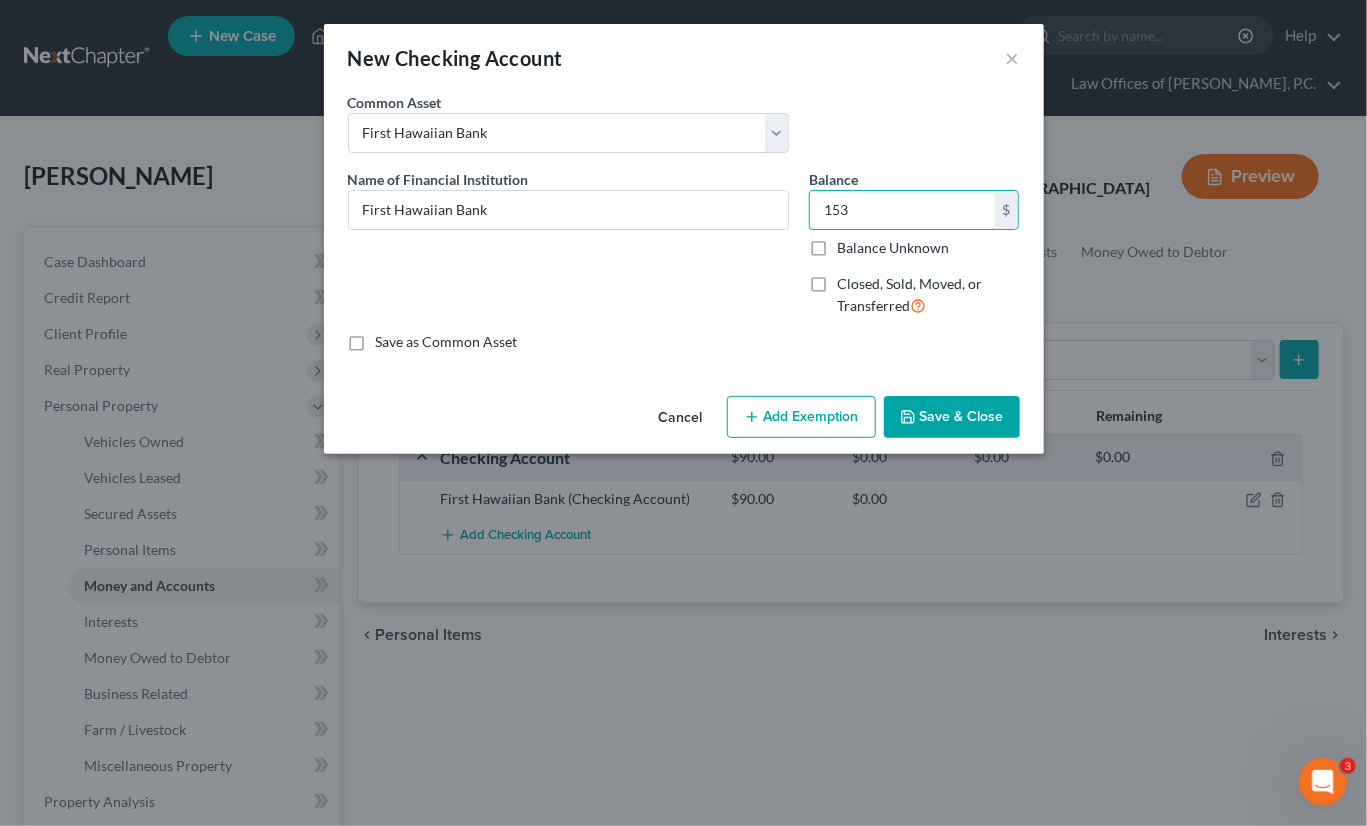 type on "153" 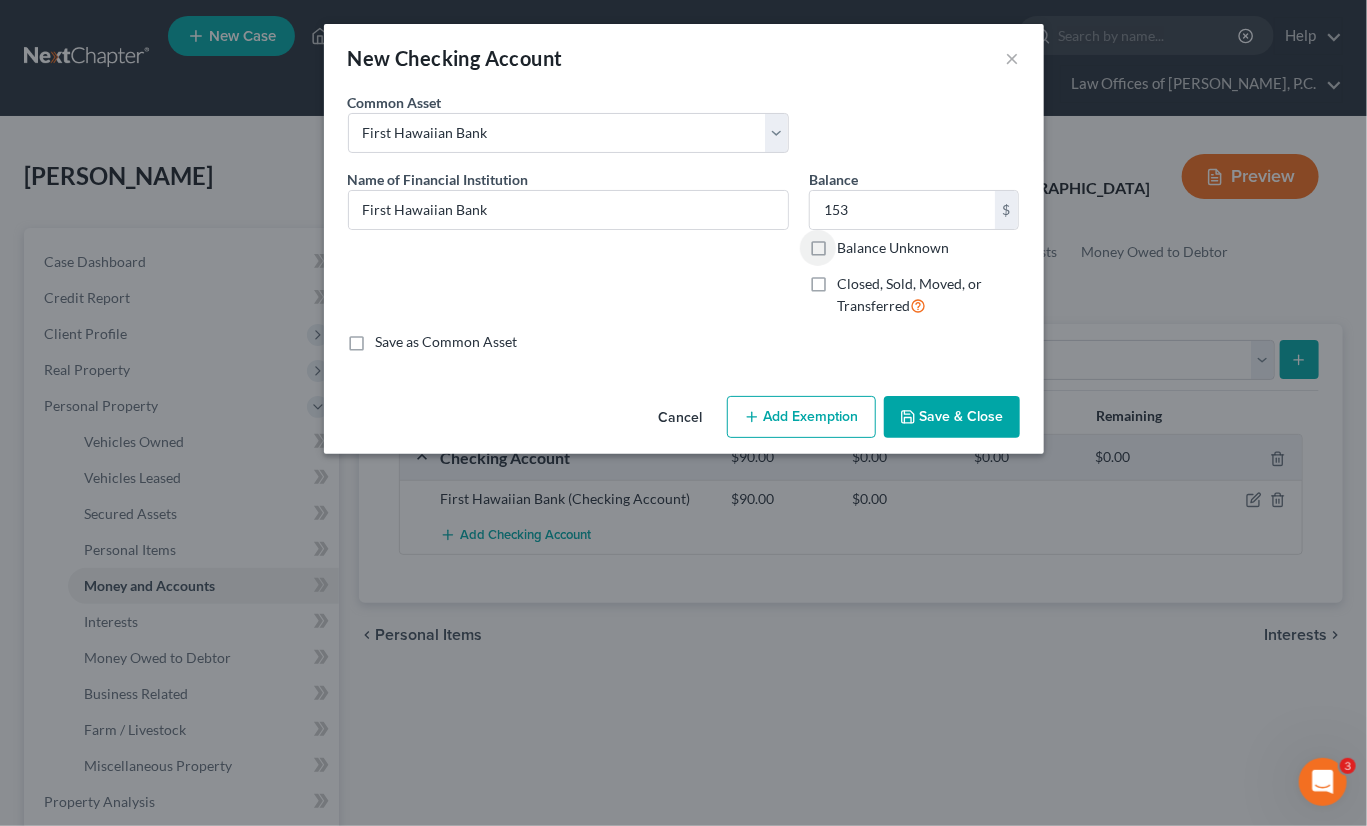 click on "Save & Close" at bounding box center (952, 417) 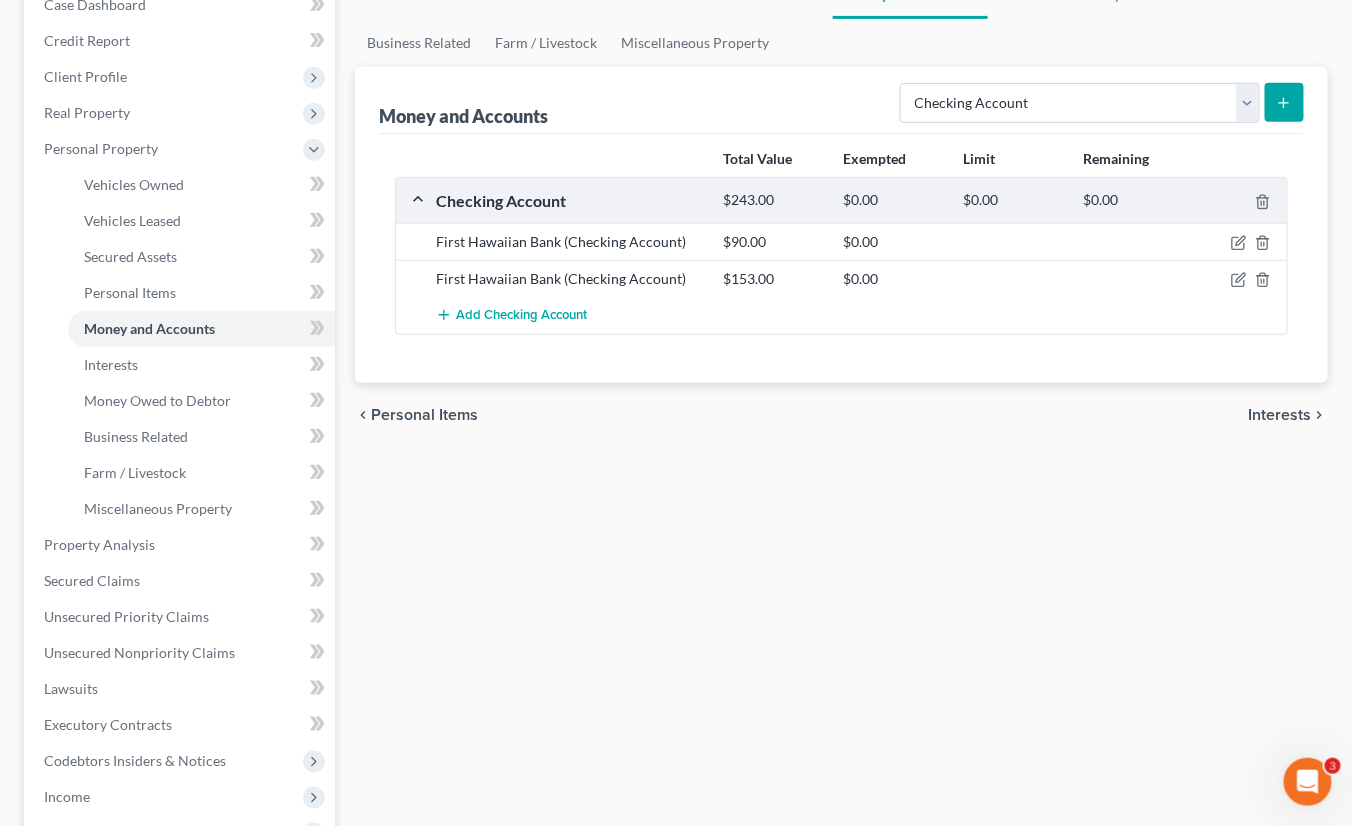 scroll, scrollTop: 100, scrollLeft: 0, axis: vertical 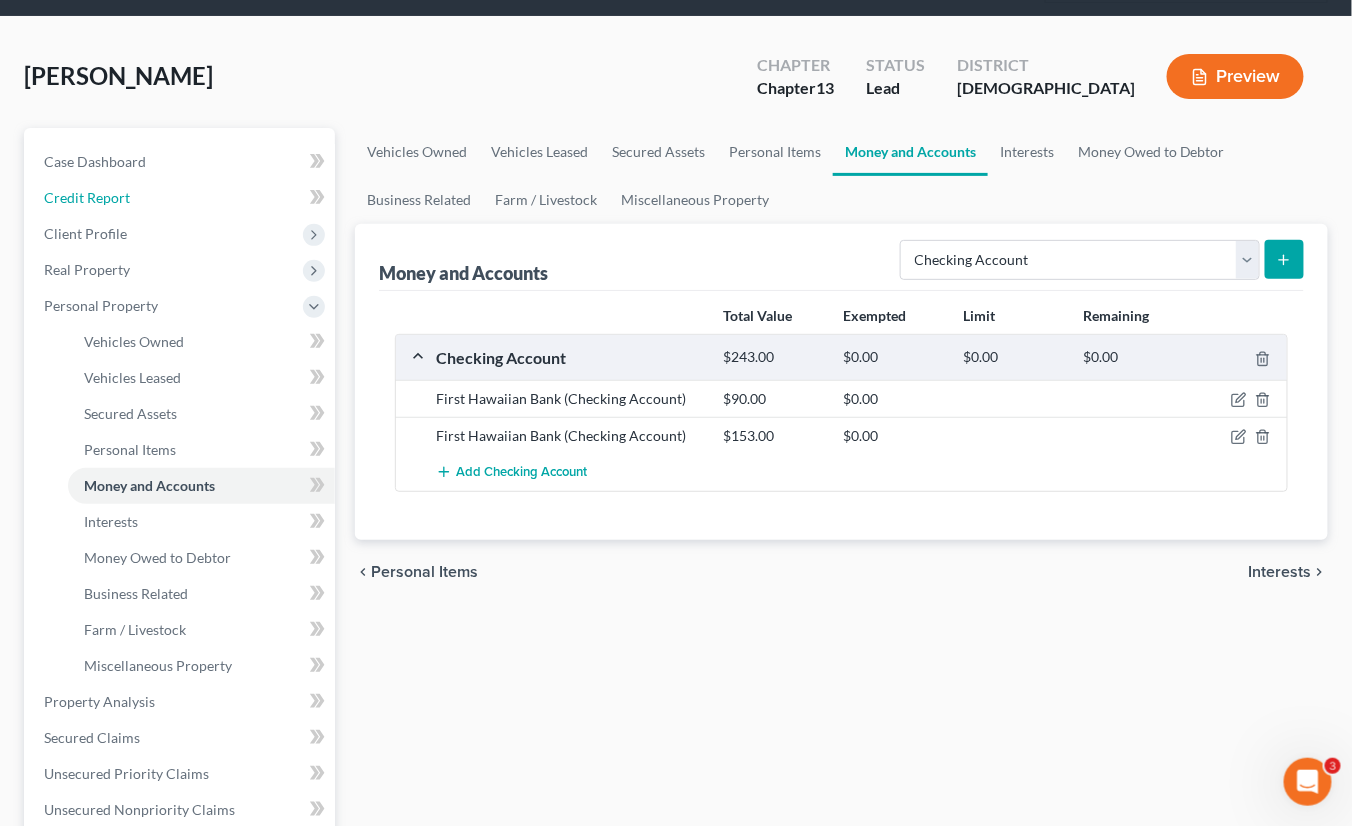 click on "Credit Report" at bounding box center [181, 198] 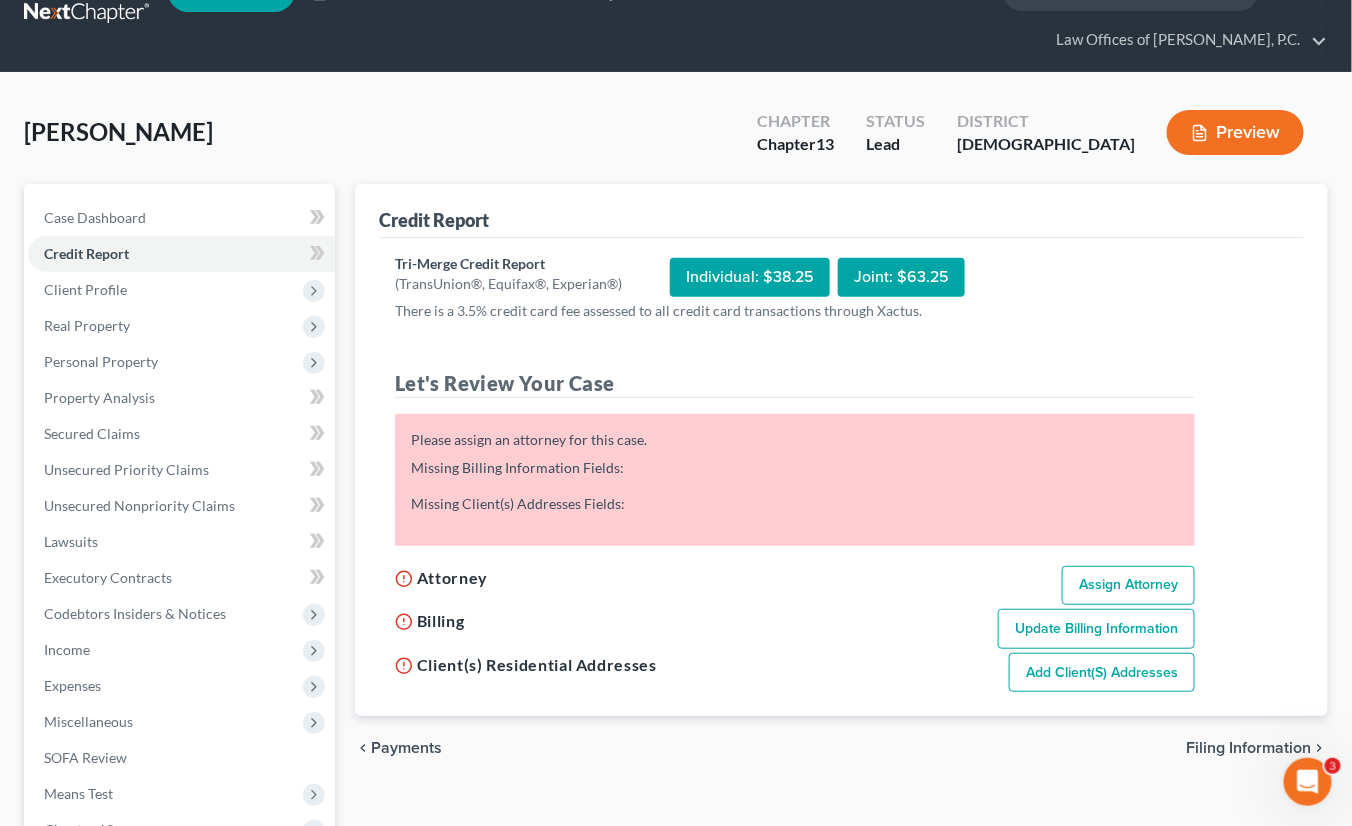 scroll, scrollTop: 0, scrollLeft: 0, axis: both 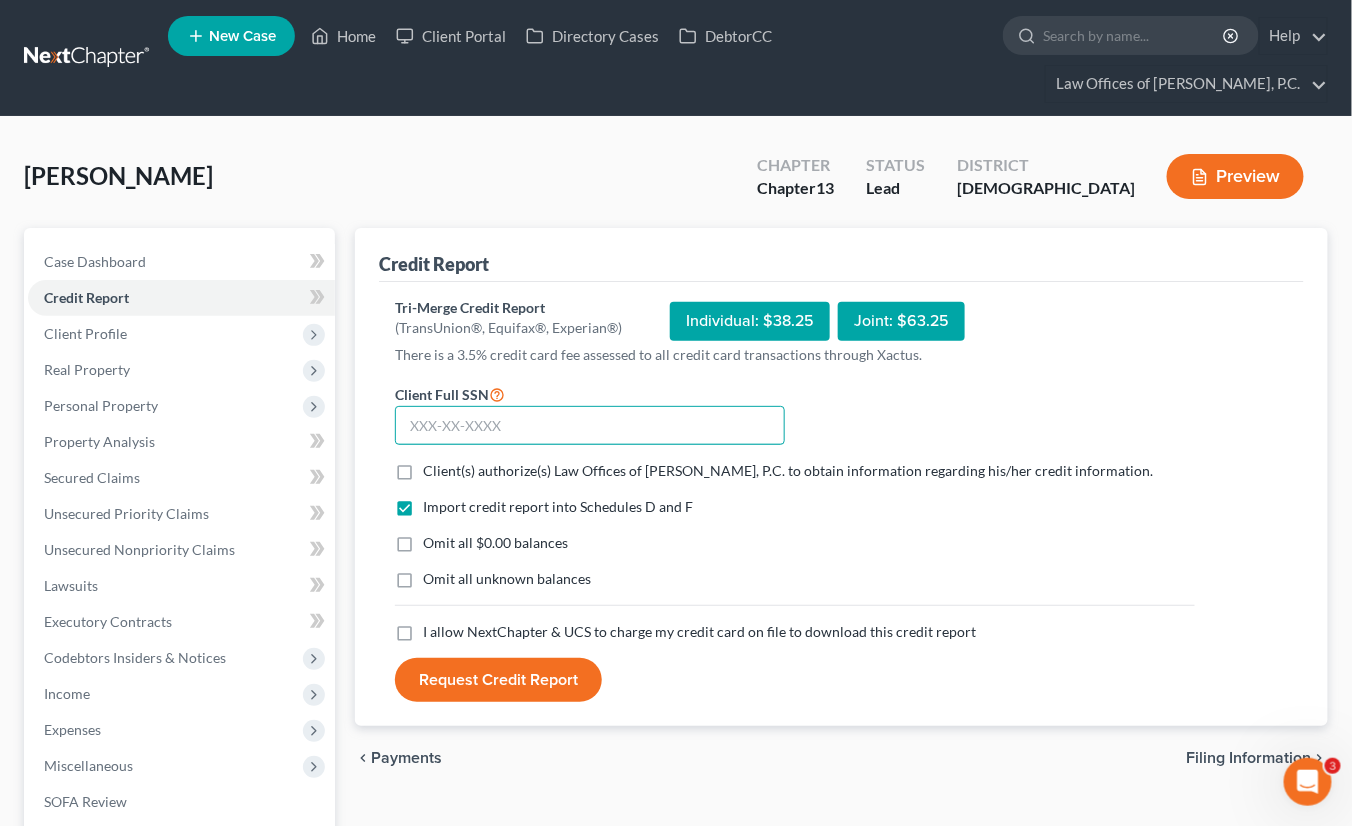click at bounding box center (590, 426) 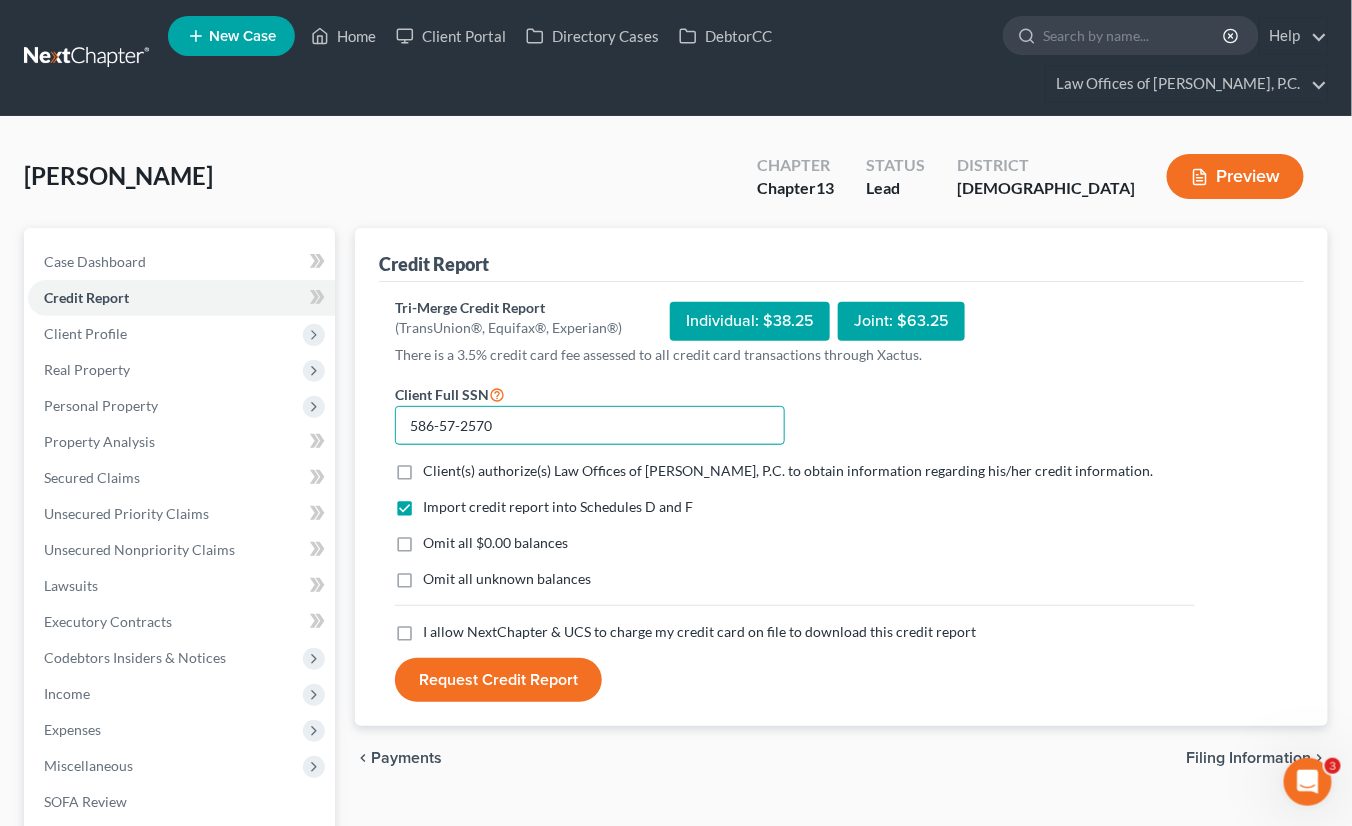 type on "586-57-2570" 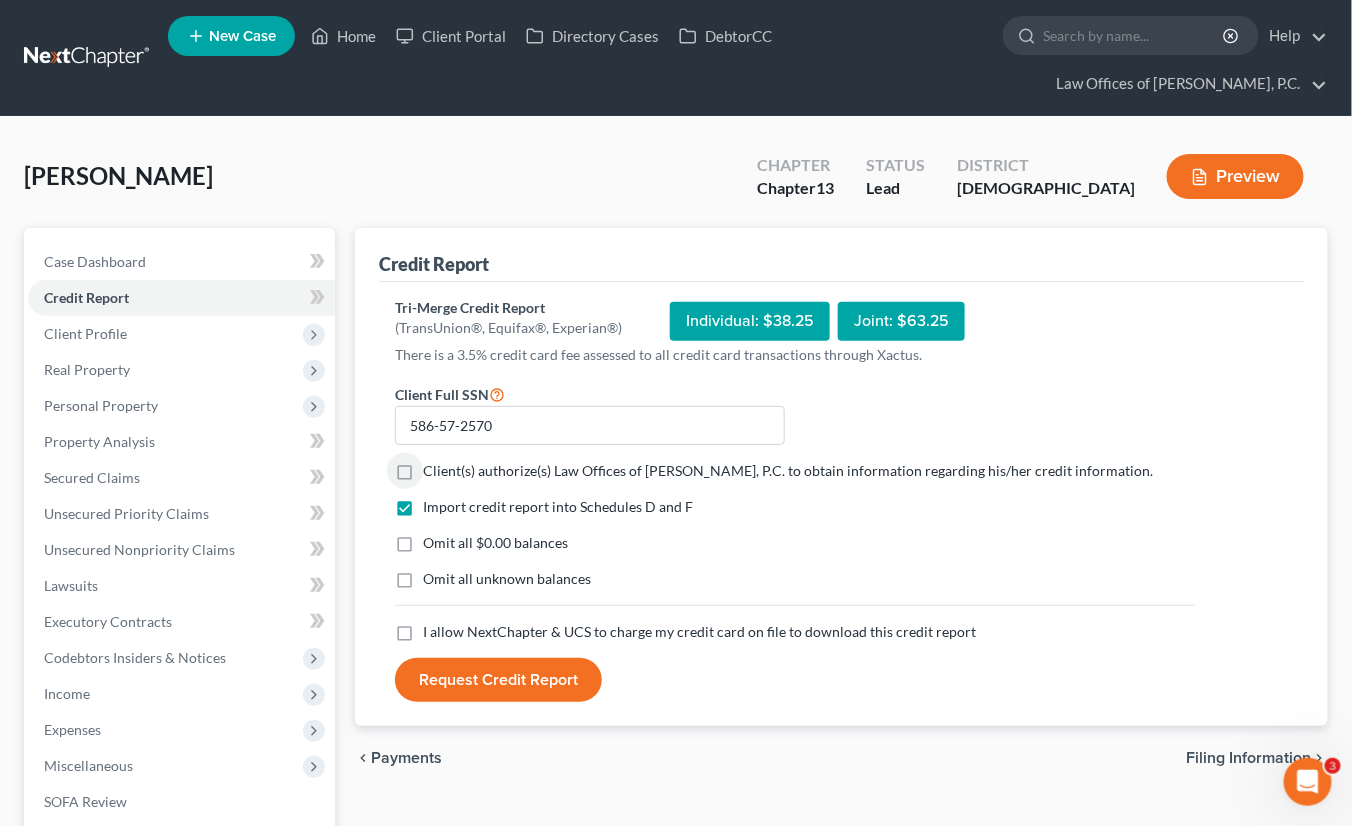 click on "Client(s) authorize(s) Law Offices of Mark Williams, P.C. to obtain information regarding his/her credit information.
*" at bounding box center (788, 471) 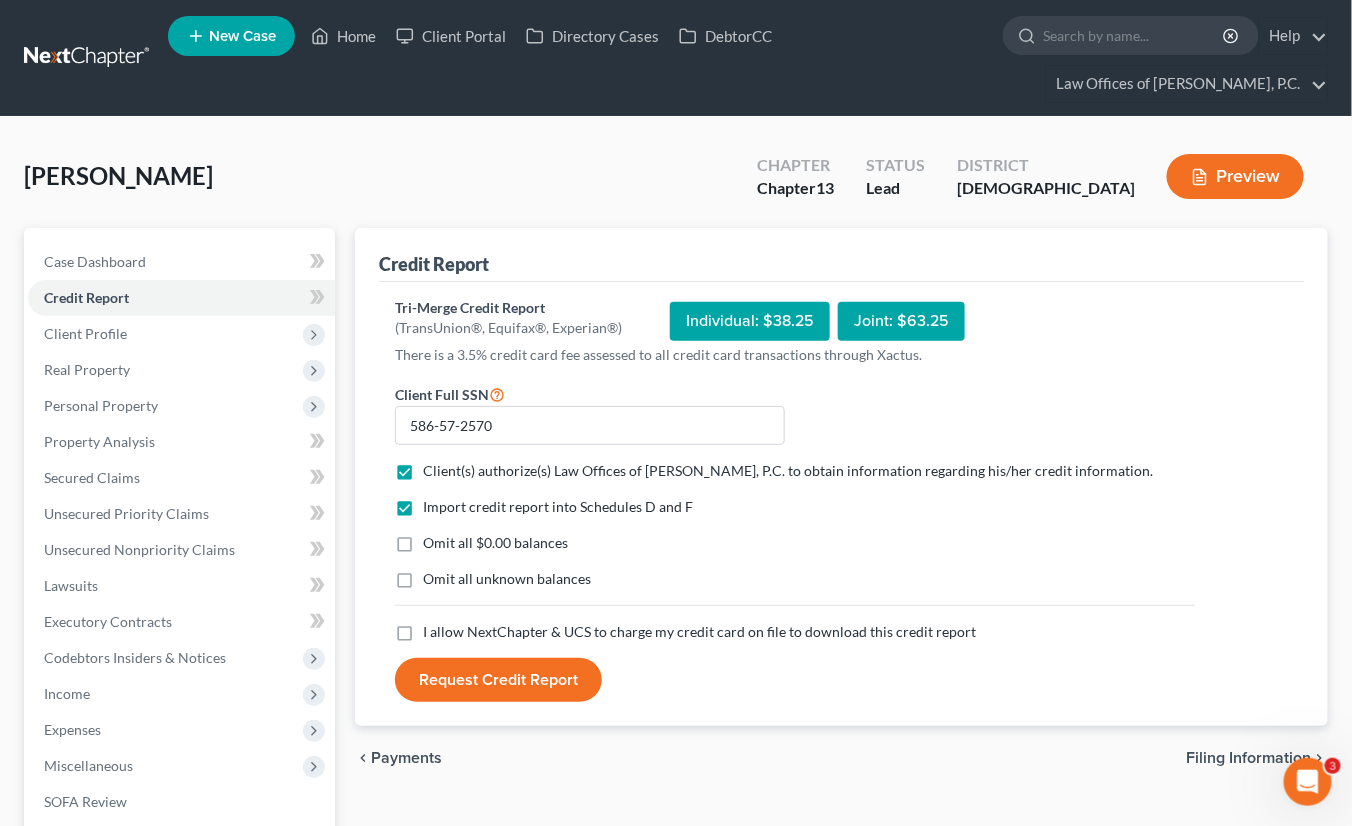 click on "I allow NextChapter & UCS to charge my credit card on file to download this credit report
*" at bounding box center [699, 632] 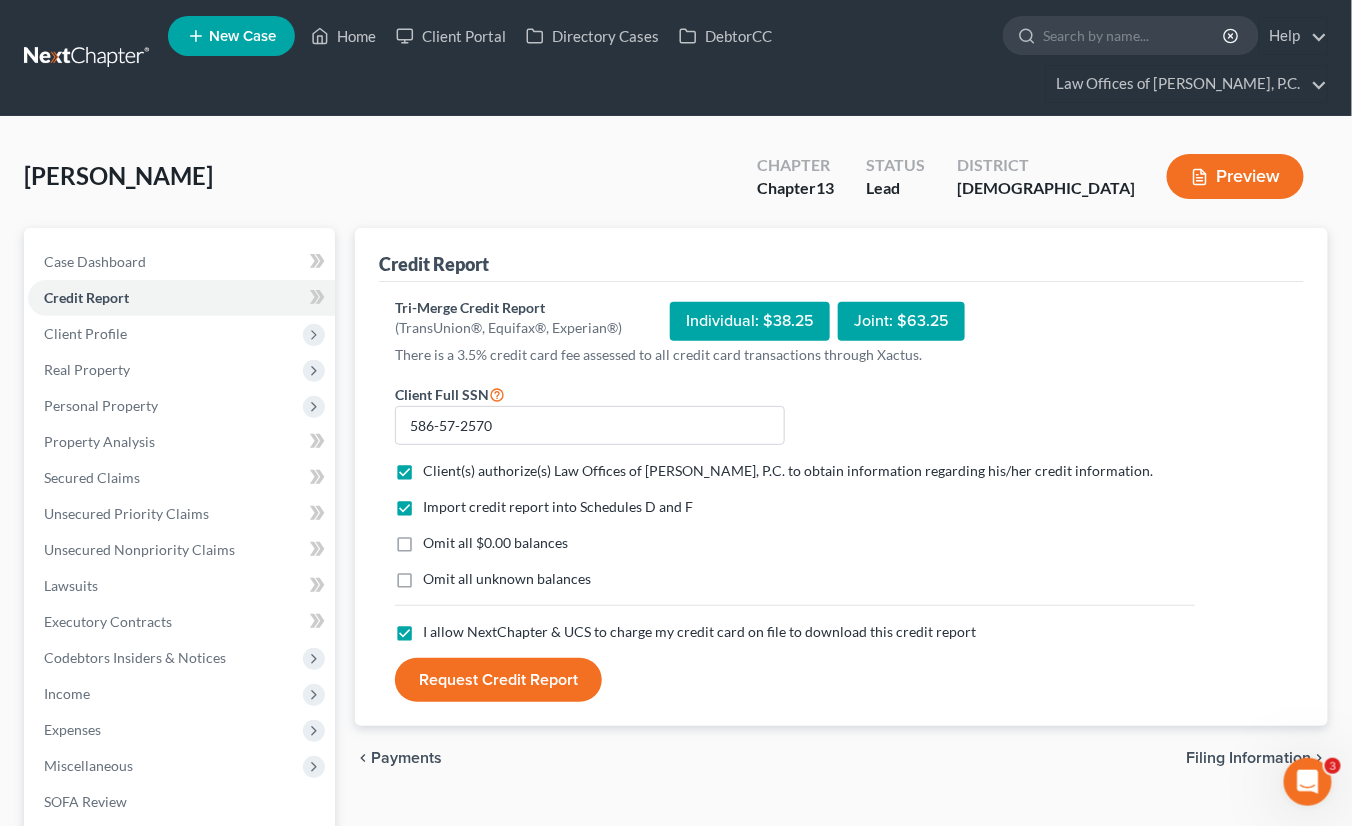 click on "Request Credit Report" at bounding box center [498, 680] 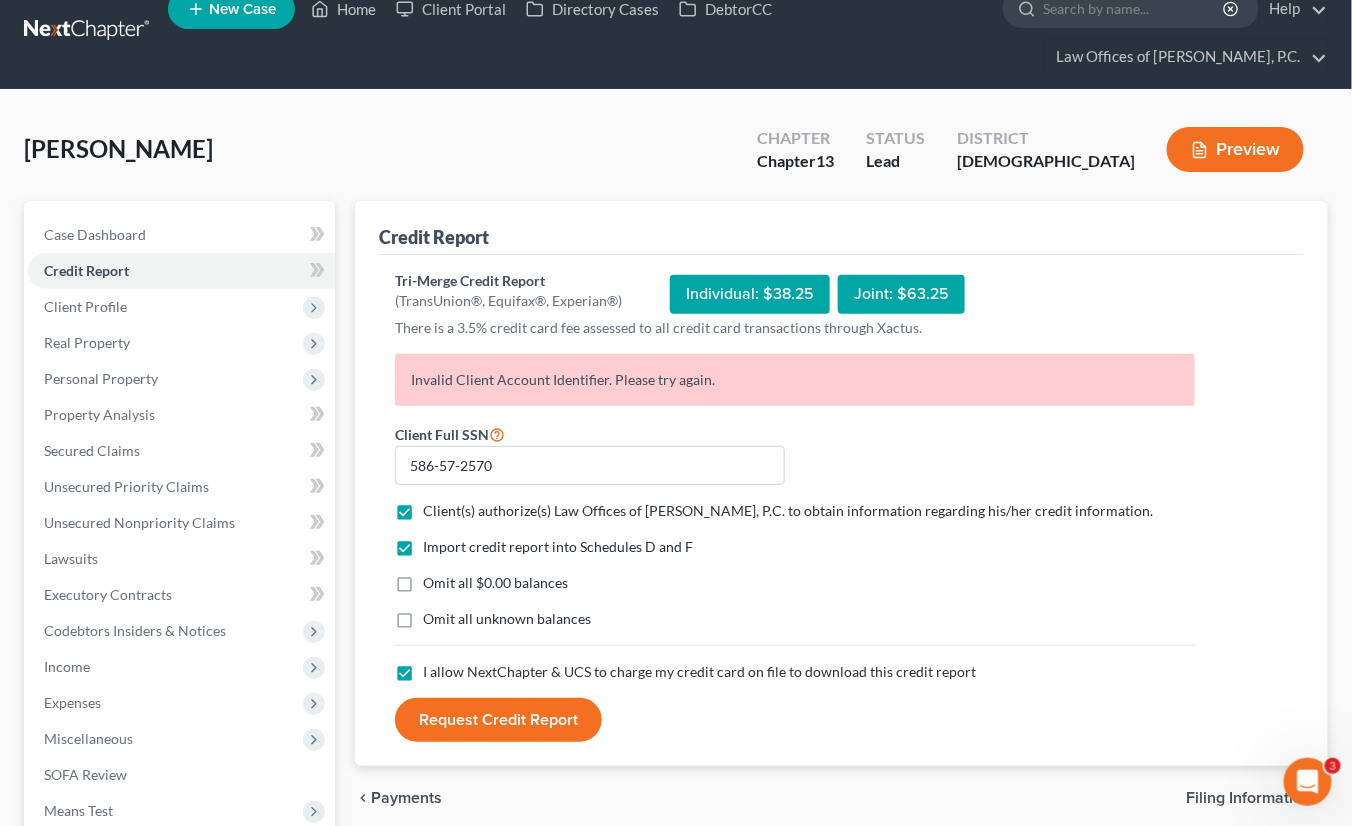 scroll, scrollTop: 0, scrollLeft: 0, axis: both 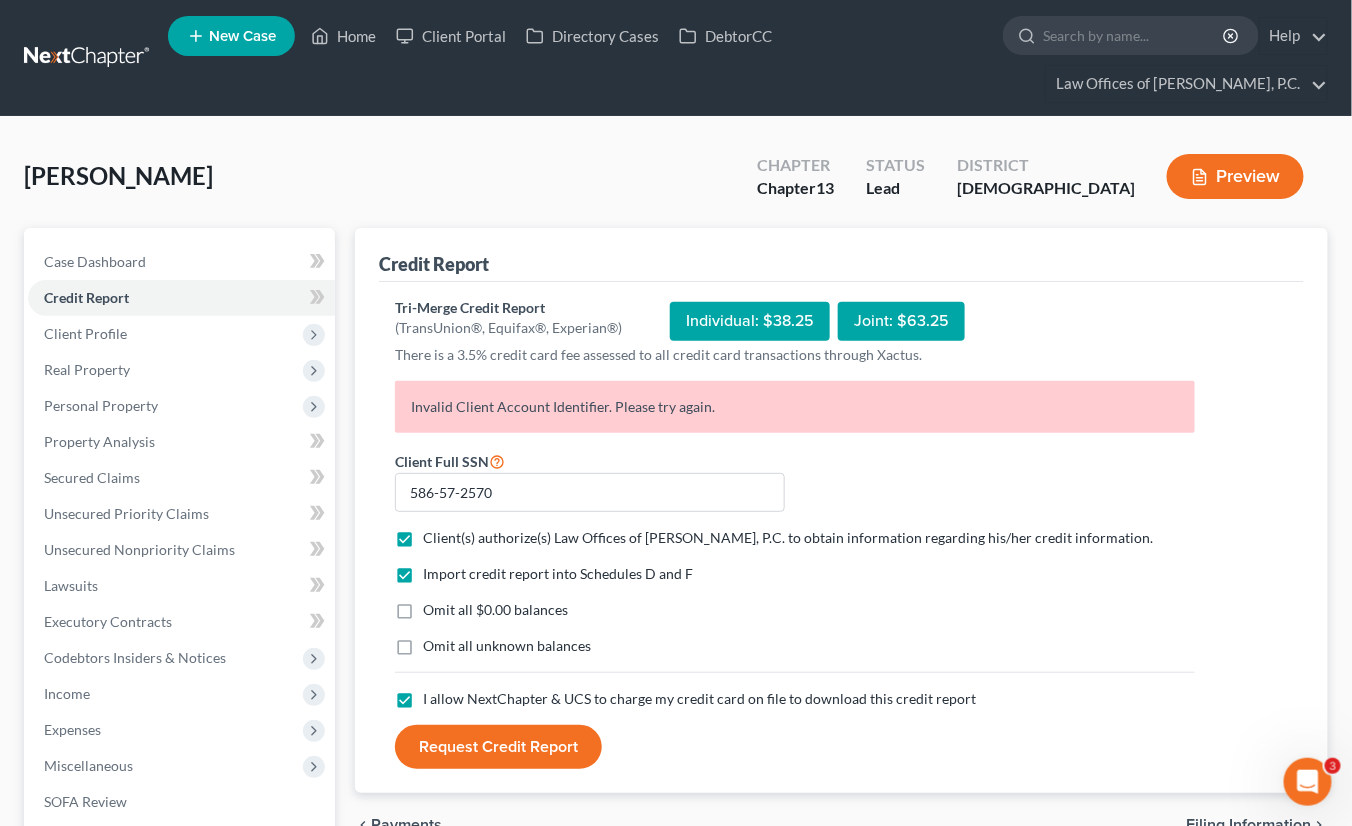 click 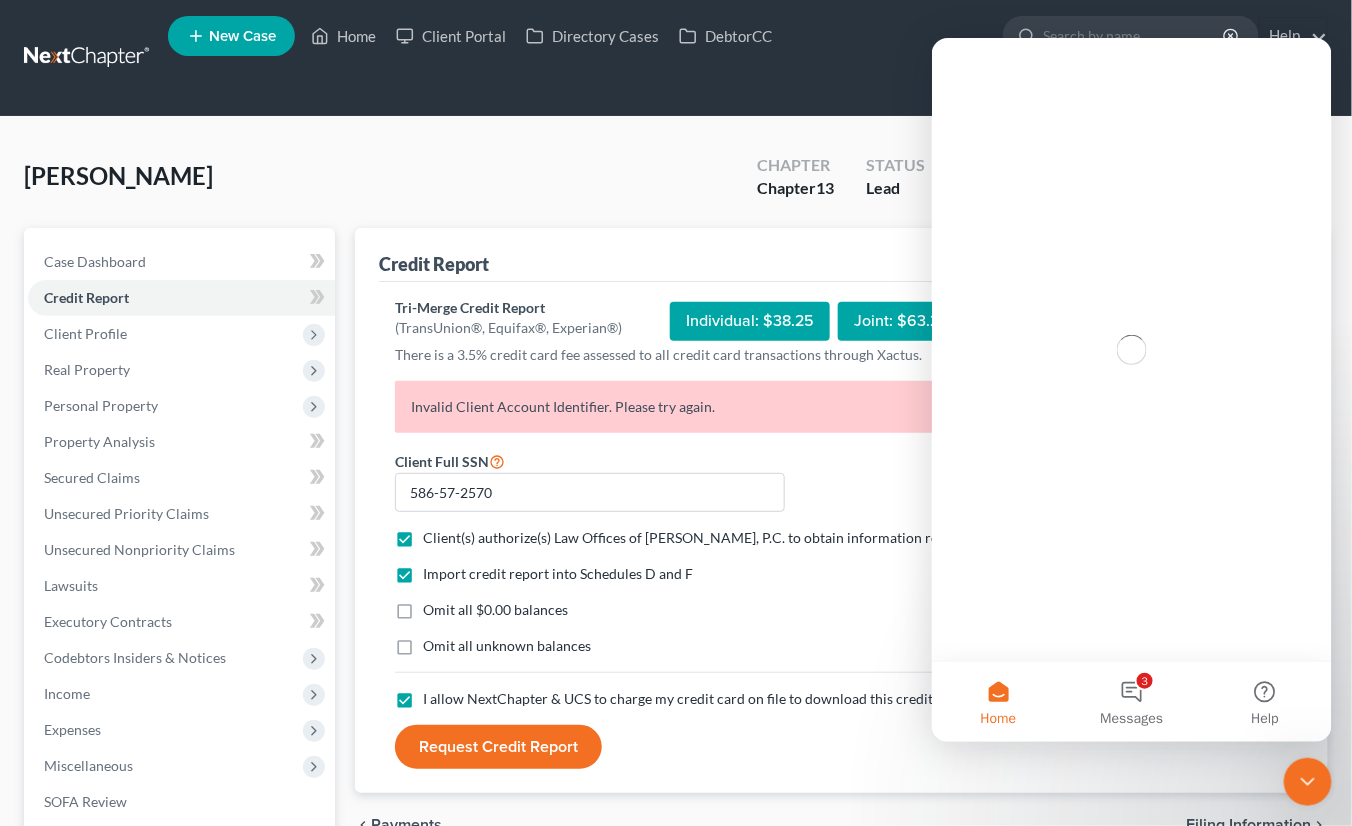 scroll, scrollTop: 0, scrollLeft: 0, axis: both 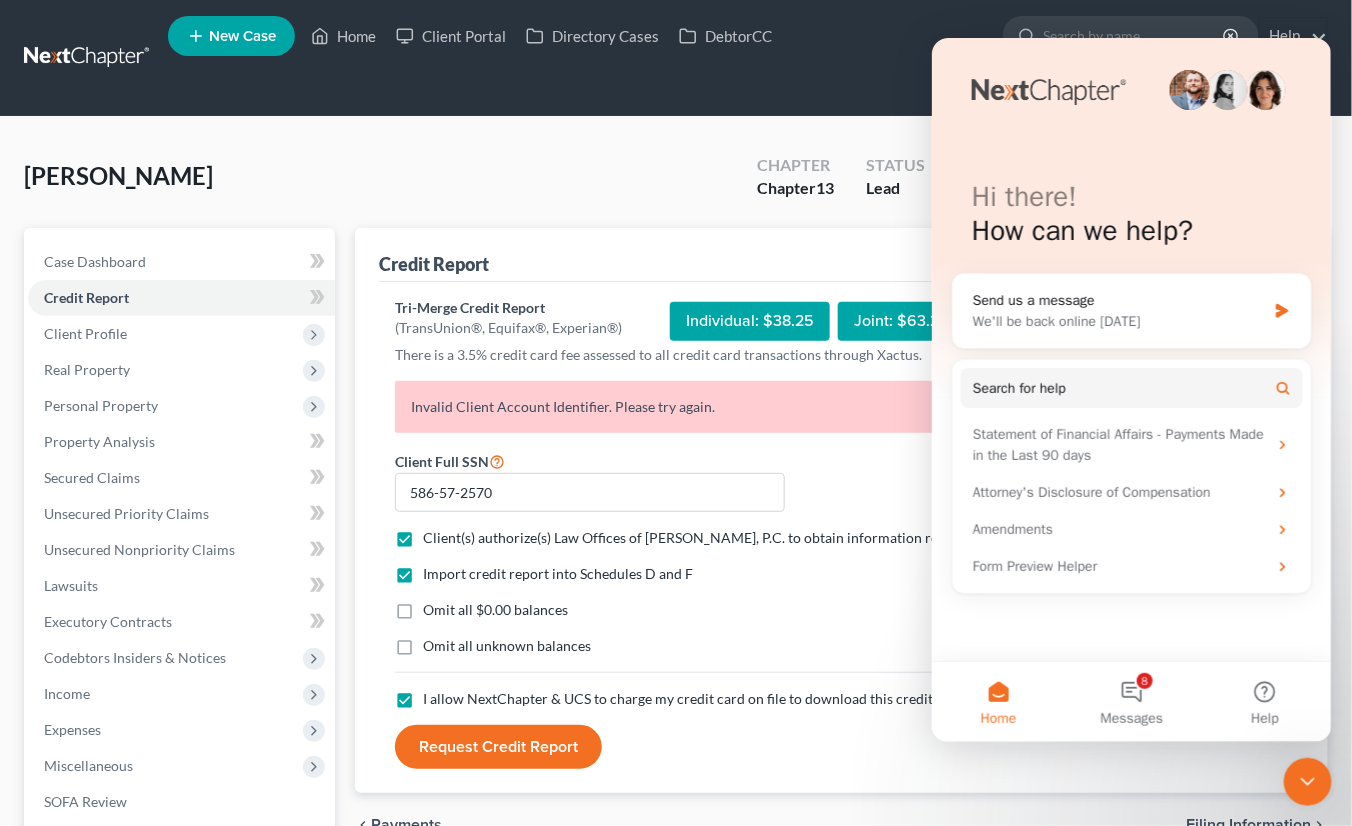click on "We'll be back online tomorrow" at bounding box center [1118, 320] 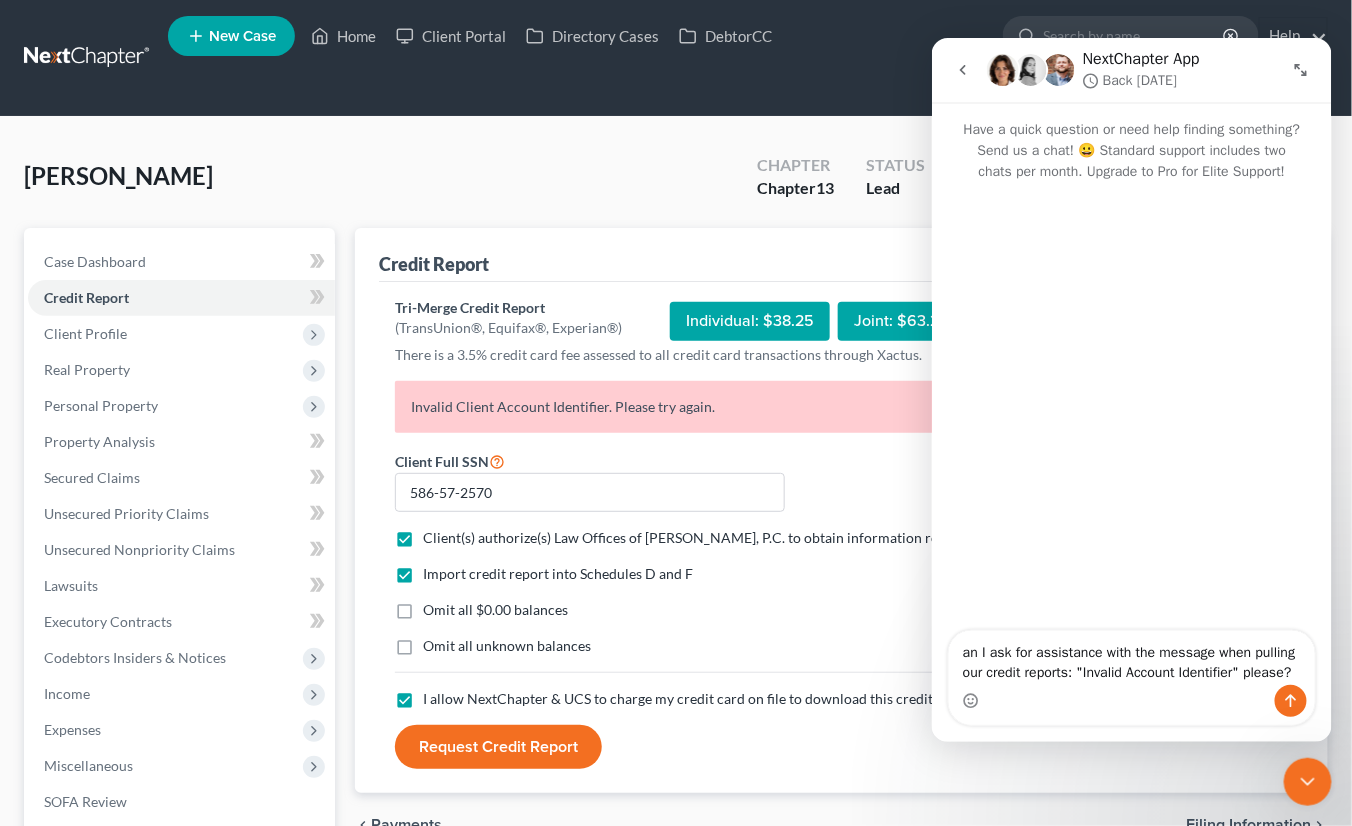 type on "Can I ask for assistance with the message when pulling our credit reports: "Invalid Account Identifier" please?" 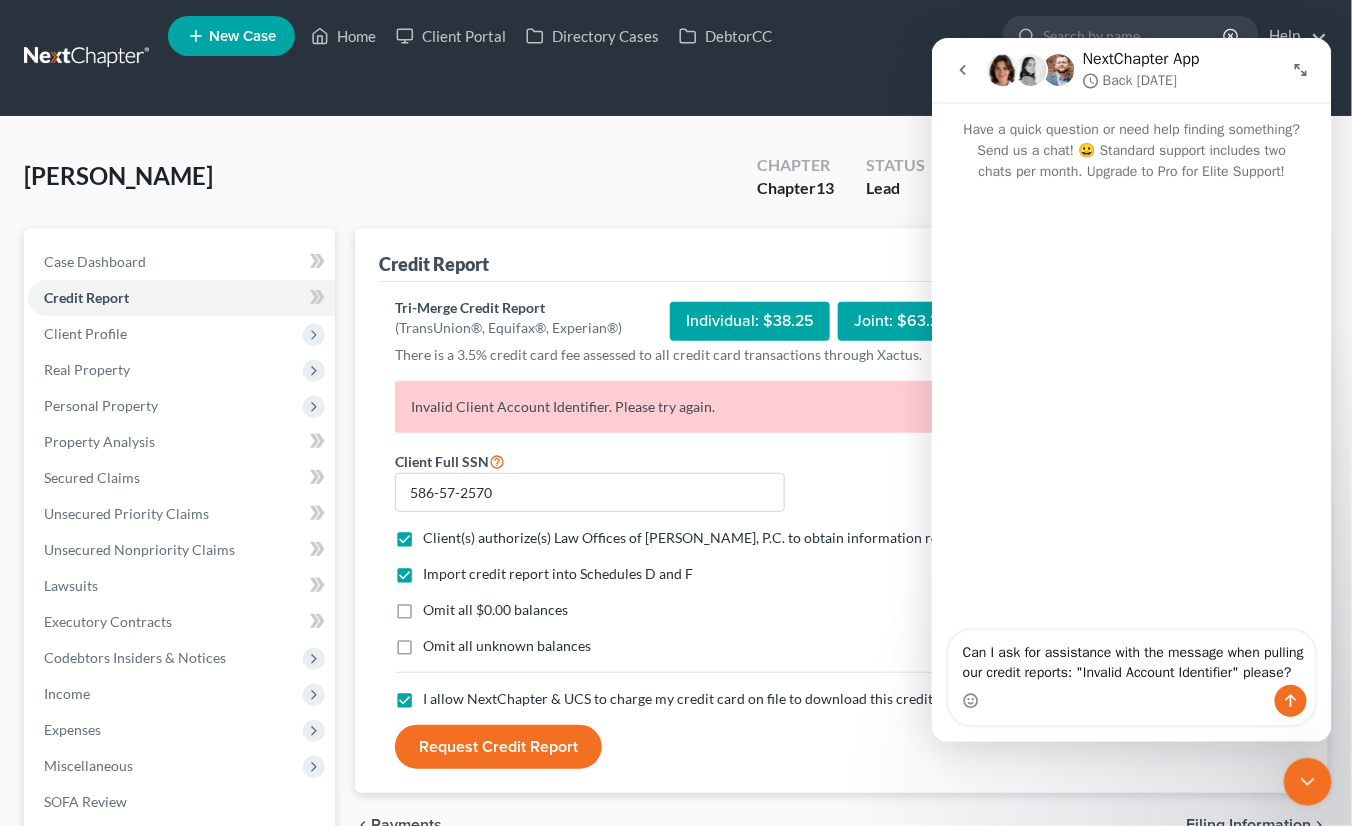 click on "Can I ask for assistance with the message when pulling our credit reports: "Invalid Account Identifier" please?" at bounding box center [1131, 657] 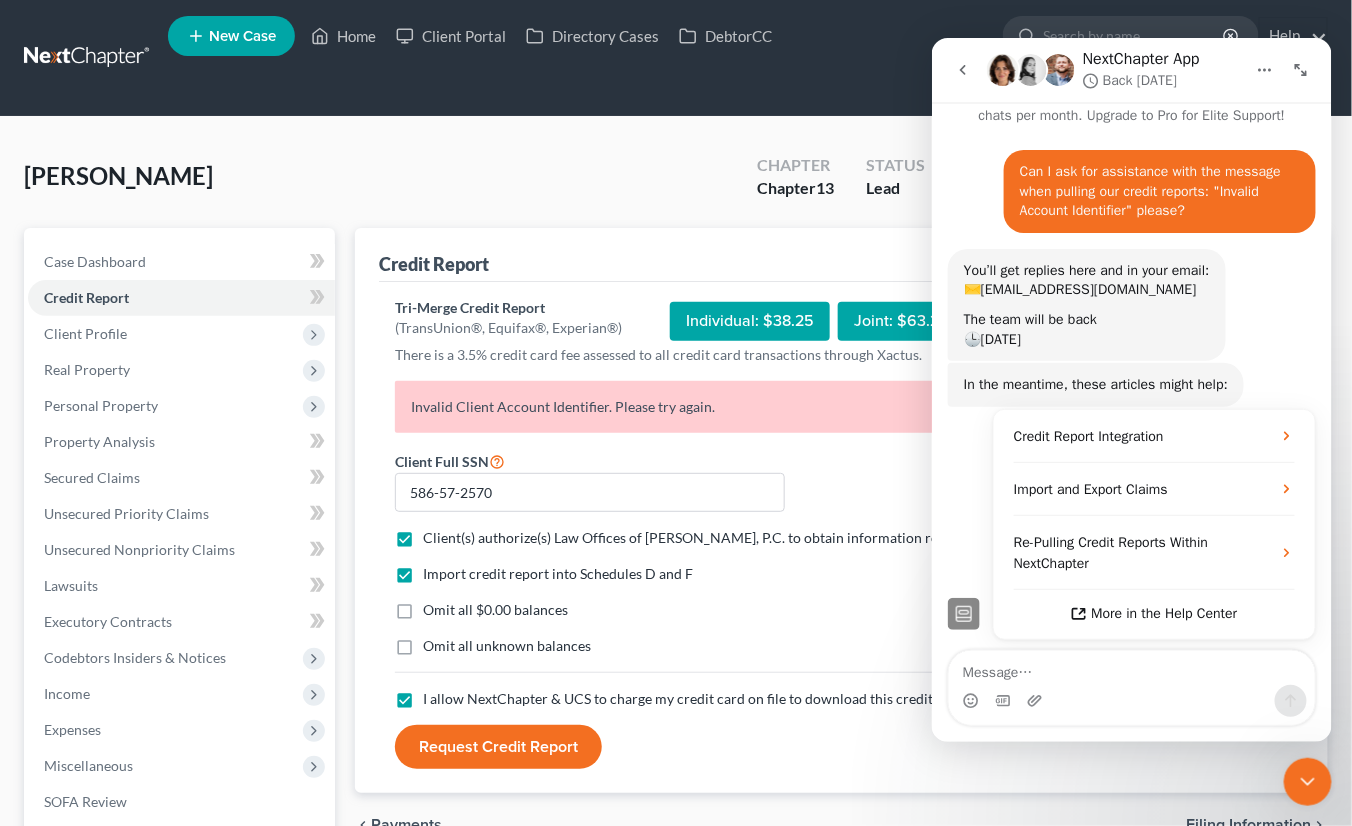 scroll, scrollTop: 120, scrollLeft: 0, axis: vertical 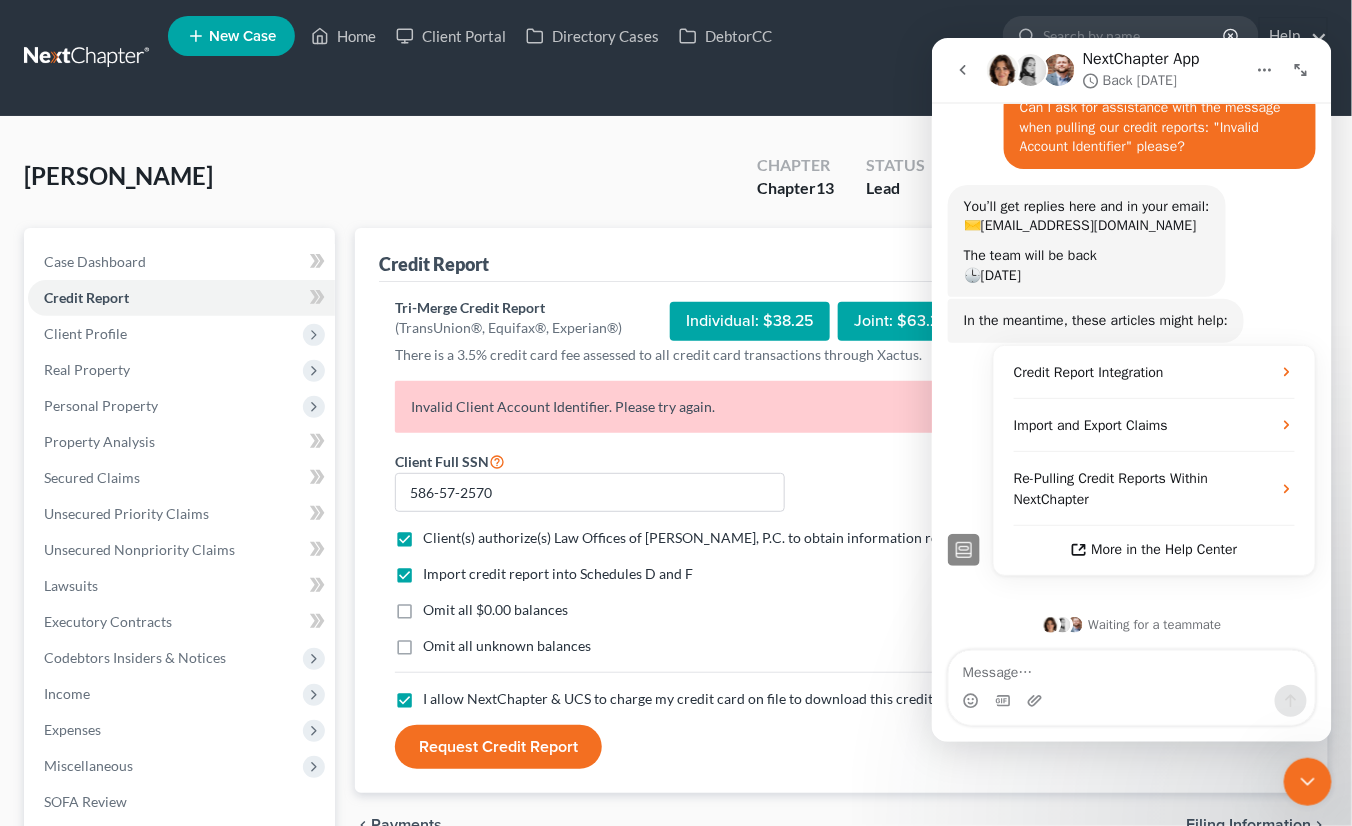 click on "Credit Report Integration" at bounding box center (1088, 371) 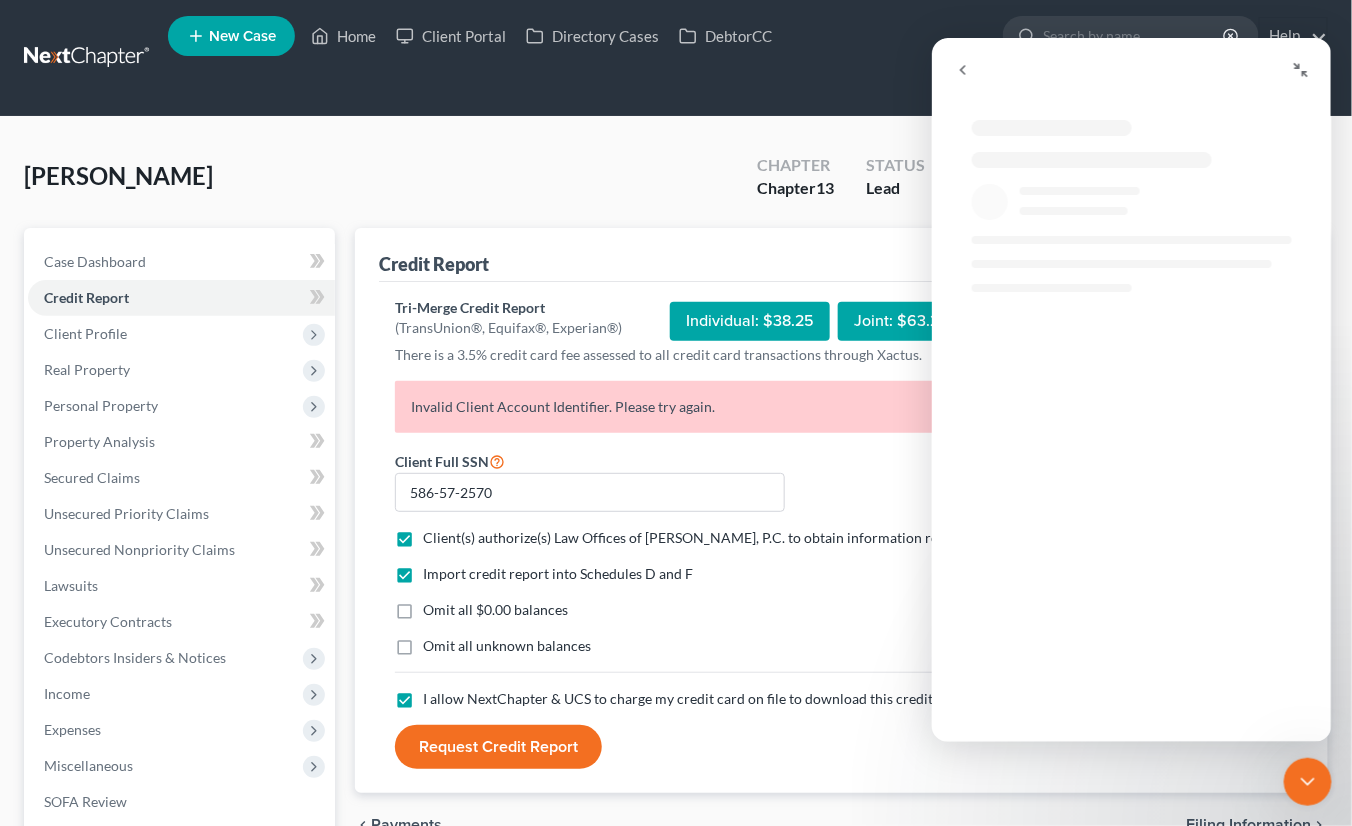 scroll, scrollTop: 0, scrollLeft: 0, axis: both 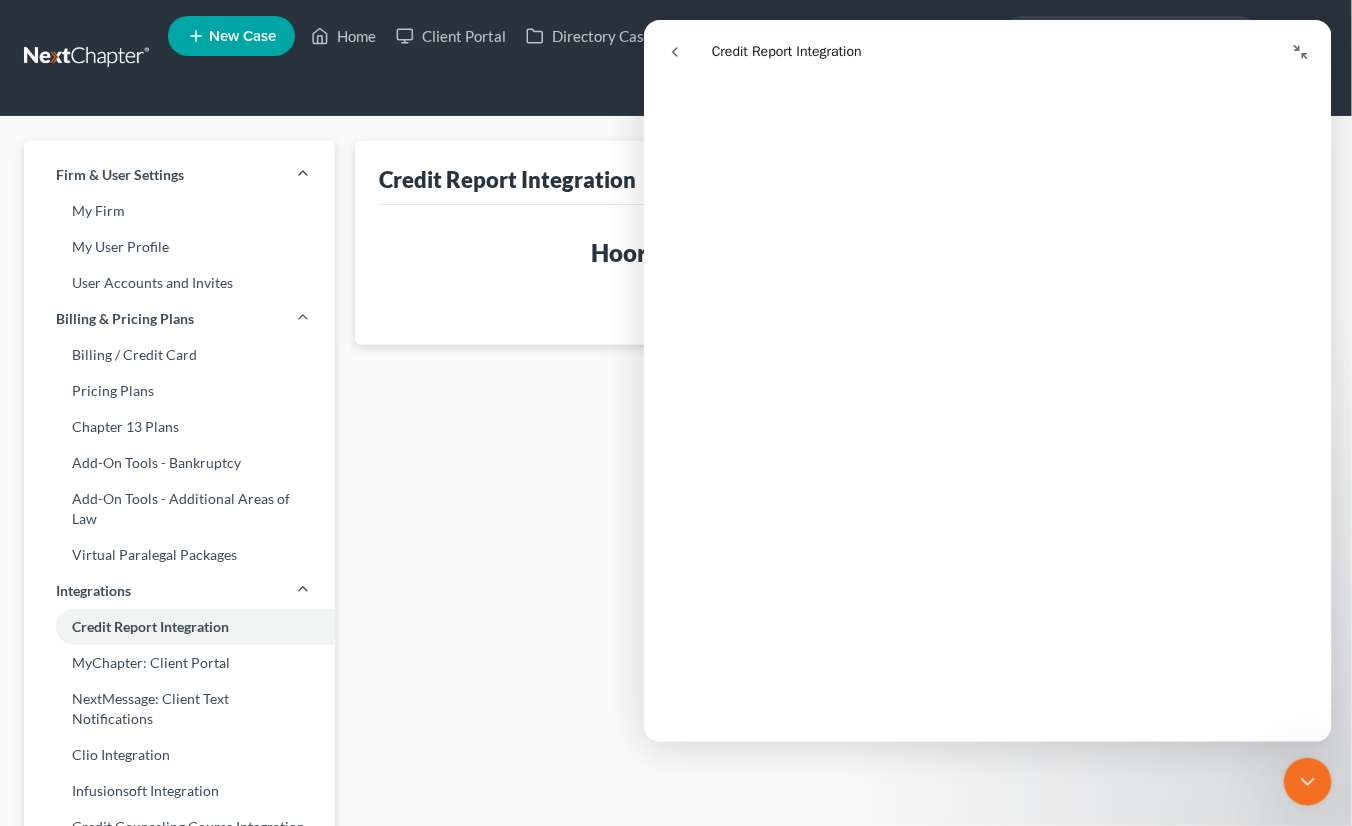 click 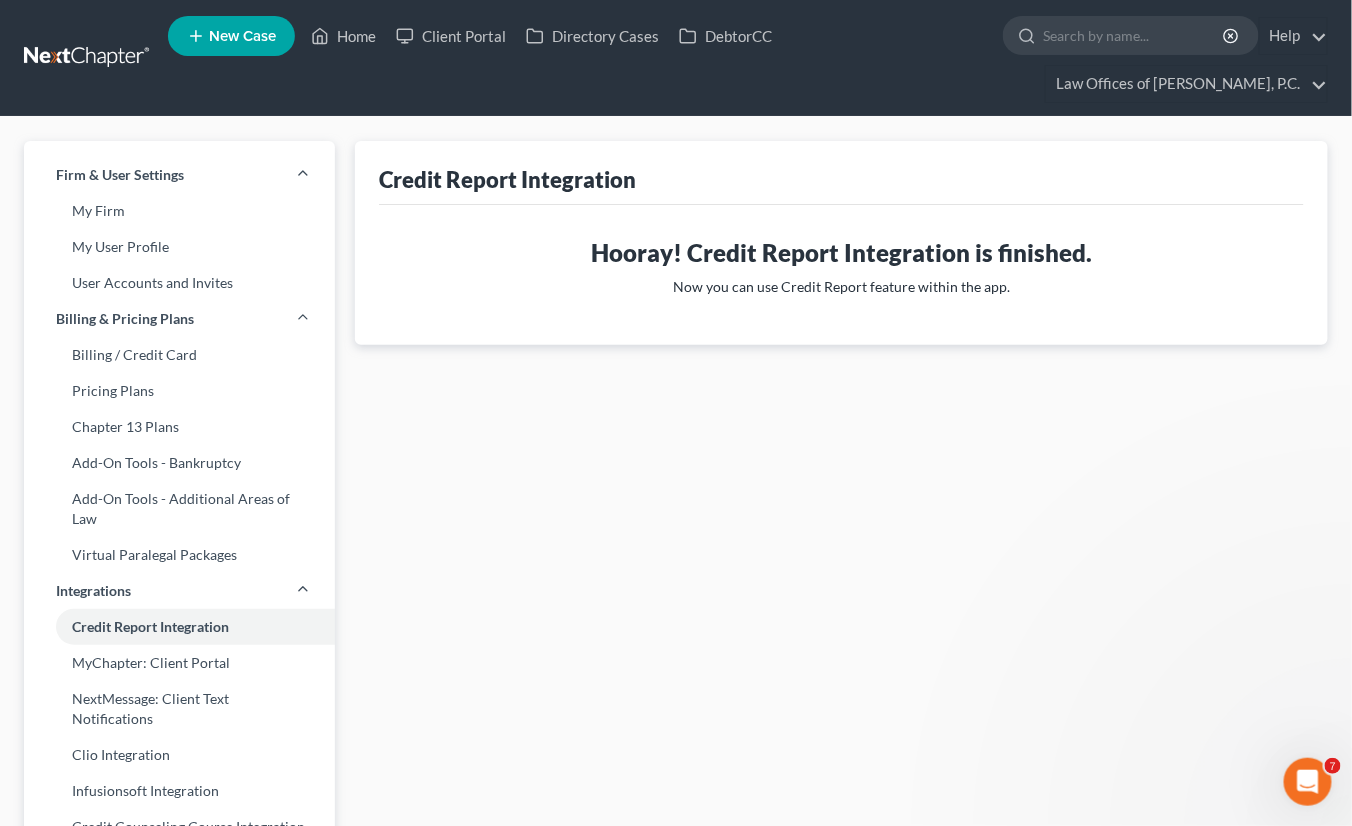 scroll, scrollTop: 0, scrollLeft: 0, axis: both 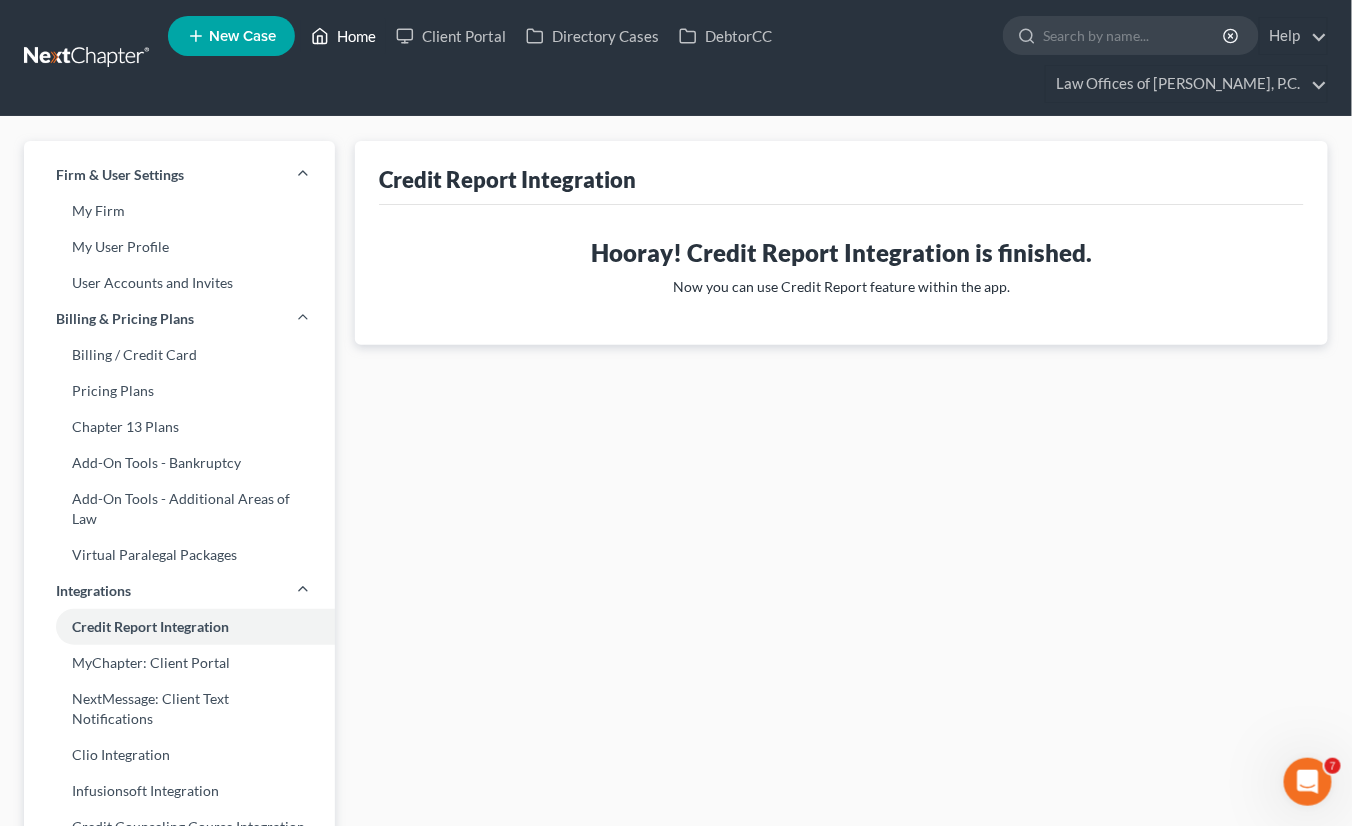 click on "Home" at bounding box center [343, 36] 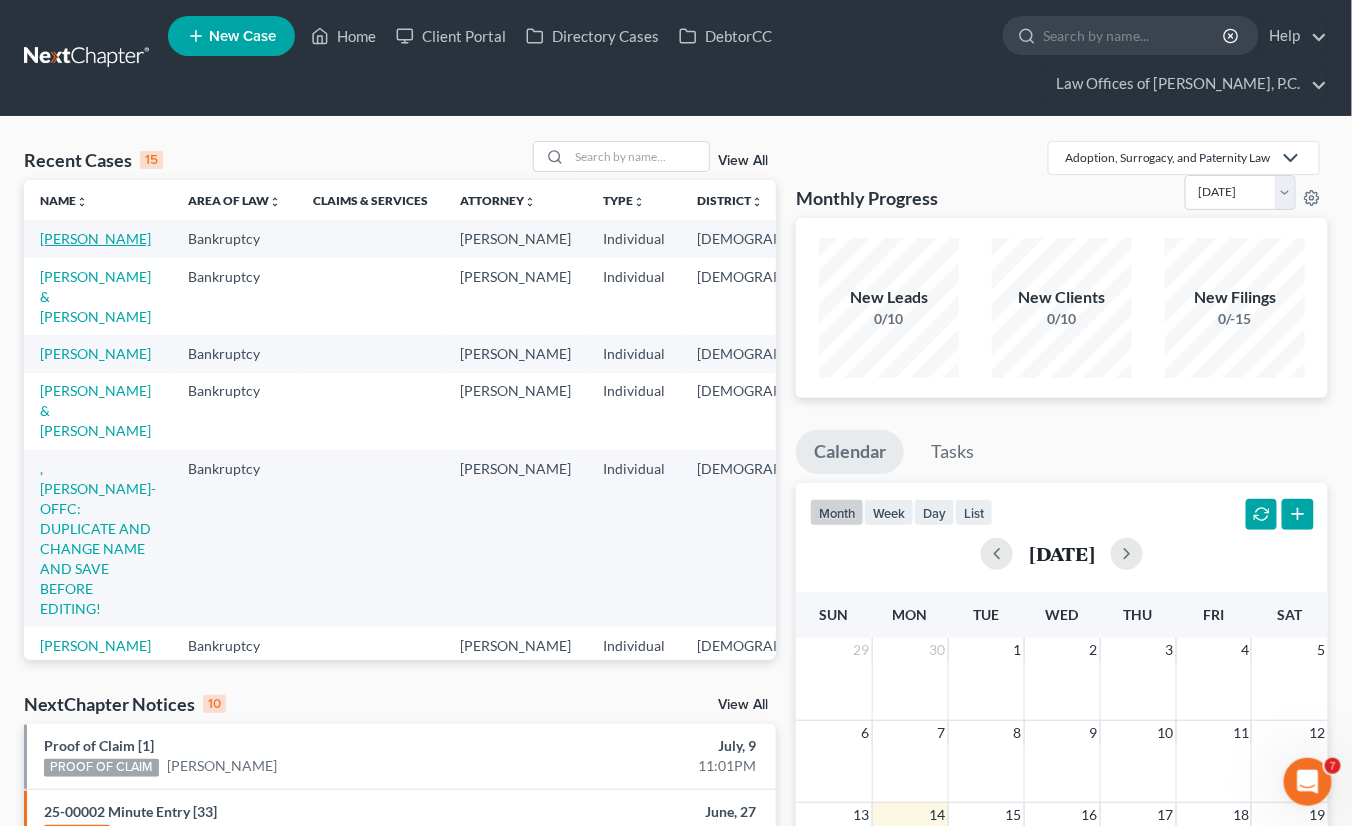 click on "[PERSON_NAME]" at bounding box center (95, 238) 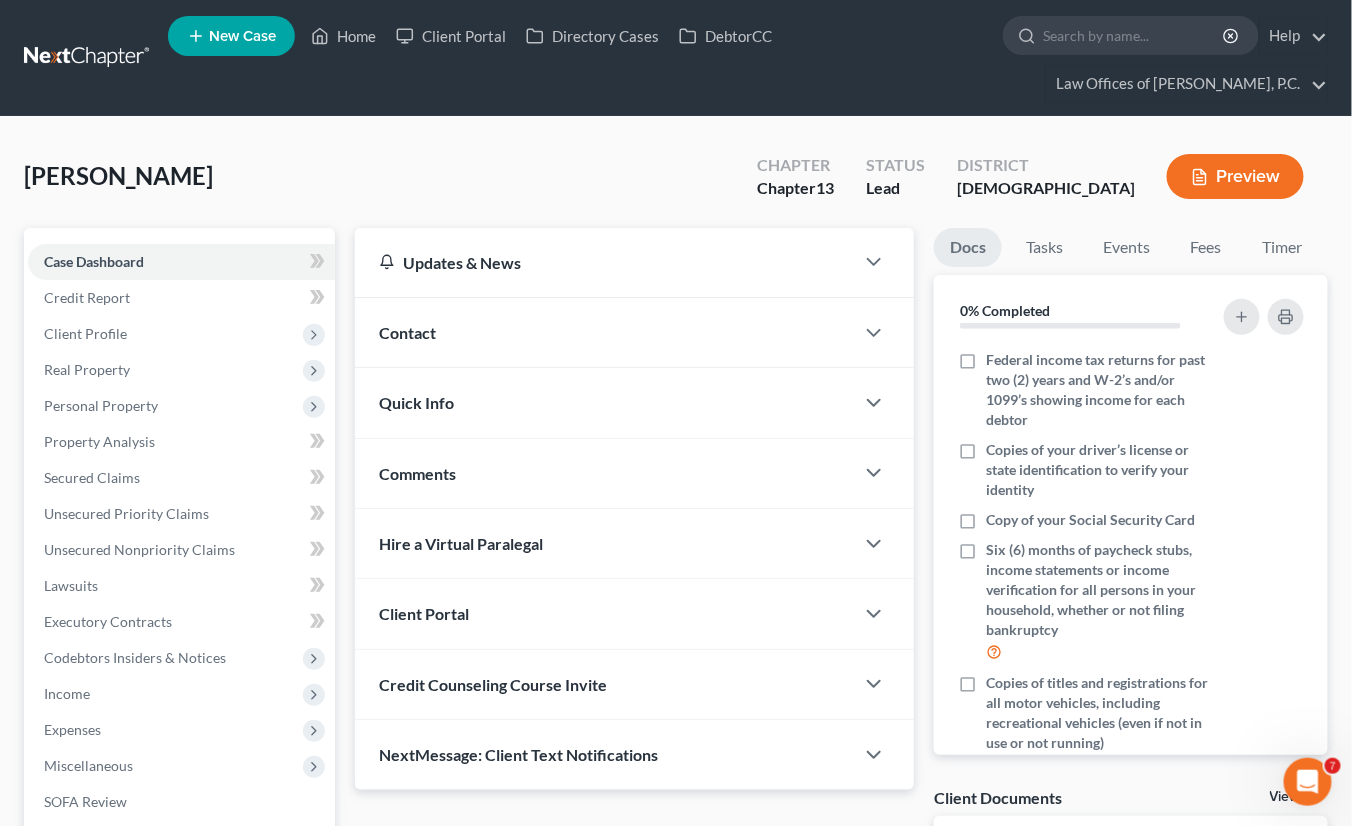 click on "Personal Property" at bounding box center [101, 405] 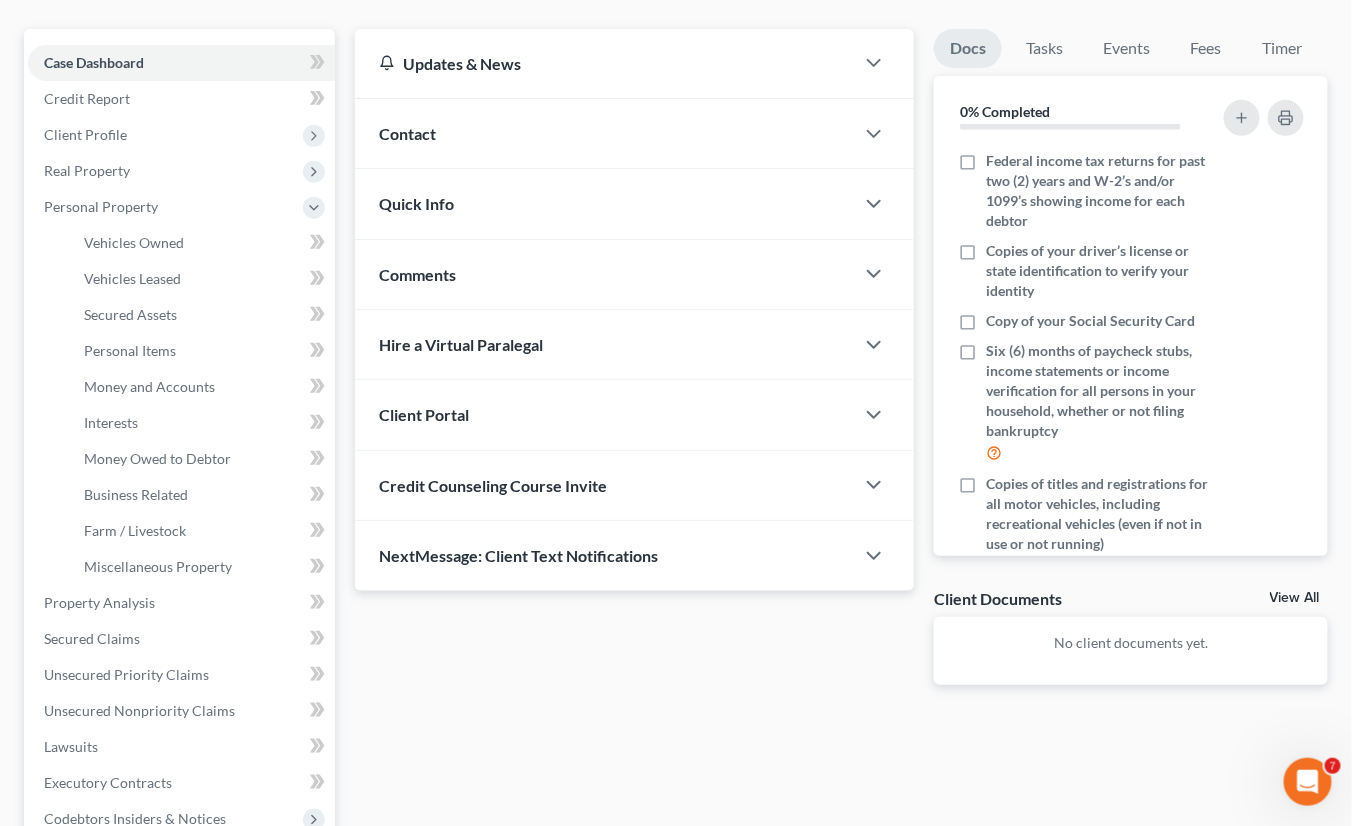 scroll, scrollTop: 200, scrollLeft: 0, axis: vertical 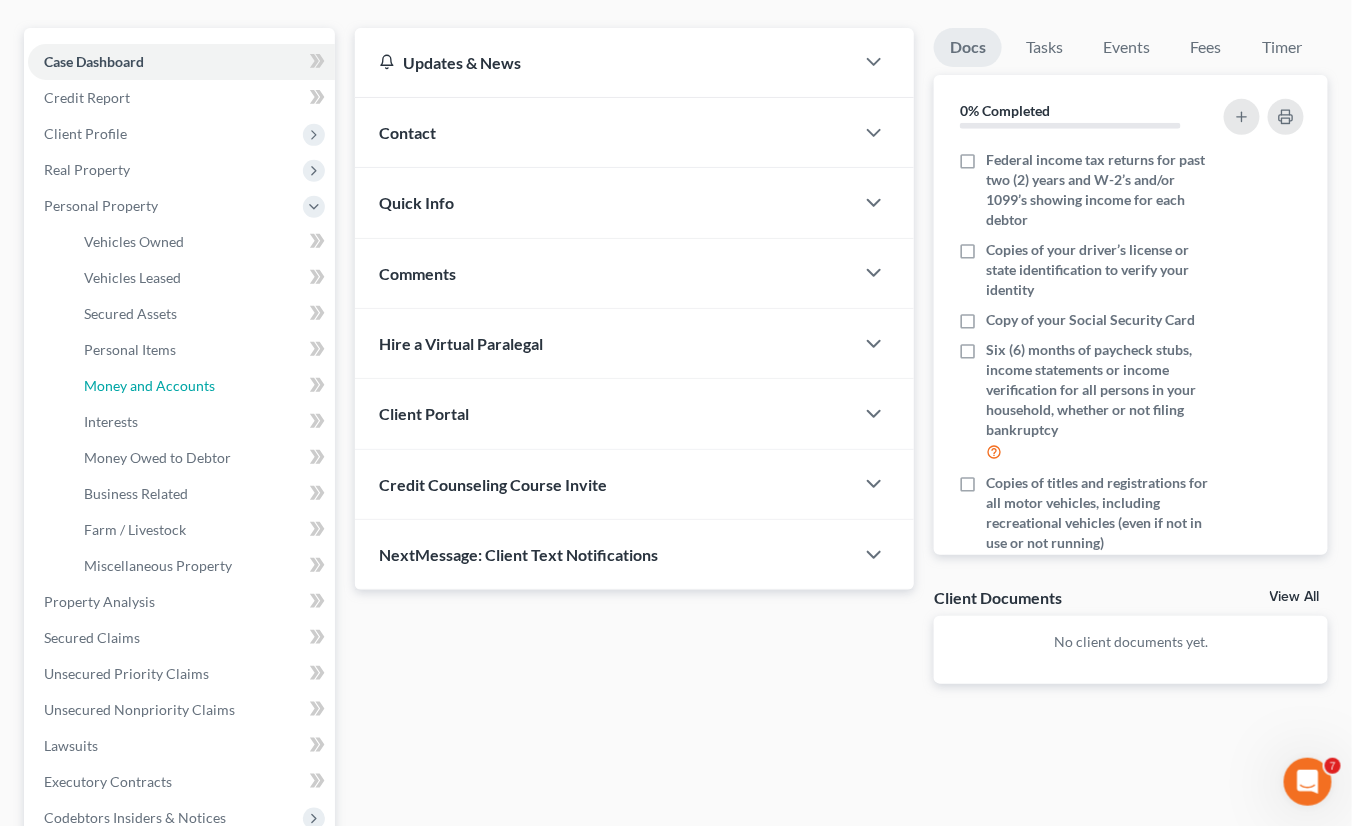 click on "Money and Accounts" at bounding box center (149, 385) 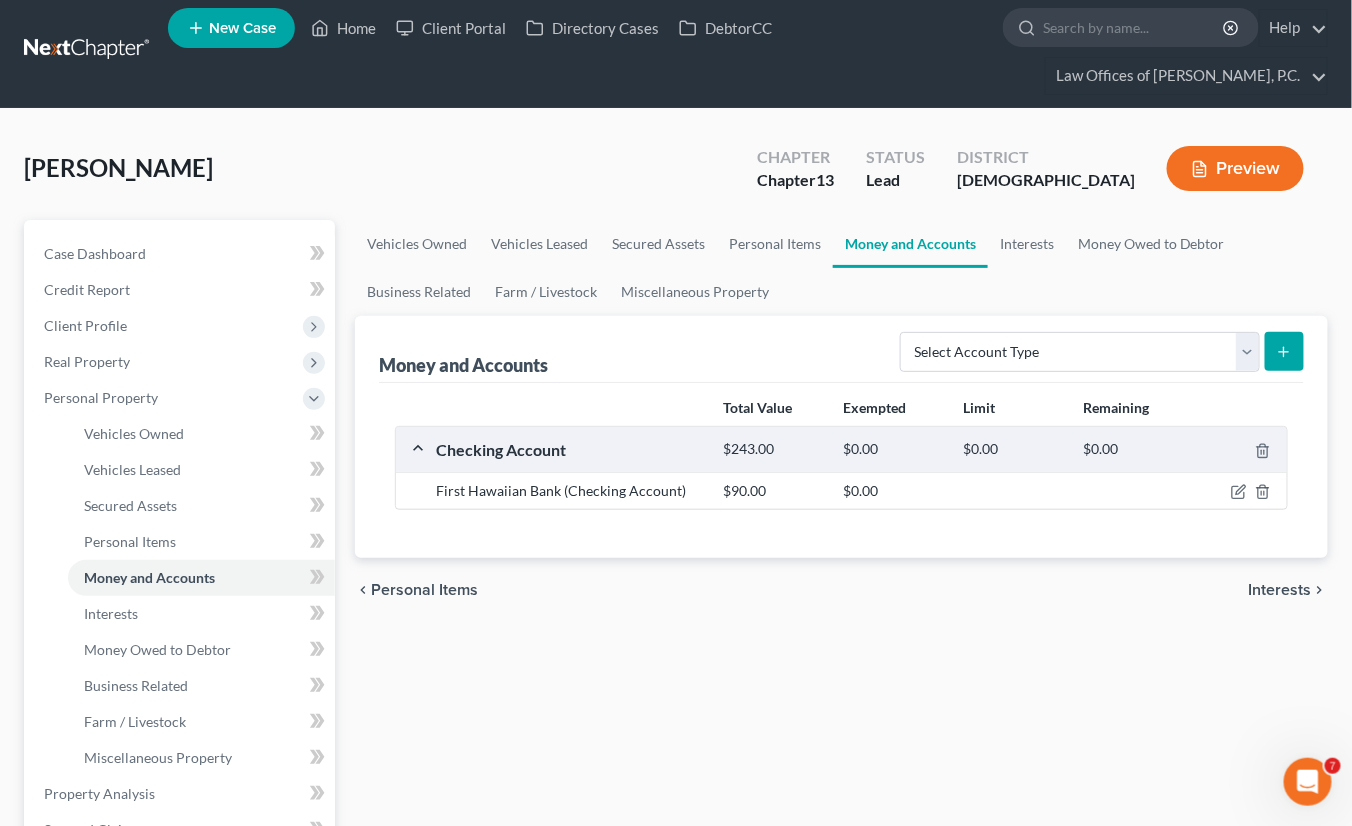 scroll, scrollTop: 0, scrollLeft: 0, axis: both 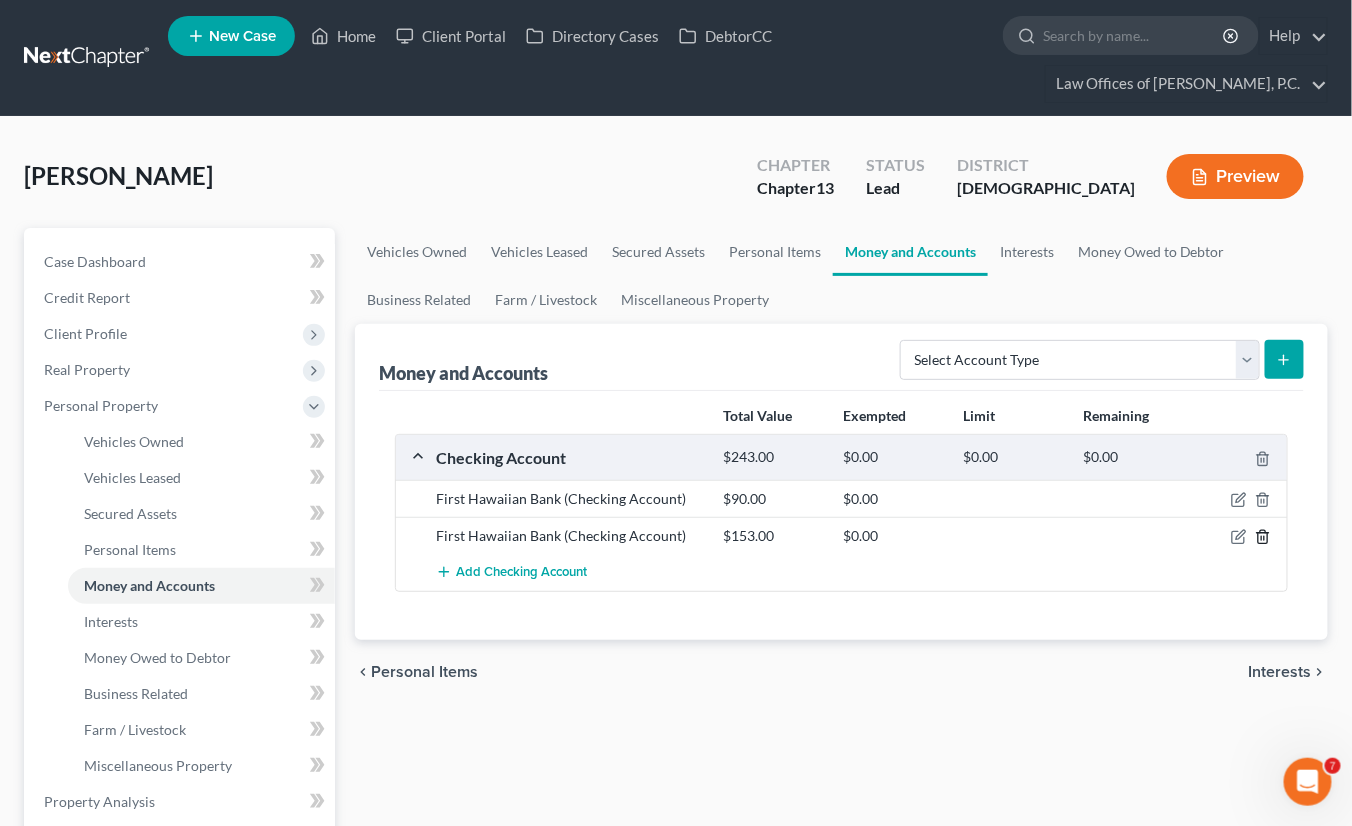 click 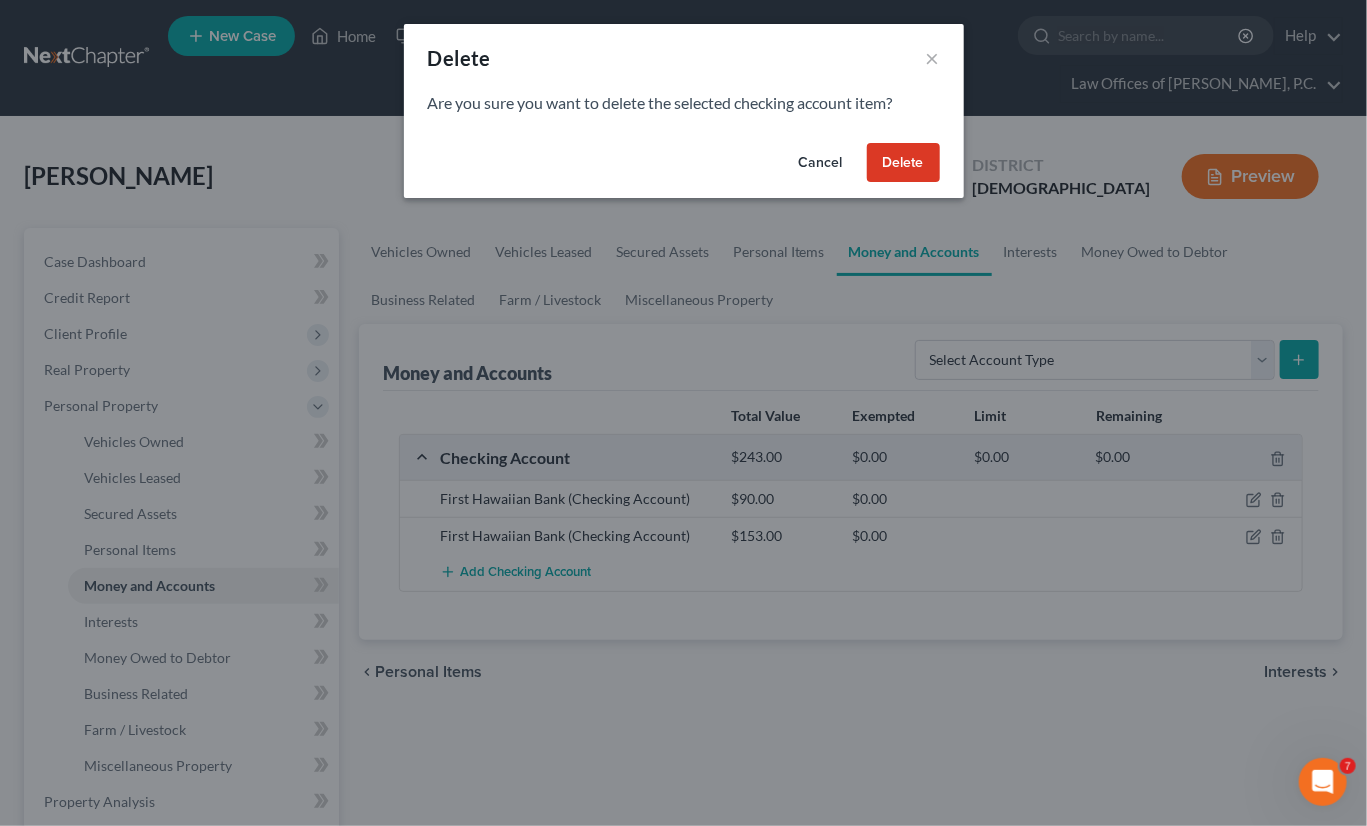 click on "Delete" at bounding box center [903, 163] 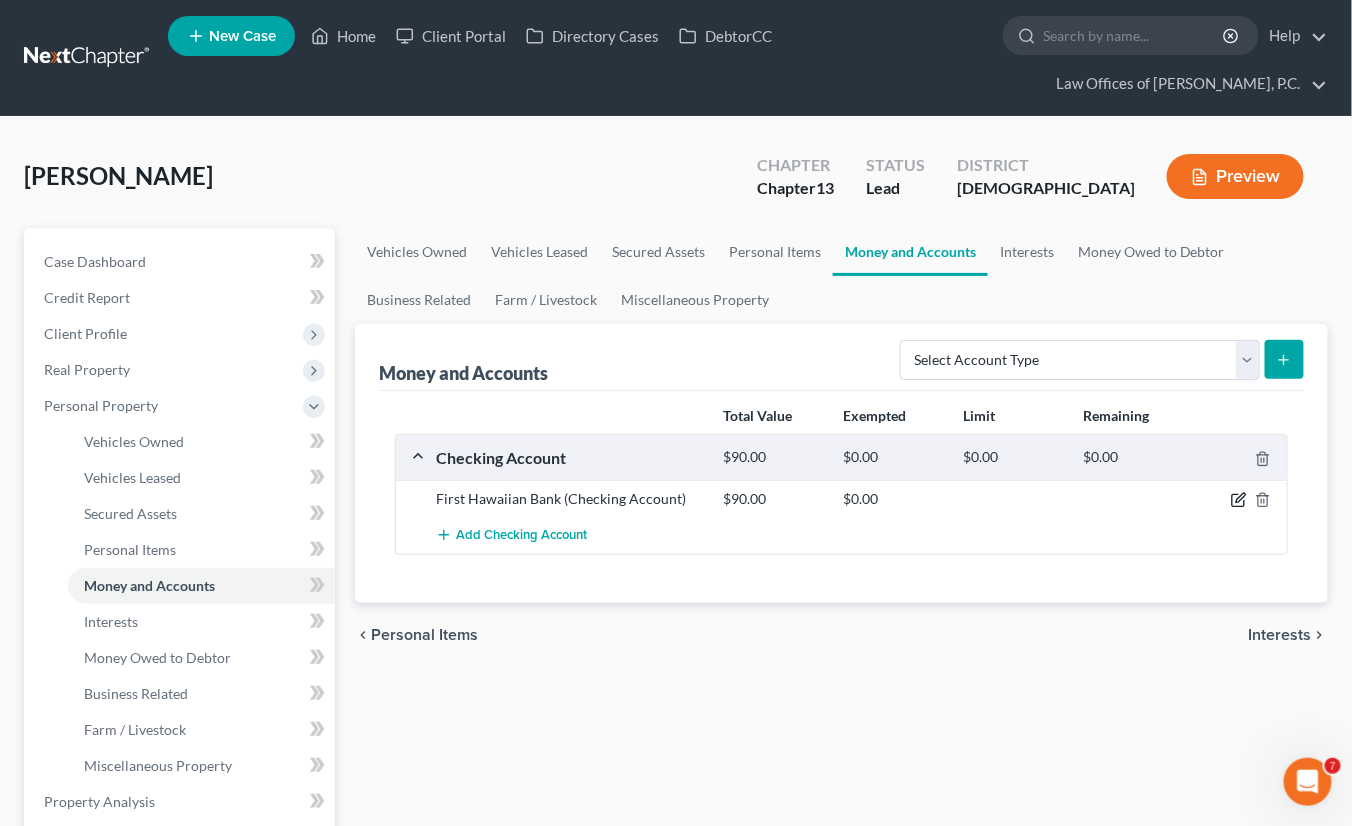 click 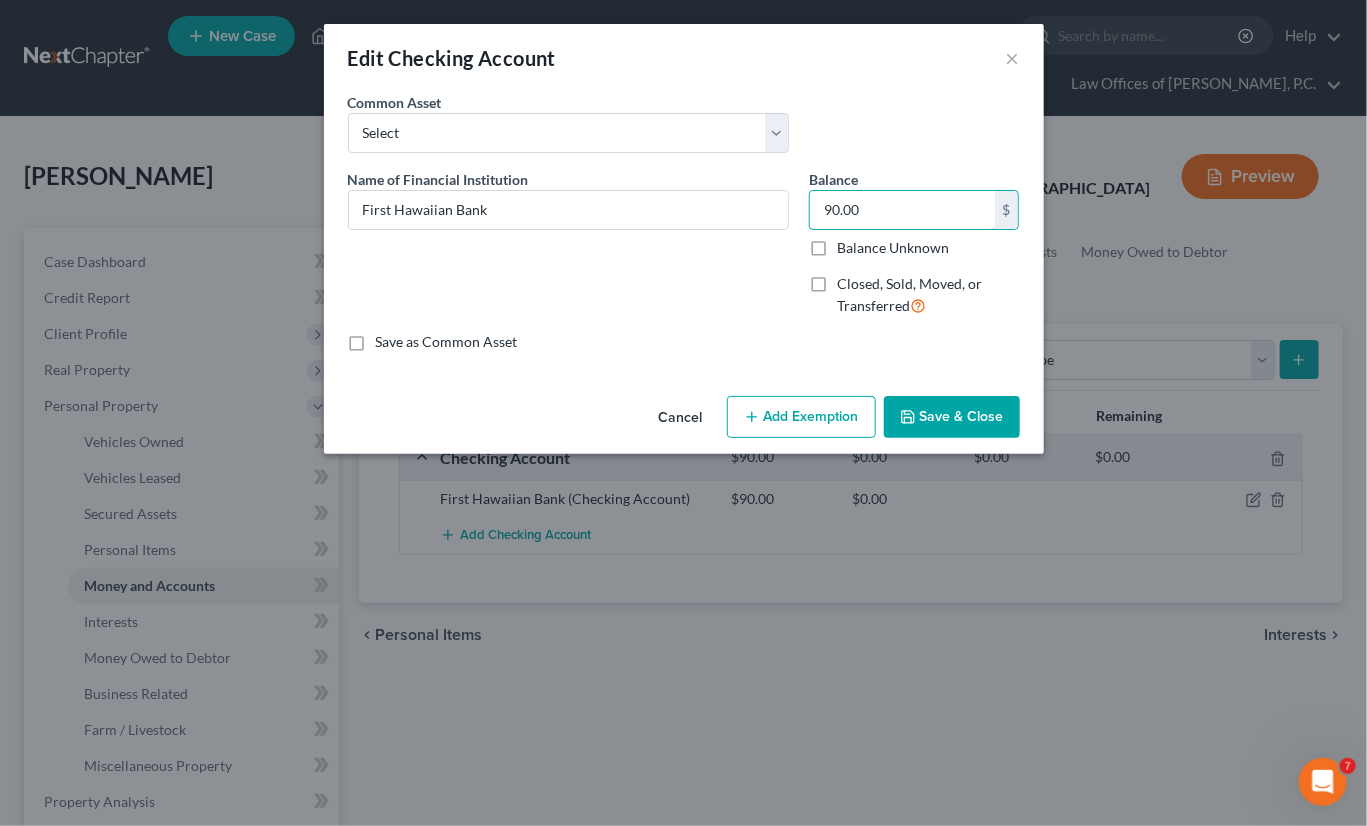 type 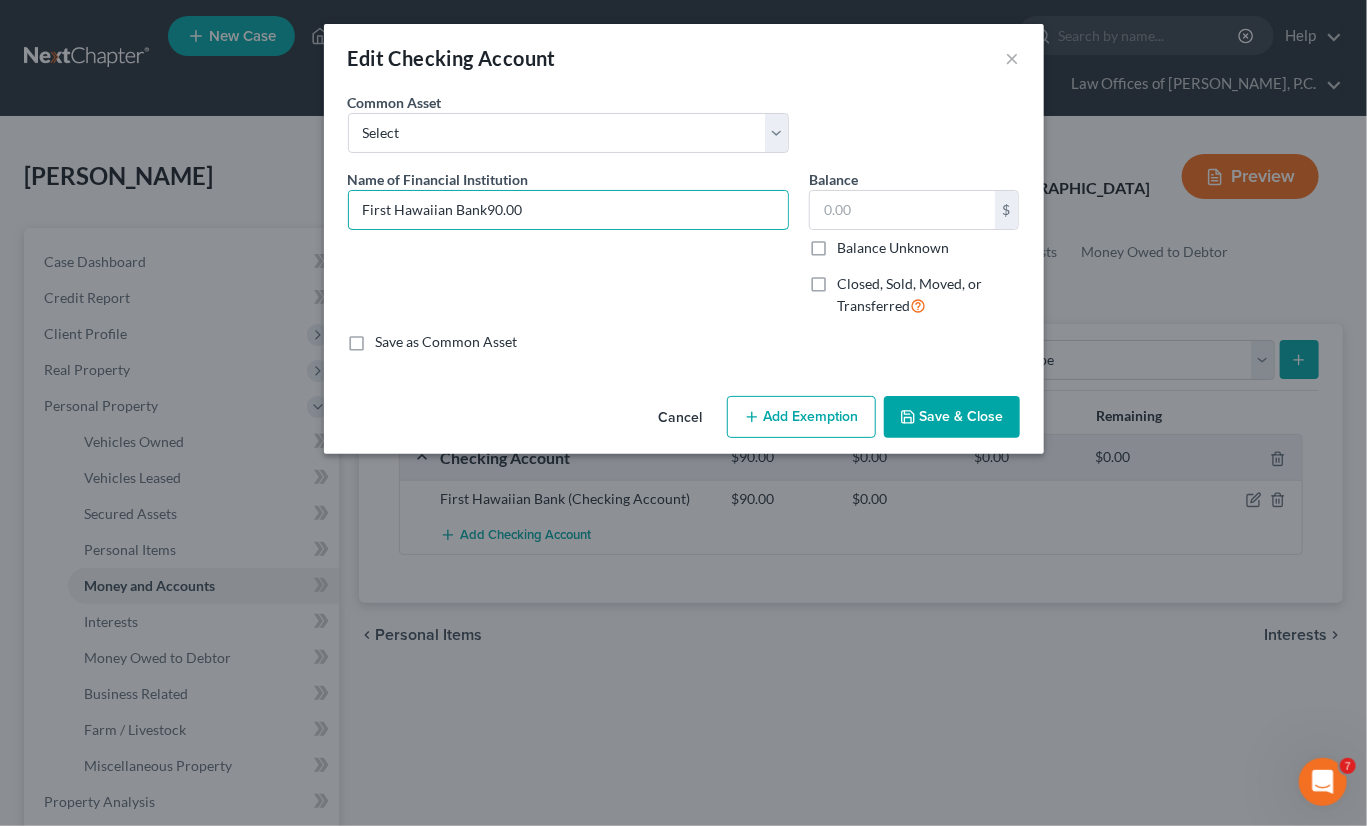 type on "First Hawaiian Bank" 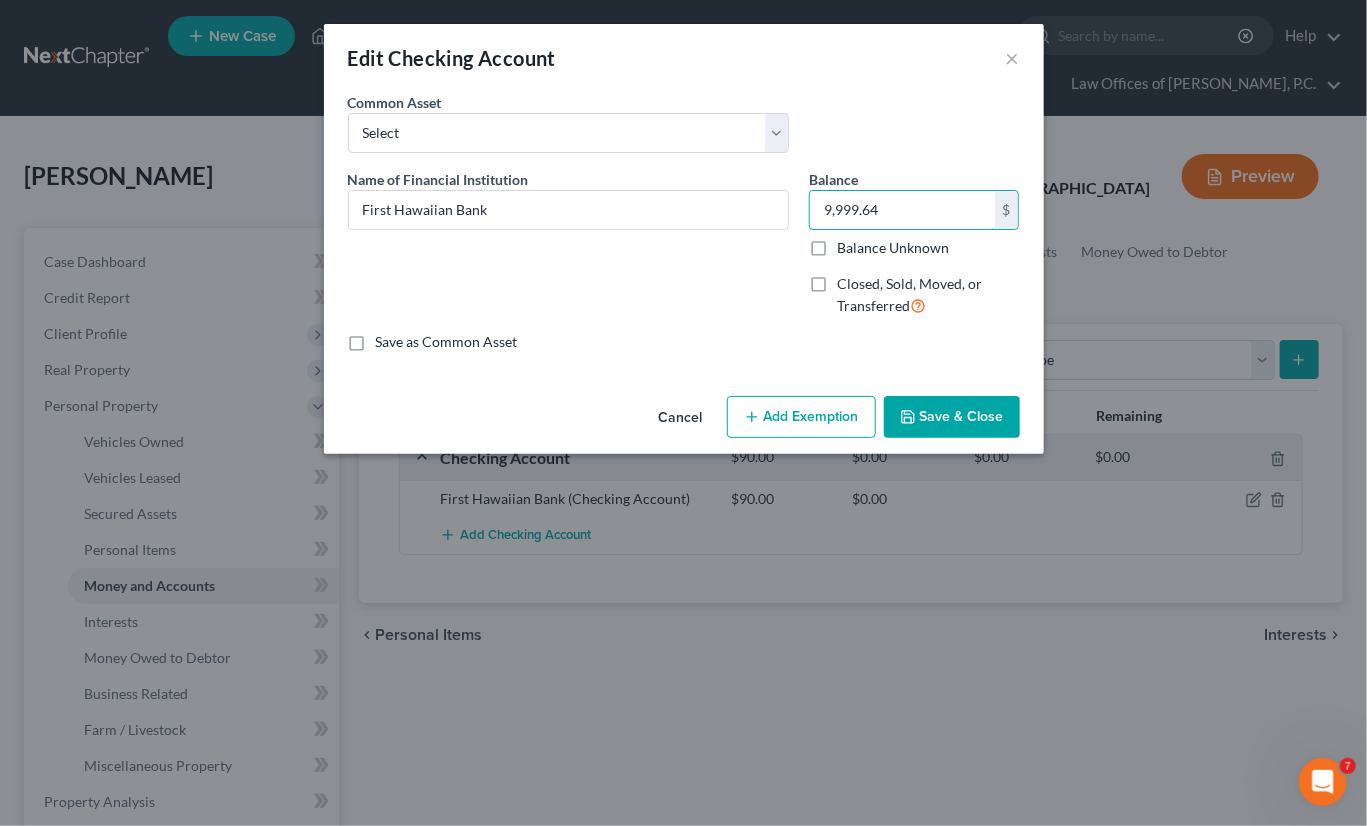 type on "9,999.64" 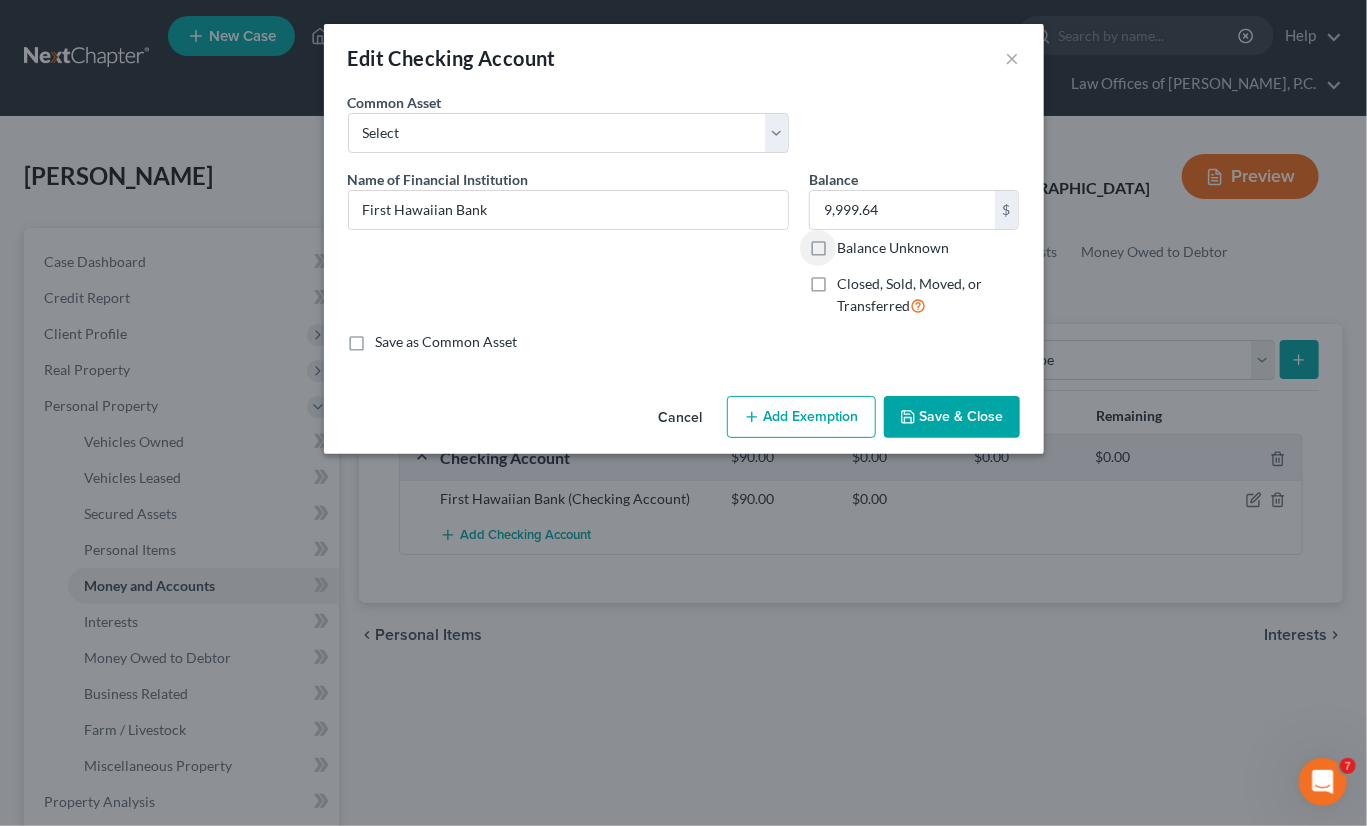 click on "Save & Close" at bounding box center (952, 417) 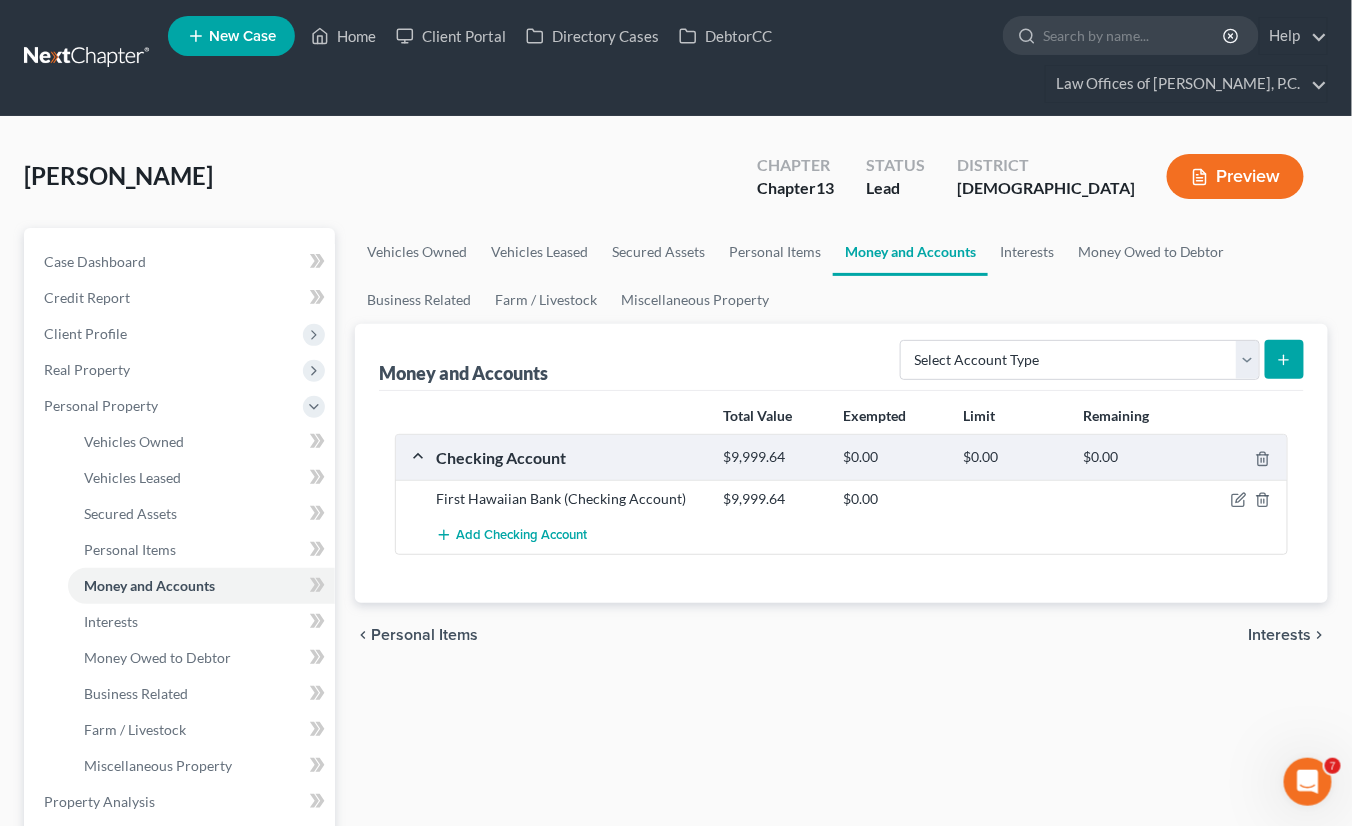 click 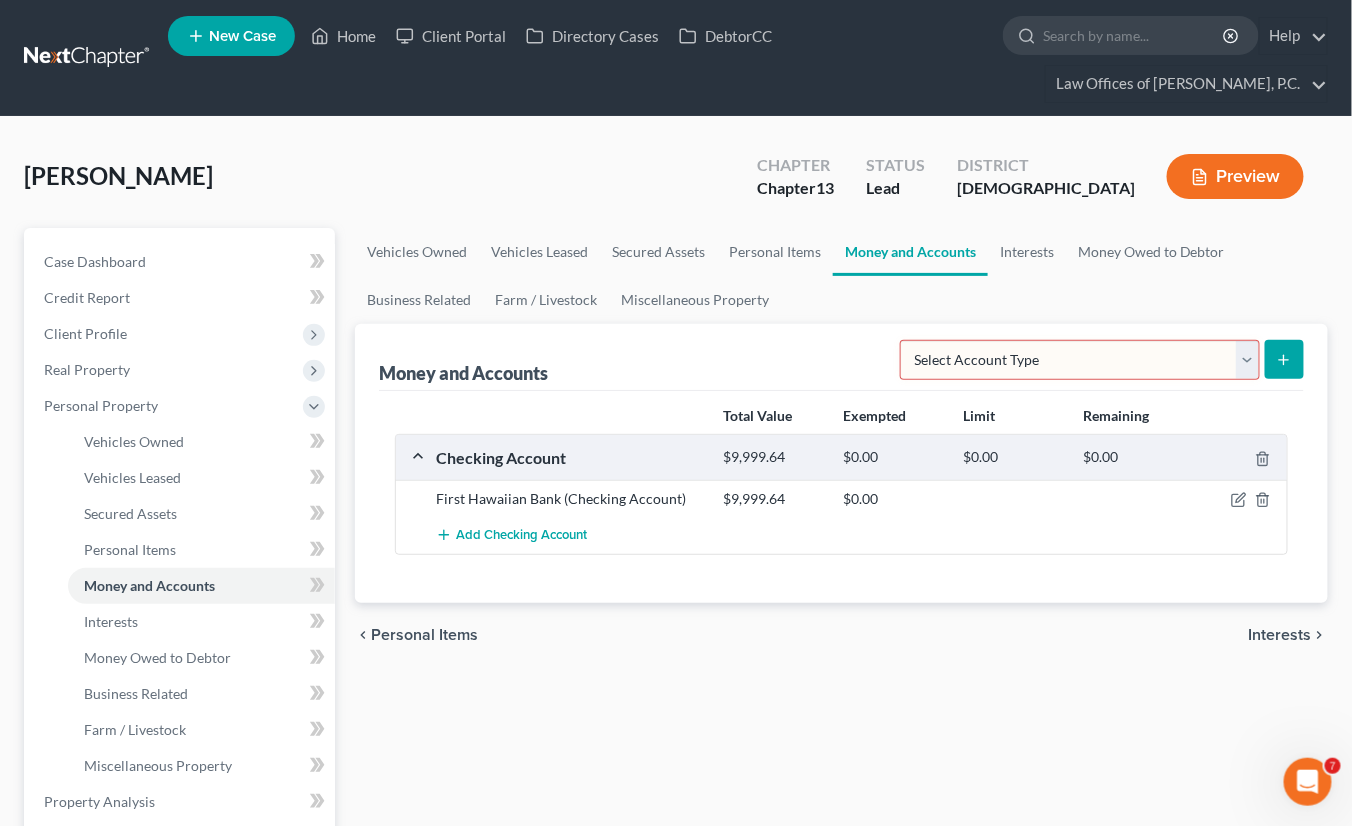 click on "Select Account Type Brokerage Cash on Hand Certificates of Deposit Checking Account Money Market Other (Credit Union, Health Savings Account, etc) Safe Deposit Box Savings Account Security Deposits or Prepayments" at bounding box center (1080, 360) 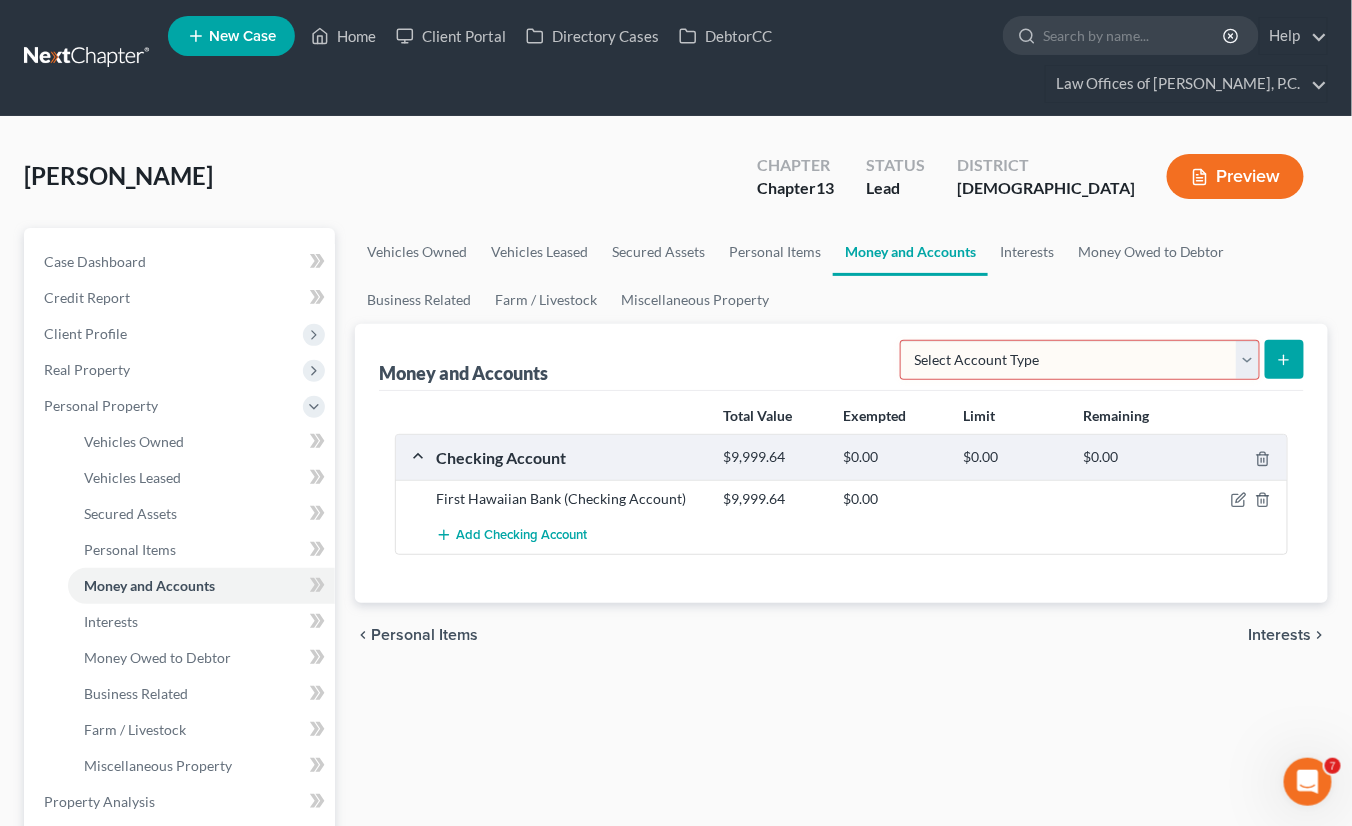 select on "checking" 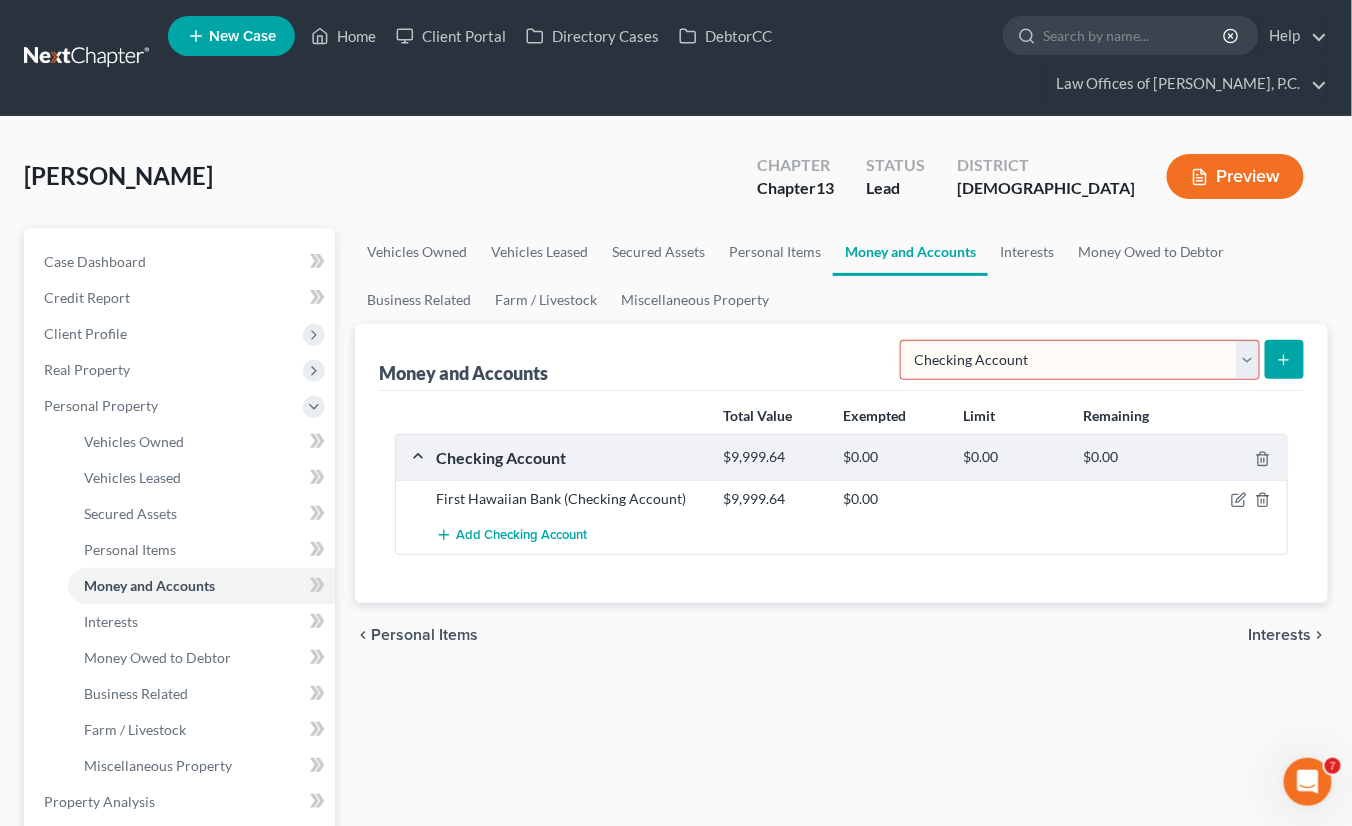 click on "Select Account Type Brokerage Cash on Hand Certificates of Deposit Checking Account Money Market Other (Credit Union, Health Savings Account, etc) Safe Deposit Box Savings Account Security Deposits or Prepayments" at bounding box center (1080, 360) 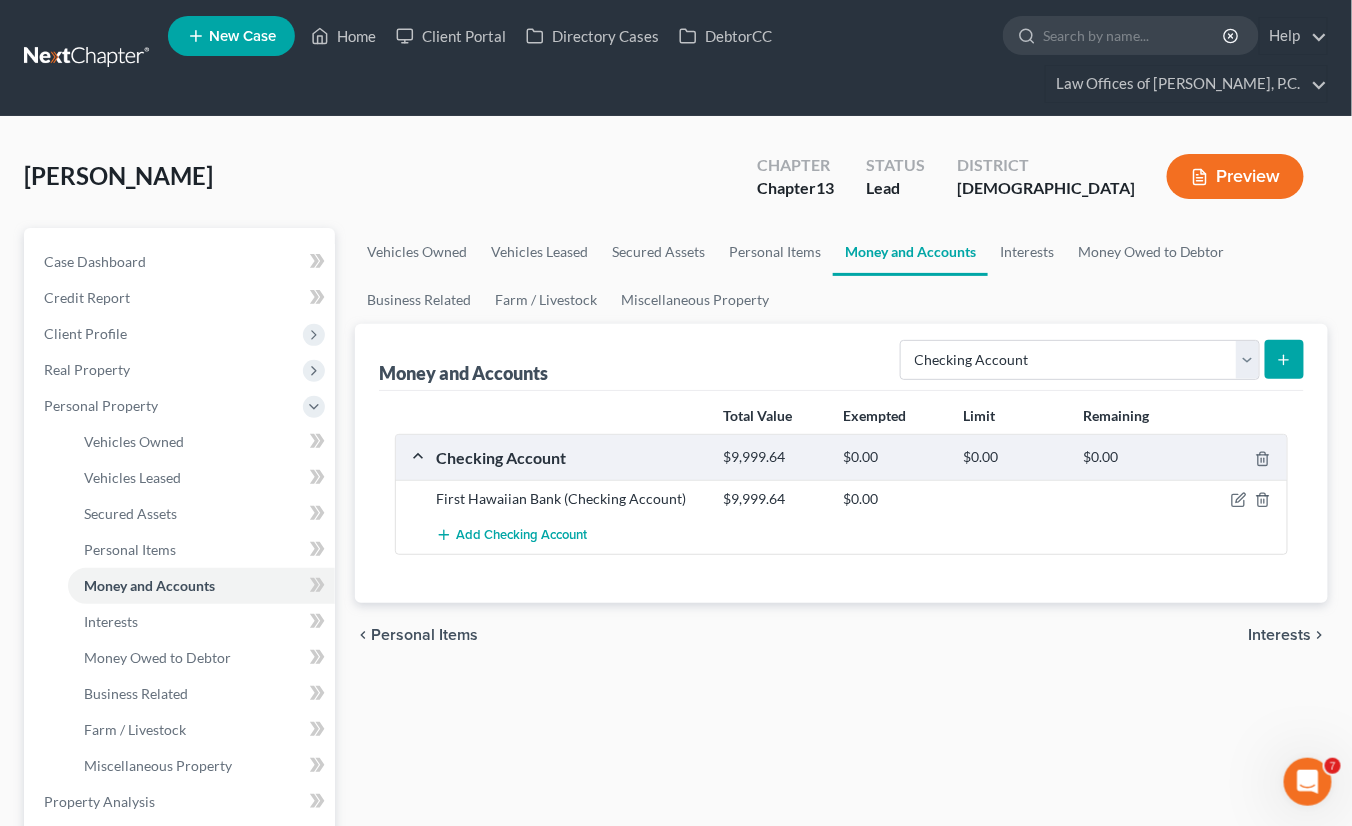 click 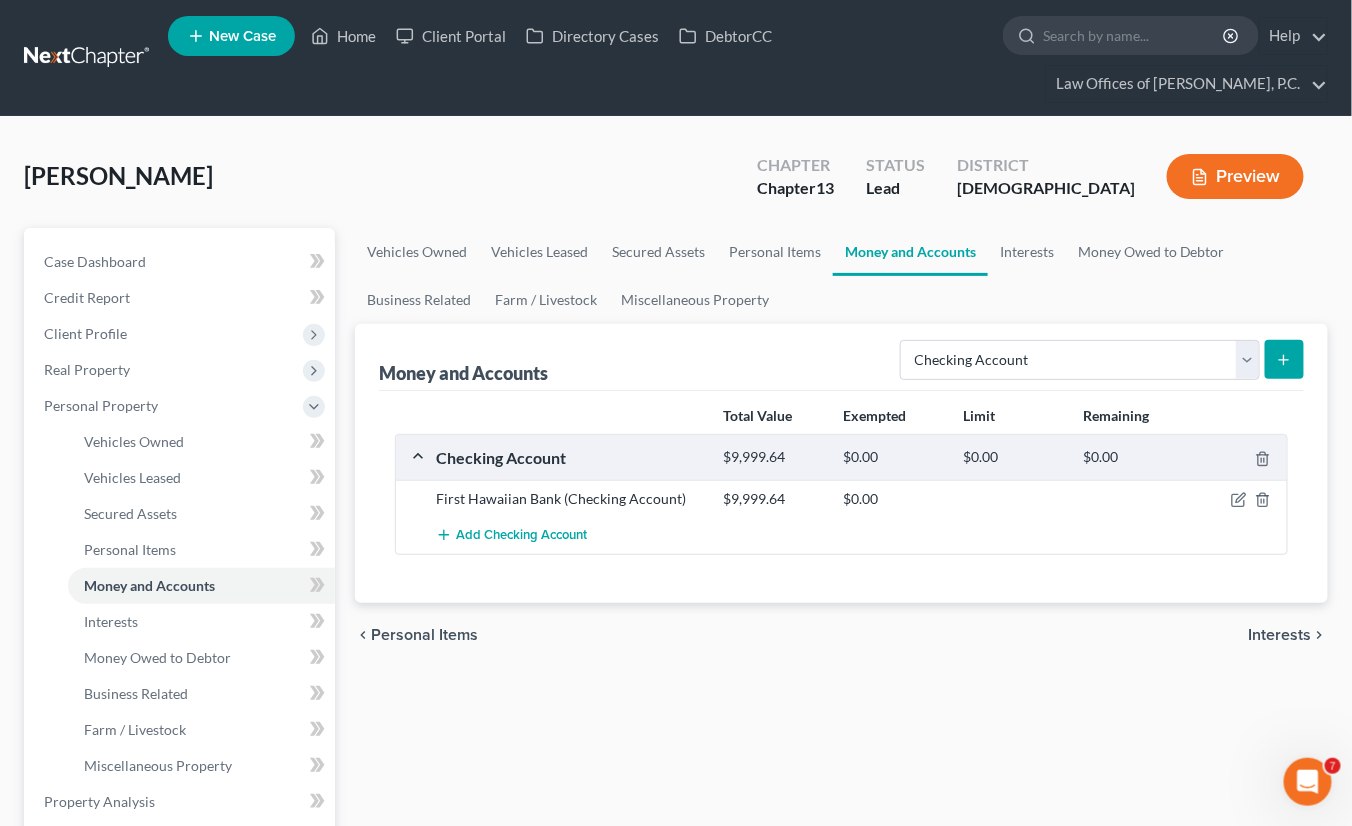 click 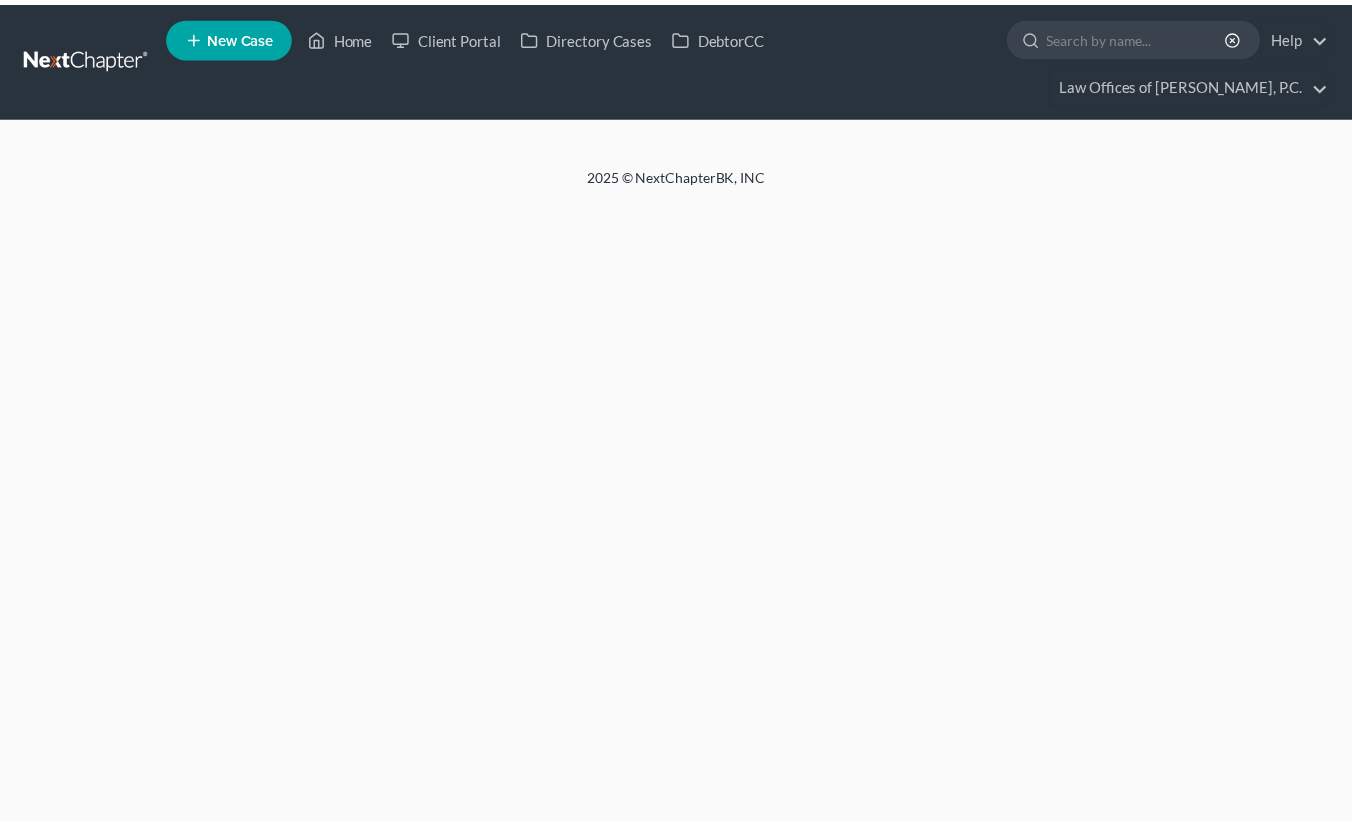 scroll, scrollTop: 0, scrollLeft: 0, axis: both 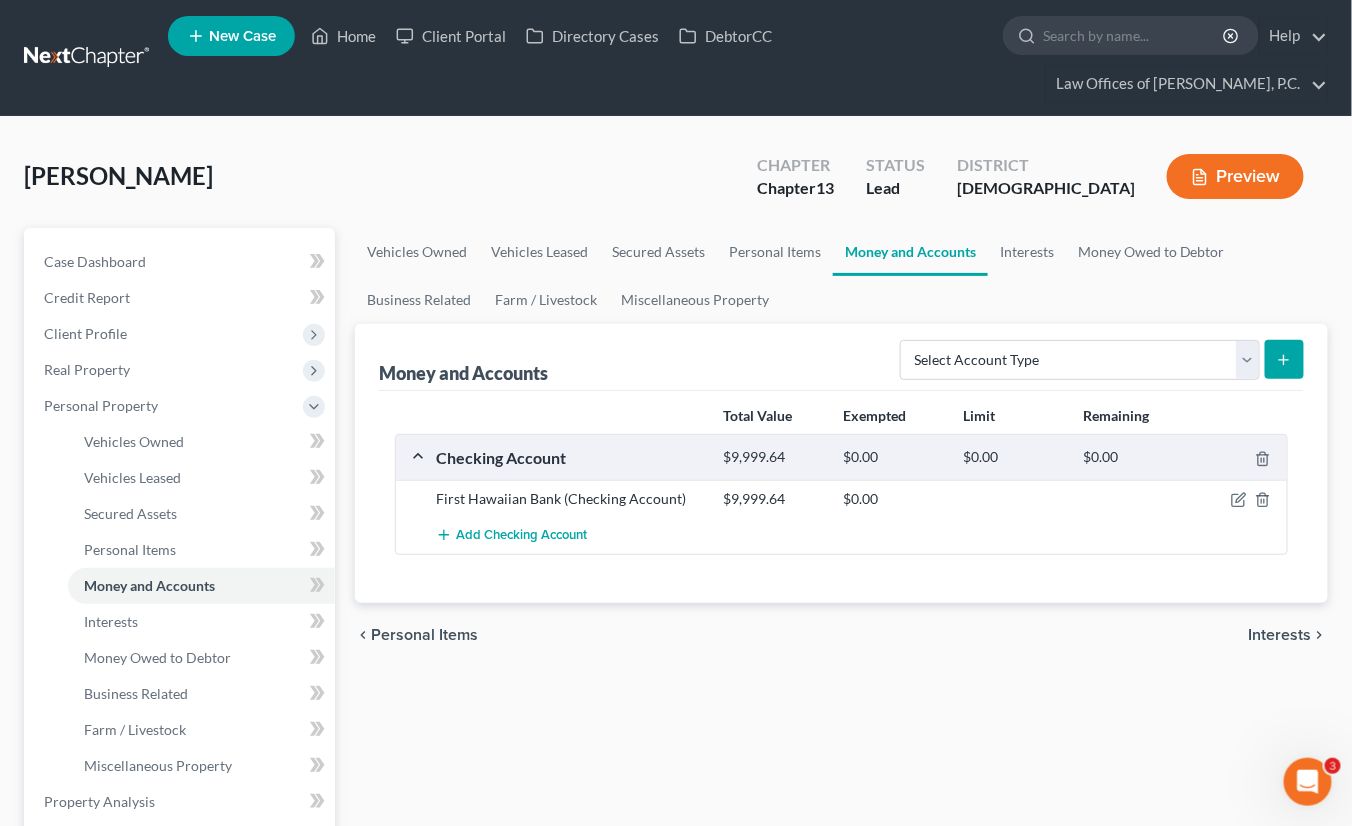 click 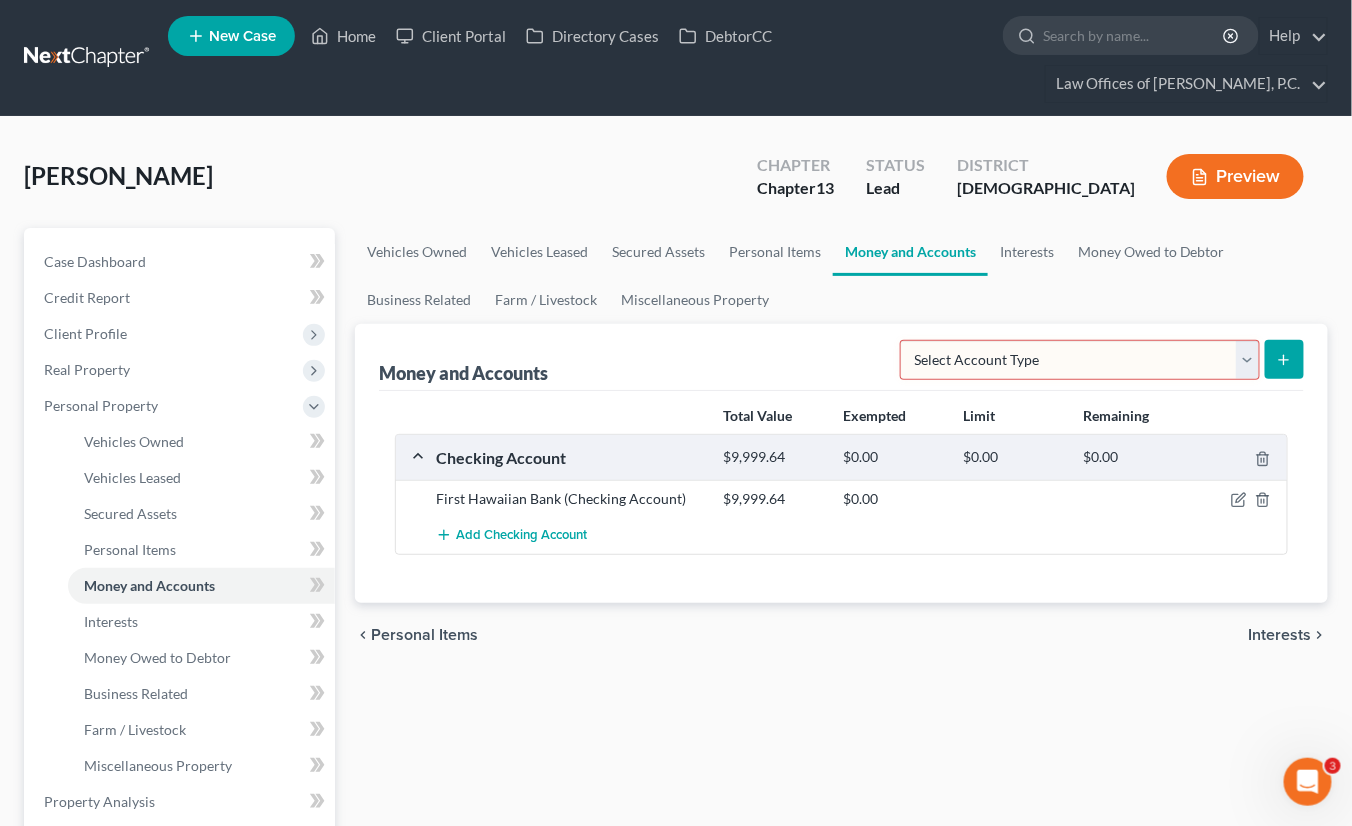 click on "Select Account Type Brokerage Cash on Hand Certificates of Deposit Checking Account Money Market Other (Credit Union, Health Savings Account, etc) Safe Deposit Box Savings Account Security Deposits or Prepayments" at bounding box center (1080, 360) 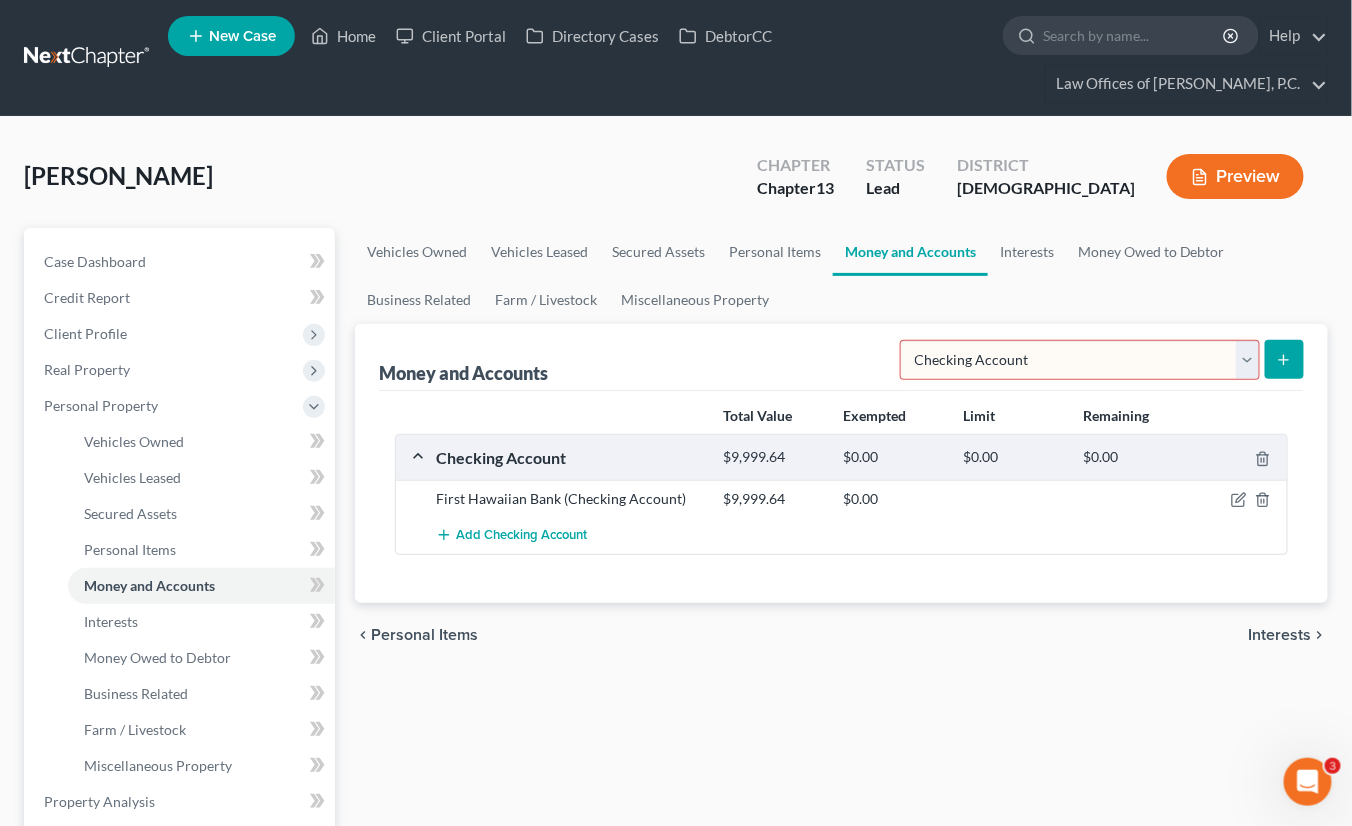 click on "Select Account Type Brokerage Cash on Hand Certificates of Deposit Checking Account Money Market Other (Credit Union, Health Savings Account, etc) Safe Deposit Box Savings Account Security Deposits or Prepayments" at bounding box center (1080, 360) 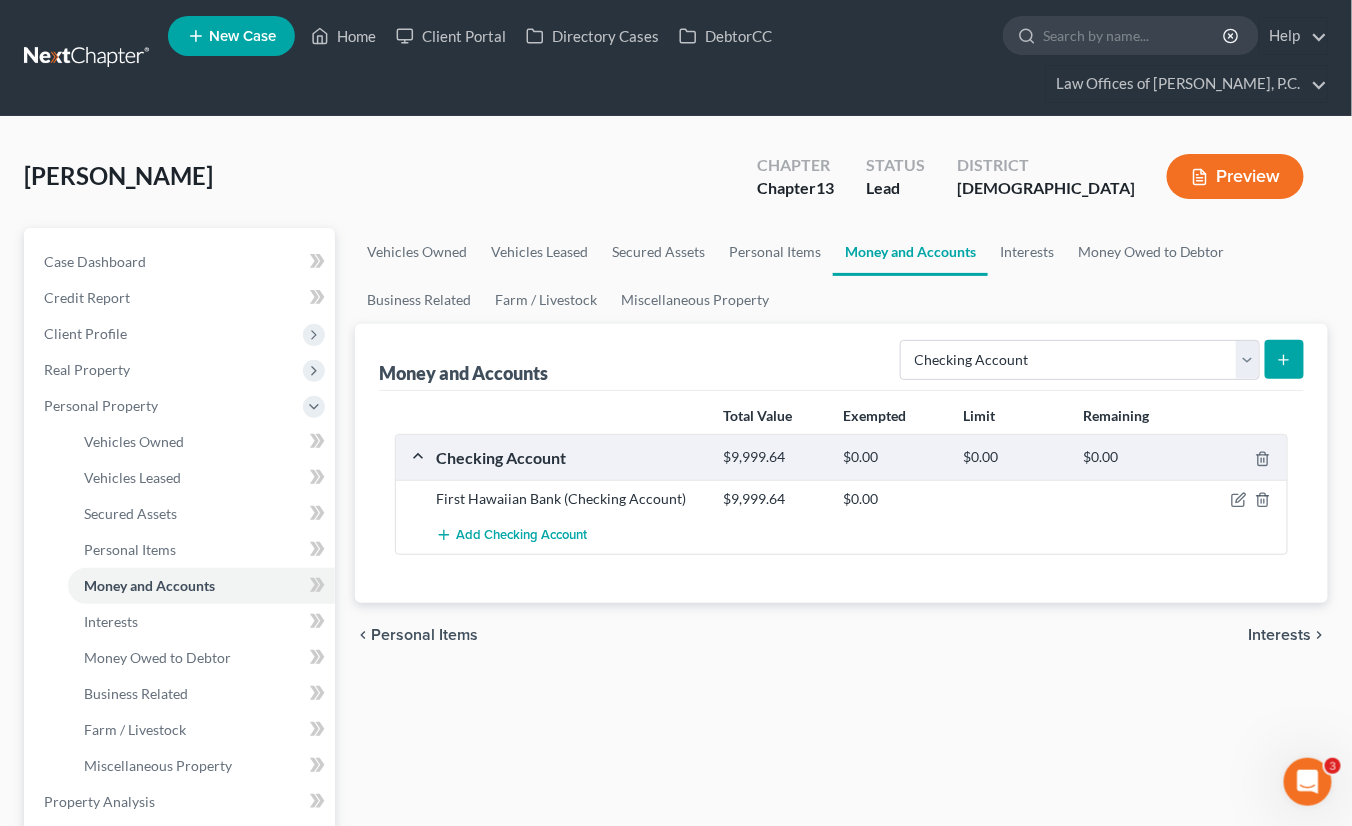click 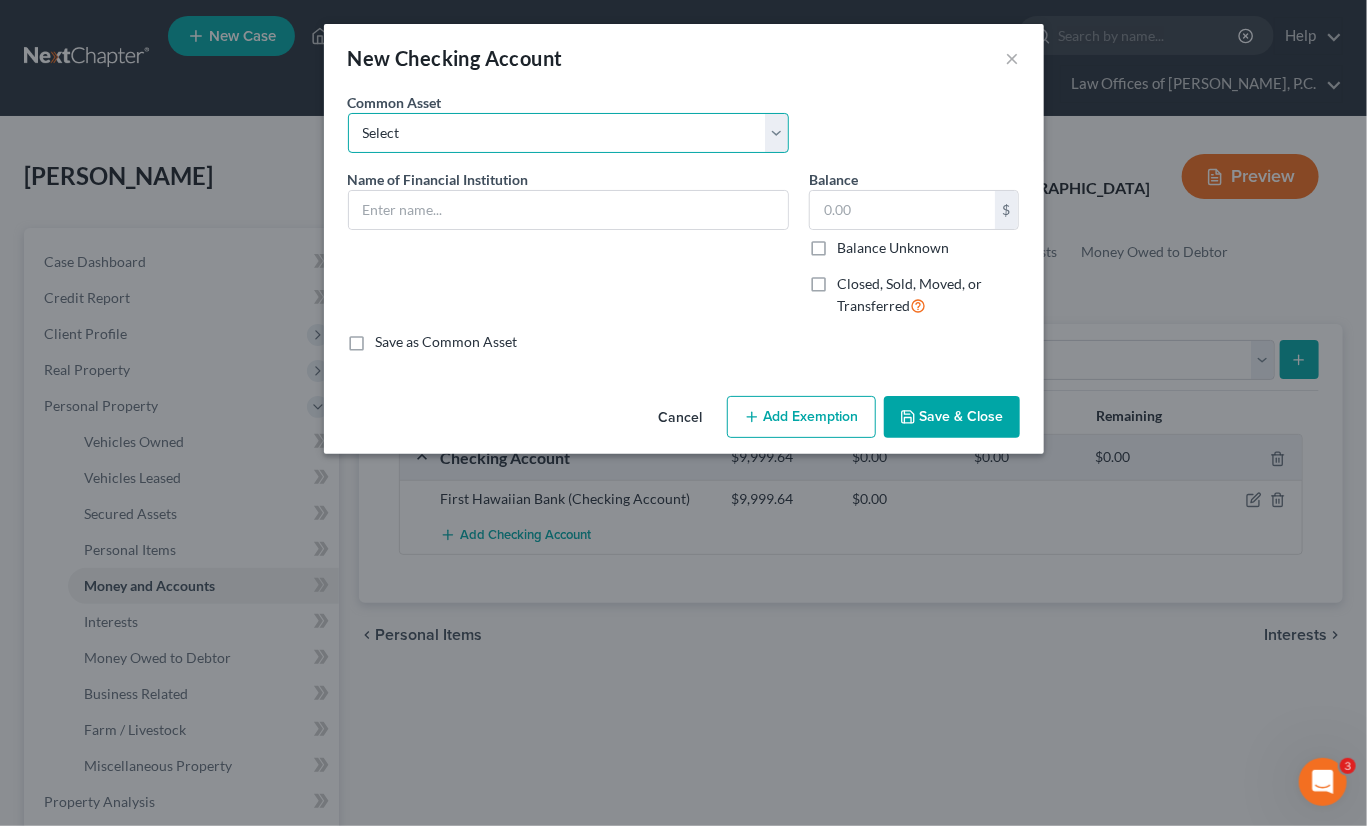 click on "Select Checking Account Coast 360 Federal Credit Union First Hawaiian Bank Penfed CU Bank of [US_STATE] Community First FCU First Hawaiian Bank Navy Federal Credit Union Bank Pacific Bank of [US_STATE] ANZ Community First Coast 360 Federal Credit Union Community First Sharemaster (-1)" at bounding box center [568, 133] 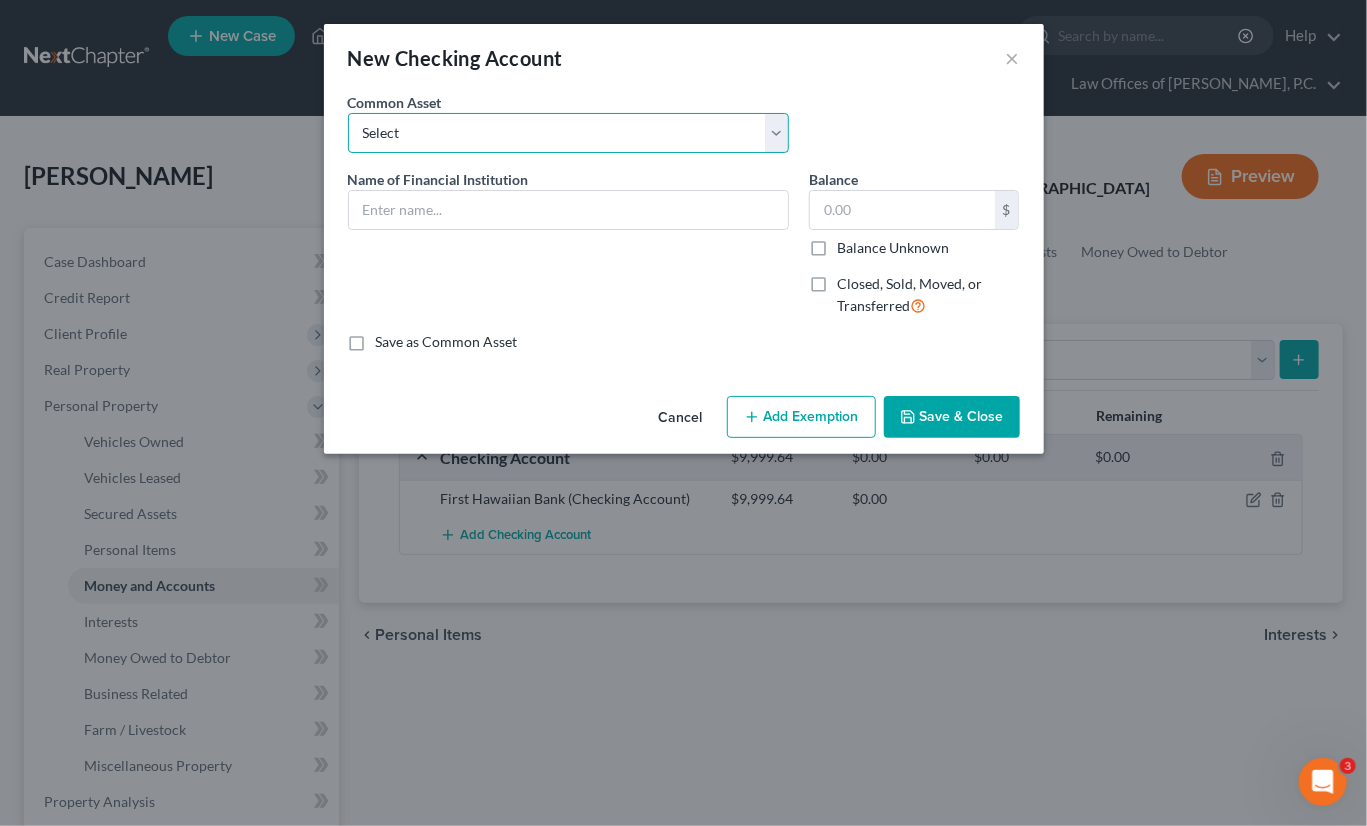 select on "9" 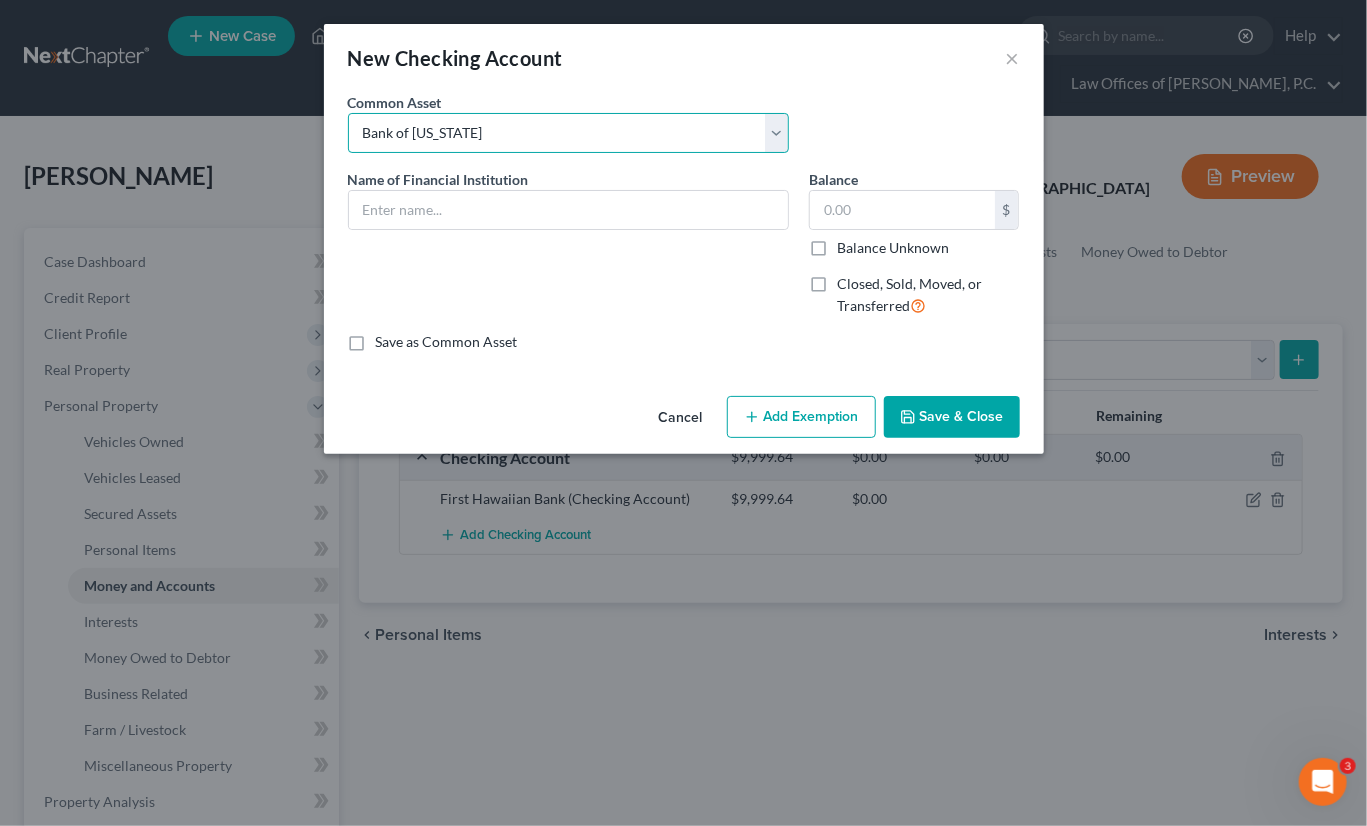 click on "Select Checking Account Coast 360 Federal Credit Union First Hawaiian Bank Penfed CU Bank of [US_STATE] Community First FCU First Hawaiian Bank Navy Federal Credit Union Bank Pacific Bank of [US_STATE] ANZ Community First Coast 360 Federal Credit Union Community First Sharemaster (-1)" at bounding box center [568, 133] 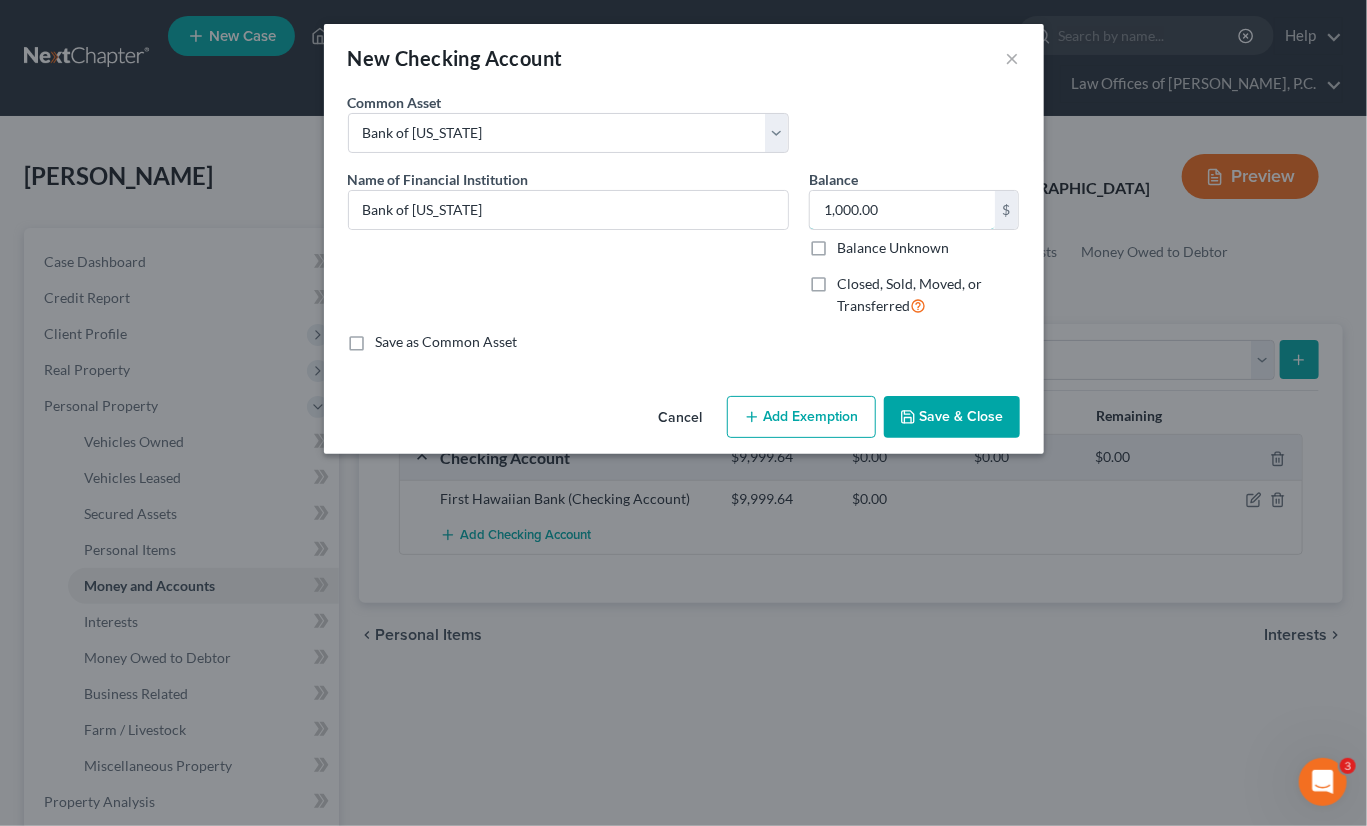 click on "1,000.00" at bounding box center [902, 210] 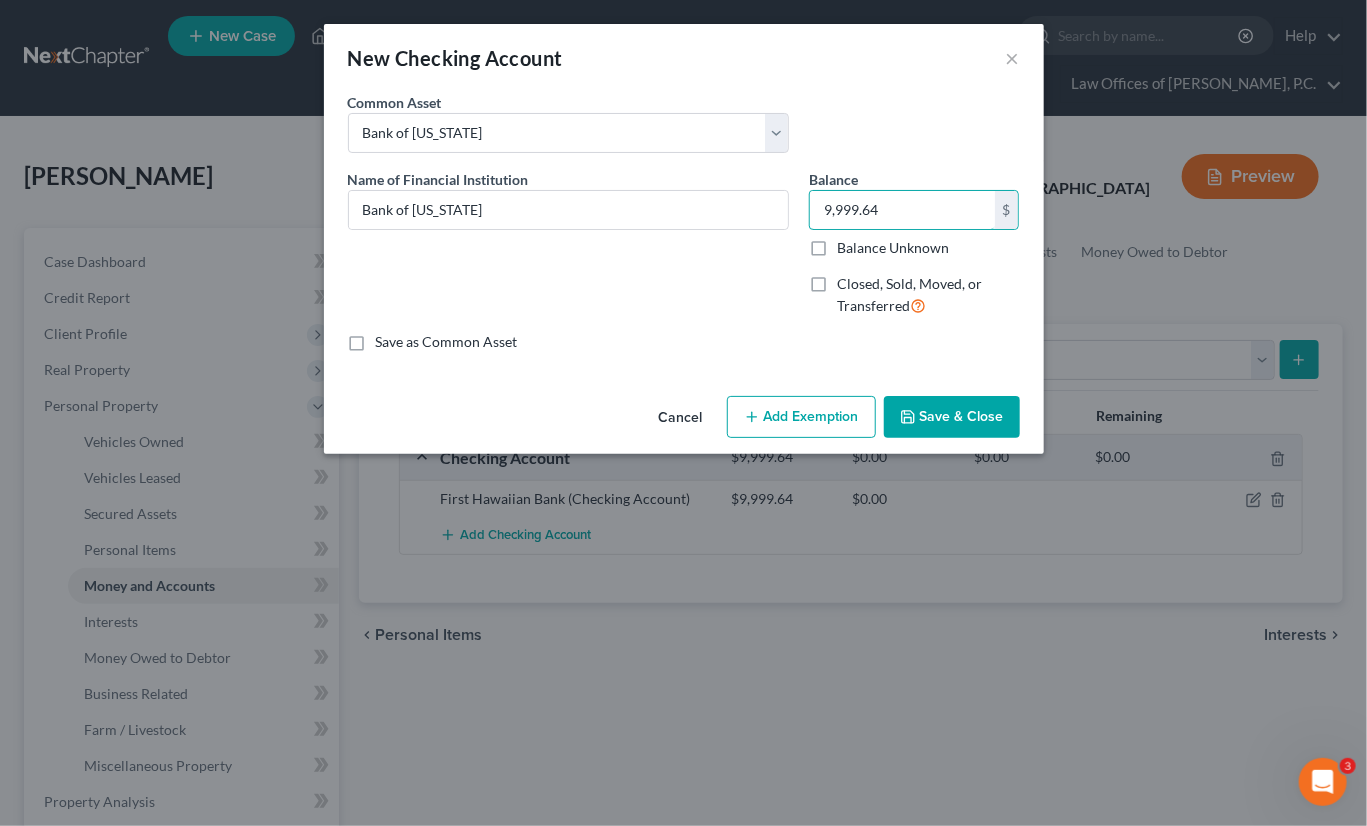 type on "9,999.64" 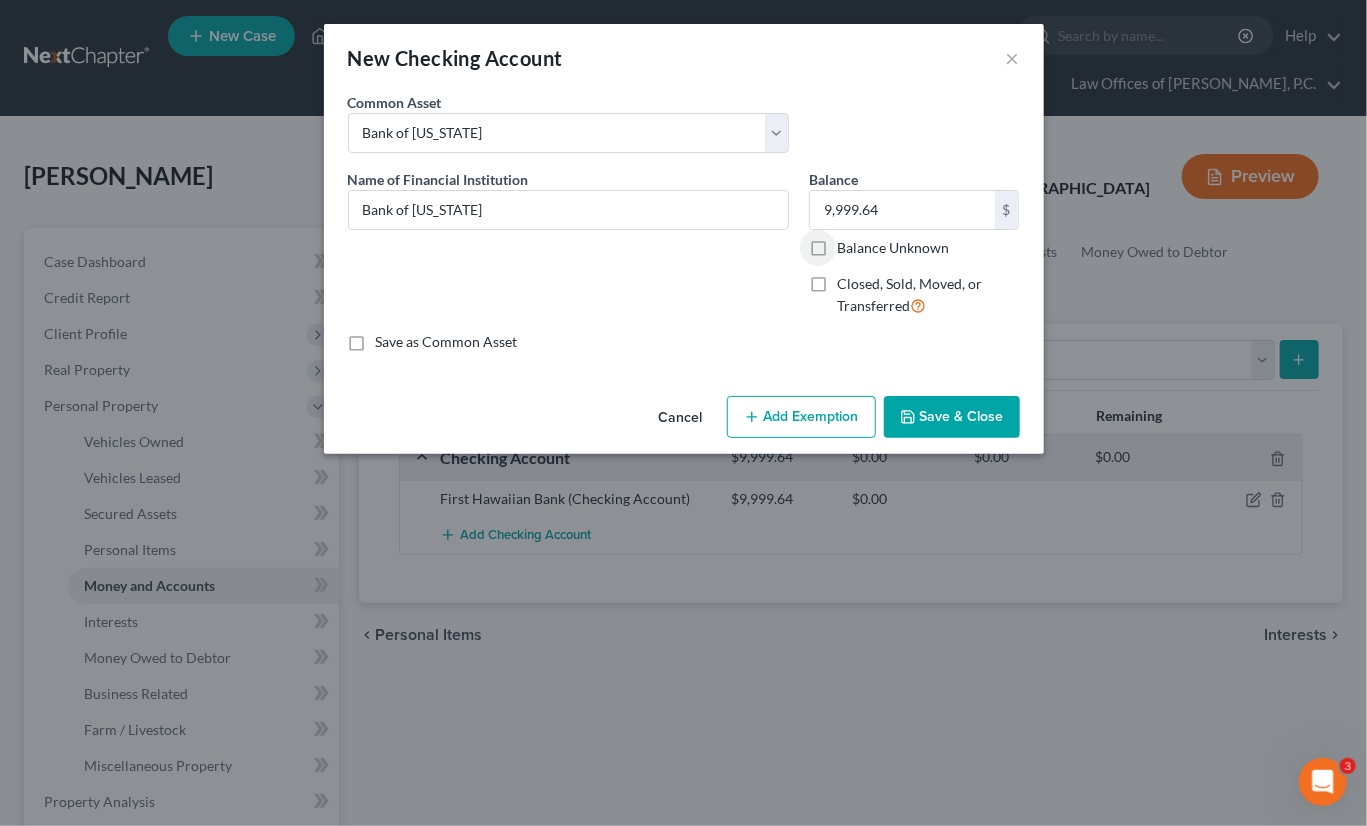click on "Save & Close" at bounding box center (952, 417) 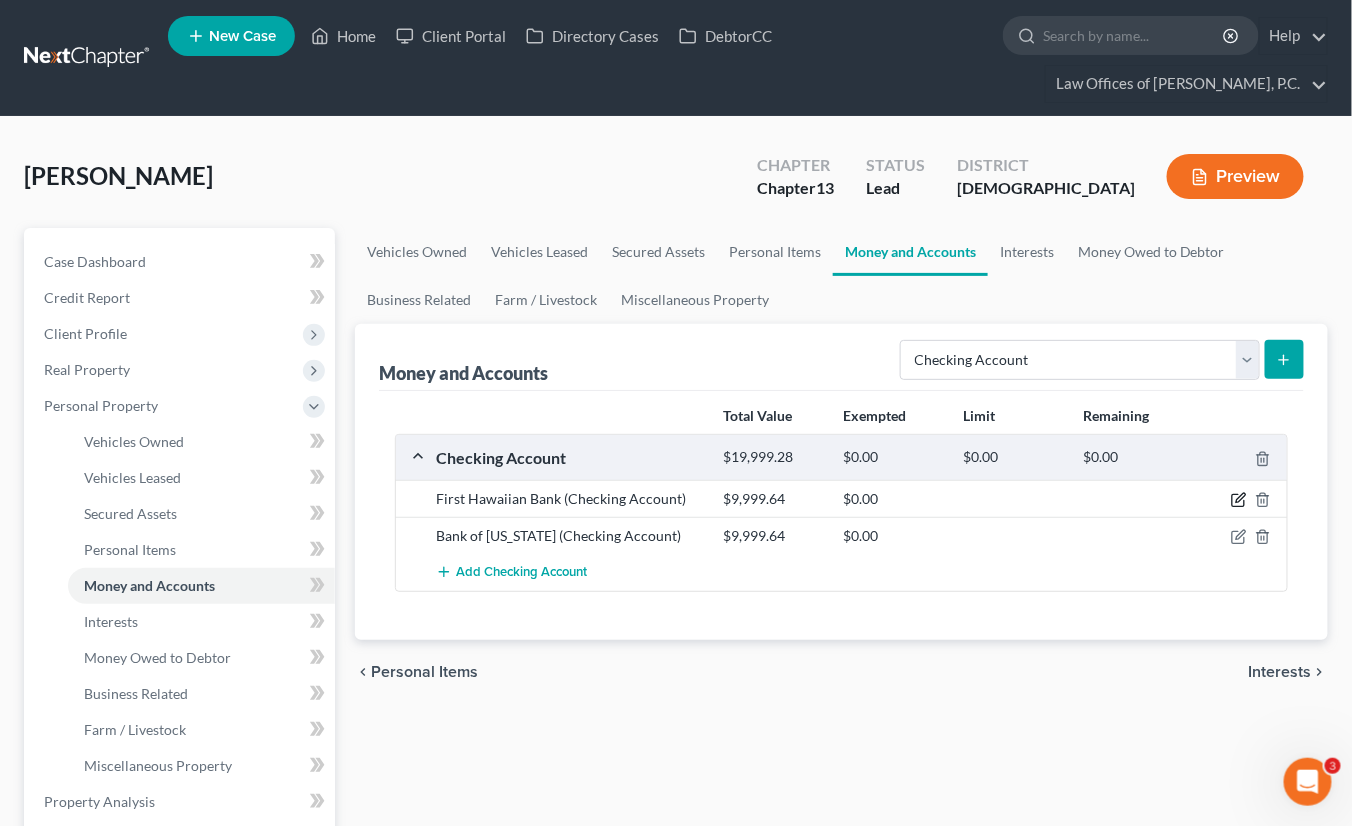 click 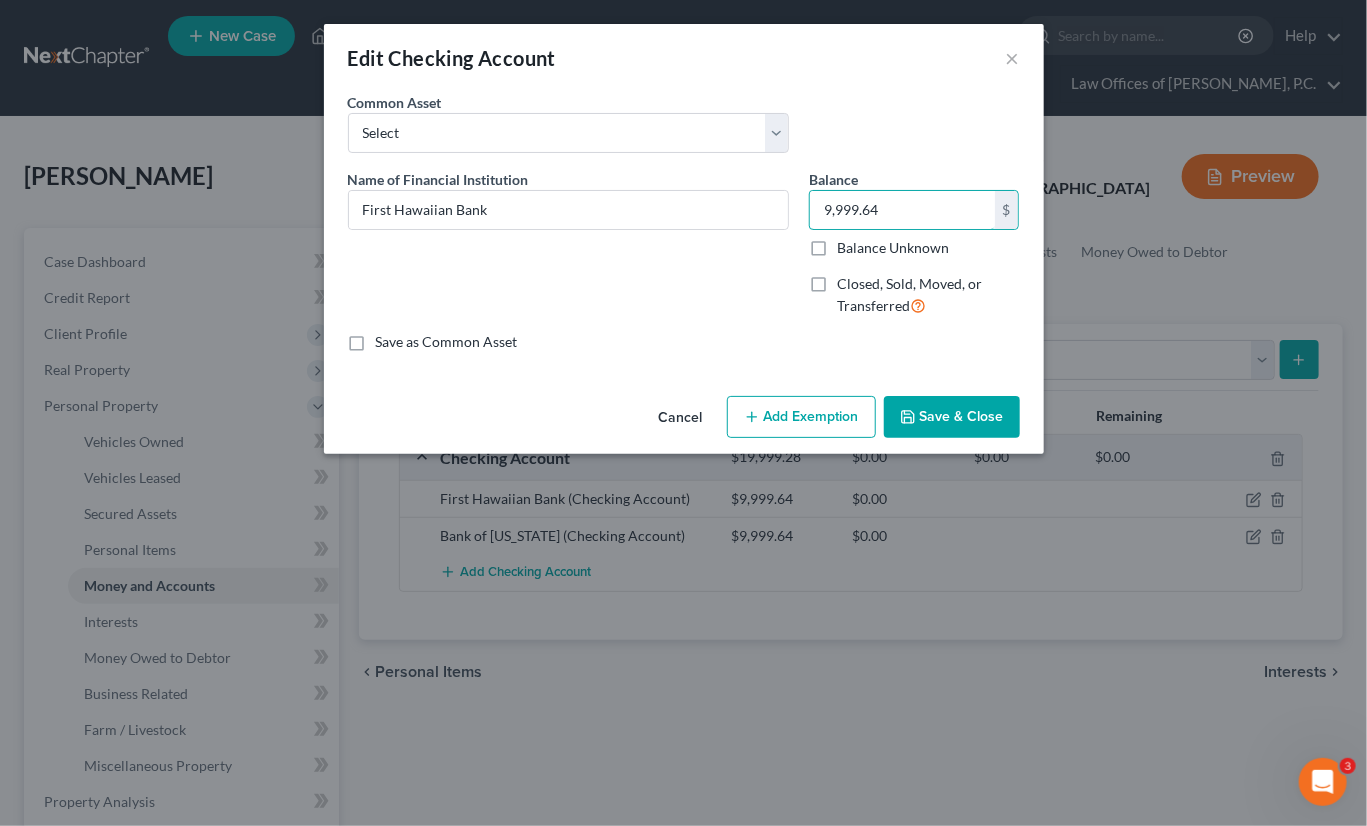 click on "9,999.64" at bounding box center [902, 210] 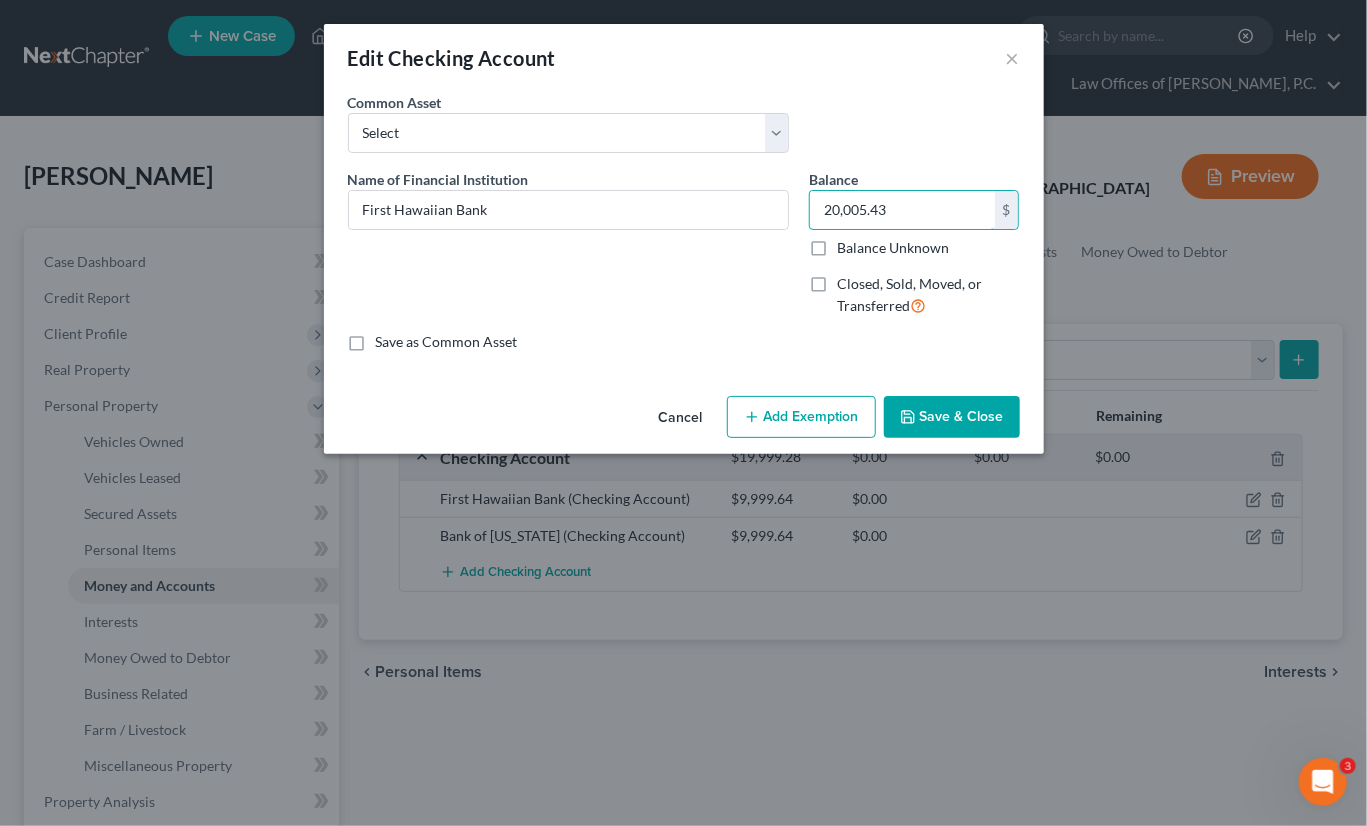 type on "20,005.43" 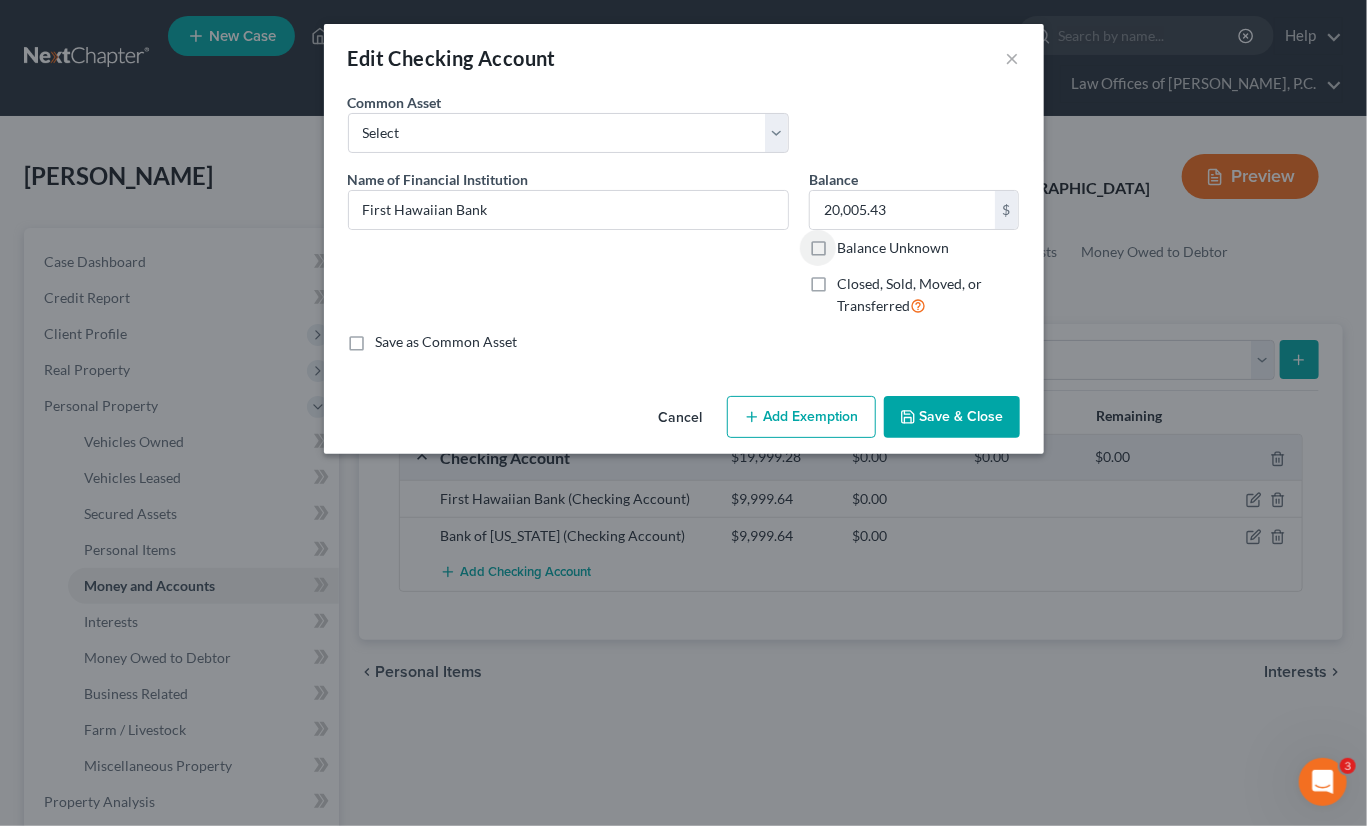 click on "Save & Close" at bounding box center (952, 417) 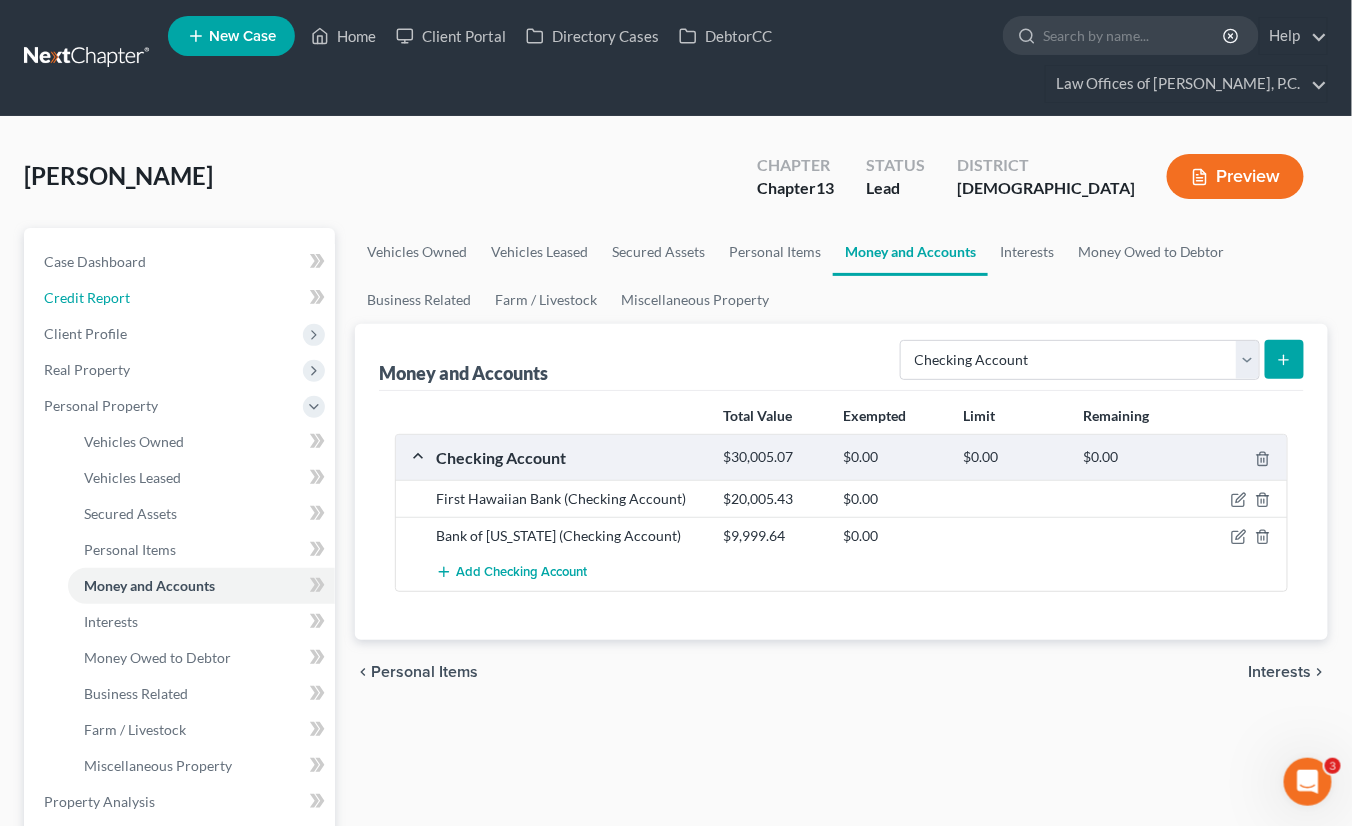 click on "Credit Report" at bounding box center (87, 297) 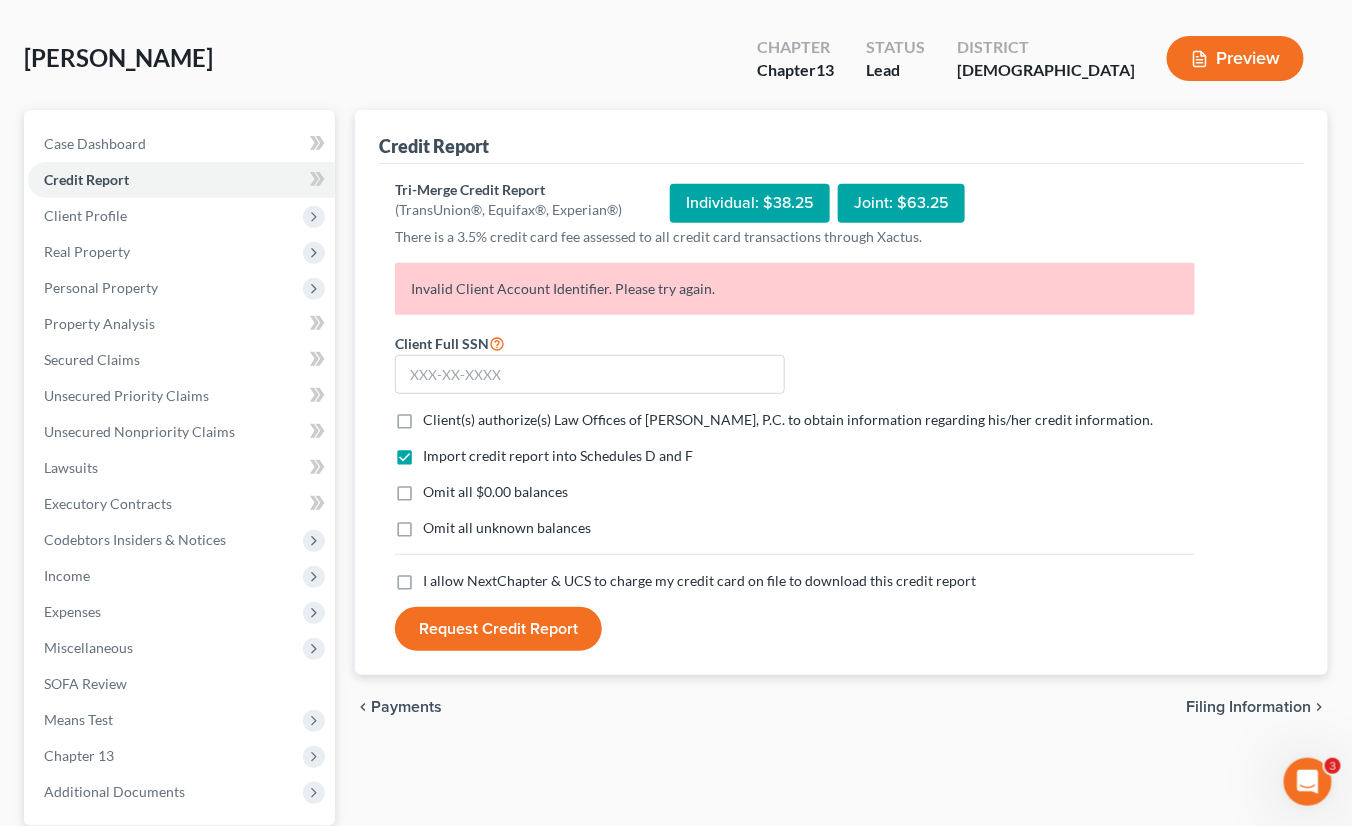 scroll, scrollTop: 0, scrollLeft: 0, axis: both 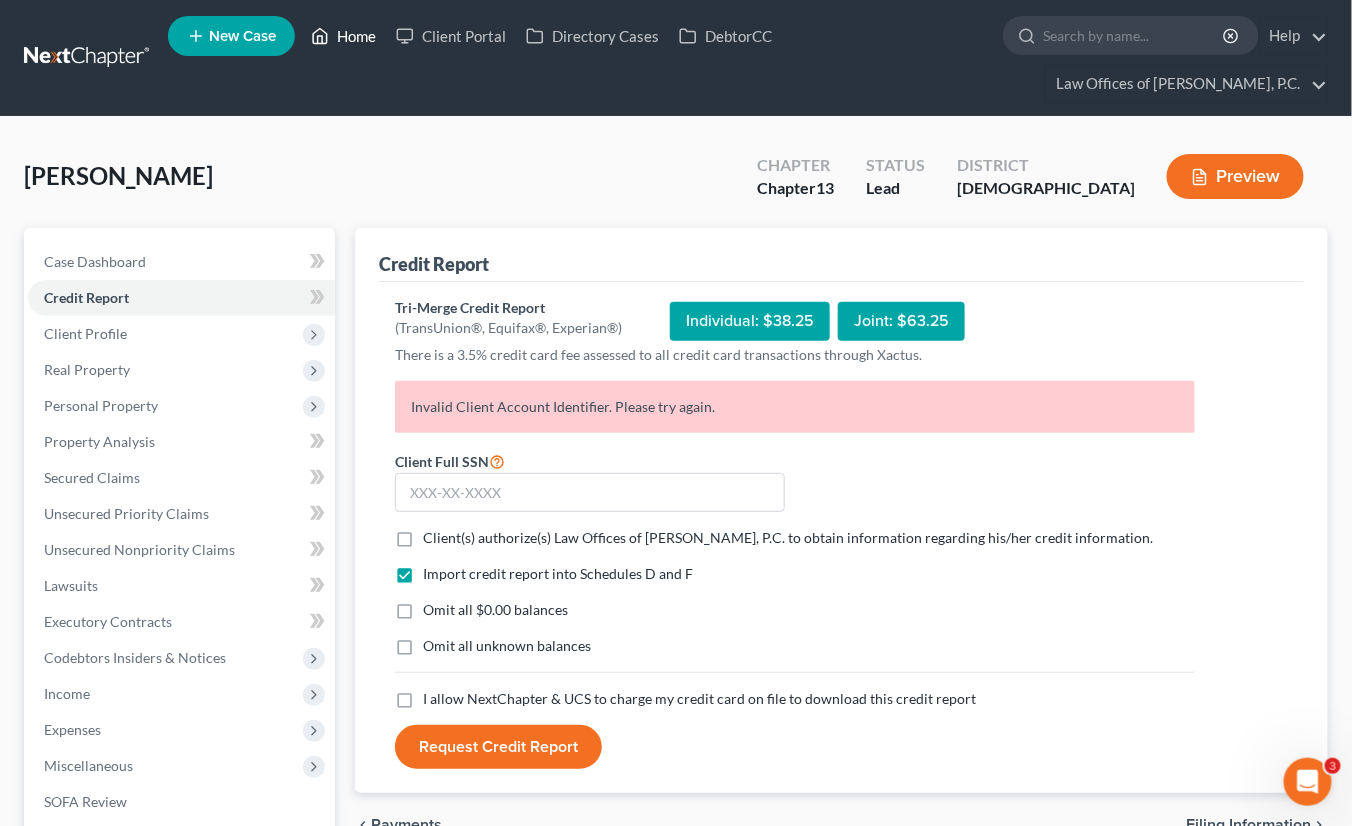 click on "Home" at bounding box center [343, 36] 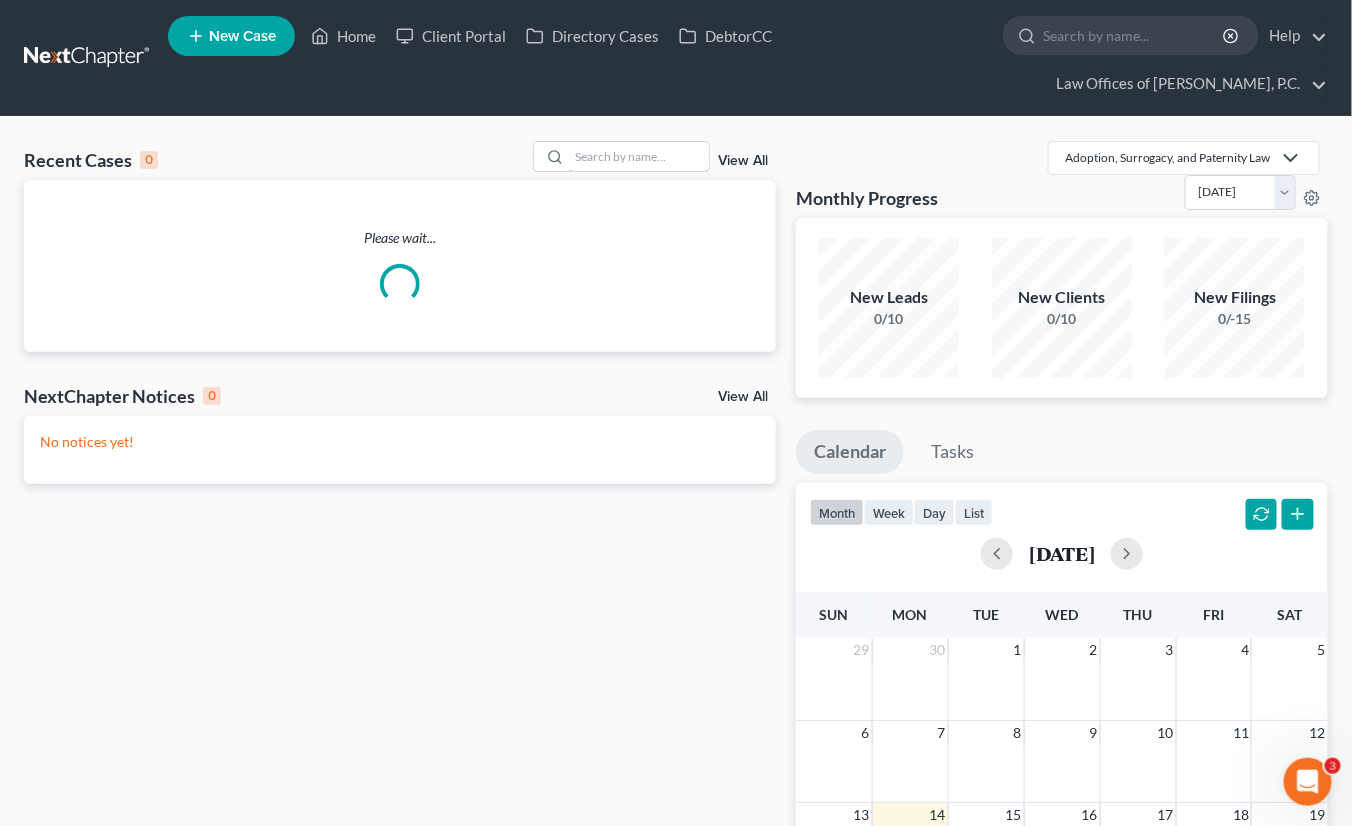 click at bounding box center [639, 156] 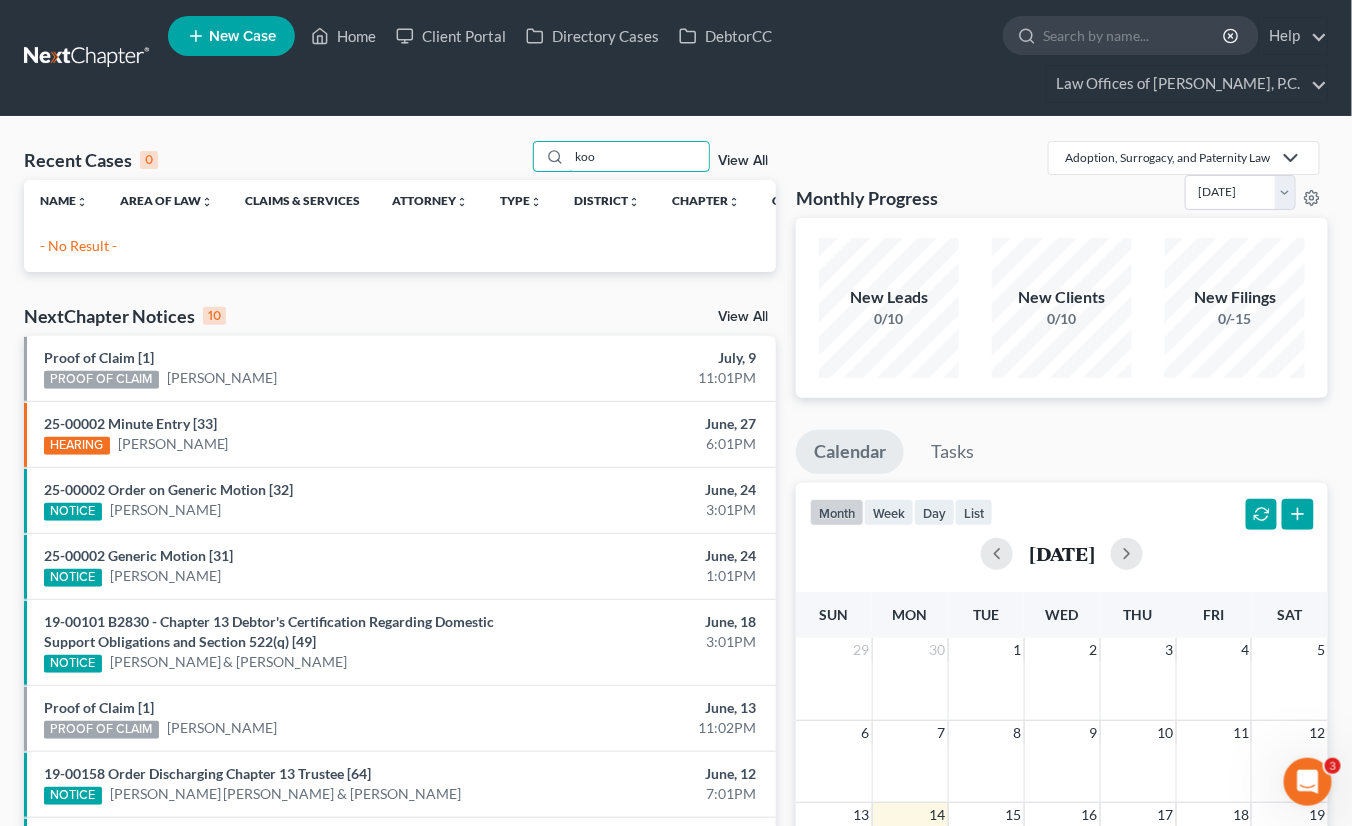 type on "koo" 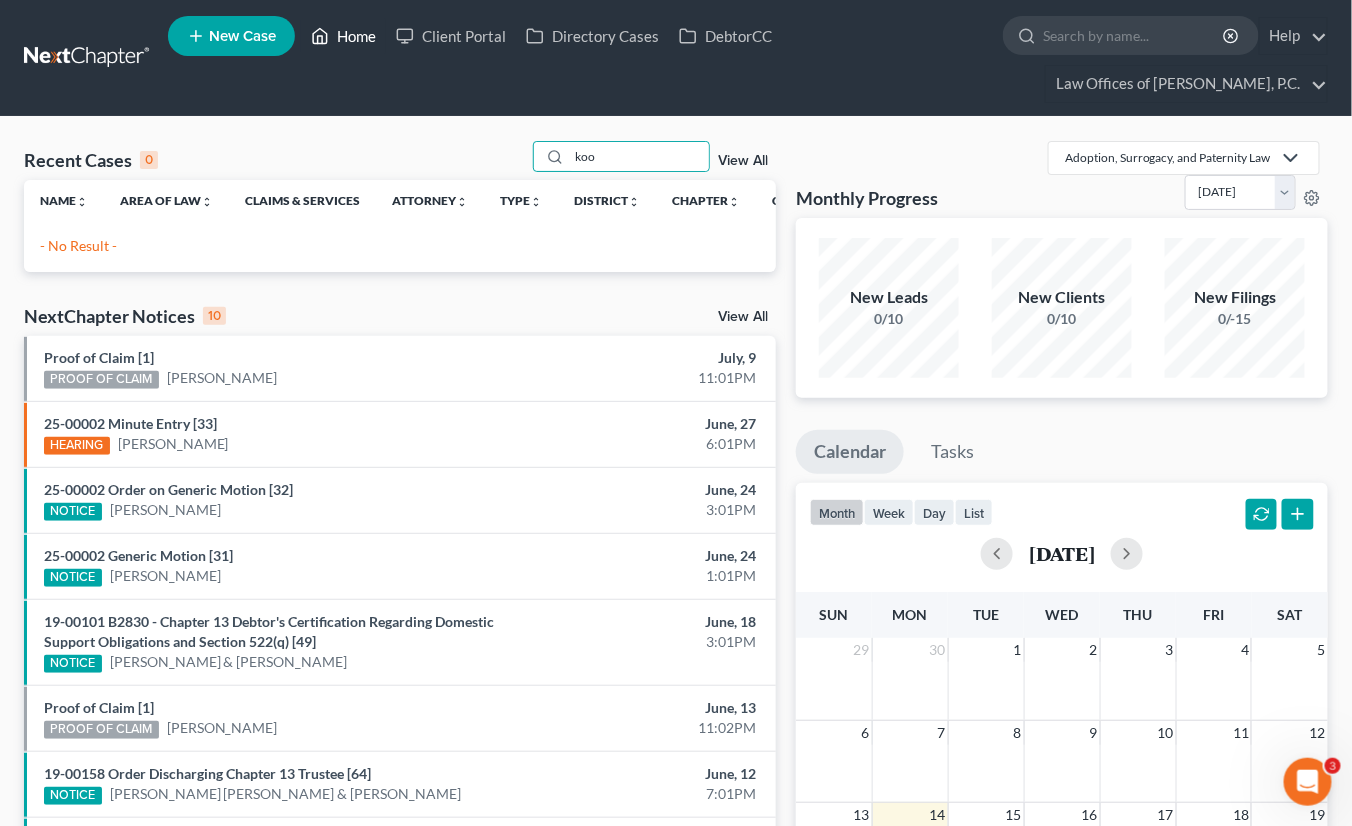 click on "Home" at bounding box center [343, 36] 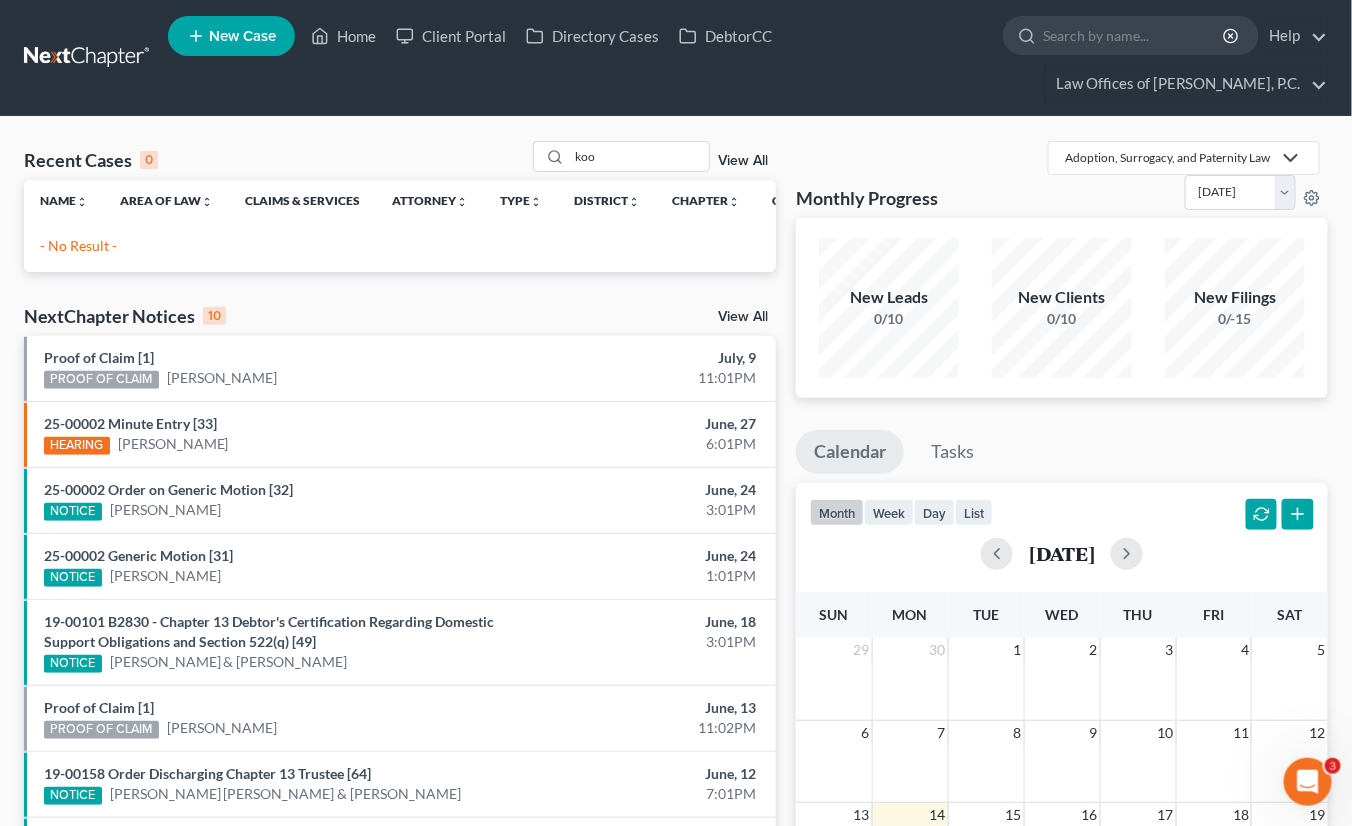 click on "View All" at bounding box center (743, 161) 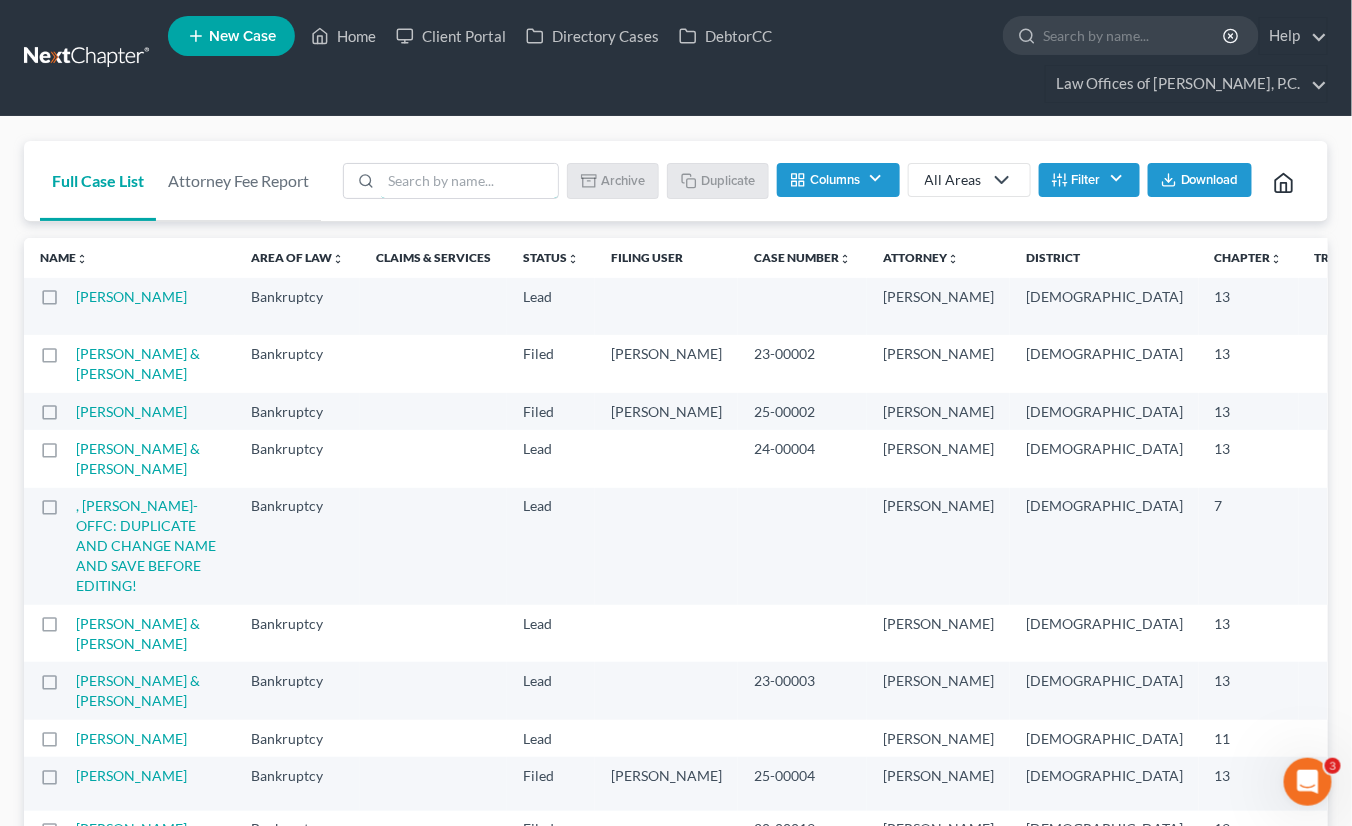 click at bounding box center [469, 181] 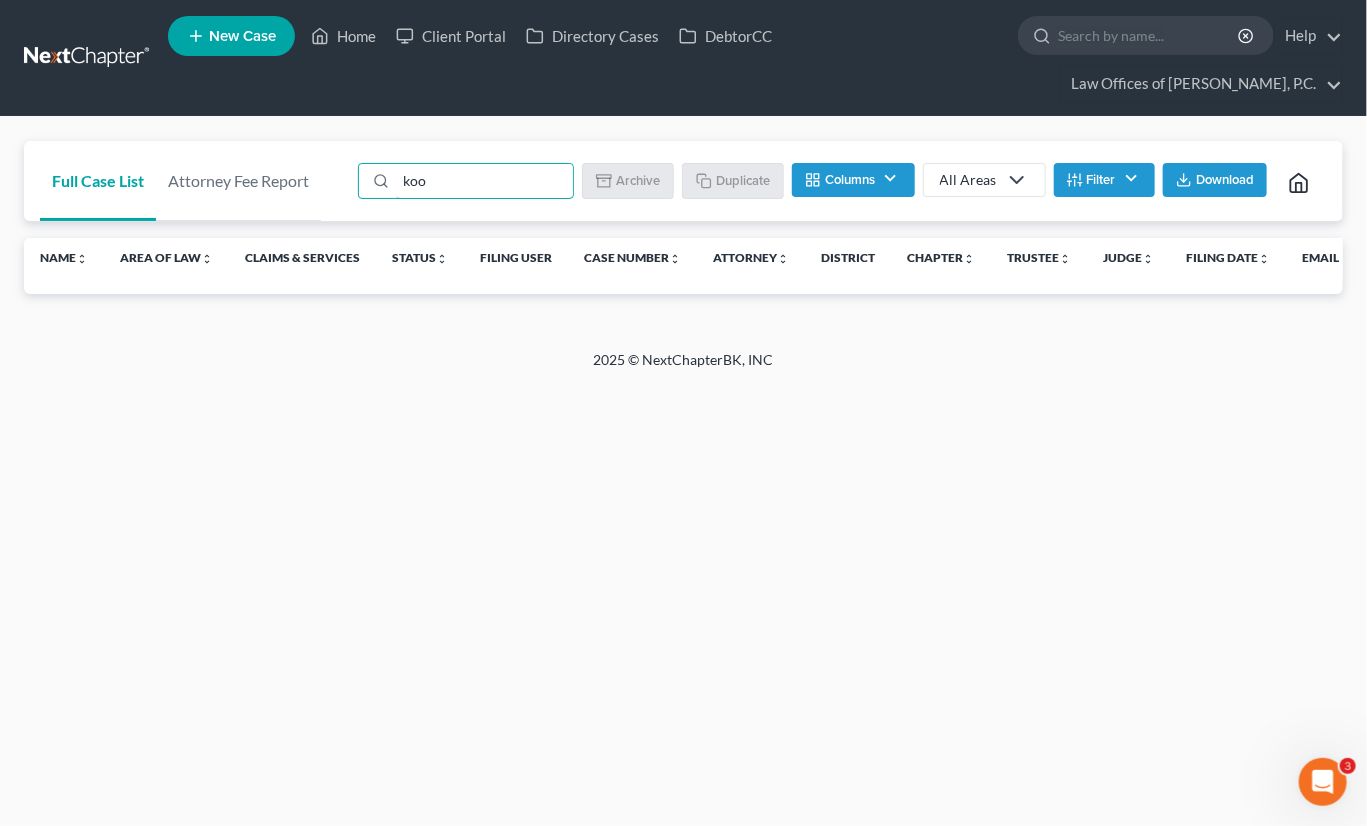 type on "koo" 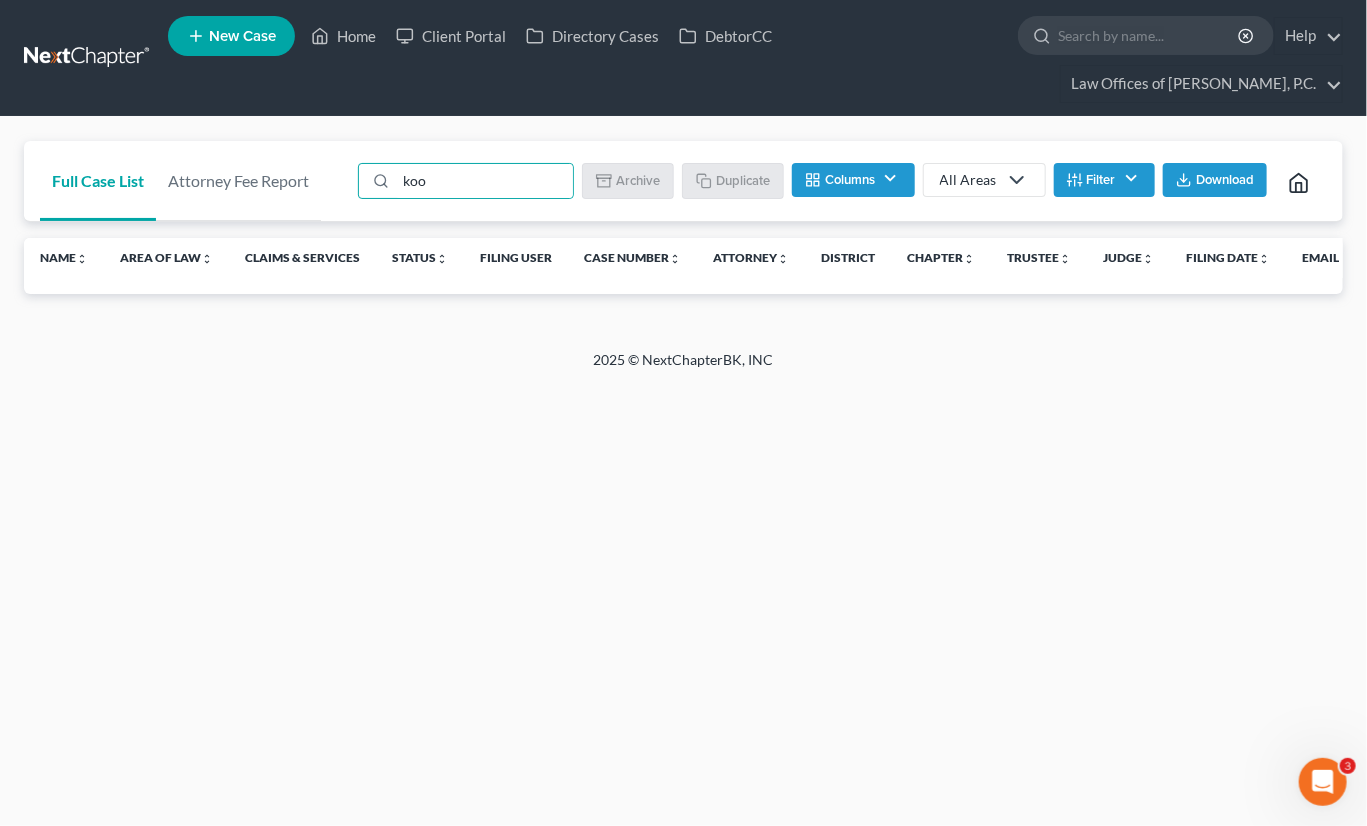 click on "Full Case List" at bounding box center [98, 181] 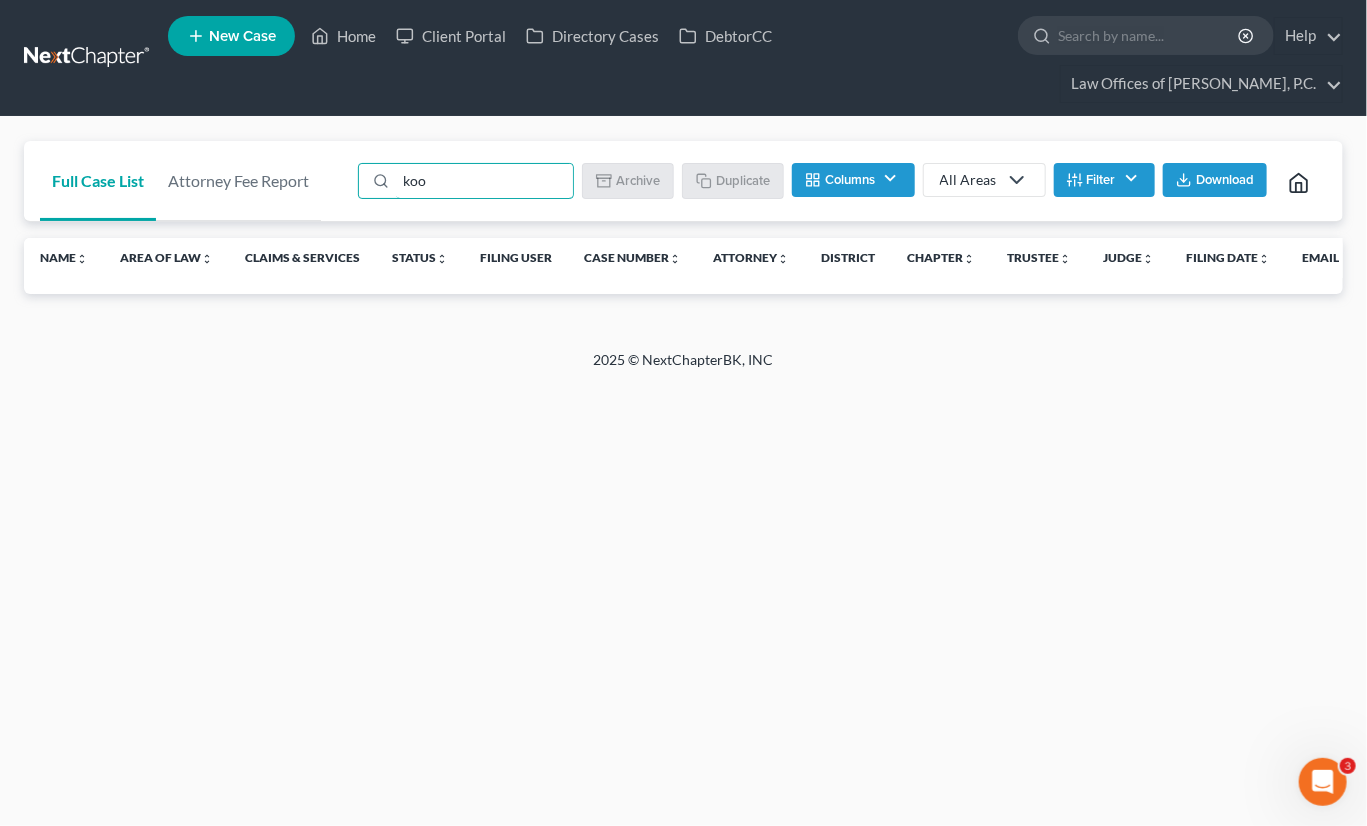 drag, startPoint x: 472, startPoint y: 179, endPoint x: 340, endPoint y: 175, distance: 132.0606 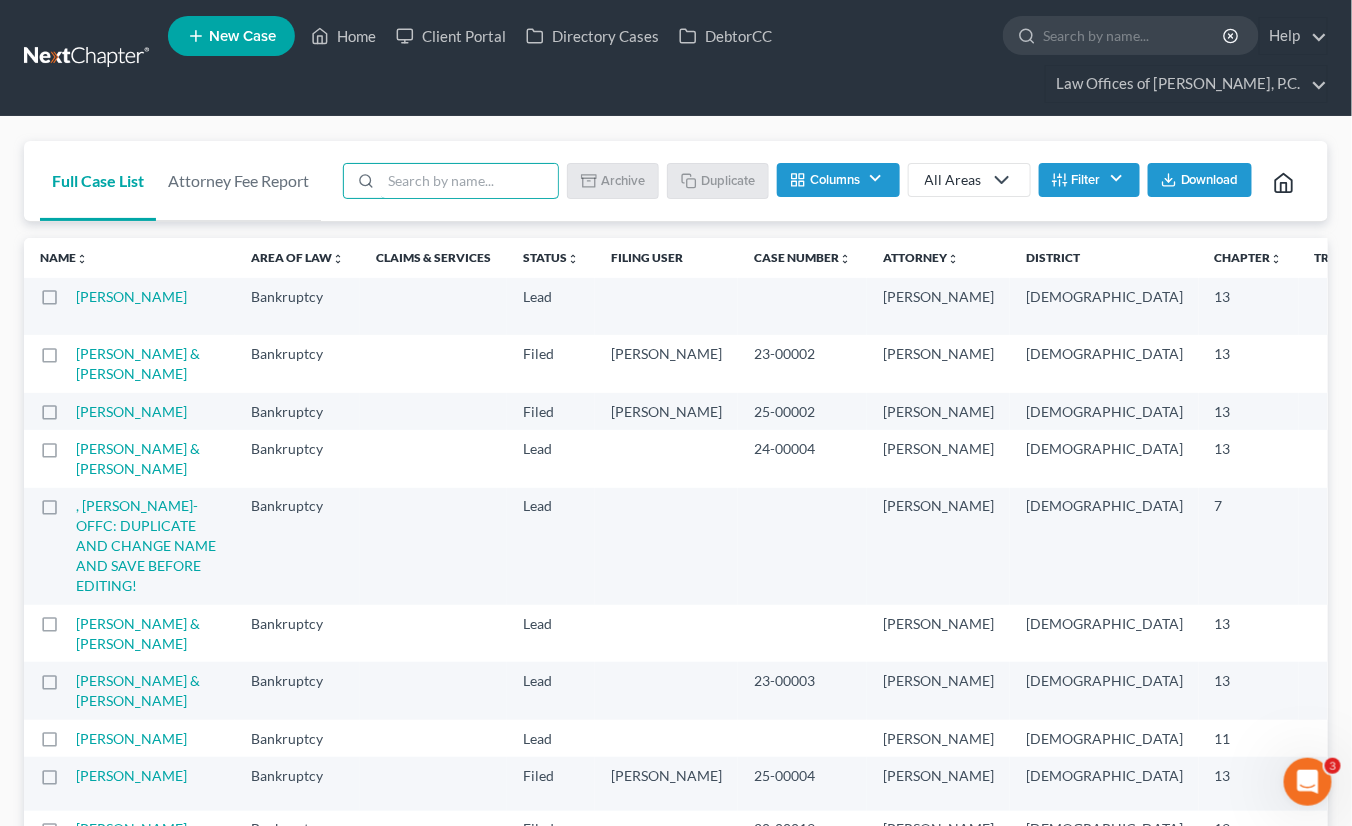 type 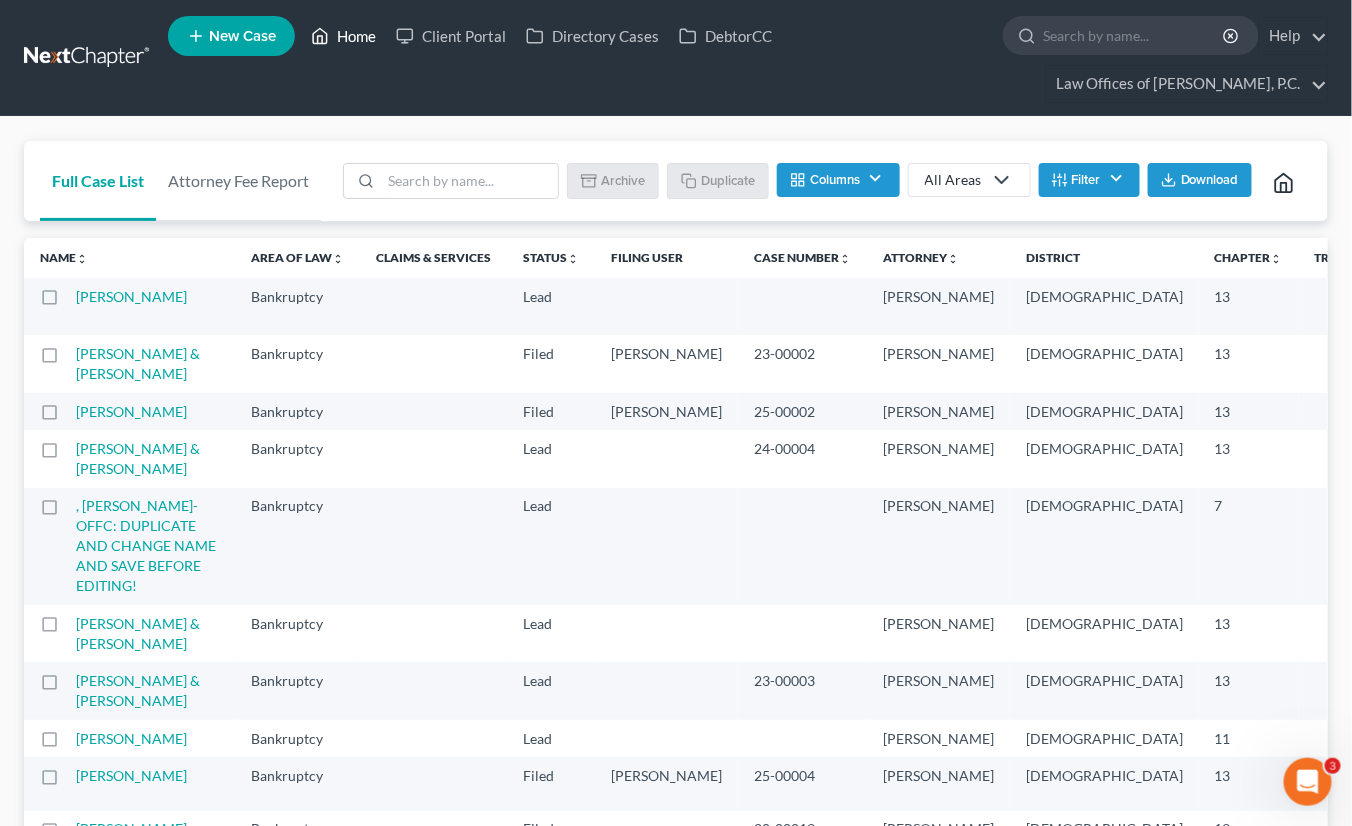 click on "Home" at bounding box center (343, 36) 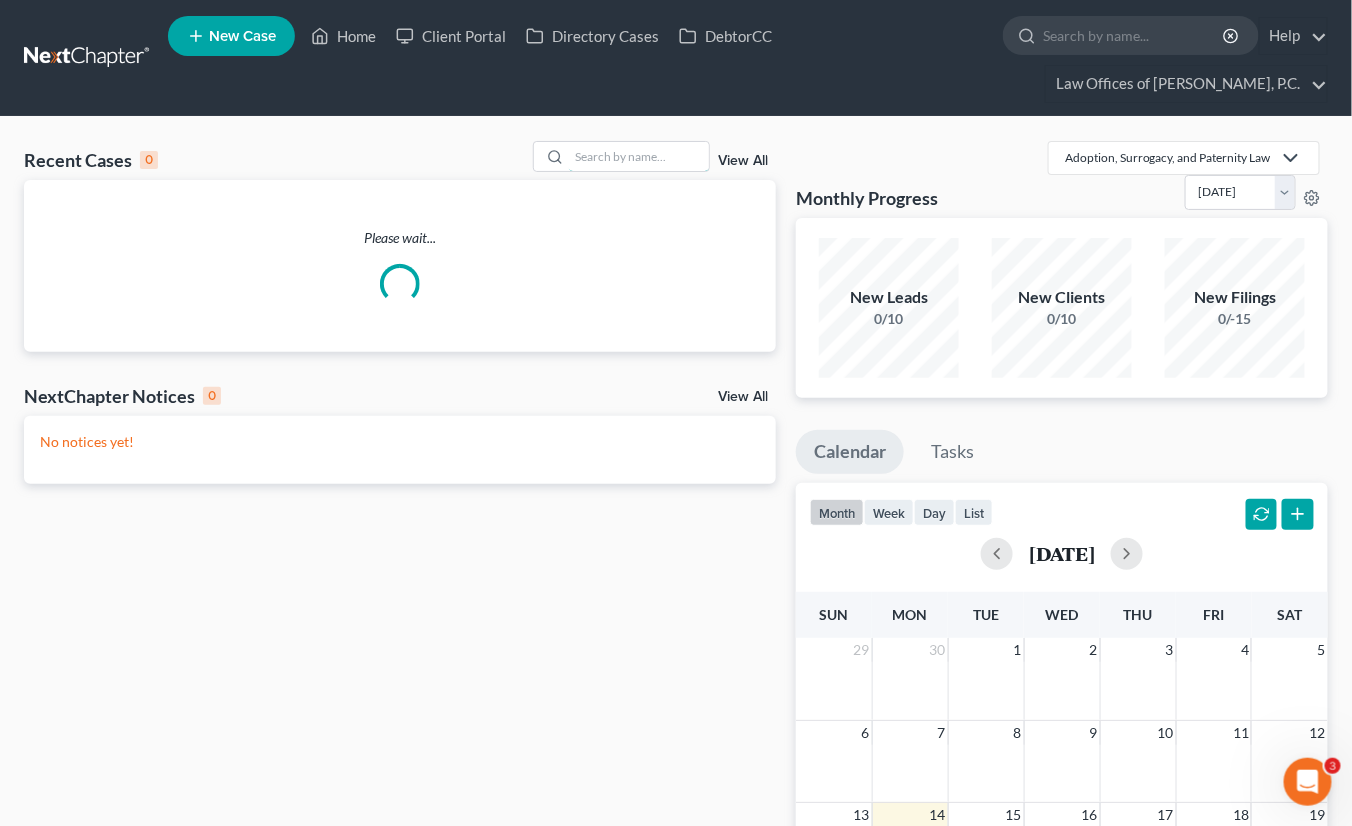 click at bounding box center (639, 156) 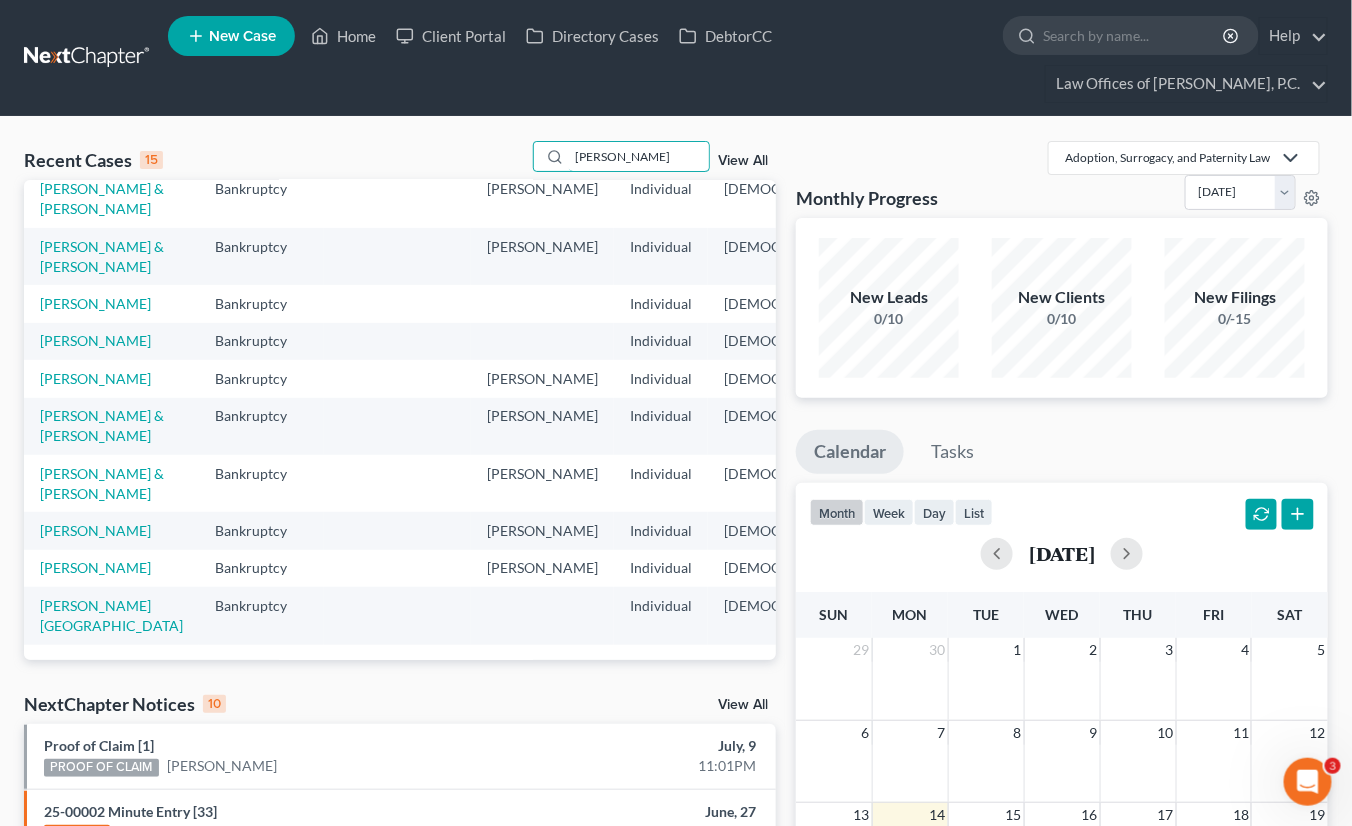 scroll, scrollTop: 500, scrollLeft: 0, axis: vertical 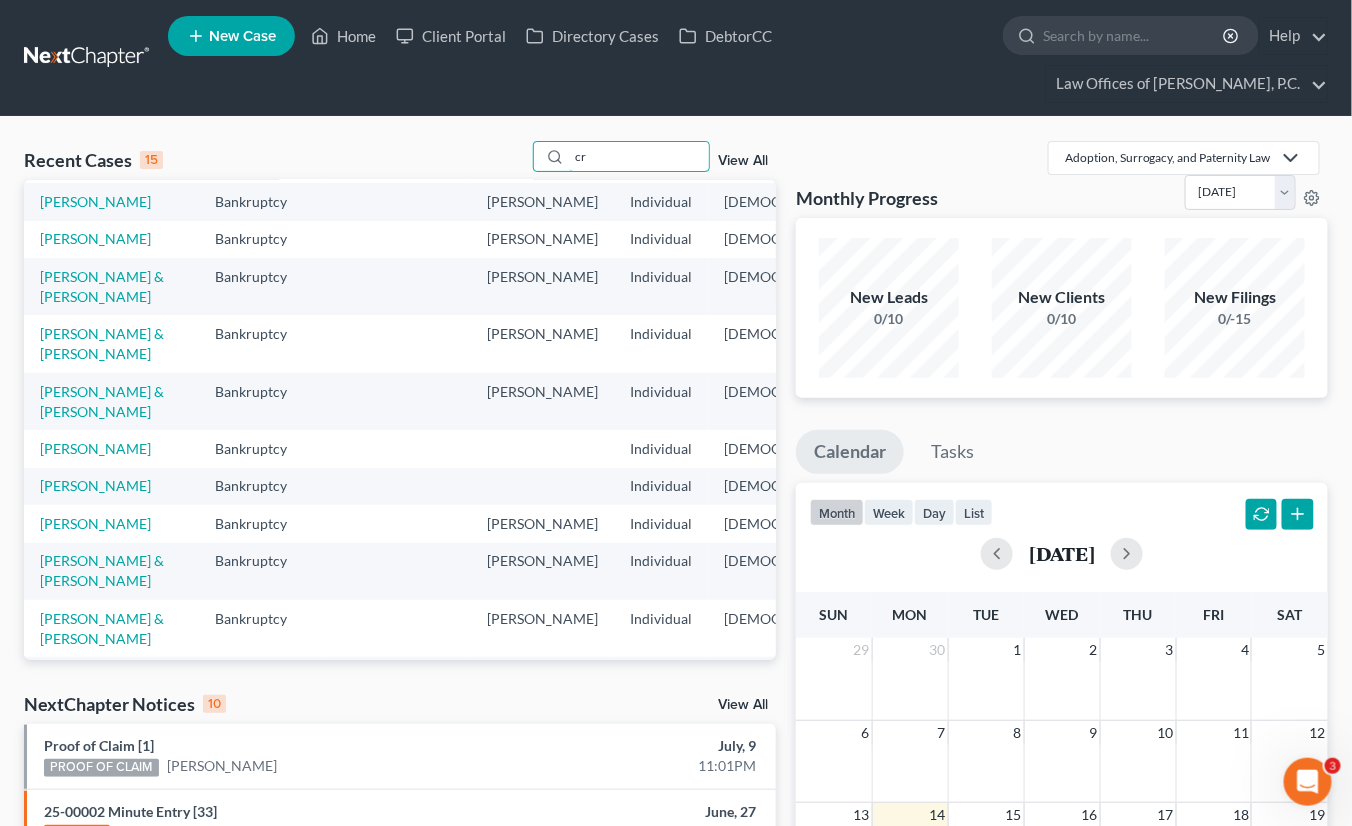 type on "c" 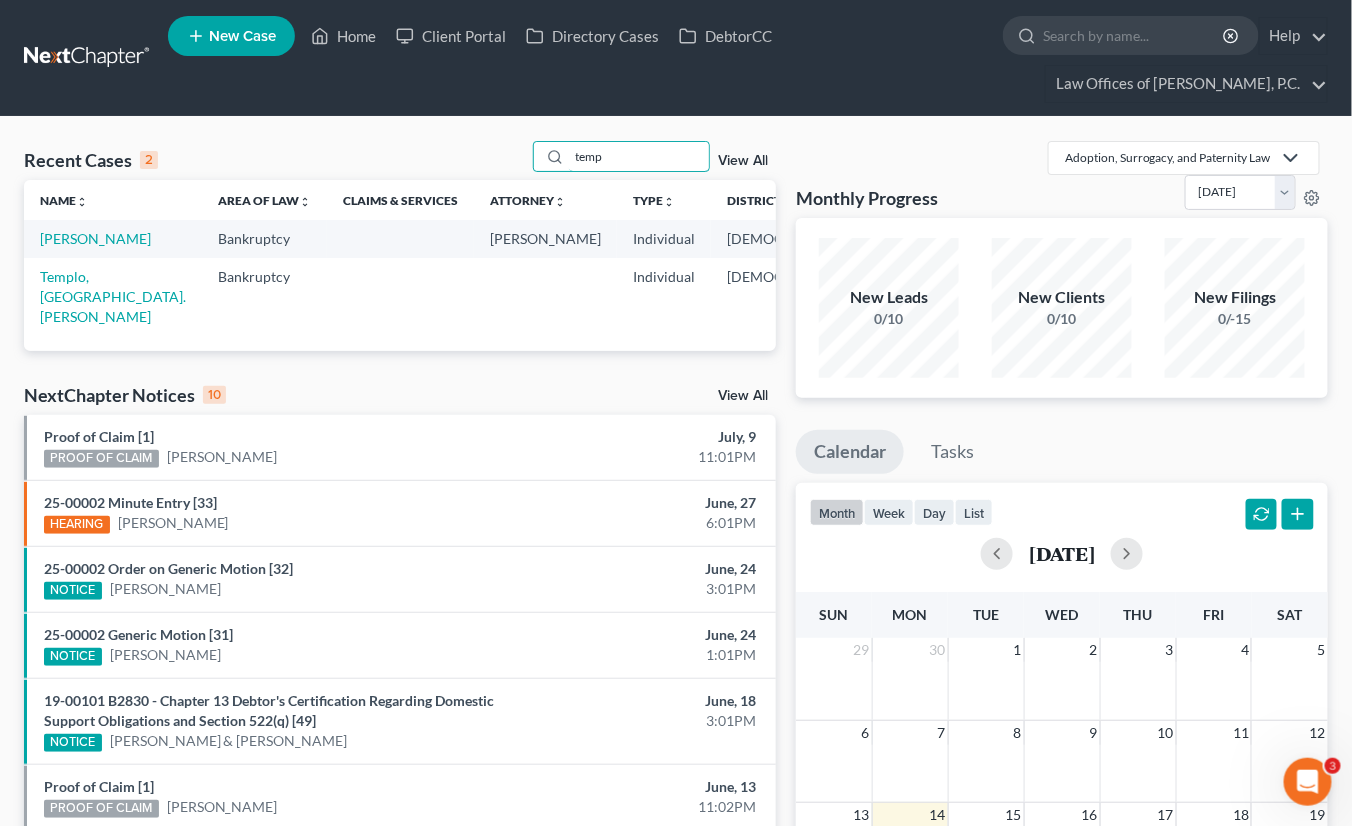 scroll, scrollTop: 0, scrollLeft: 0, axis: both 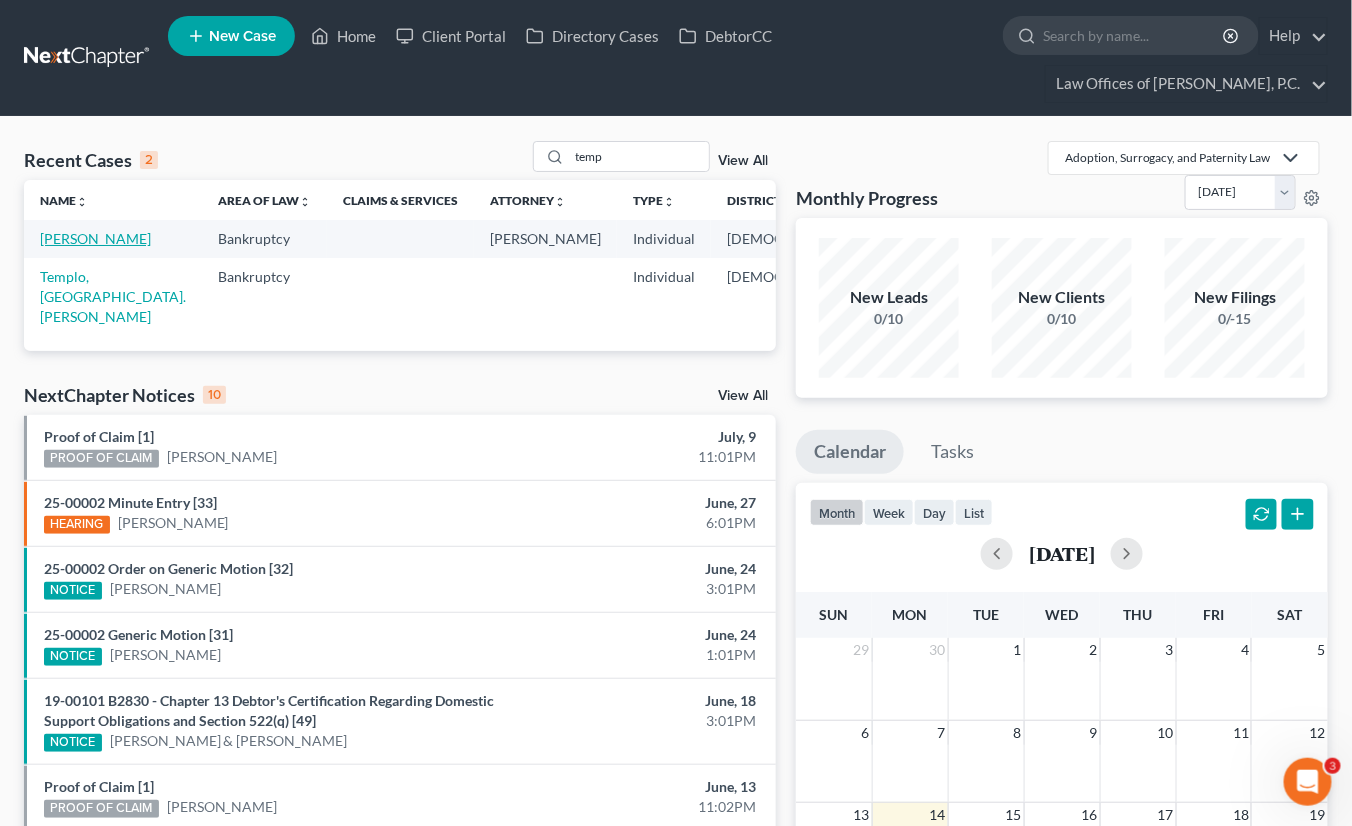 click on "[PERSON_NAME]" at bounding box center [95, 238] 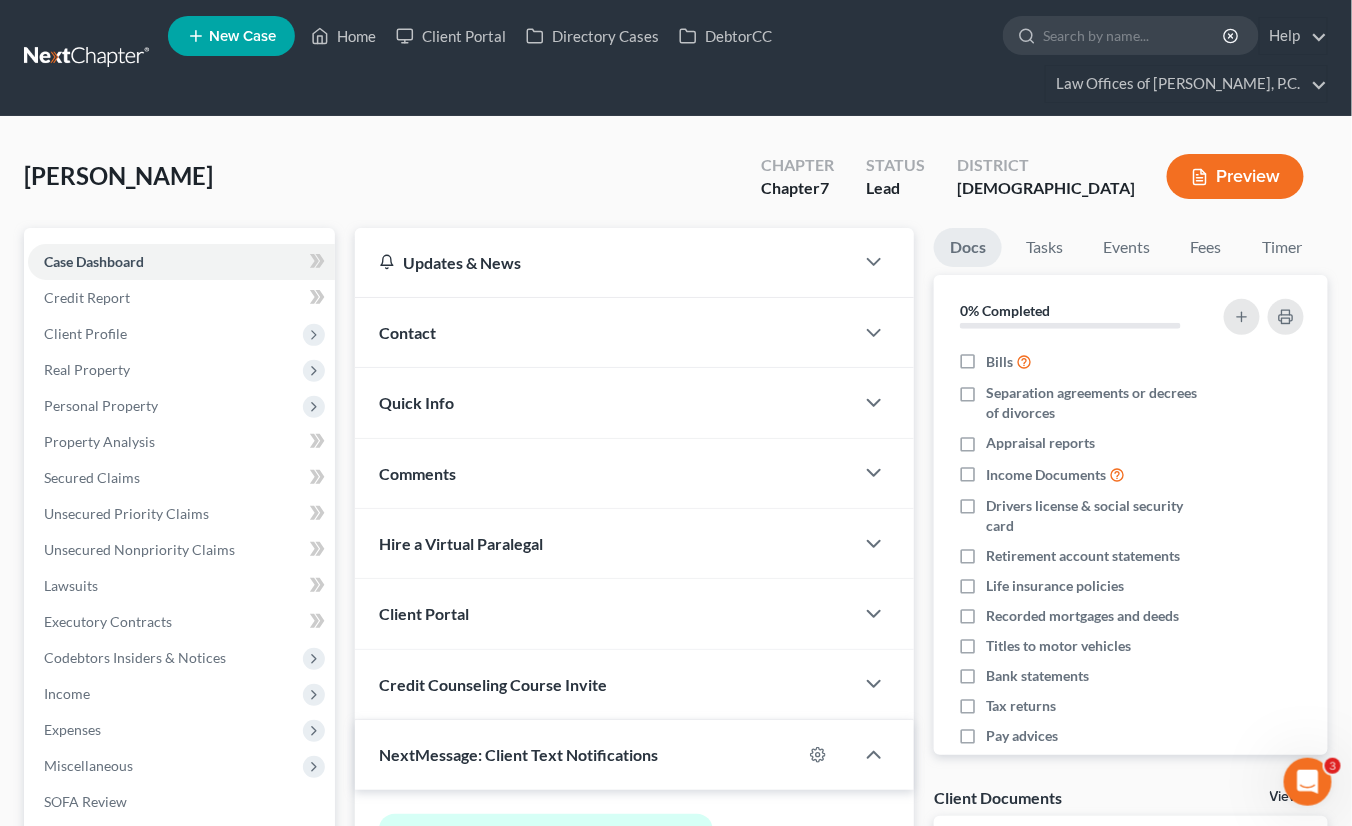 click on "Client Profile" at bounding box center (181, 334) 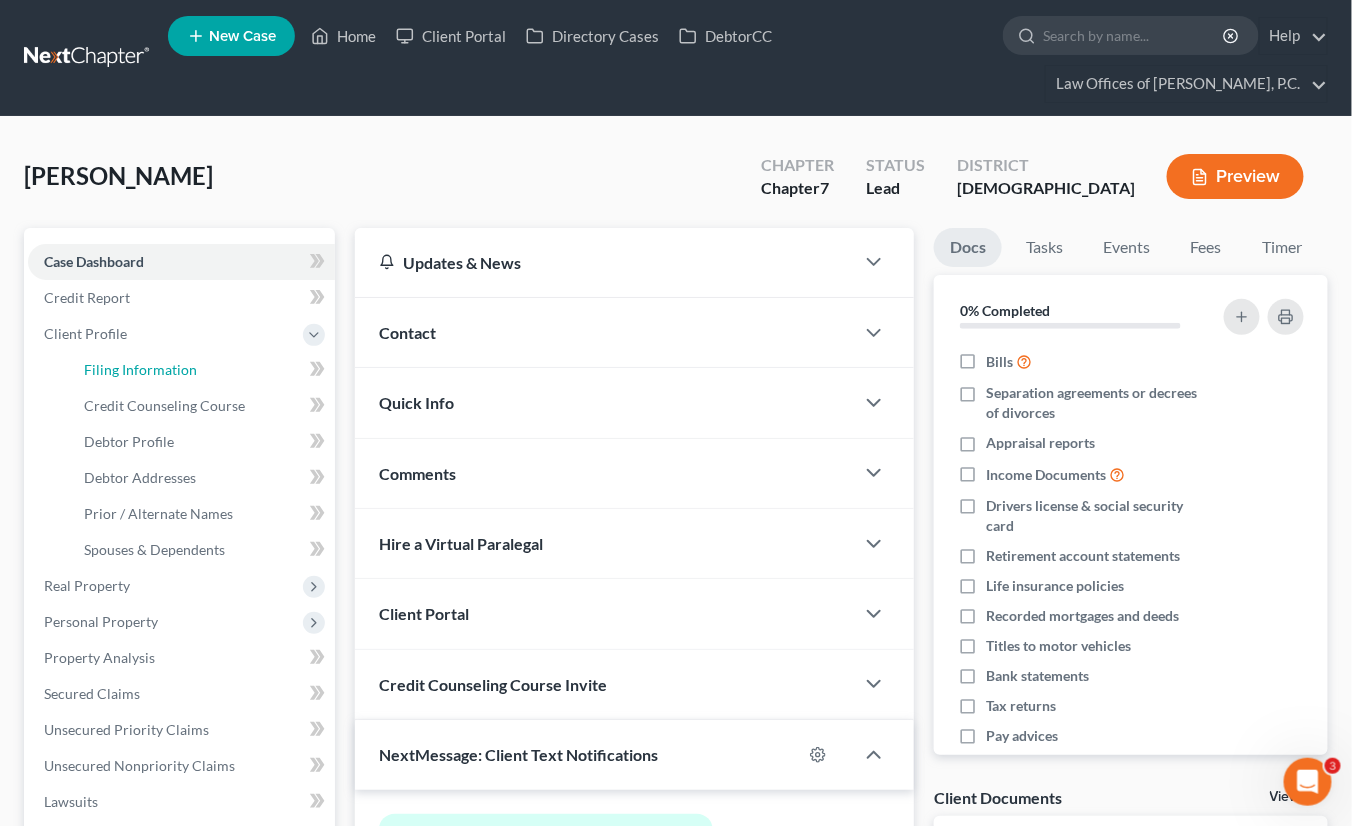 click on "Filing Information" at bounding box center (140, 369) 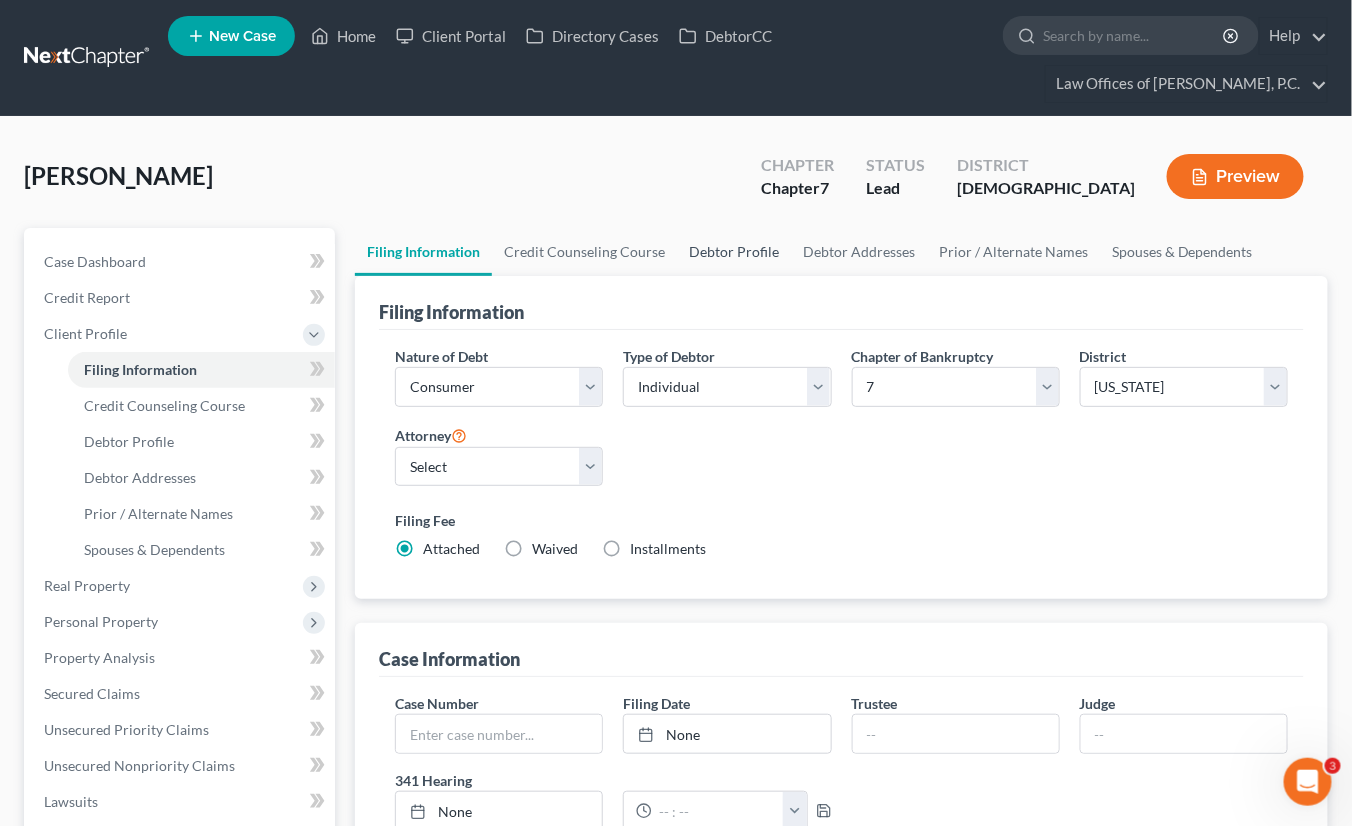 click on "Debtor Profile" at bounding box center [734, 252] 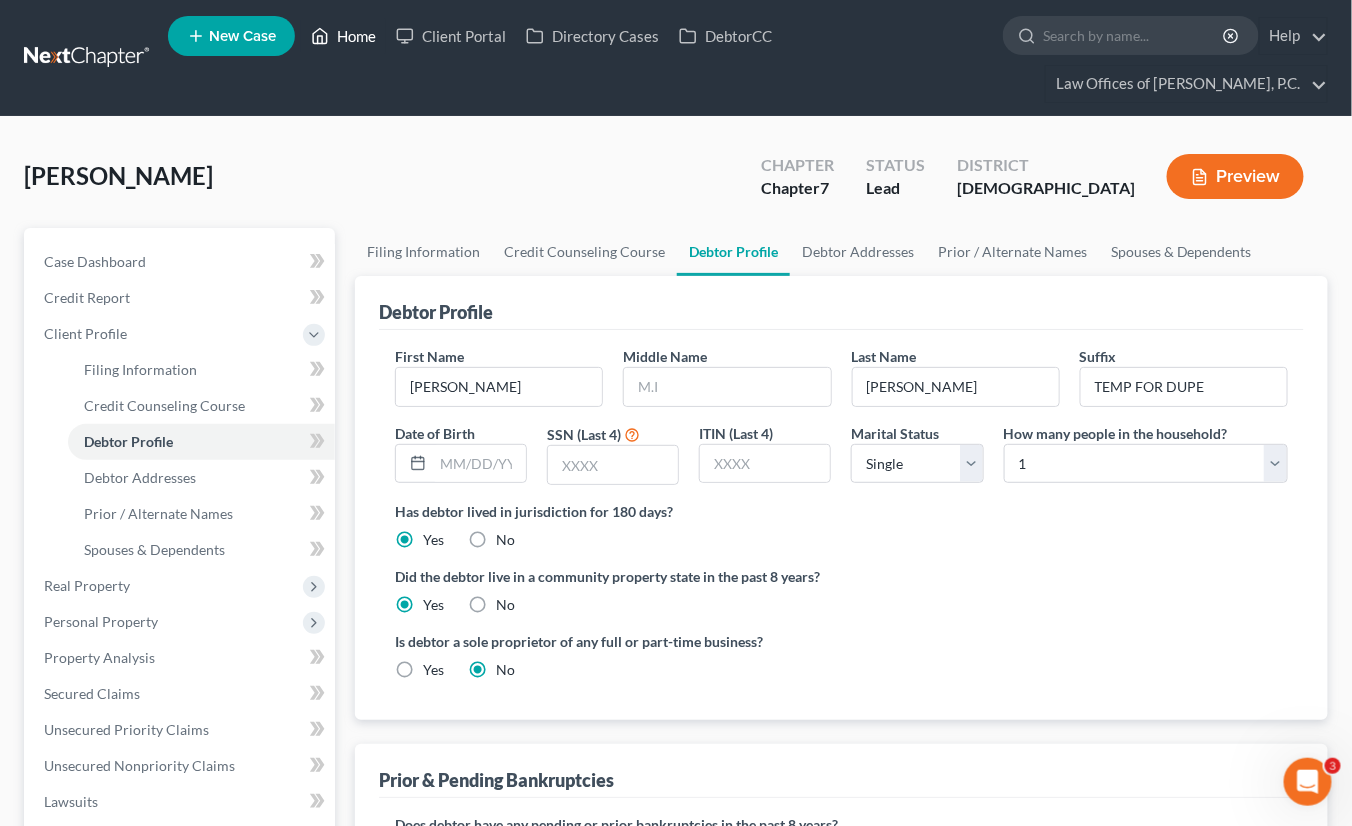 click on "Home" at bounding box center [343, 36] 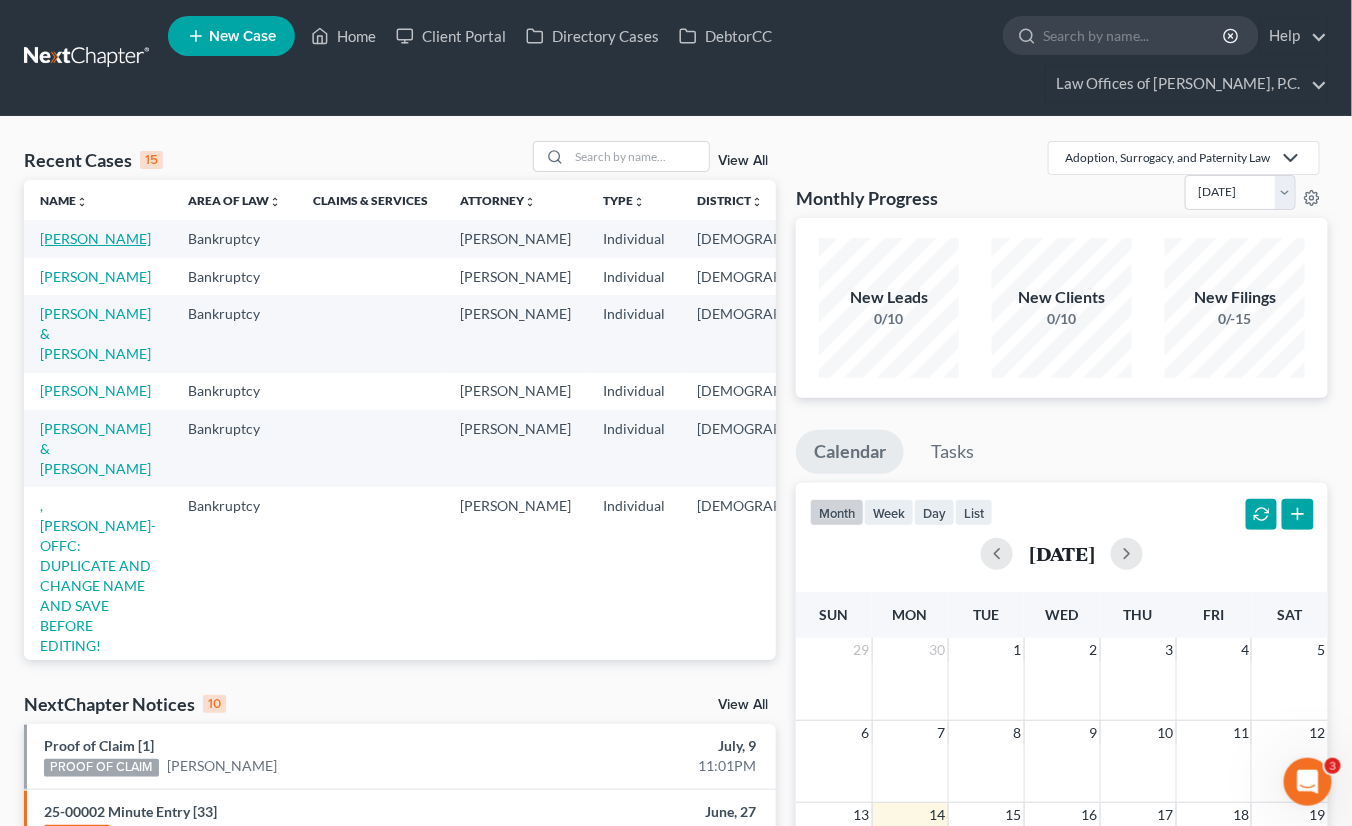 click on "[PERSON_NAME]" at bounding box center (95, 238) 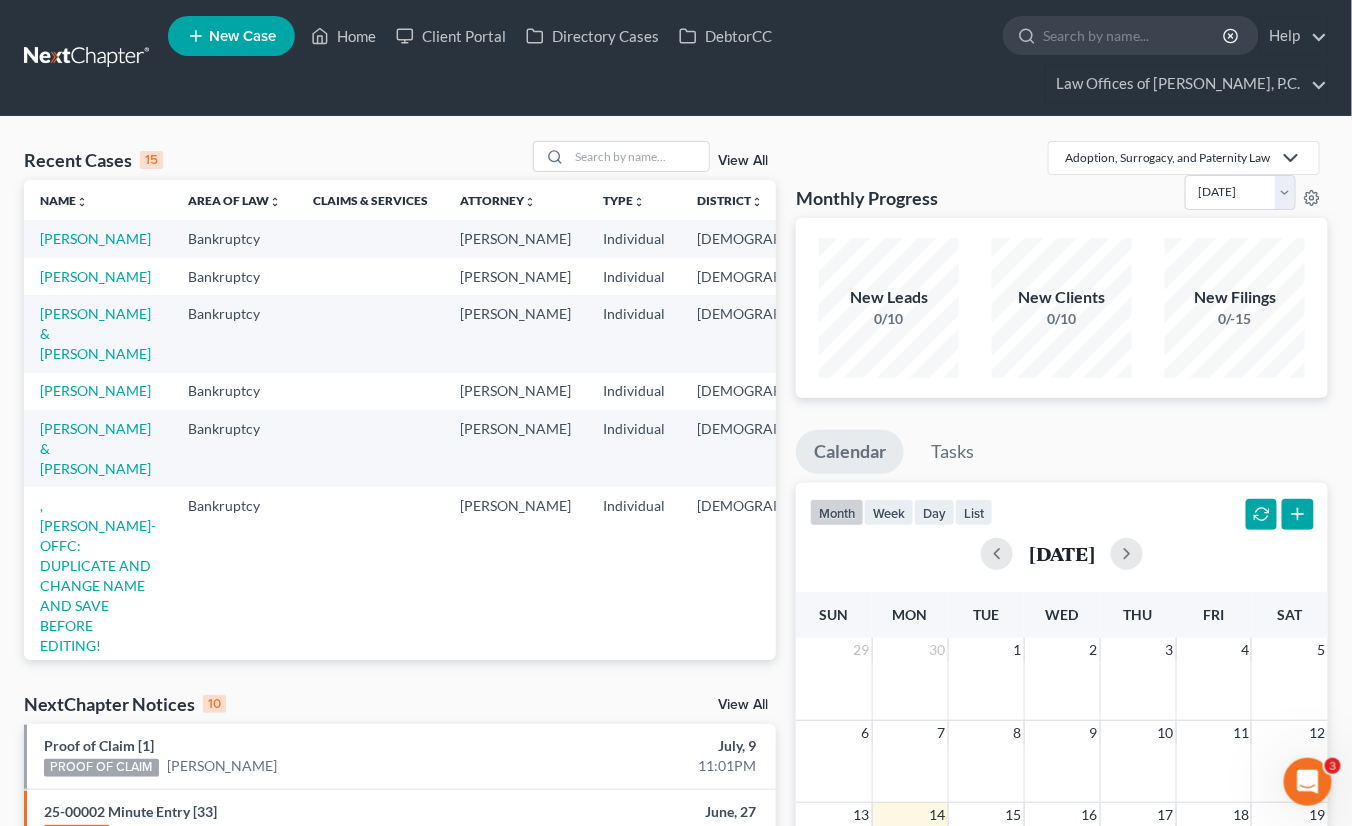 click on "View All" at bounding box center [743, 161] 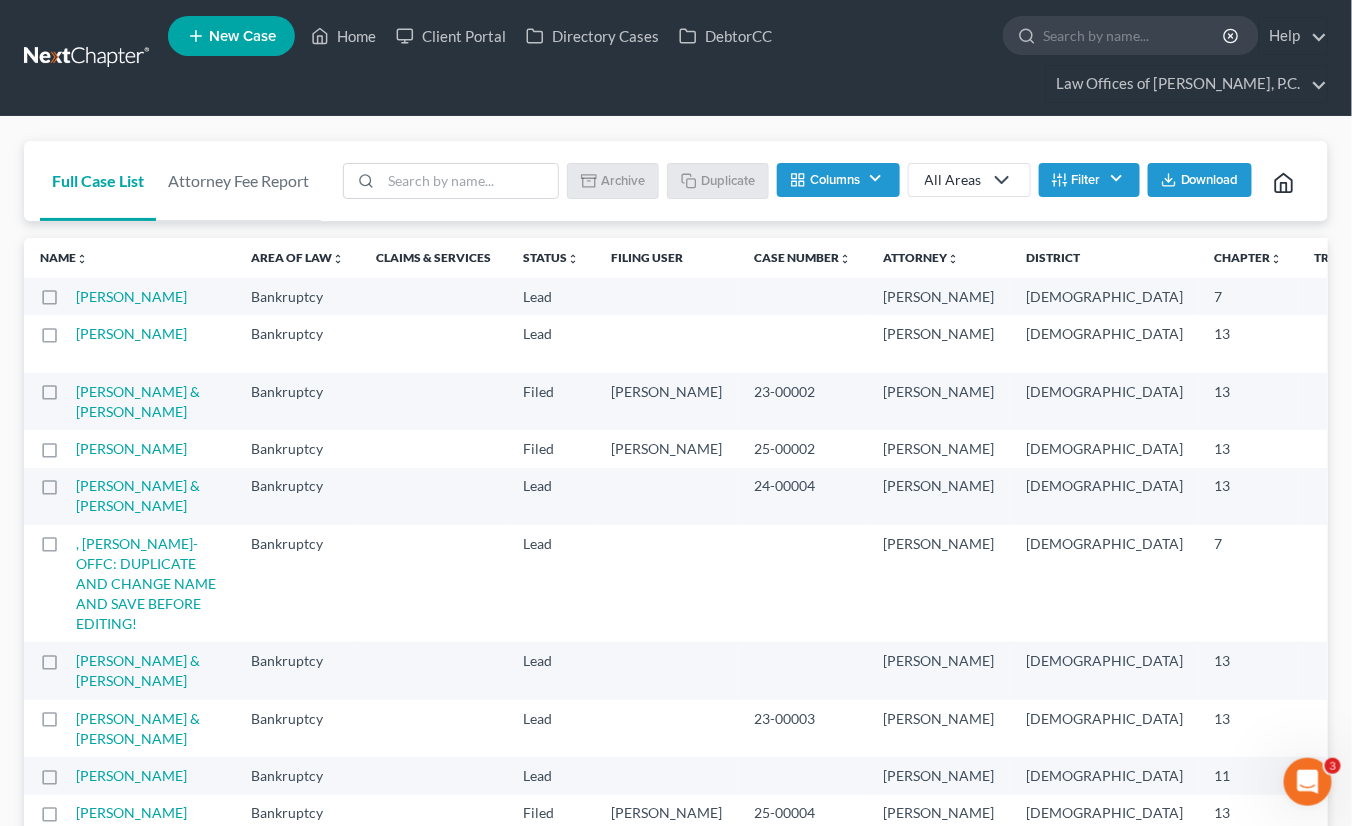 click at bounding box center (68, 302) 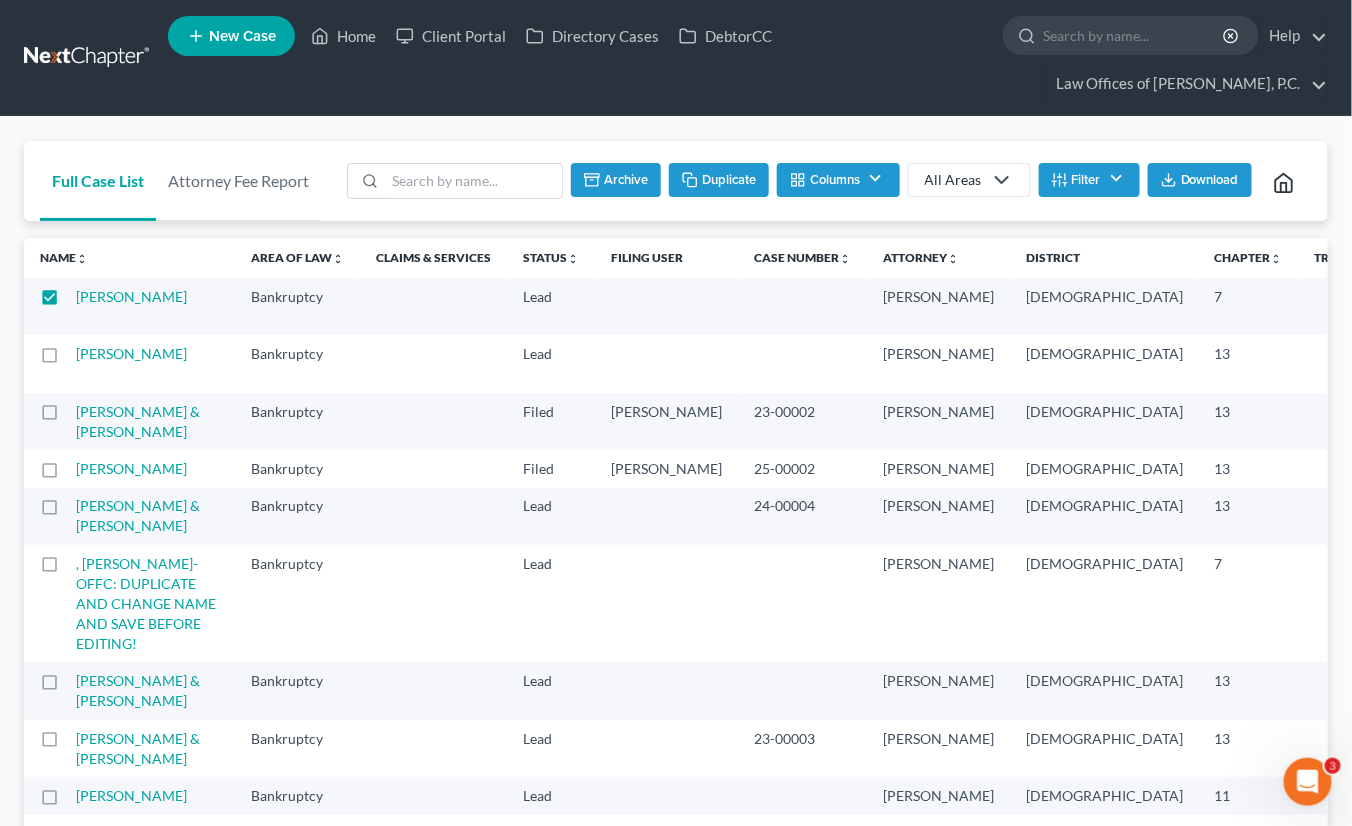 click on "Duplicate" at bounding box center (719, 180) 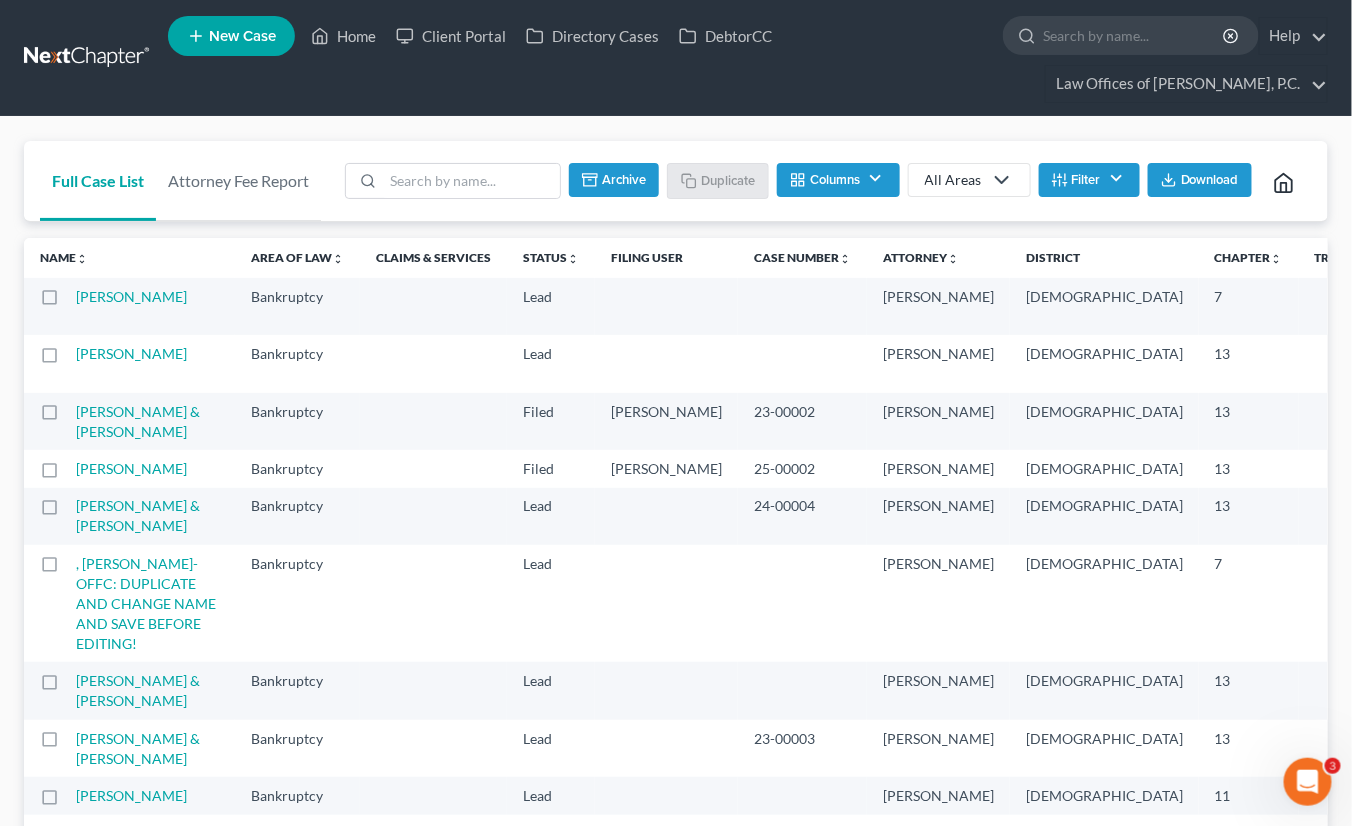 checkbox on "false" 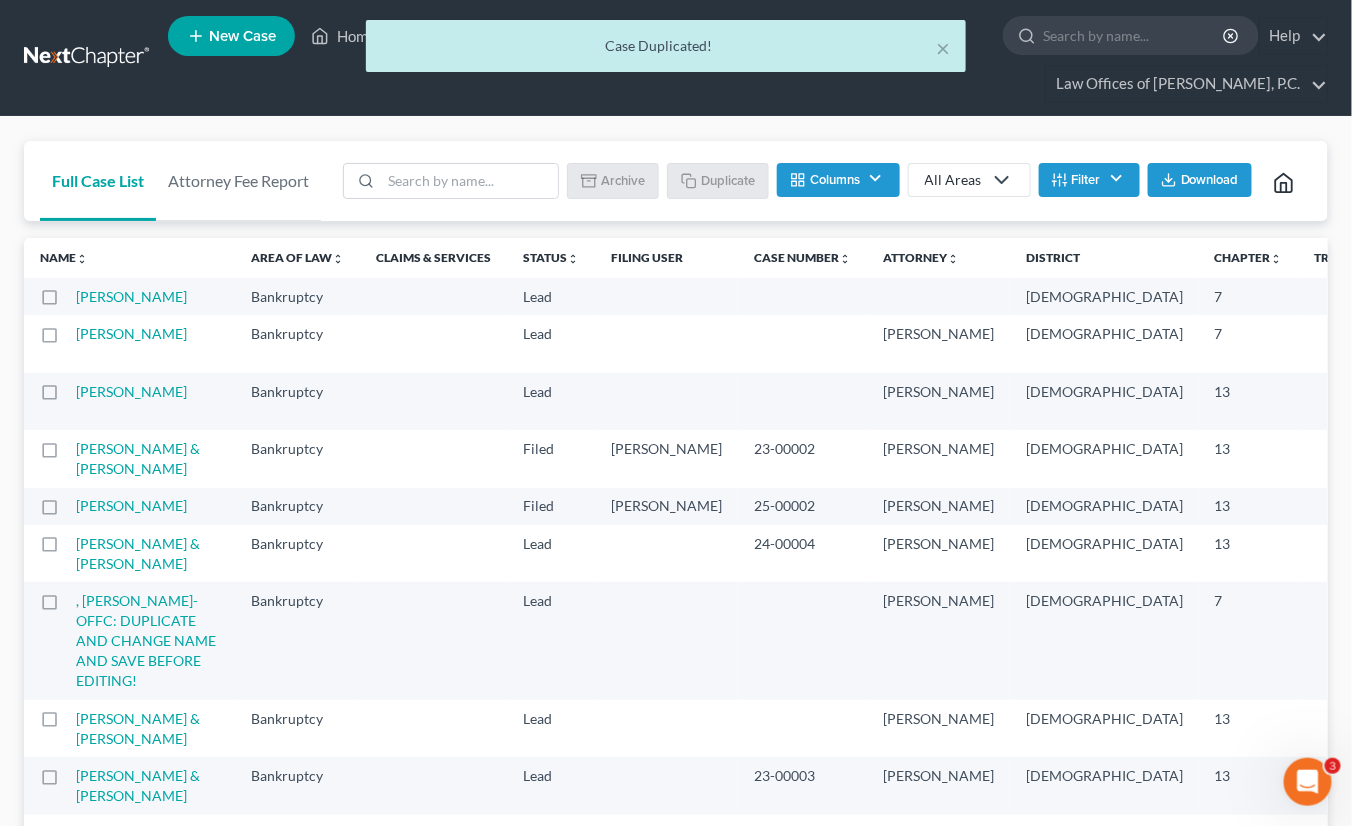 click on "[PERSON_NAME]" at bounding box center [155, 296] 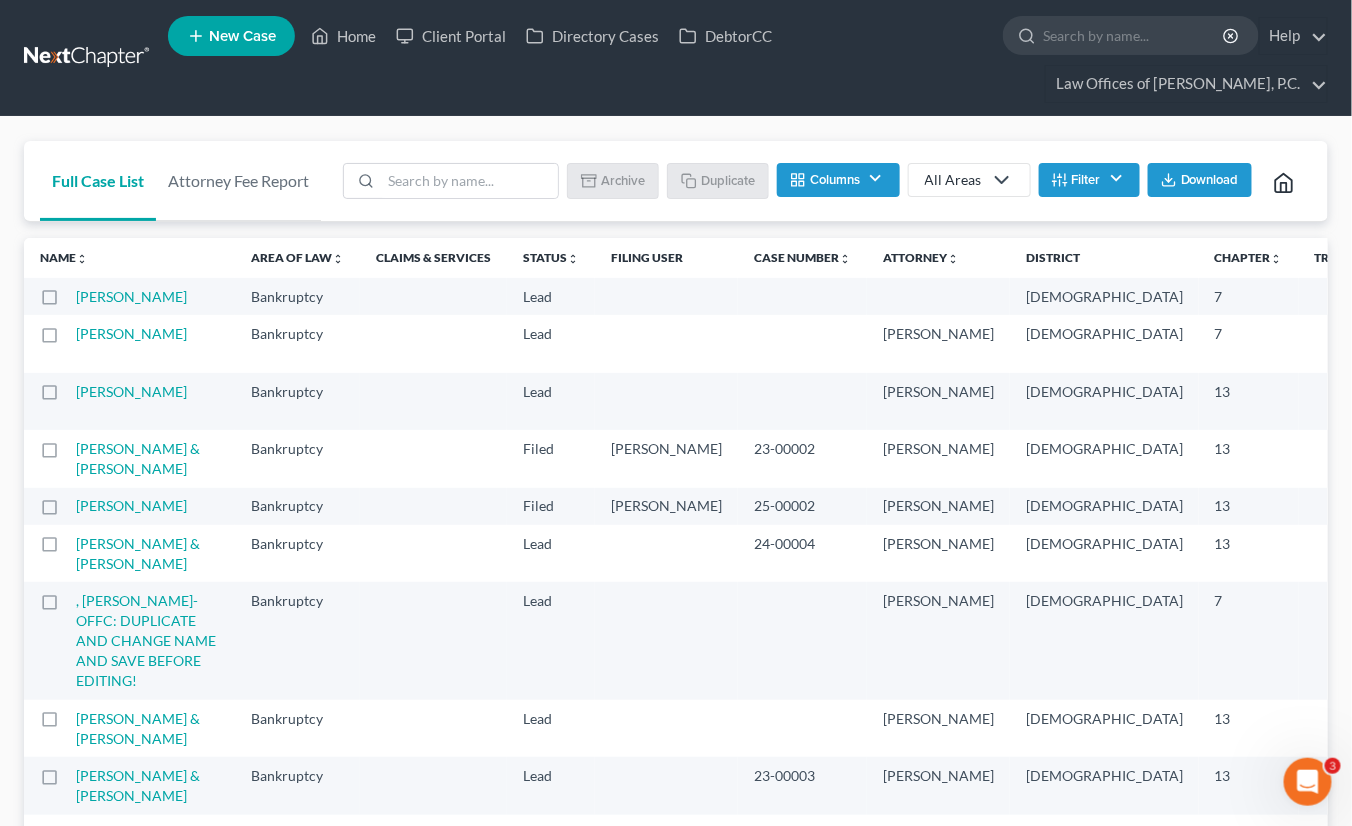 click on "[PERSON_NAME]" at bounding box center [155, 296] 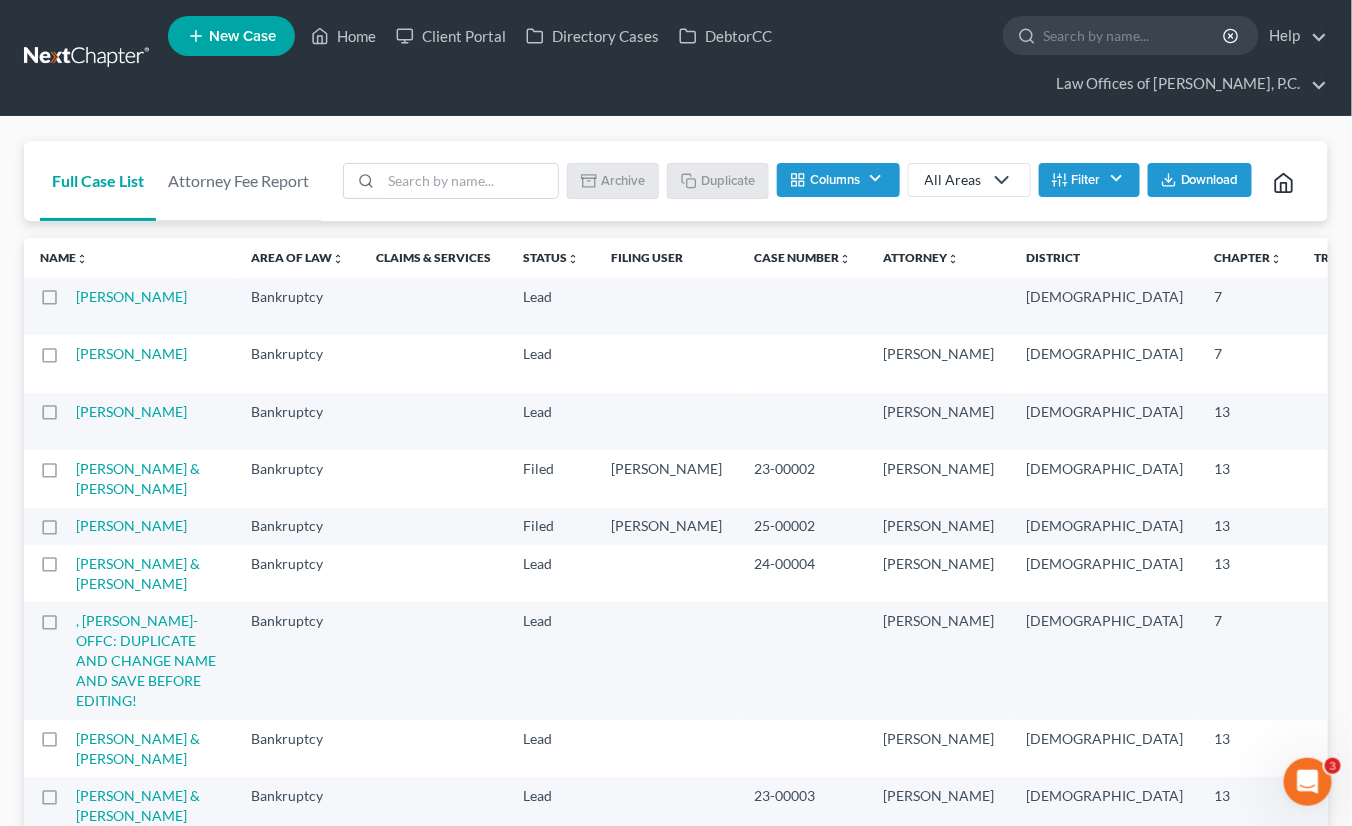 click on "[PERSON_NAME]" at bounding box center [131, 296] 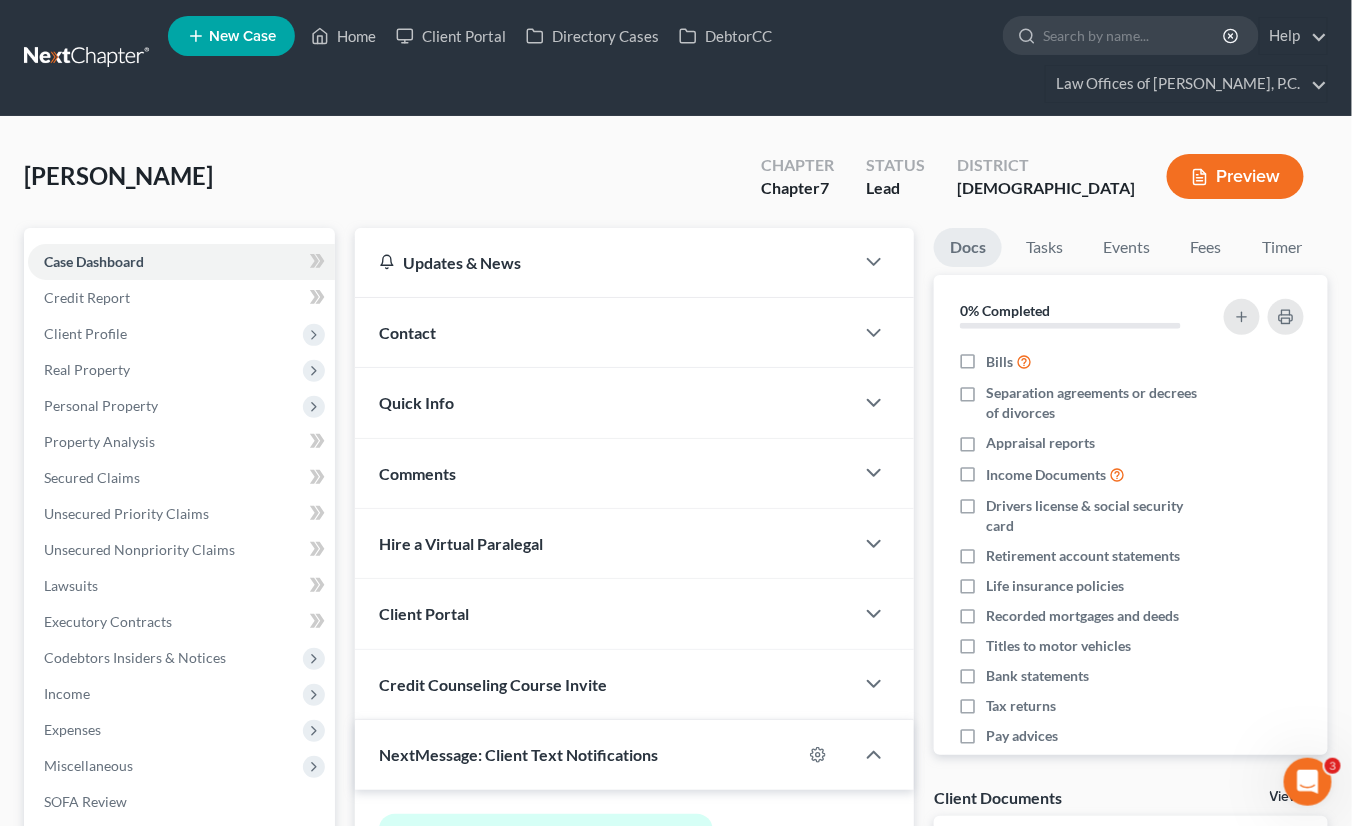 click on "Client Profile" at bounding box center [181, 334] 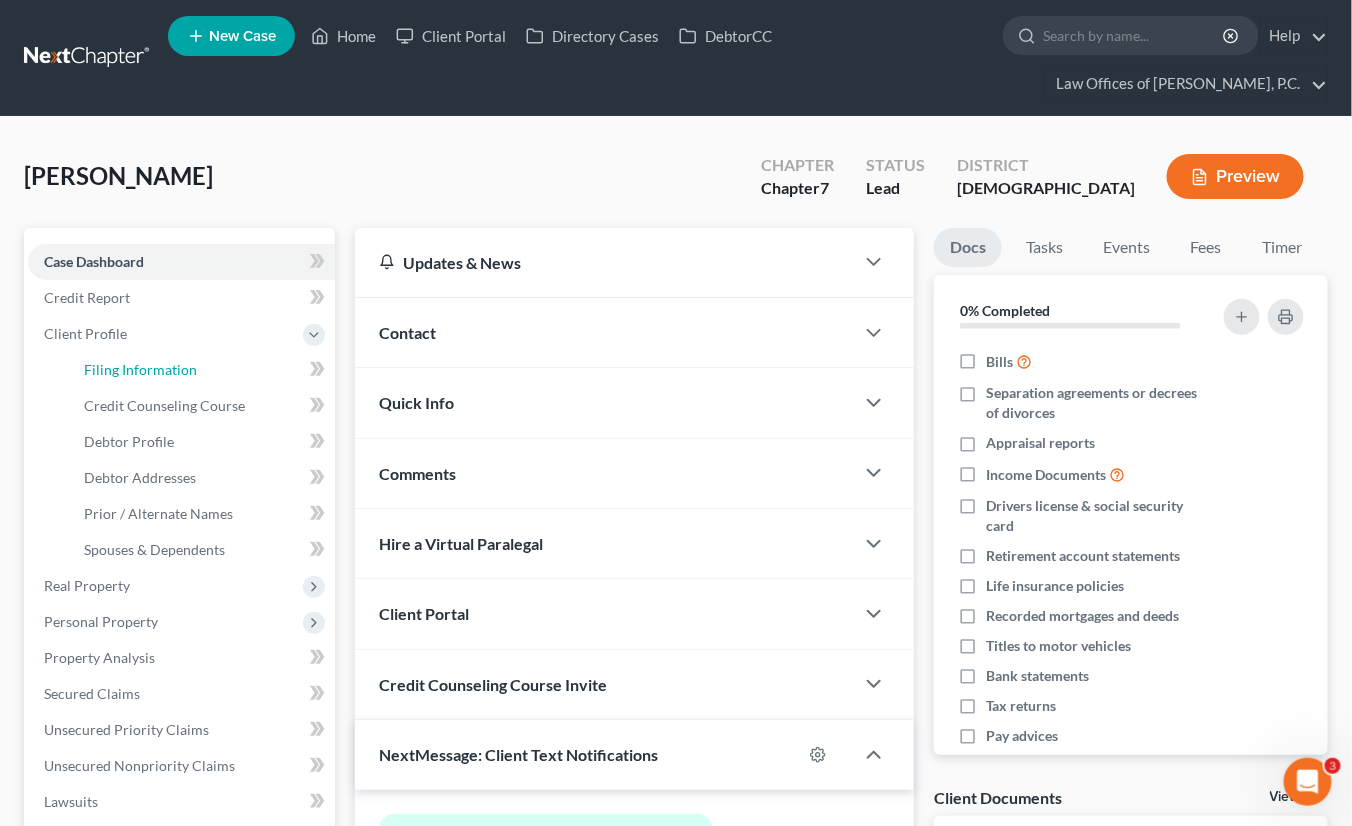 click on "Filing Information" at bounding box center (140, 369) 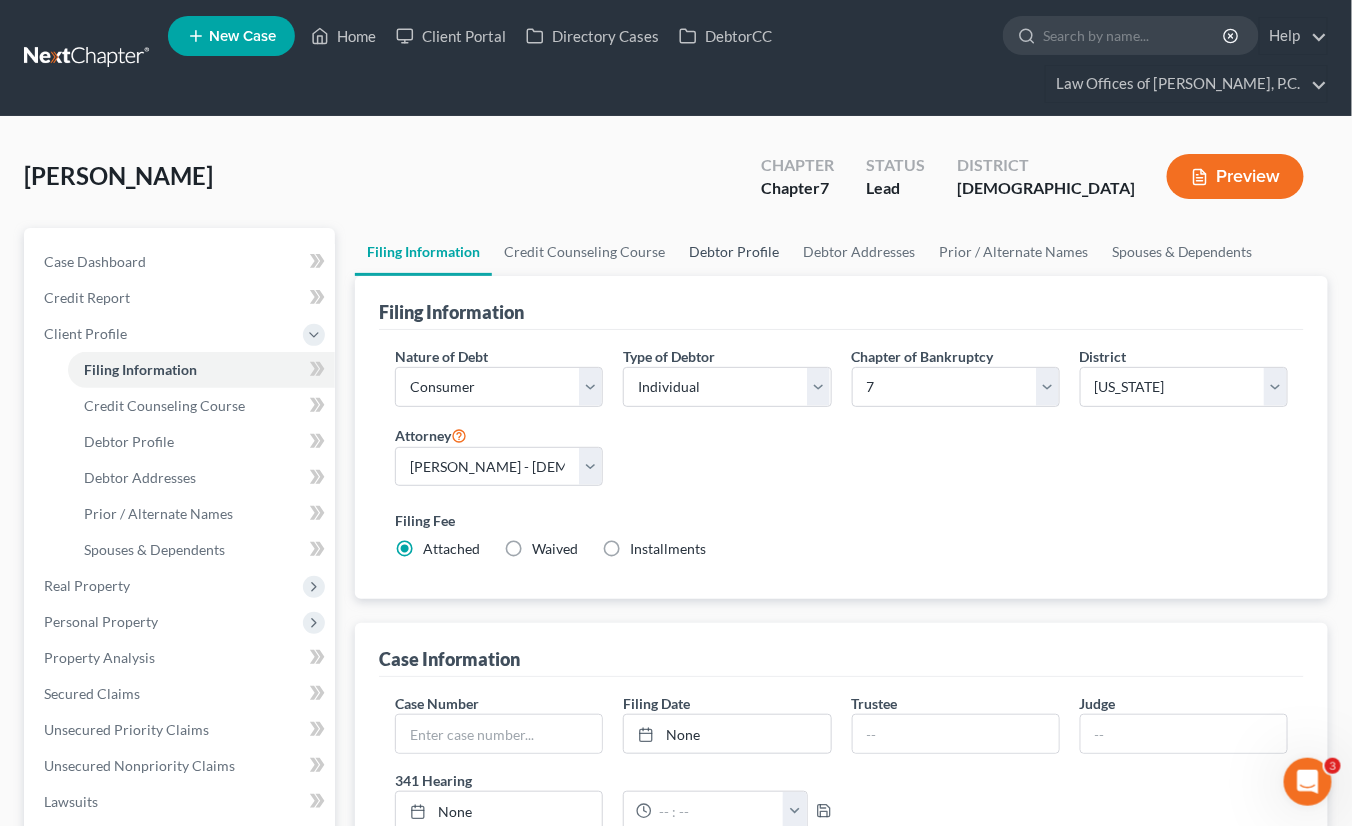 click on "Debtor Profile" at bounding box center (734, 252) 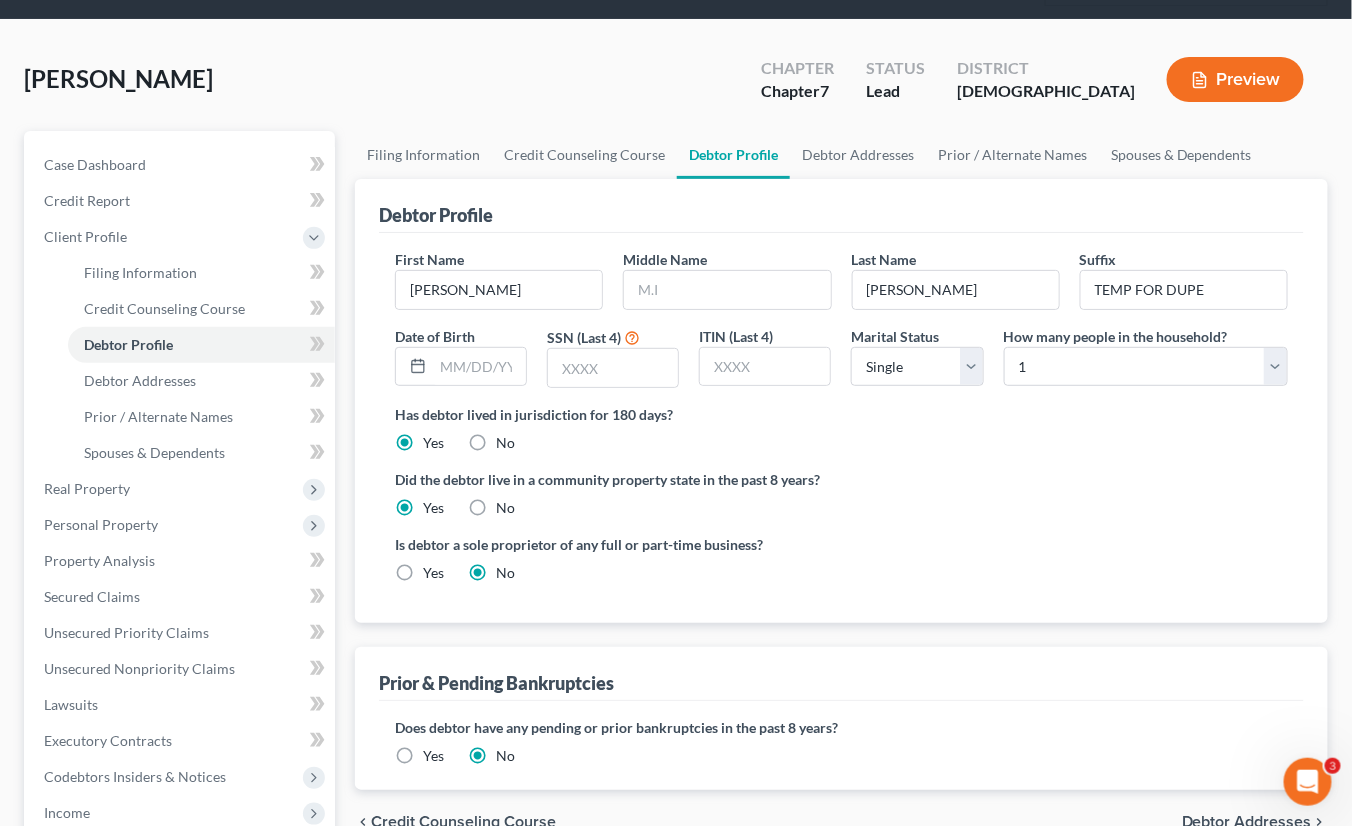 scroll, scrollTop: 0, scrollLeft: 0, axis: both 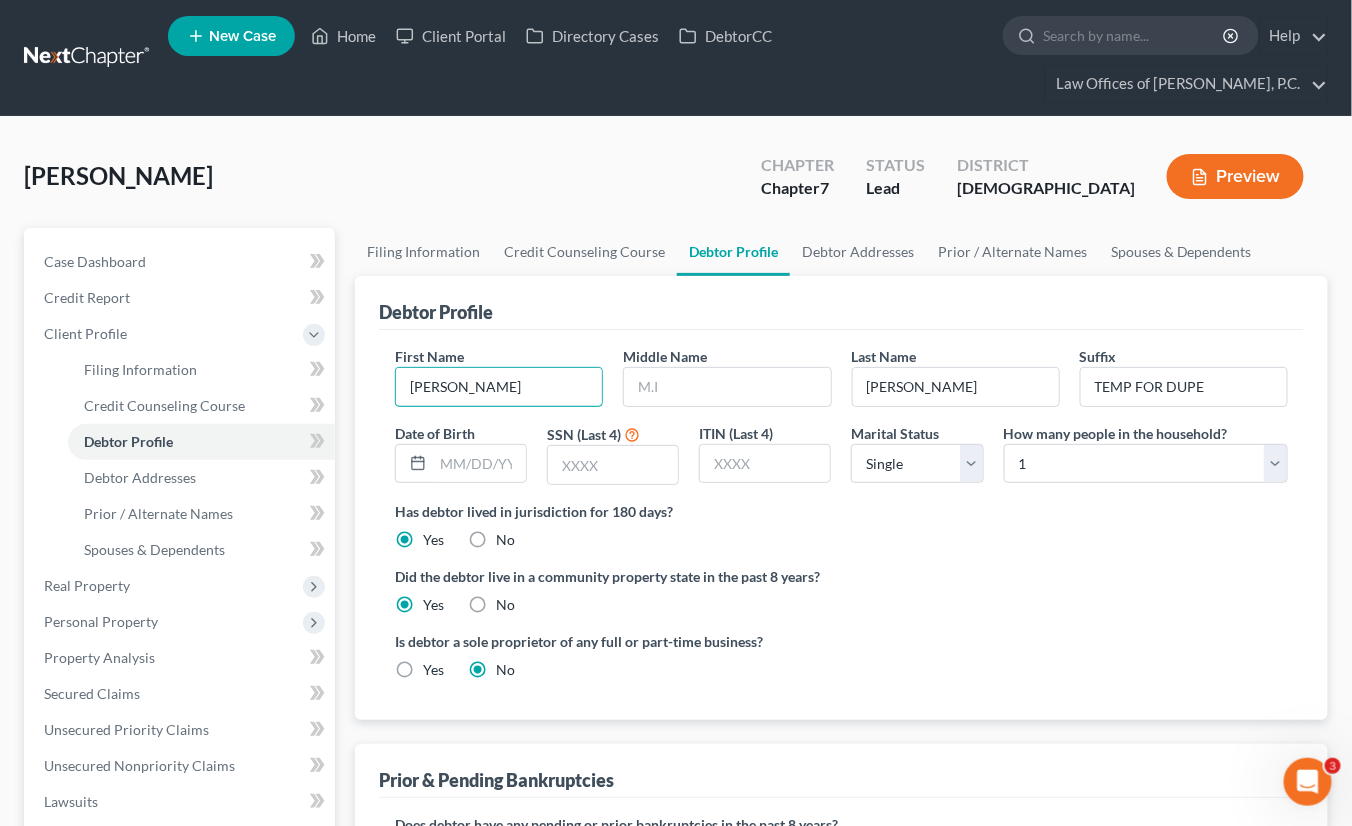 drag, startPoint x: 497, startPoint y: 381, endPoint x: 356, endPoint y: 391, distance: 141.35417 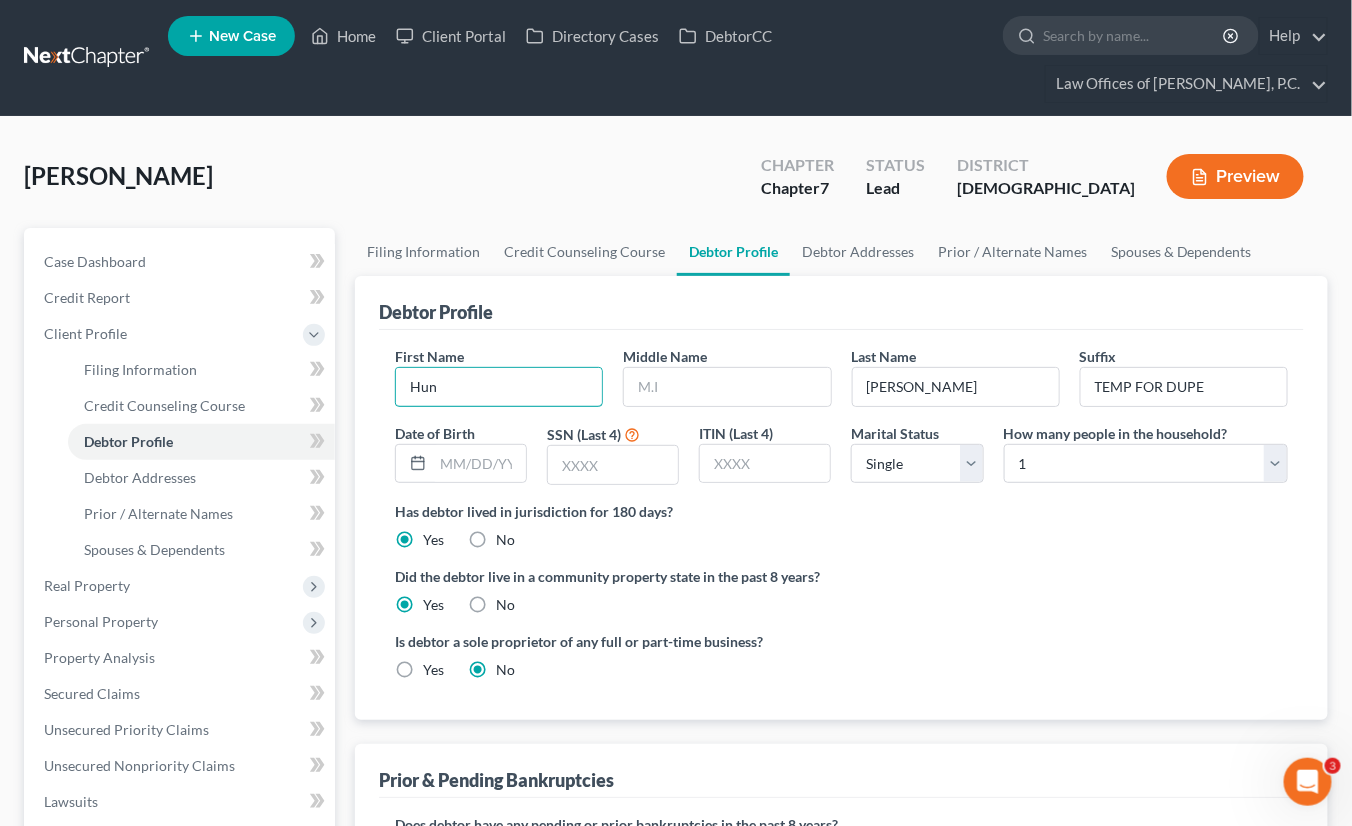 type on "Hun" 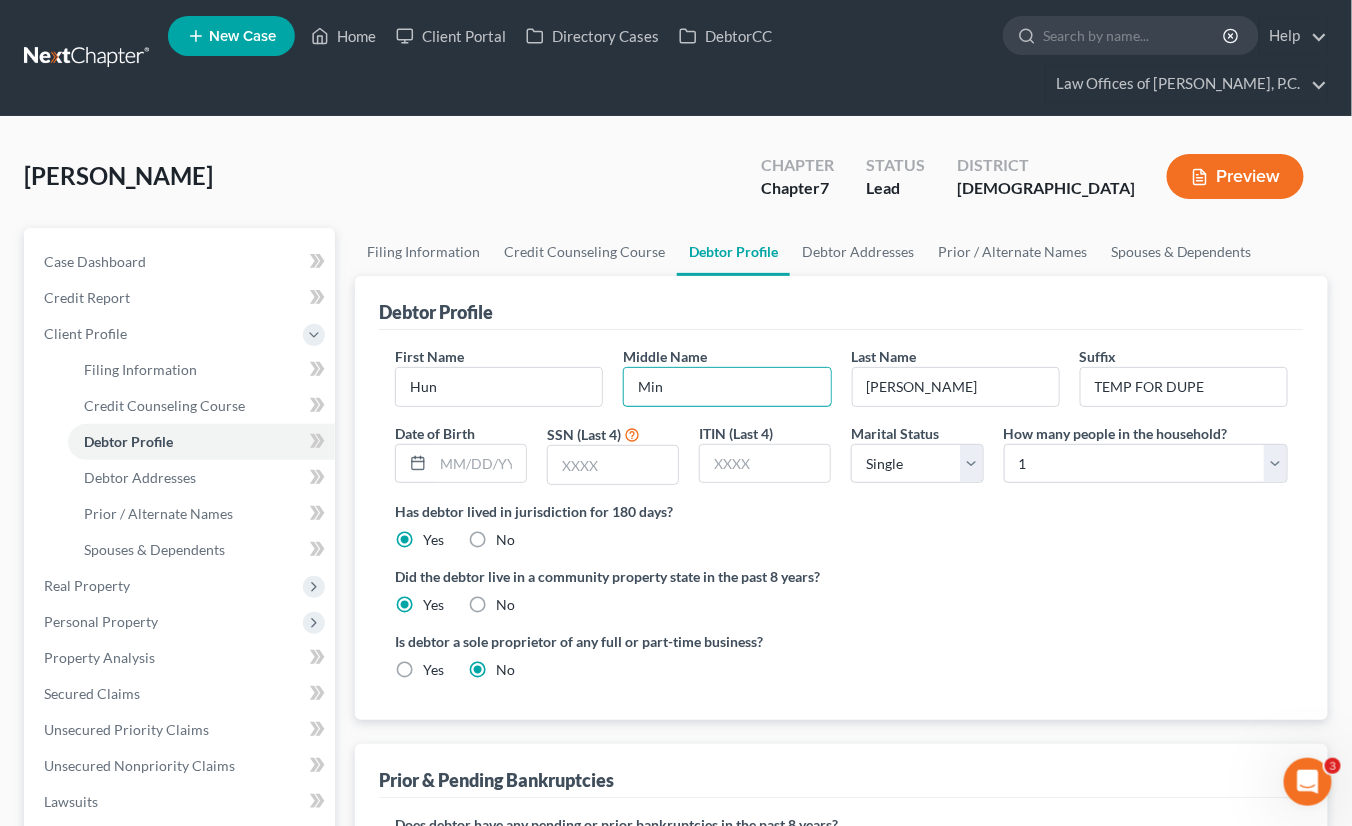 type on "Min" 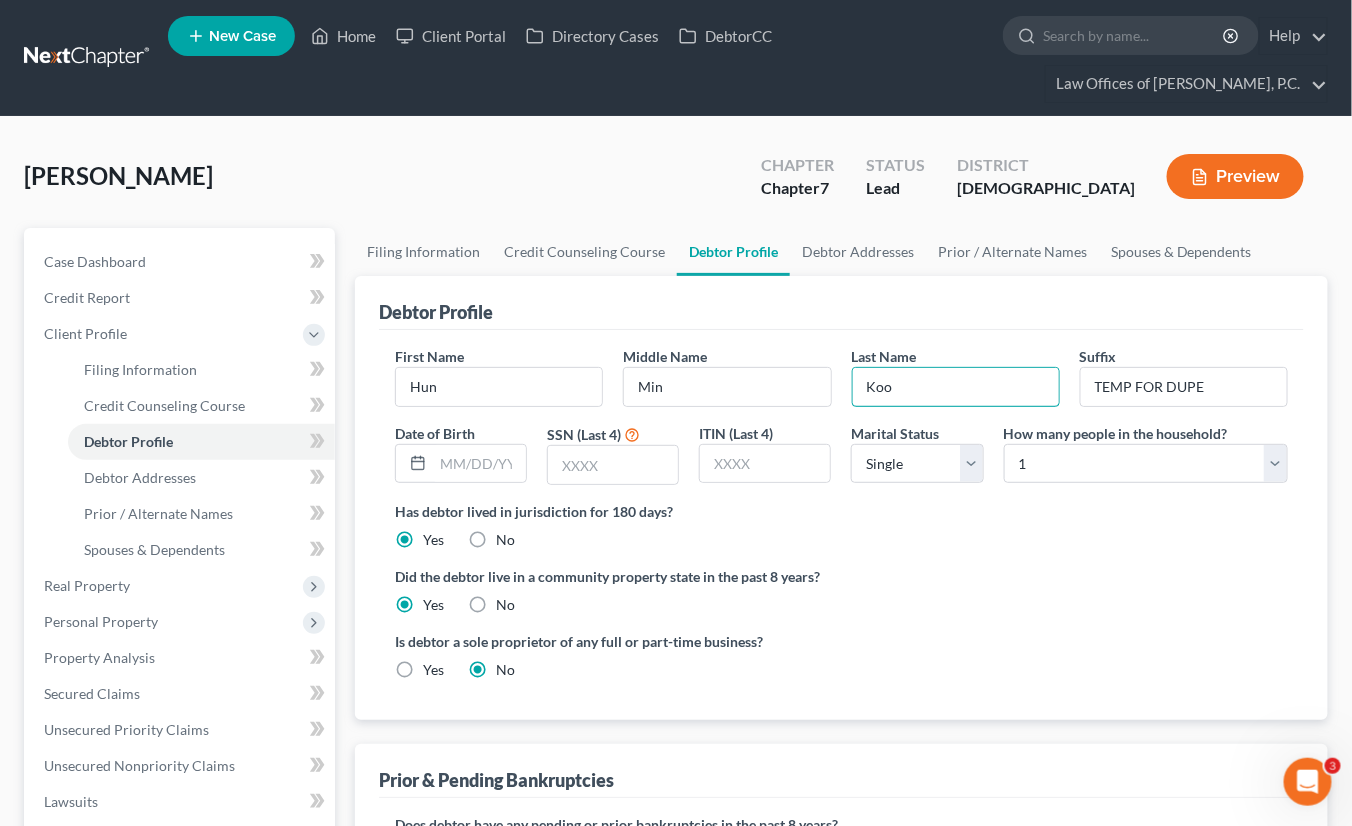 type on "Koo" 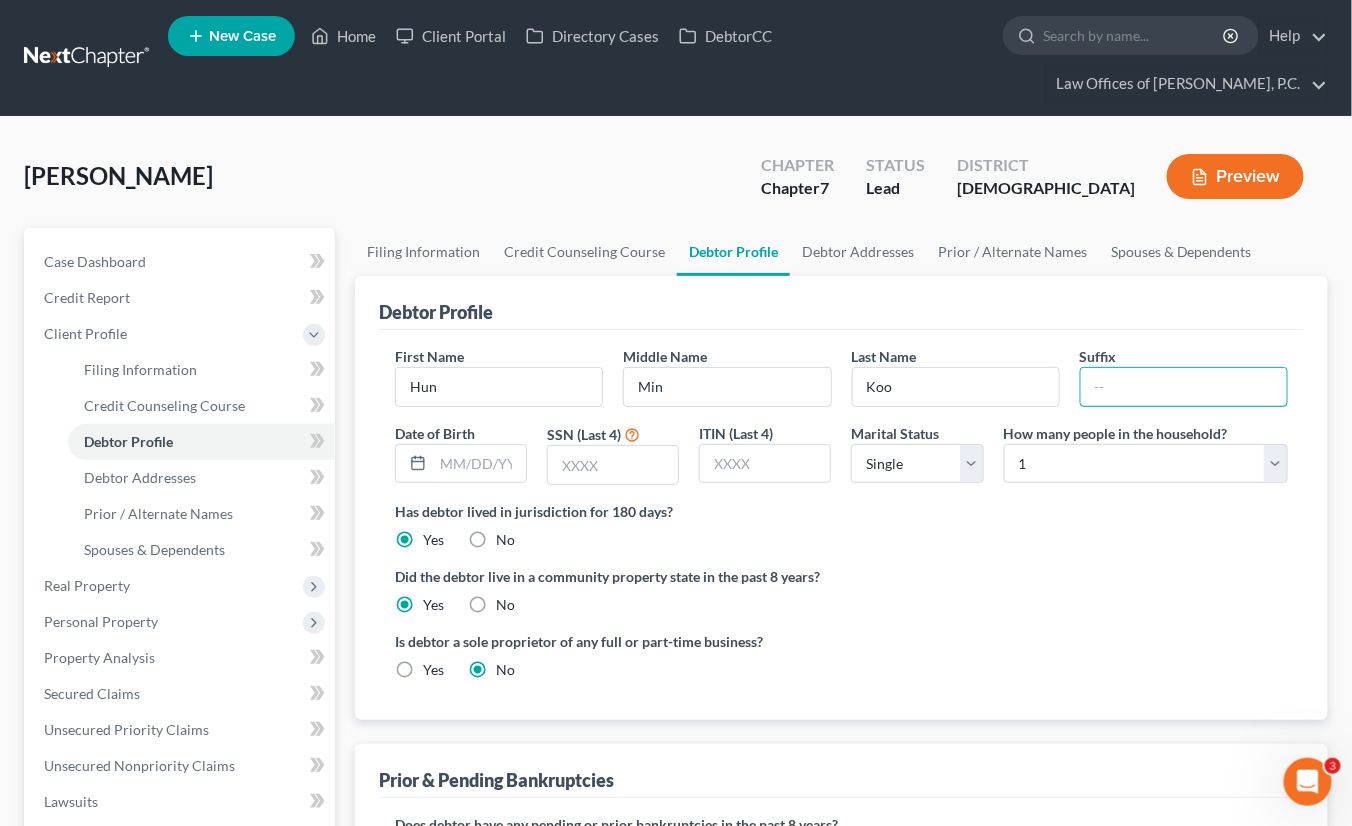 type 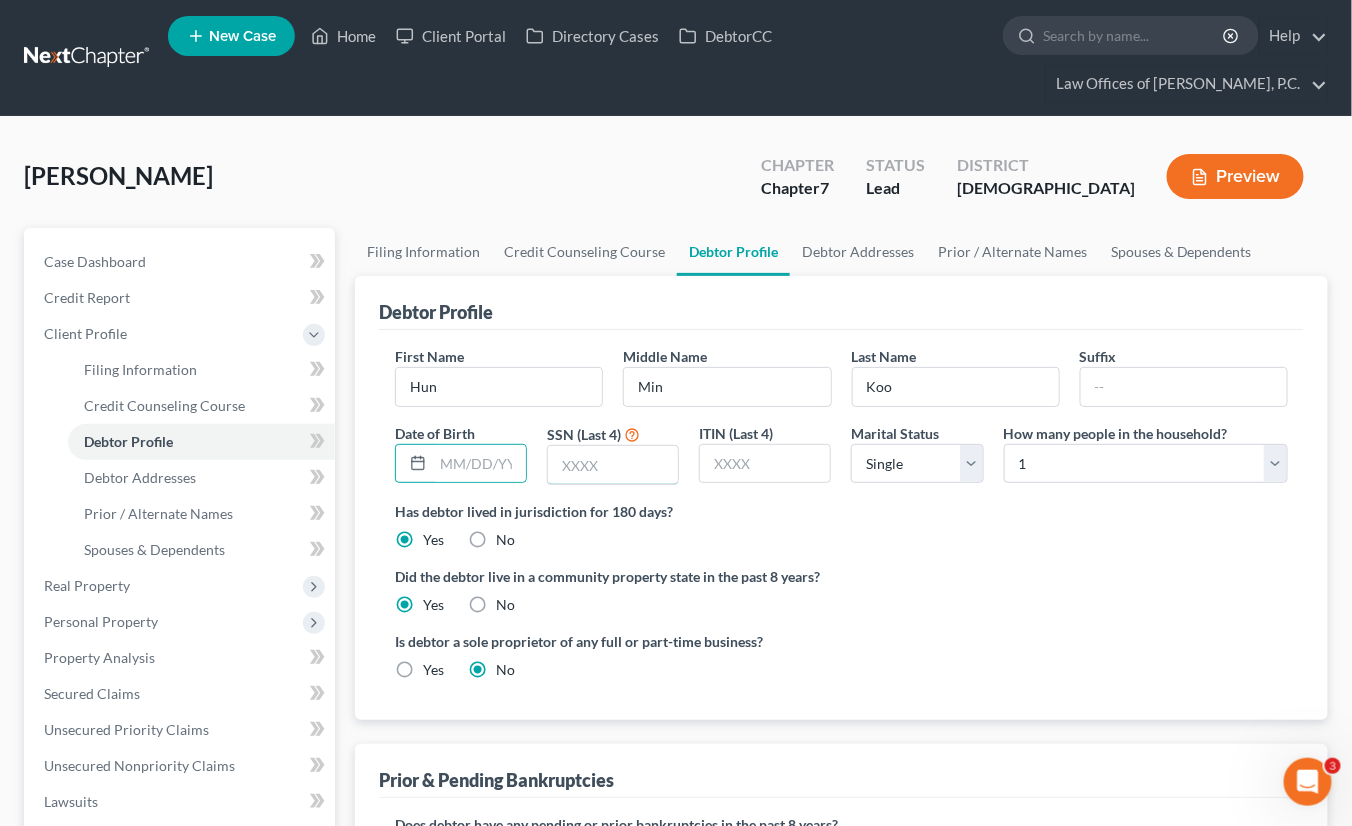 drag, startPoint x: 640, startPoint y: 456, endPoint x: 668, endPoint y: 457, distance: 28.01785 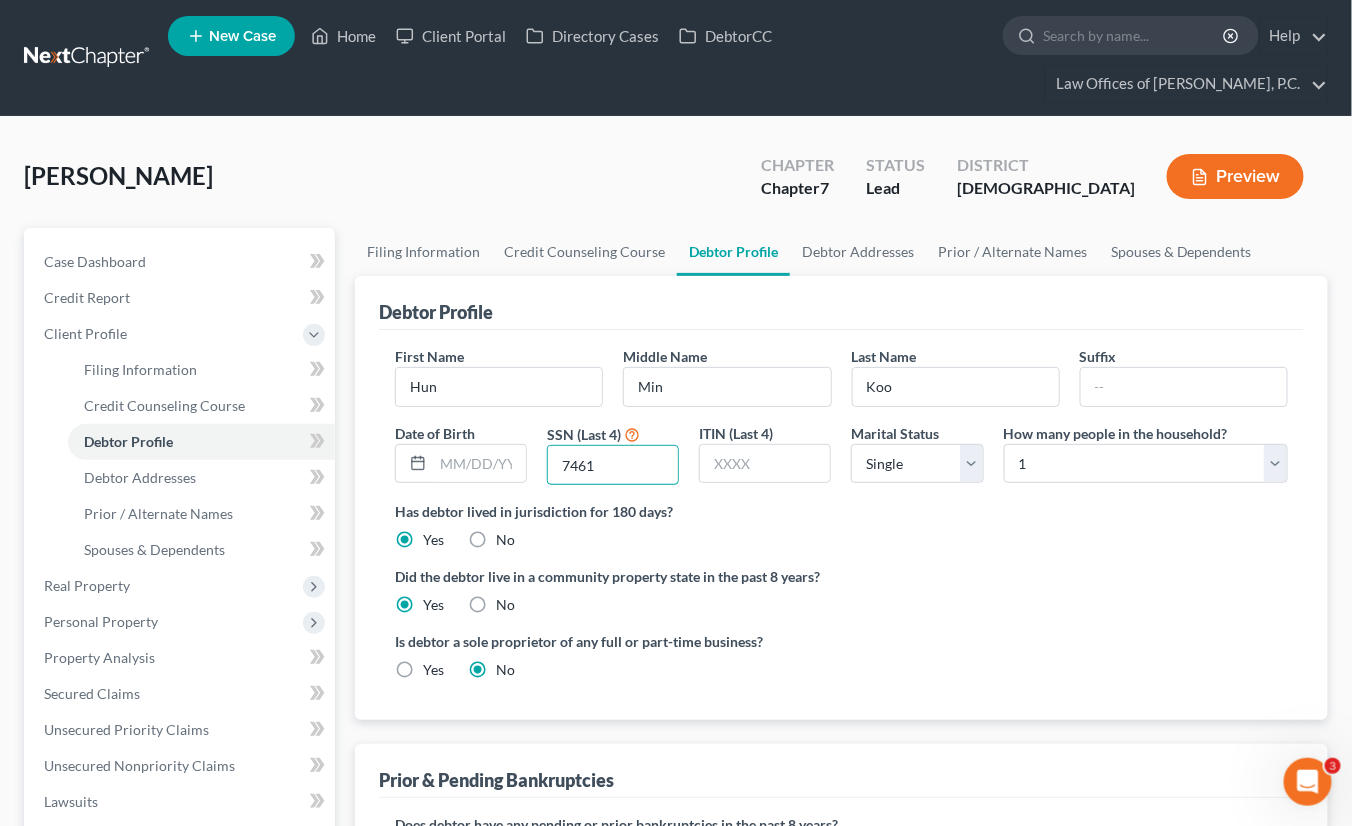 type on "7461" 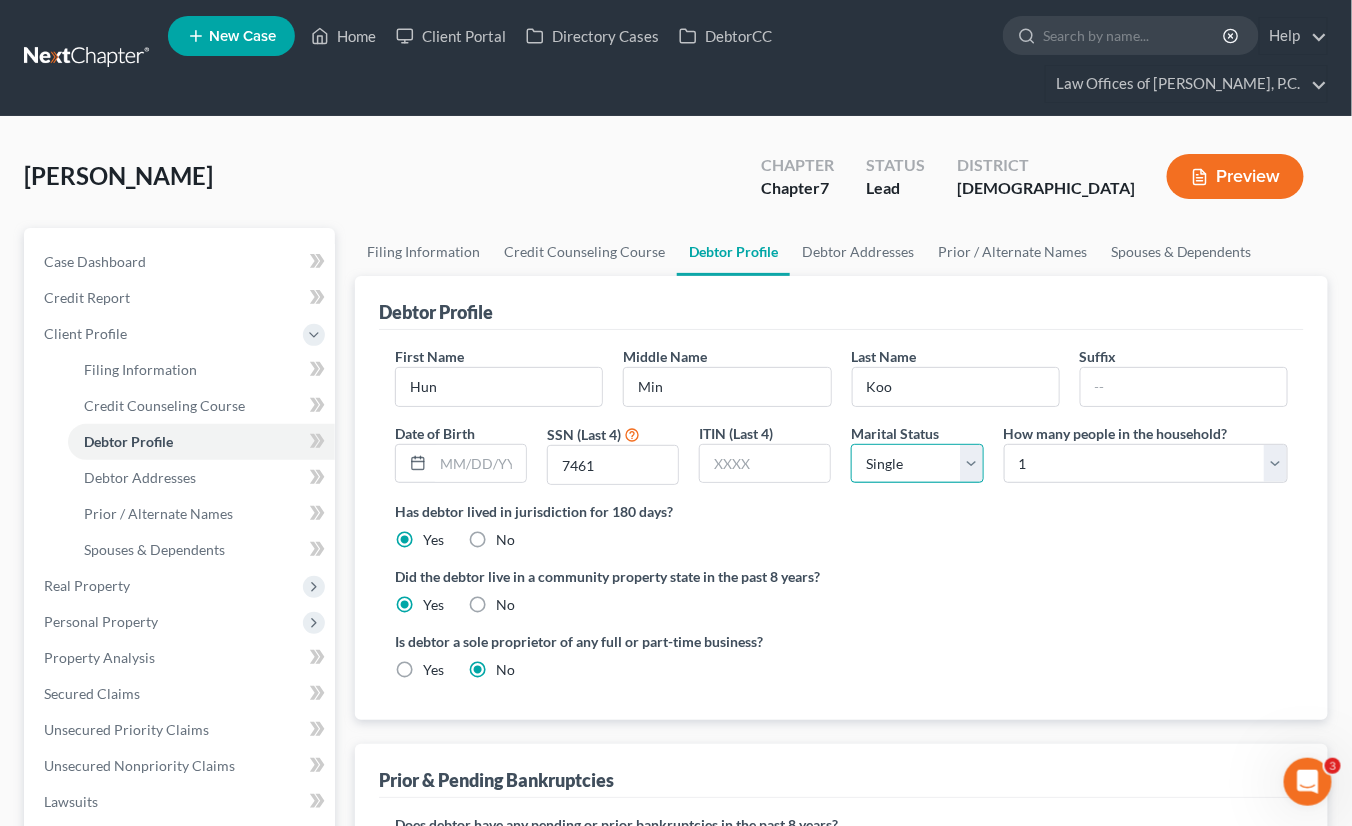 click on "Select Single Married Separated Divorced Widowed" at bounding box center [917, 464] 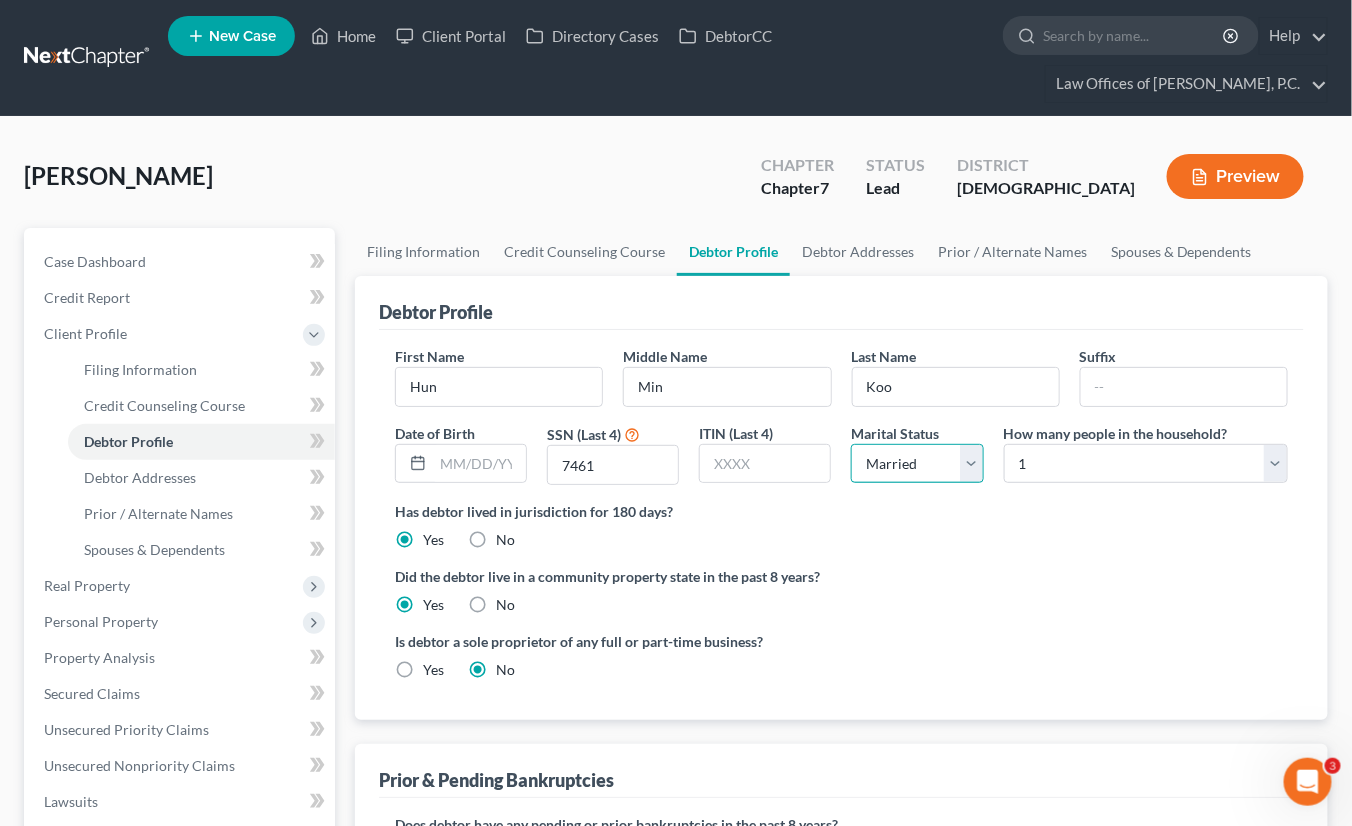 click on "Select Single Married Separated Divorced Widowed" at bounding box center [917, 464] 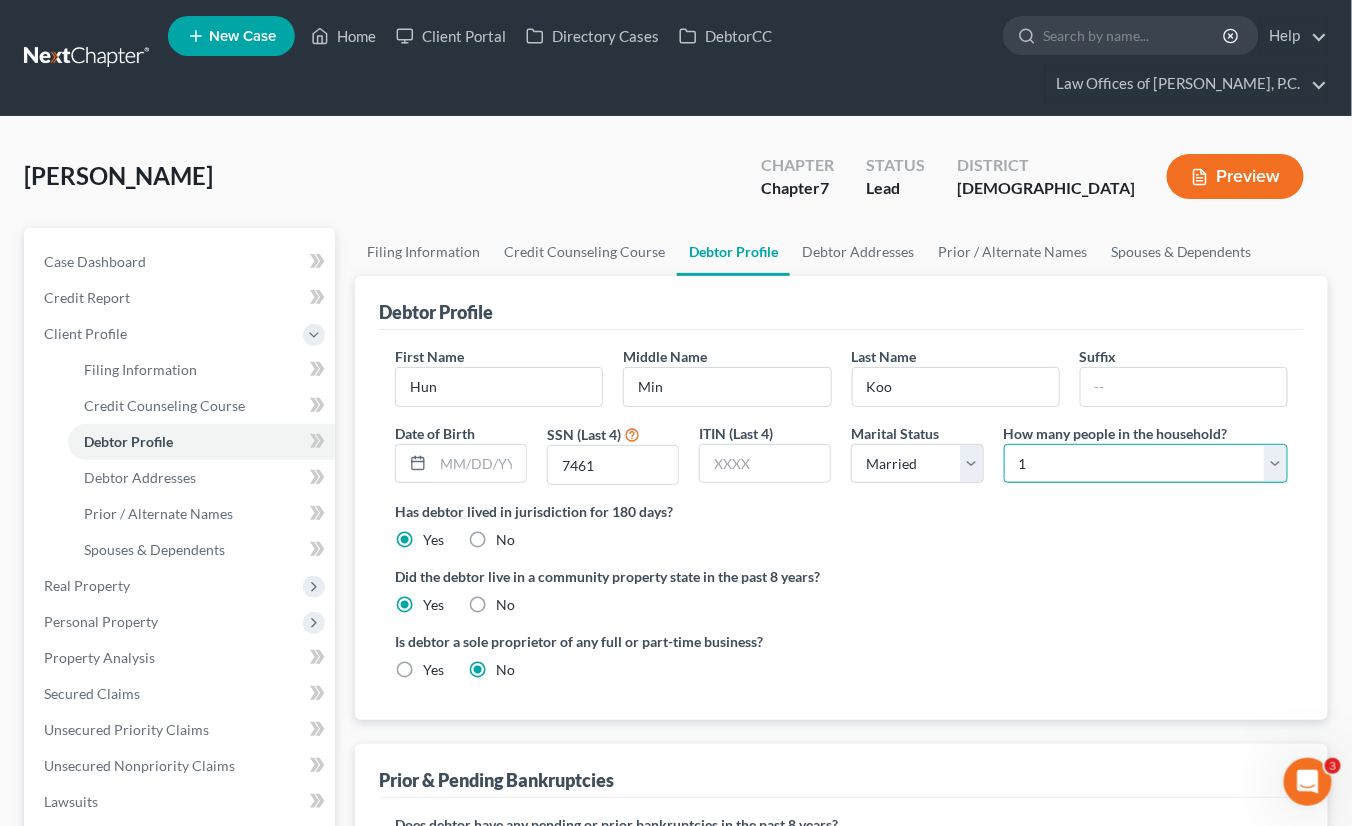 click on "Select 1 2 3 4 5 6 7 8 9 10 11 12 13 14 15 16 17 18 19 20" at bounding box center [1146, 464] 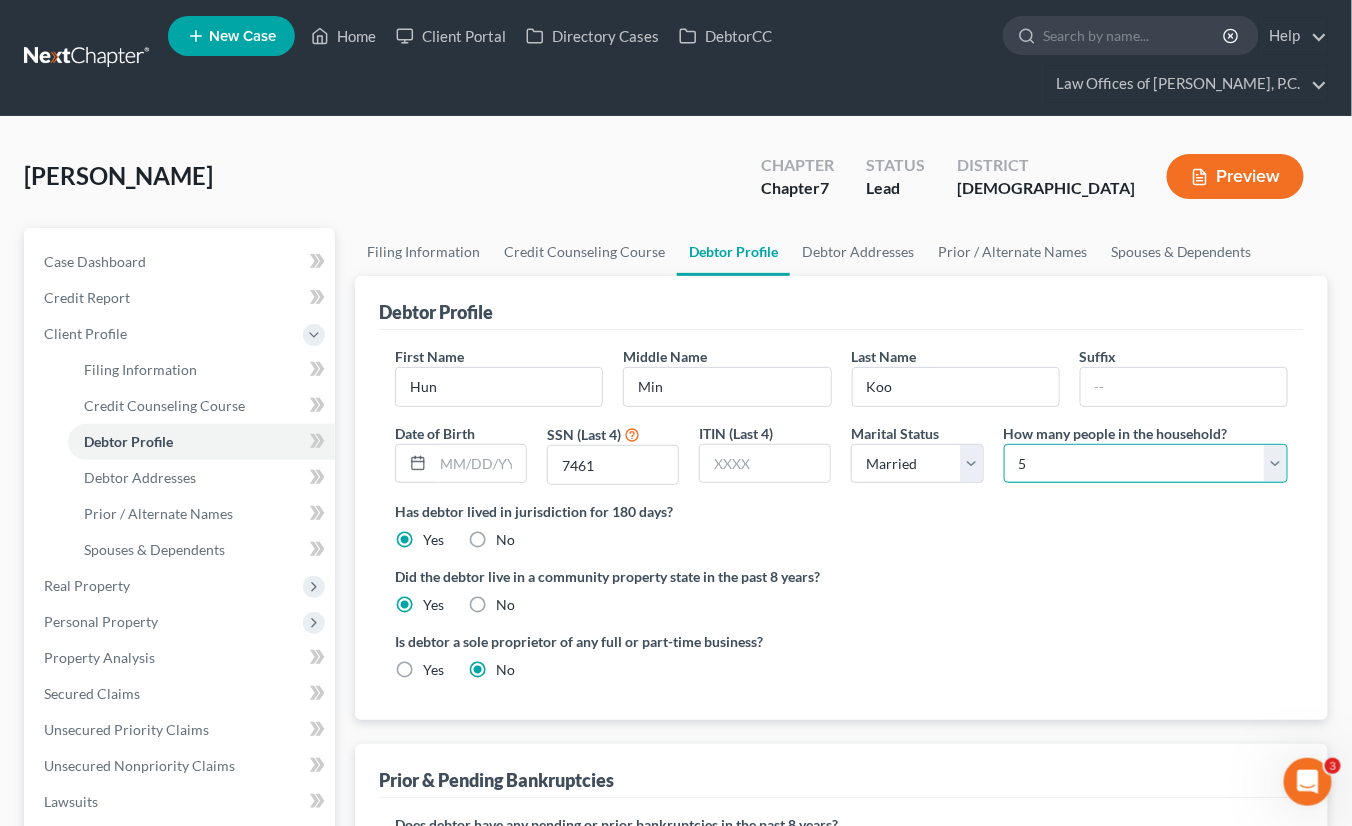 click on "Select 1 2 3 4 5 6 7 8 9 10 11 12 13 14 15 16 17 18 19 20" at bounding box center (1146, 464) 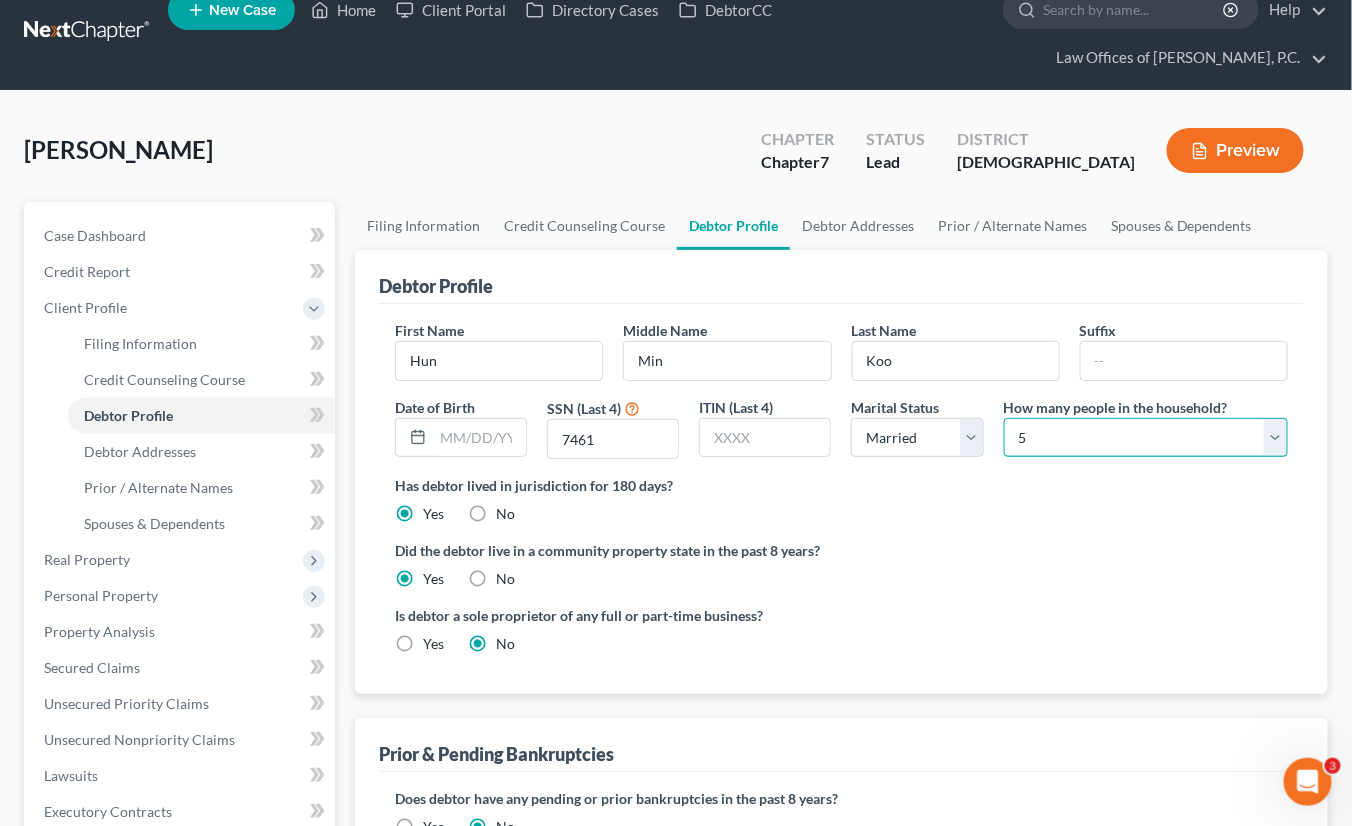 scroll, scrollTop: 0, scrollLeft: 0, axis: both 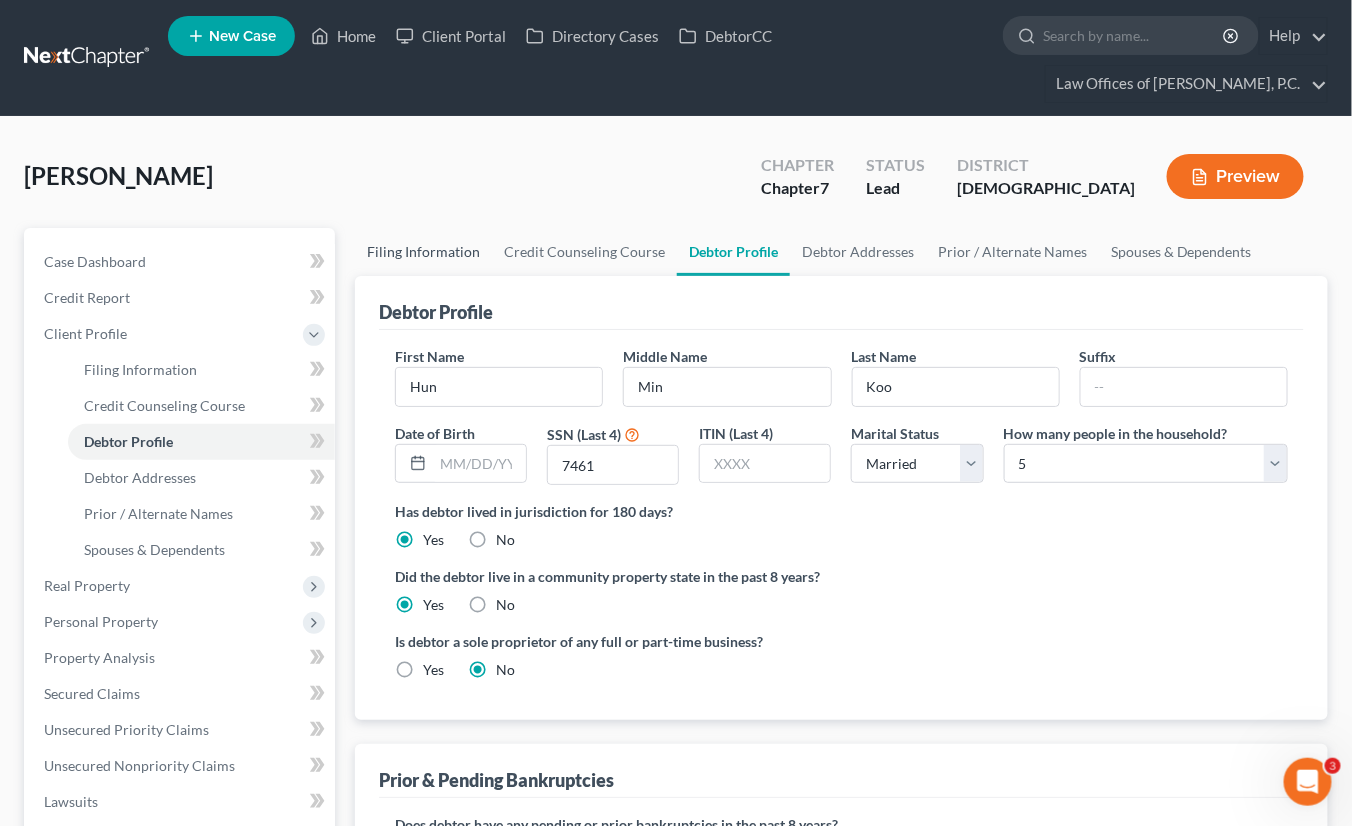 click on "Filing Information" at bounding box center (423, 252) 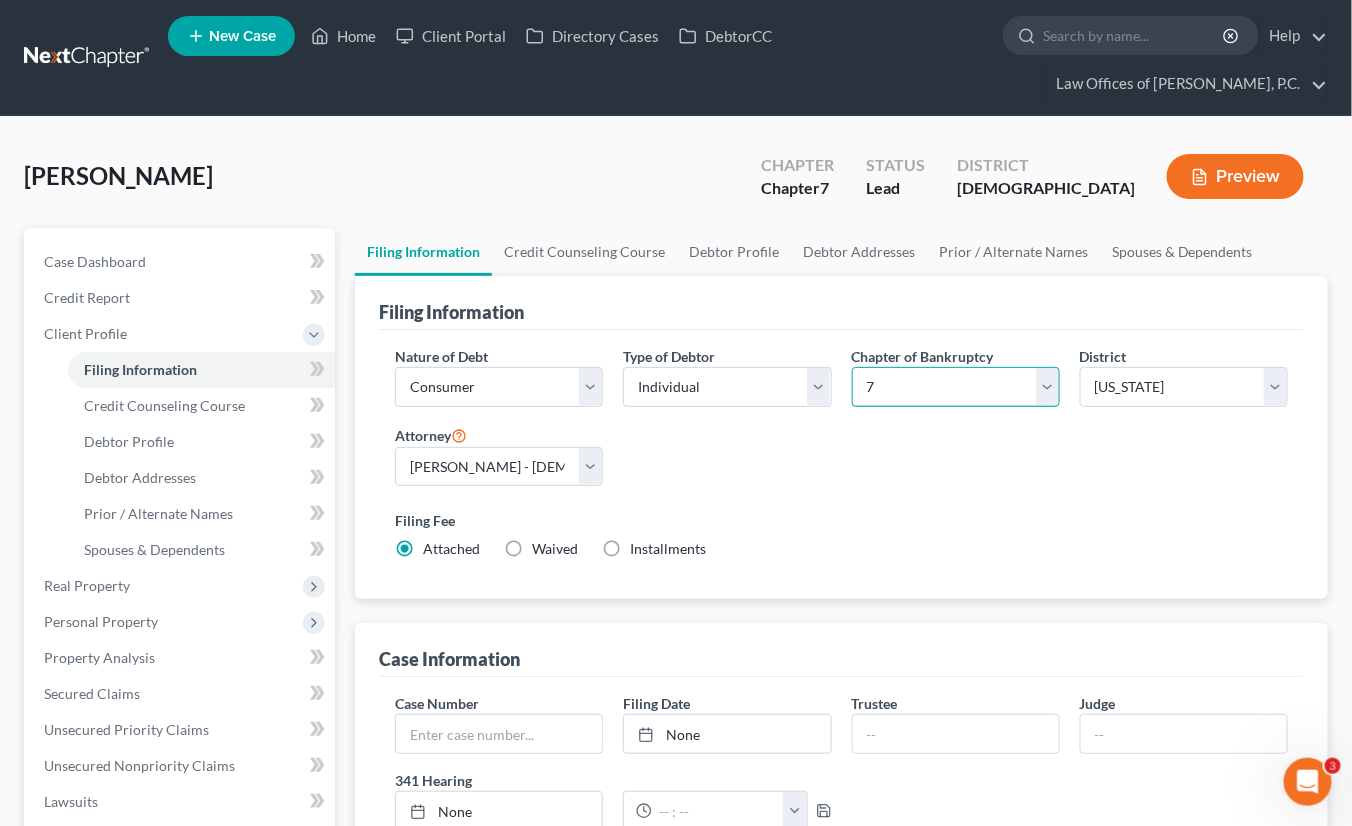 drag, startPoint x: 1048, startPoint y: 381, endPoint x: 1045, endPoint y: 396, distance: 15.297058 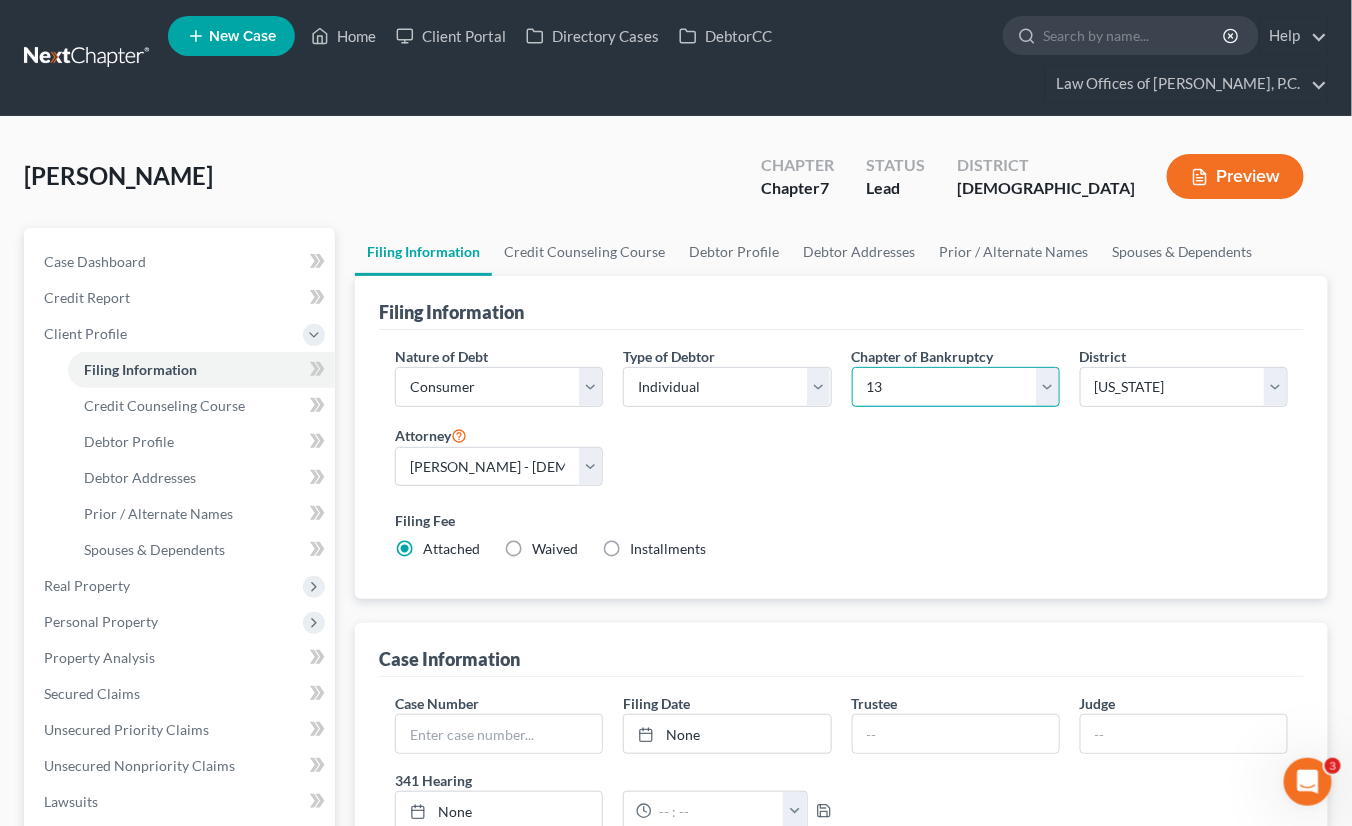 click on "Select 7 11 12 13" at bounding box center (956, 387) 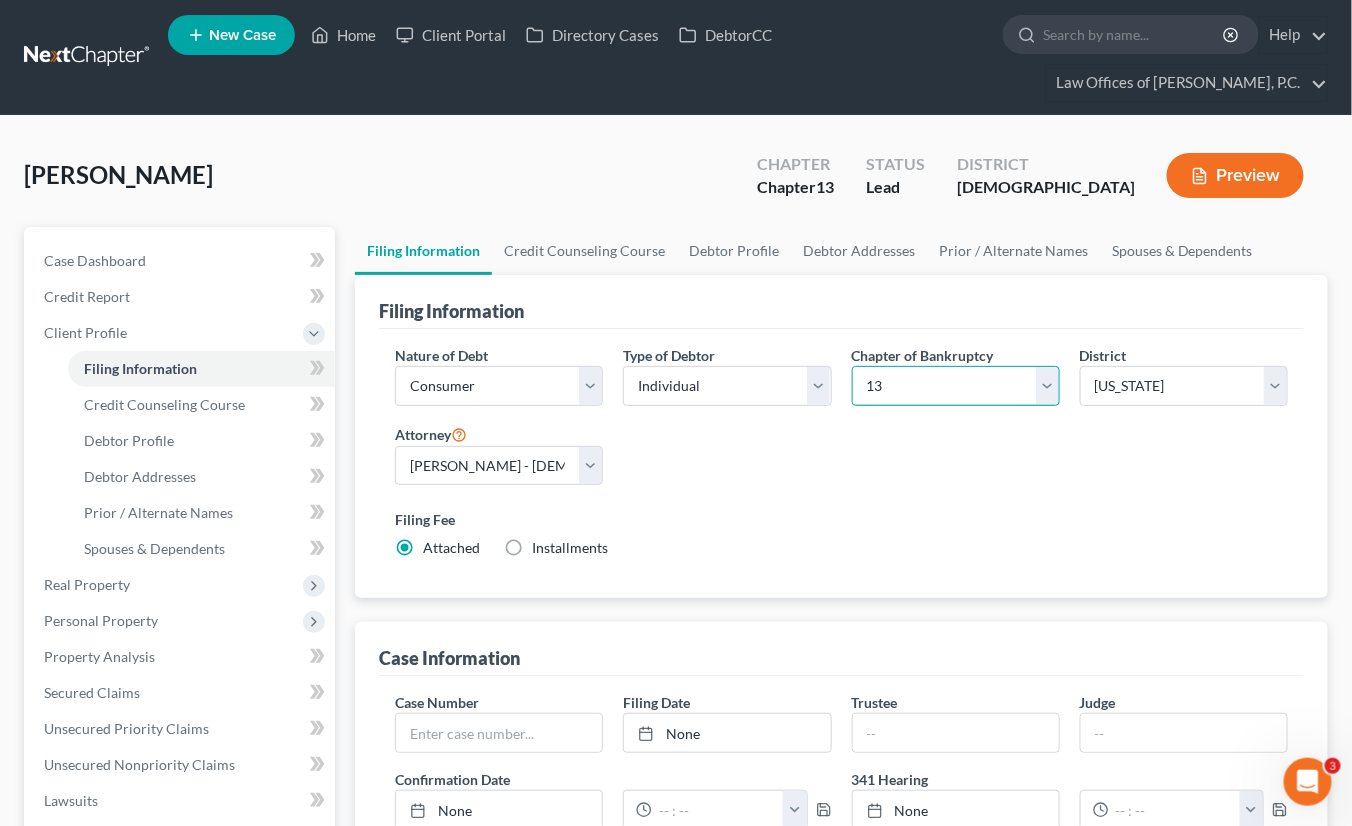 scroll, scrollTop: 0, scrollLeft: 0, axis: both 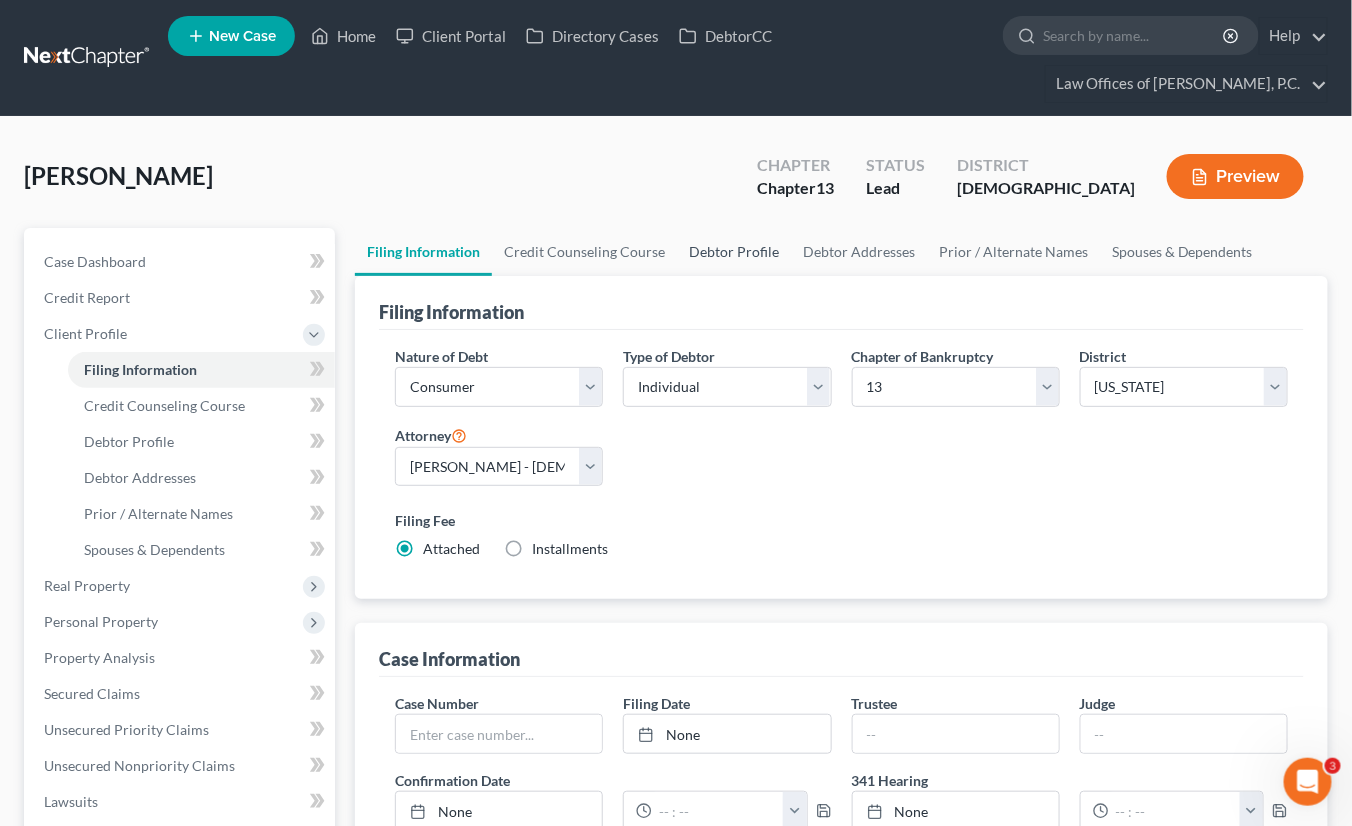 click on "Debtor Profile" at bounding box center [734, 252] 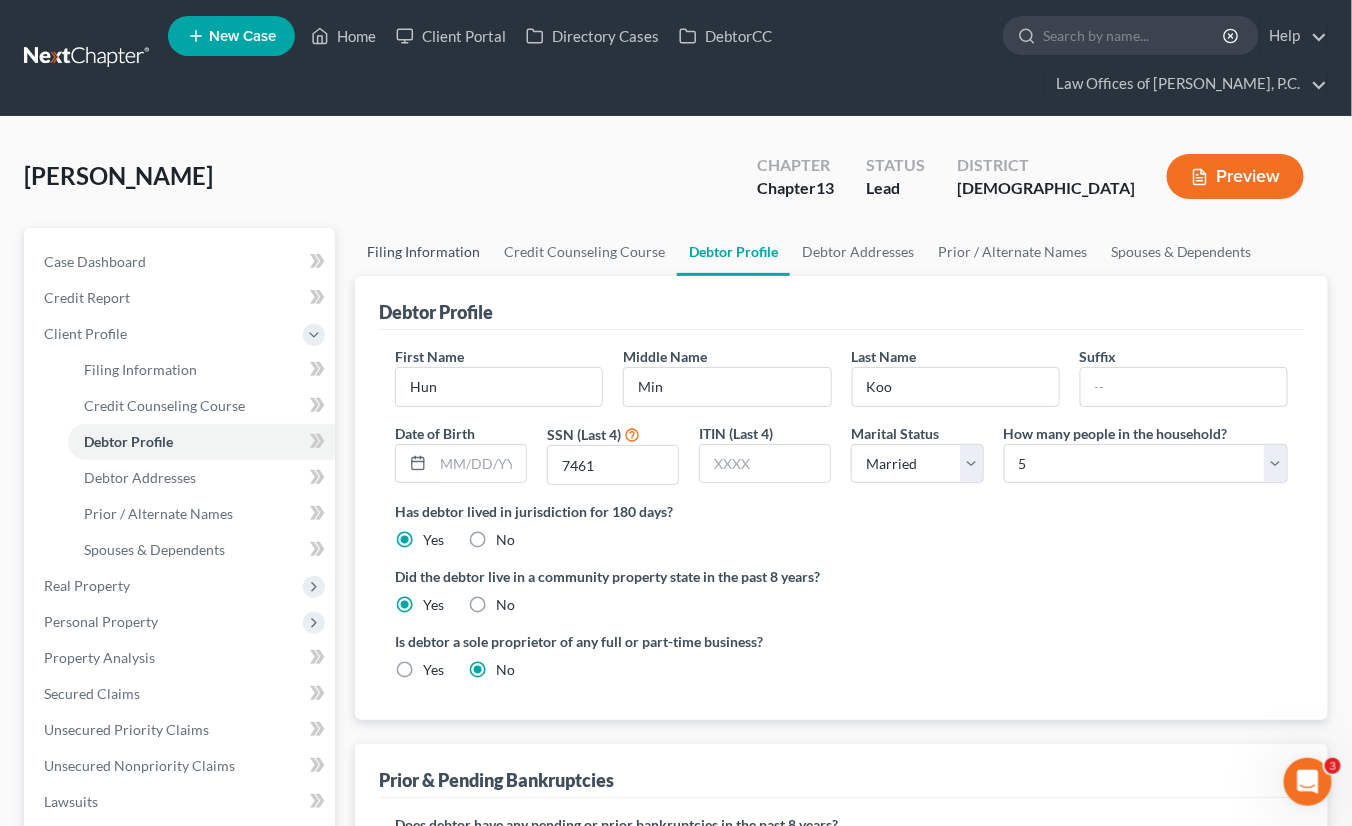 click on "Filing Information" at bounding box center (423, 252) 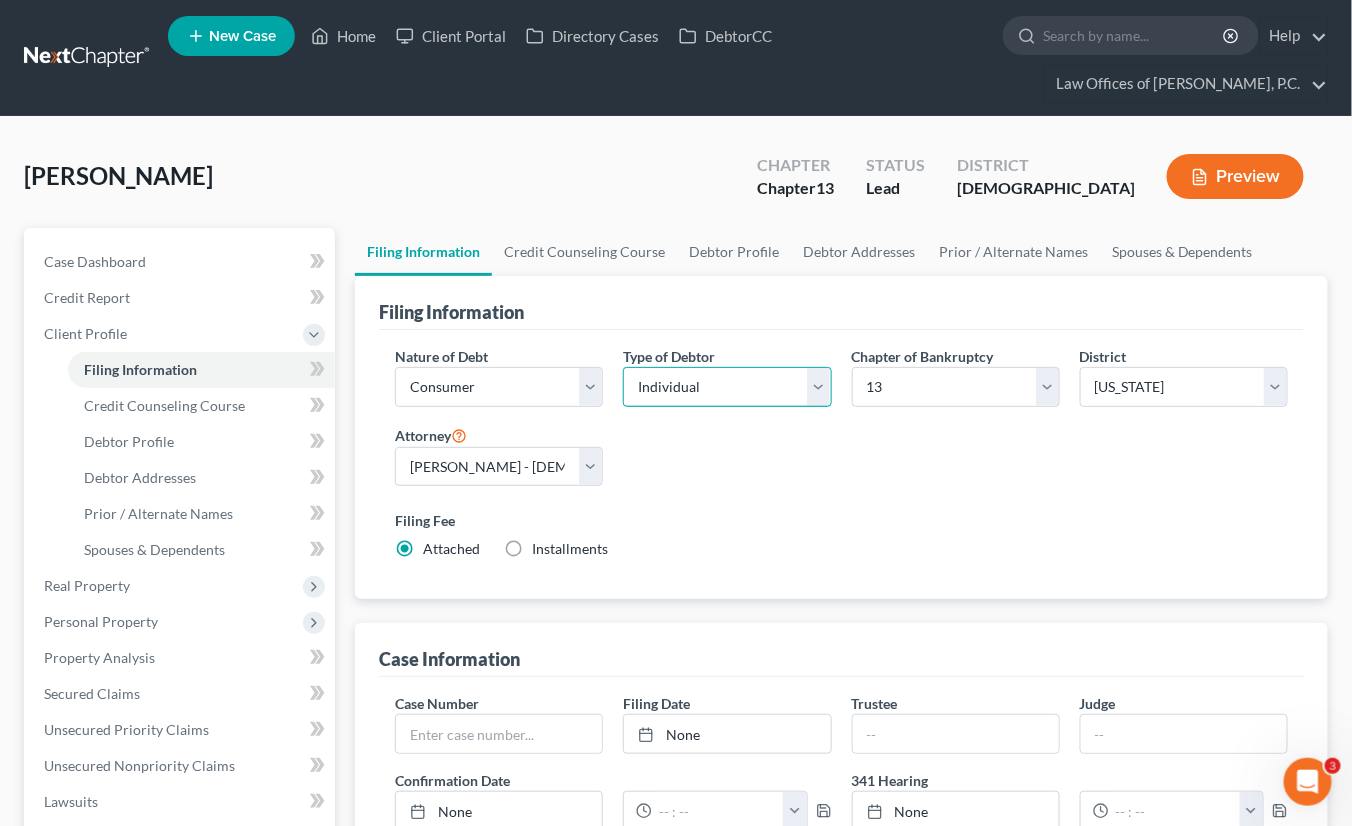 click on "Select Individual Joint" at bounding box center [727, 387] 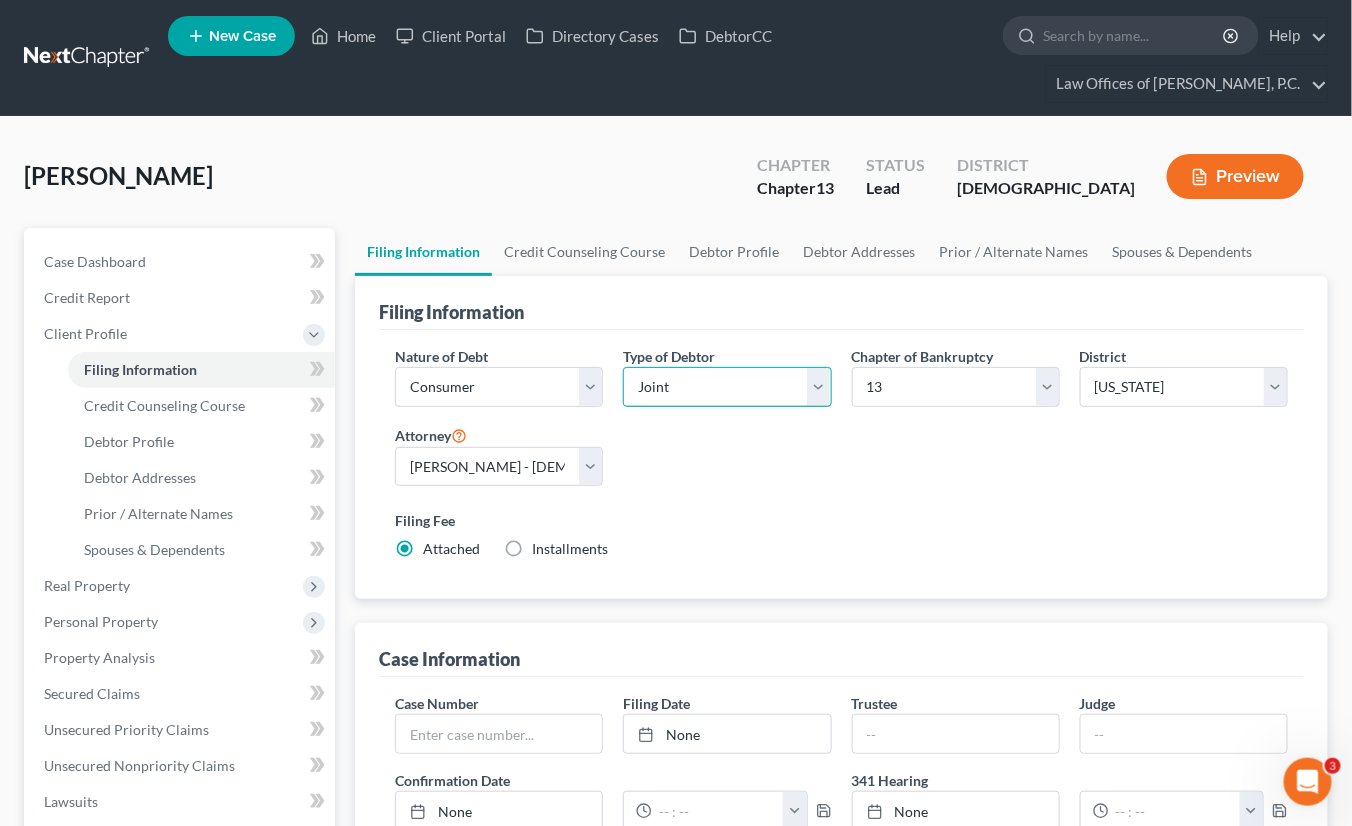 click on "Select Individual Joint" at bounding box center (727, 387) 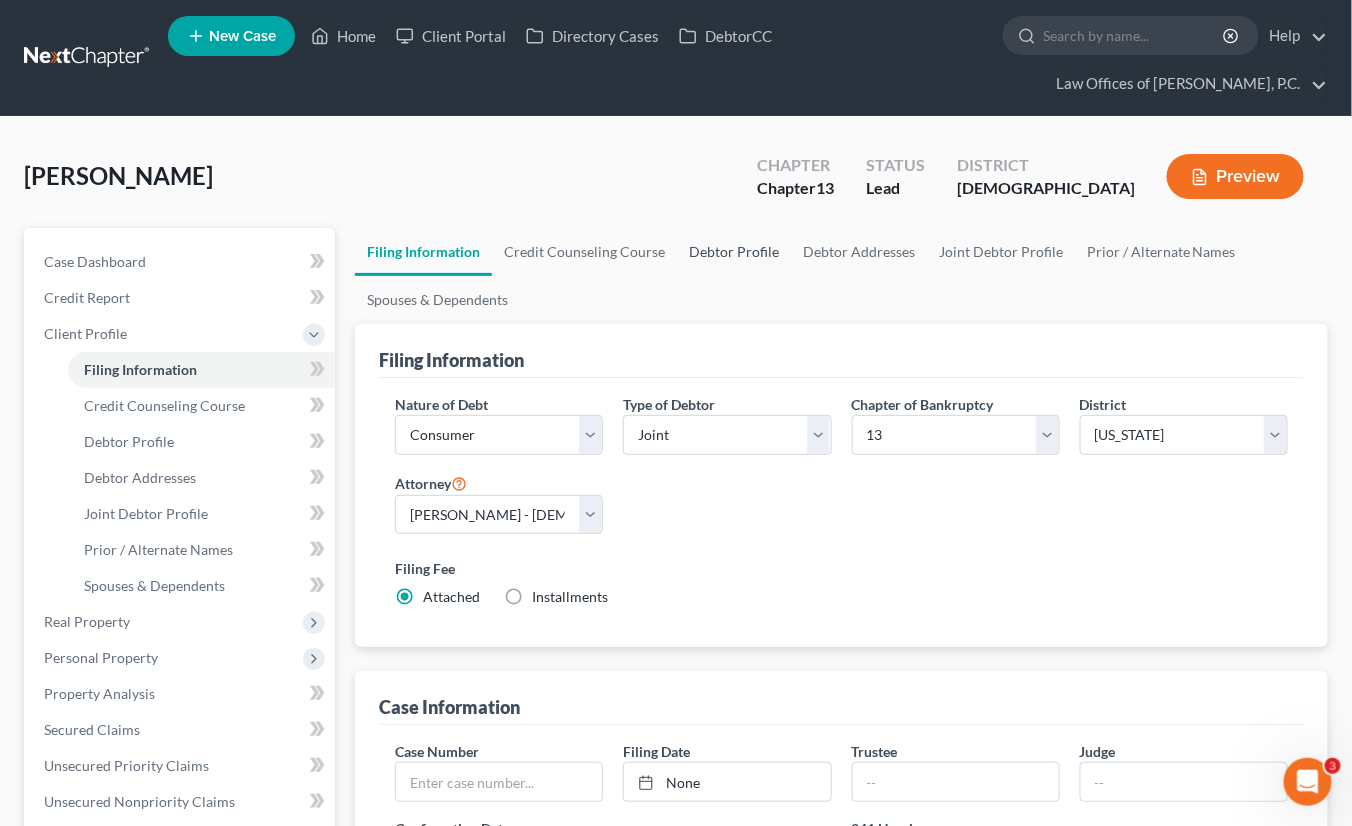 click on "Debtor Profile" at bounding box center [734, 252] 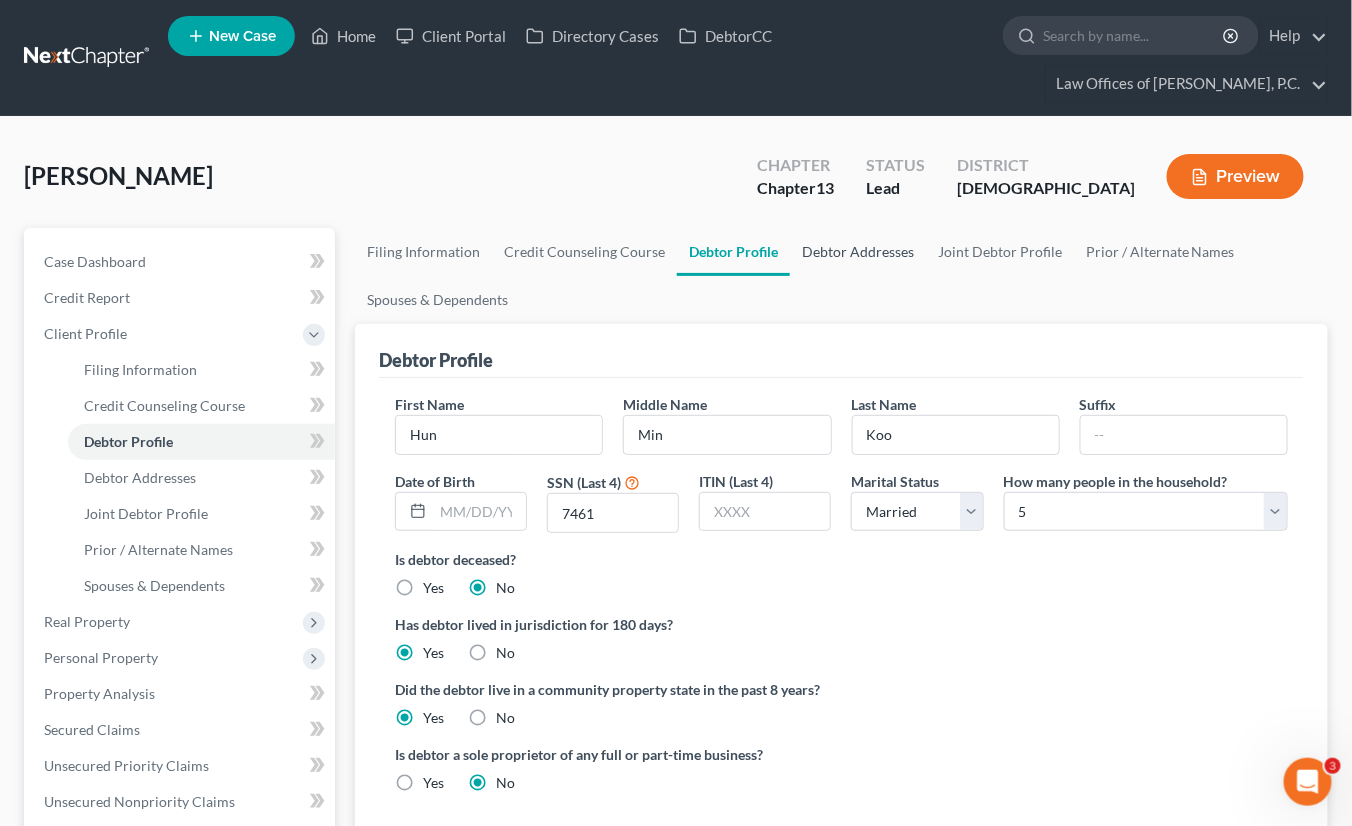 click on "Debtor Addresses" at bounding box center (858, 252) 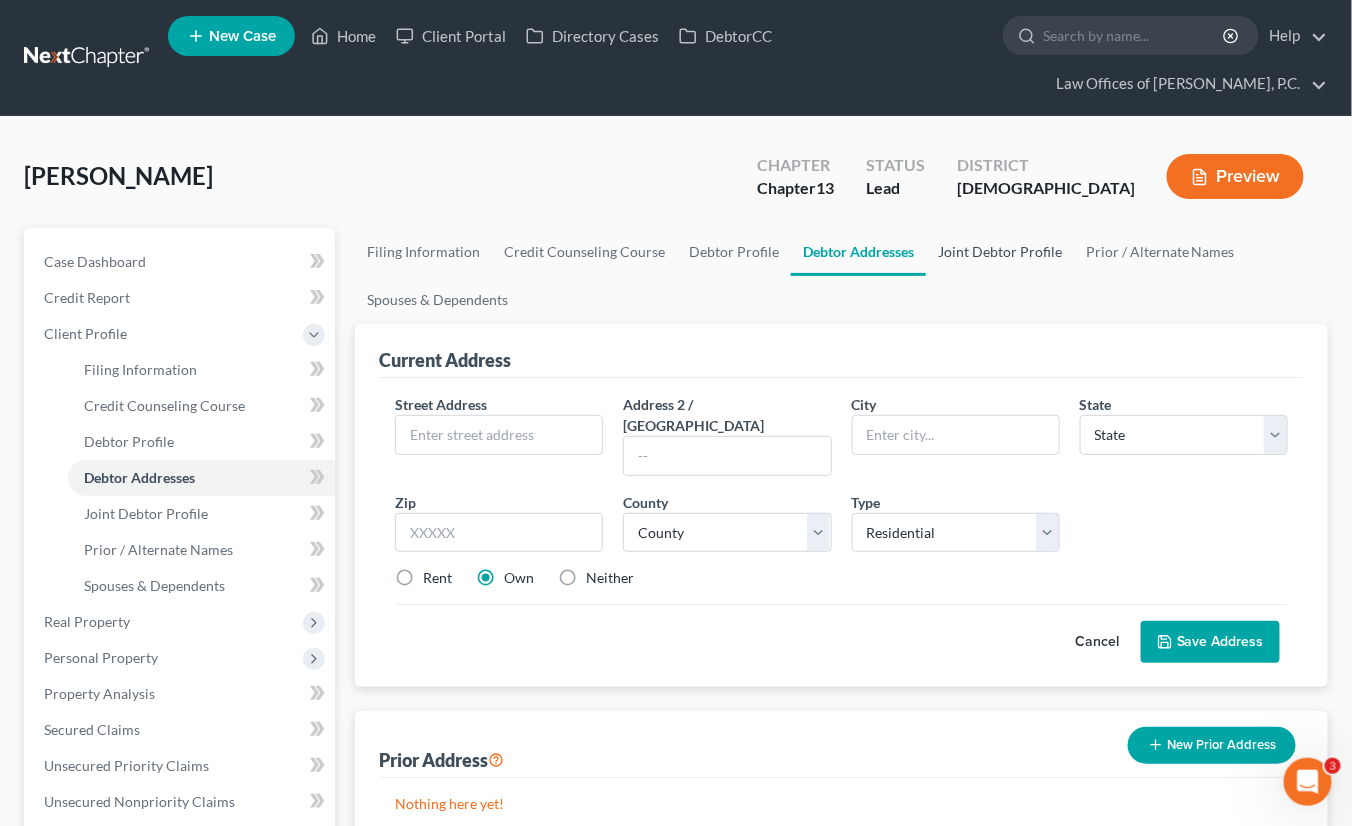 click on "Joint Debtor Profile" at bounding box center [1000, 252] 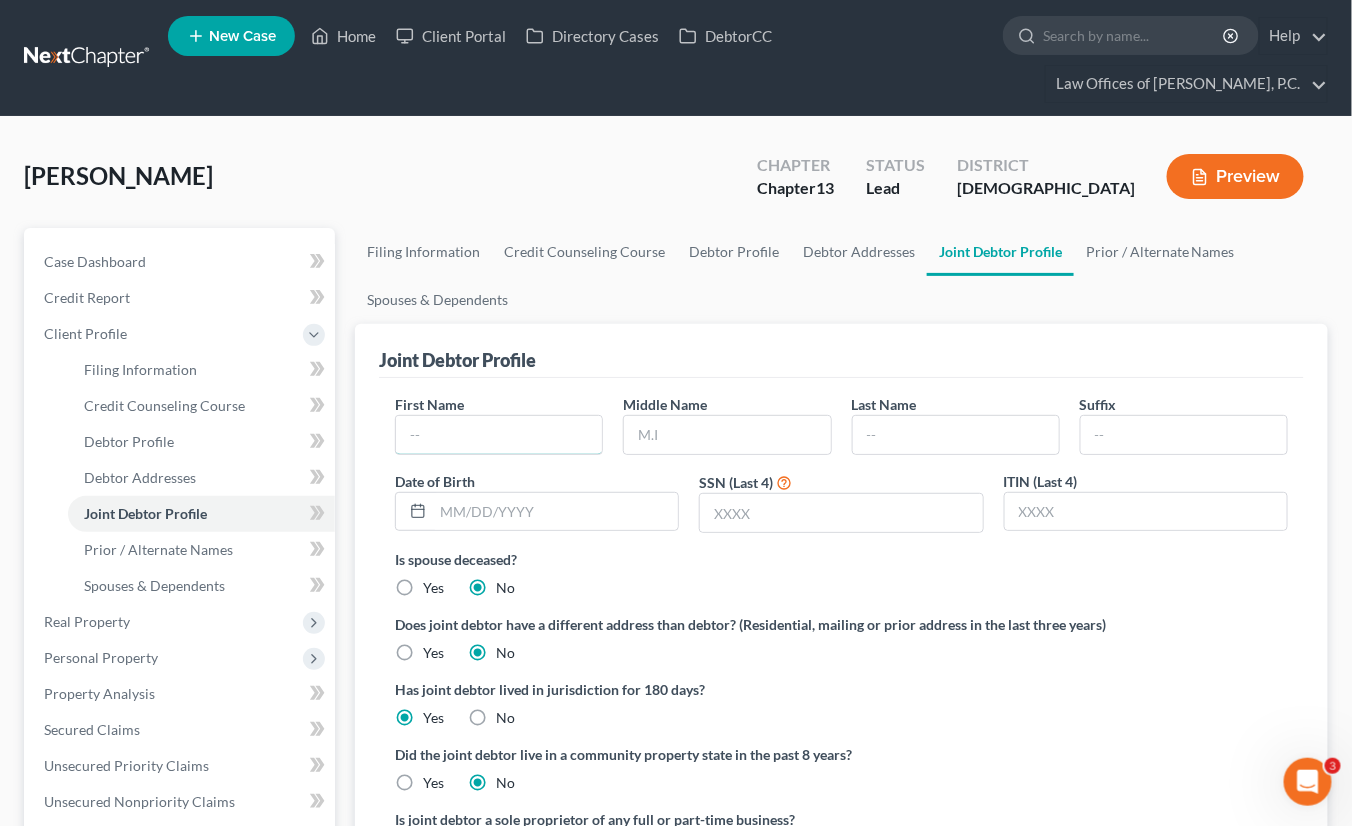 click at bounding box center [499, 435] 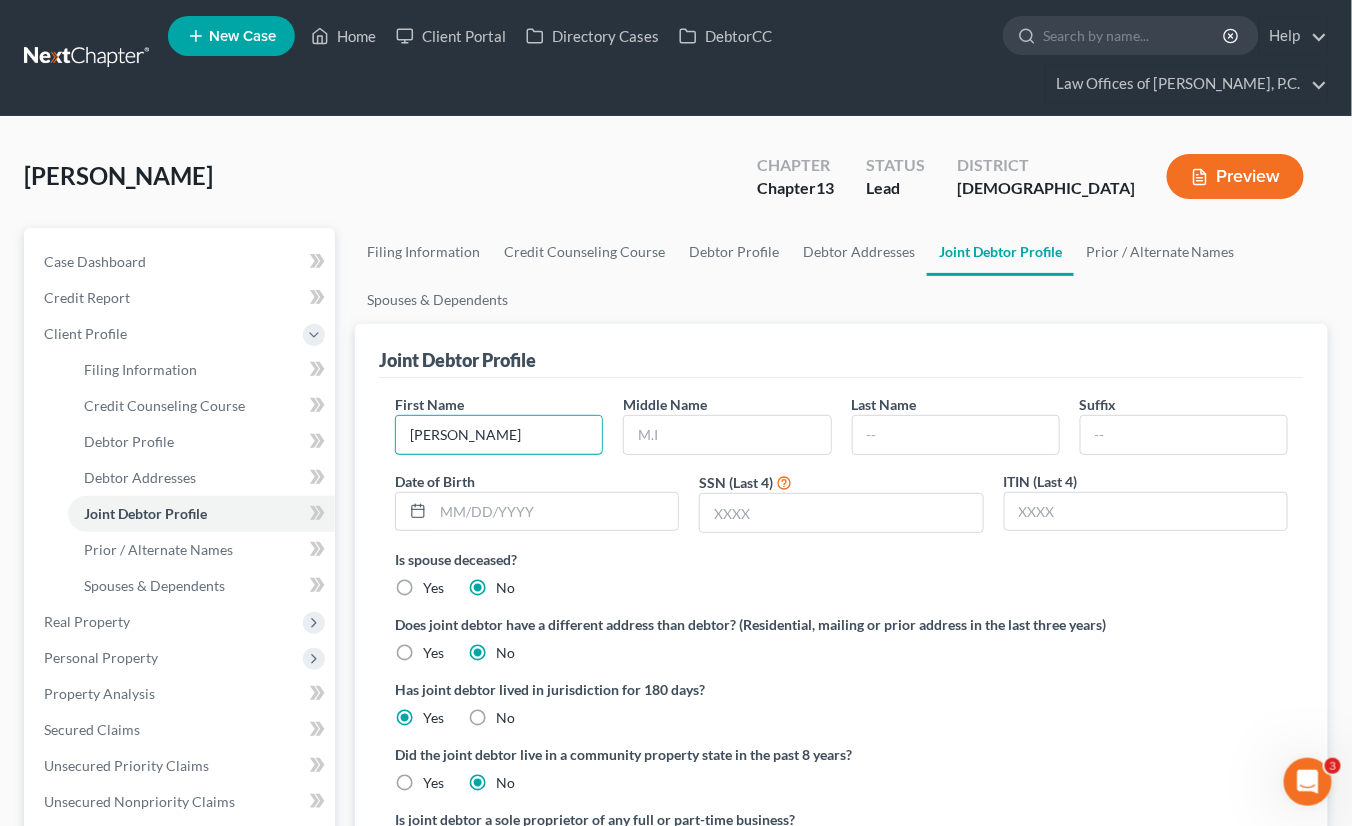type on "[PERSON_NAME]" 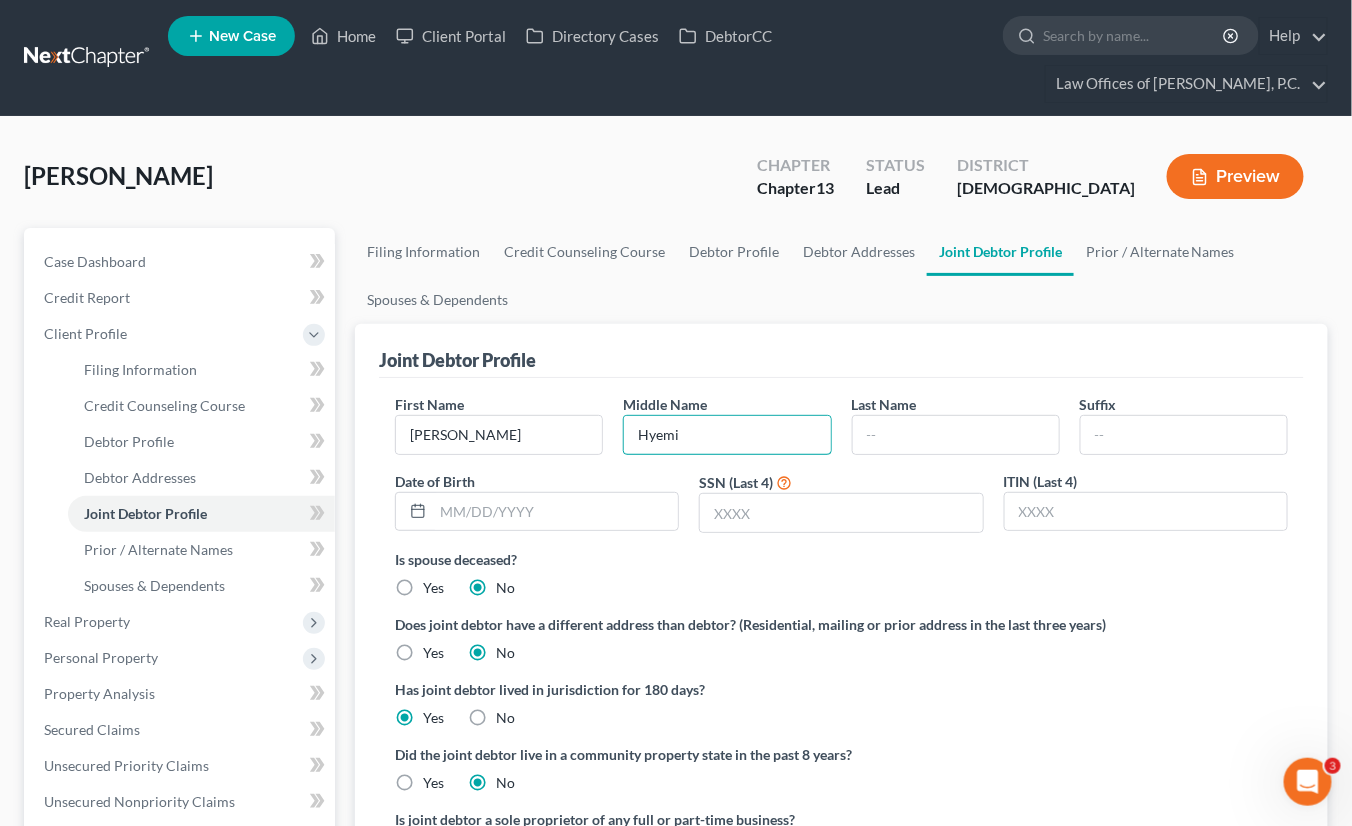 type on "Hyemi" 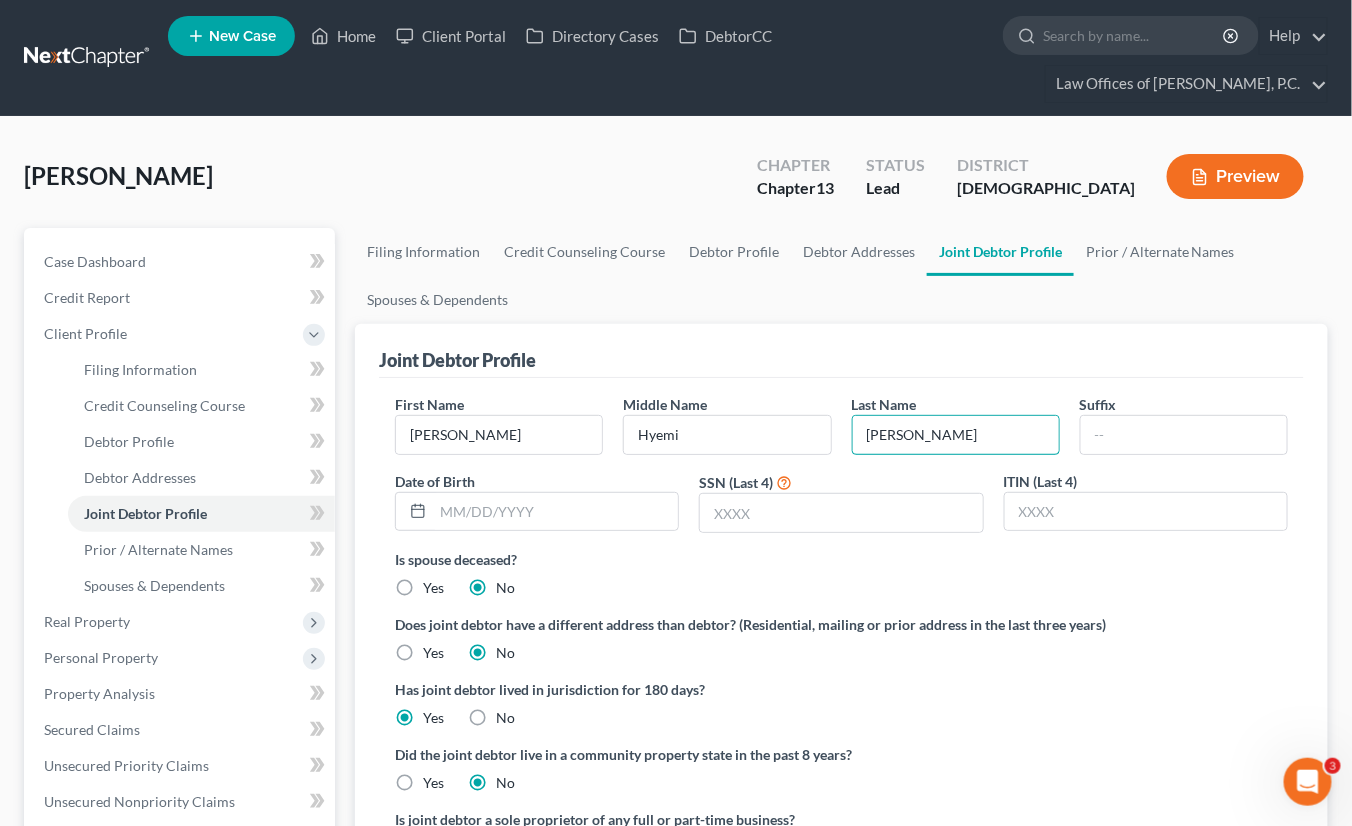 type on "[PERSON_NAME]" 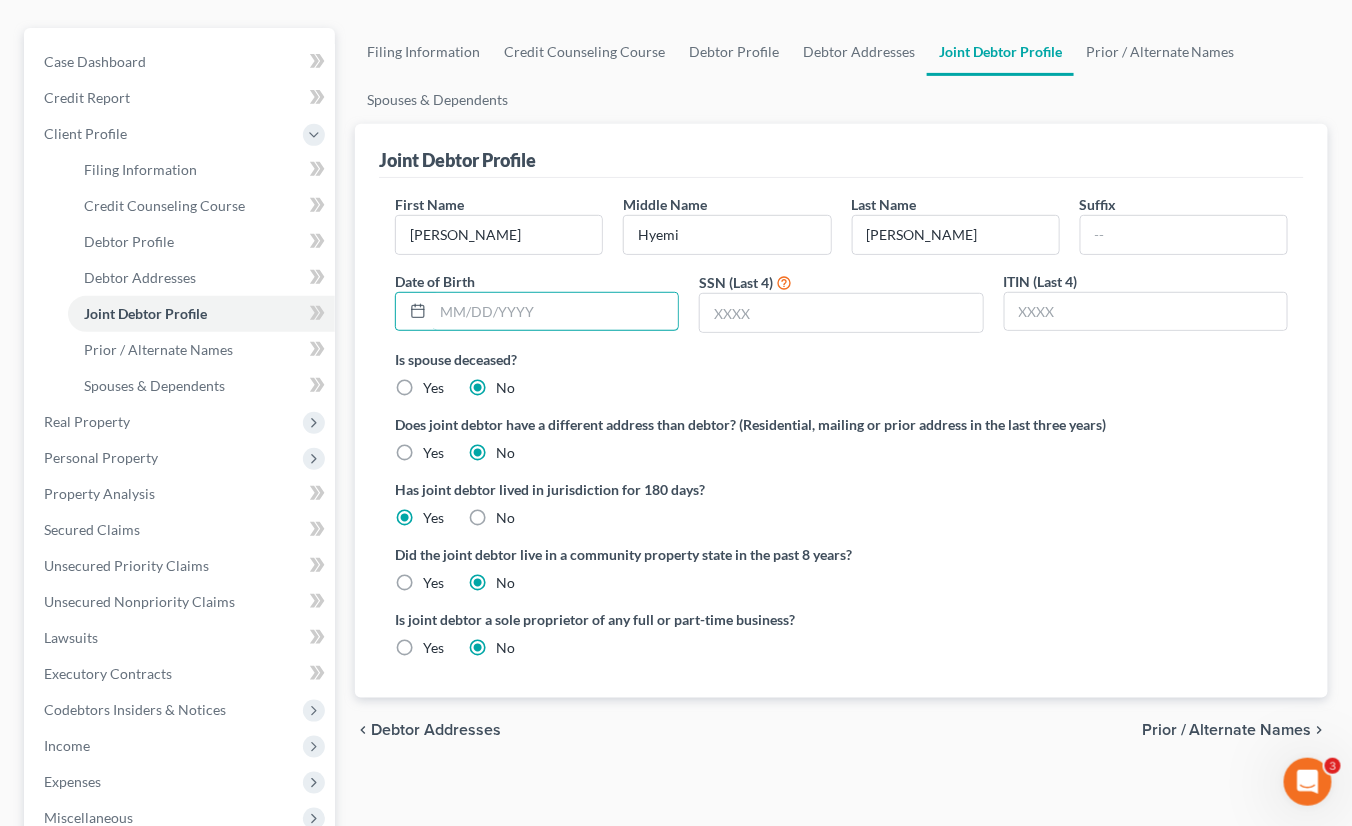 scroll, scrollTop: 300, scrollLeft: 0, axis: vertical 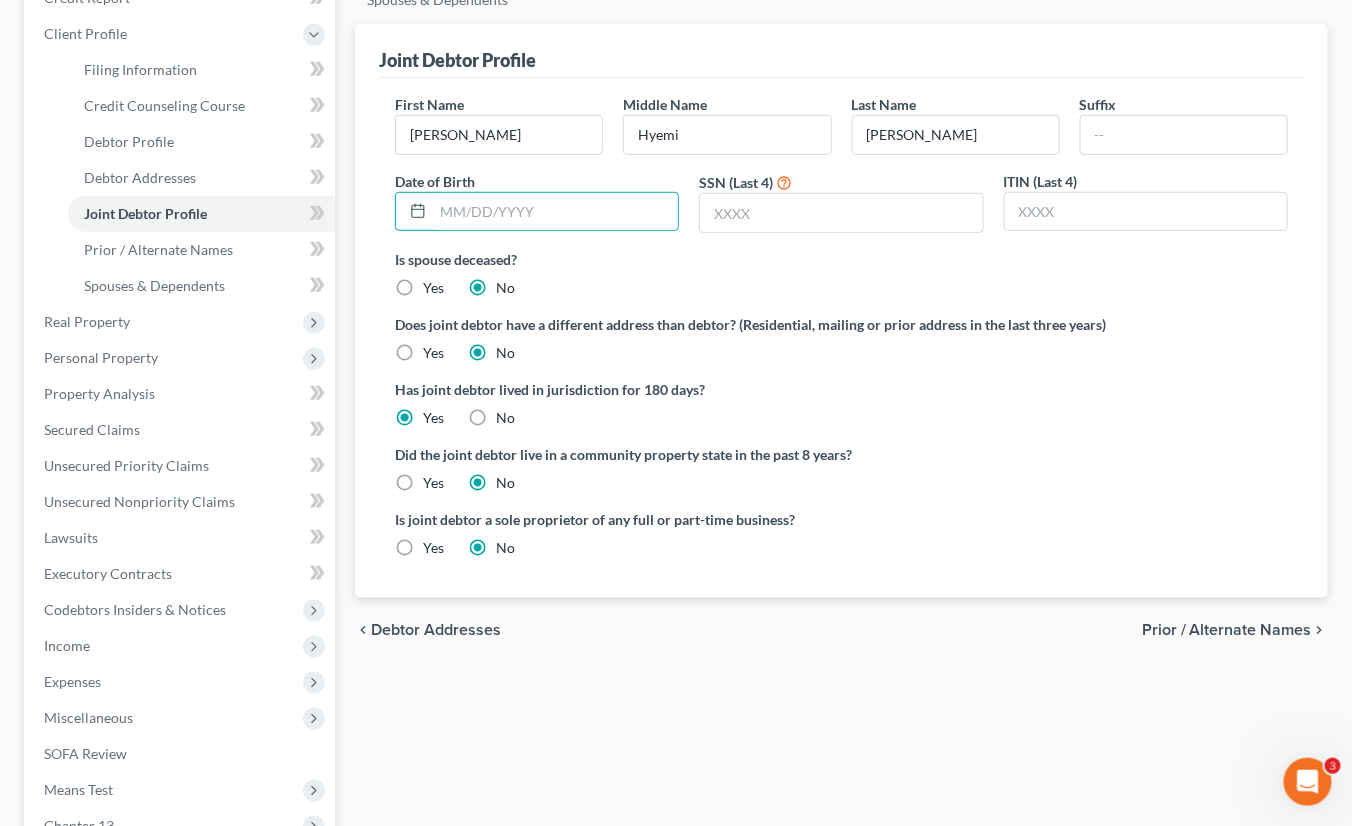 click on "Yes" at bounding box center [433, 483] 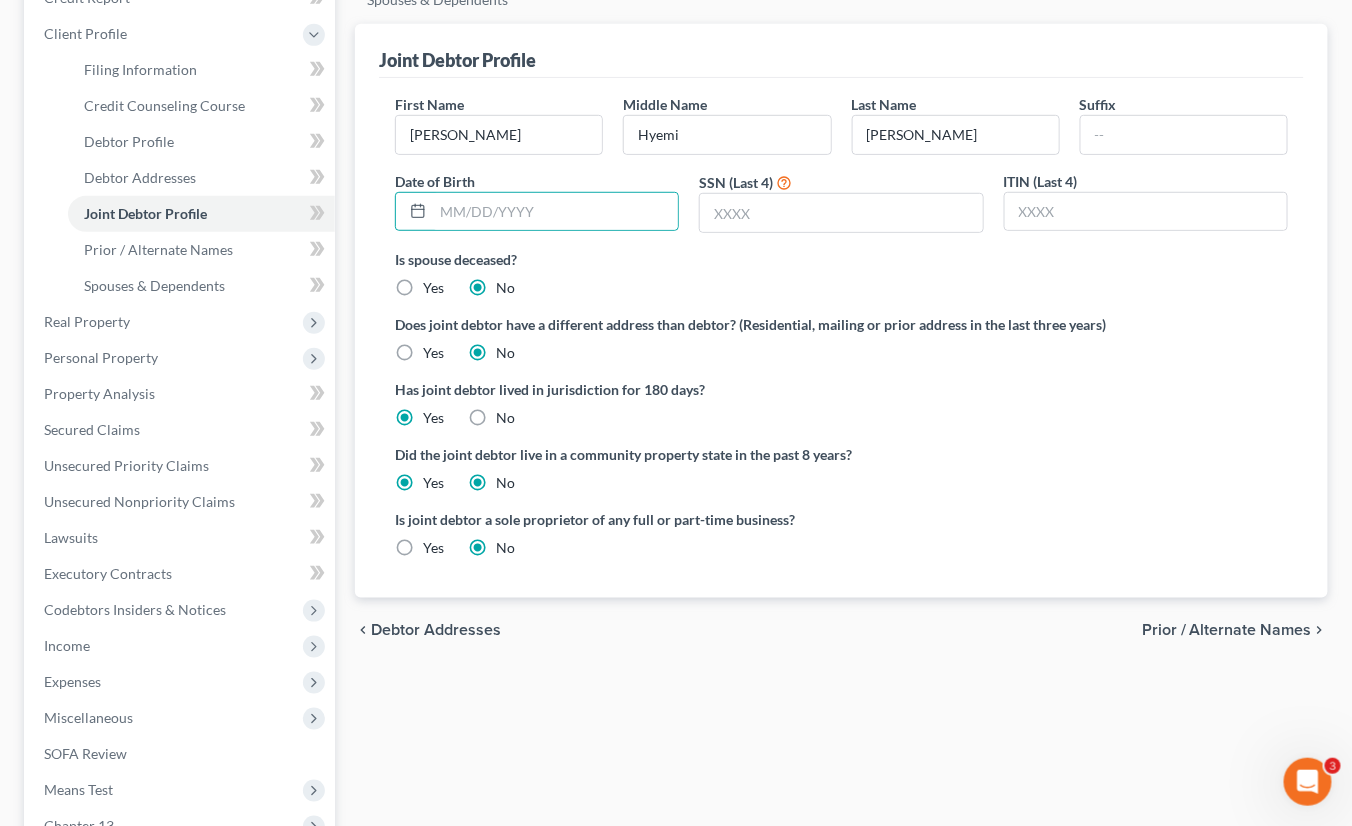 radio on "false" 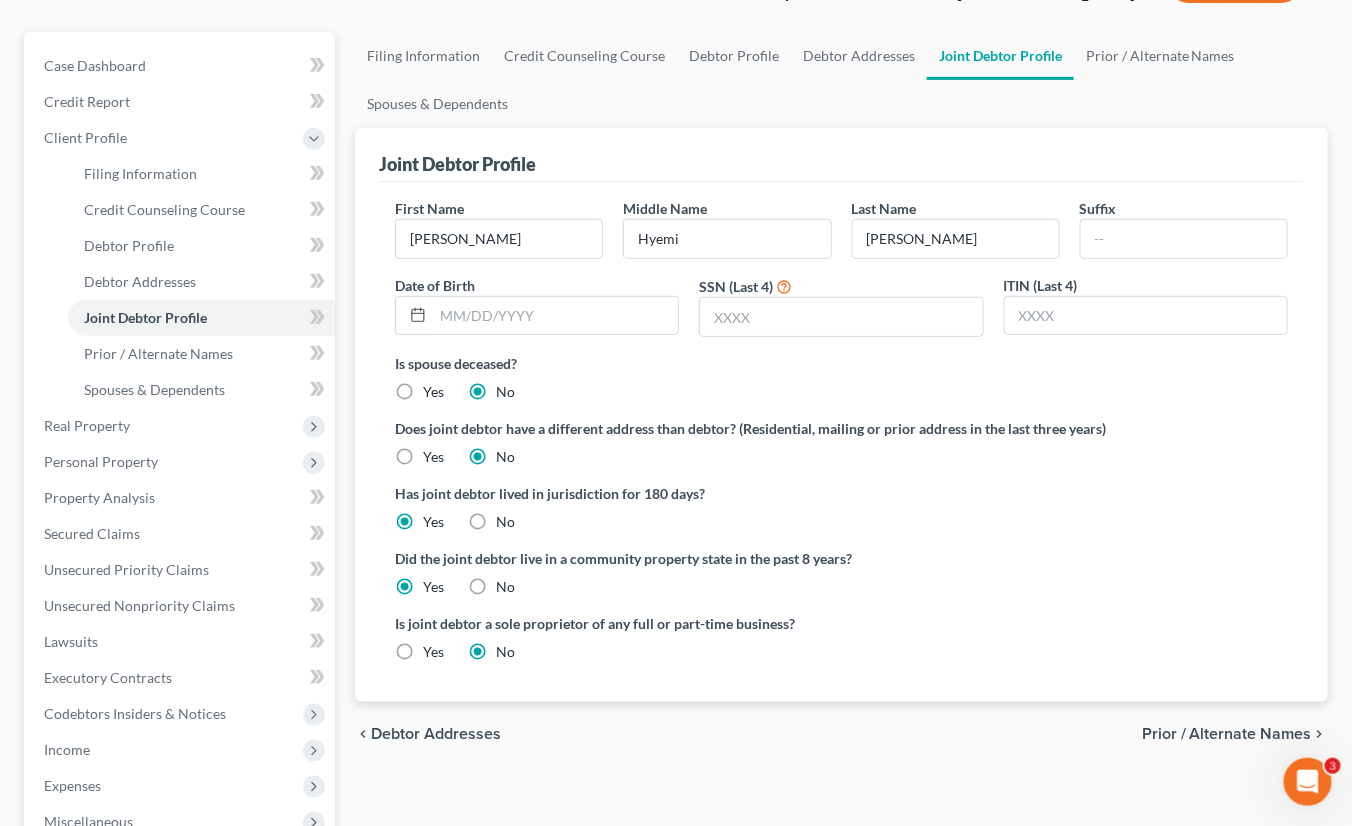 scroll, scrollTop: 100, scrollLeft: 0, axis: vertical 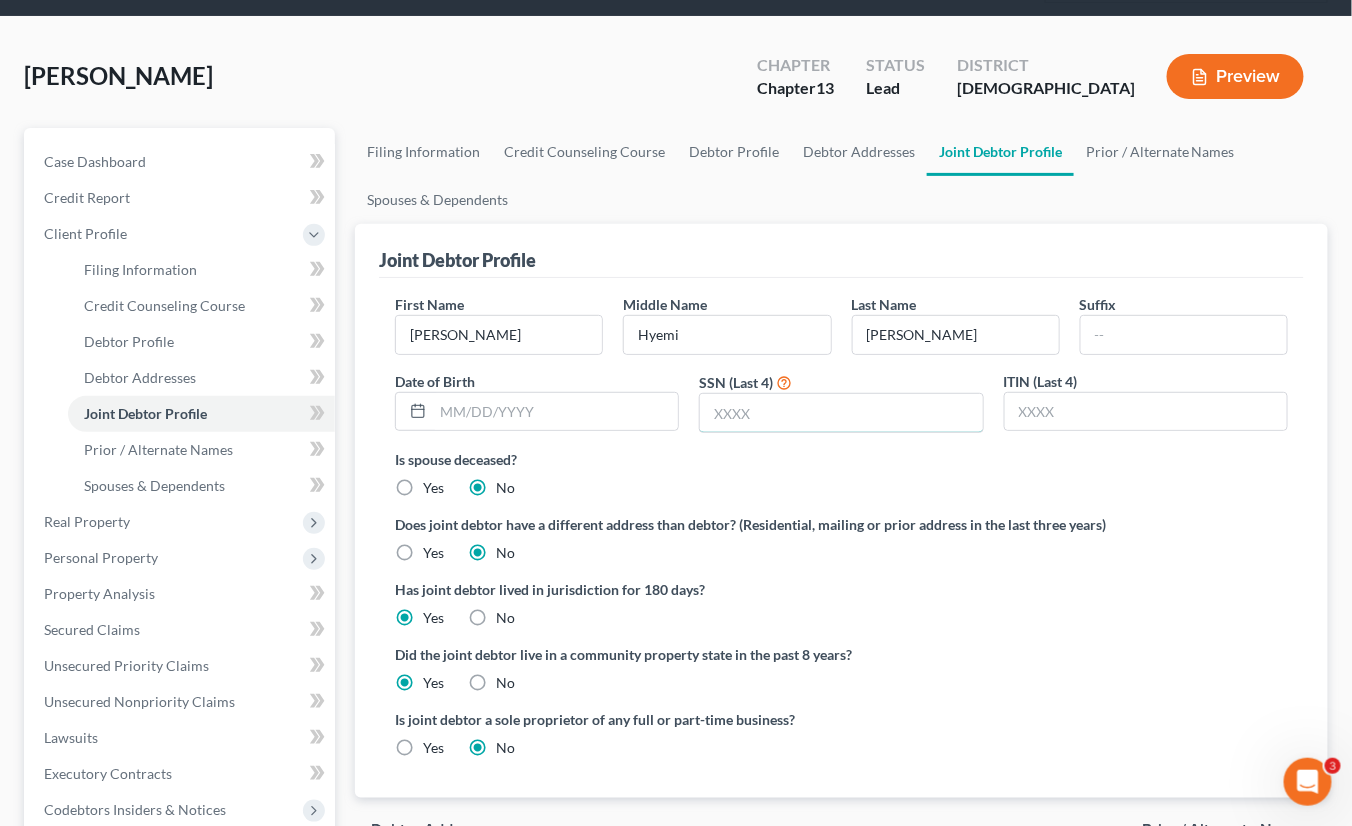 click at bounding box center [841, 413] 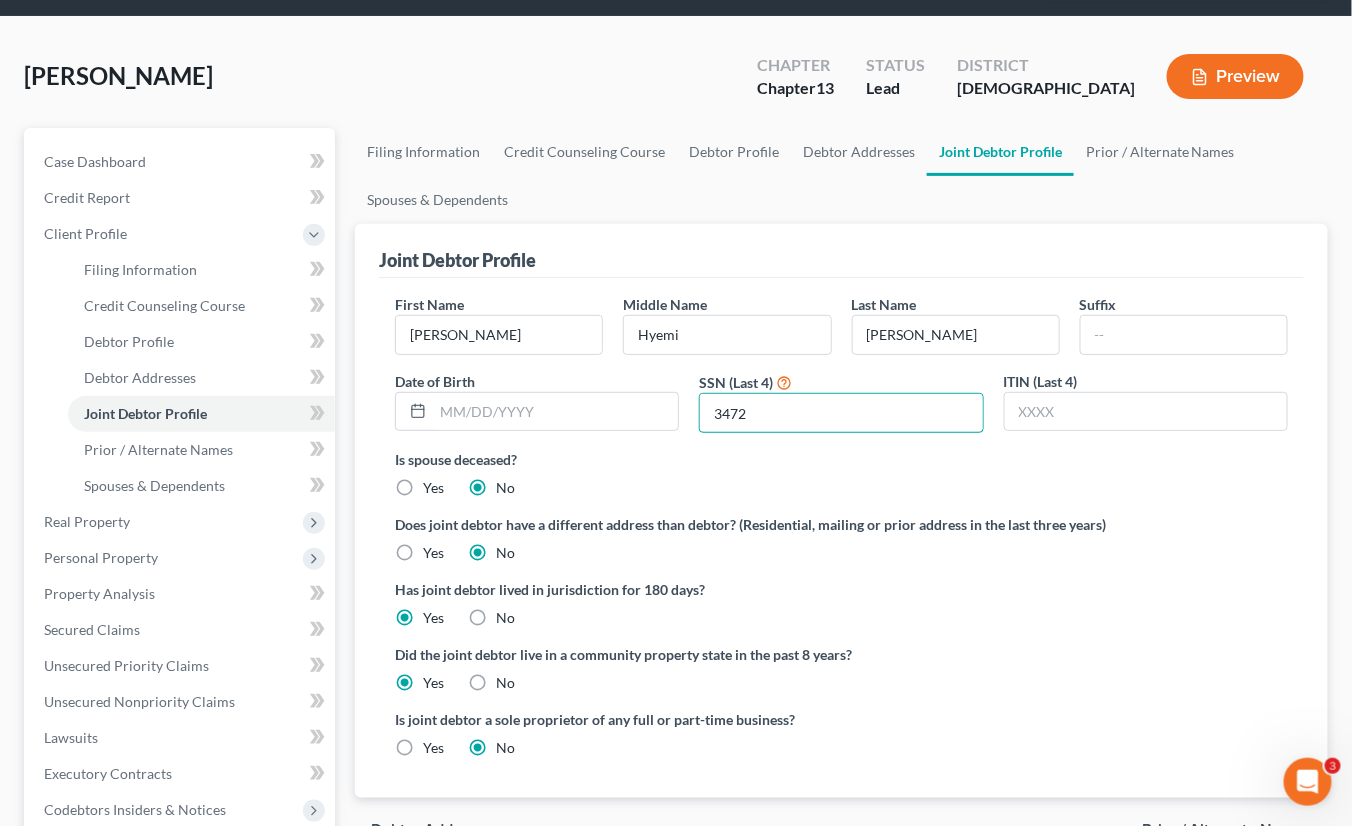 type on "3472" 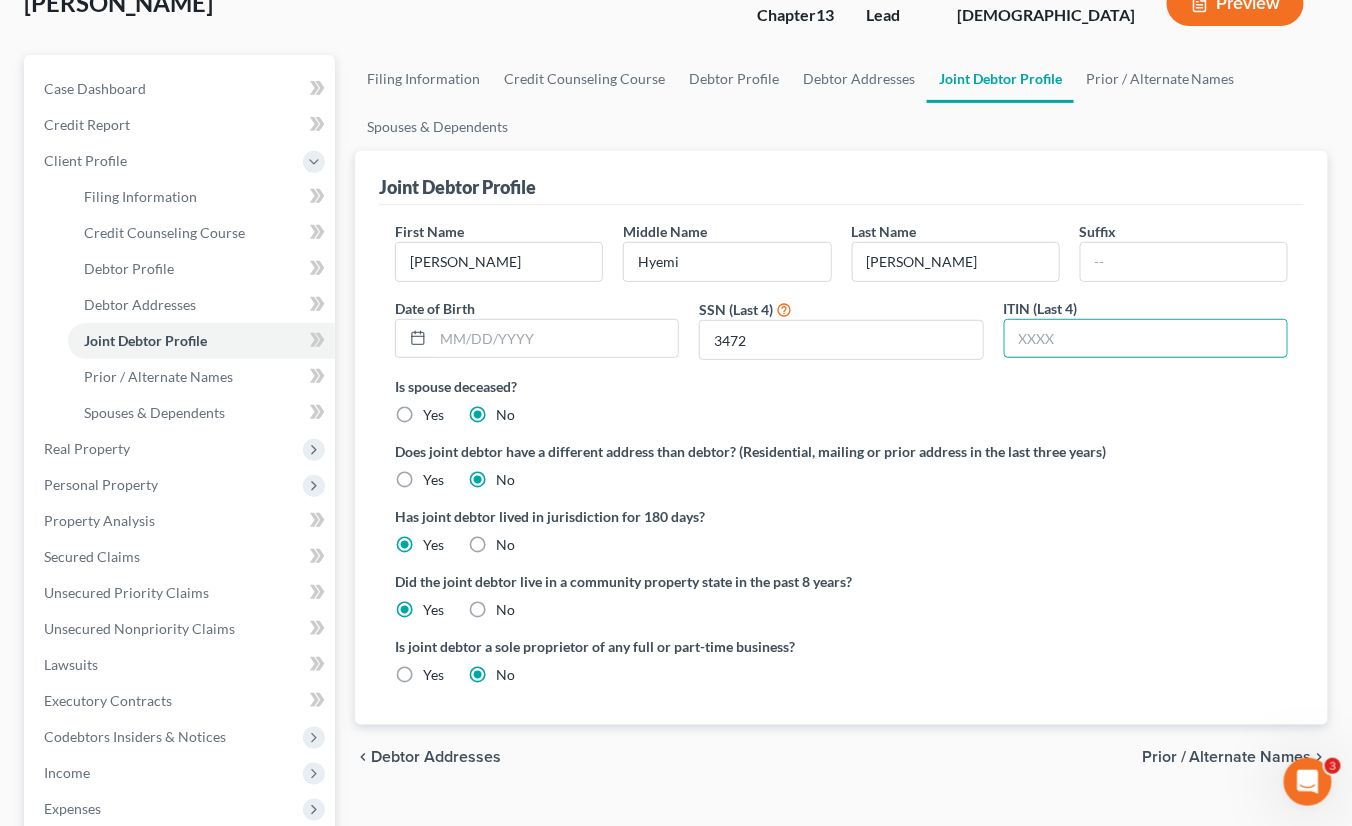 scroll, scrollTop: 400, scrollLeft: 0, axis: vertical 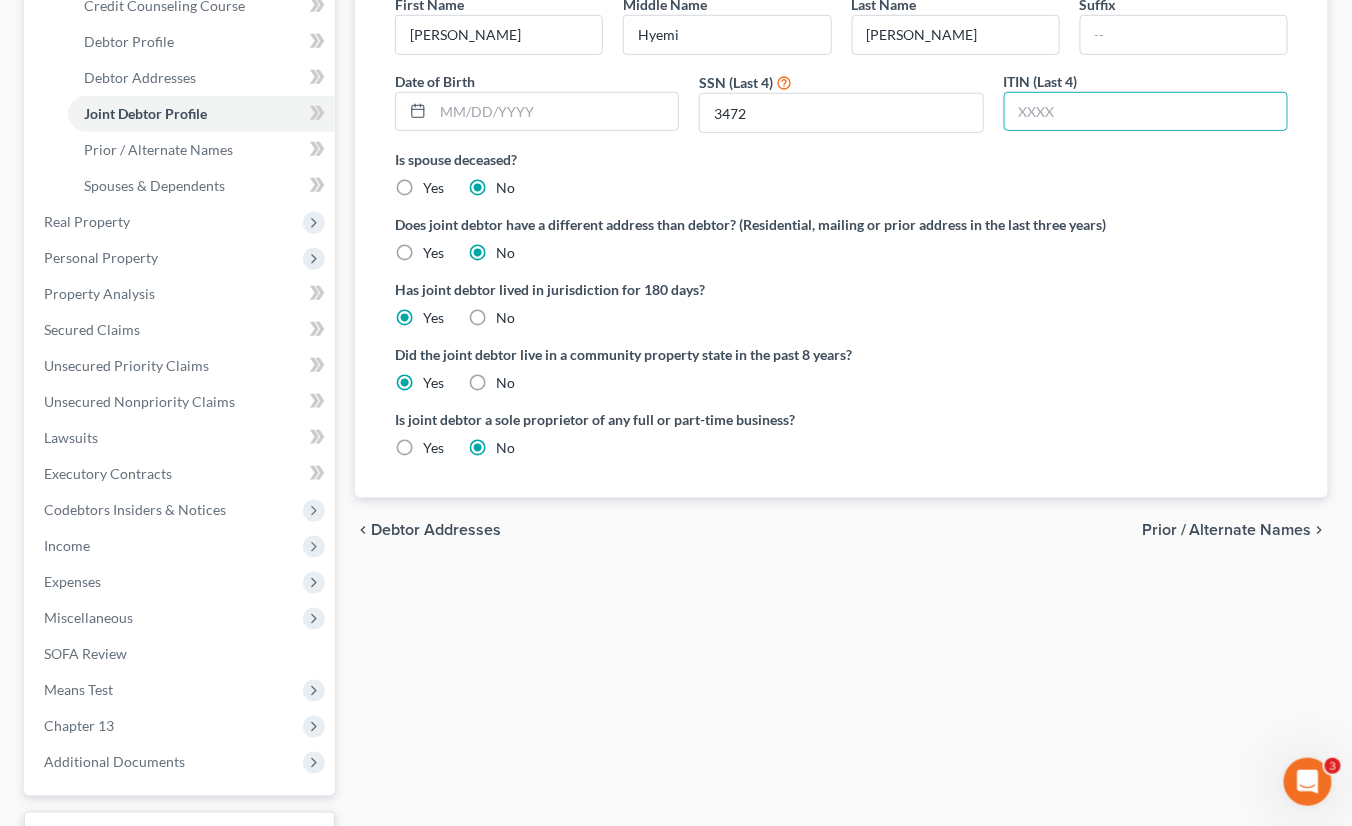 click on "Debtor Addresses" at bounding box center (436, 530) 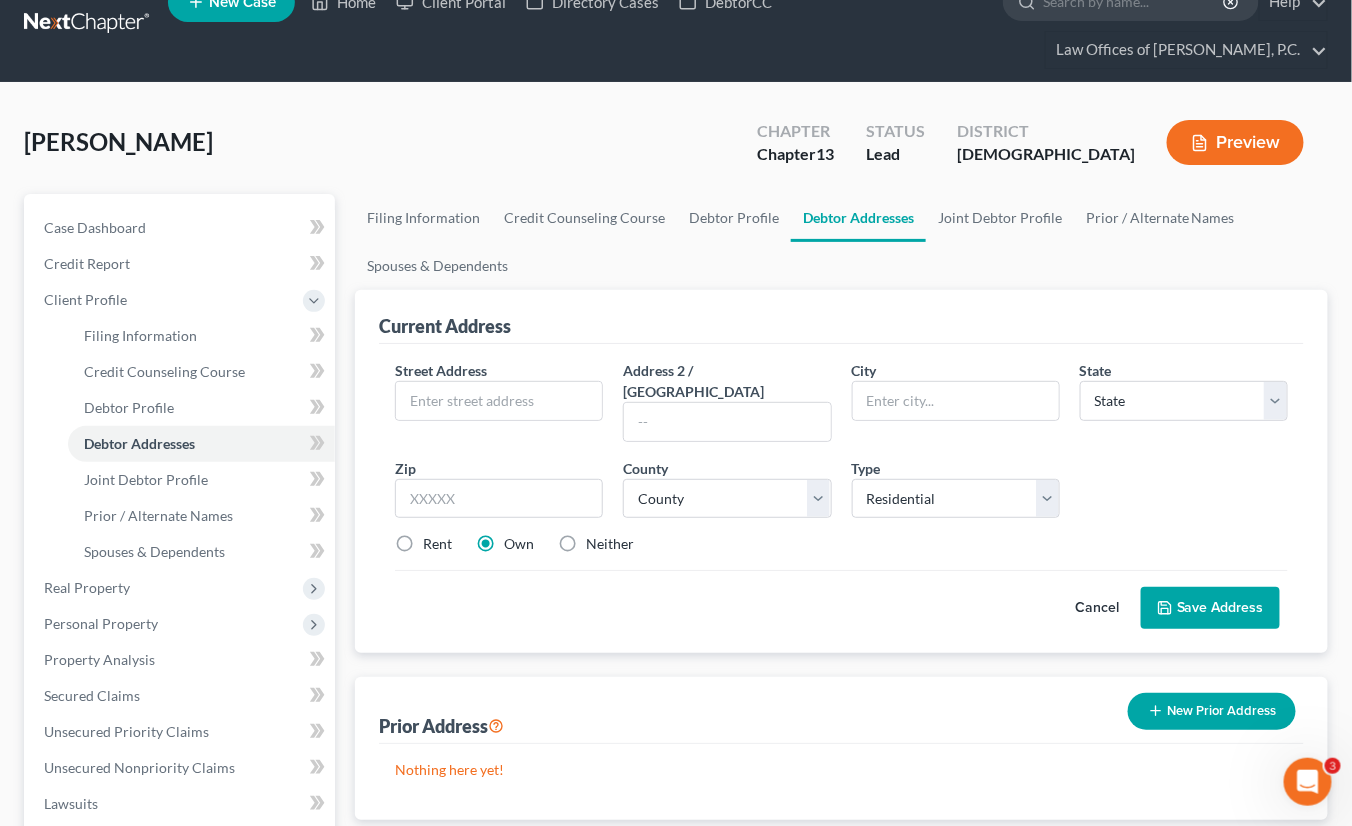 scroll, scrollTop: 0, scrollLeft: 0, axis: both 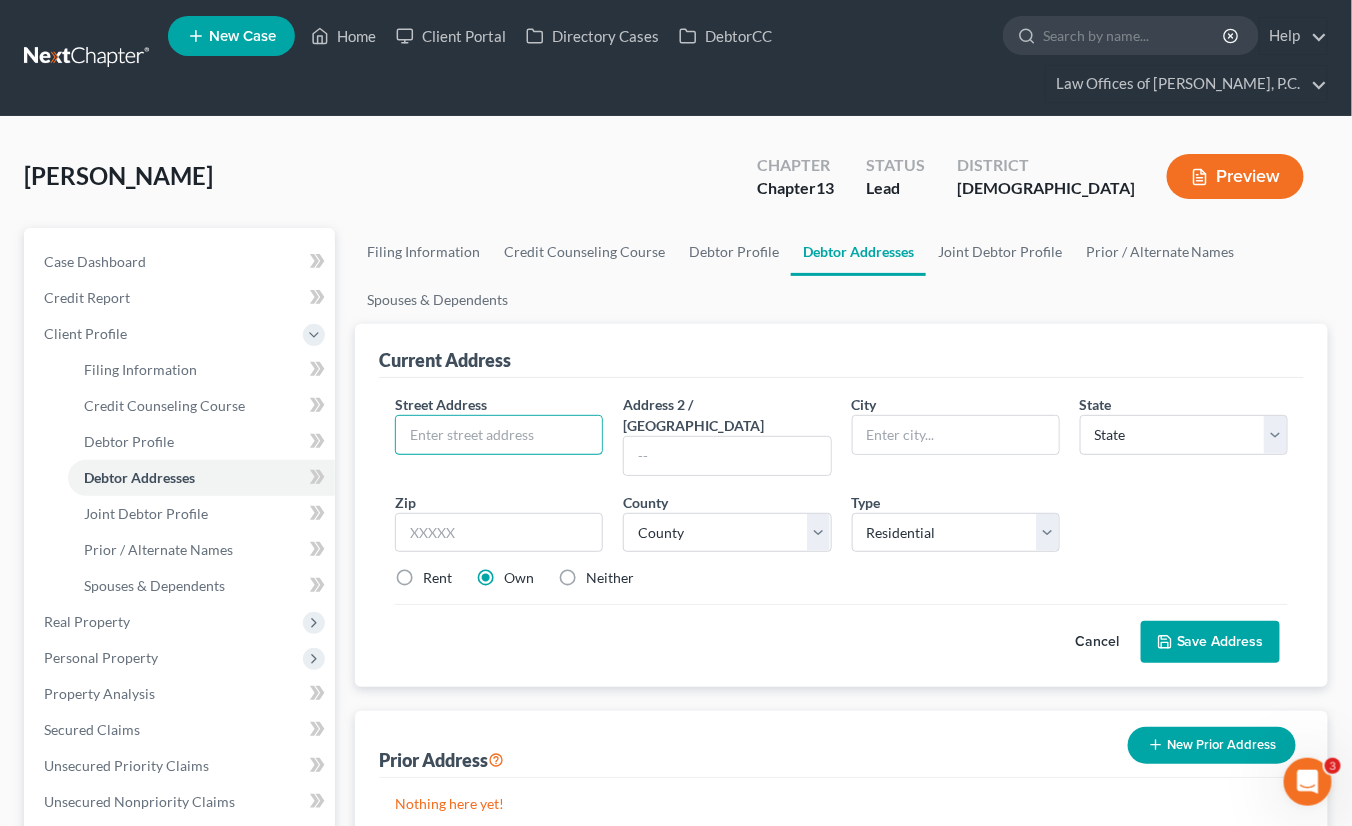 click at bounding box center [499, 435] 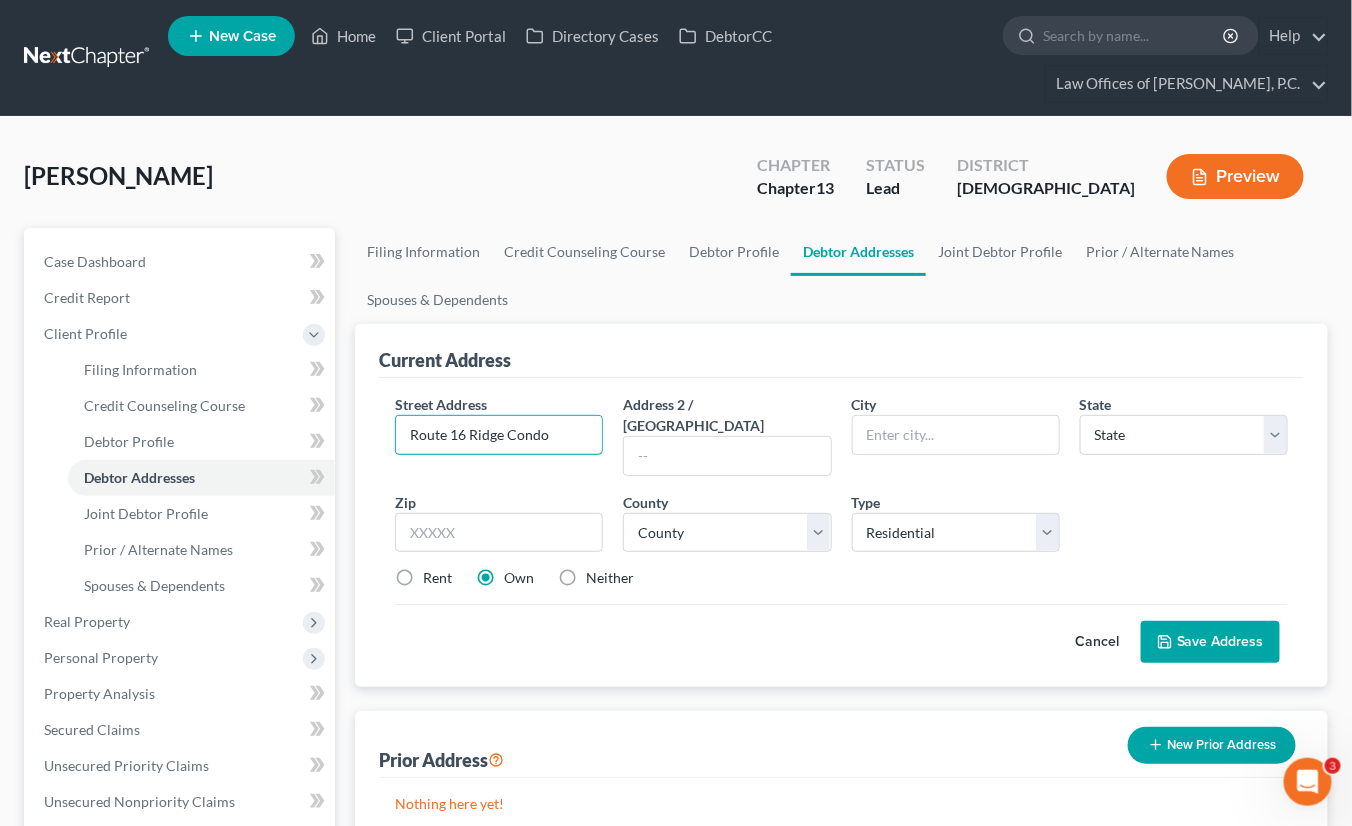 type on "Route 16 Ridge Condo" 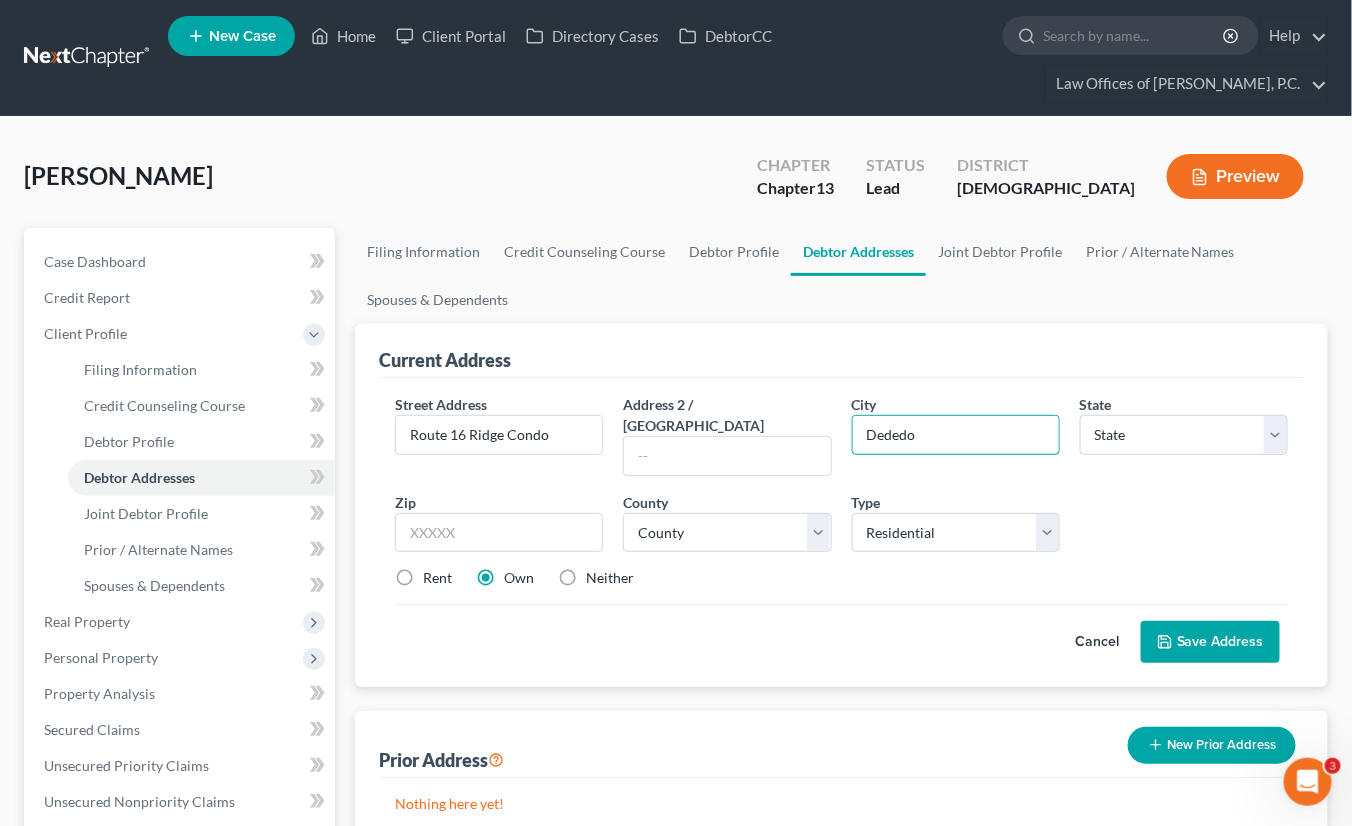 type on "Dededo" 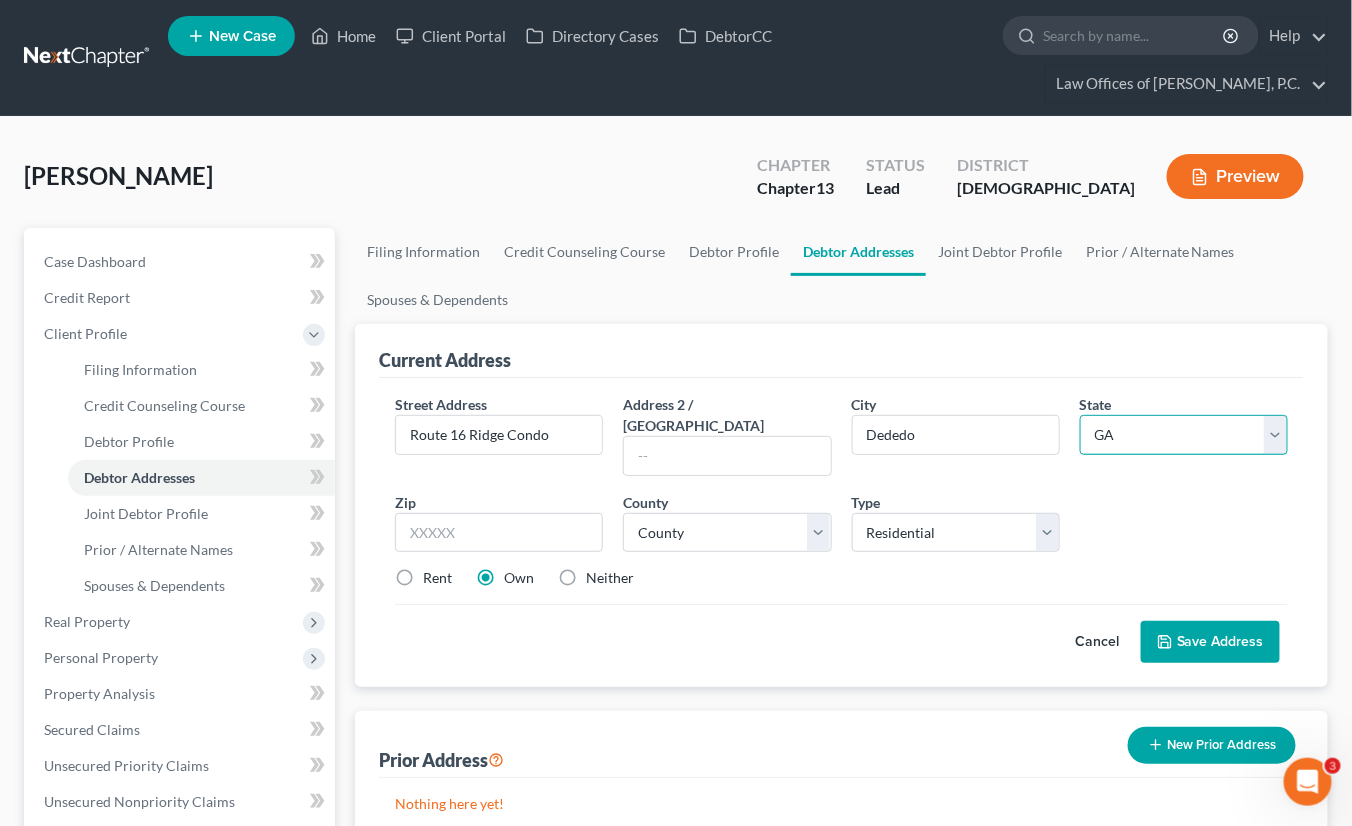 select on "11" 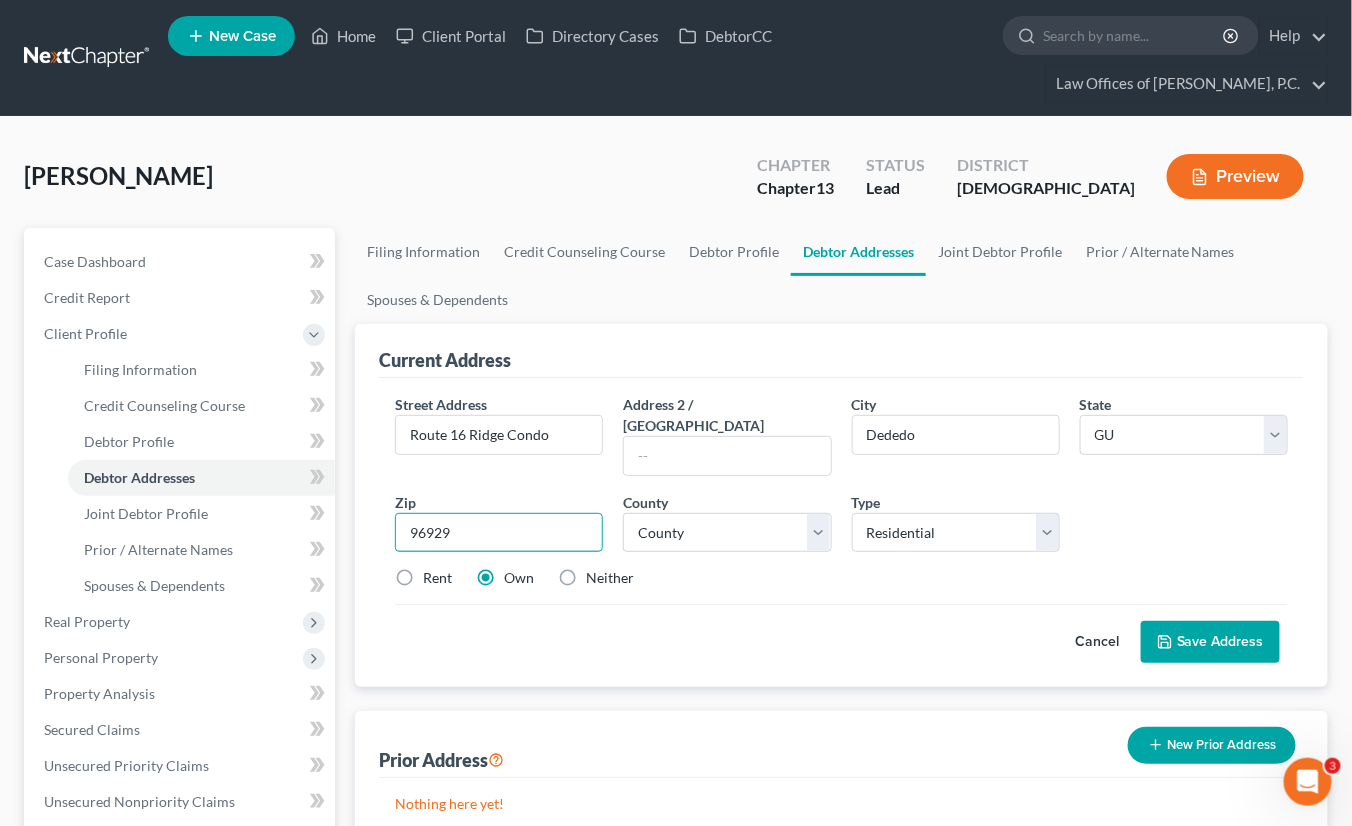 type on "96929" 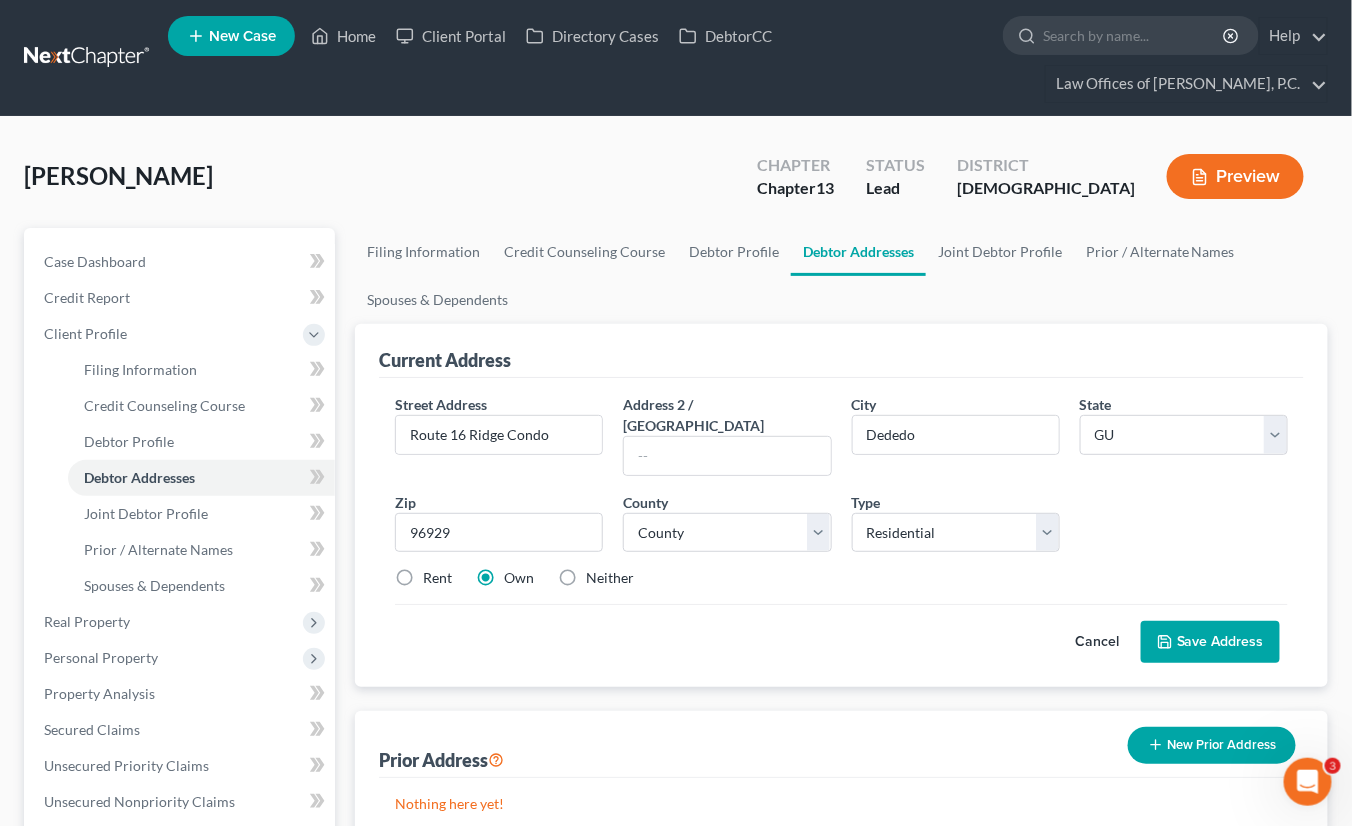 click on "Cancel Save Address" at bounding box center (841, 633) 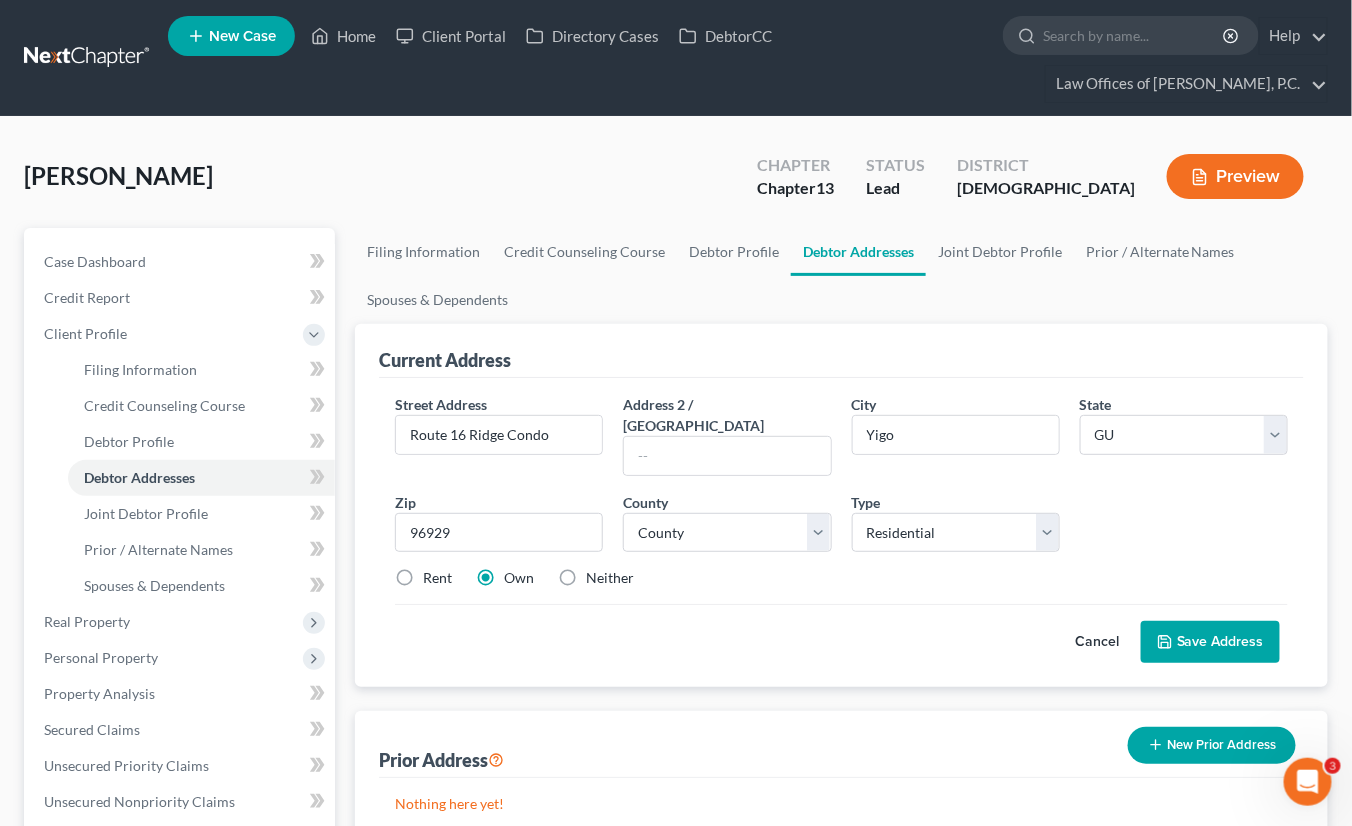 drag, startPoint x: 400, startPoint y: 549, endPoint x: 417, endPoint y: 556, distance: 18.384777 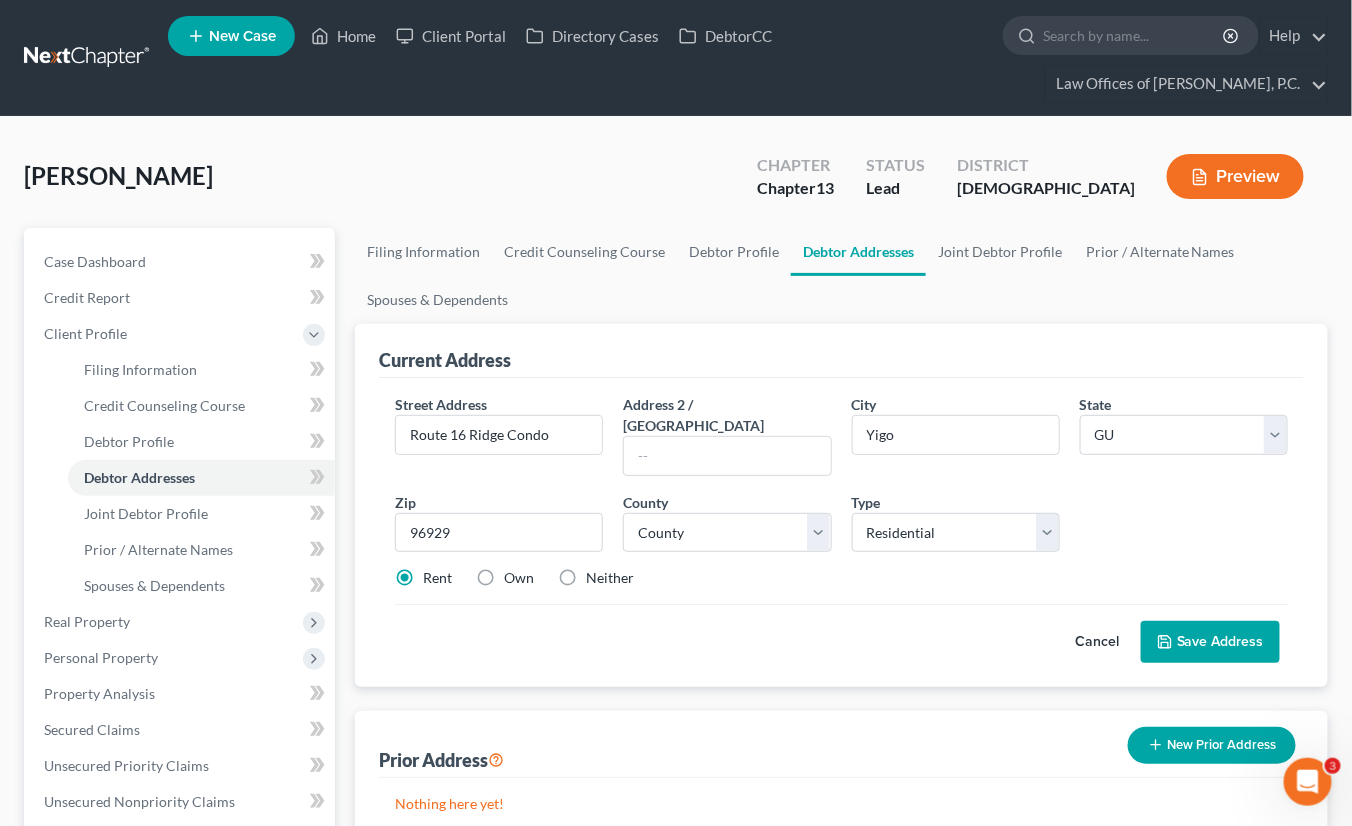 click on "Save Address" at bounding box center [1210, 642] 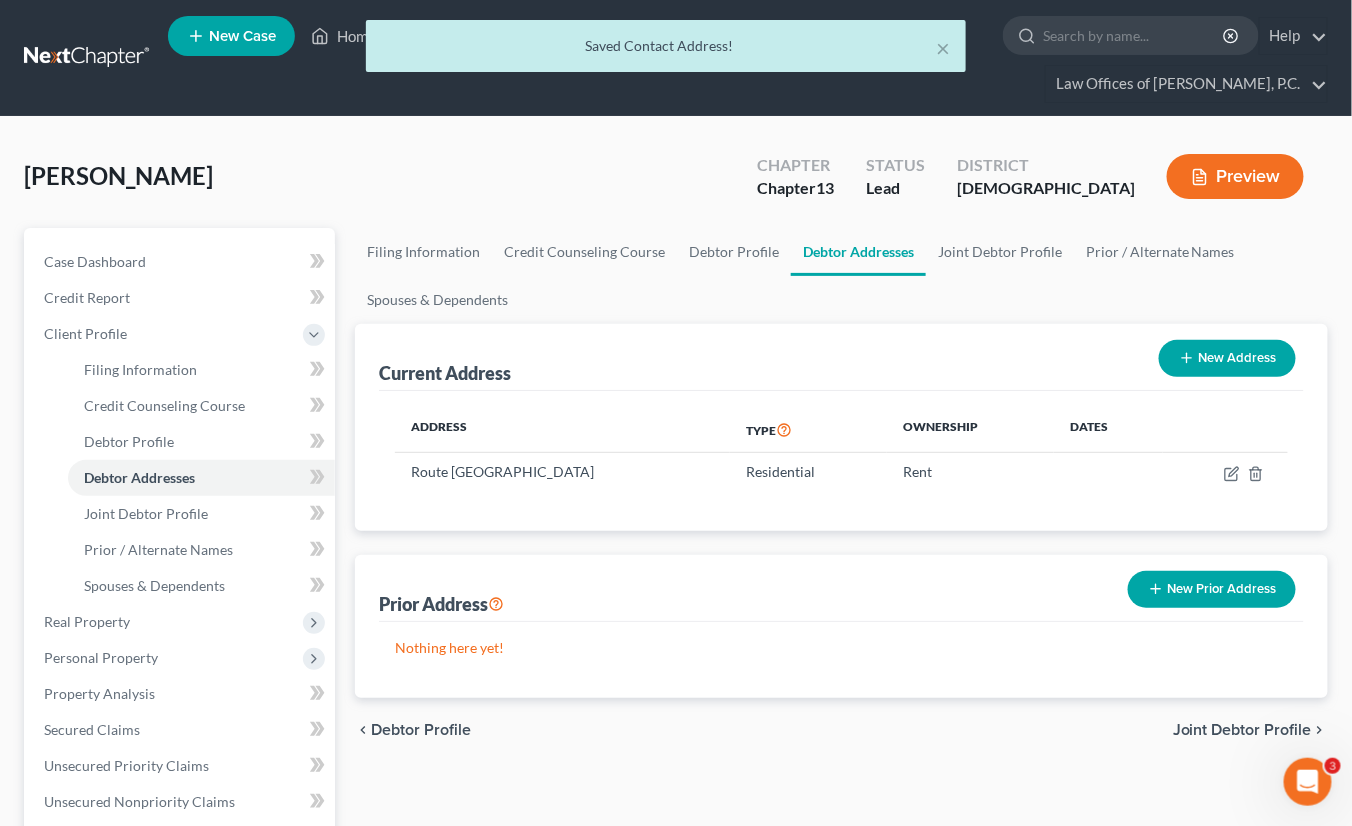 click on "New Address" at bounding box center [1227, 358] 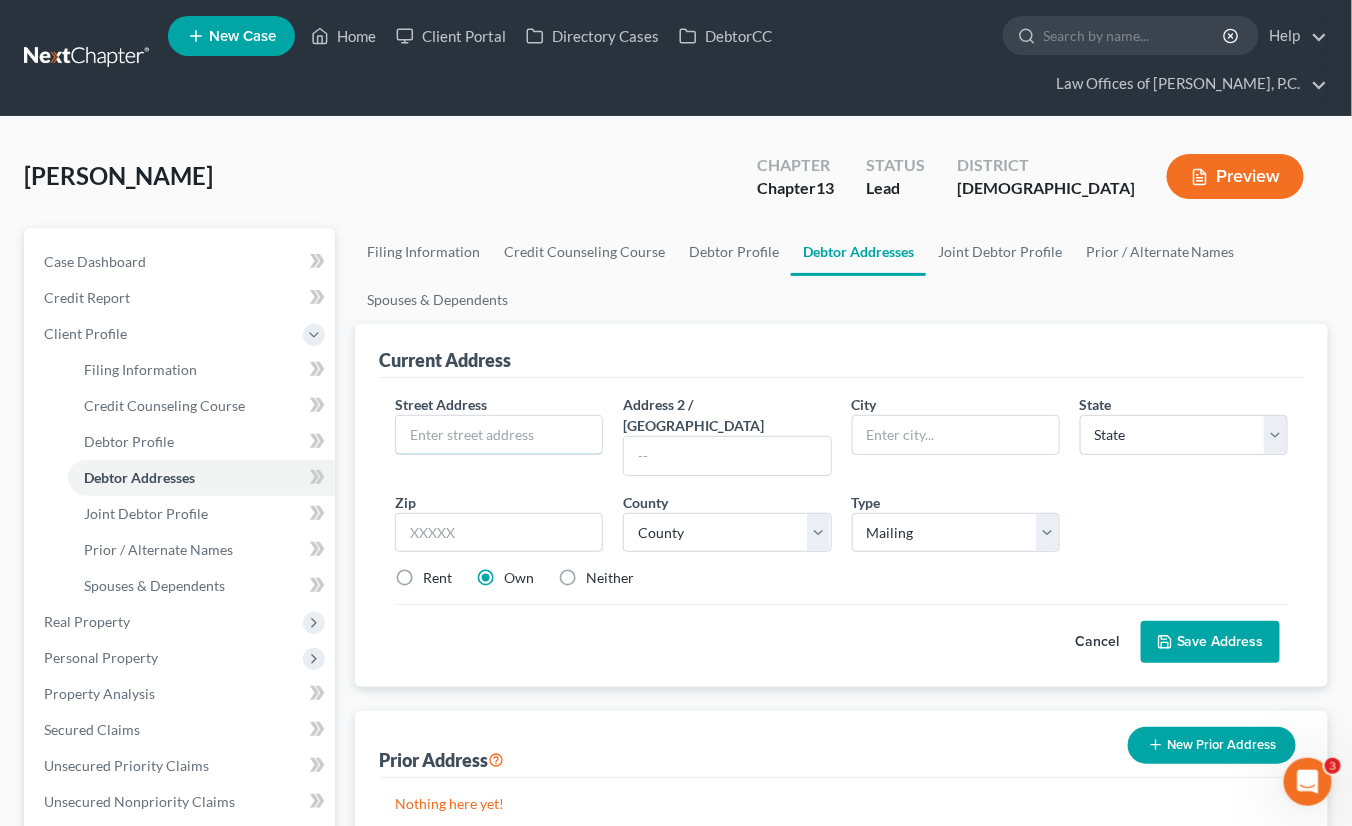 drag, startPoint x: 479, startPoint y: 438, endPoint x: 543, endPoint y: 432, distance: 64.28063 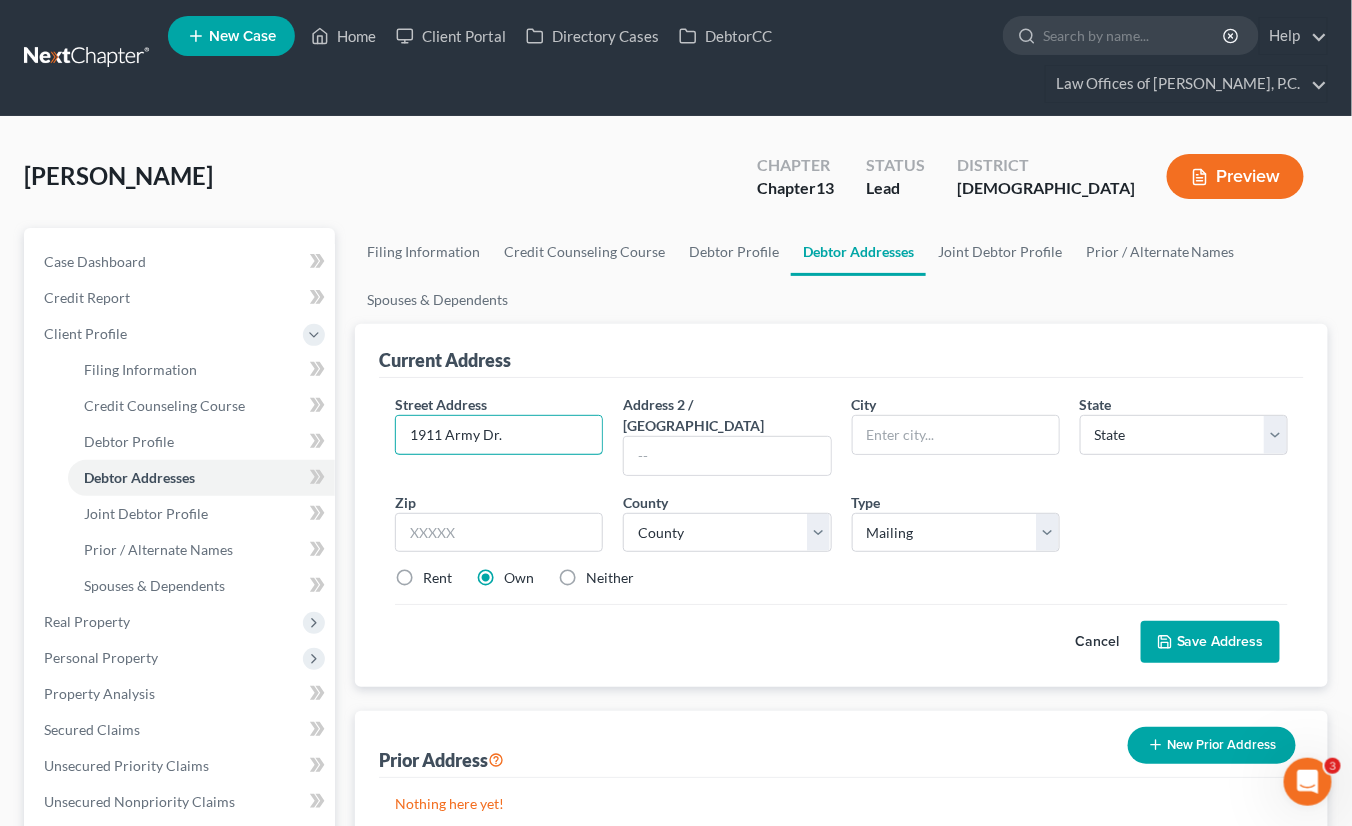 type on "1911 Army Dr." 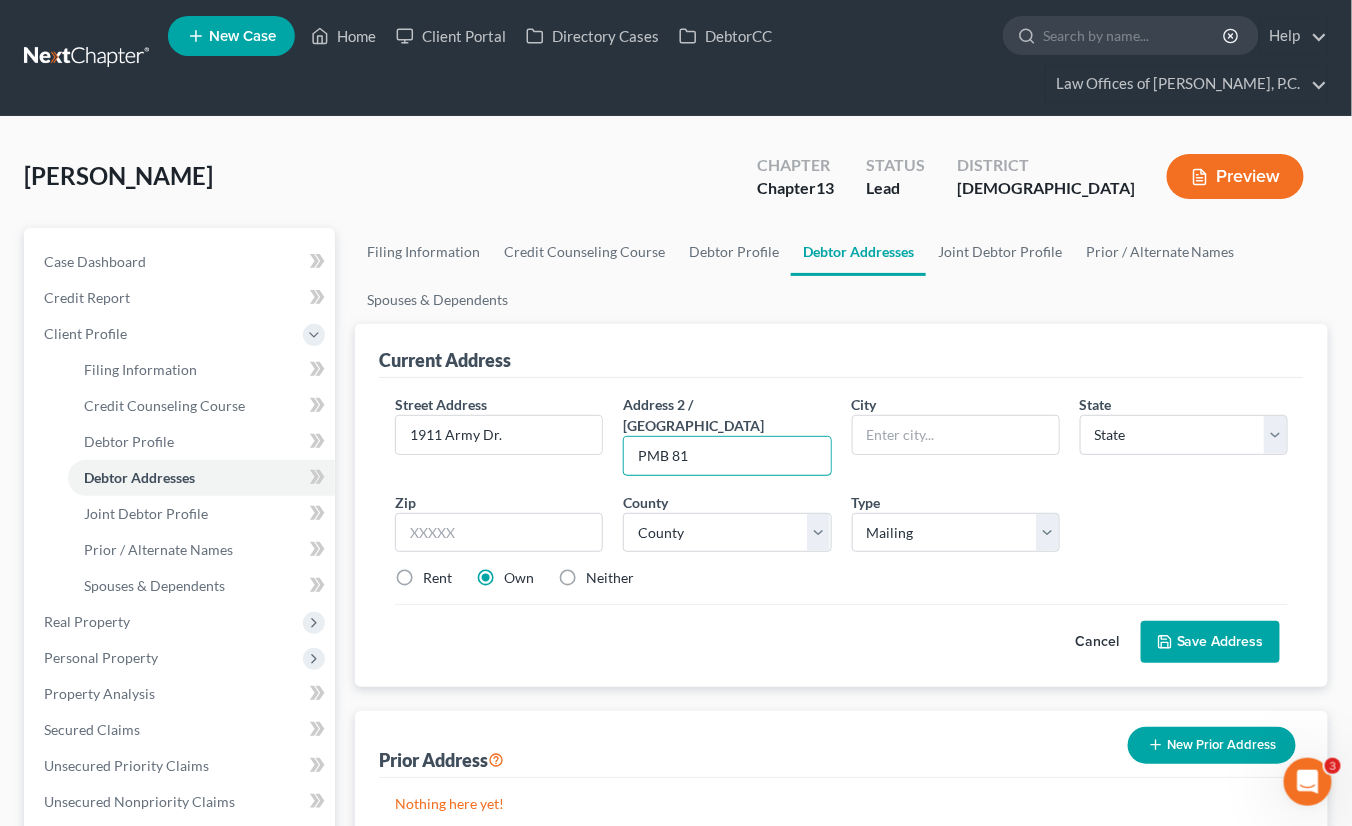 type on "PMB 81" 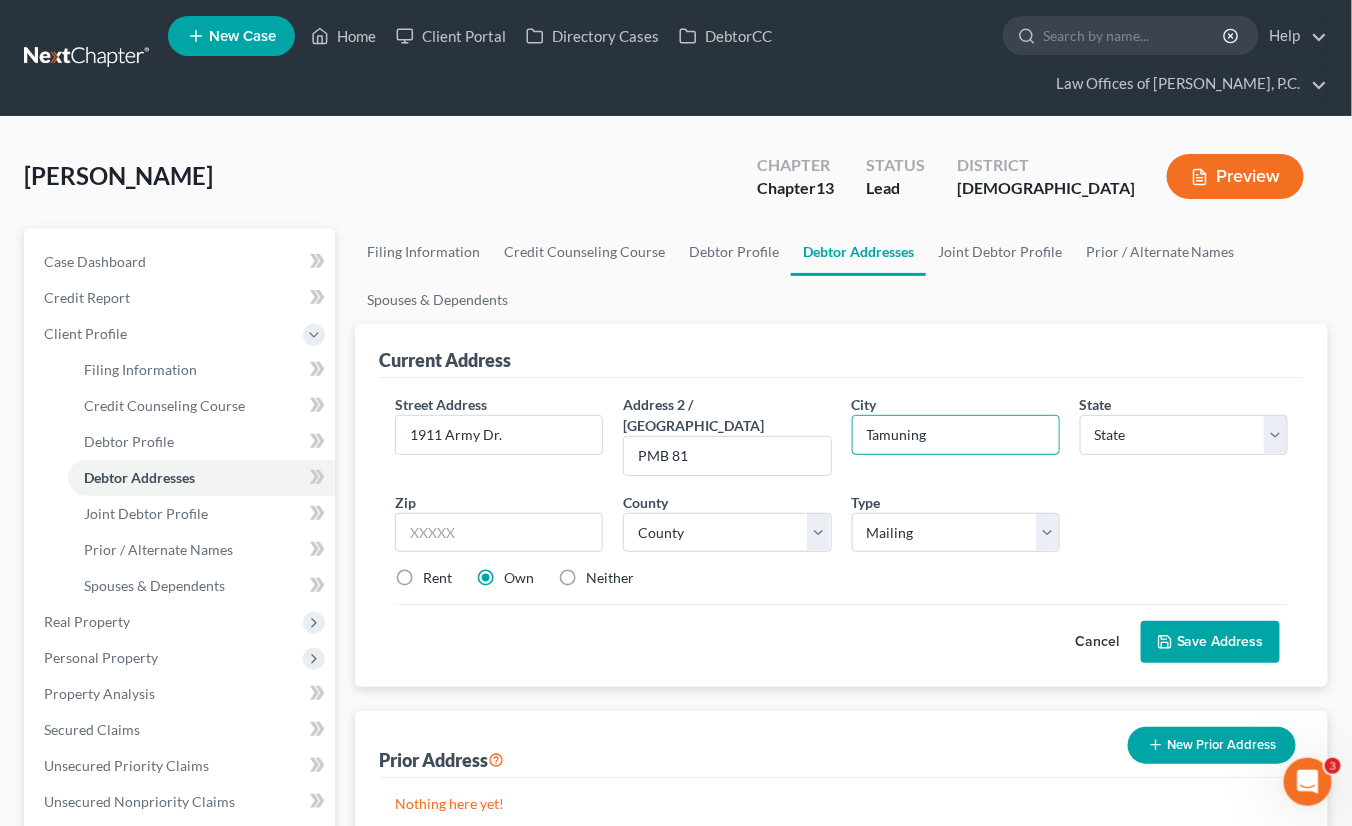 type on "Tamuning" 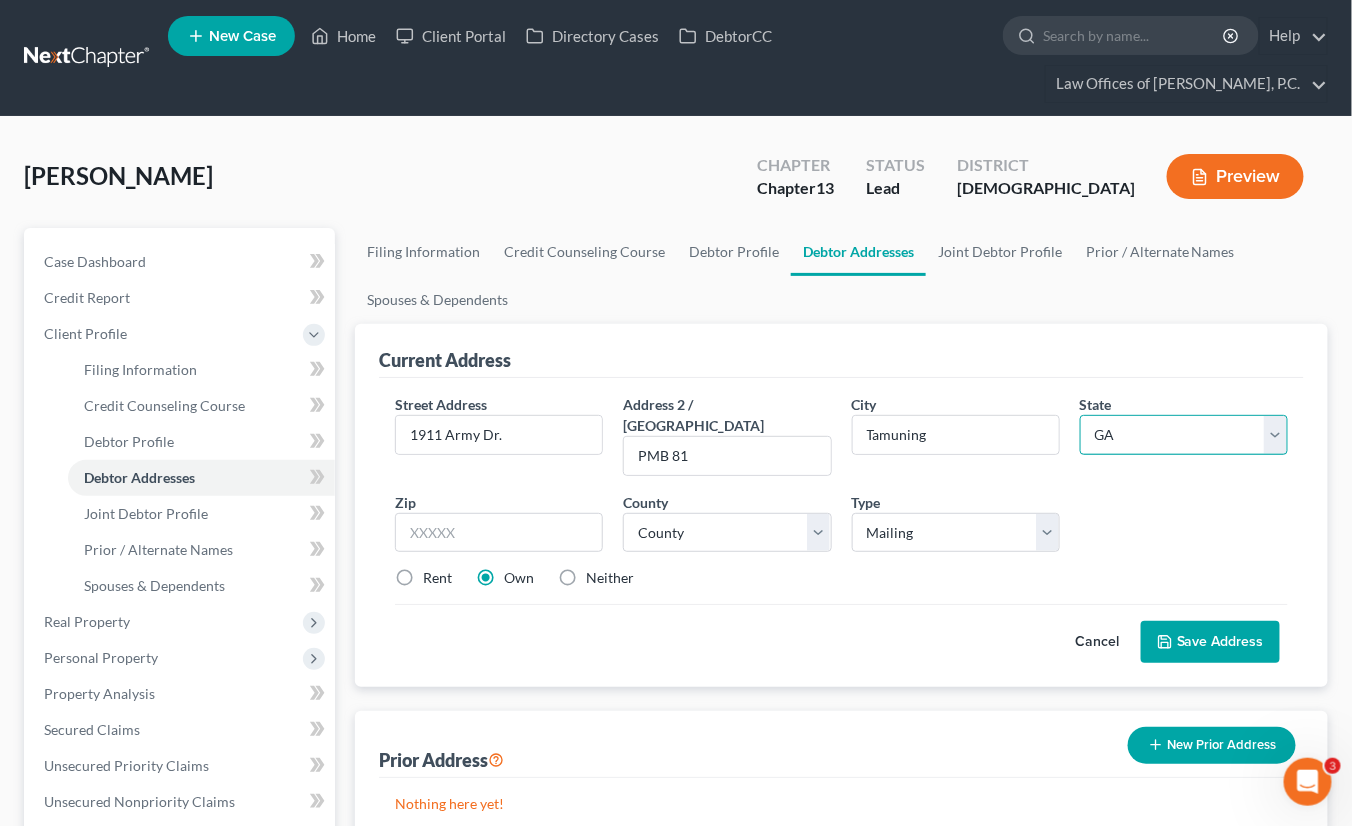 select on "11" 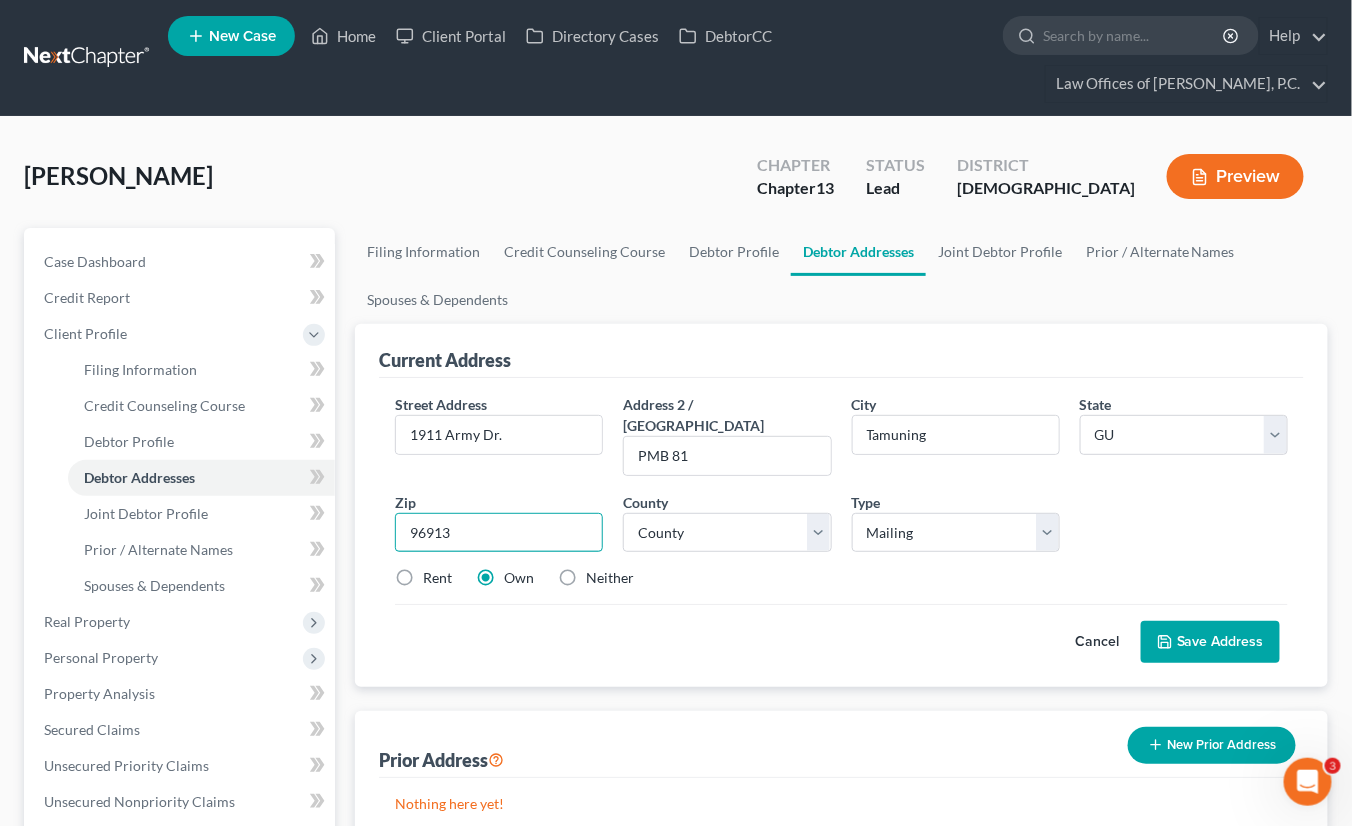 type on "96913" 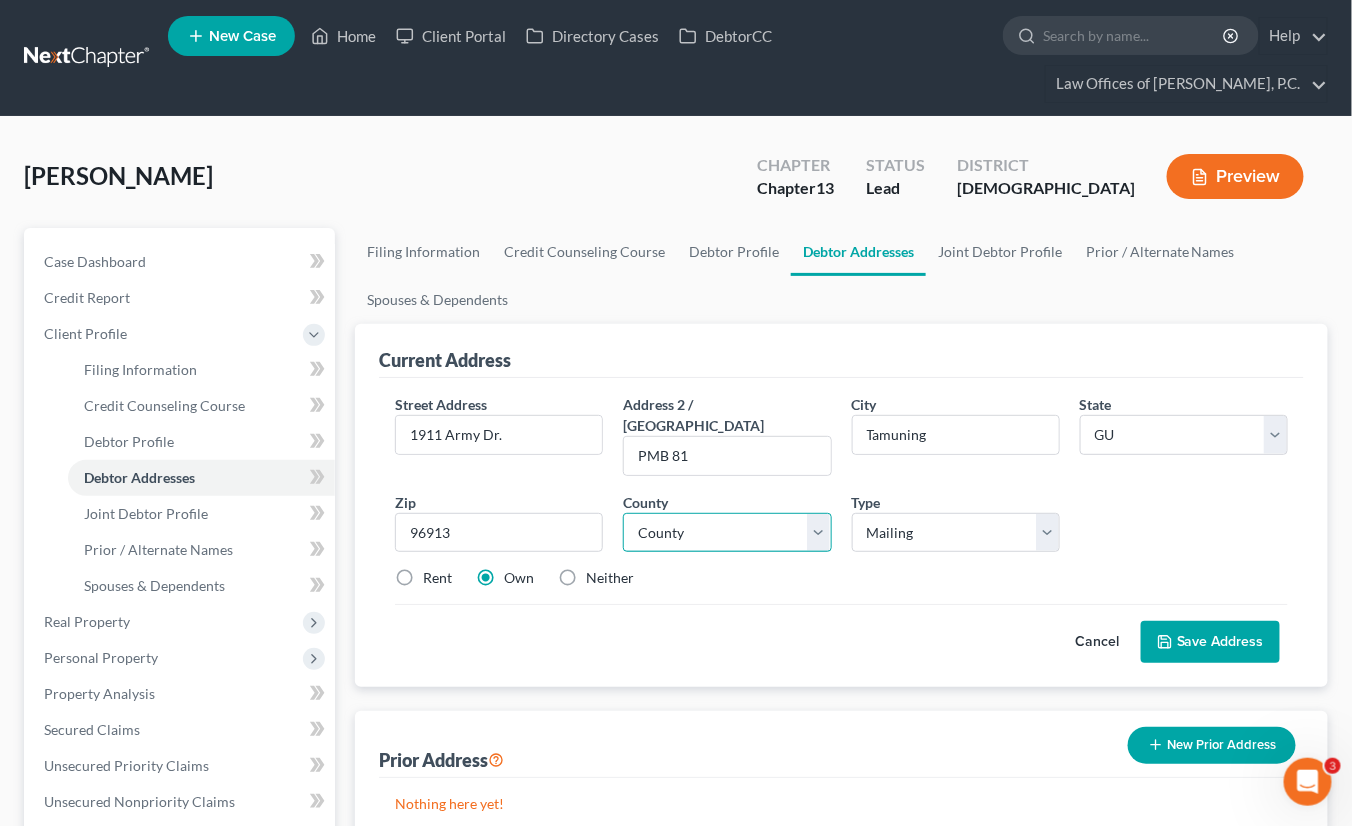 select on "0" 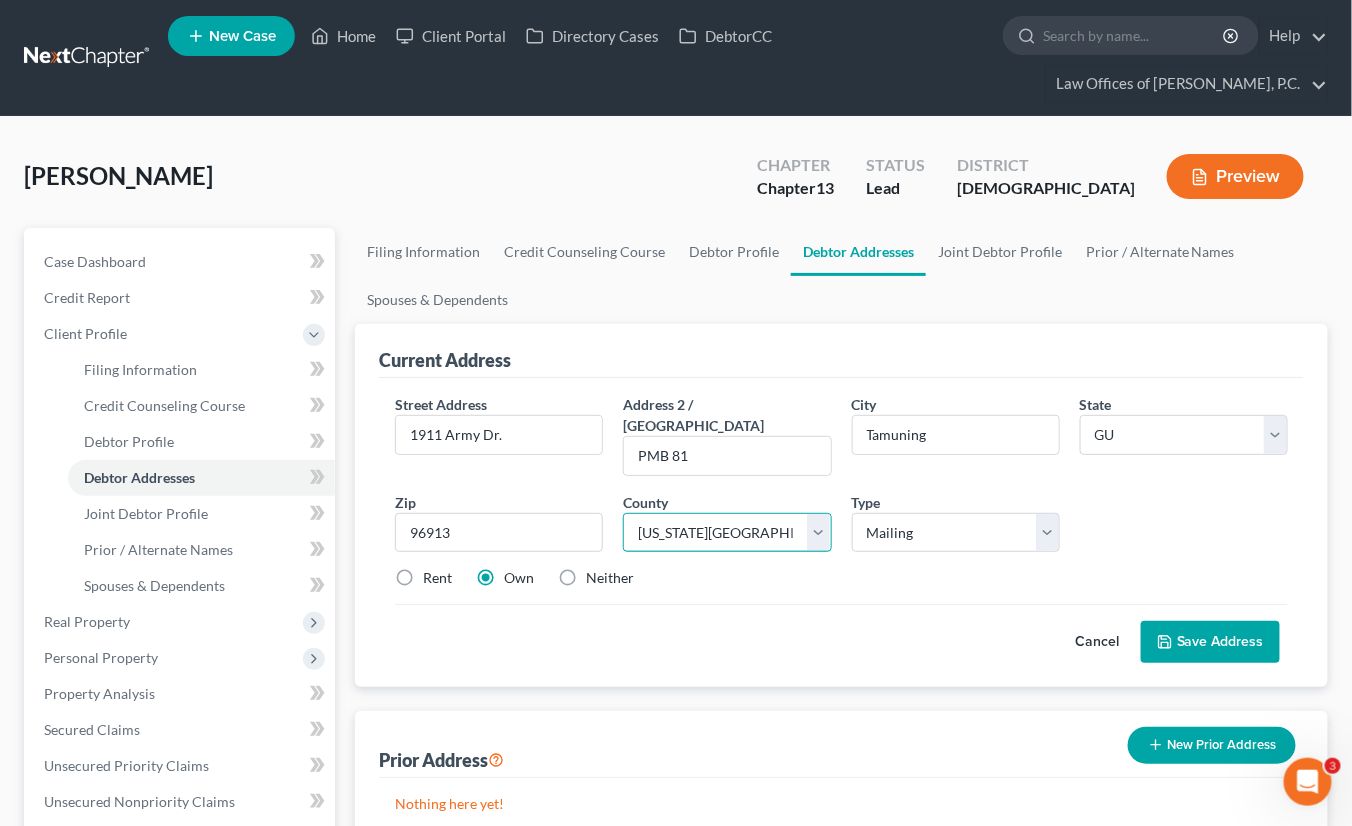 type on "Barrigada" 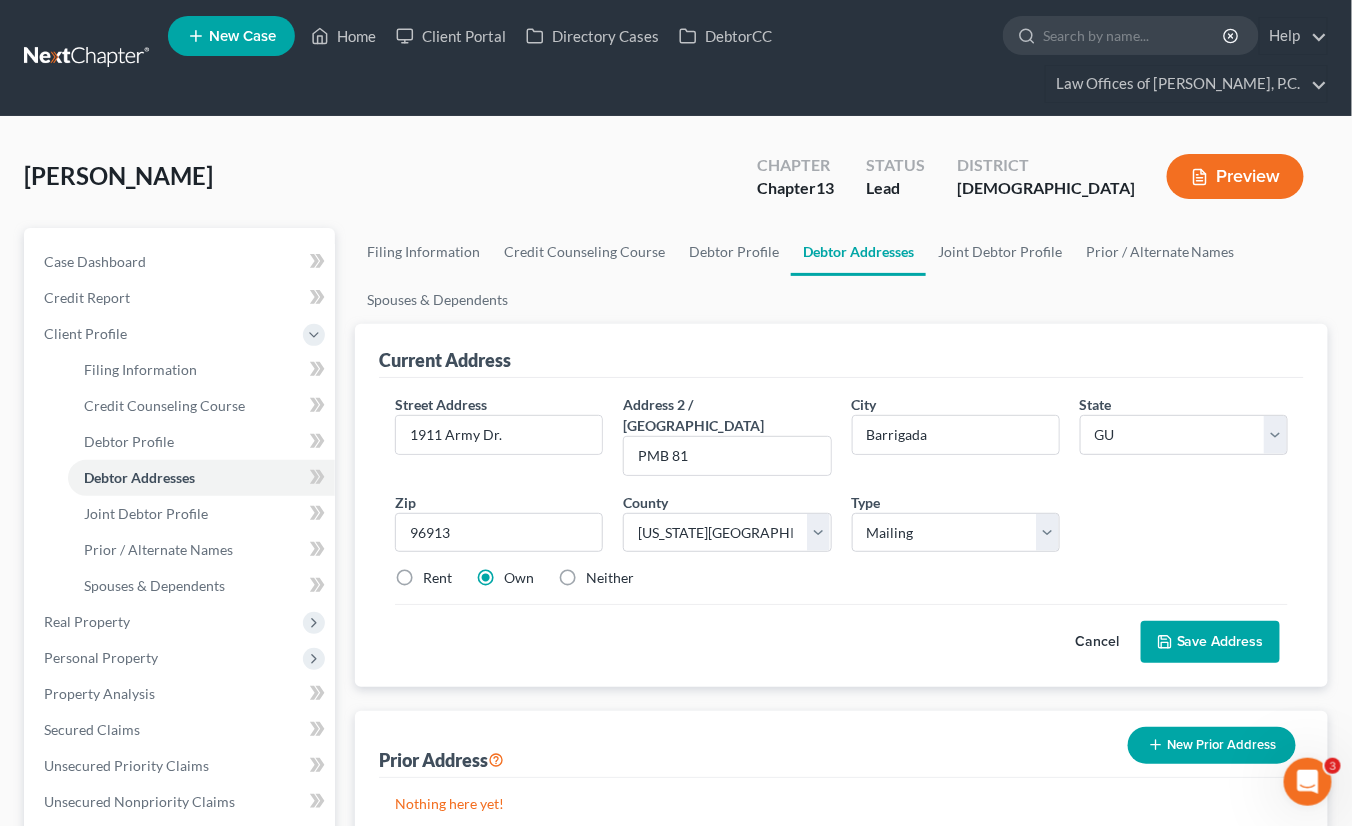 click on "Save Address" at bounding box center (1210, 642) 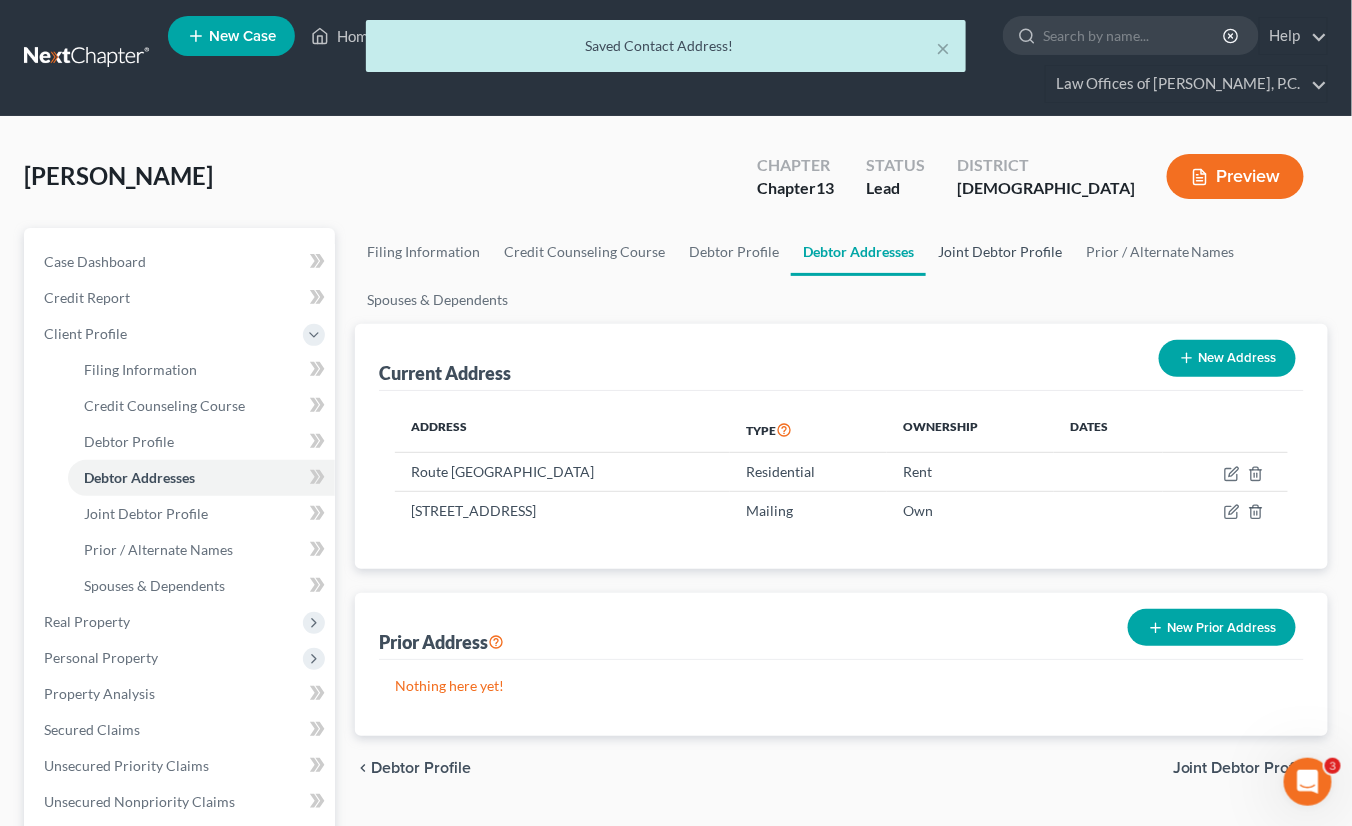click on "Joint Debtor Profile" at bounding box center (1000, 252) 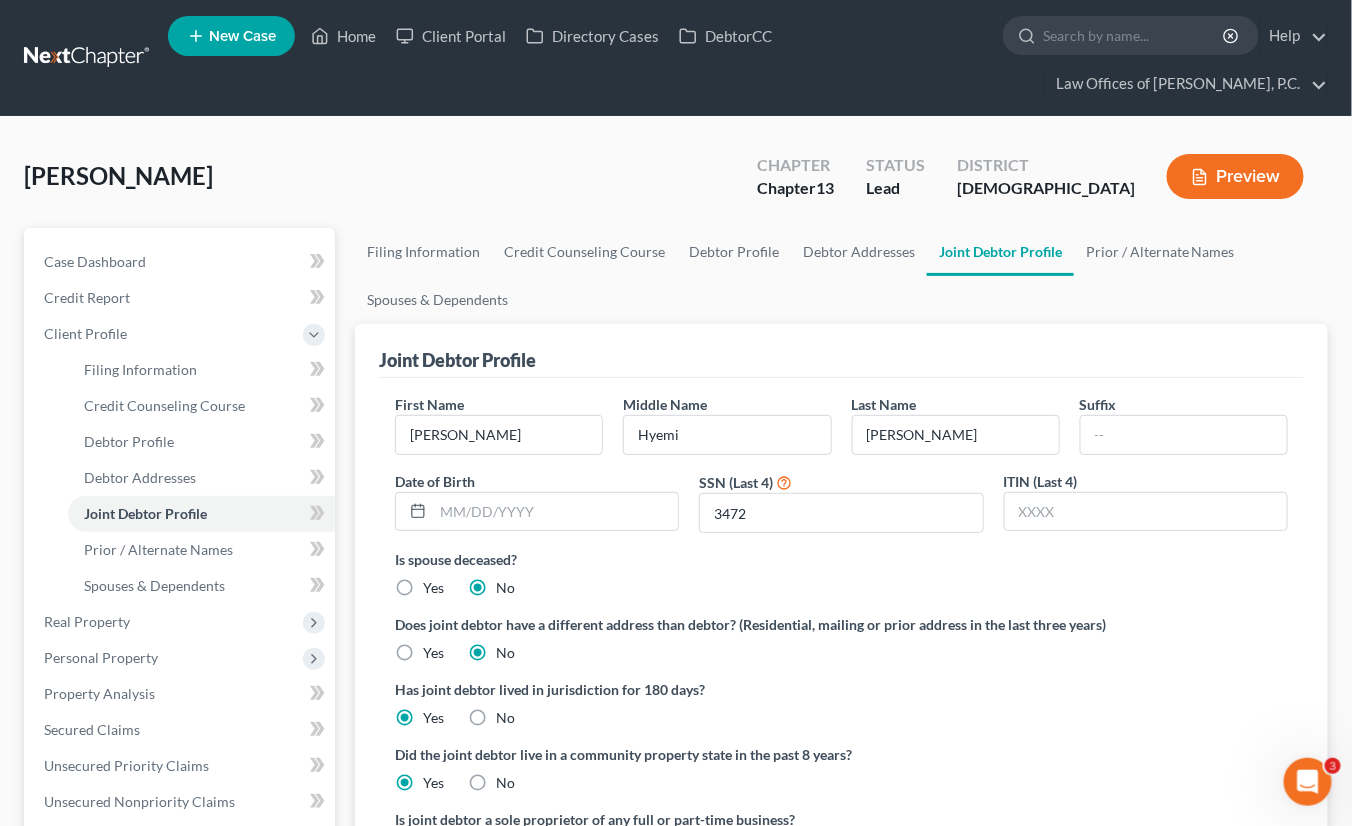 scroll, scrollTop: 100, scrollLeft: 0, axis: vertical 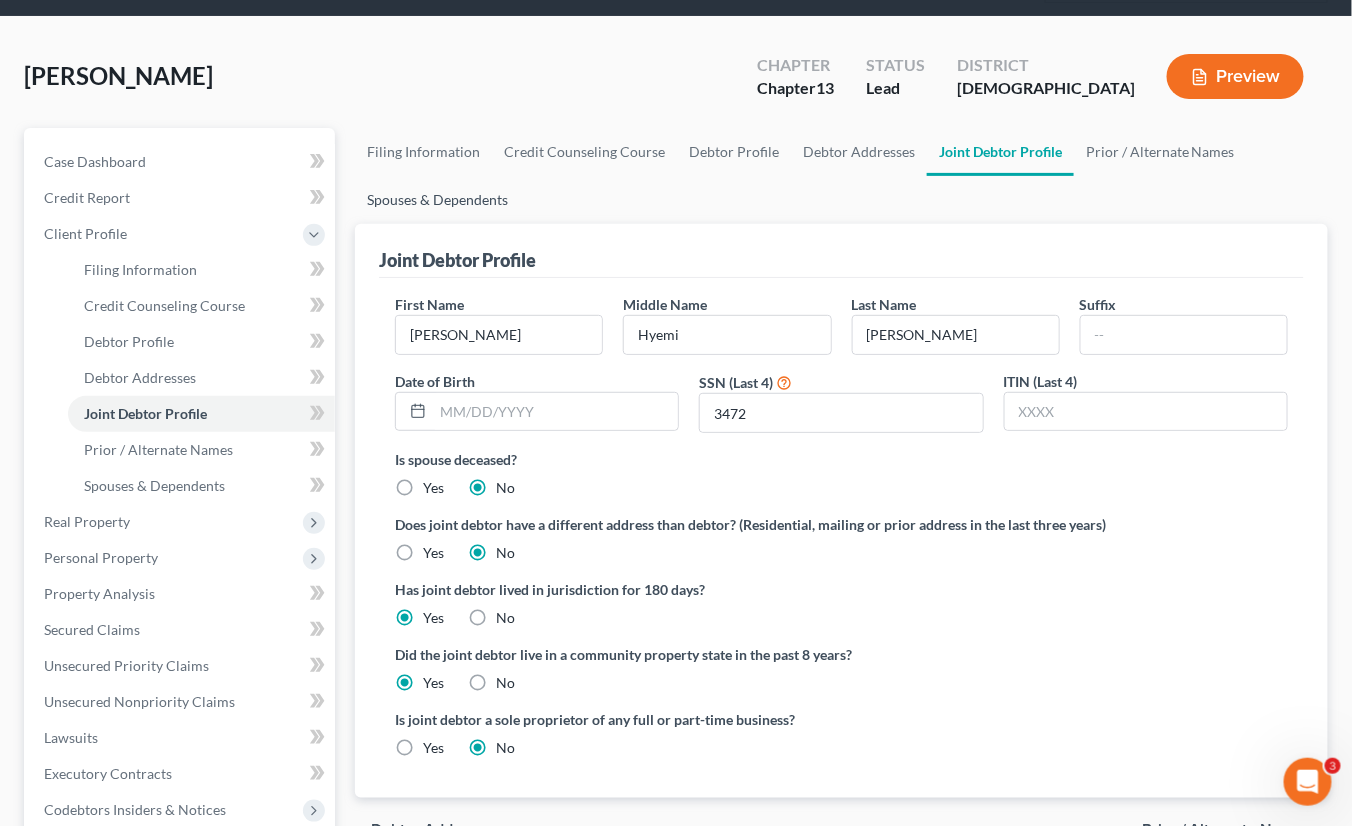 click on "Spouses & Dependents" at bounding box center (437, 200) 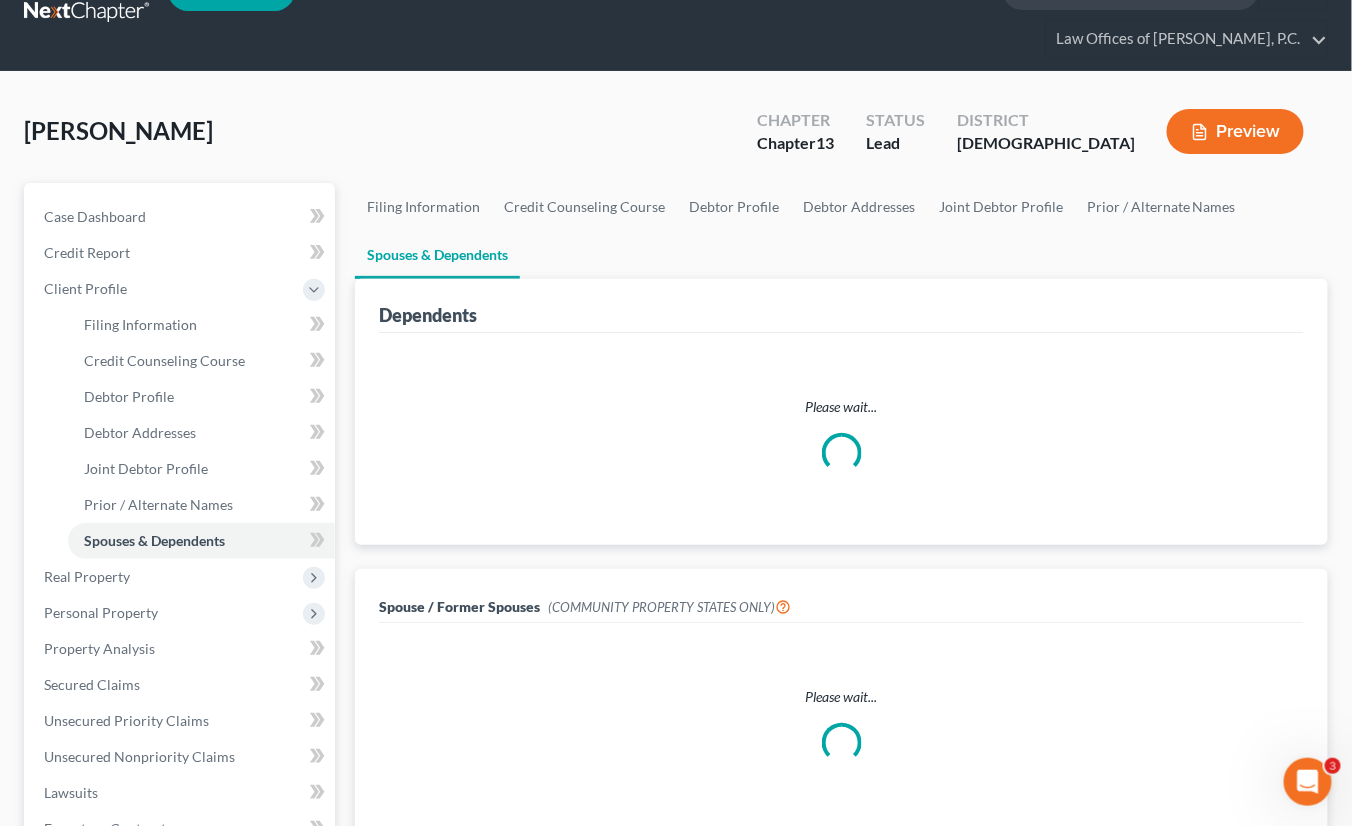 scroll, scrollTop: 0, scrollLeft: 0, axis: both 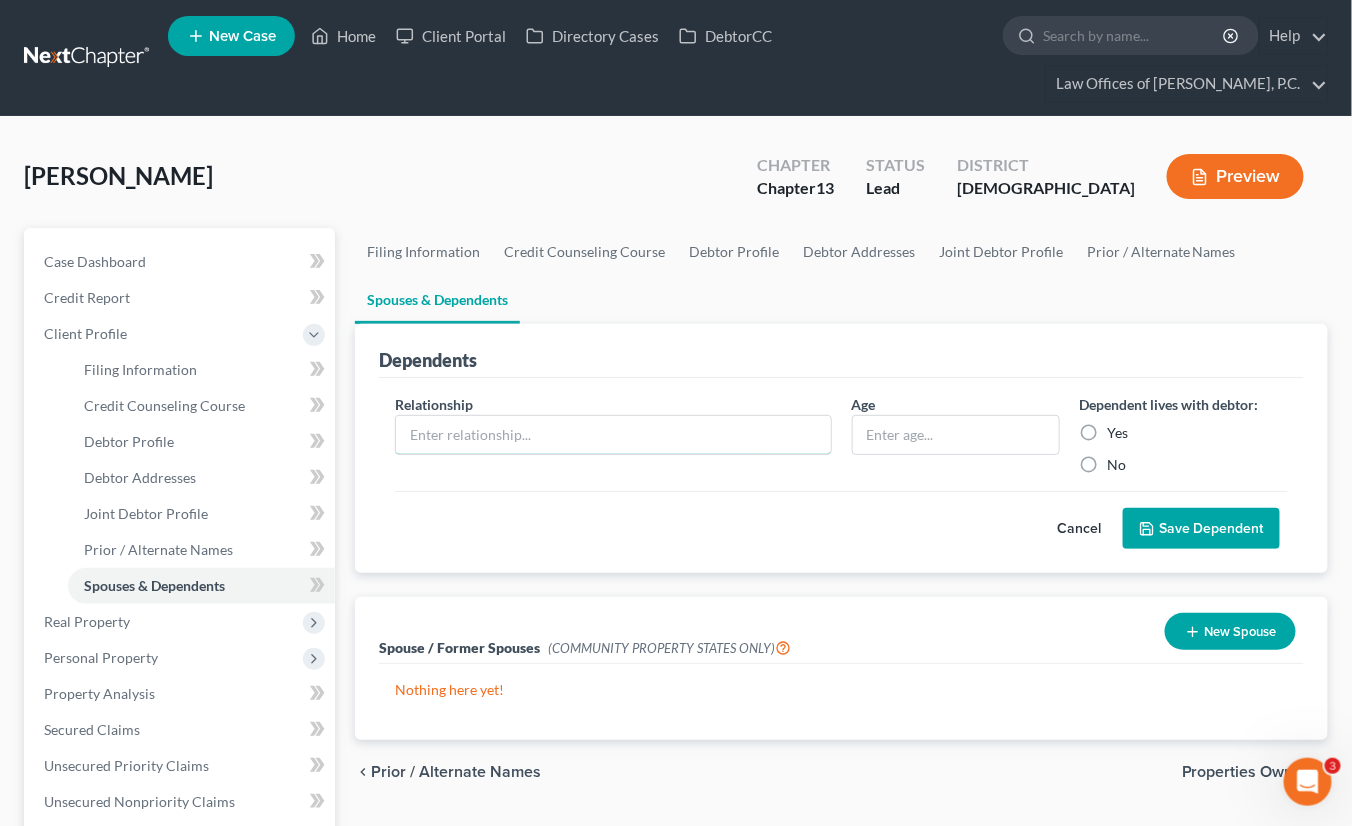 click at bounding box center (613, 435) 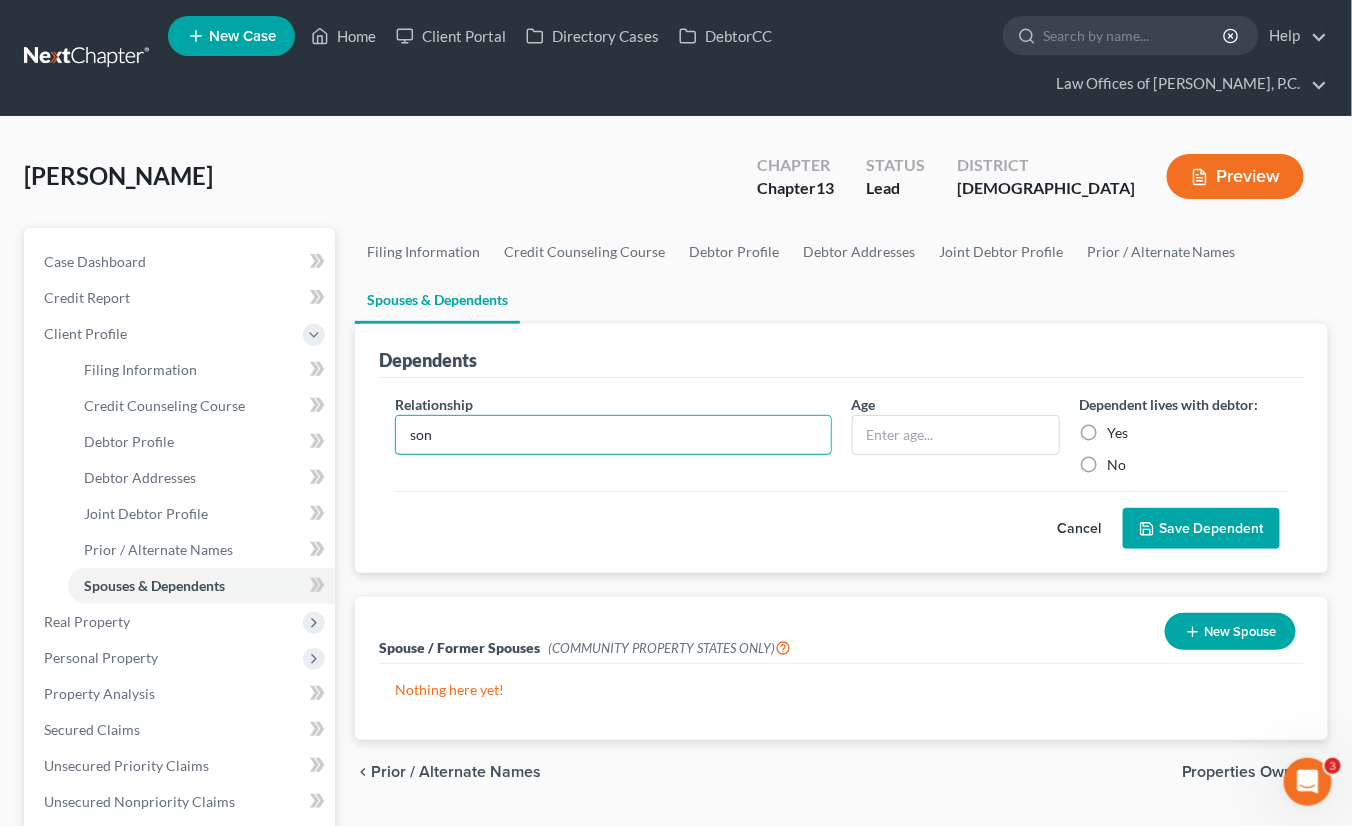 type on "son" 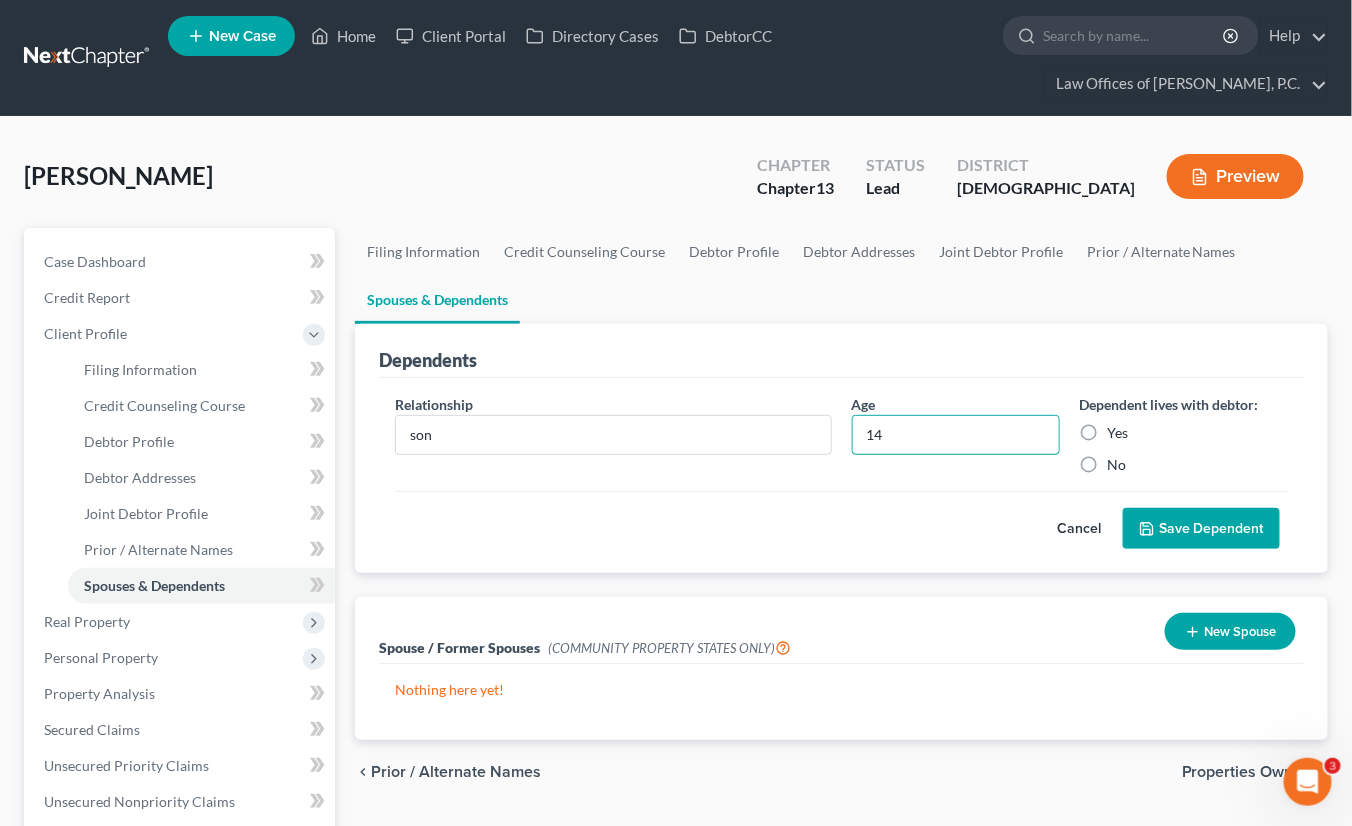 type on "14" 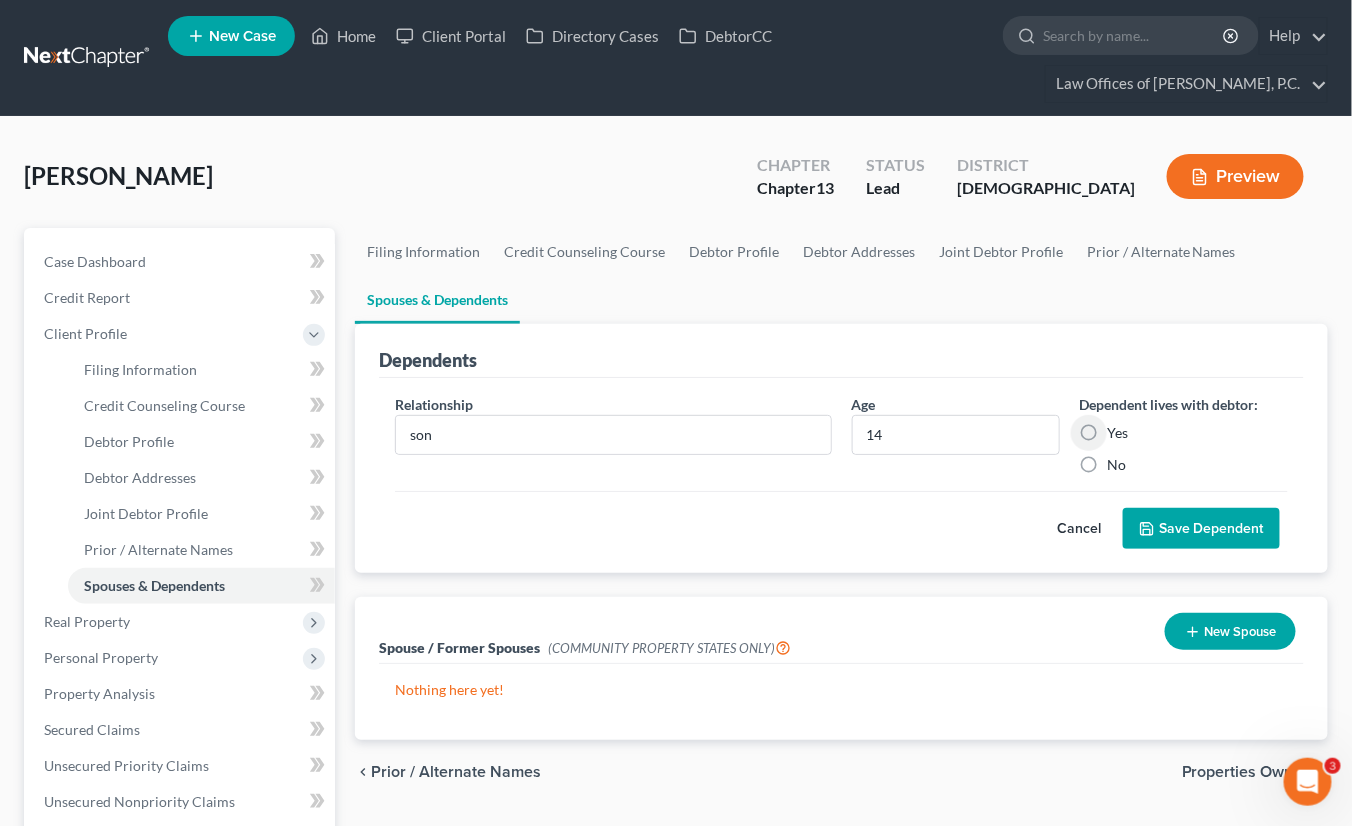click on "Yes" at bounding box center [1122, 429] 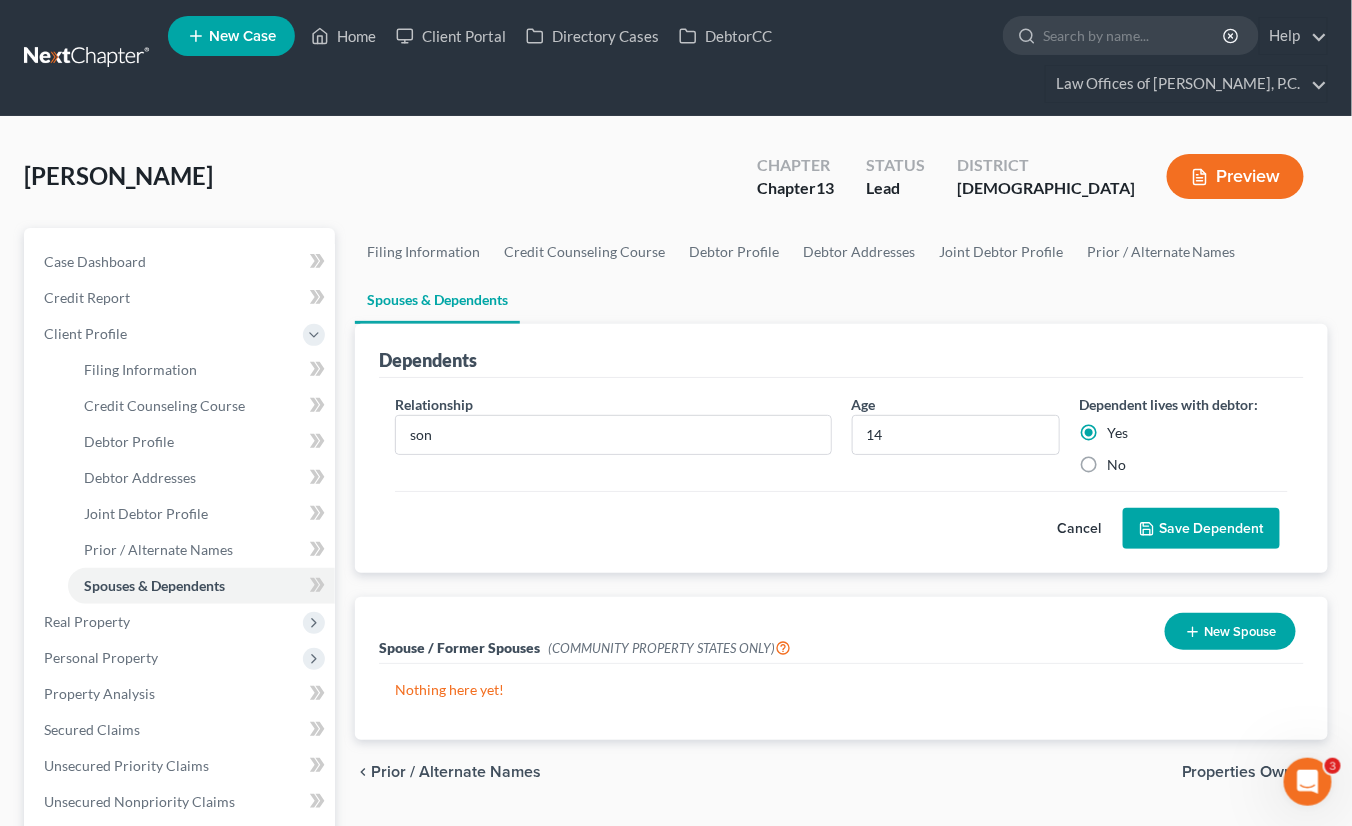 click on "Save Dependent" at bounding box center (1201, 529) 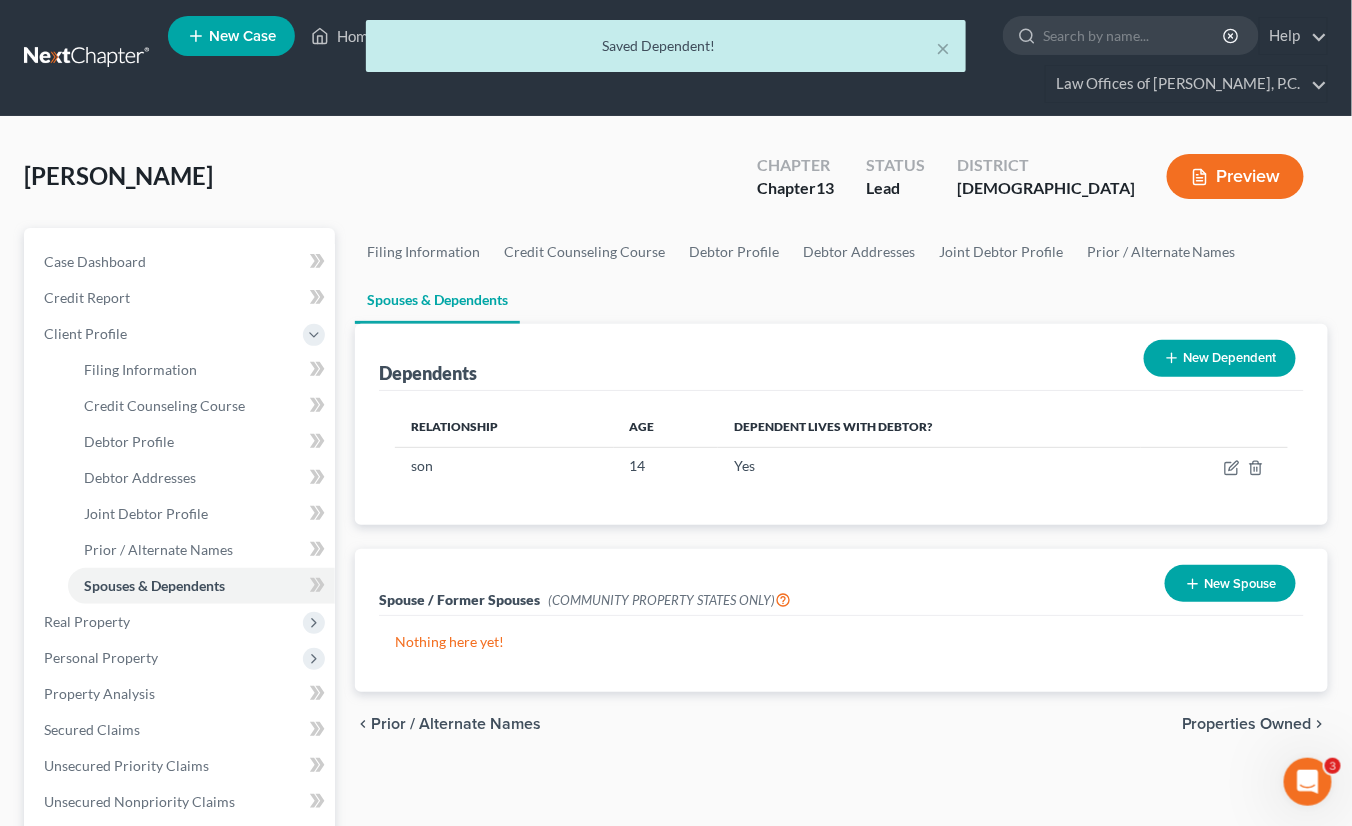 click on "New Dependent" at bounding box center (1220, 358) 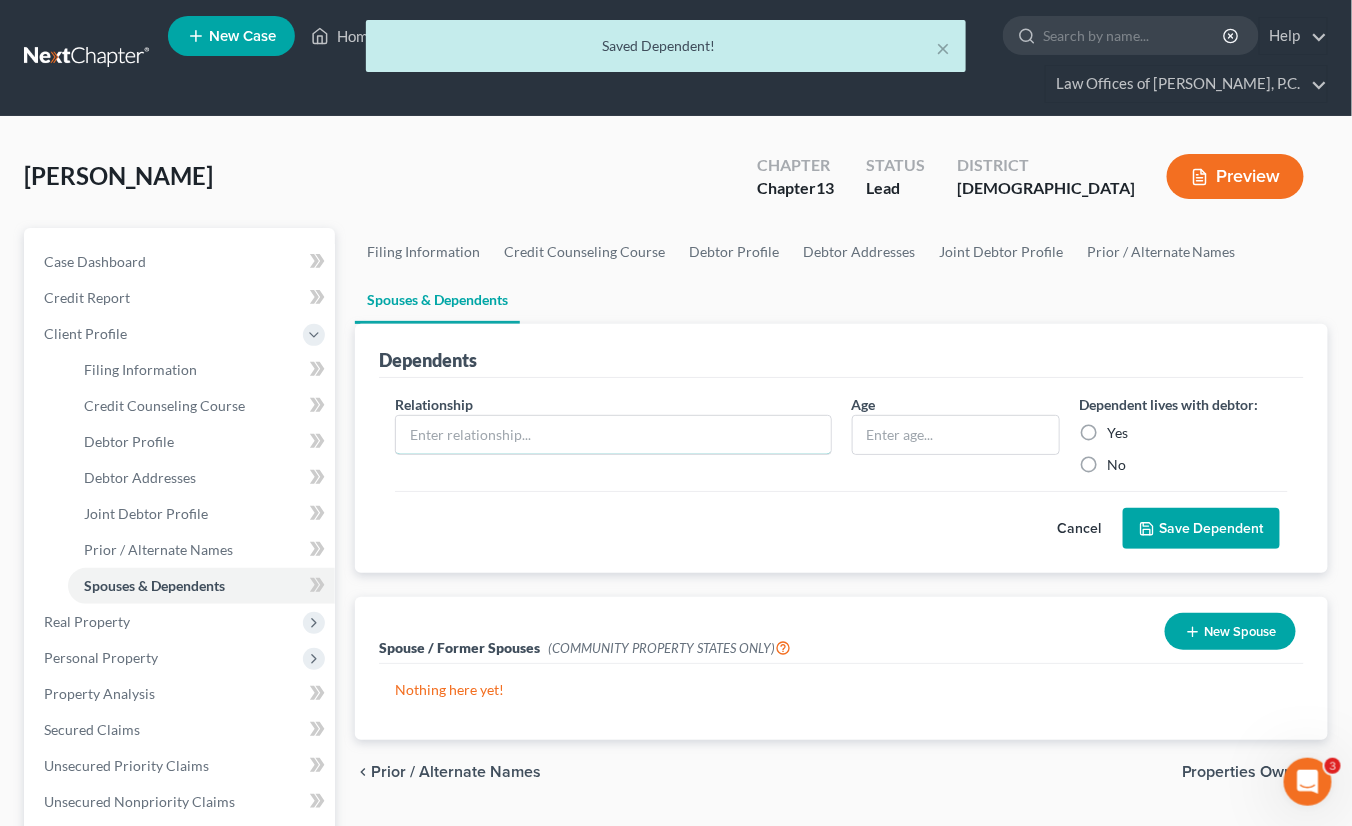 click at bounding box center [613, 435] 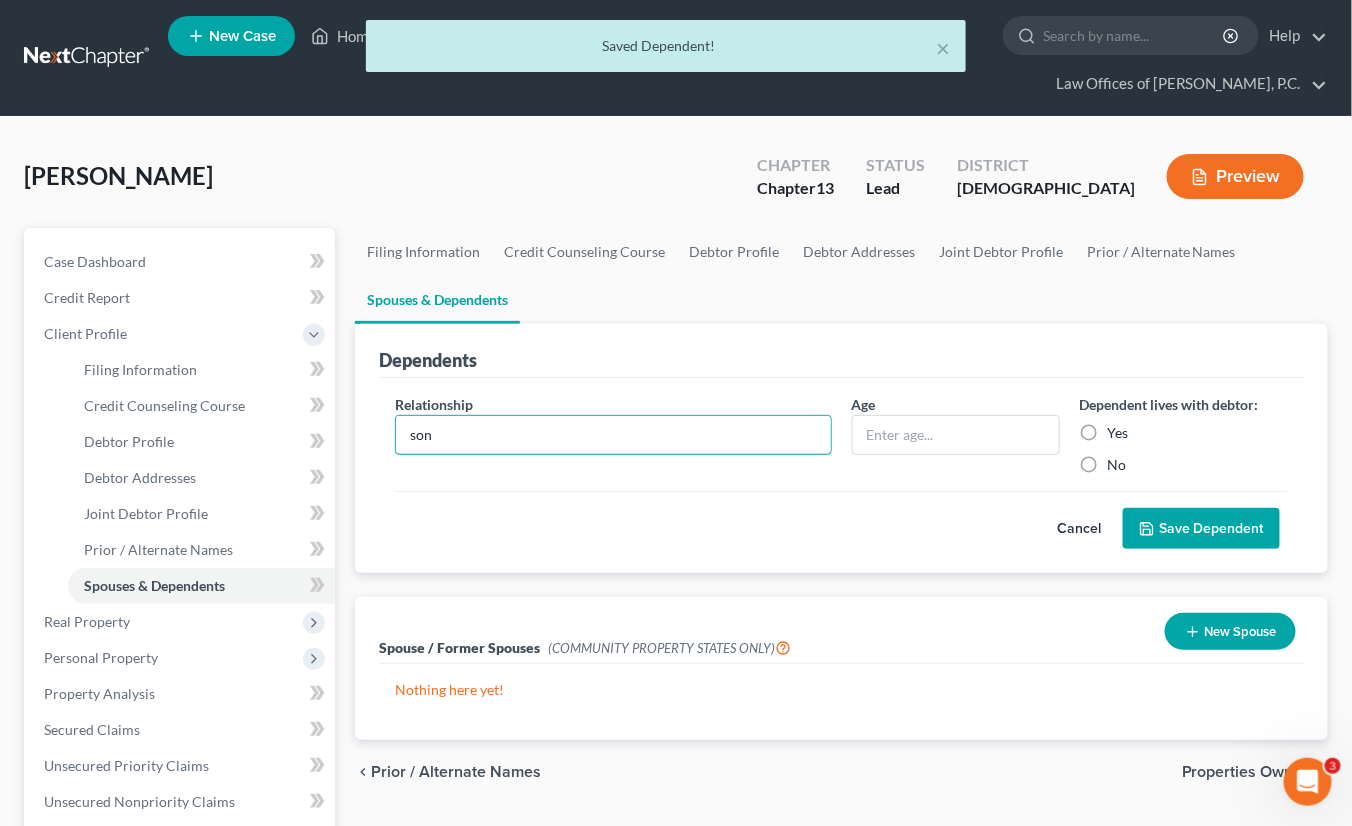 type on "son" 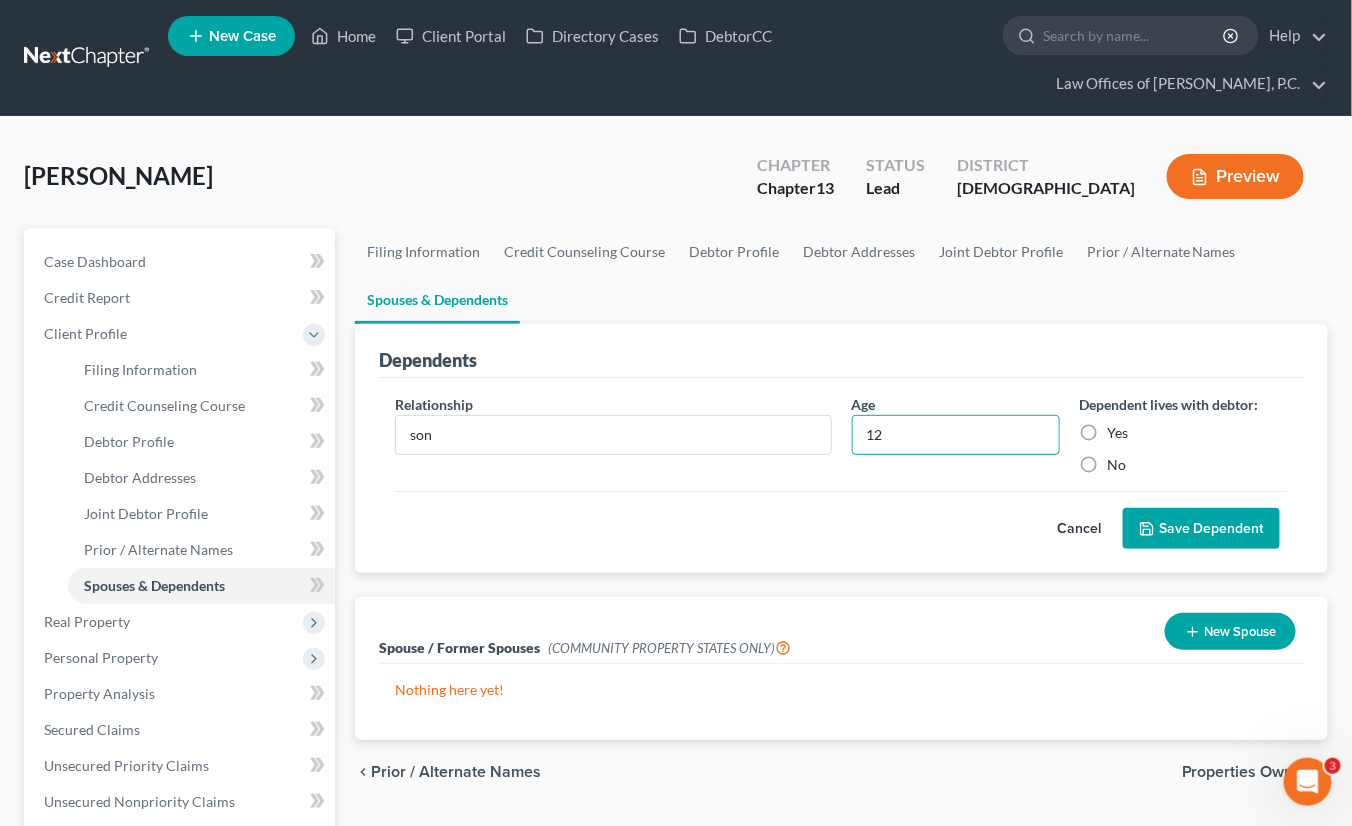 type on "12" 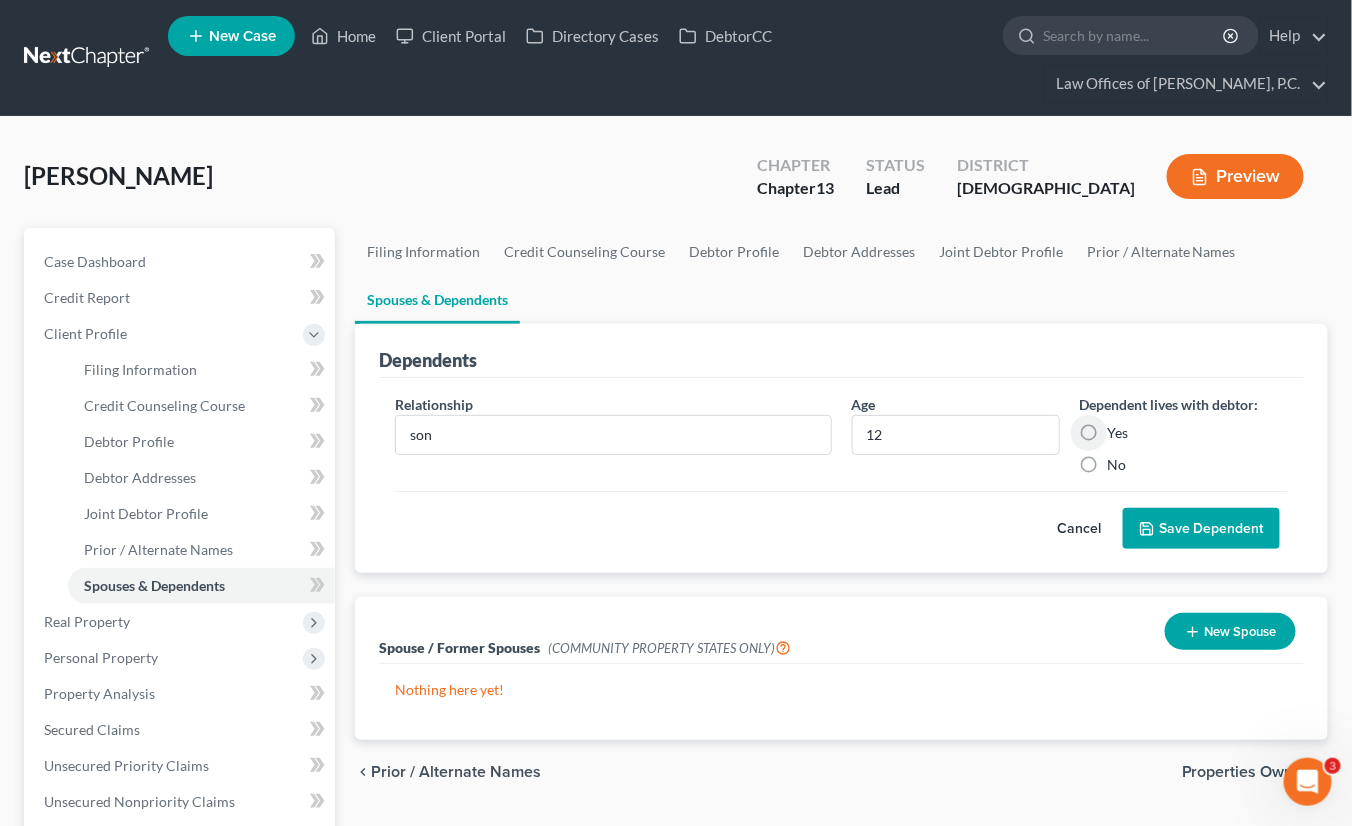 drag, startPoint x: 1091, startPoint y: 428, endPoint x: 1121, endPoint y: 465, distance: 47.63402 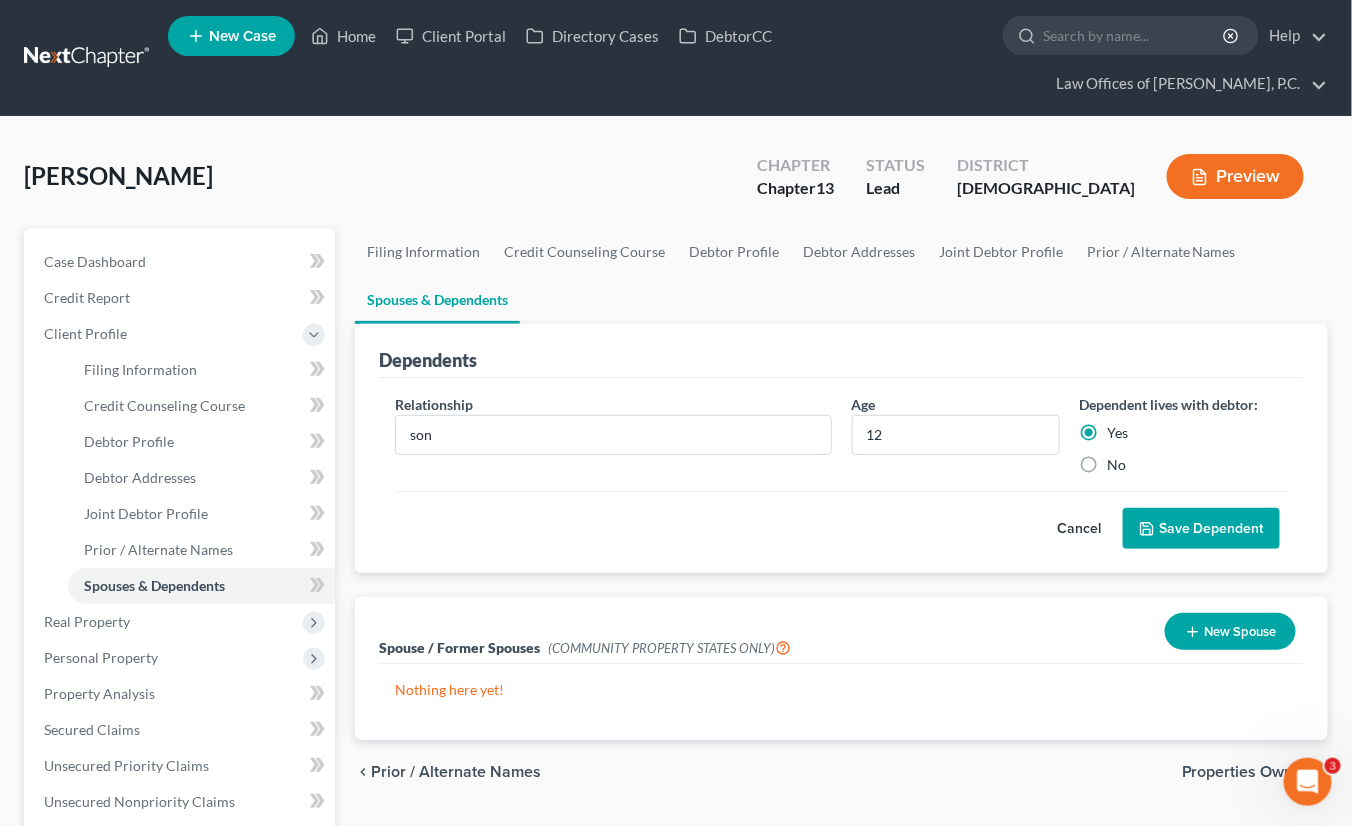 click on "Save Dependent" at bounding box center (1201, 529) 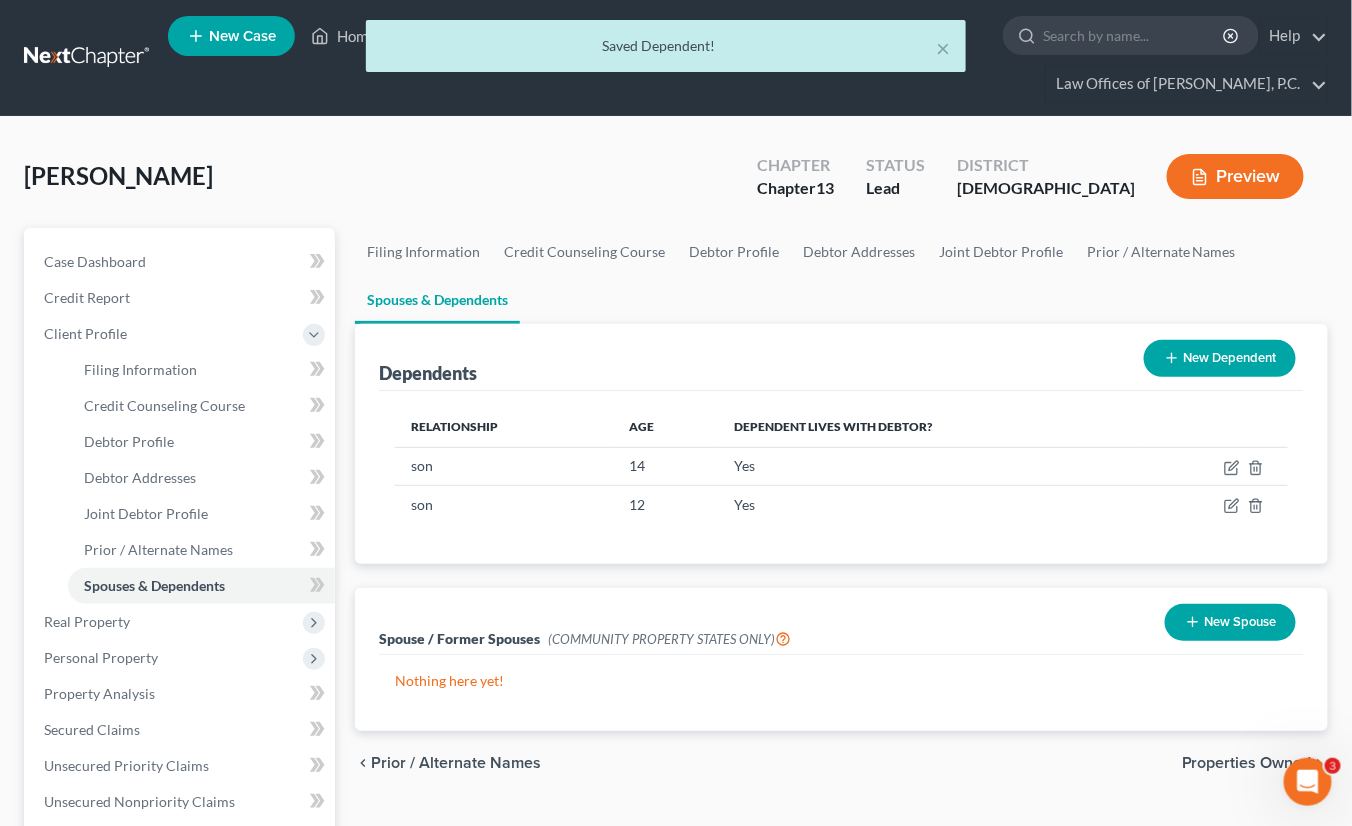 click on "New Dependent" at bounding box center (1220, 358) 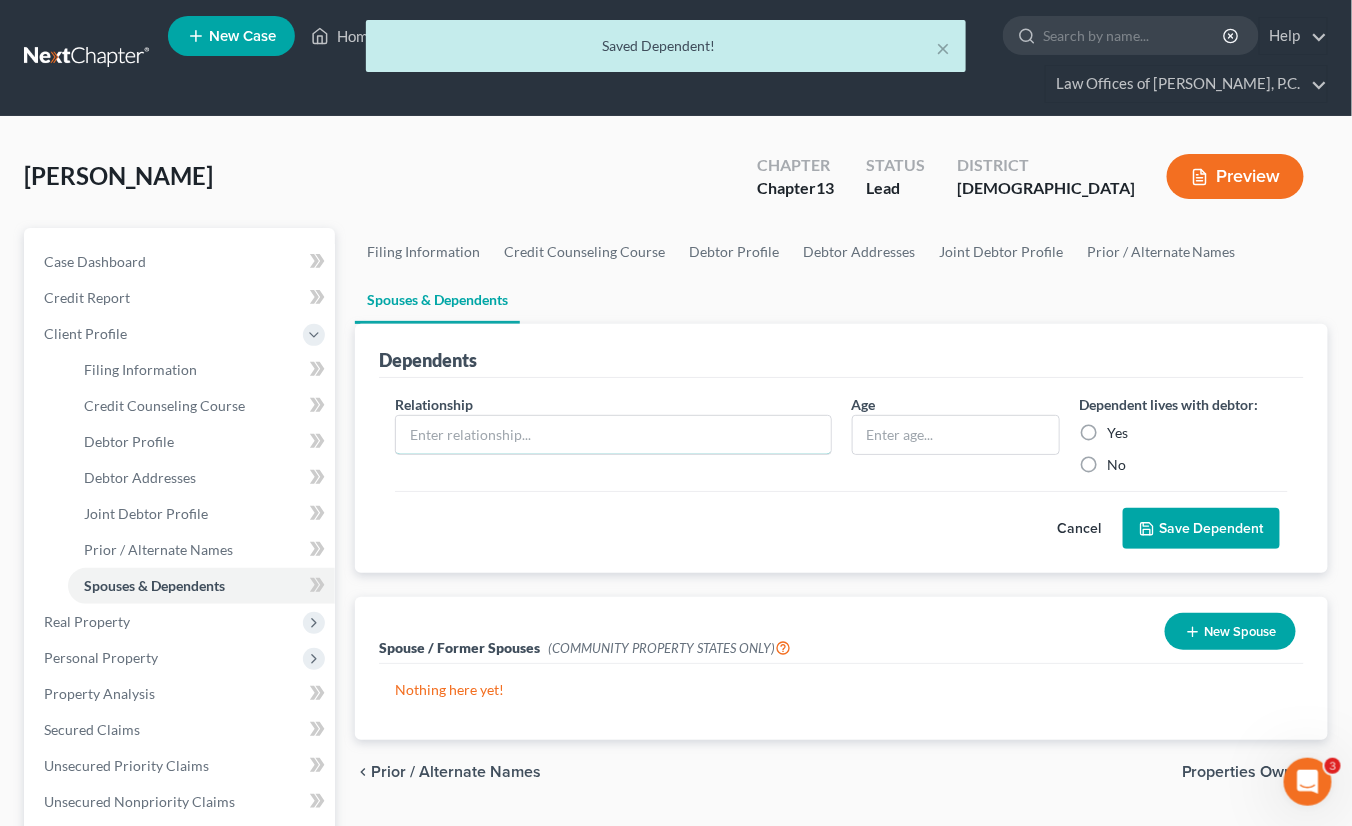 click at bounding box center (613, 435) 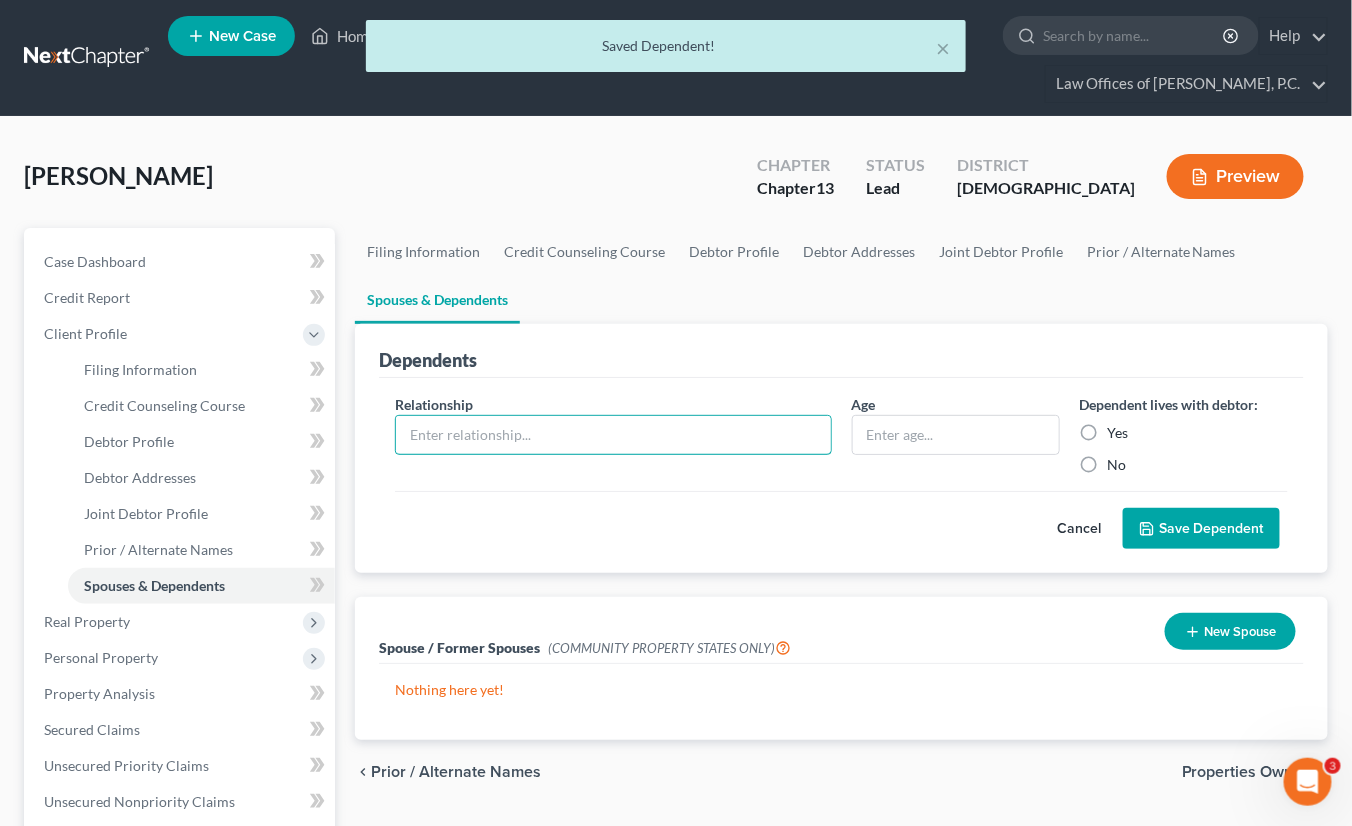 type on "daughter" 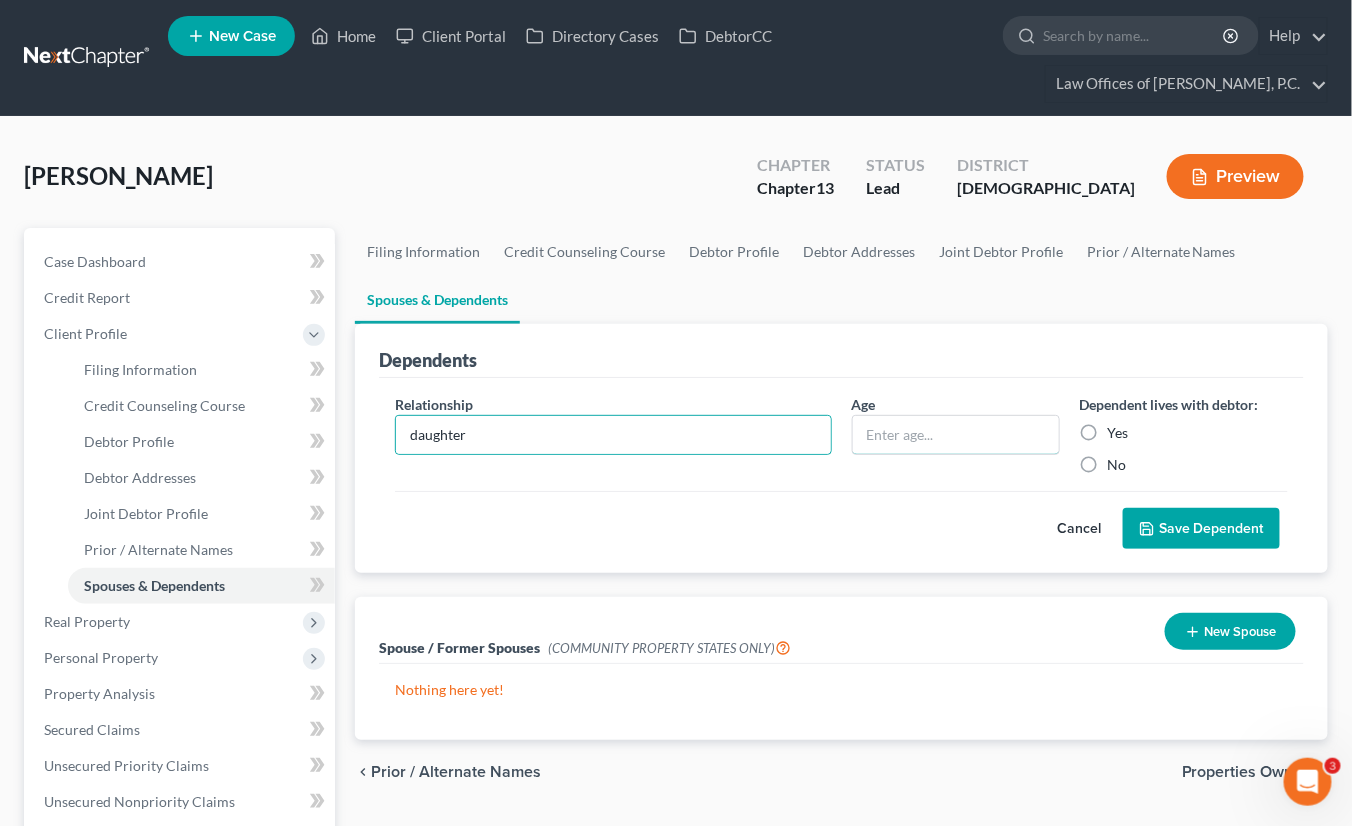 click at bounding box center [956, 435] 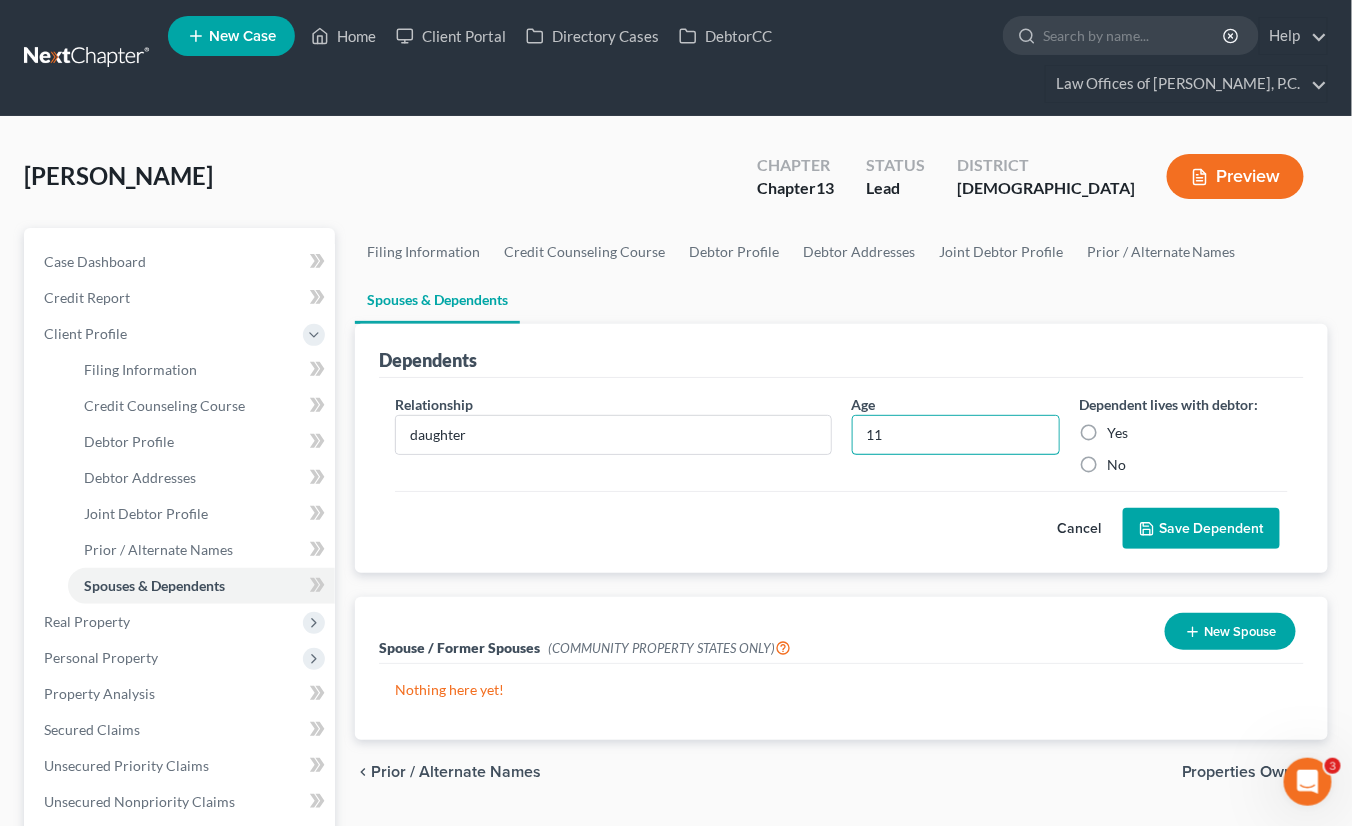 type on "11" 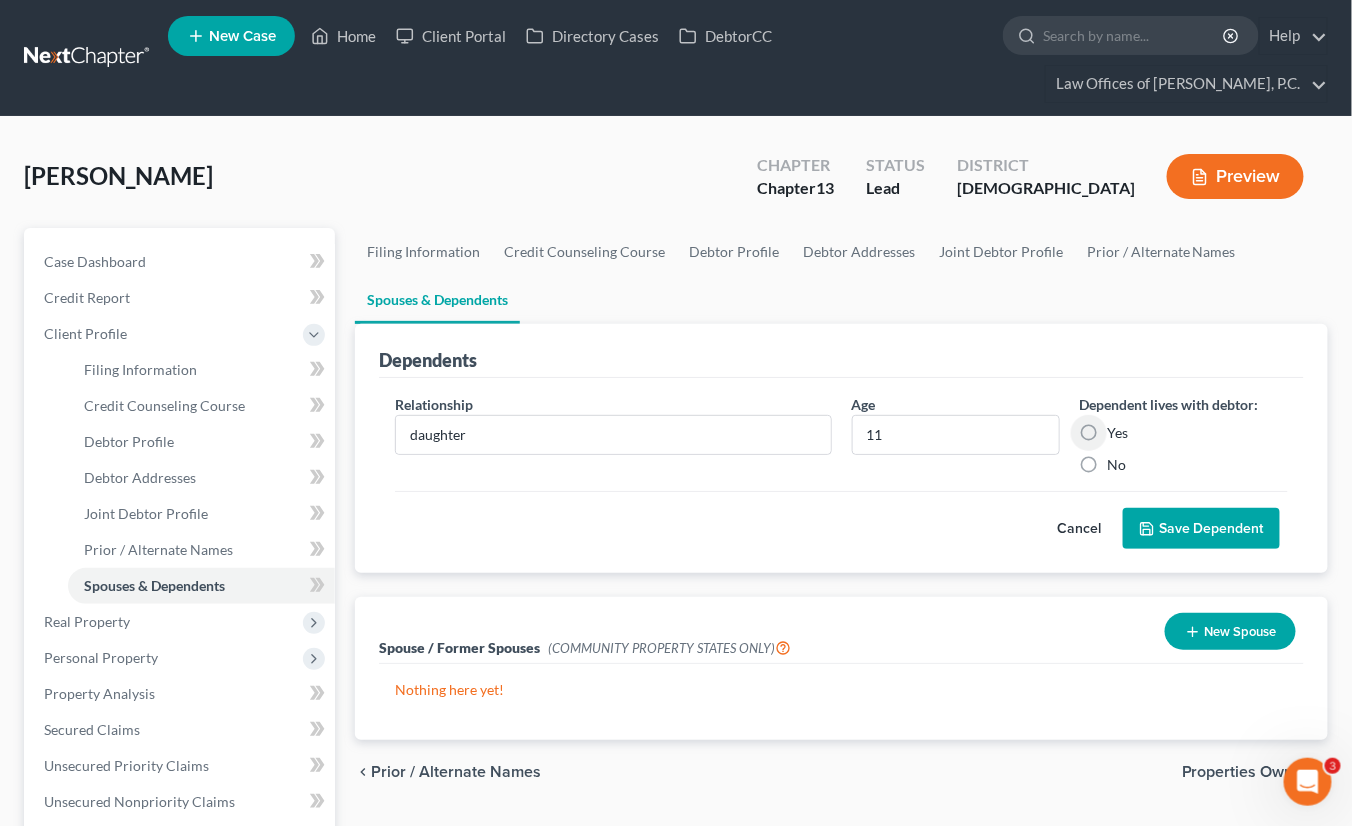click on "Yes" at bounding box center [1118, 433] 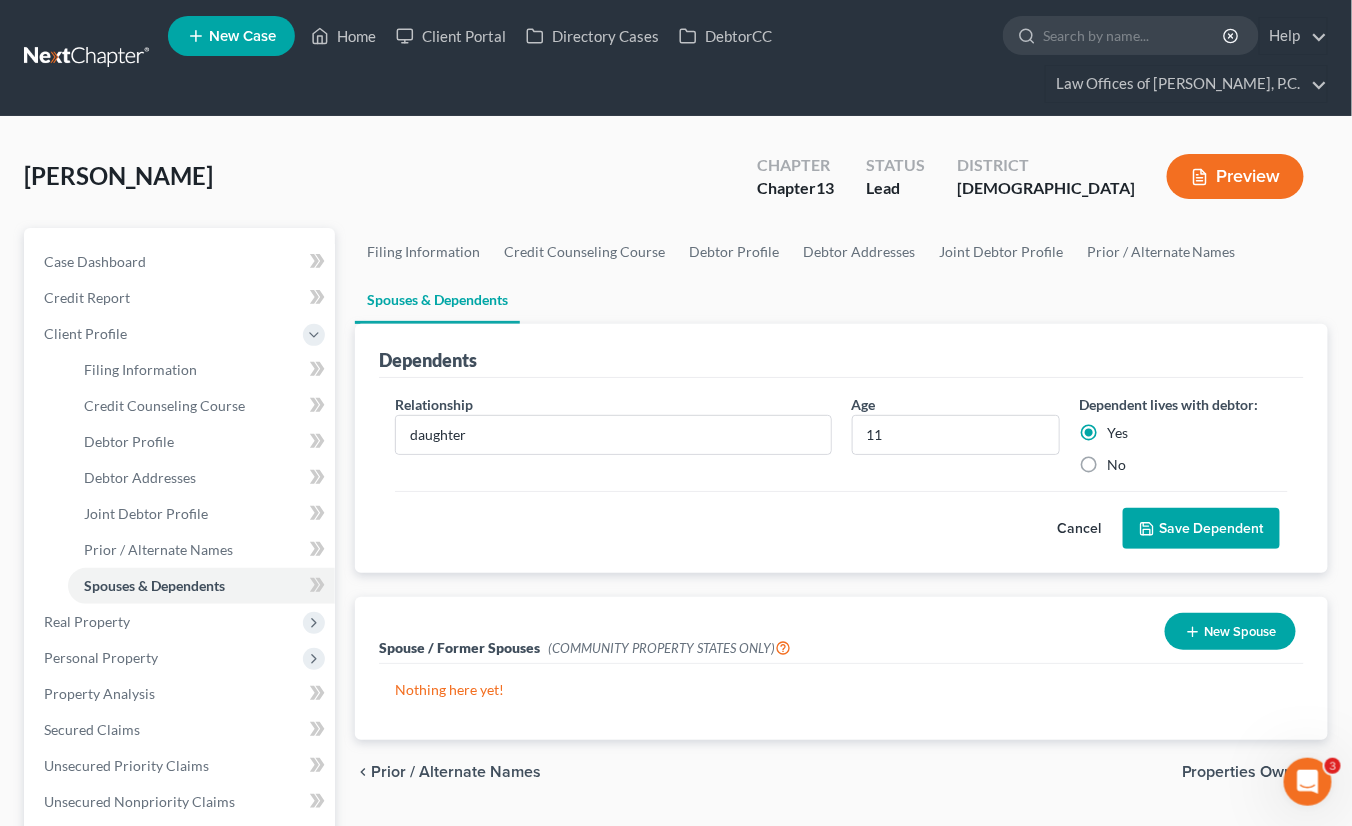 click on "Save Dependent" at bounding box center (1201, 529) 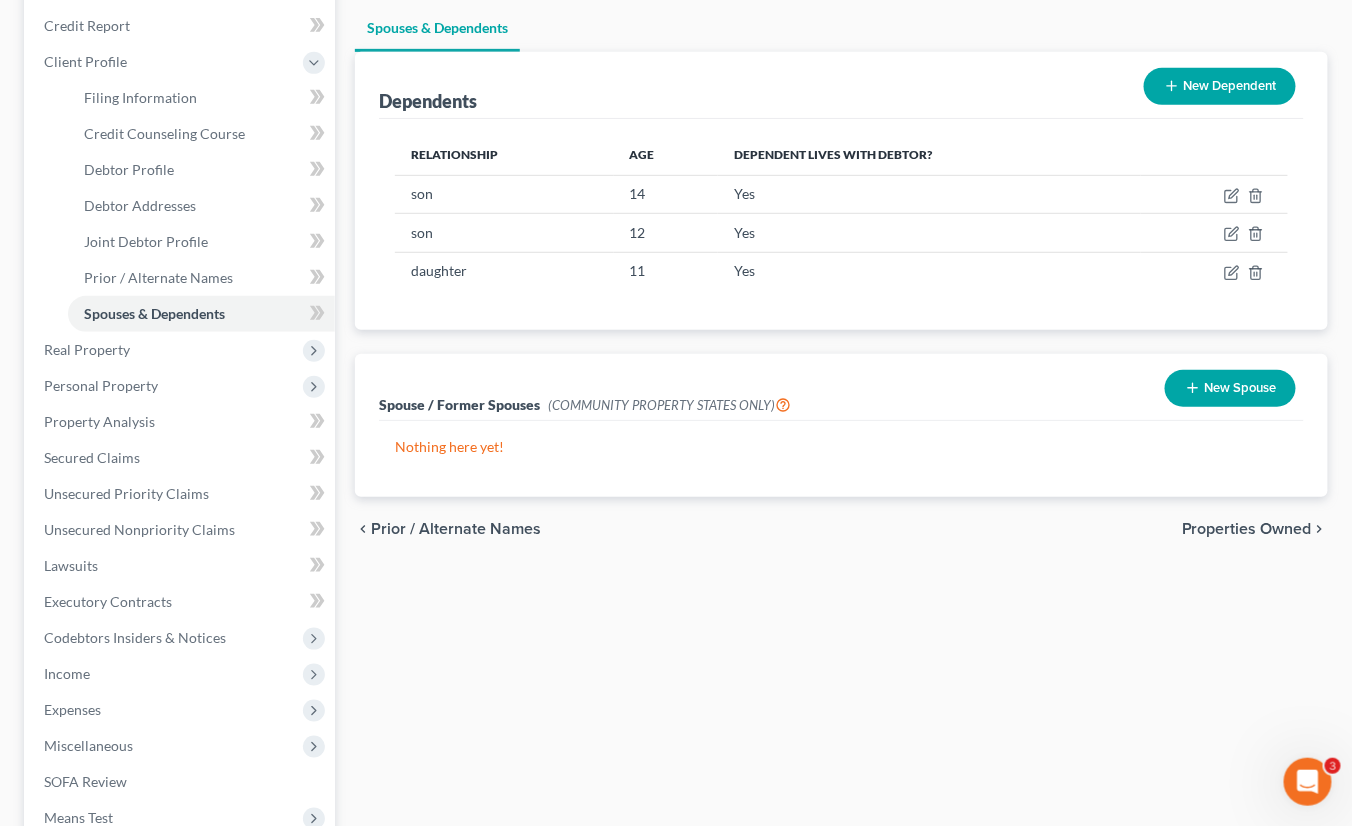 scroll, scrollTop: 300, scrollLeft: 0, axis: vertical 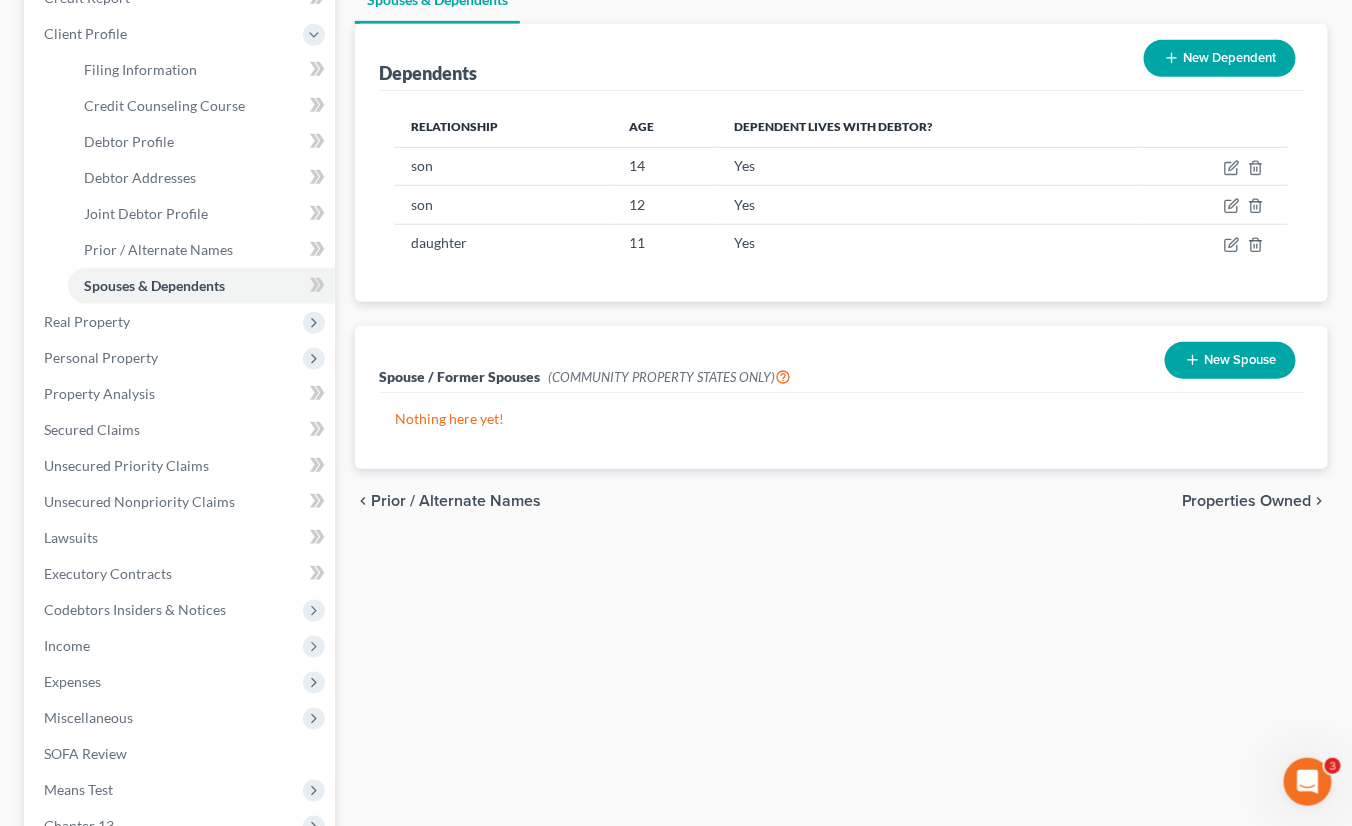 click on "Real Property" at bounding box center (87, 321) 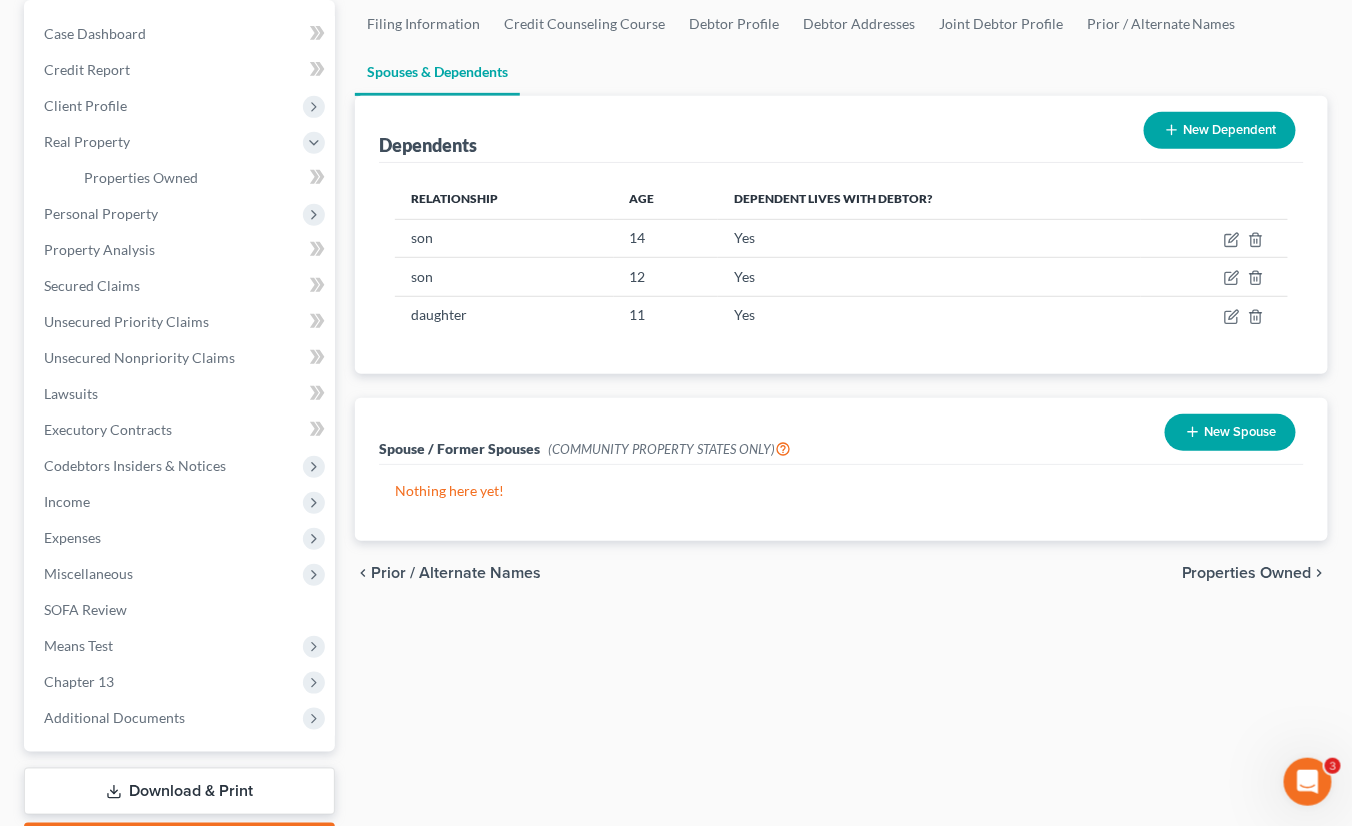 scroll, scrollTop: 200, scrollLeft: 0, axis: vertical 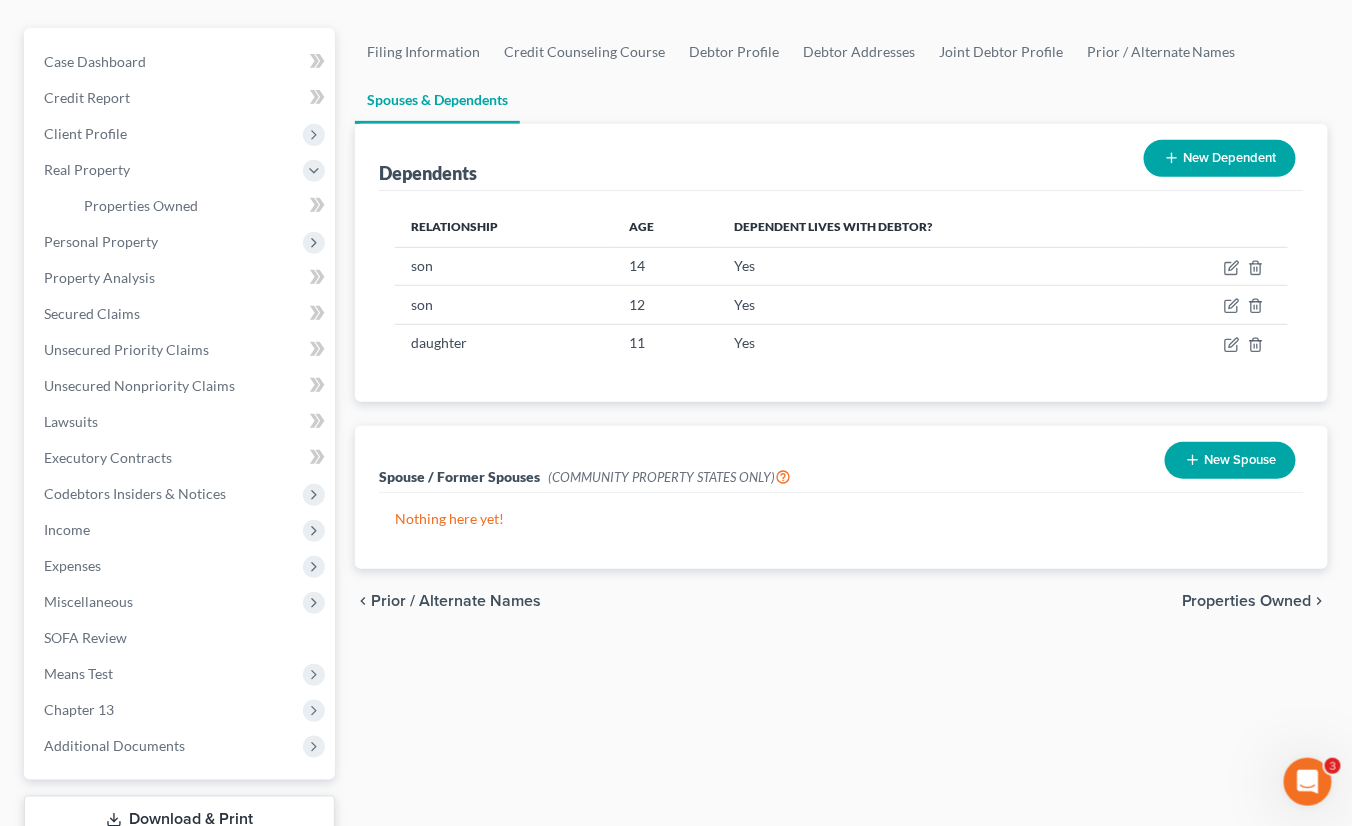 click on "Personal Property" at bounding box center (101, 241) 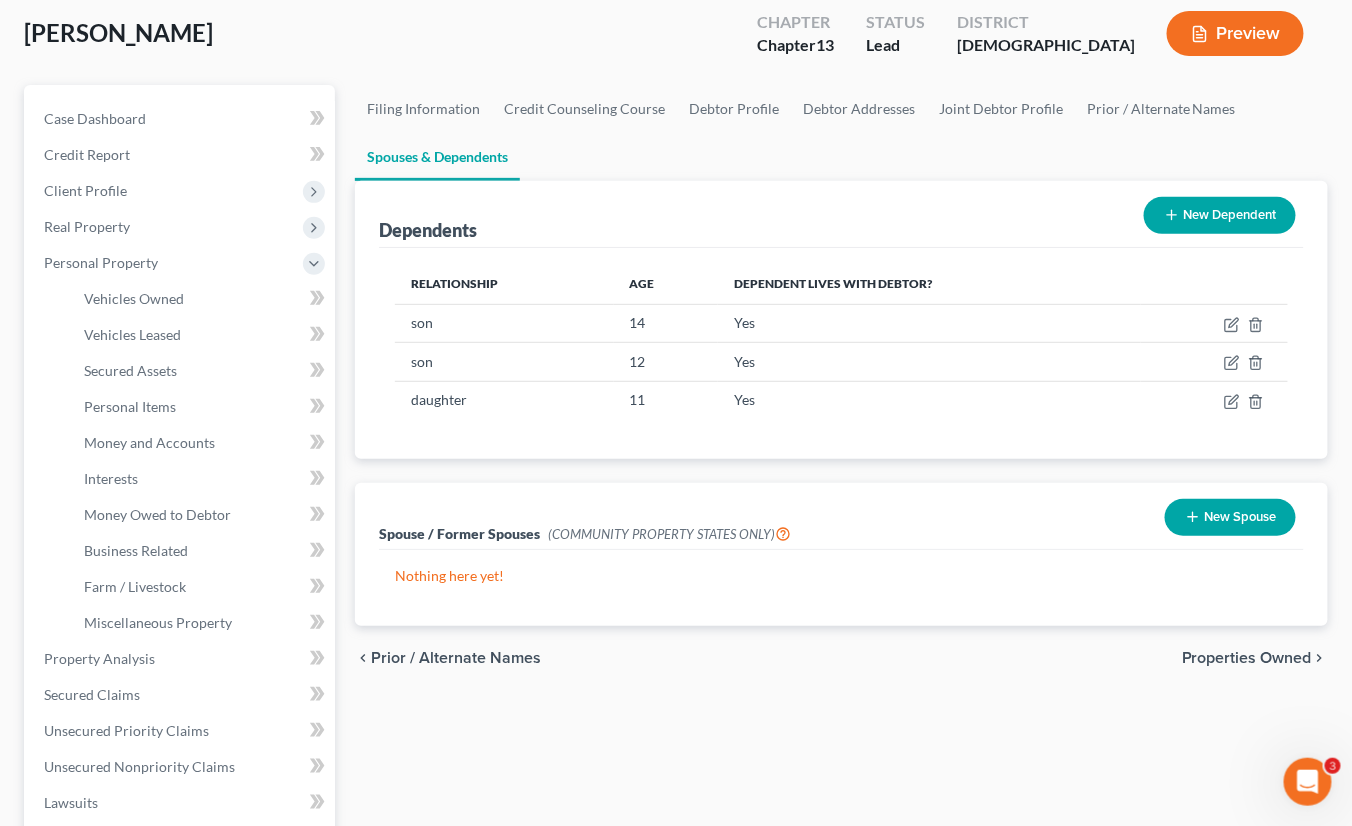 scroll, scrollTop: 200, scrollLeft: 0, axis: vertical 